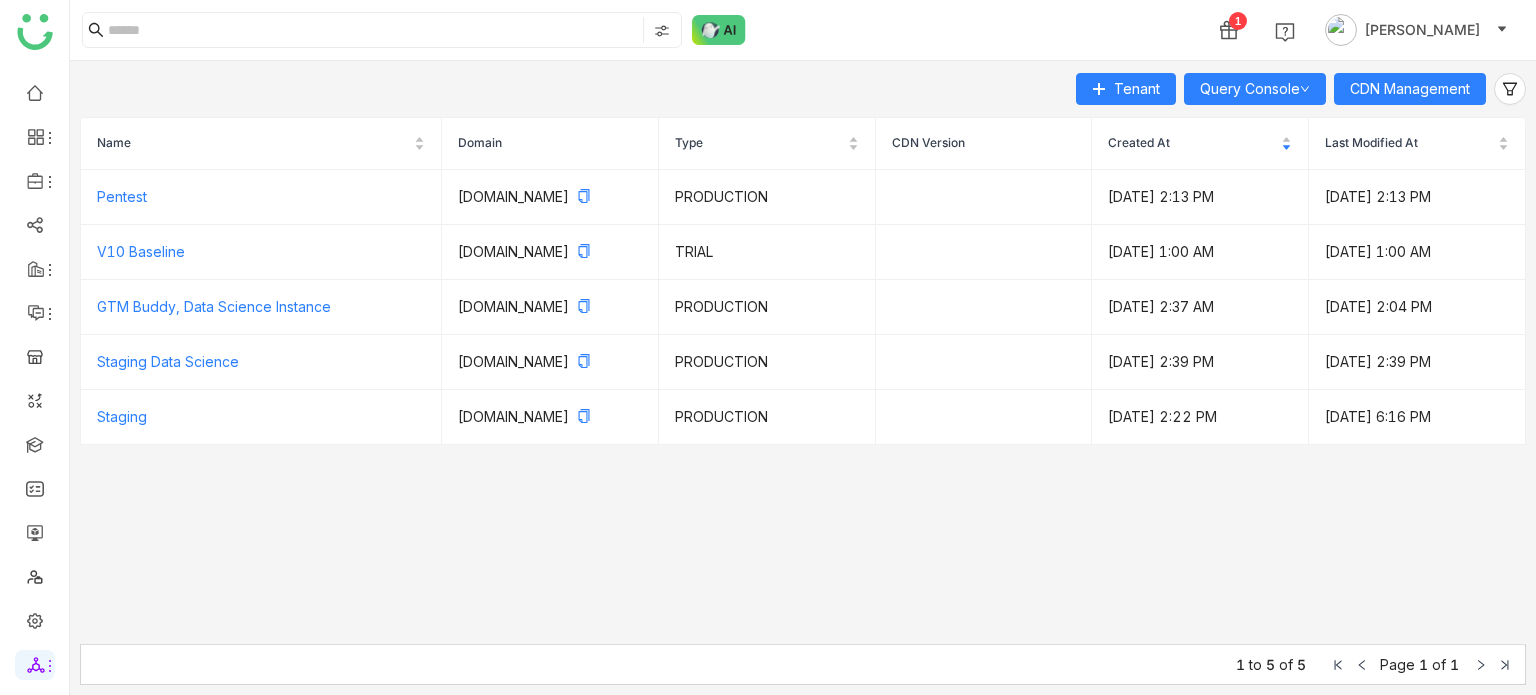 scroll, scrollTop: 0, scrollLeft: 0, axis: both 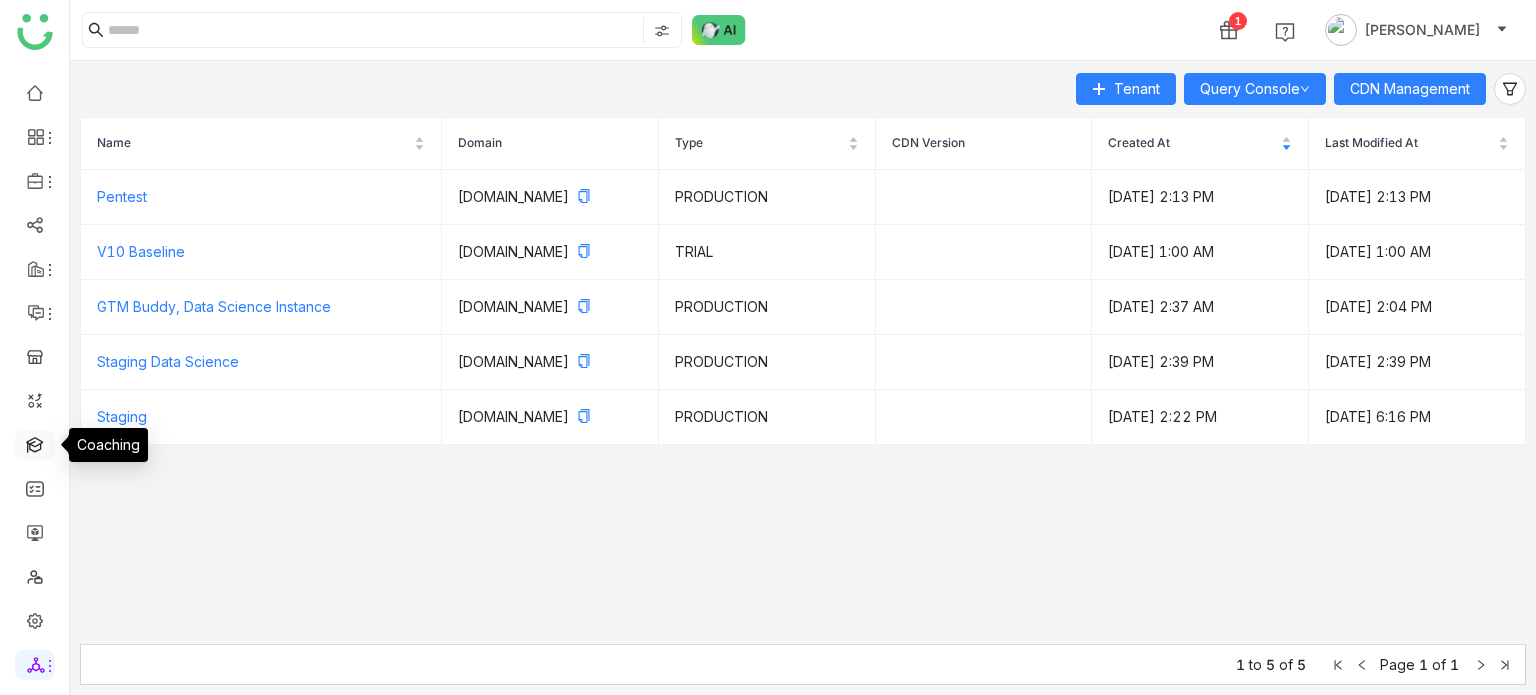 click at bounding box center (35, 443) 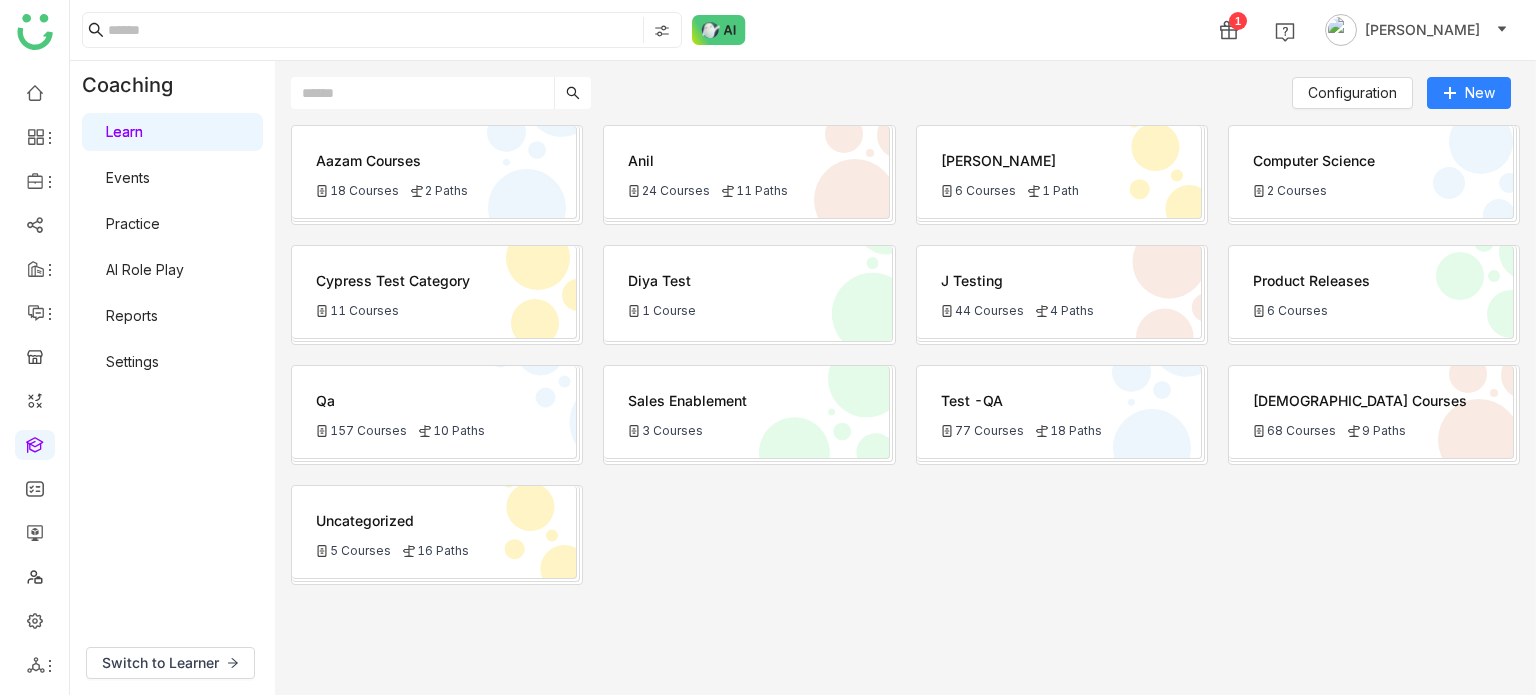 click on "Settings" at bounding box center [132, 361] 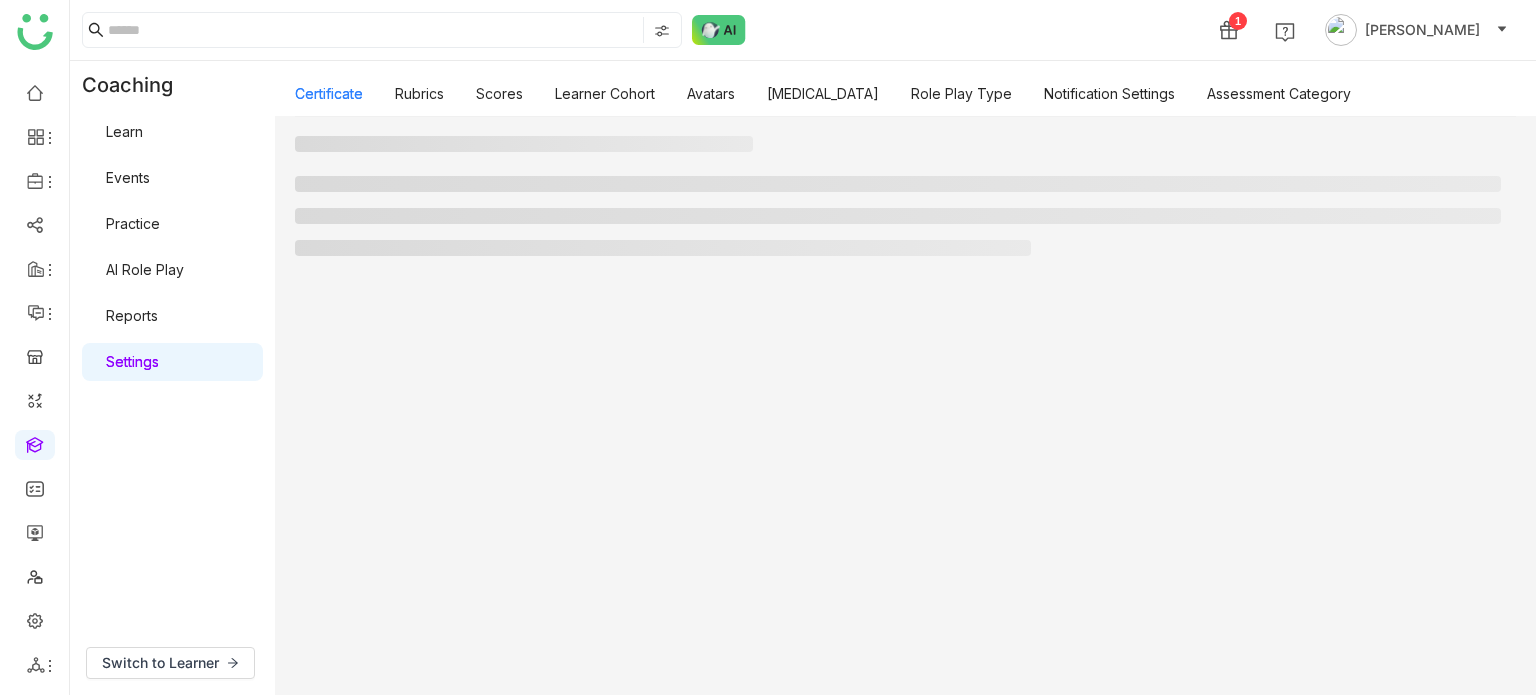 click on "Settings" at bounding box center [132, 361] 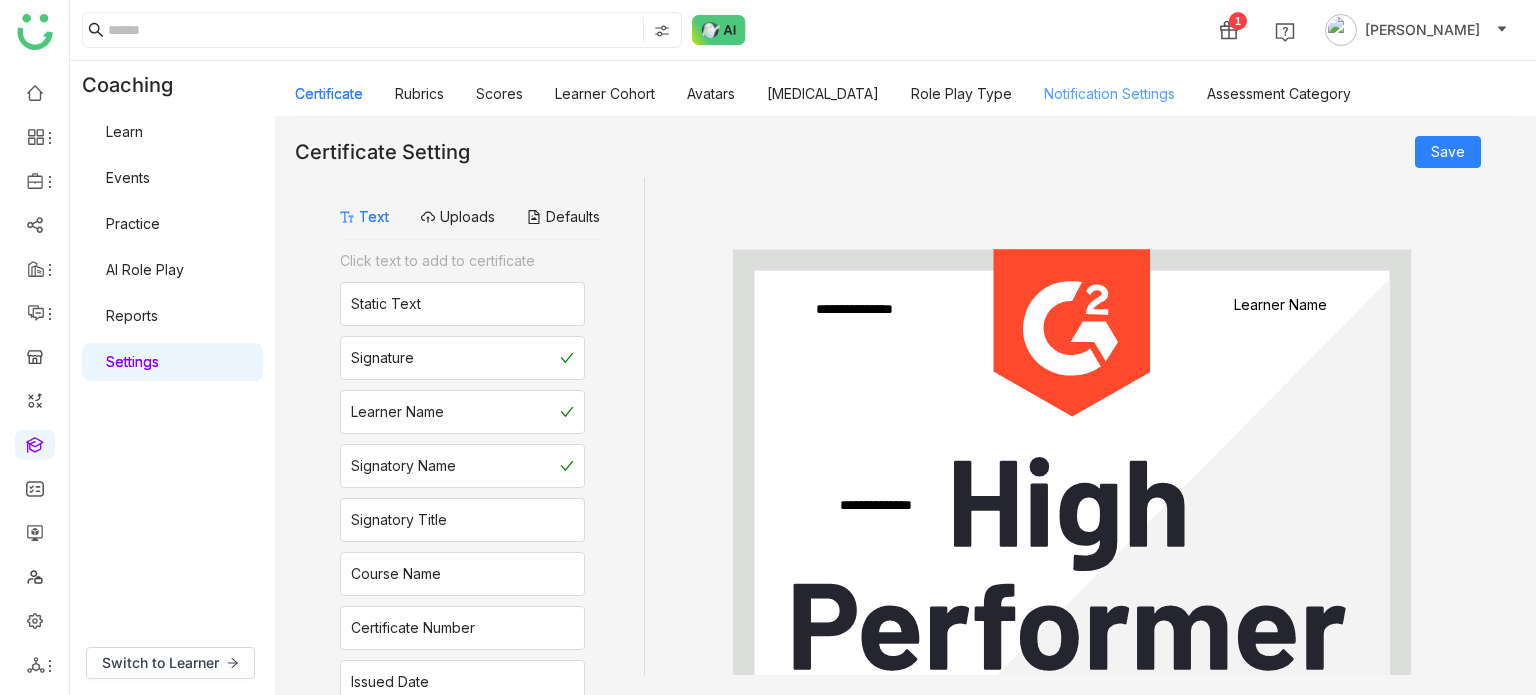 click on "Notification Settings" at bounding box center (1109, 93) 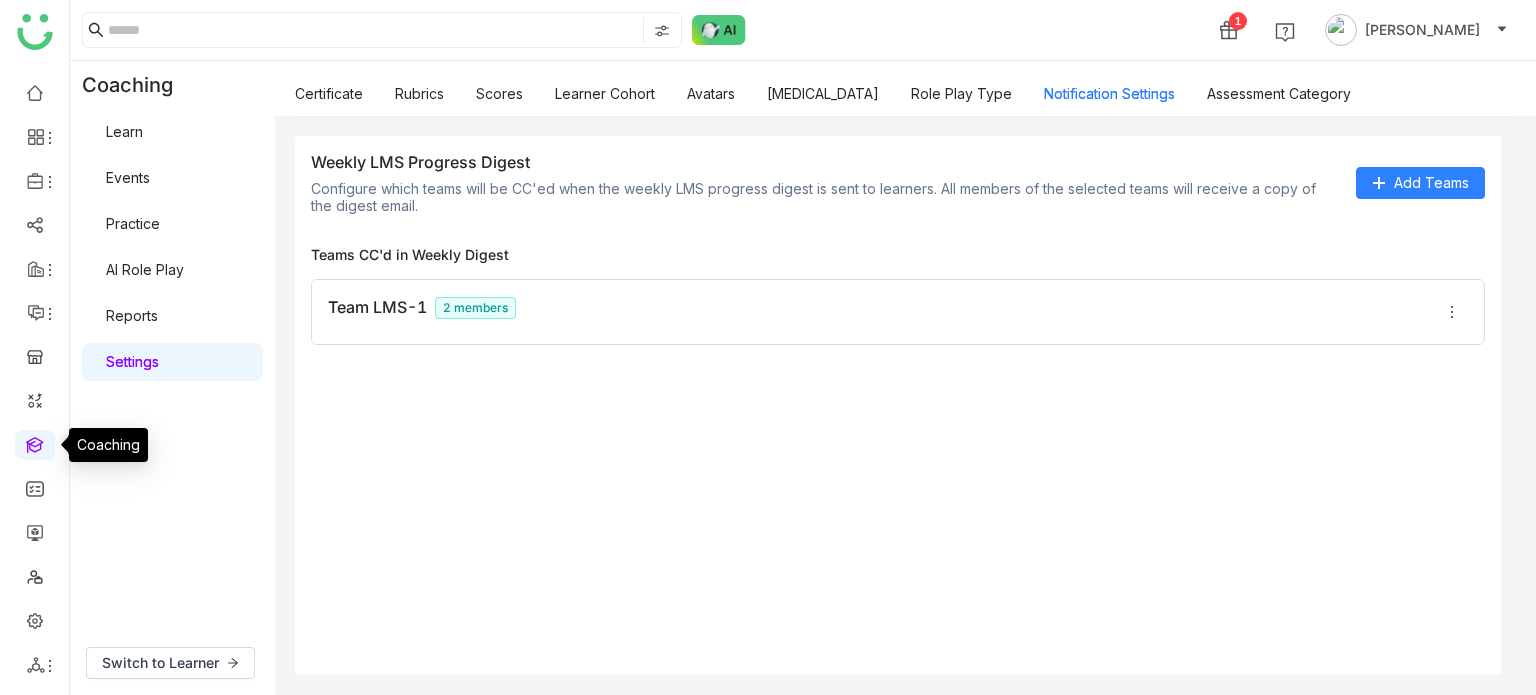click at bounding box center (35, 443) 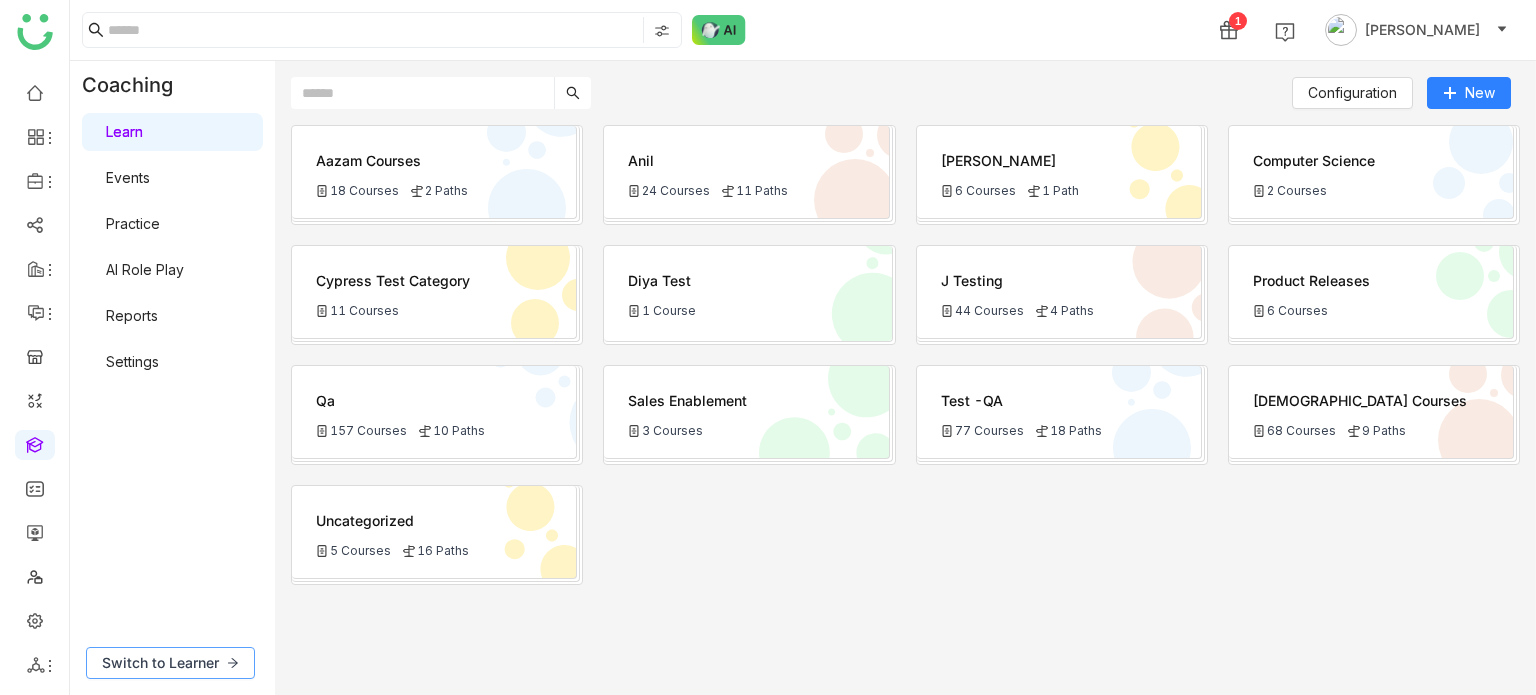 click on "Switch to Learner" 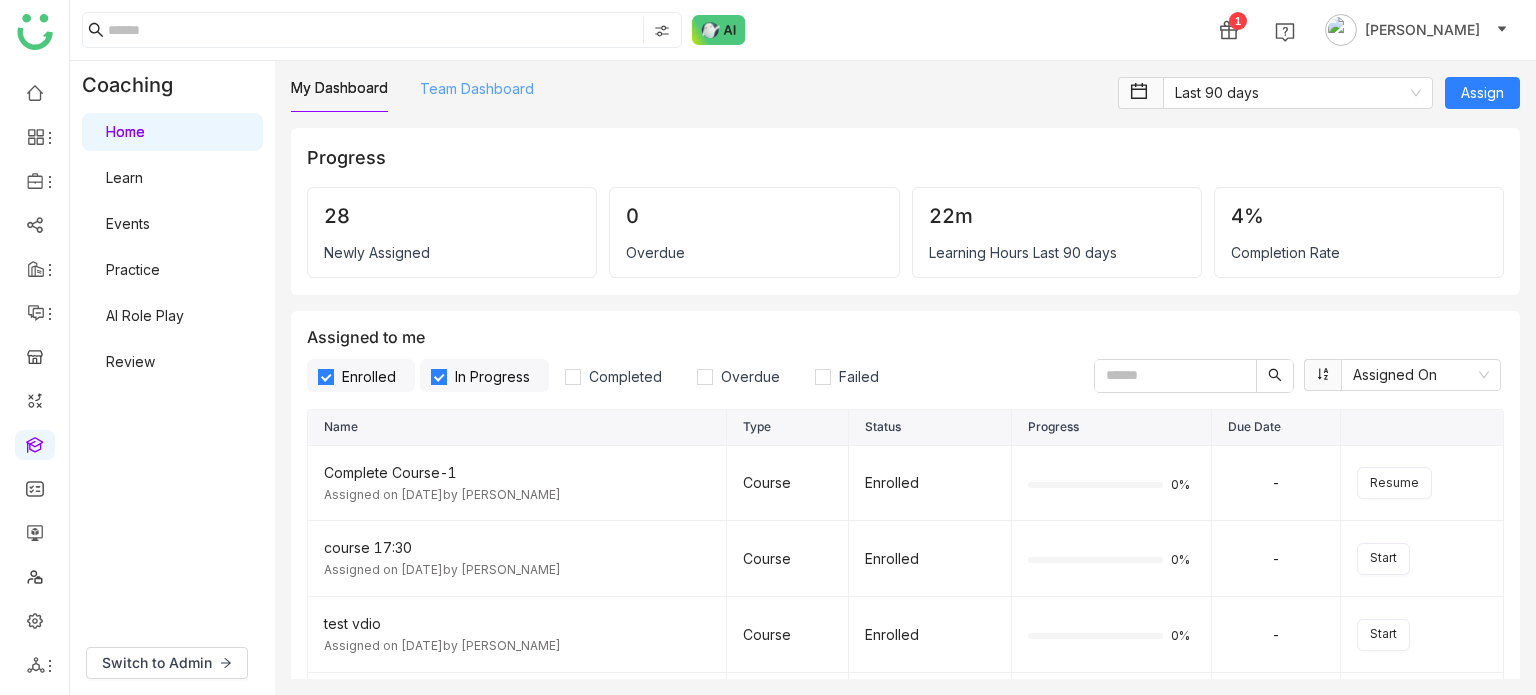 click on "Team Dashboard" at bounding box center [477, 88] 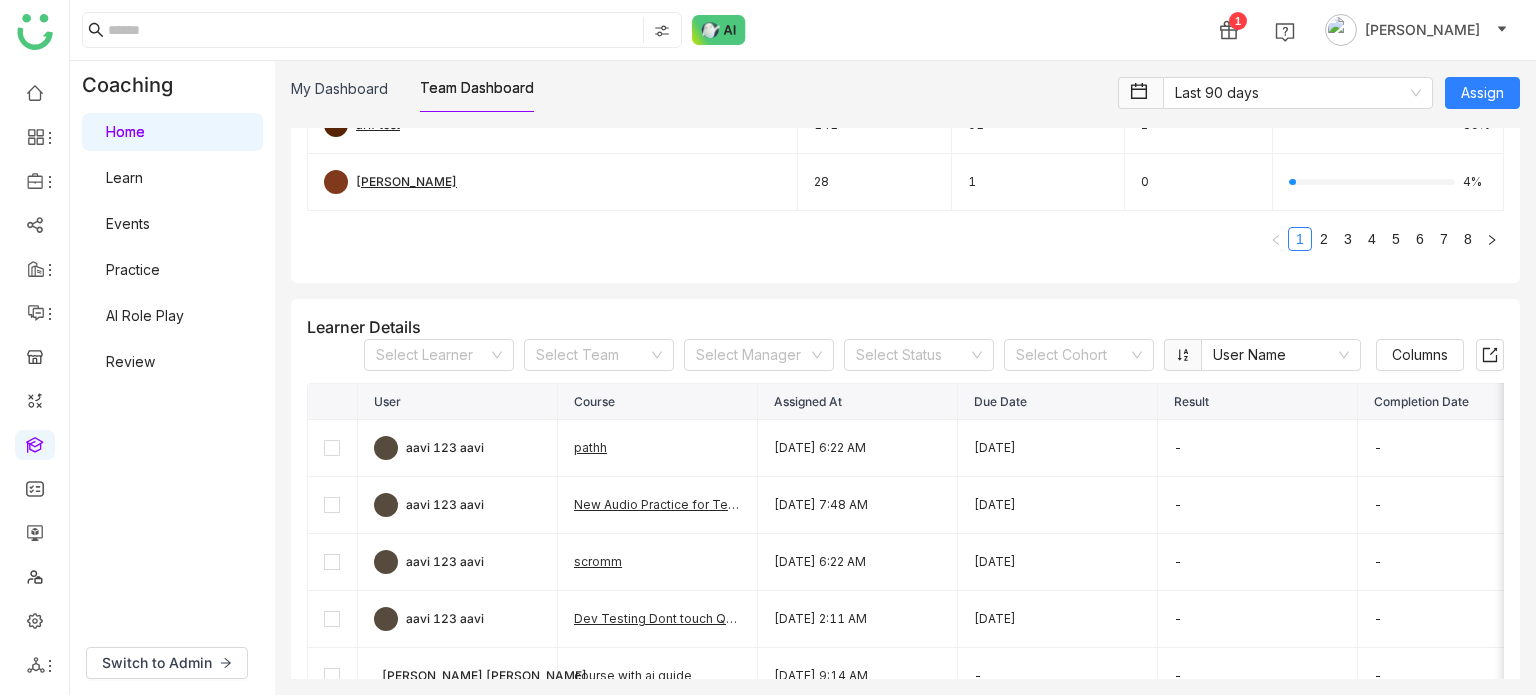 scroll, scrollTop: 490, scrollLeft: 0, axis: vertical 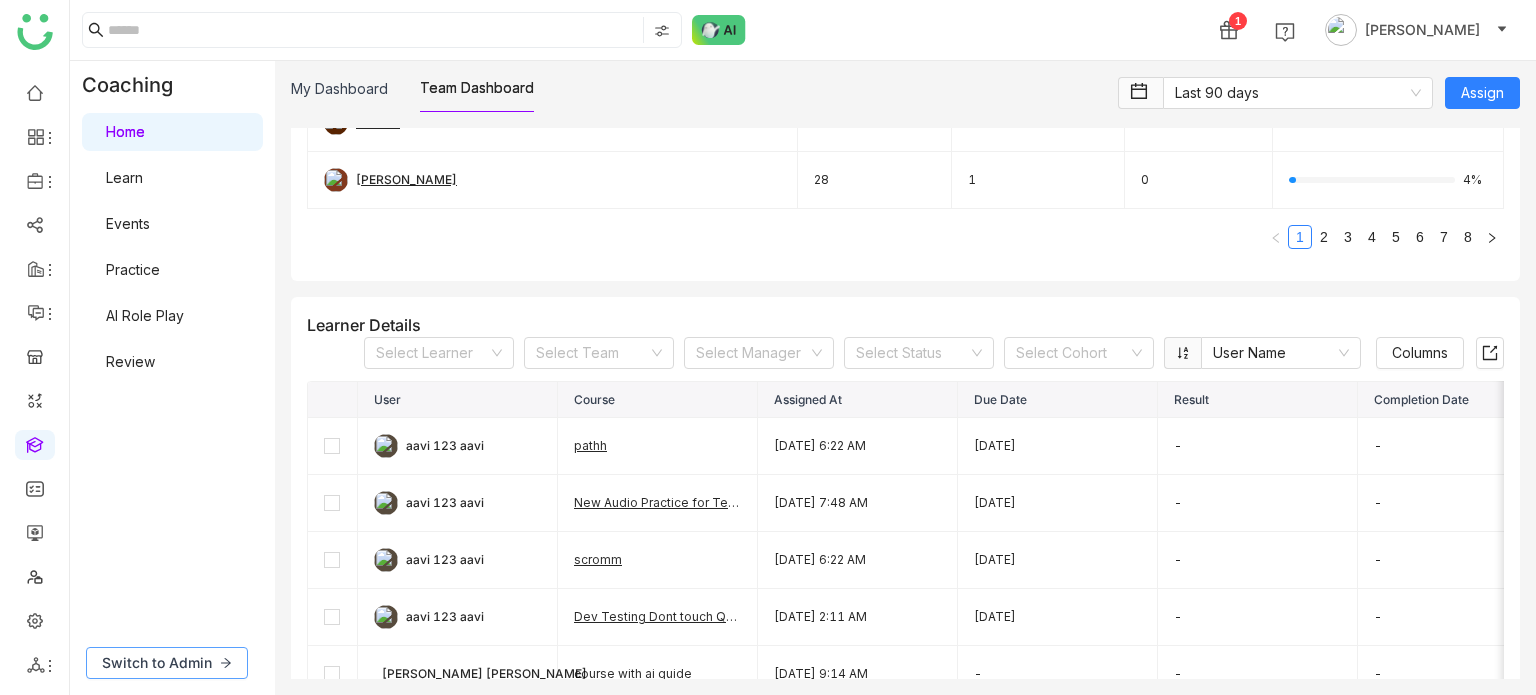 click on "Switch to Admin" 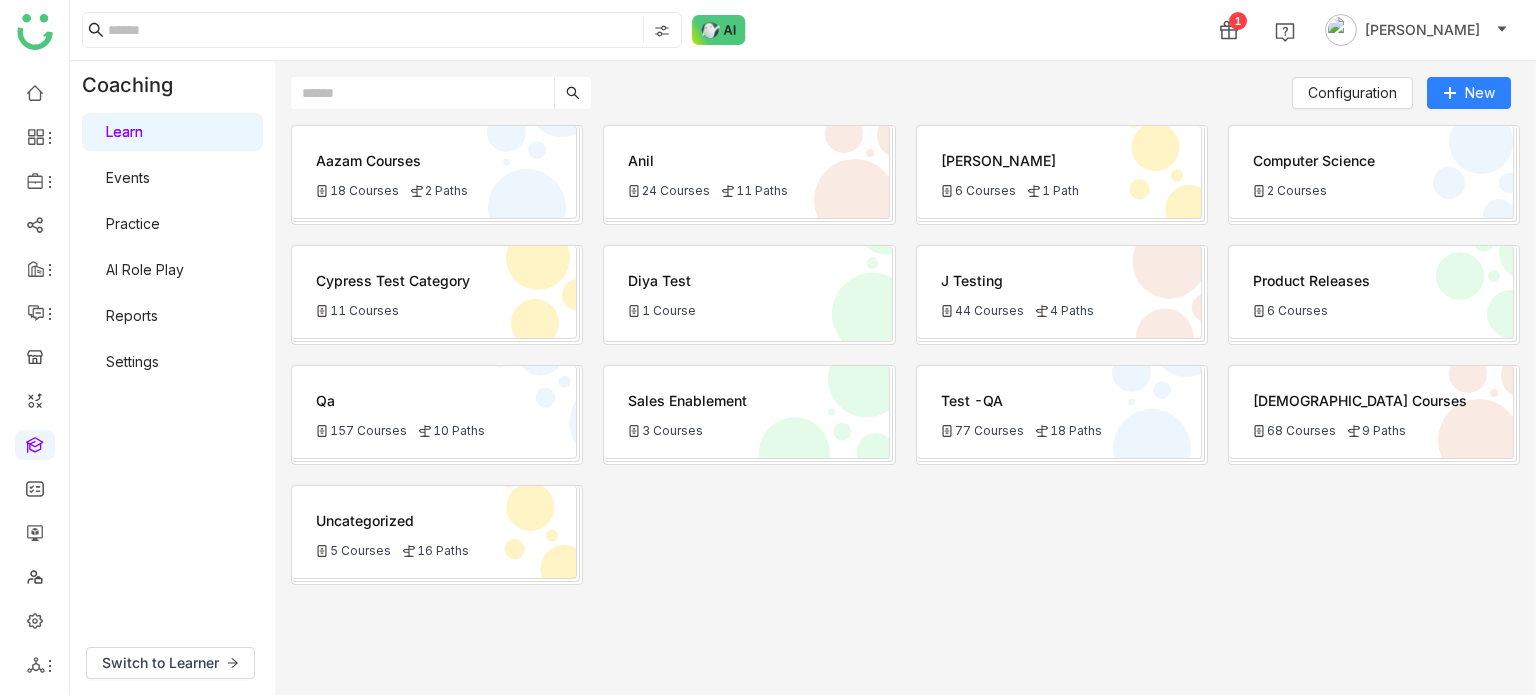 click on "Settings" at bounding box center (132, 361) 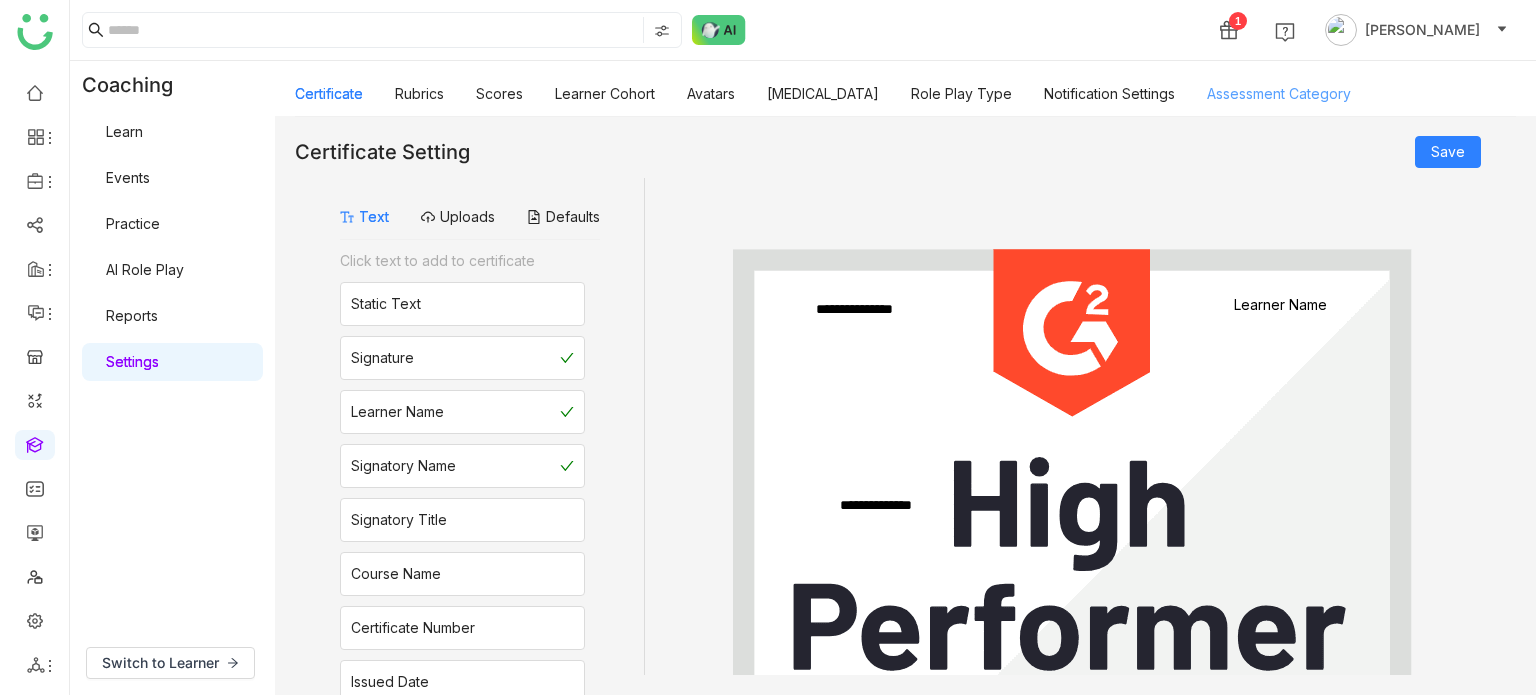 click on "Assessment Category" at bounding box center [1279, 93] 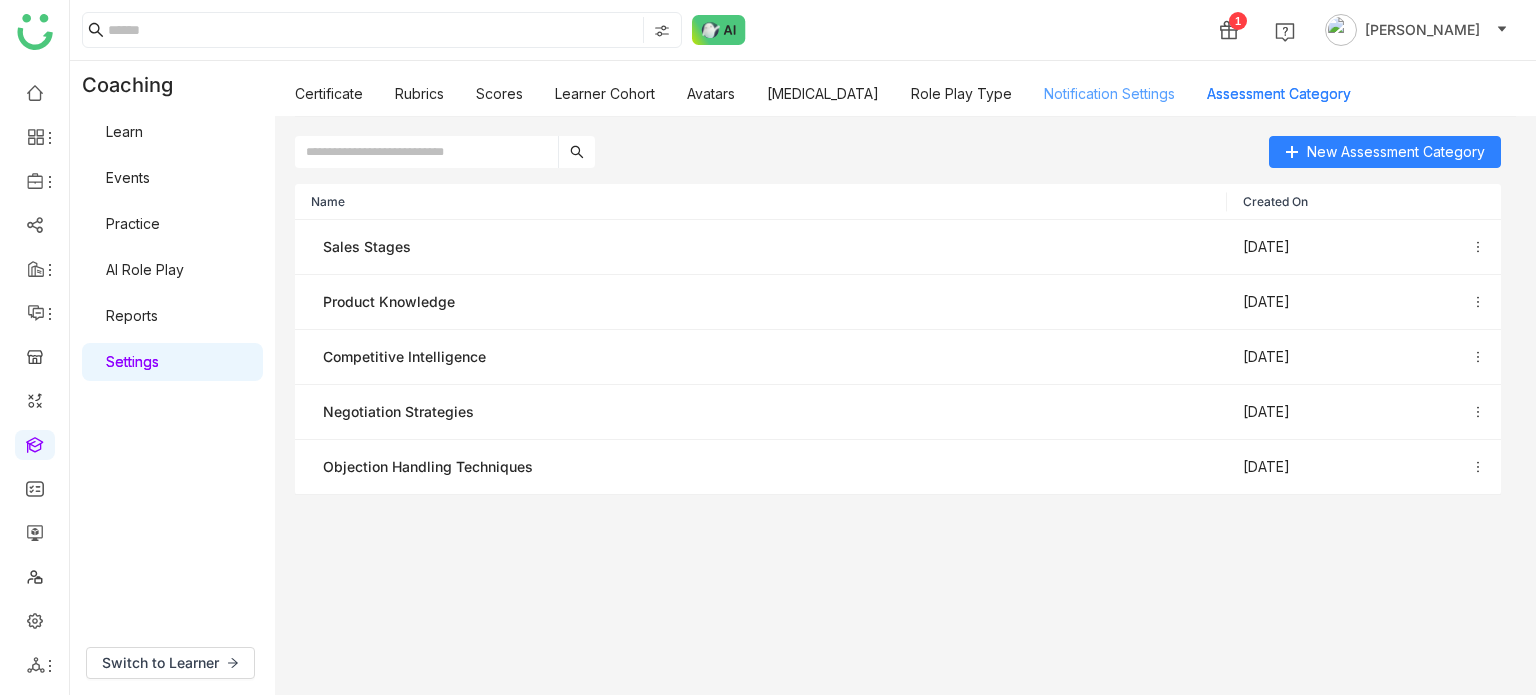 click on "Notification Settings" at bounding box center (1109, 93) 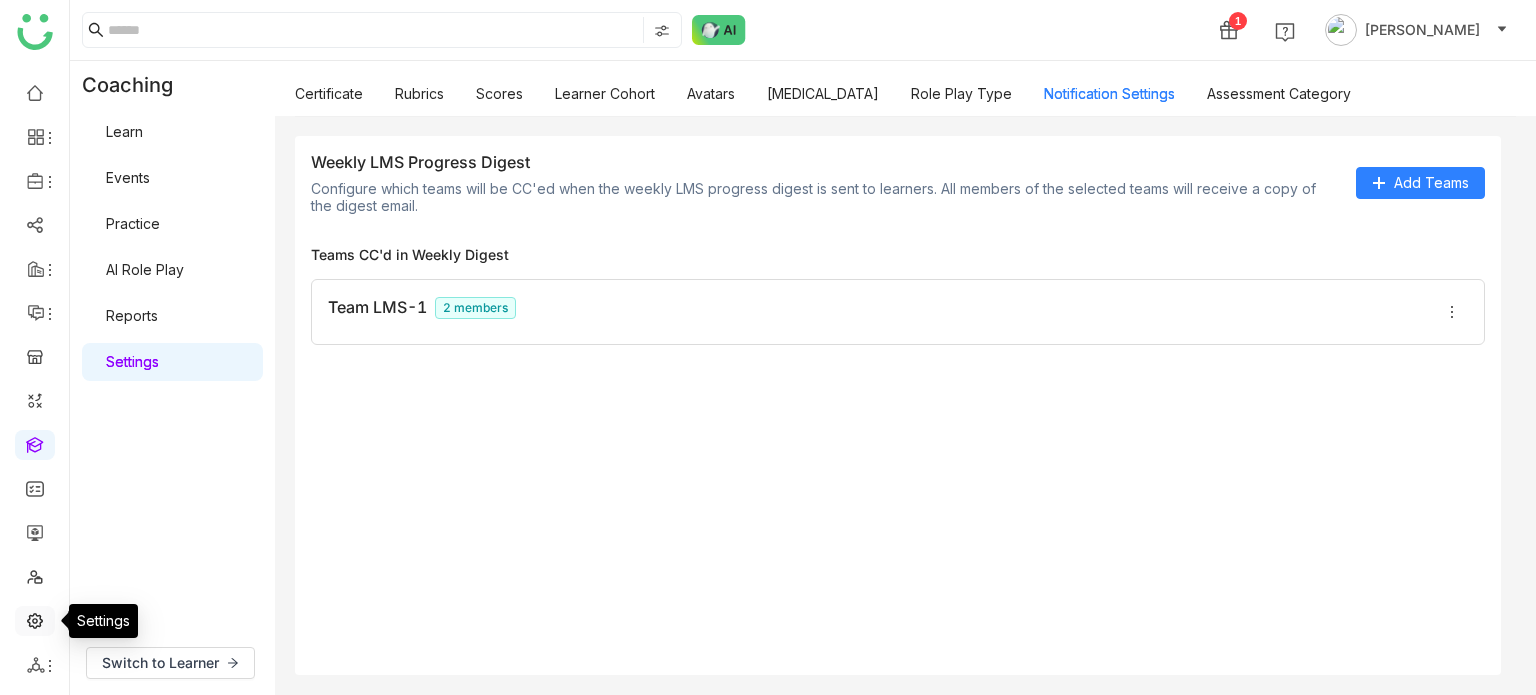 click at bounding box center (35, 619) 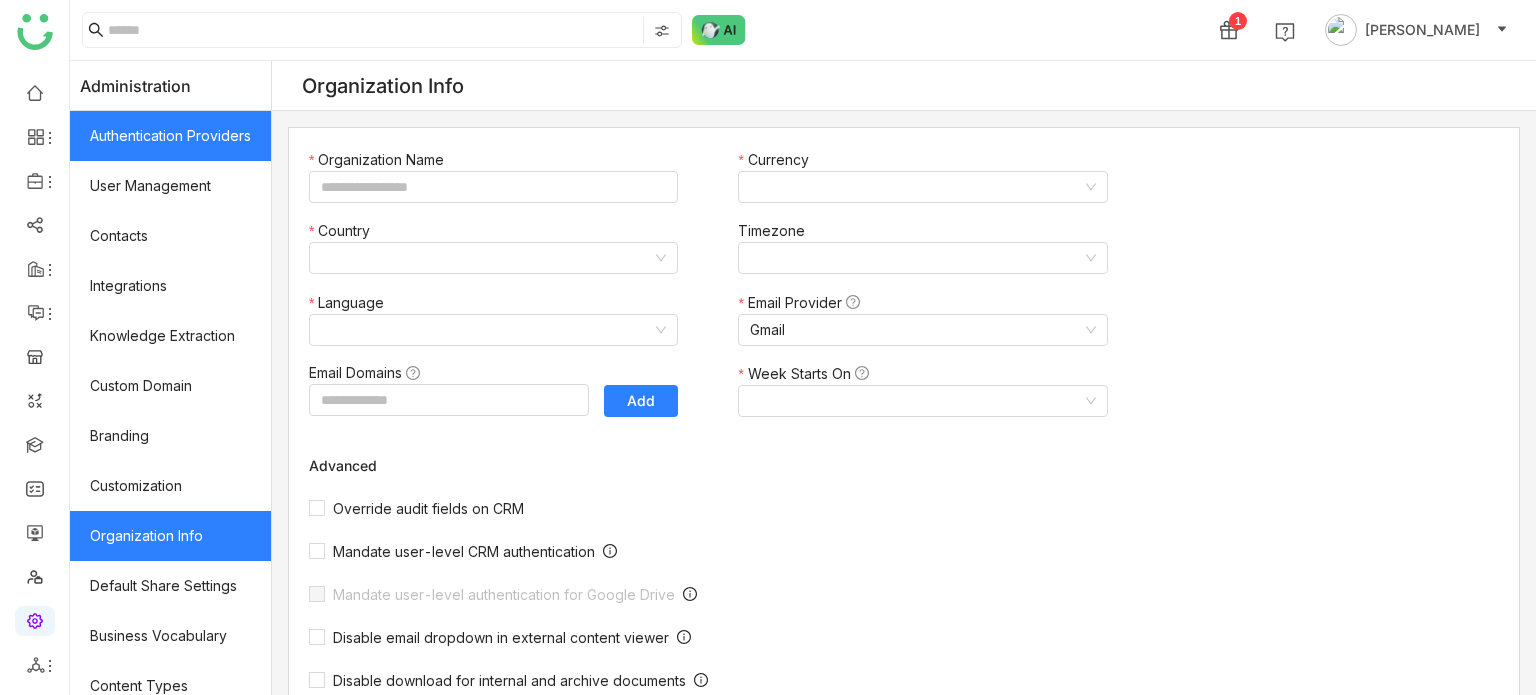 type on "*******" 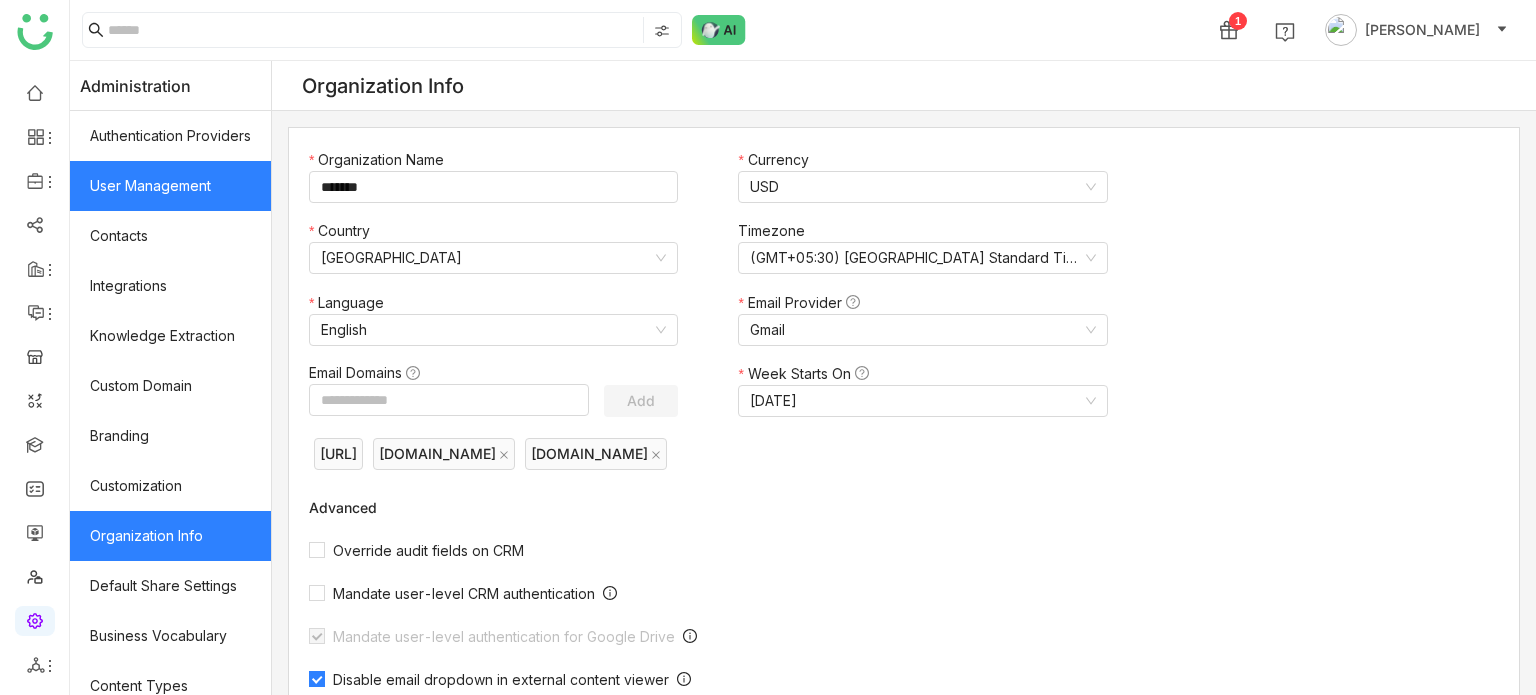 click on "User Management" 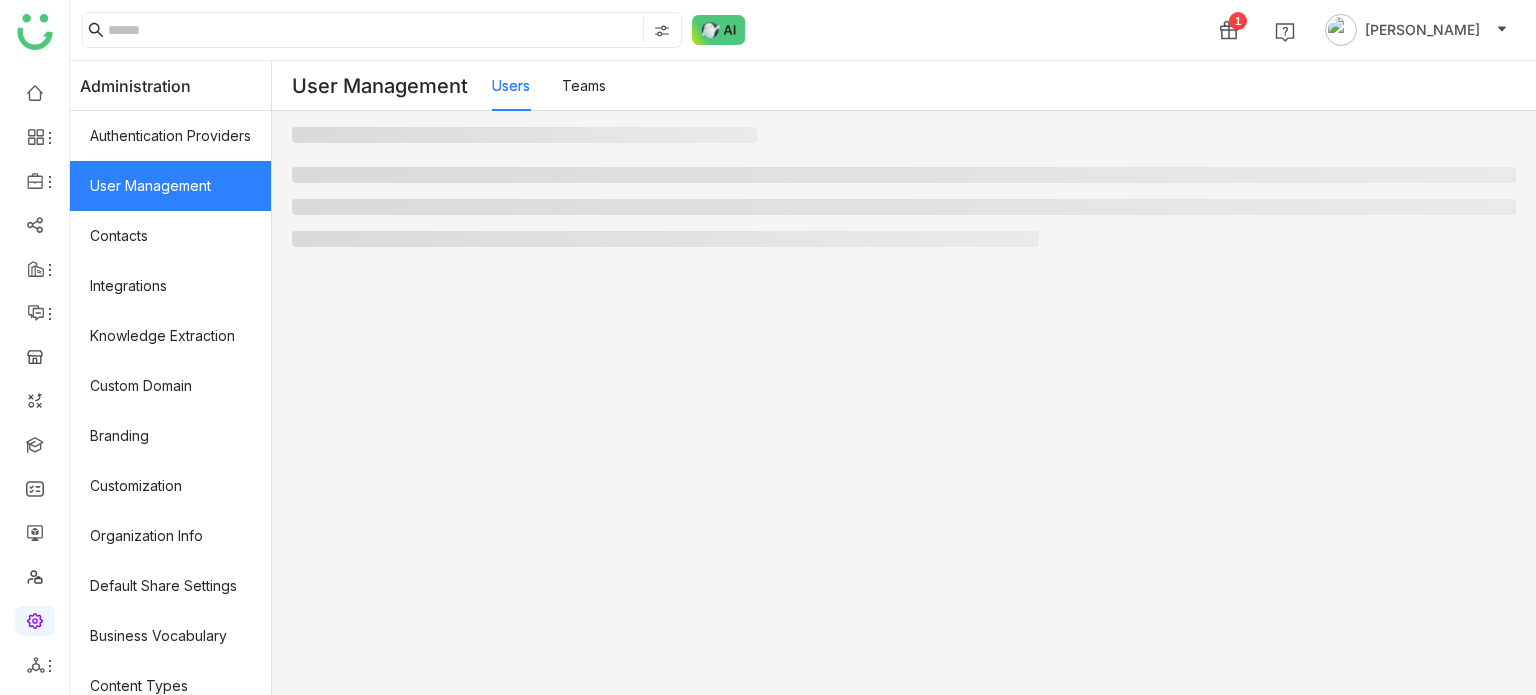 click on "User Management" 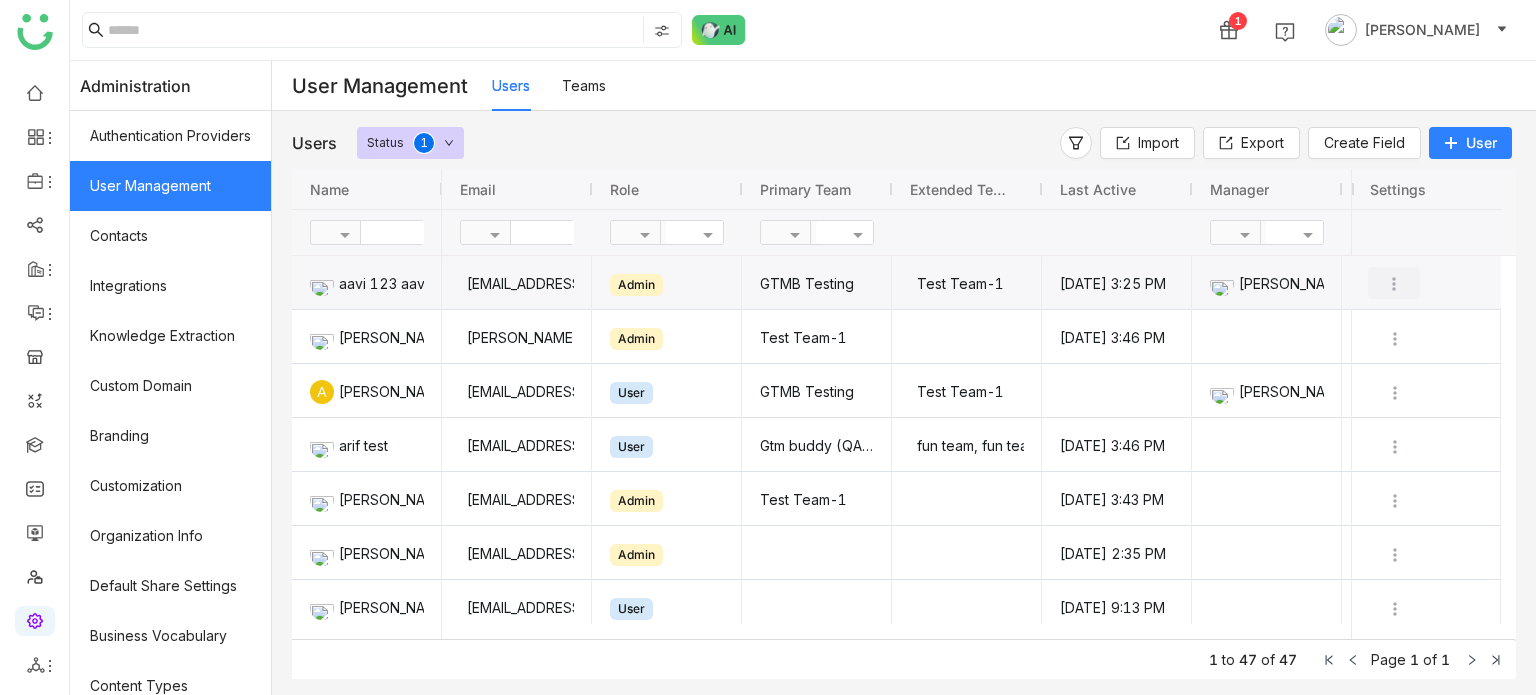 click 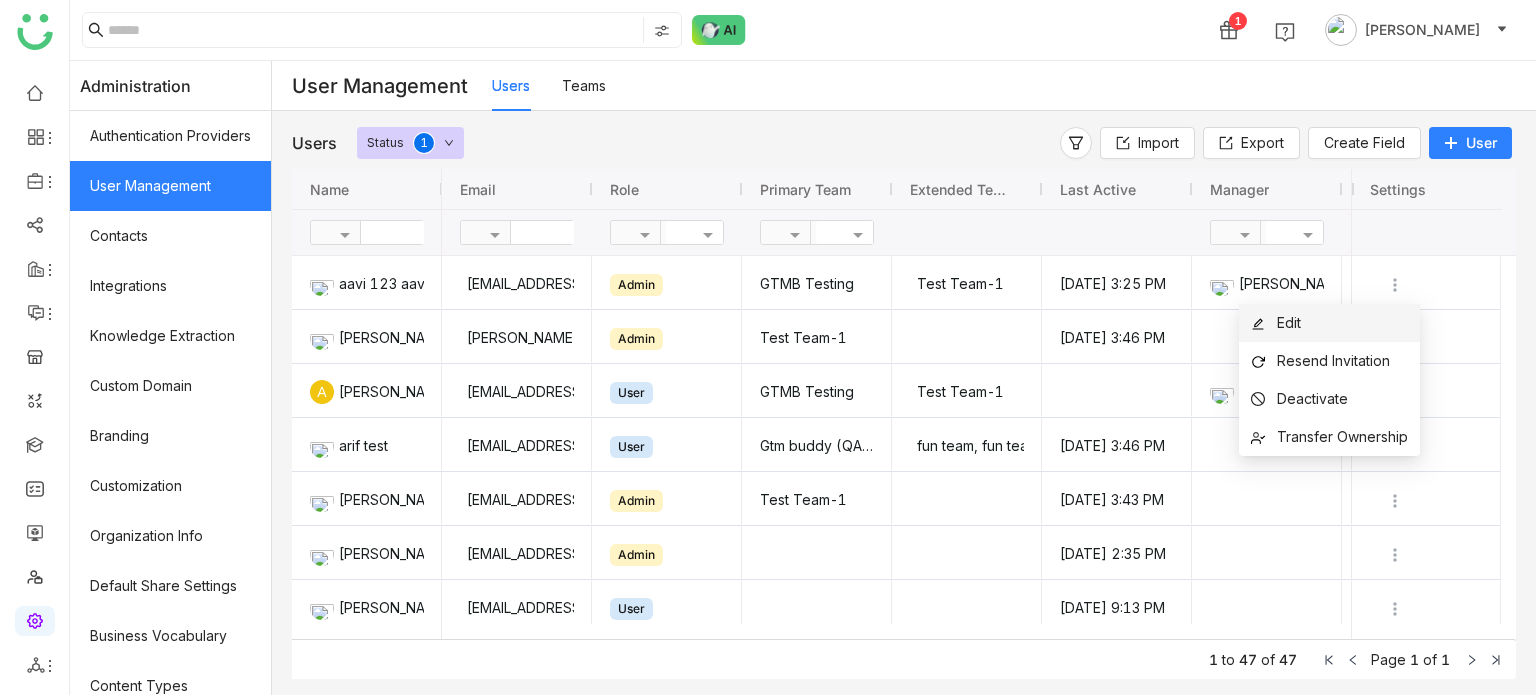 click on "Edit" at bounding box center (1329, 323) 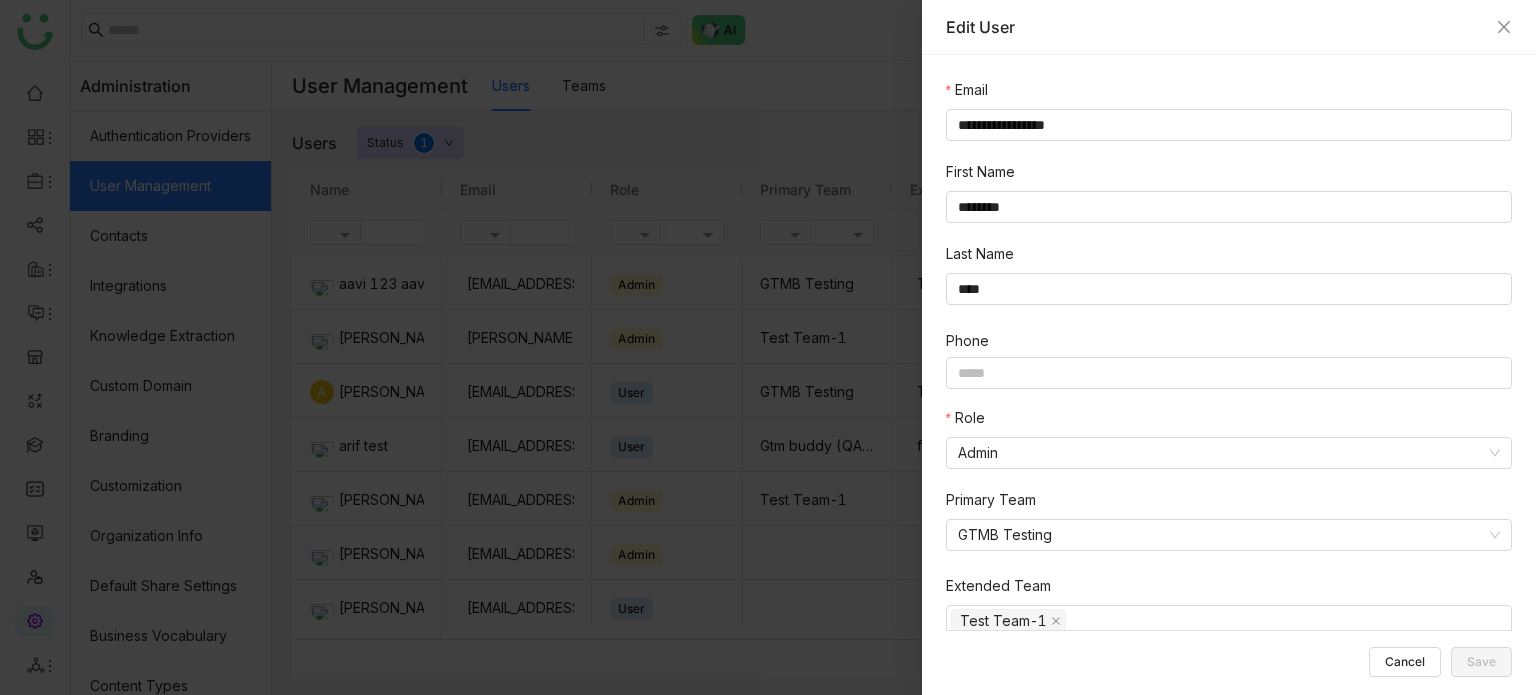 scroll, scrollTop: 470, scrollLeft: 0, axis: vertical 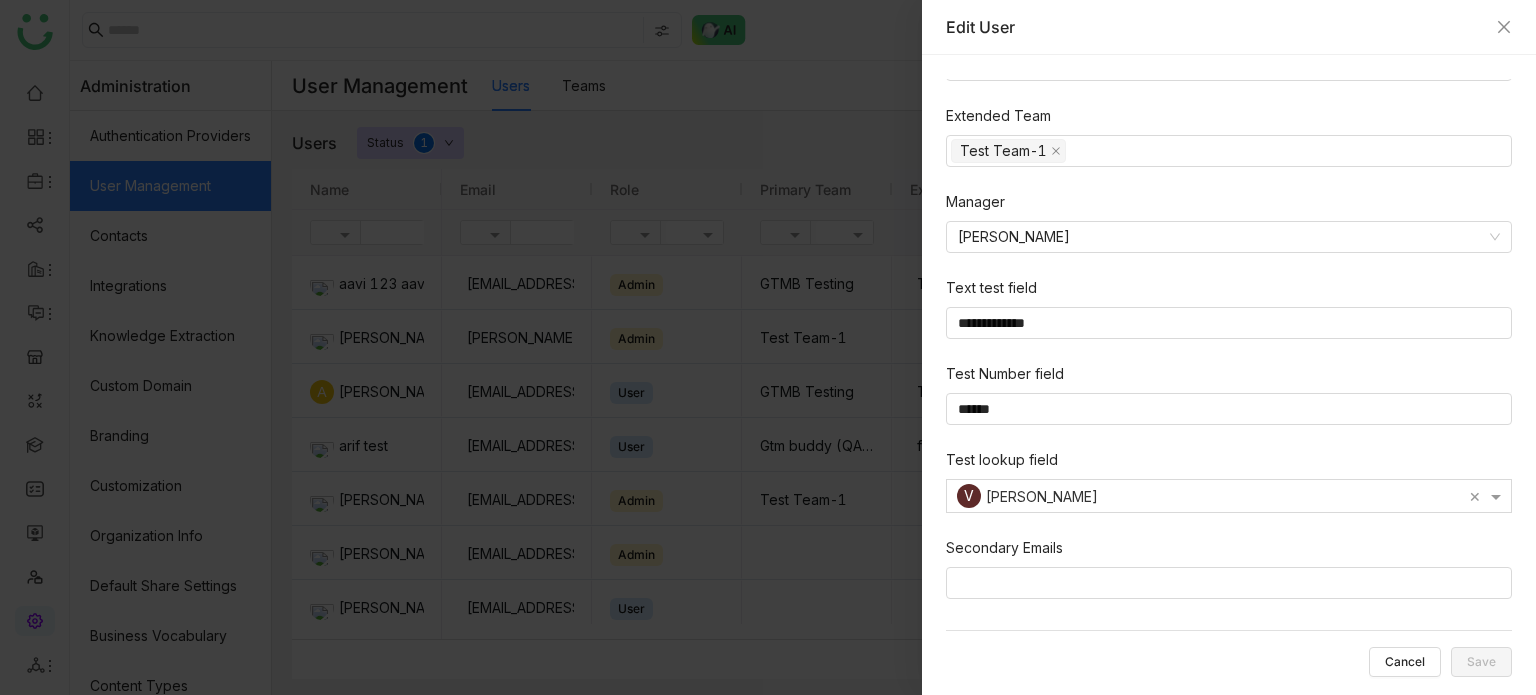 click on "Test Number field ******" at bounding box center [1233, 398] 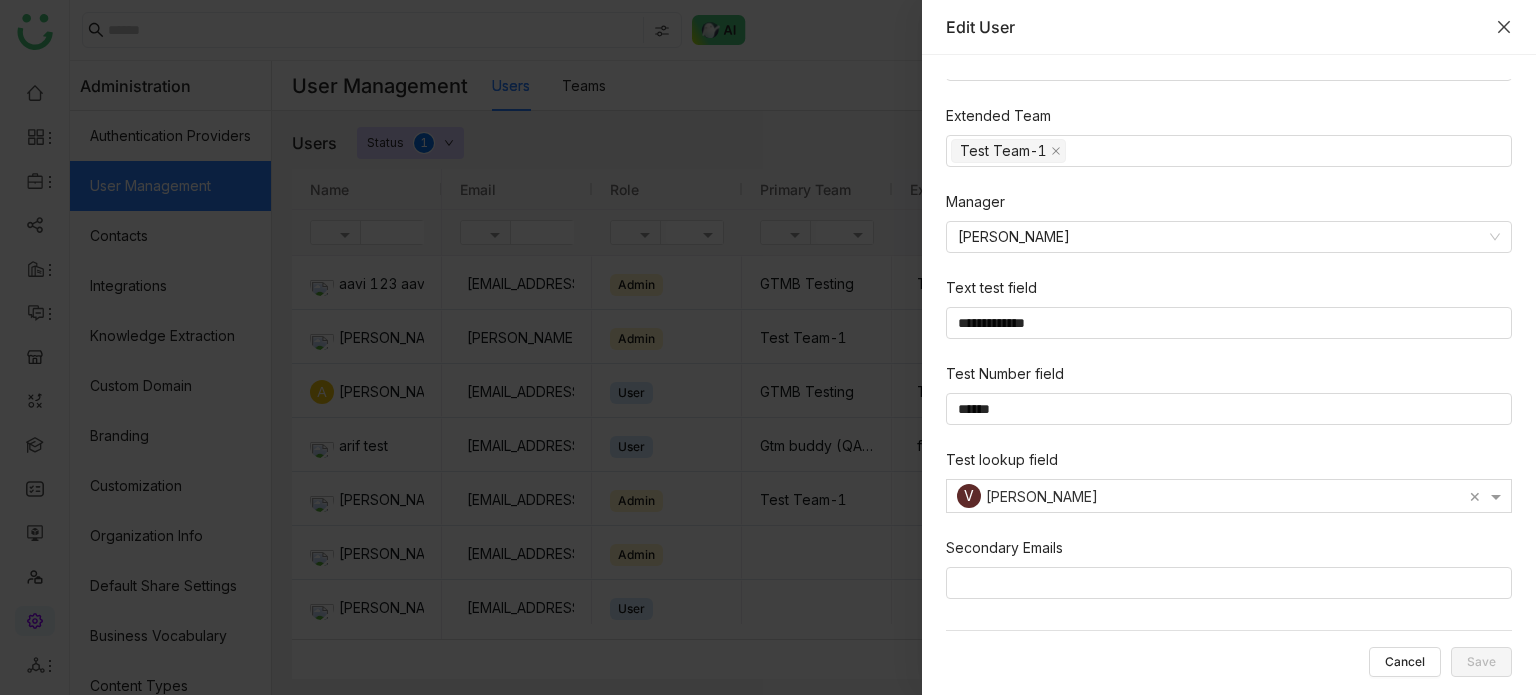 drag, startPoint x: 1496, startPoint y: 23, endPoint x: 1462, endPoint y: 32, distance: 35.17101 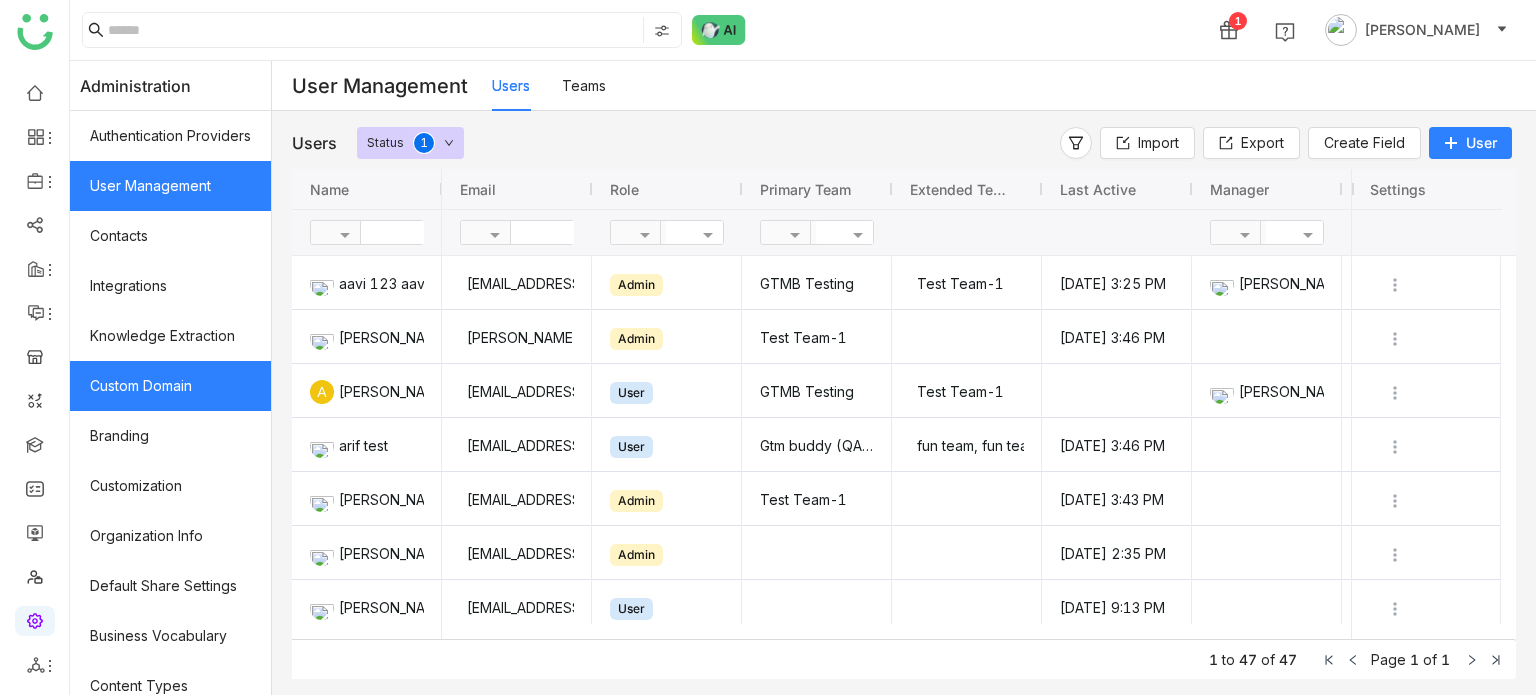 click on "Custom Domain" 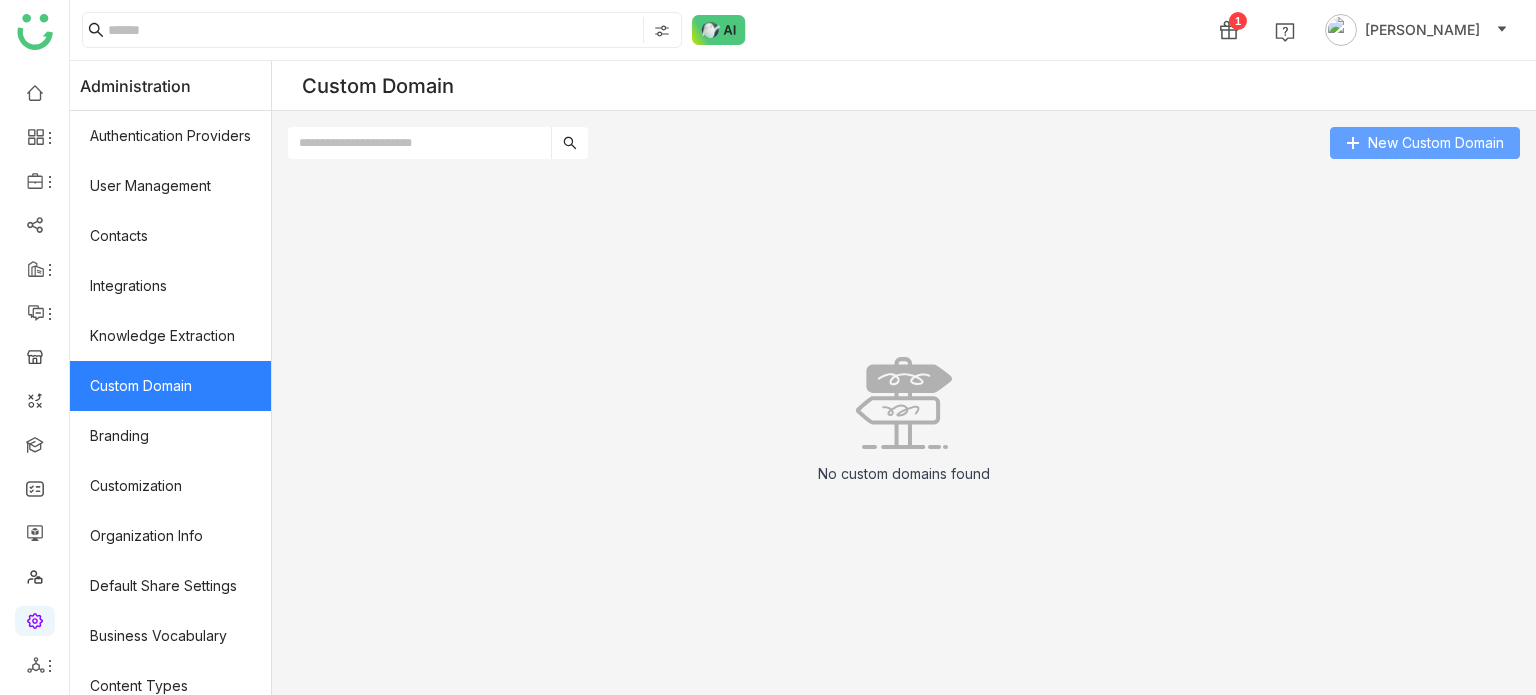 click on "New Custom Domain" 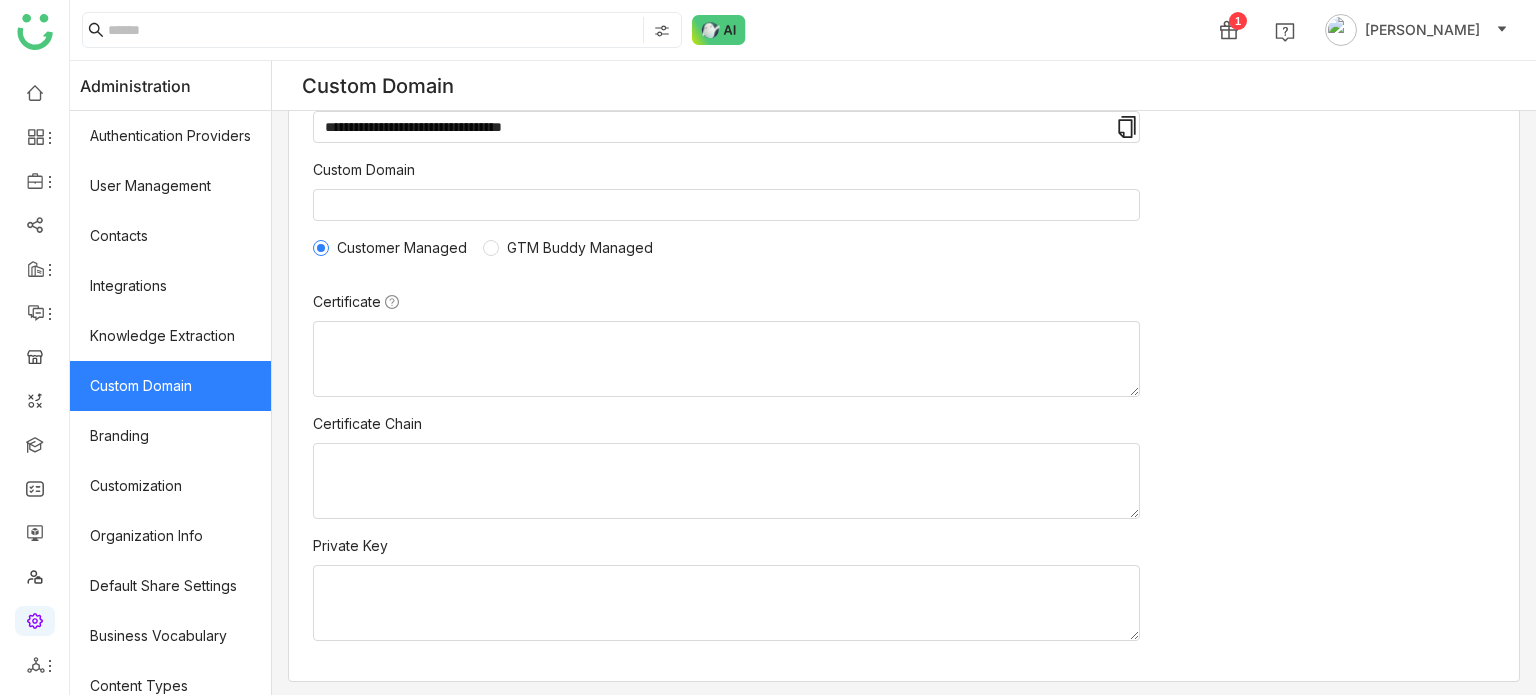 scroll, scrollTop: 0, scrollLeft: 0, axis: both 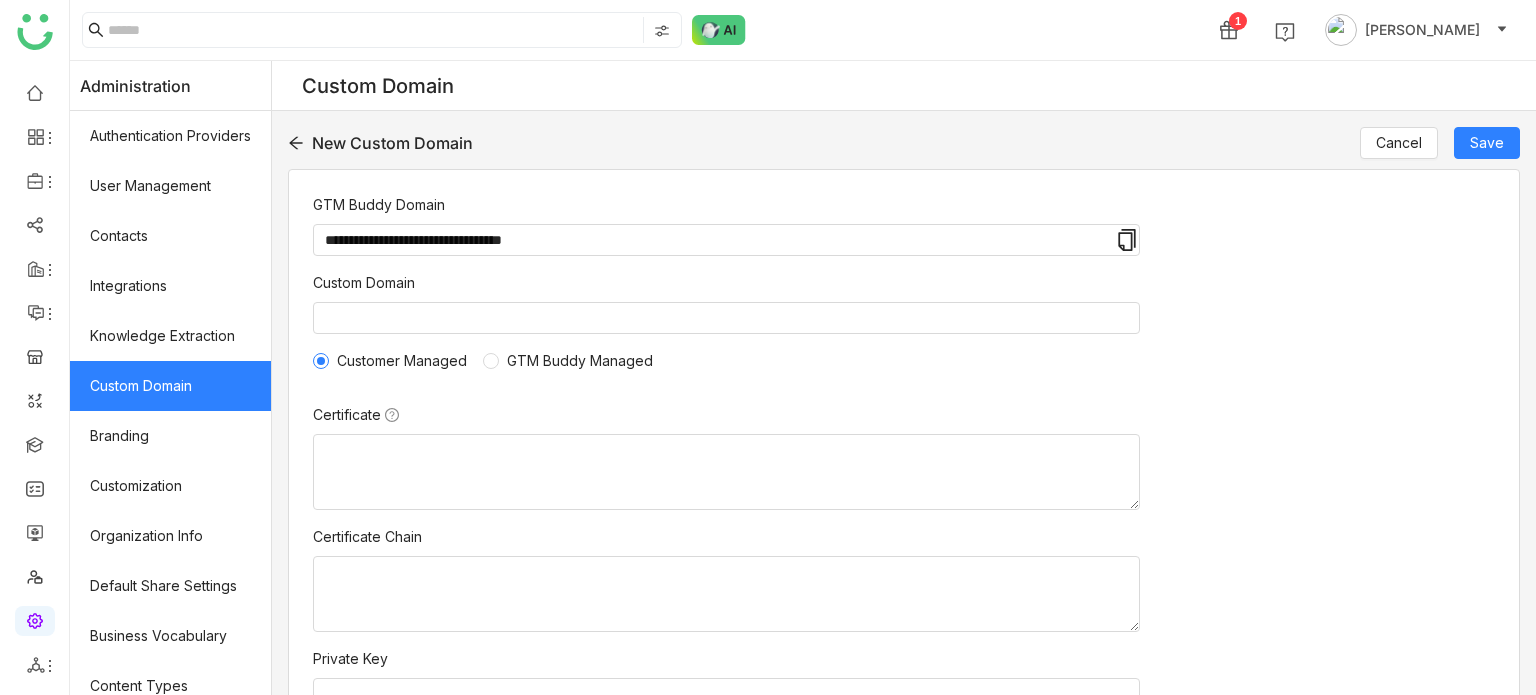 click on "New Custom Domain" 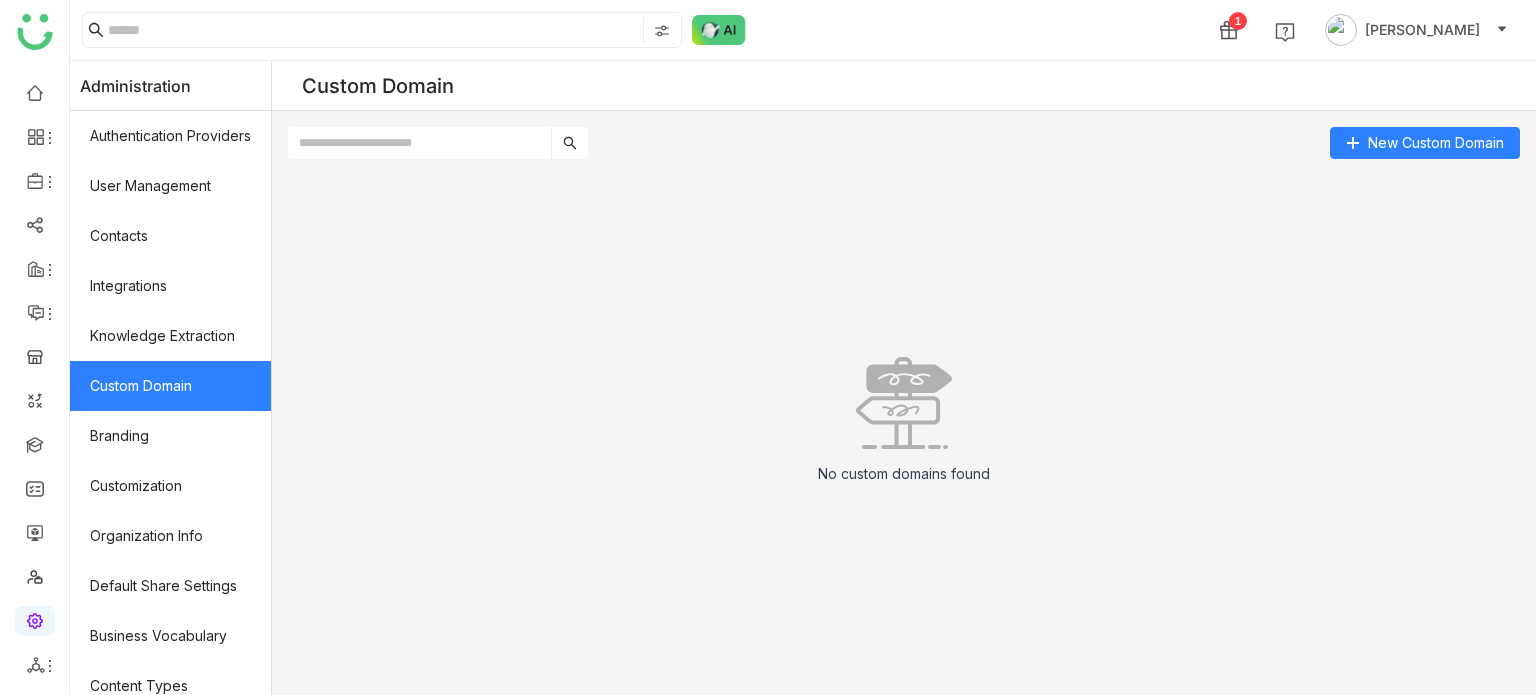 click 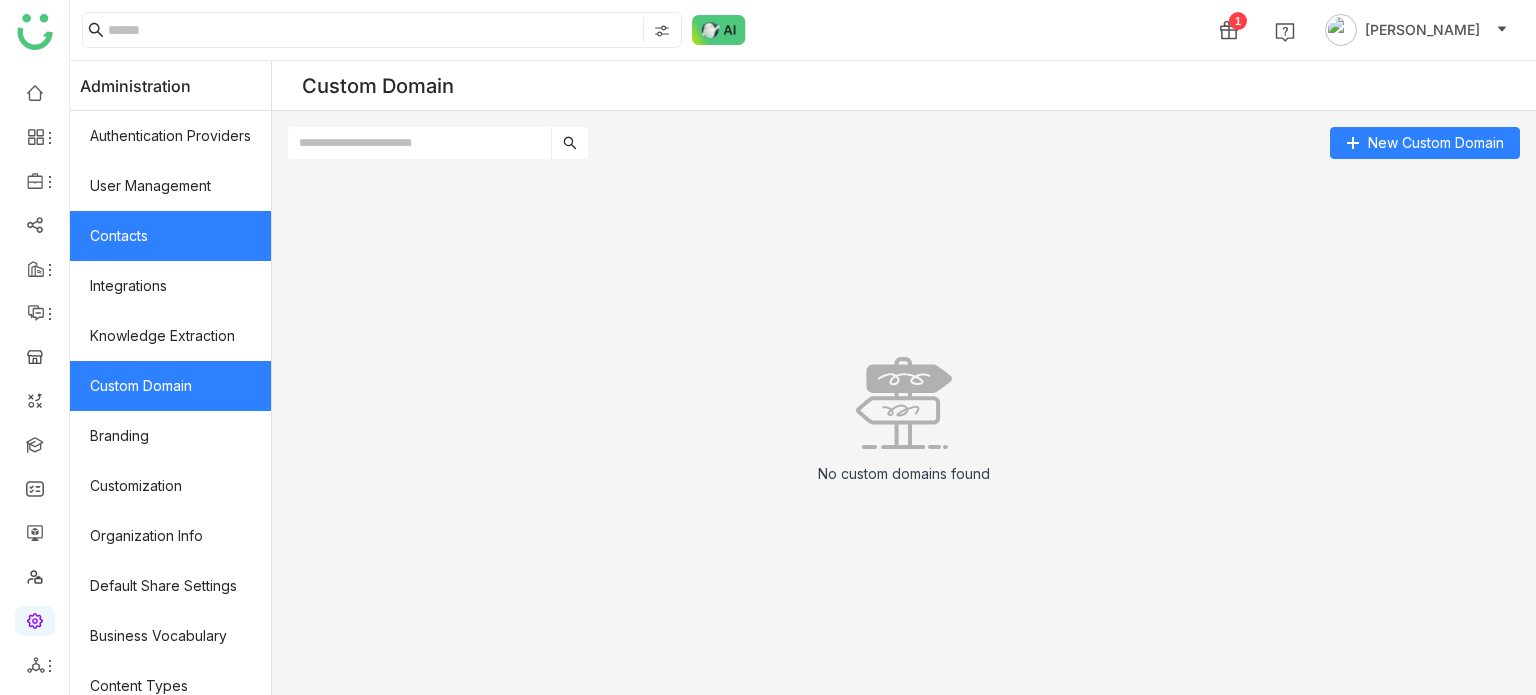 click on "Contacts" 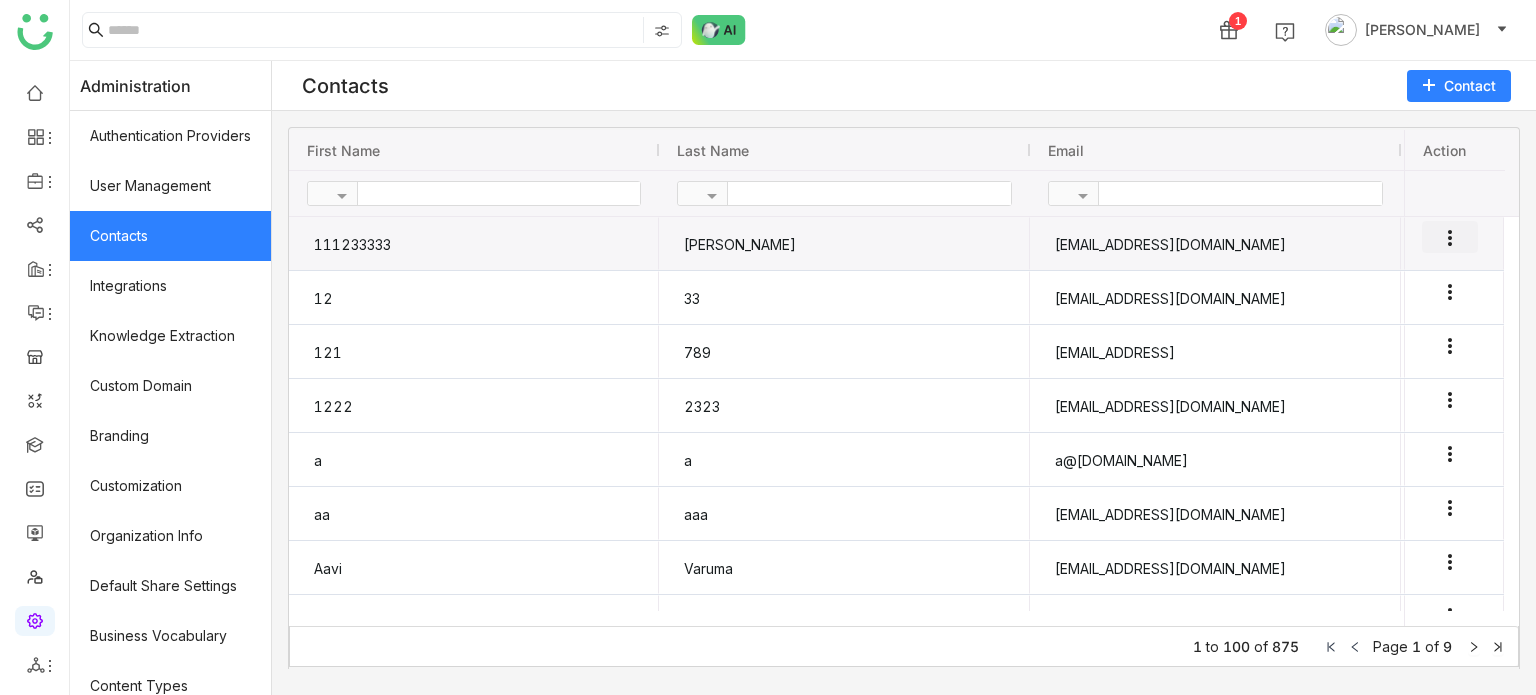 click on "more_vert" 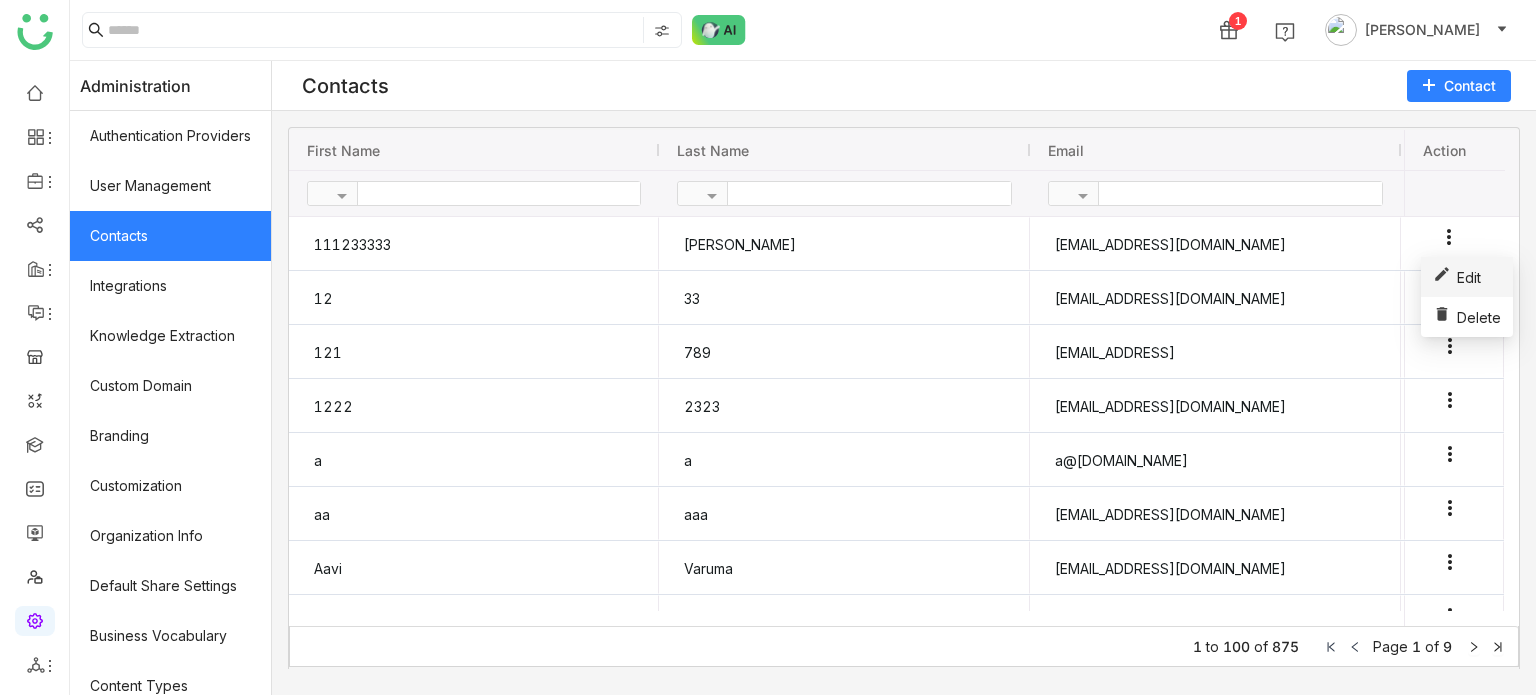 click on "edit" at bounding box center [1445, 274] 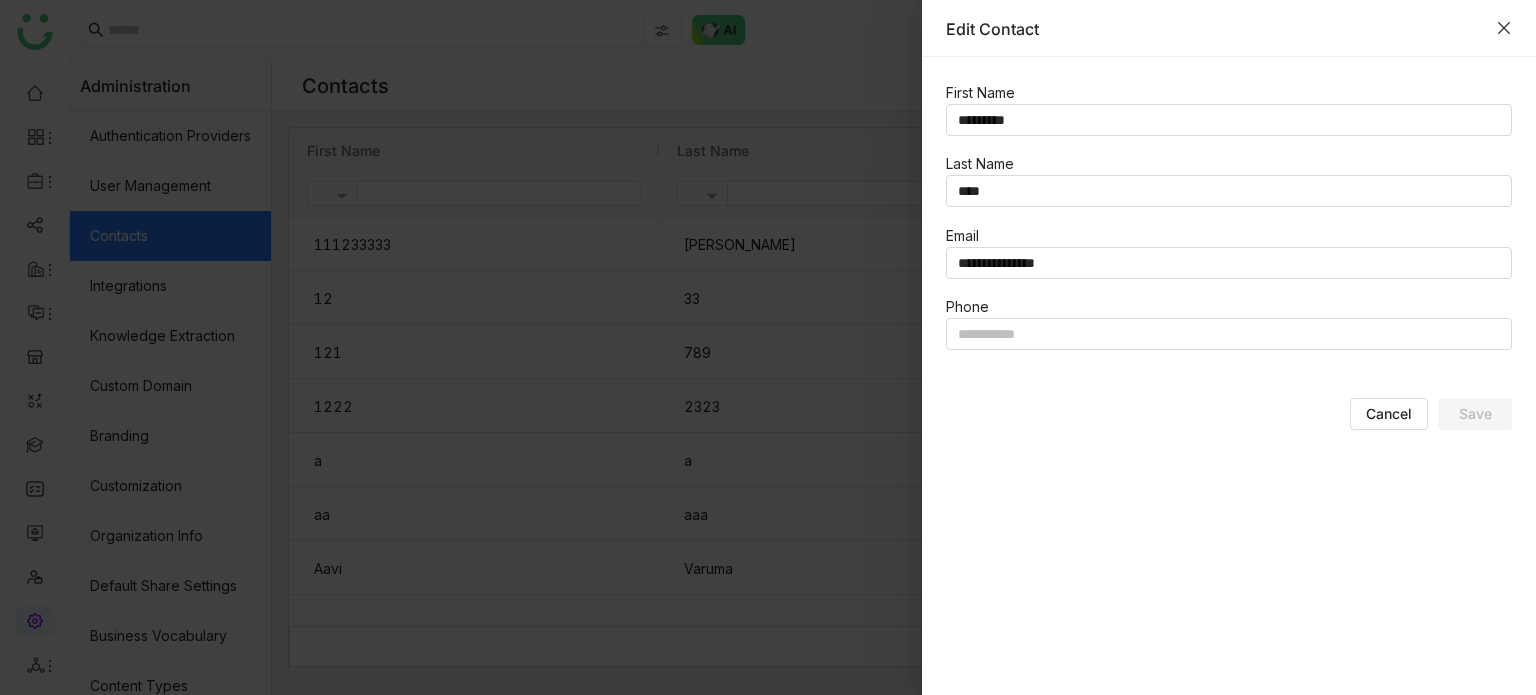 click 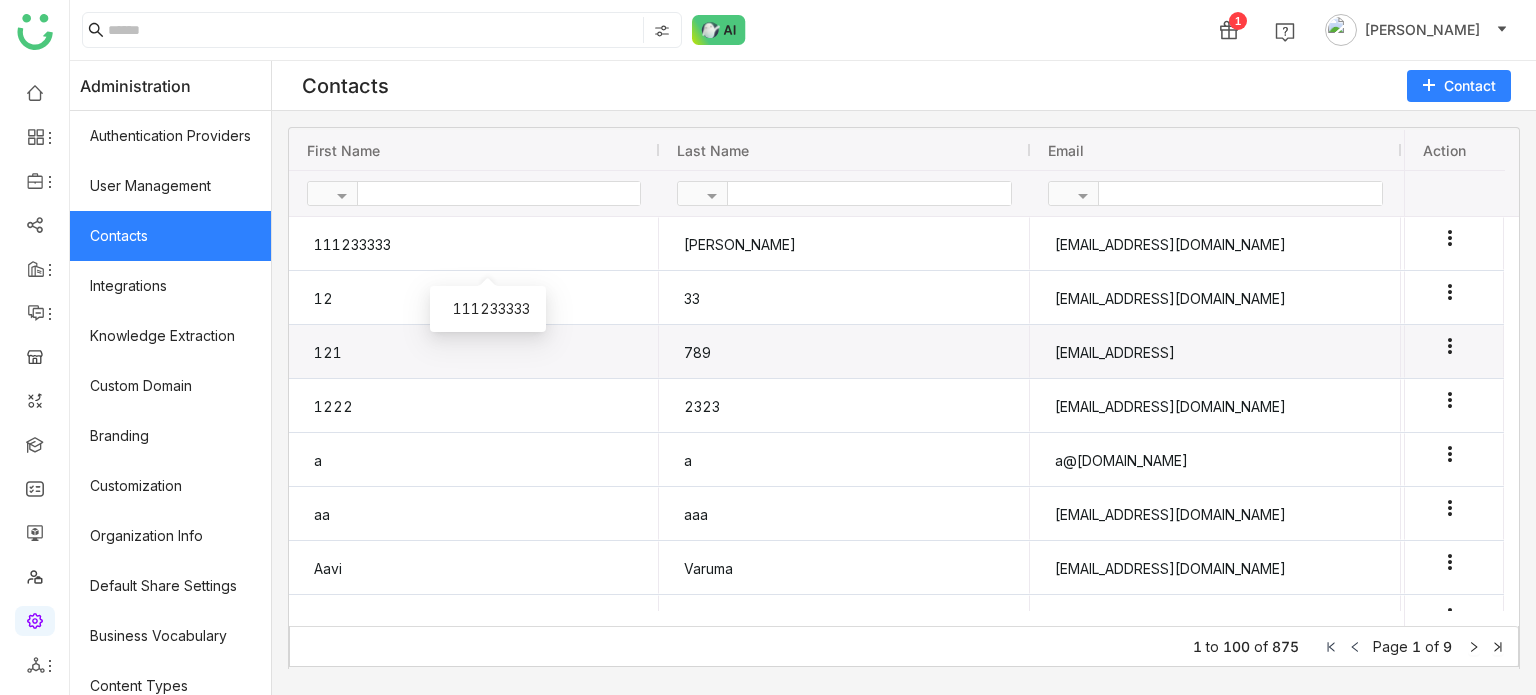 scroll, scrollTop: 200, scrollLeft: 0, axis: vertical 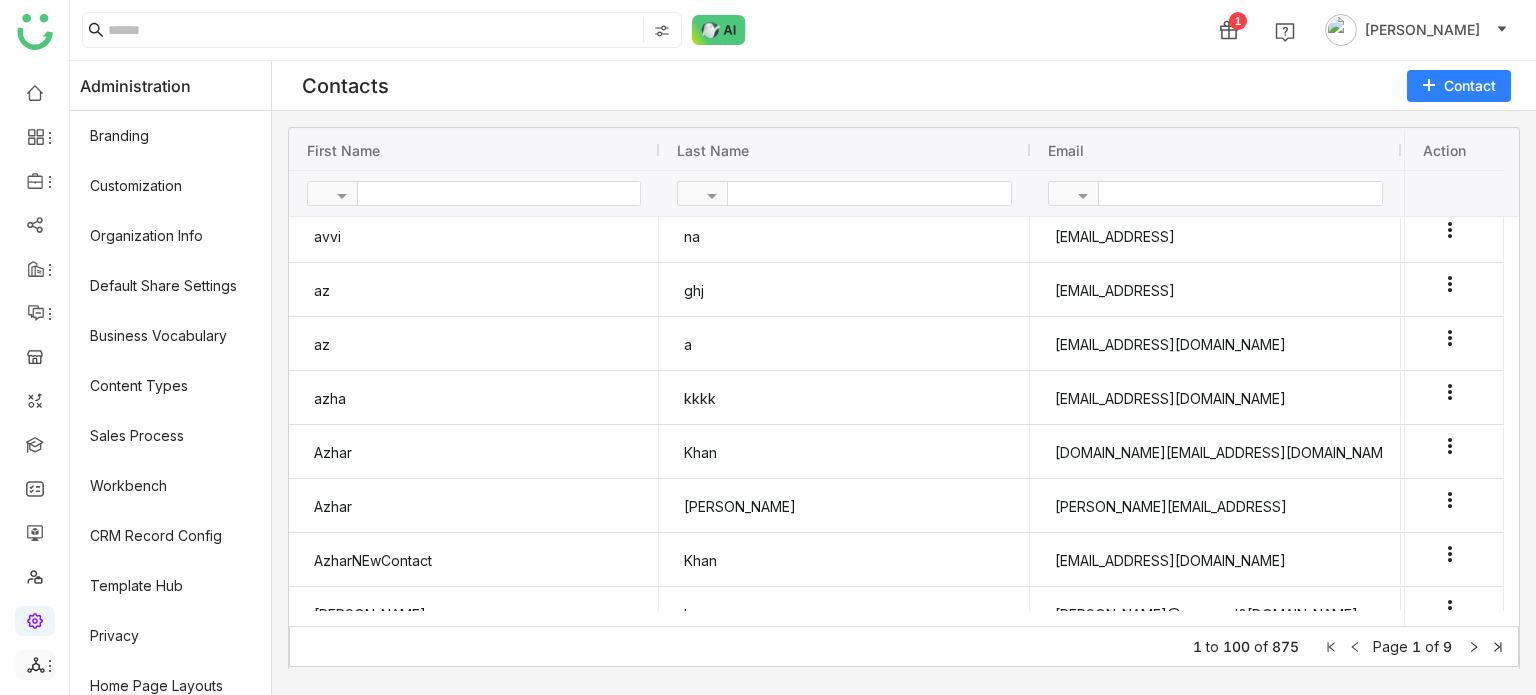 click at bounding box center (35, 665) 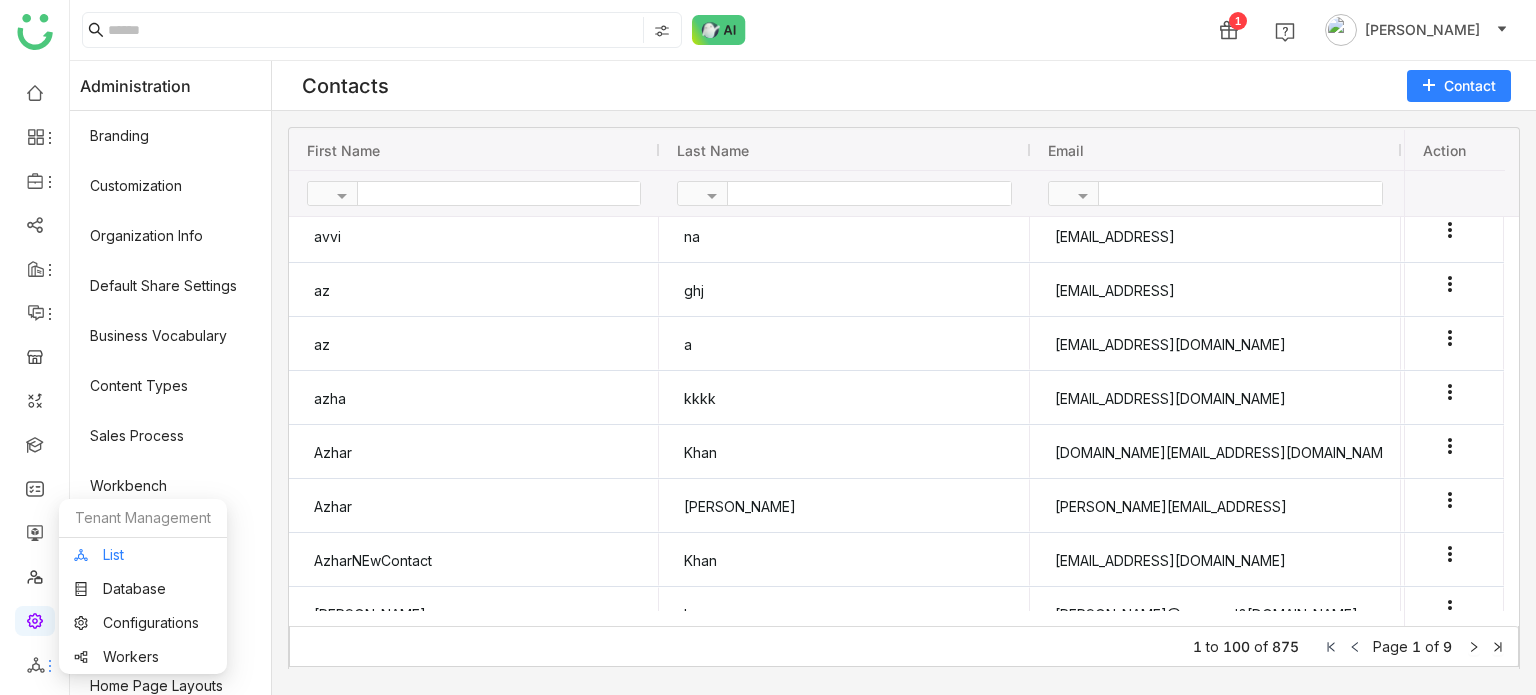click on "List" at bounding box center (143, 555) 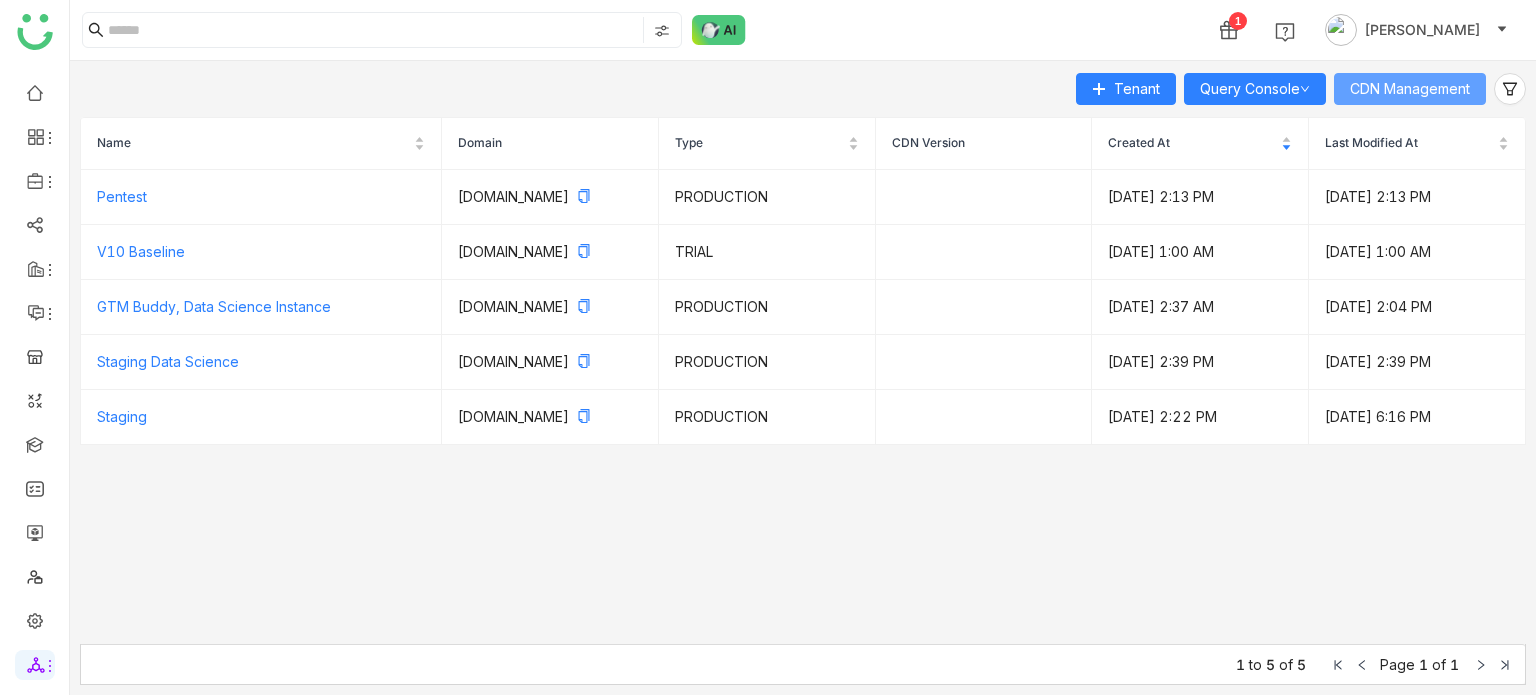 click on "CDN Management" 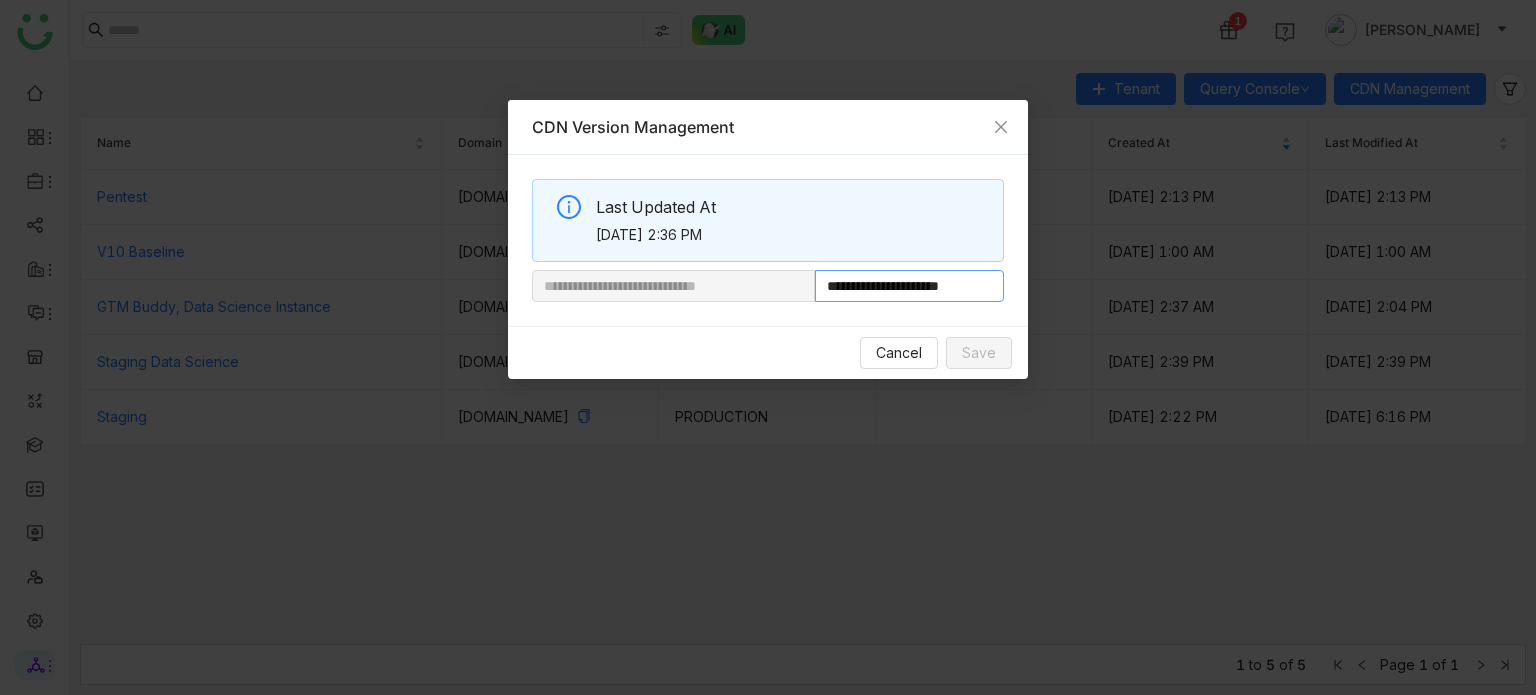 drag, startPoint x: 878, startPoint y: 284, endPoint x: 1006, endPoint y: 287, distance: 128.03516 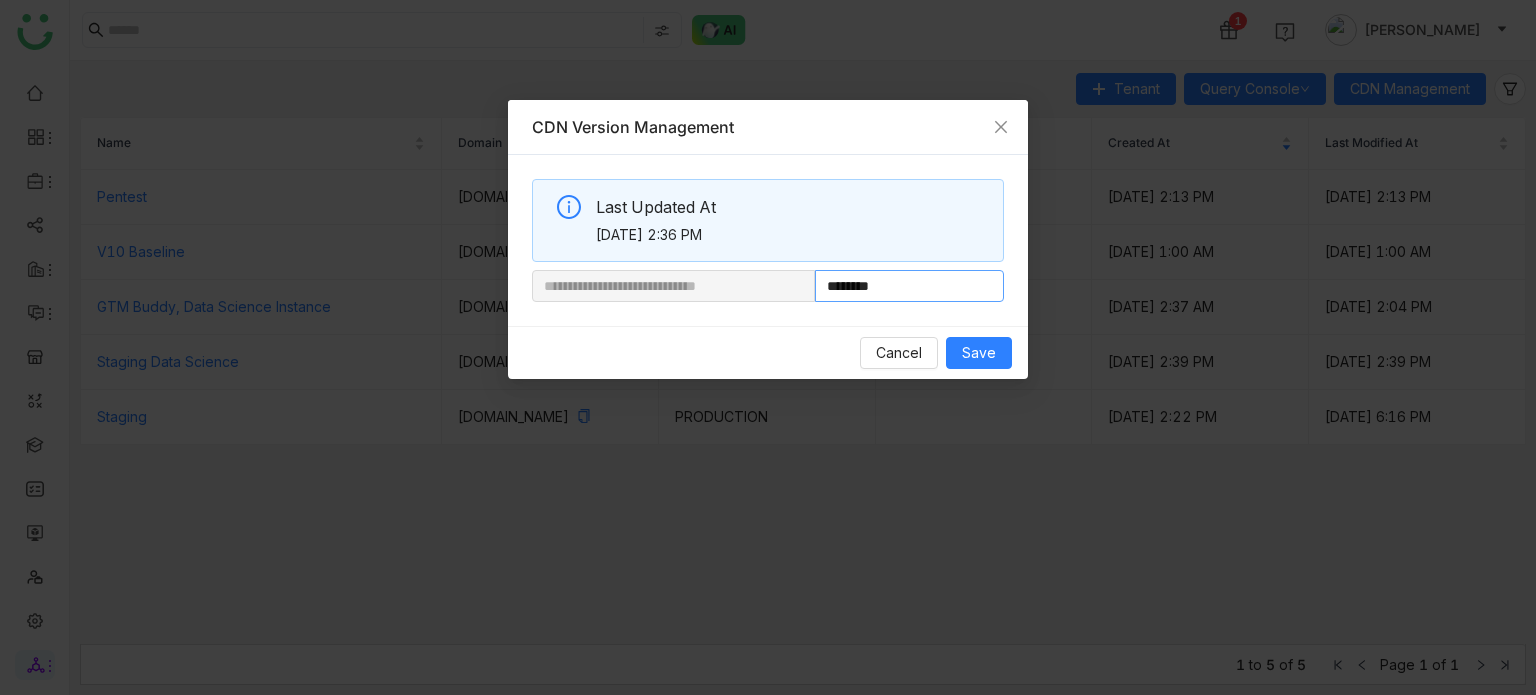 paste on "**********" 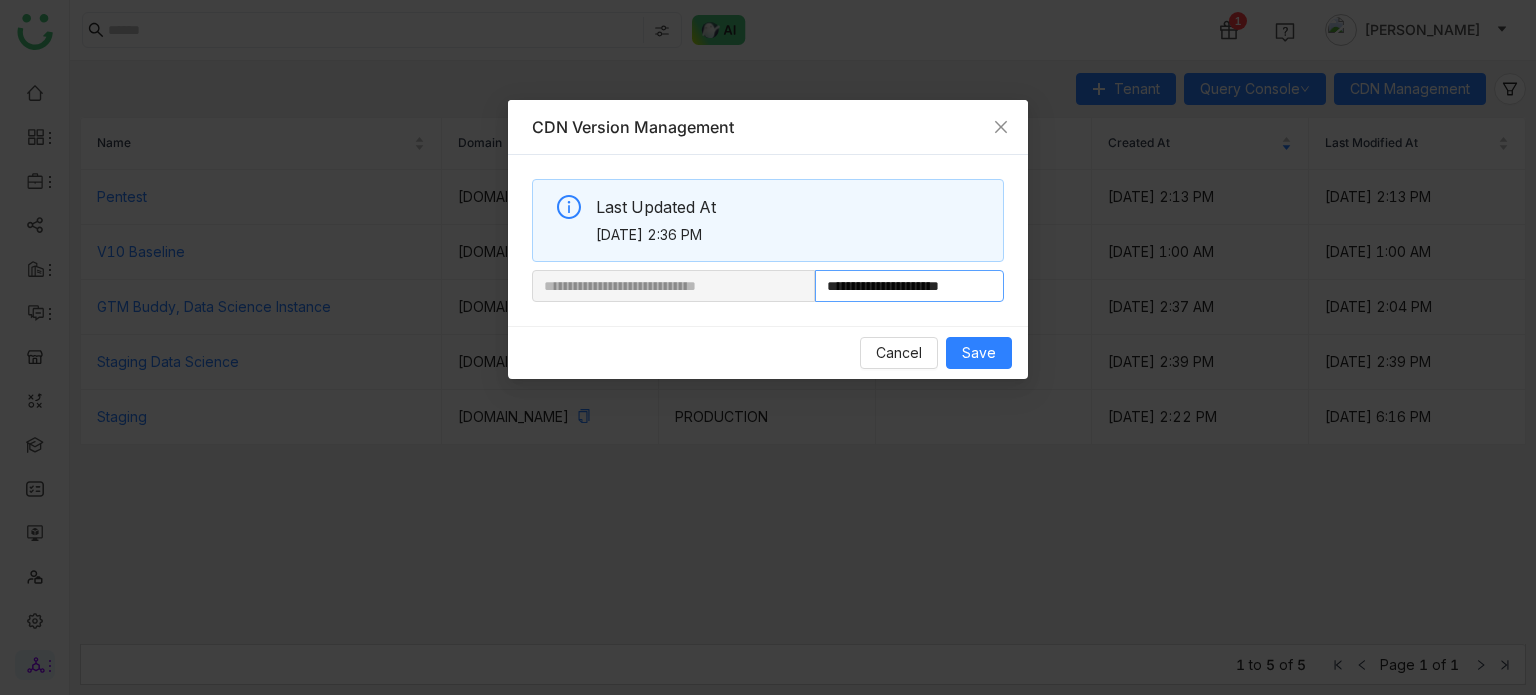 type on "**********" 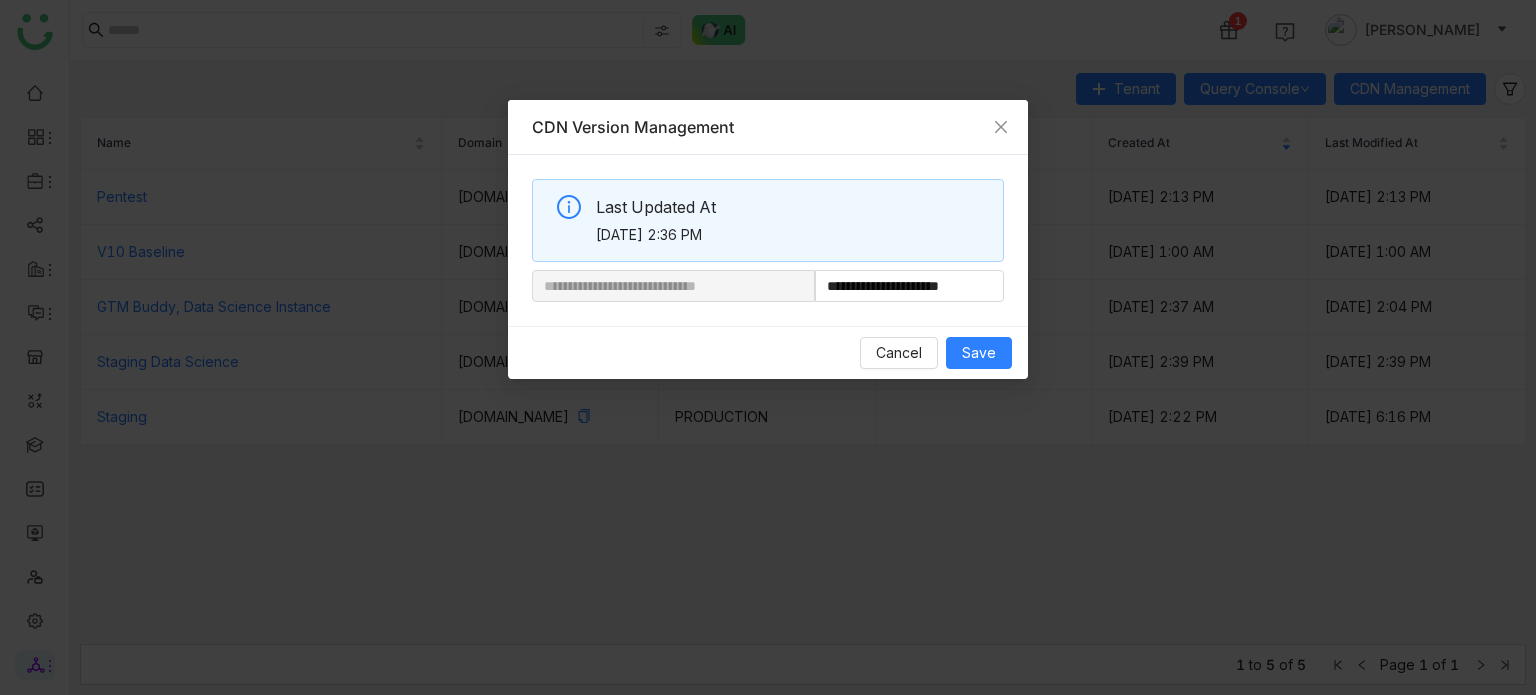 click on "Cancel   Save" at bounding box center [768, 352] 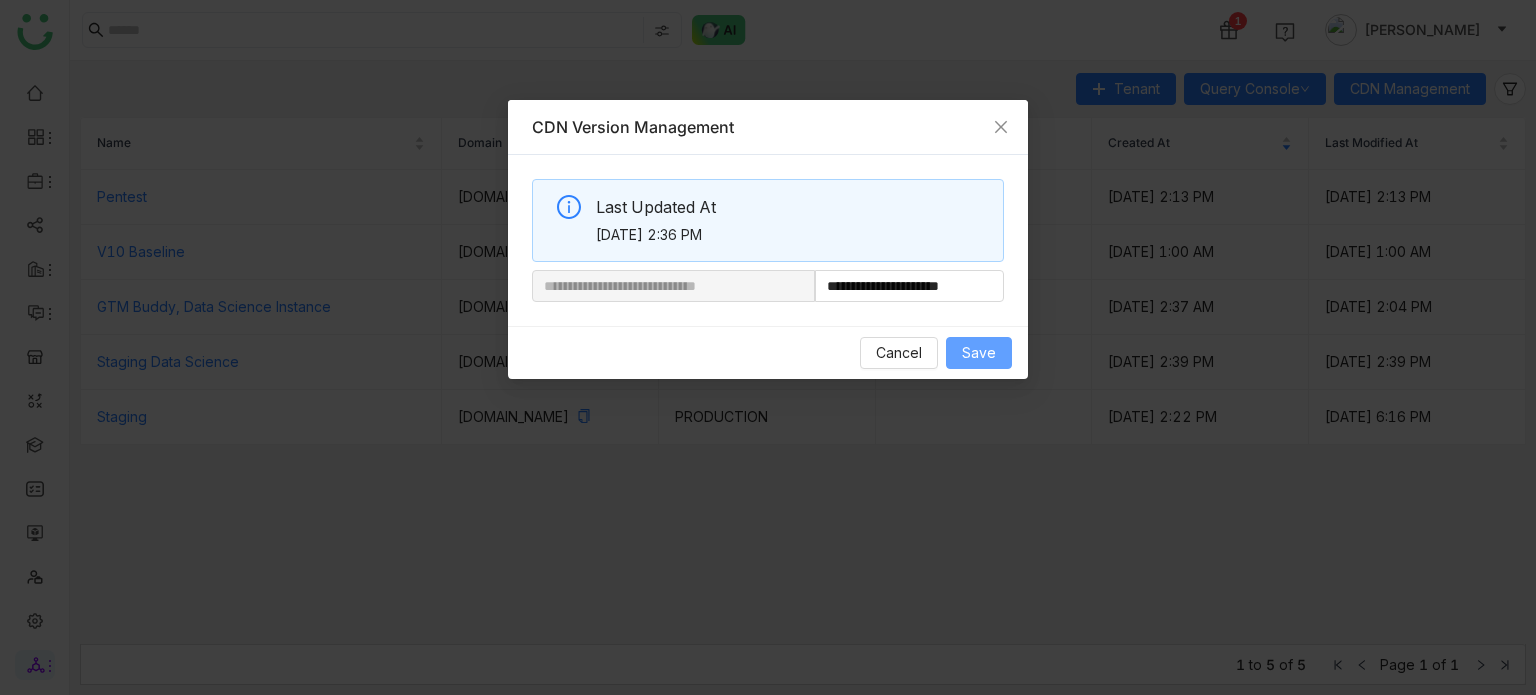 click on "Save" at bounding box center [979, 353] 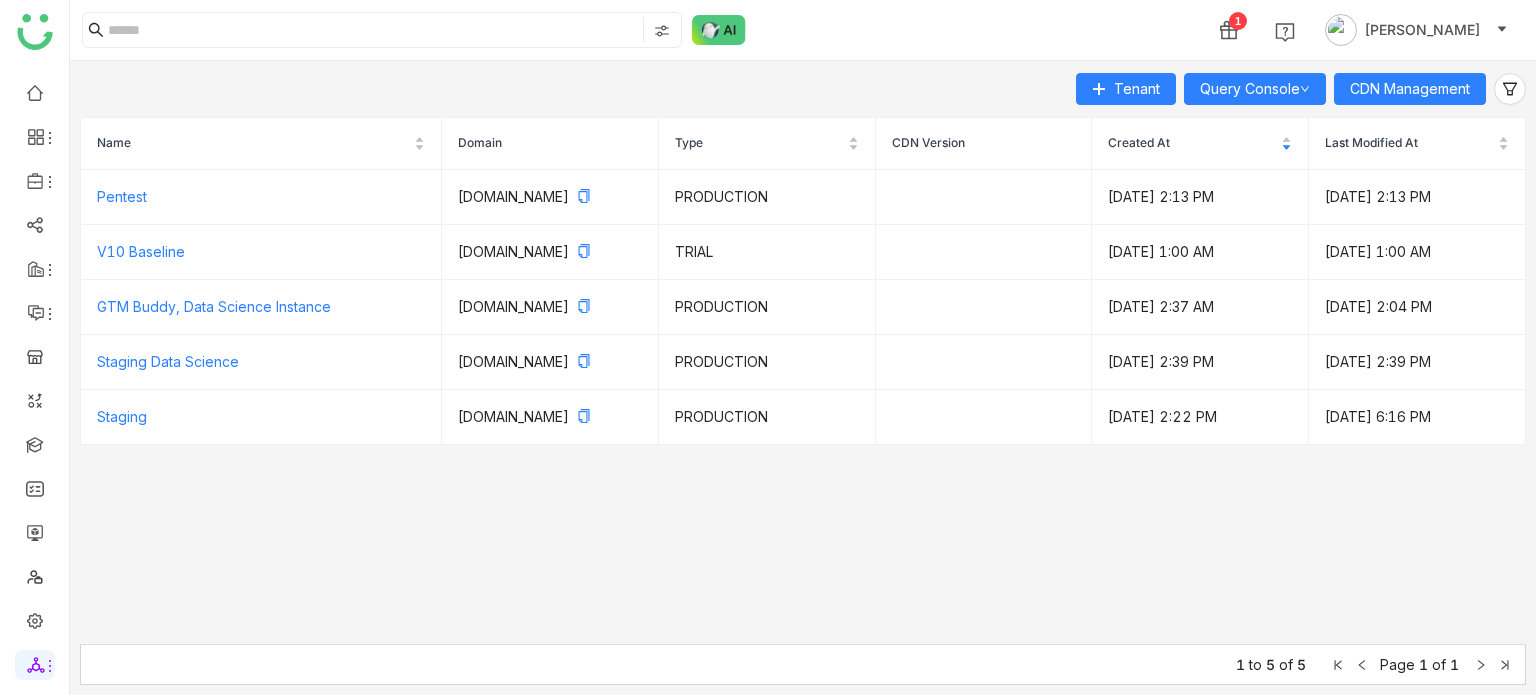 scroll, scrollTop: 0, scrollLeft: 0, axis: both 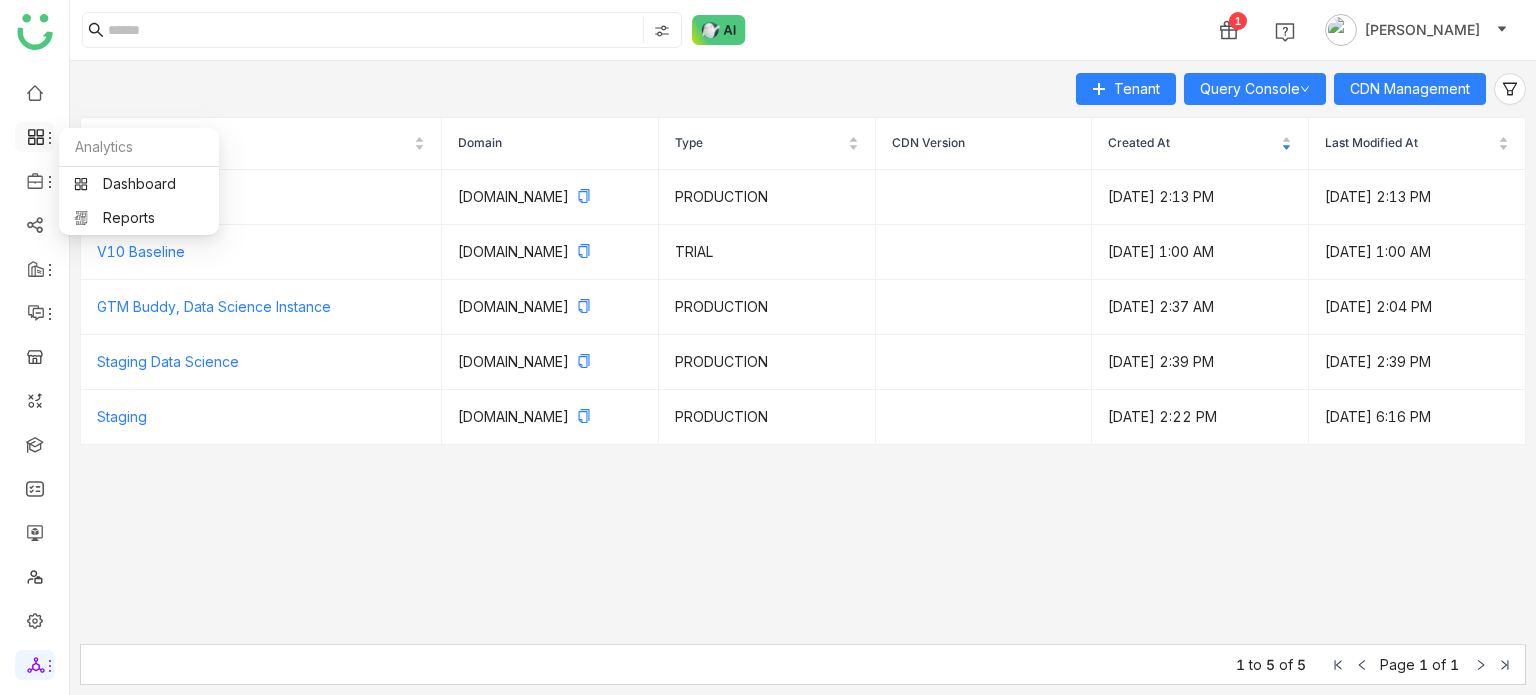 click 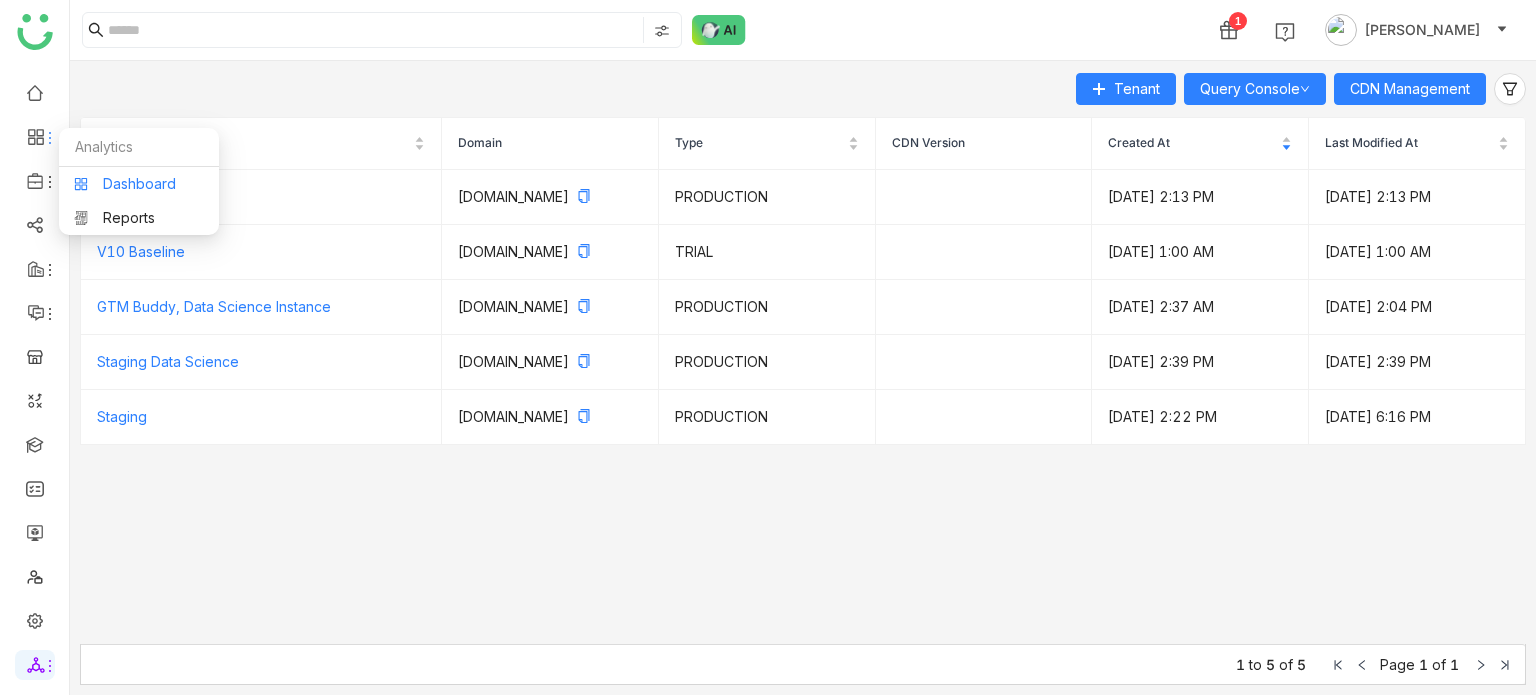 click on "Dashboard" at bounding box center [139, 184] 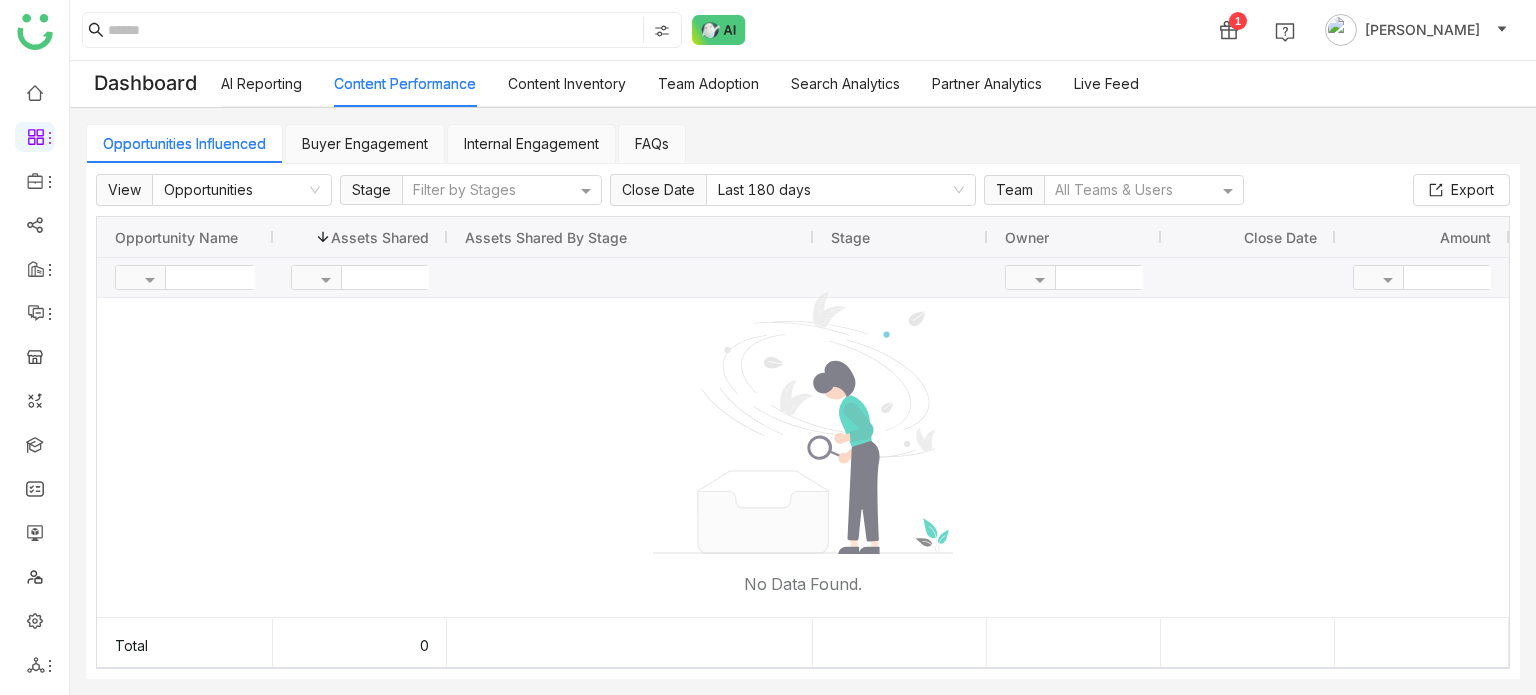 click on "Partner Analytics" at bounding box center [987, 83] 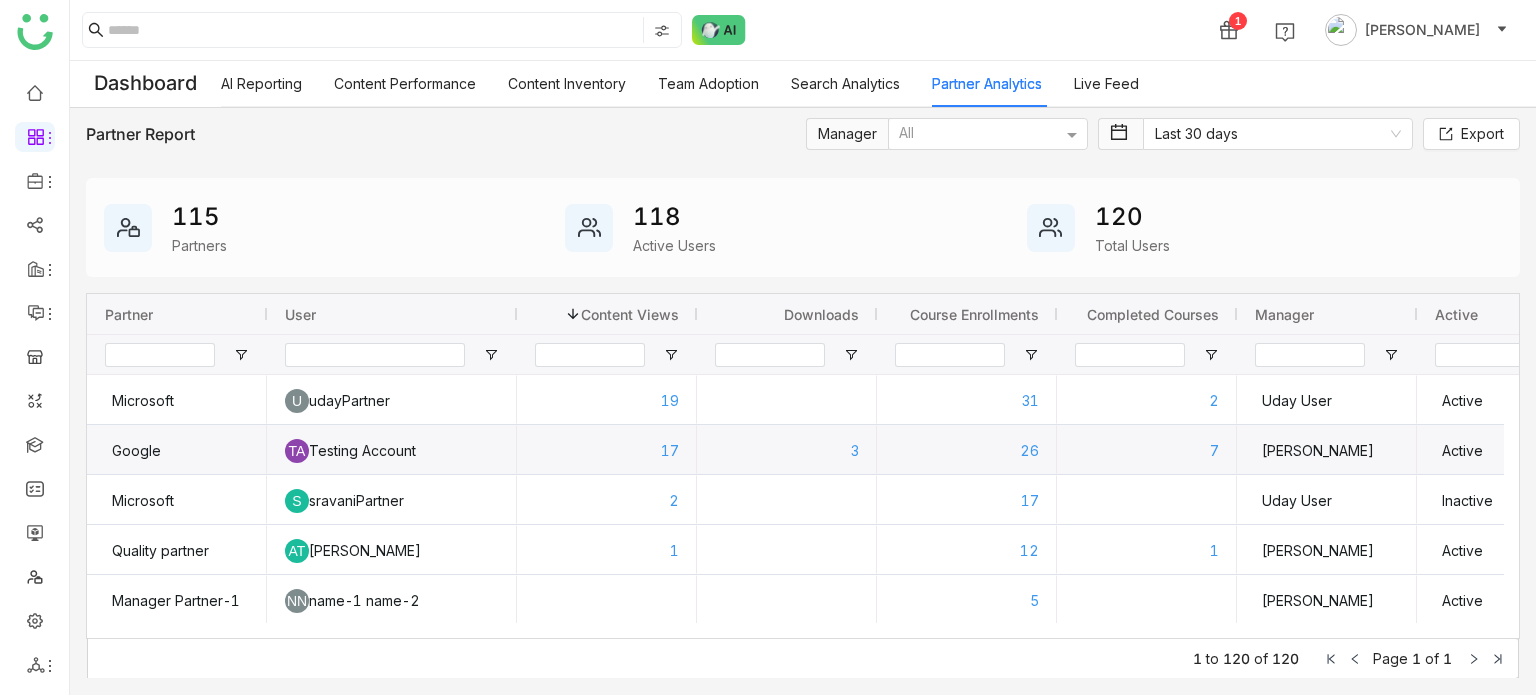 scroll, scrollTop: 141, scrollLeft: 0, axis: vertical 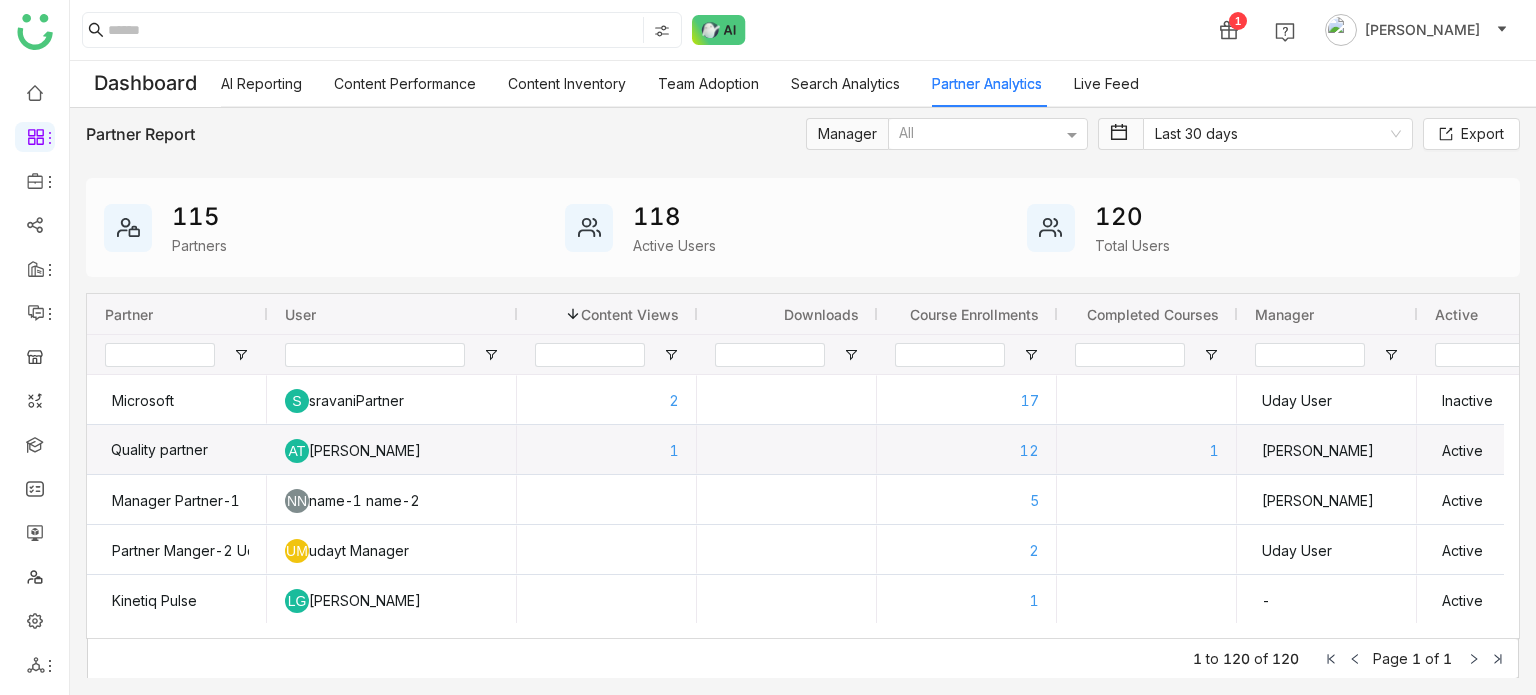click on "Quality partner" 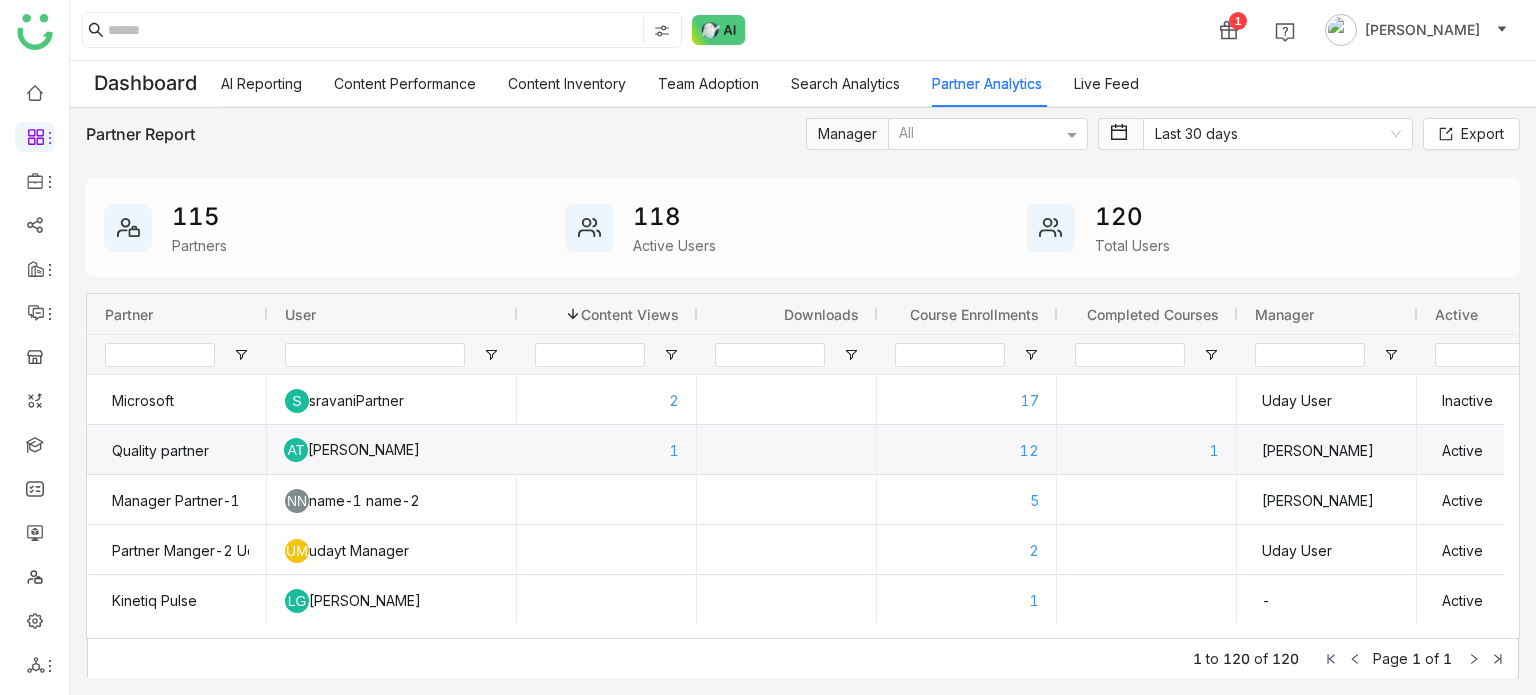 click on "AT     Arif  Testing" 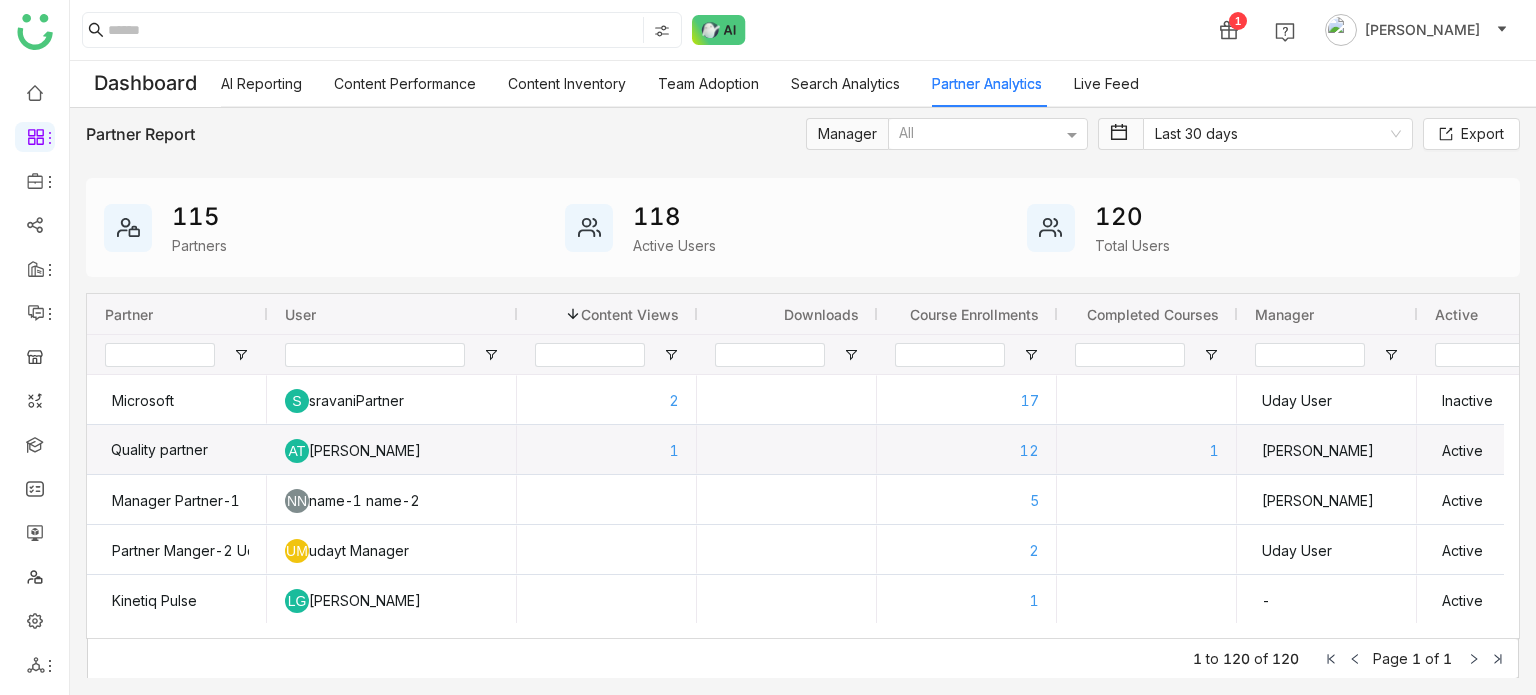 drag, startPoint x: 580, startPoint y: 451, endPoint x: 593, endPoint y: 451, distance: 13 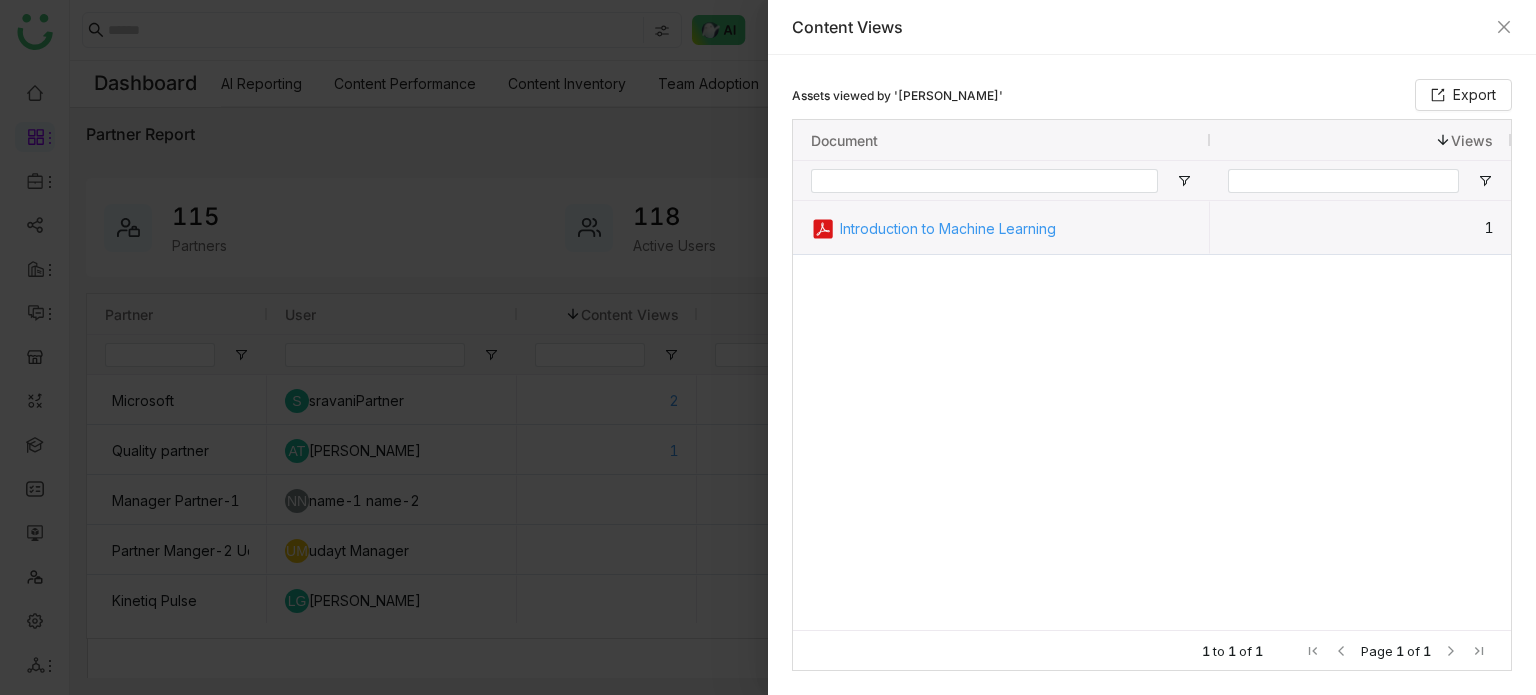 click on "1" at bounding box center [1360, 227] 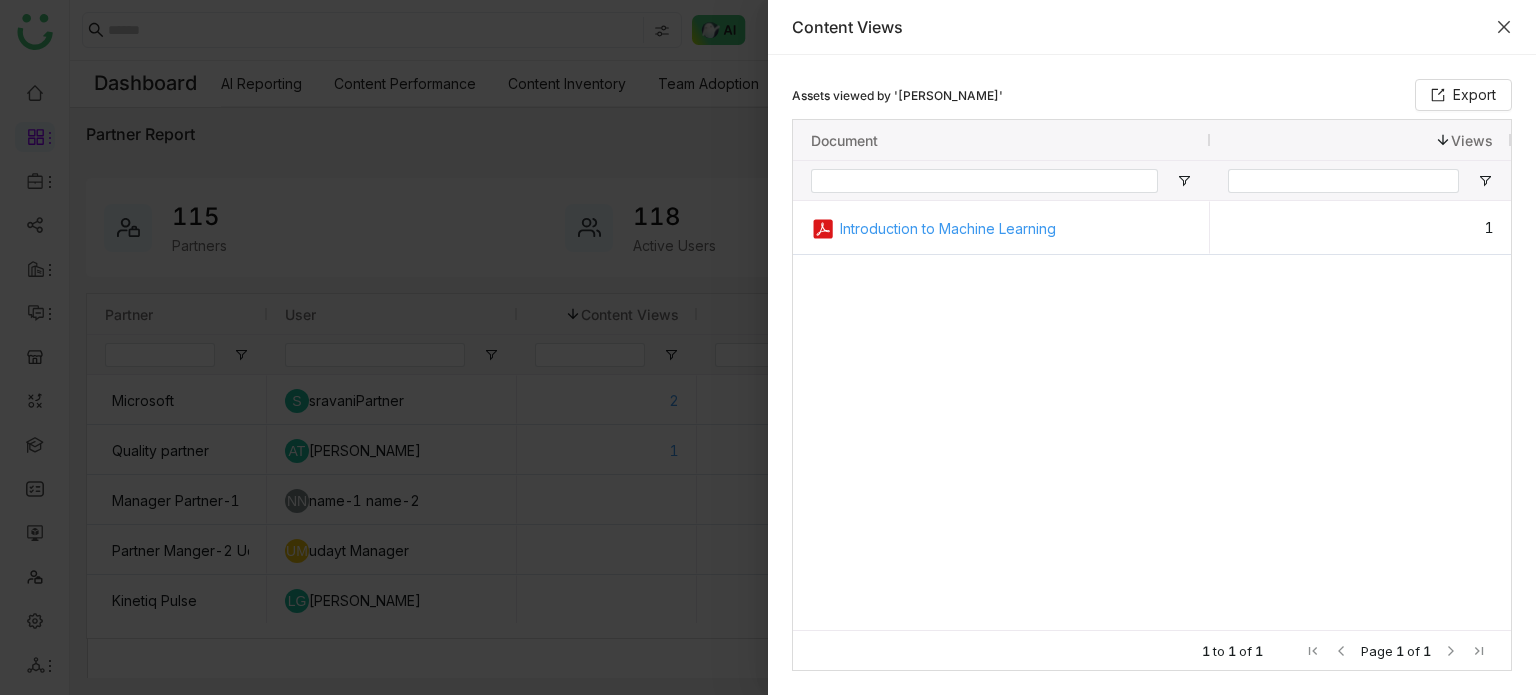 click on "Content Views" at bounding box center [1152, 27] 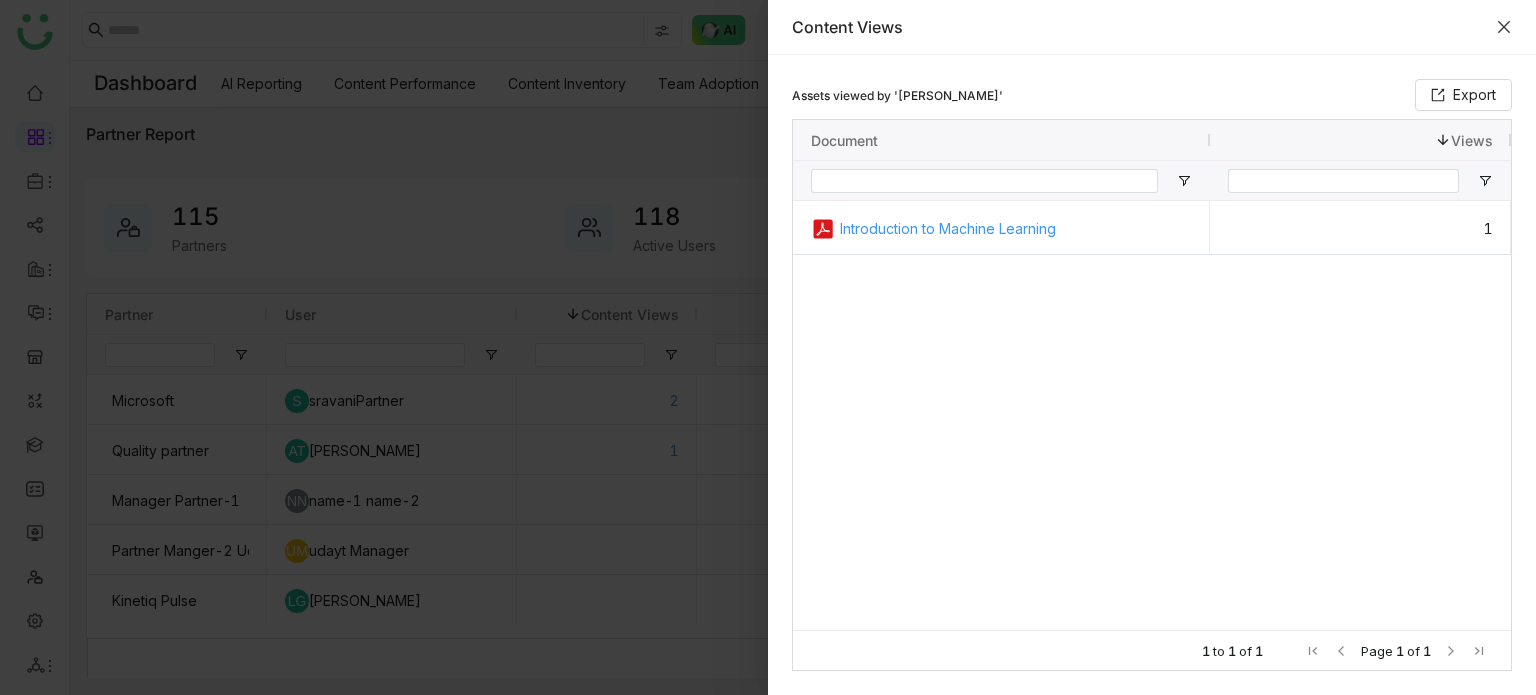 click 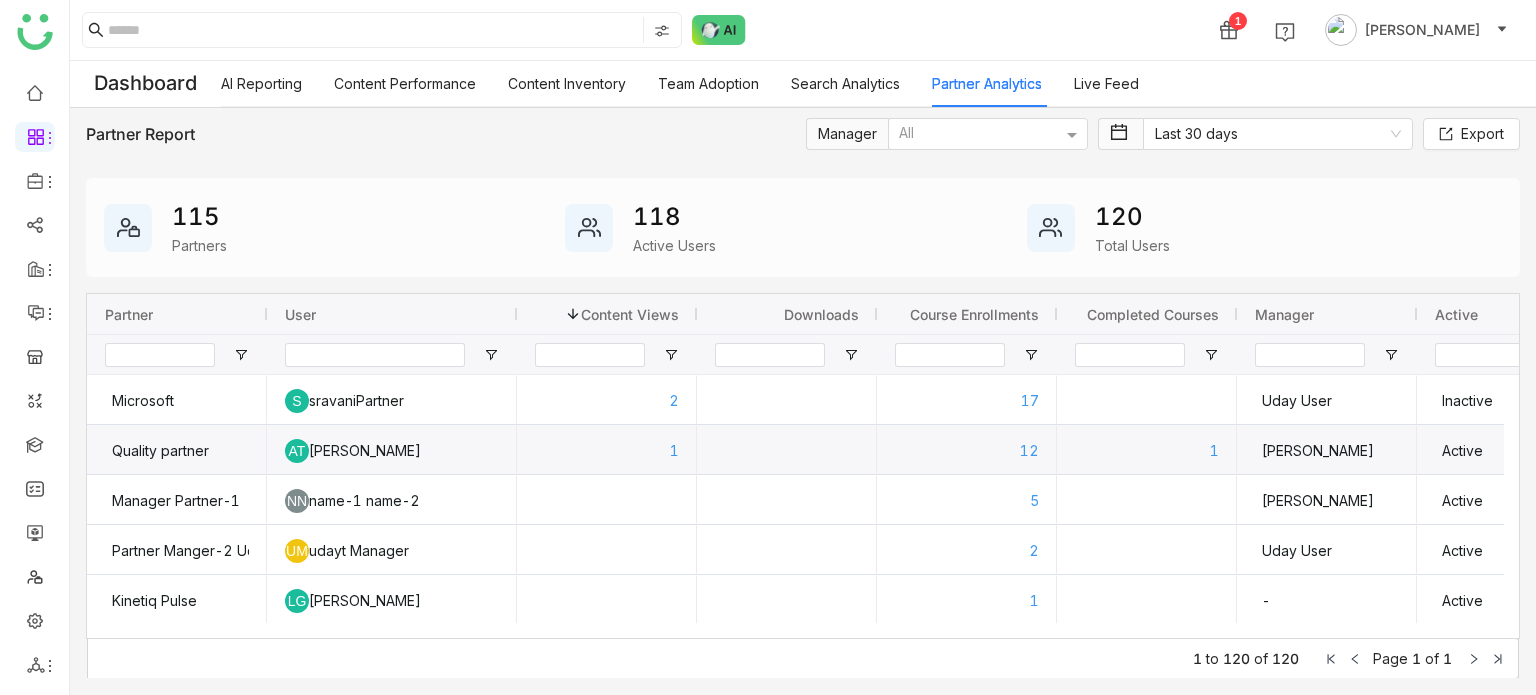 click on "AT     Arif  Testing" 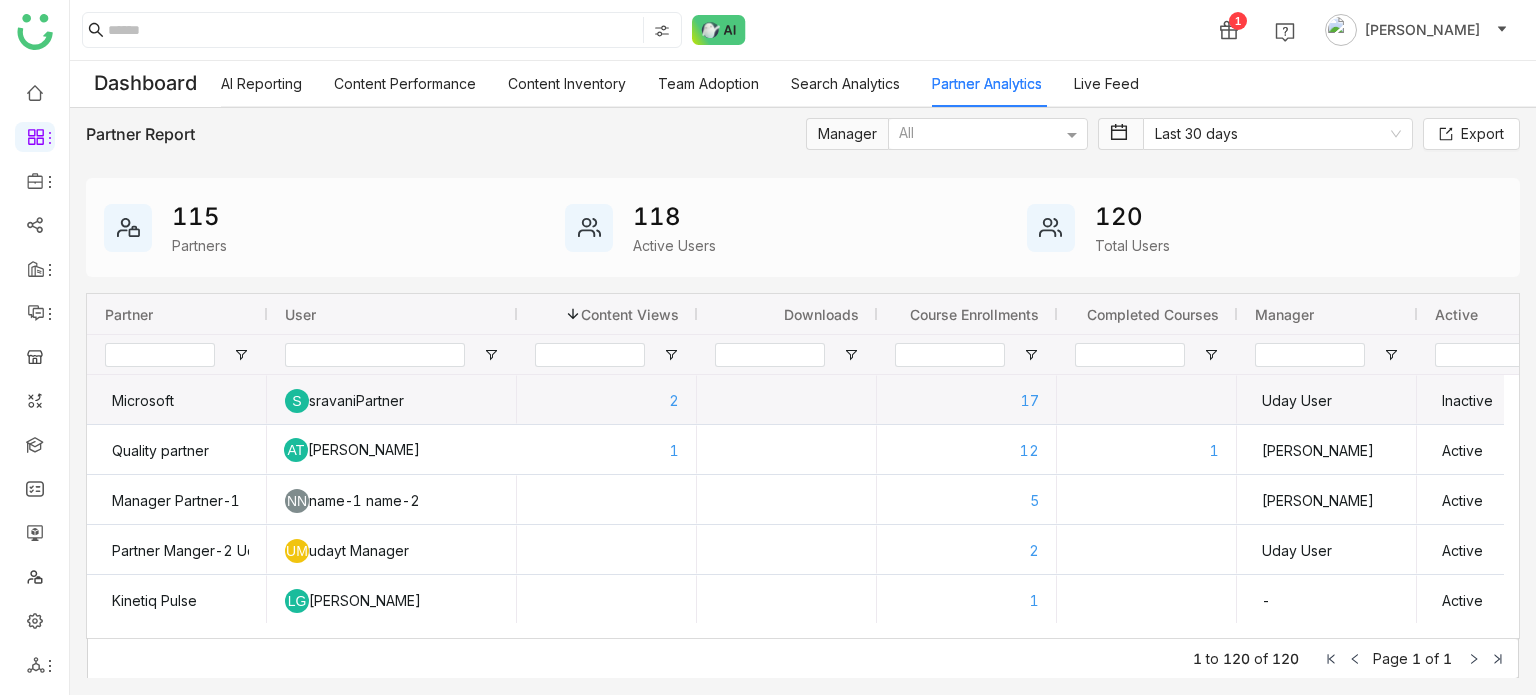 click on "S     sravaniPartner" 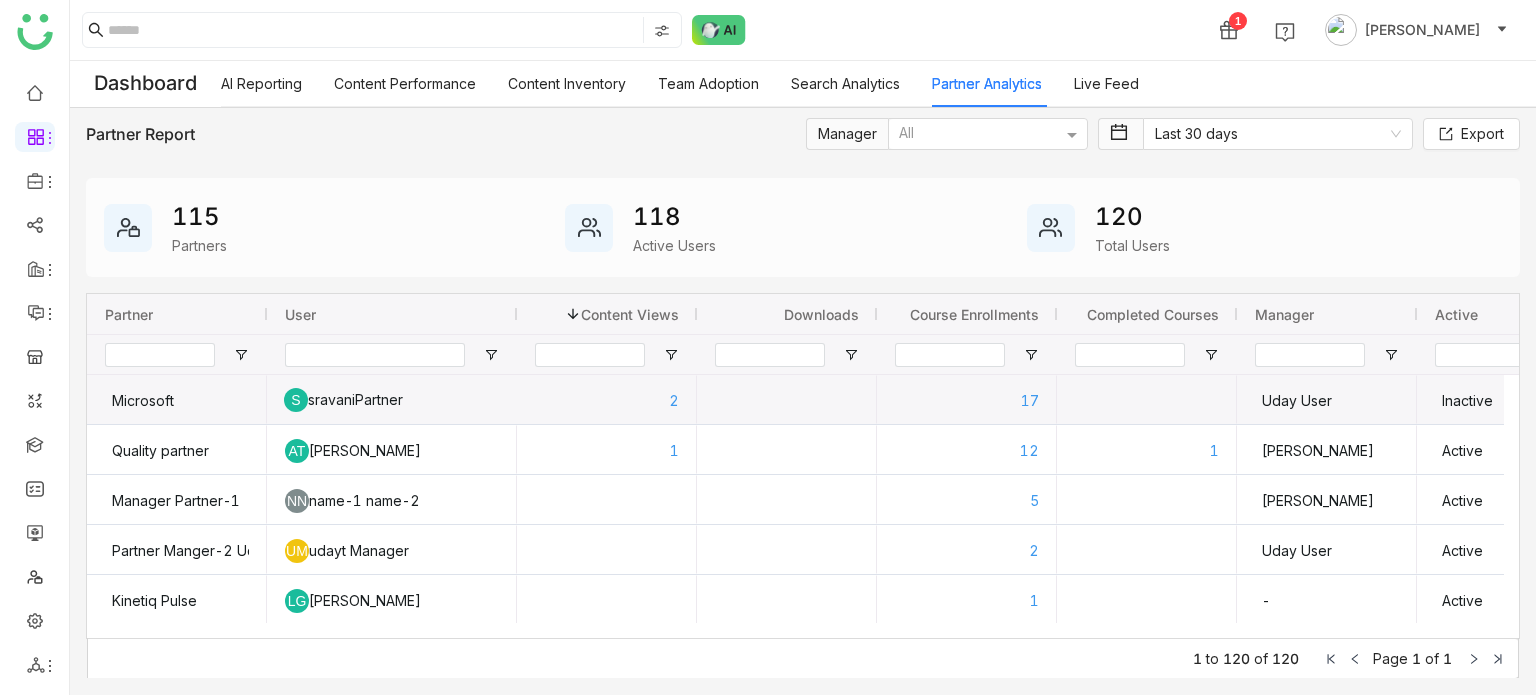 click on "S     sravaniPartner" 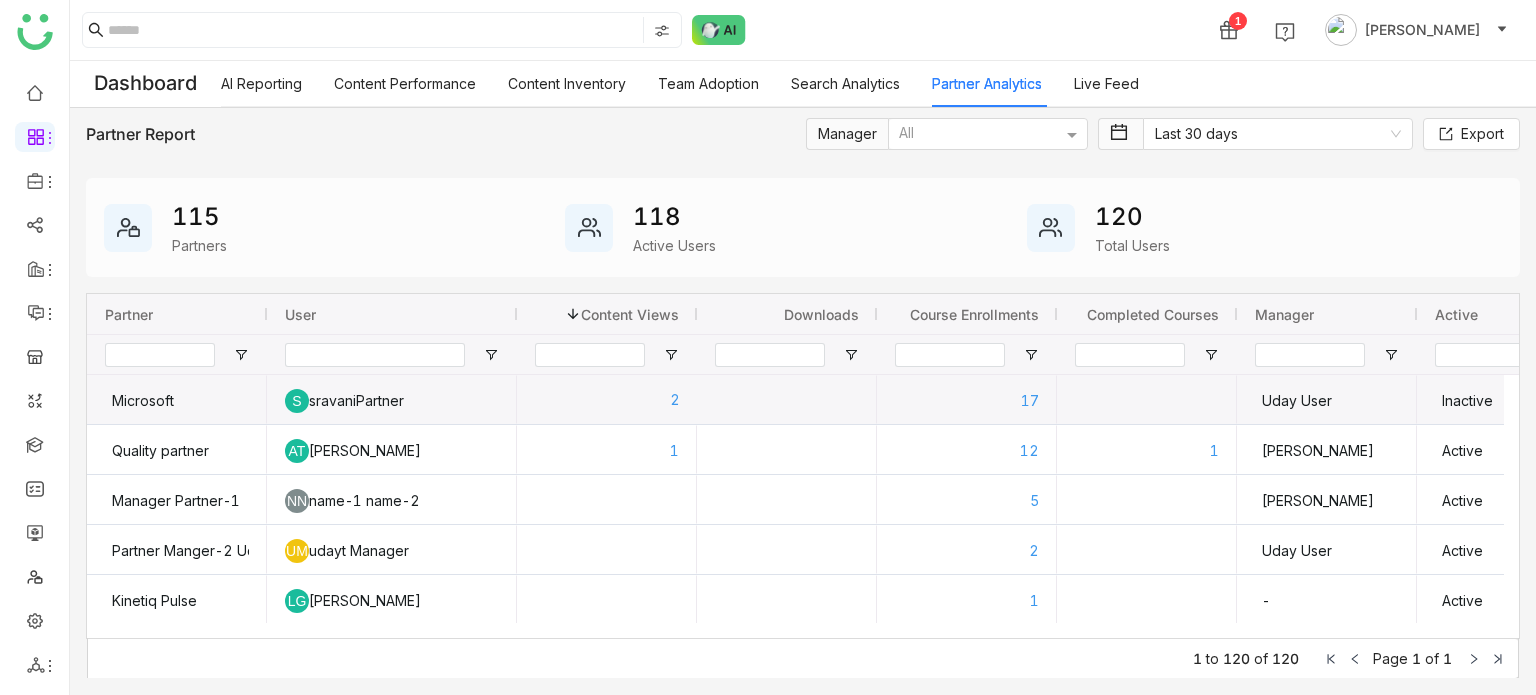 click on "2" 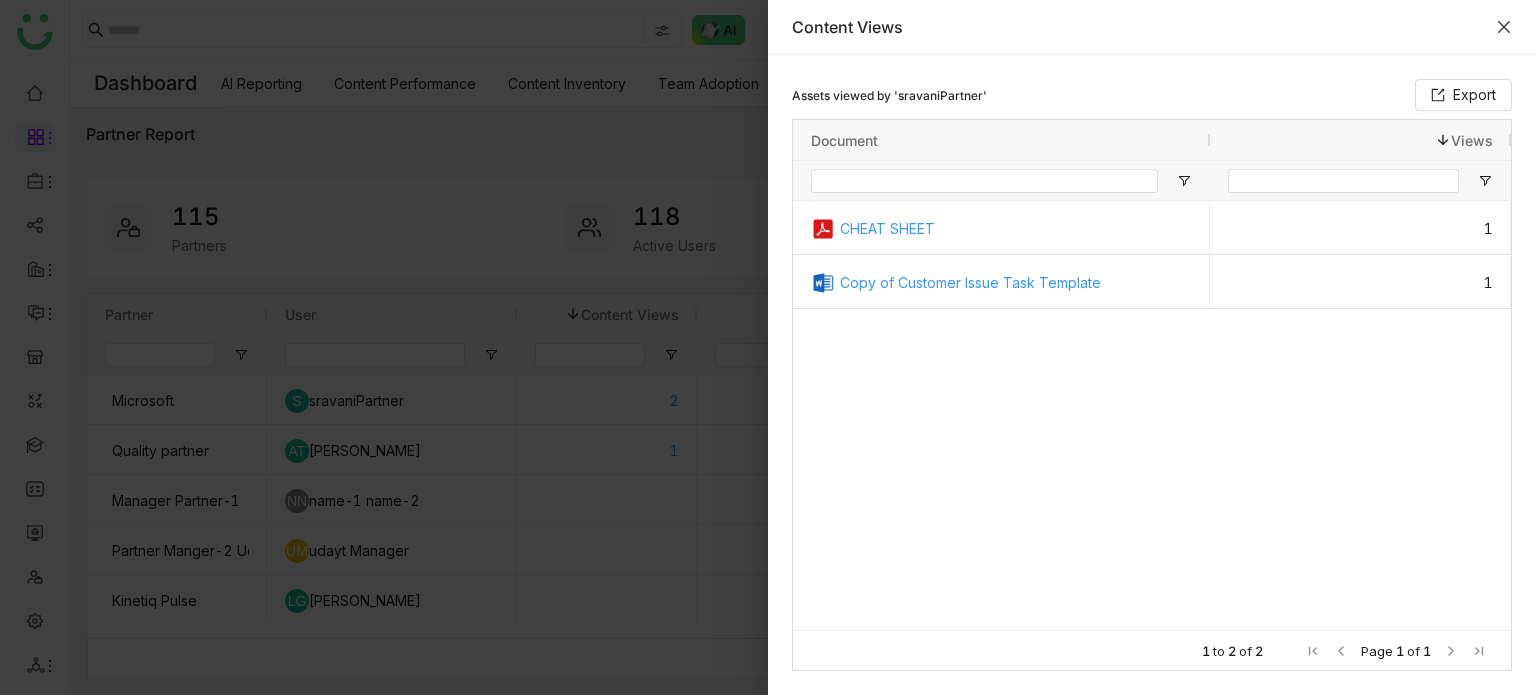 click 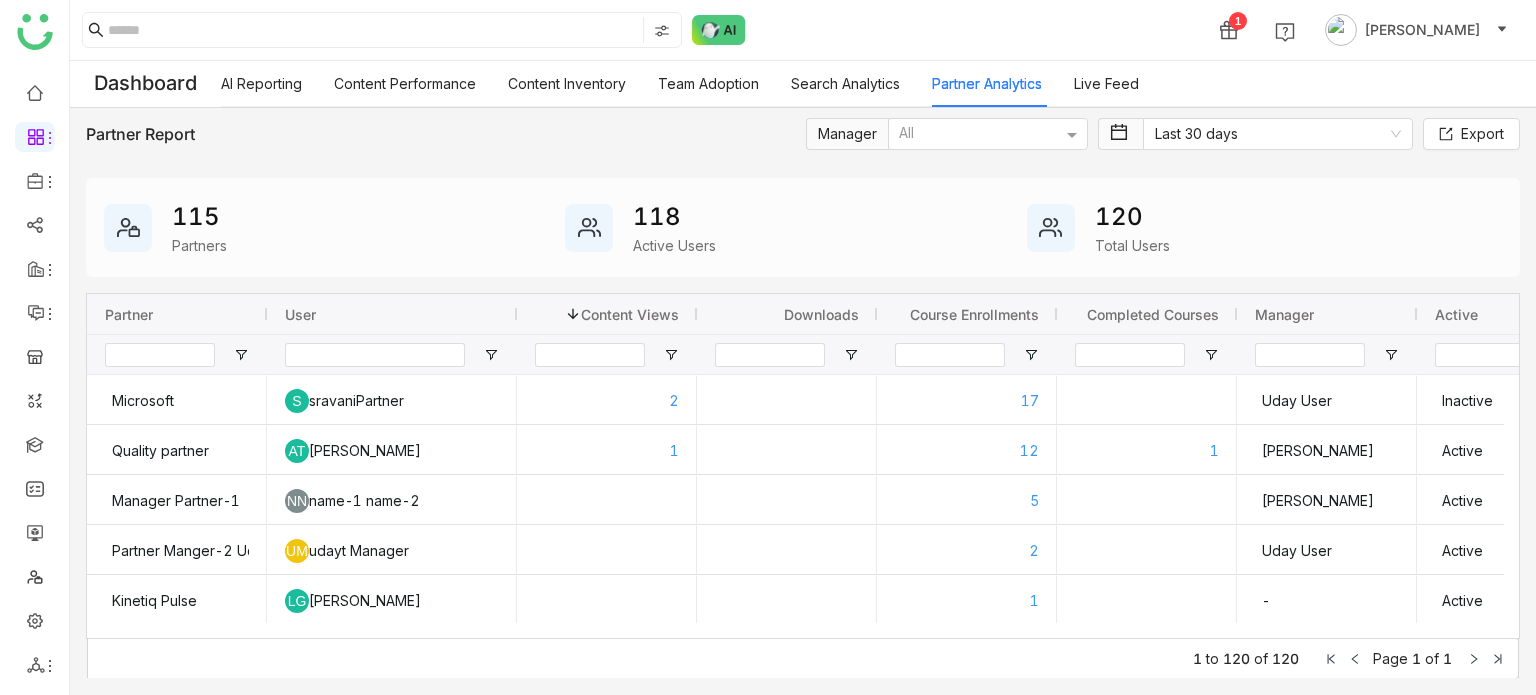 click on "Partner Analytics" at bounding box center [987, 83] 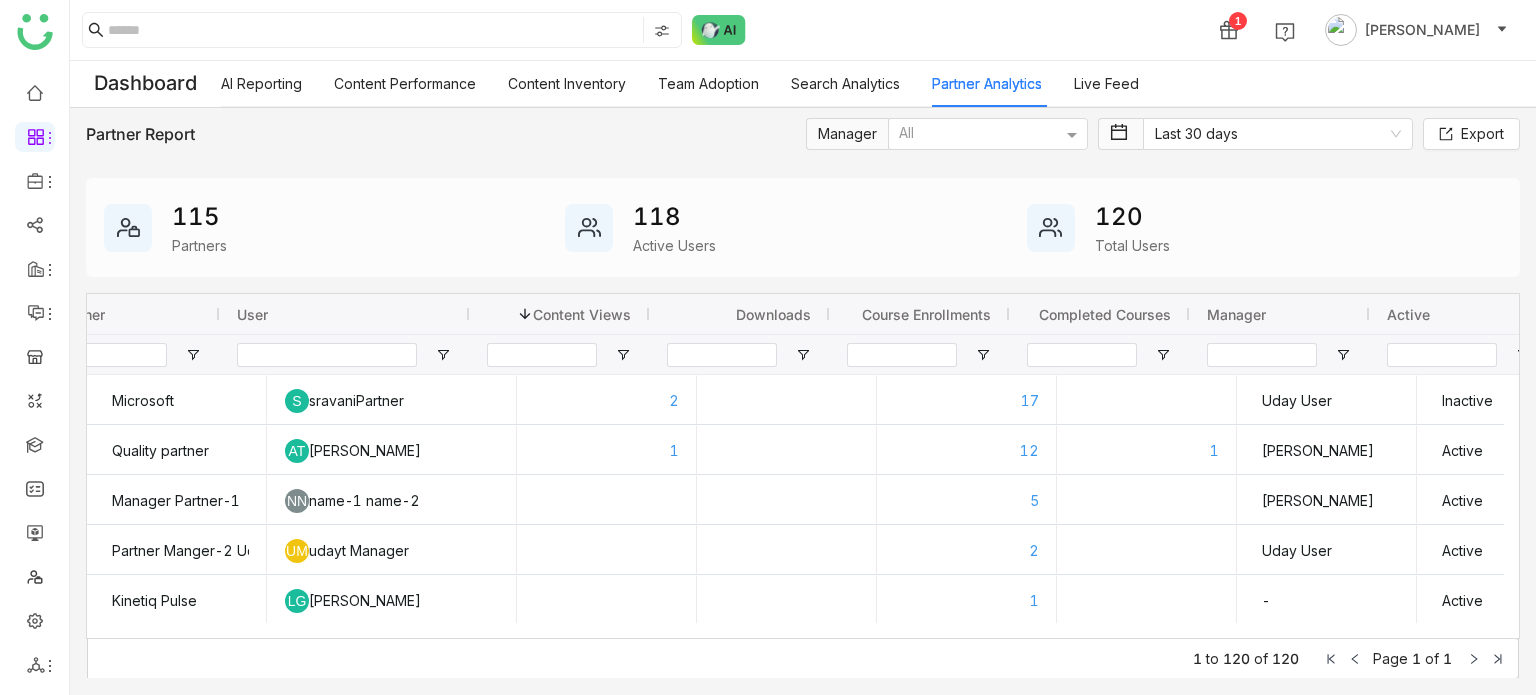scroll, scrollTop: 0, scrollLeft: 150, axis: horizontal 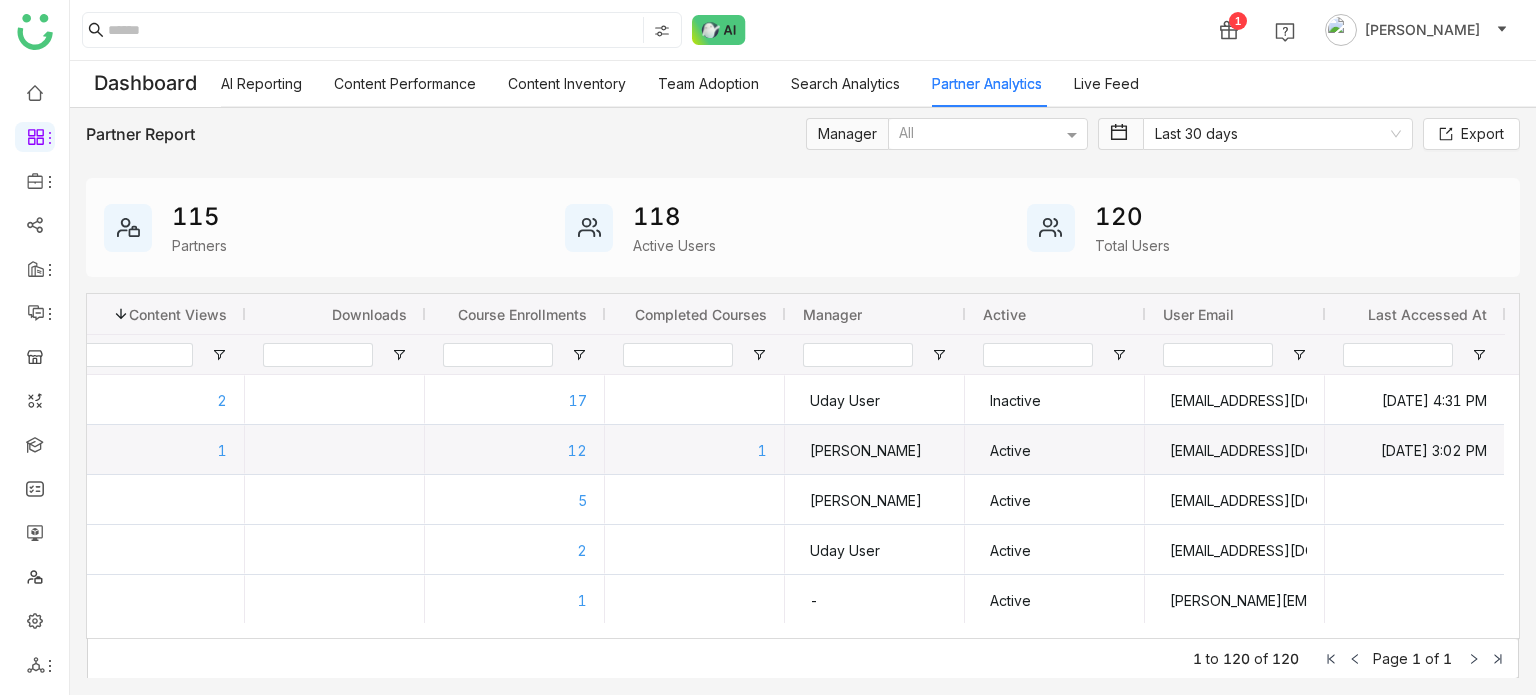 click on "1" 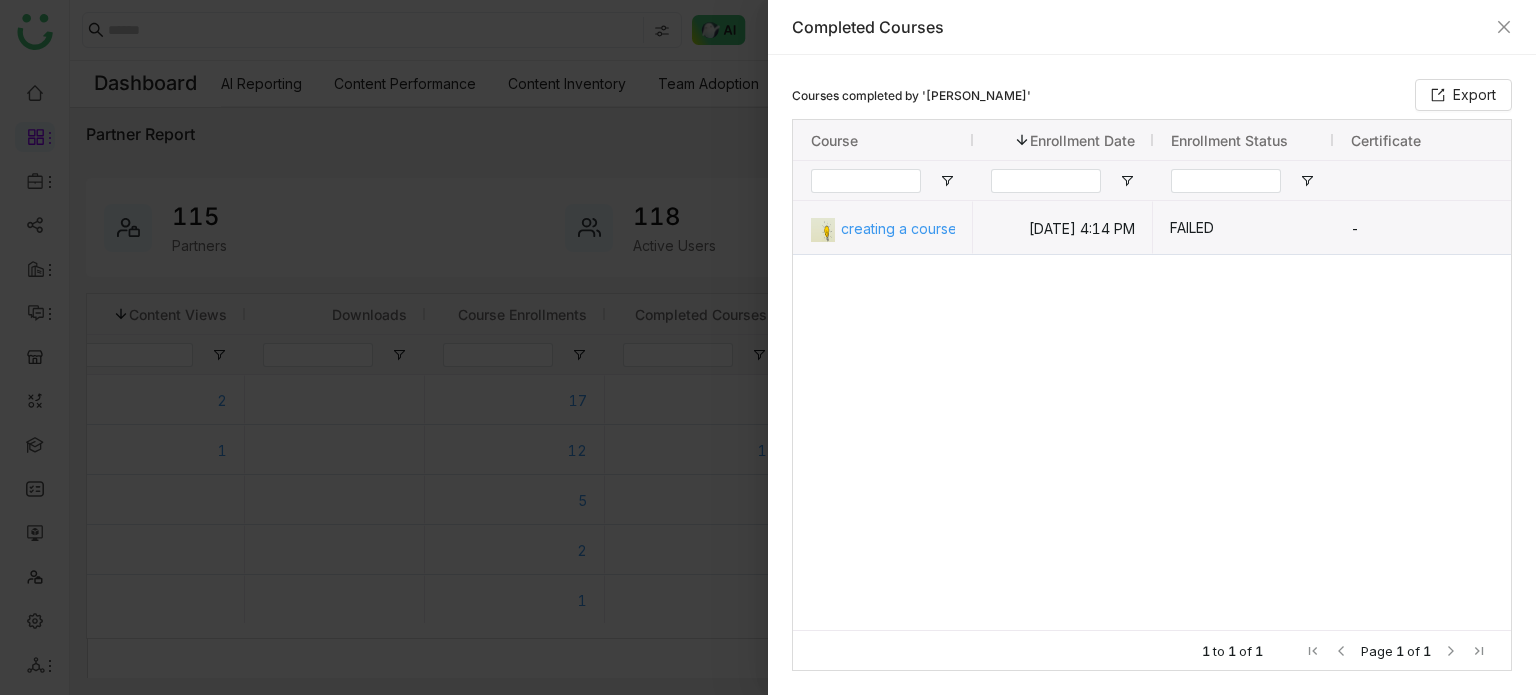 drag, startPoint x: 1251, startPoint y: 231, endPoint x: 1262, endPoint y: 232, distance: 11.045361 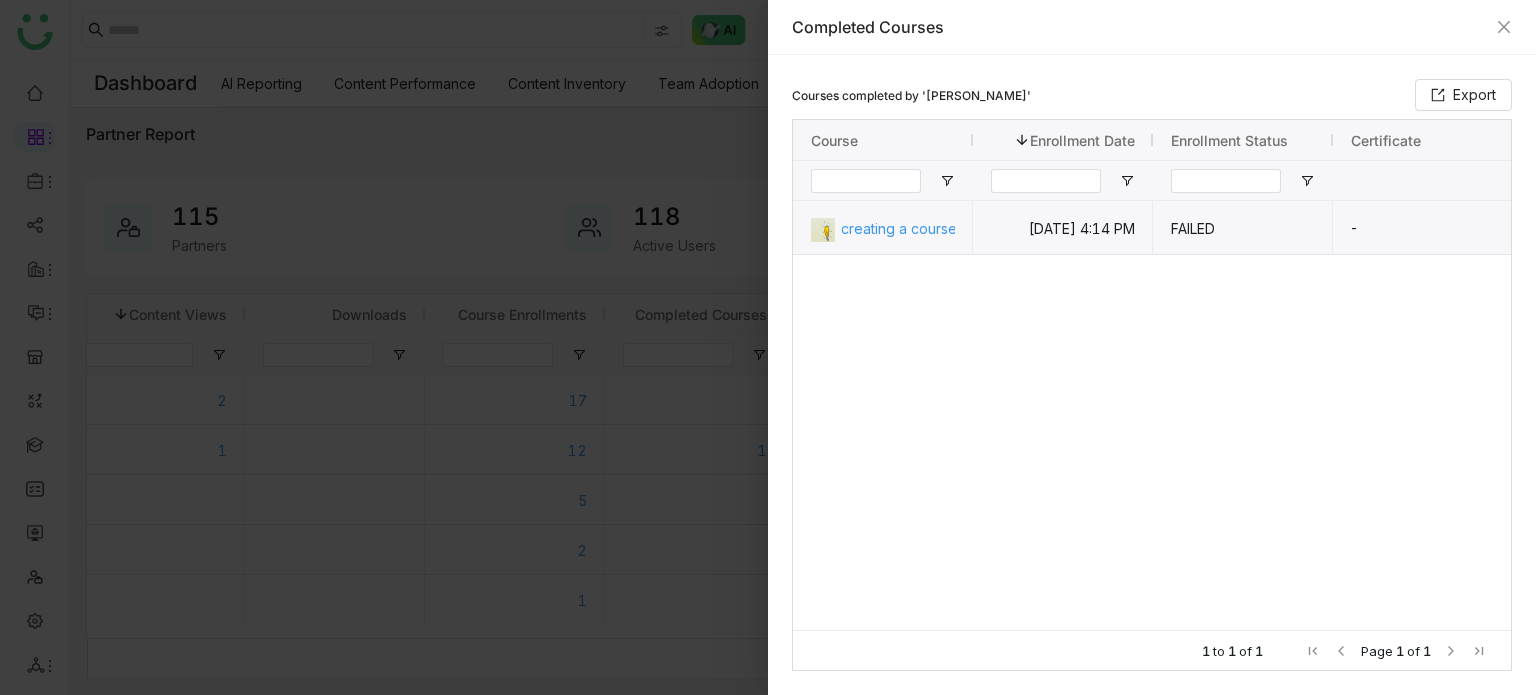 click on "-" at bounding box center (1423, 227) 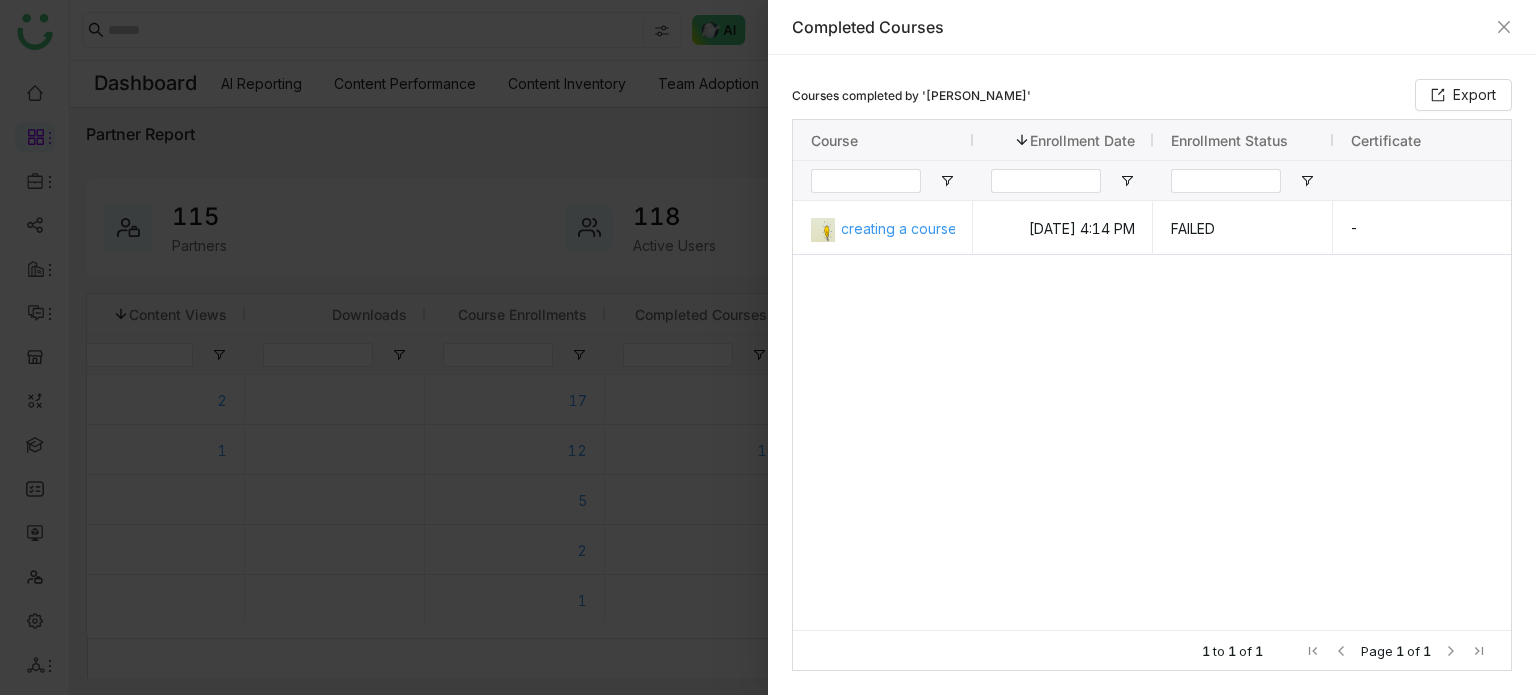 click on "Completed Courses" at bounding box center [1152, 27] 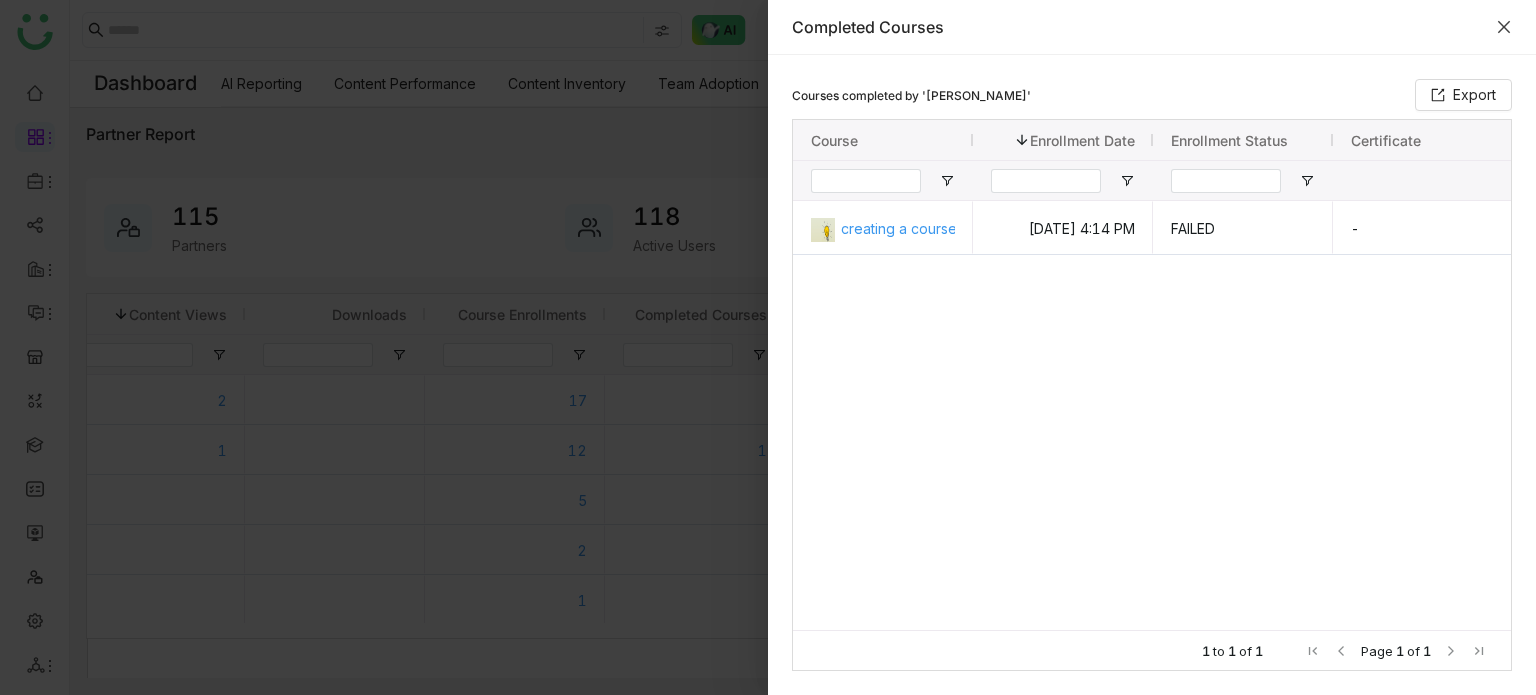 click 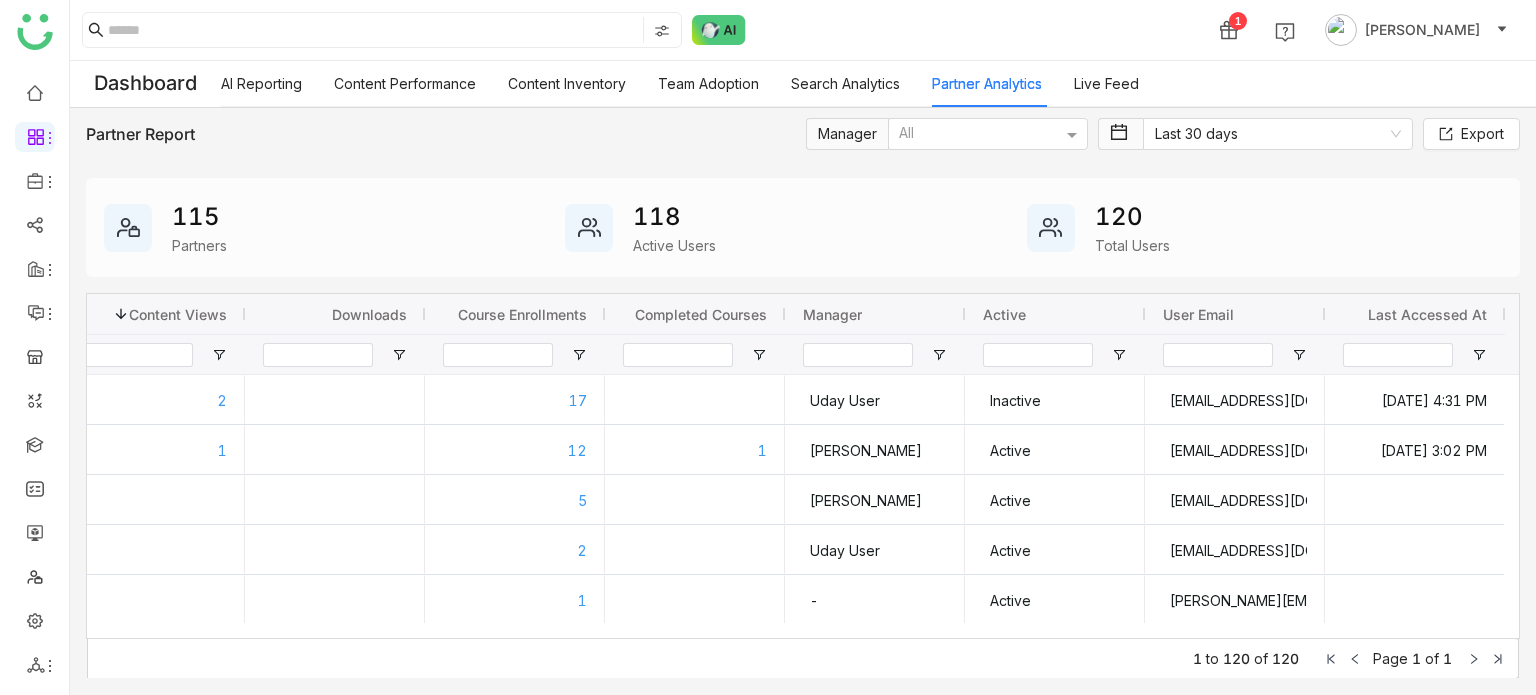 scroll, scrollTop: 0, scrollLeft: 311, axis: horizontal 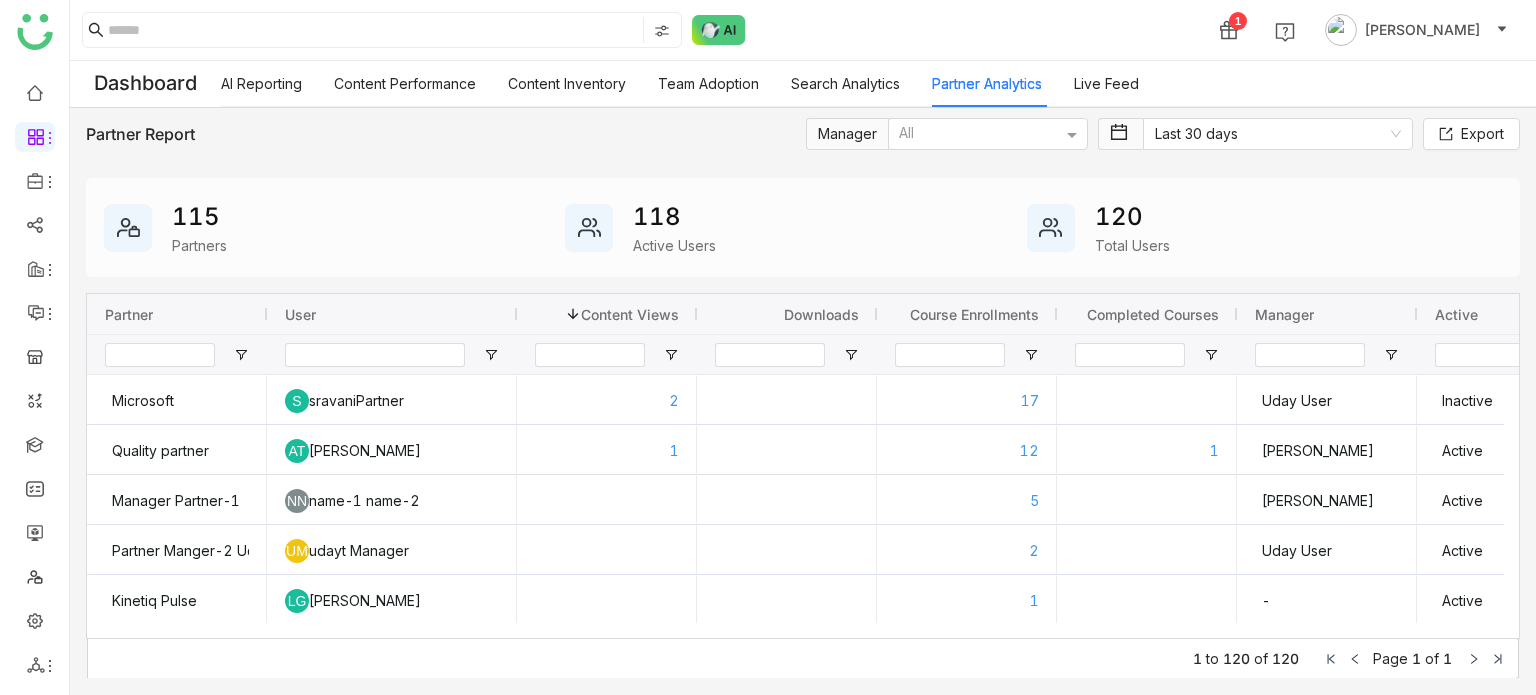 click on "Search Analytics" at bounding box center (845, 83) 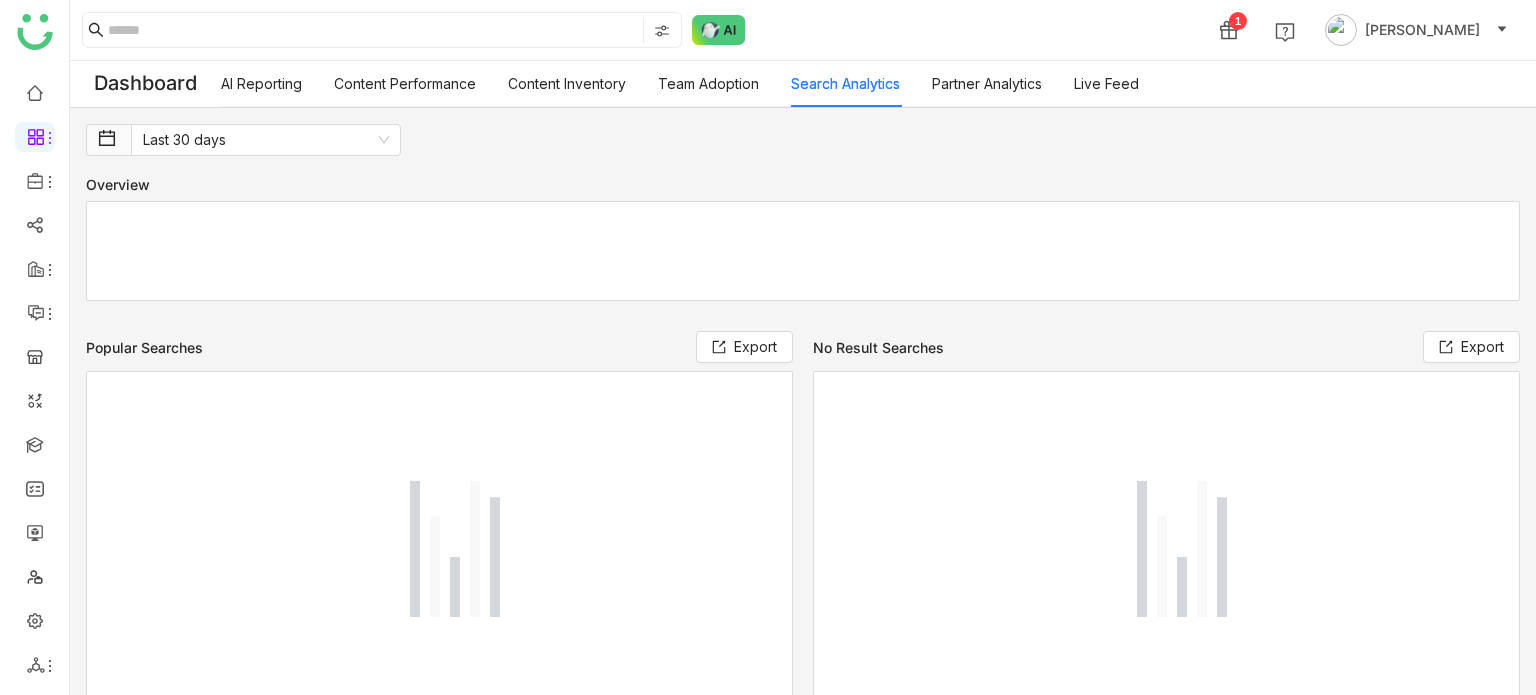 click on "Search Analytics" at bounding box center (845, 83) 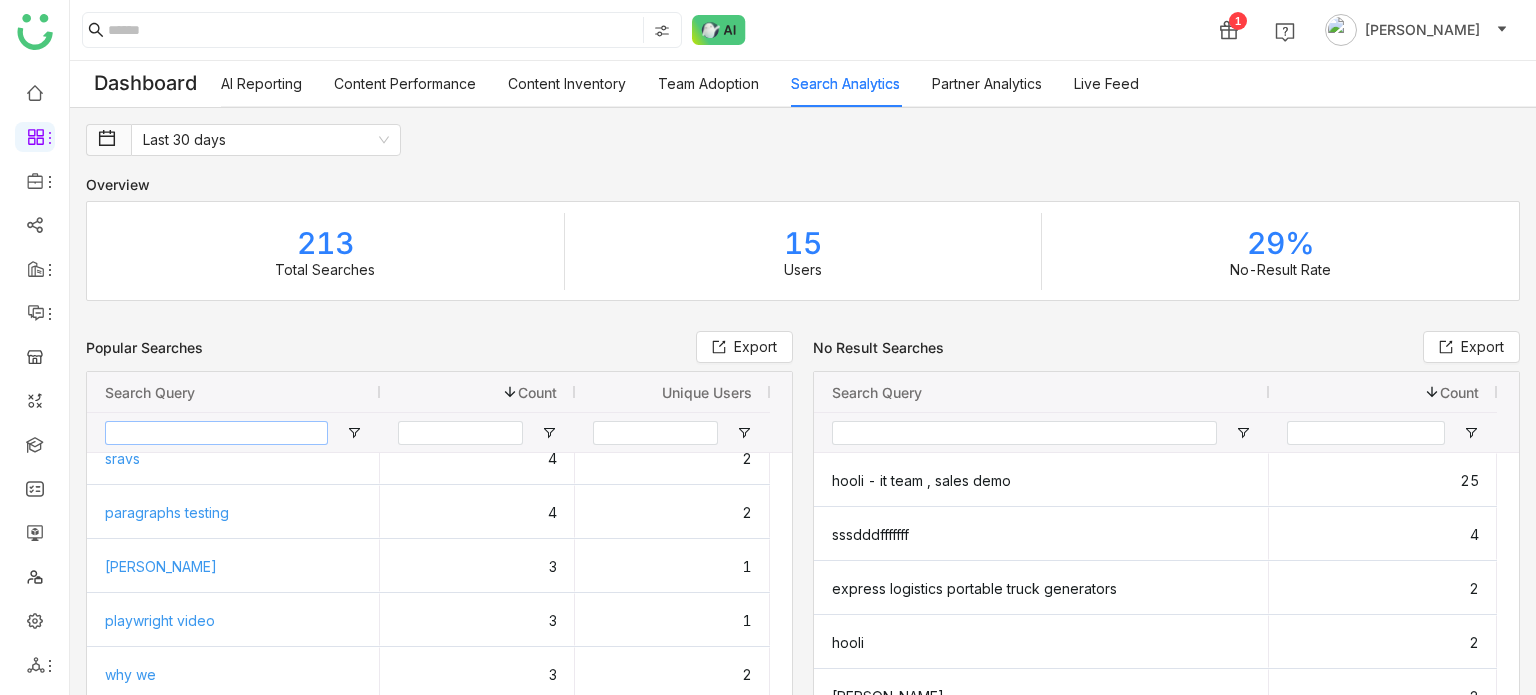 click at bounding box center [216, 433] 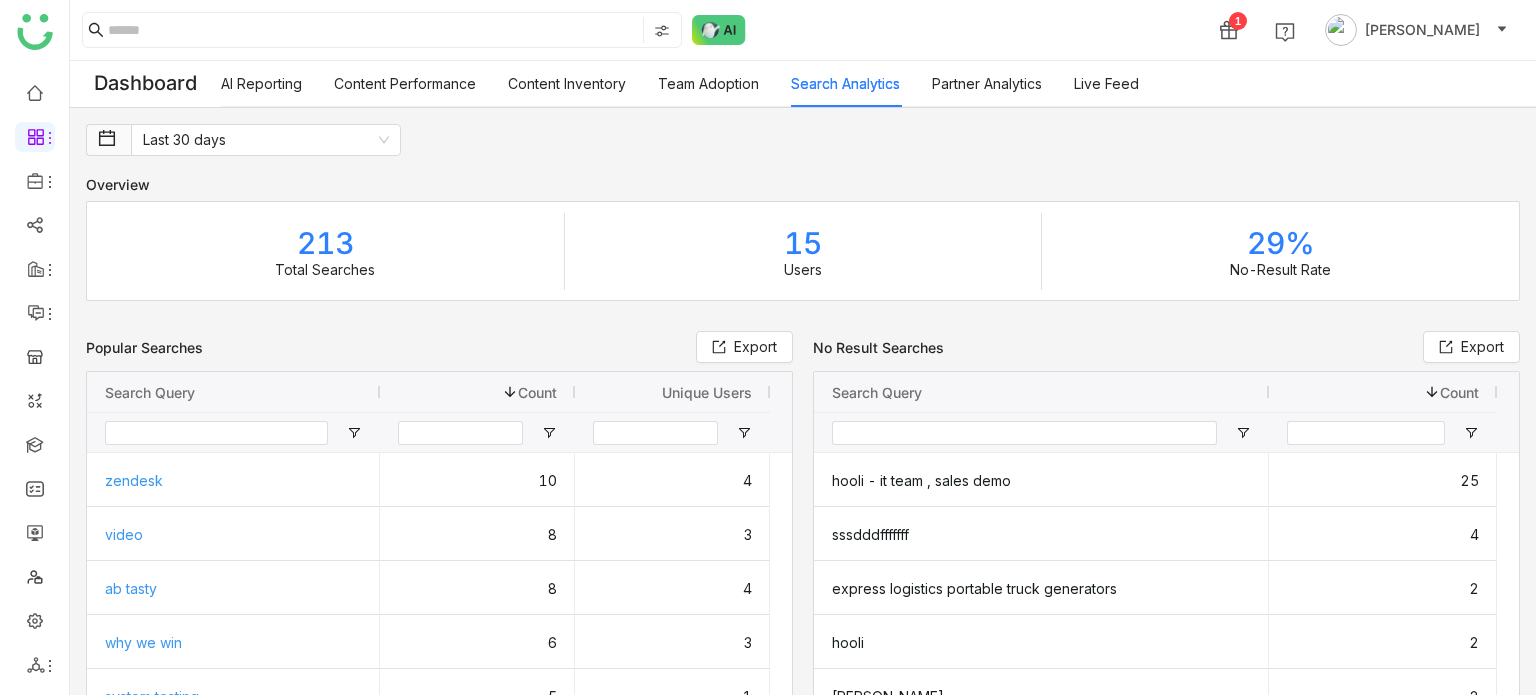 click on "Team Adoption" at bounding box center (708, 83) 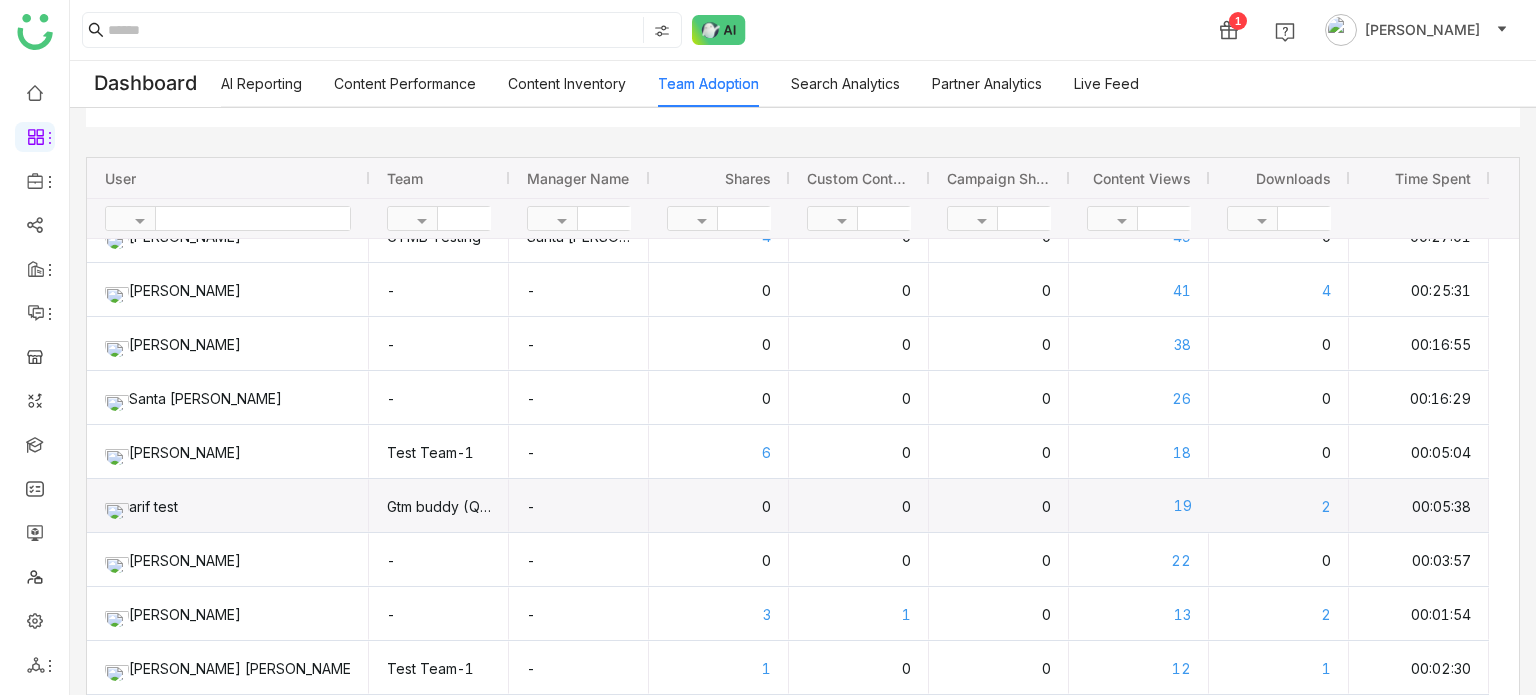click on "19" 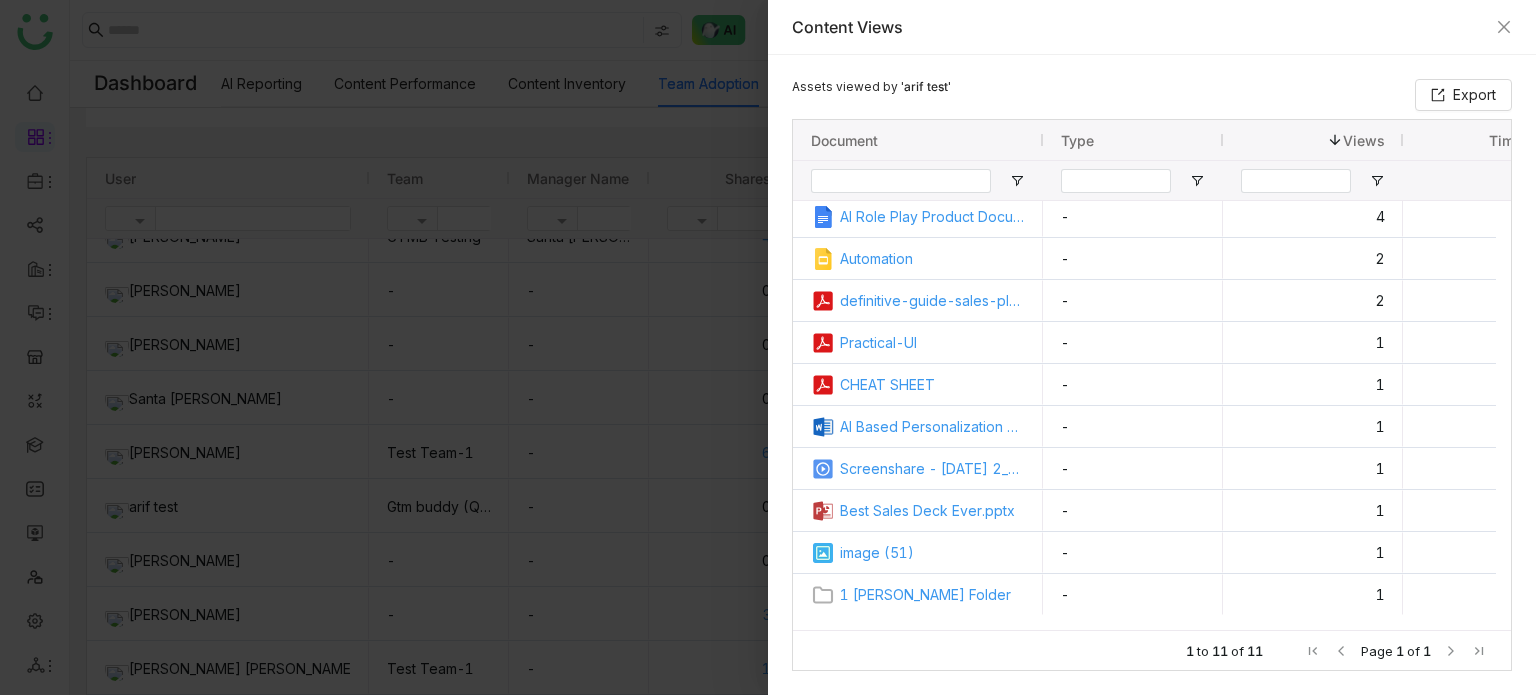 click 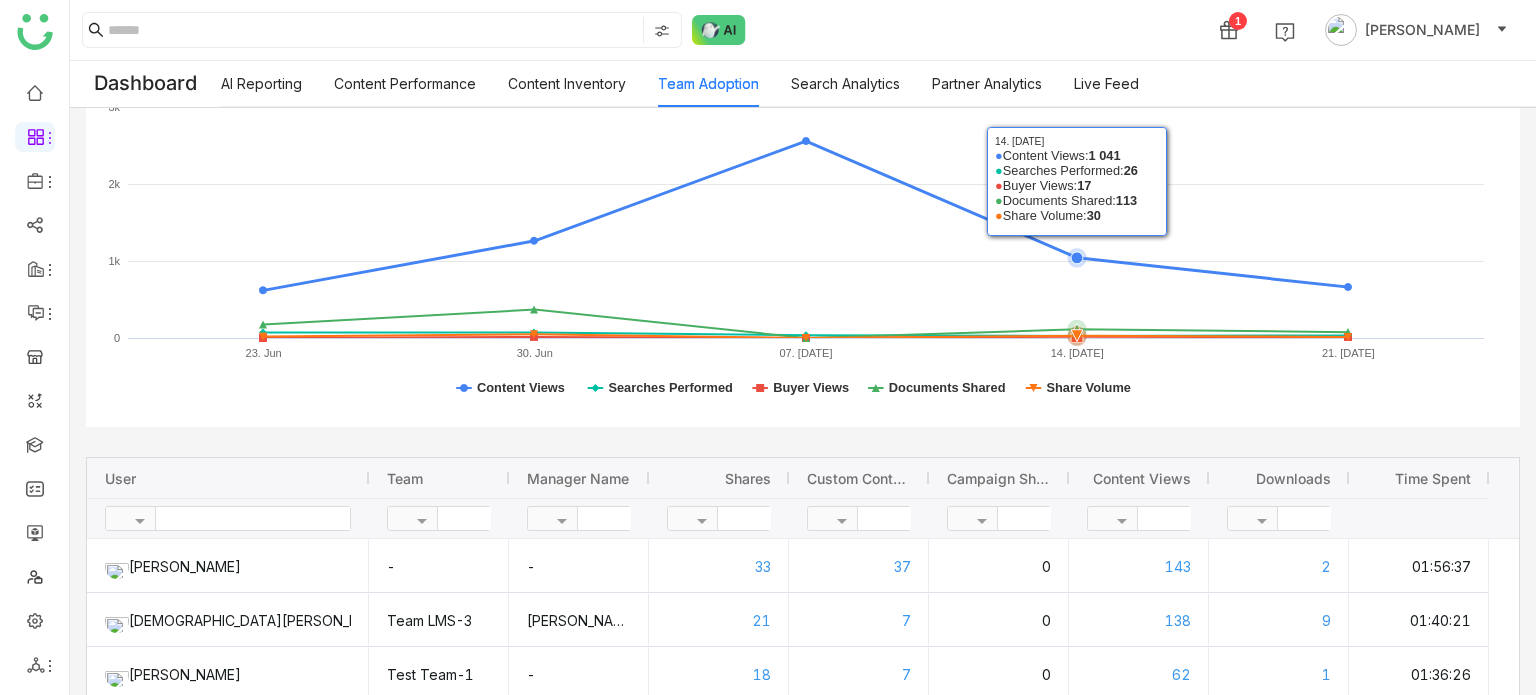 click on "1 [PERSON_NAME]" 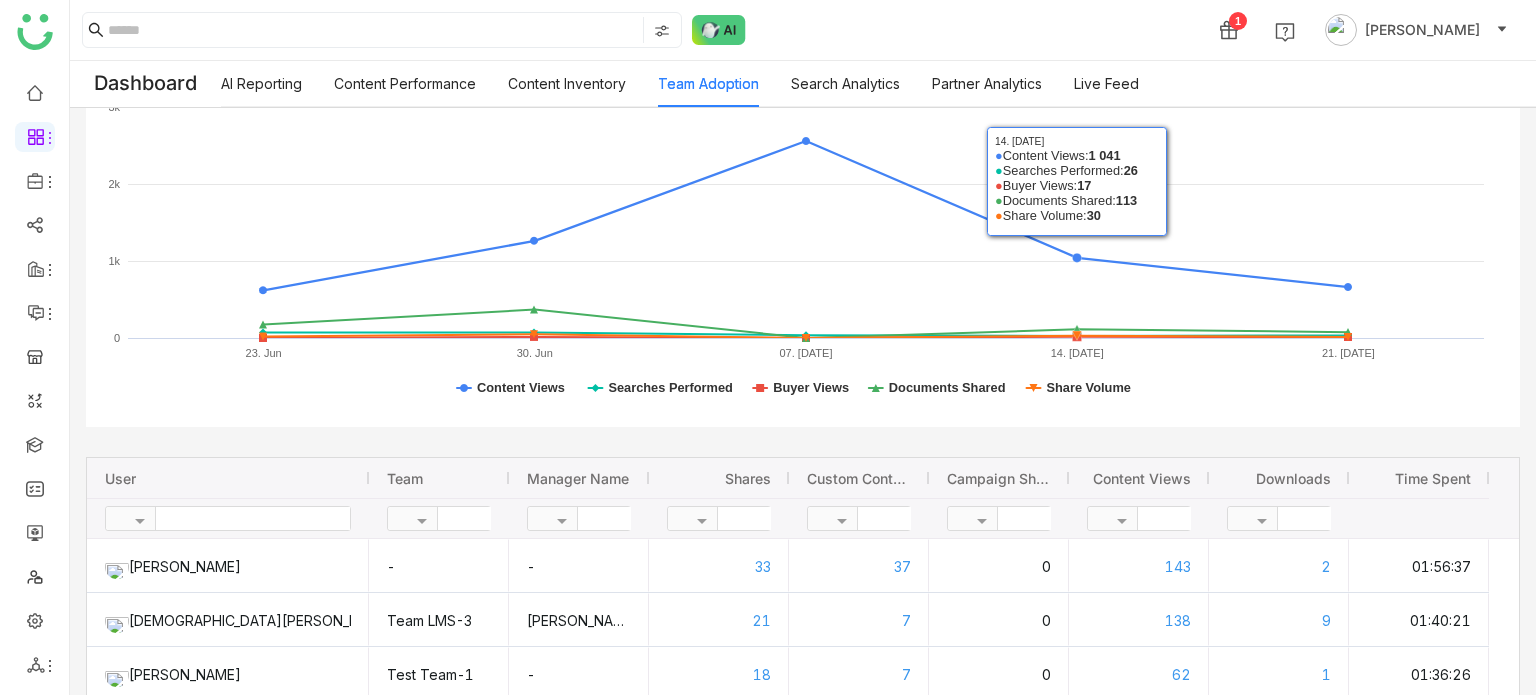 click on "Partner Analytics" at bounding box center (987, 83) 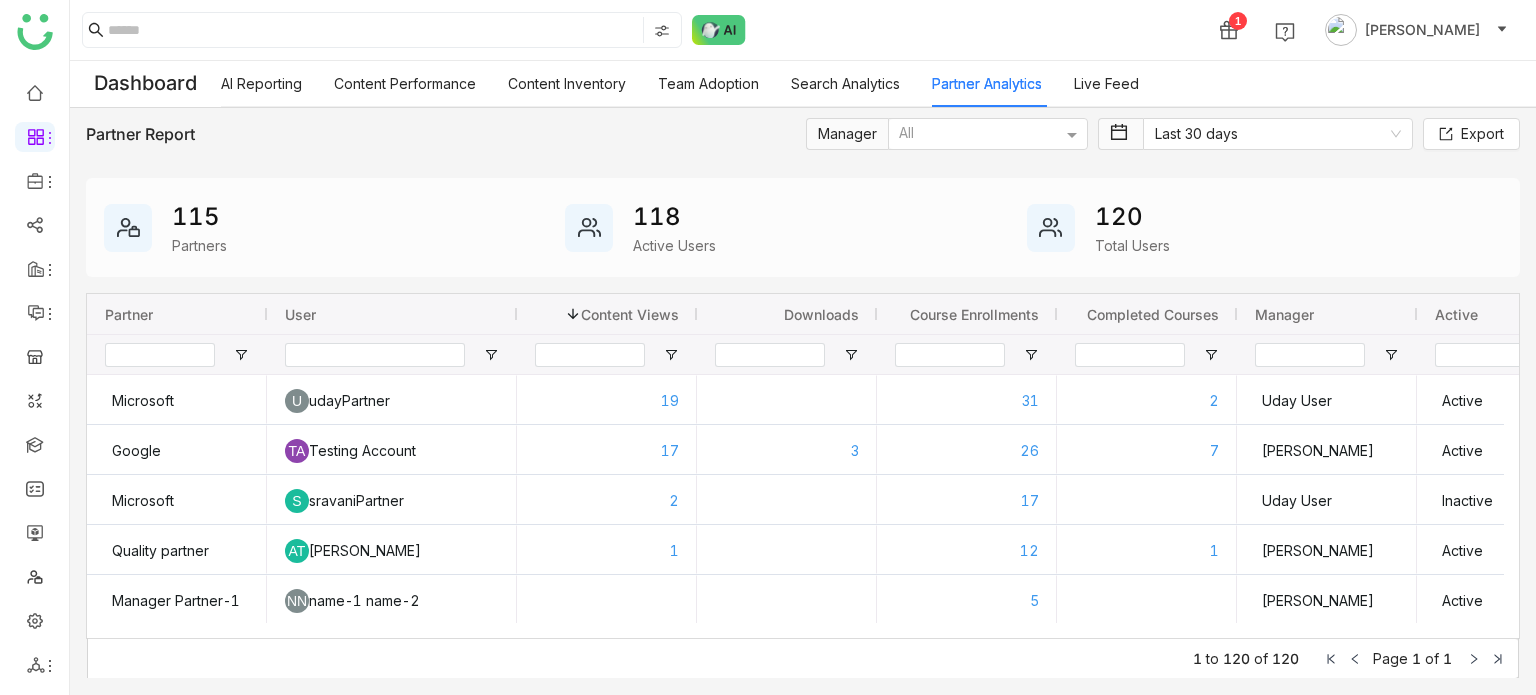 click on "Search Analytics" at bounding box center [845, 83] 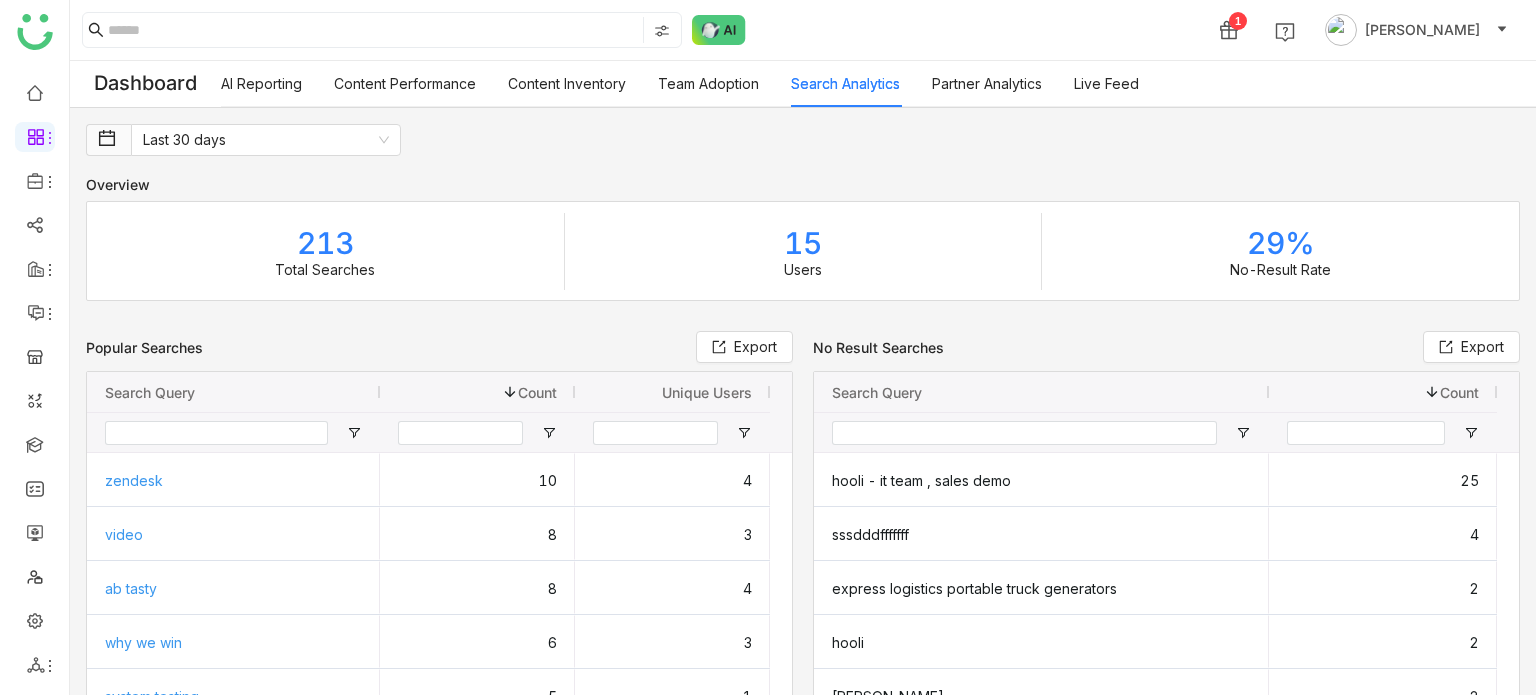 click on "Partner Analytics" at bounding box center [987, 83] 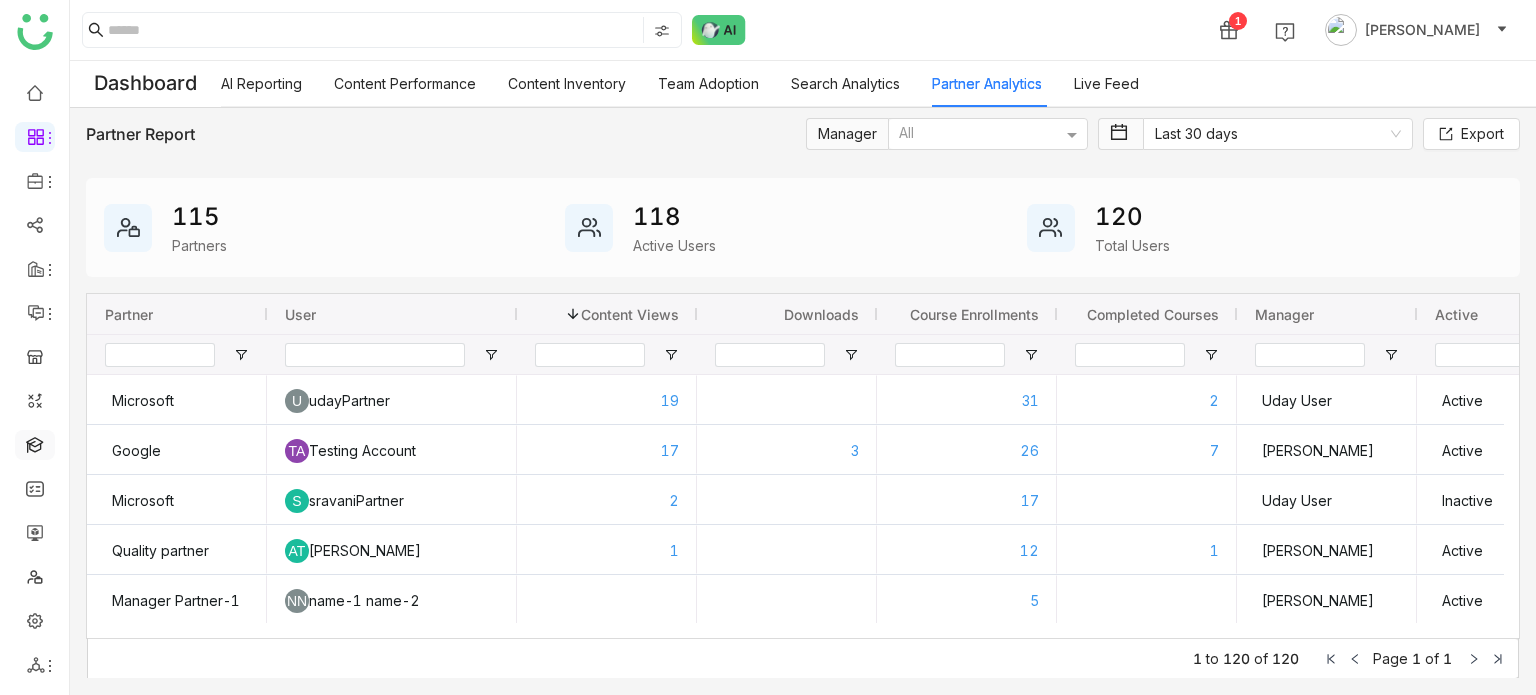 click at bounding box center (35, 443) 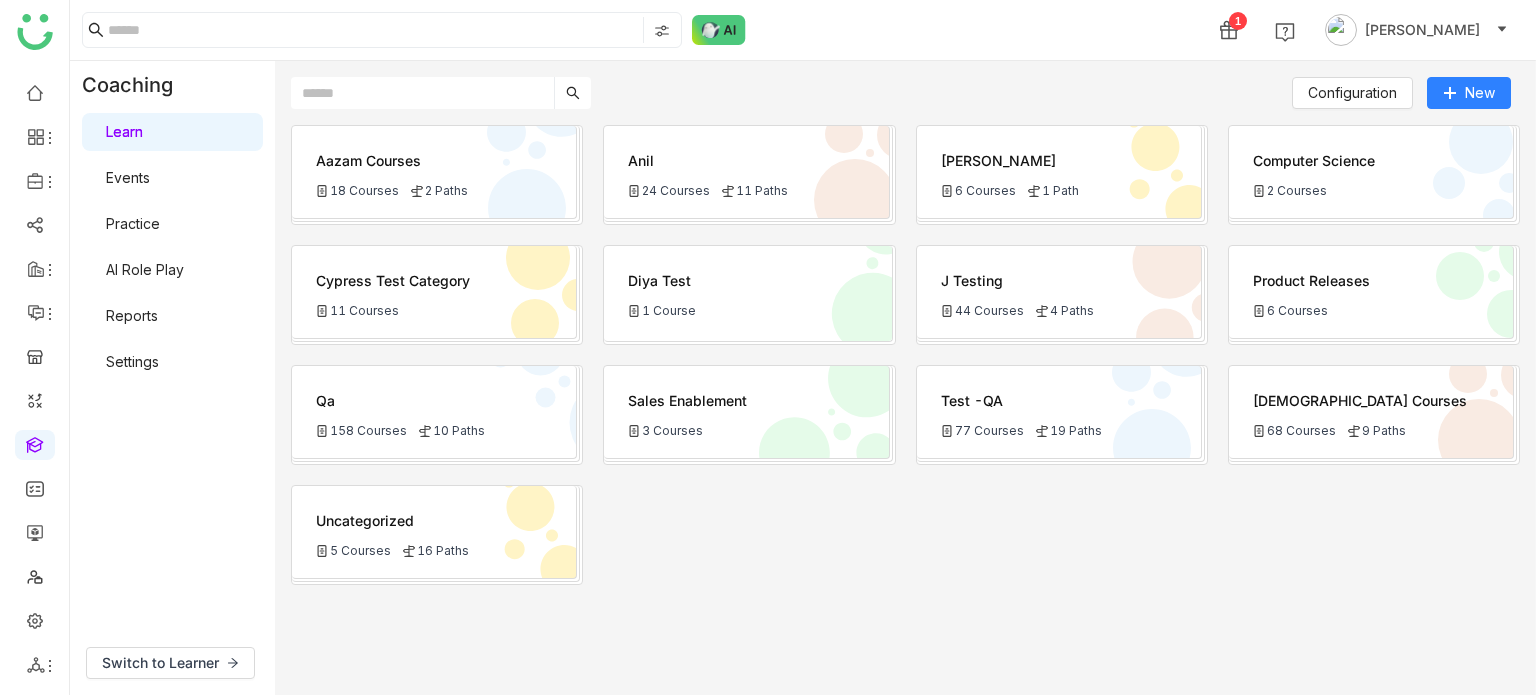 click on "Aazam Courses
18 Courses
2 Paths   Anil
24 Courses
11 Paths   Bhupen
6 Courses
1 Path   Computer Science
2 Courses   Cypress Test Category
11 Courses   Diya test
1 Course   j testing
44 Courses
4 Paths   Product Releases
6 Courses   Qa
158 Courses
10 Paths   Sales Enablement
3 Courses   Test -QA
77 Courses
19 Paths   Vishnu Courses
68 Courses
9 Paths   Uncategorized
5 Courses
16 Paths" 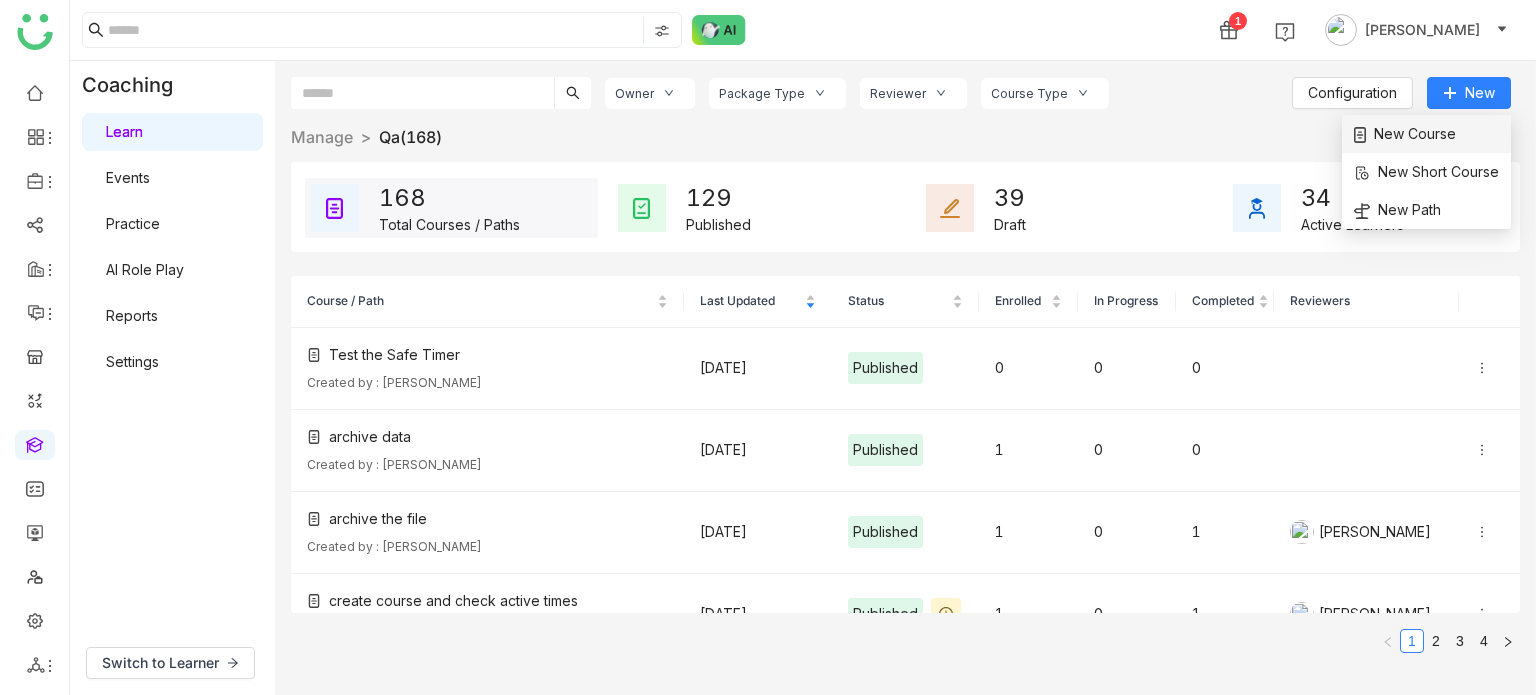 click on "New Course" at bounding box center [1426, 134] 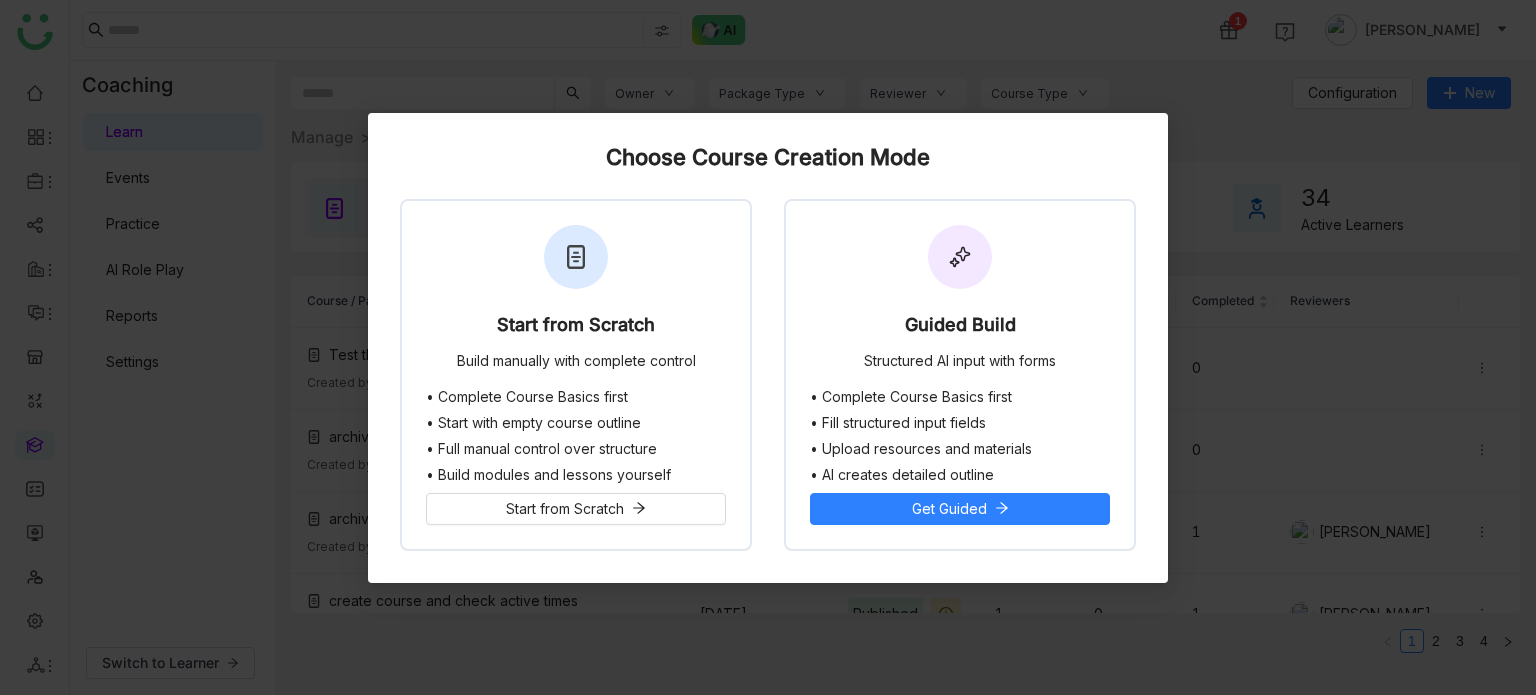 click on "Start from Scratch   Build manually with complete control" at bounding box center (576, 295) 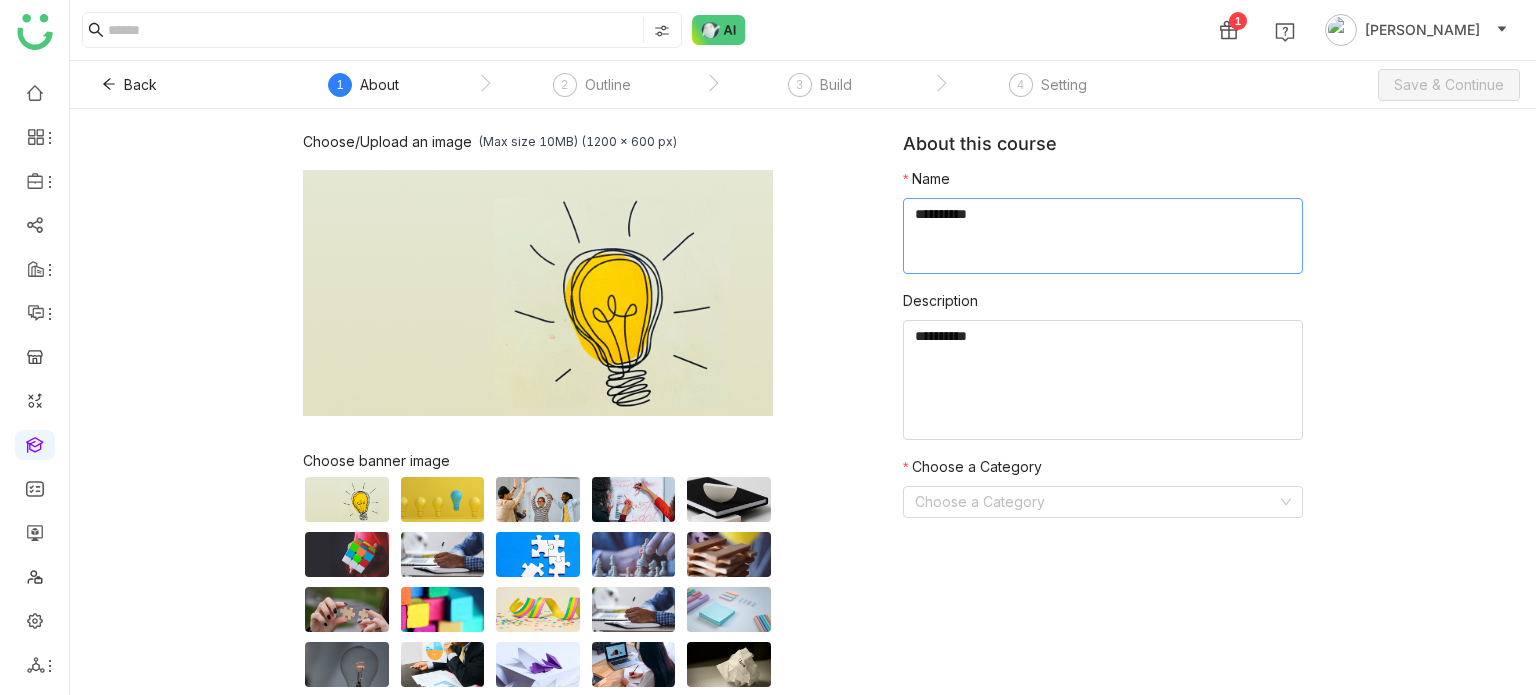 click 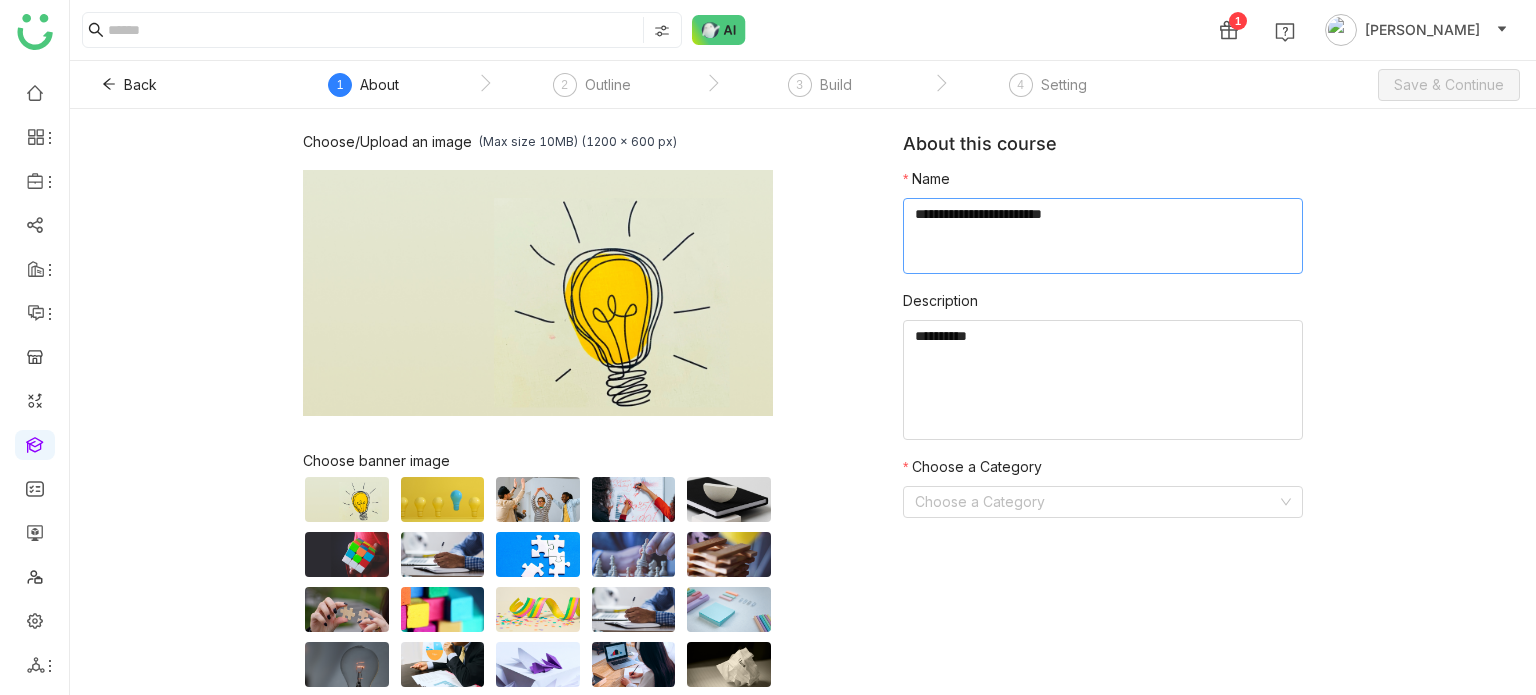 type on "**********" 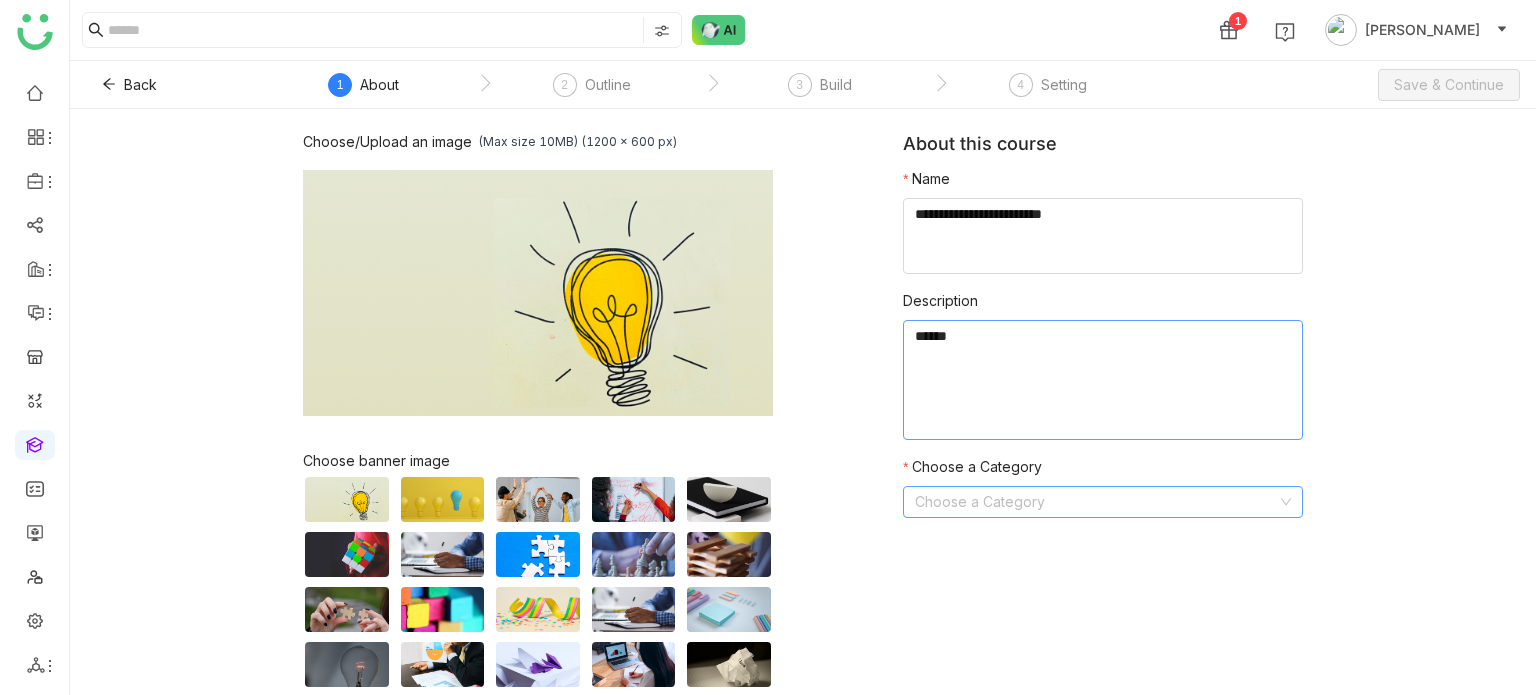 type on "*****" 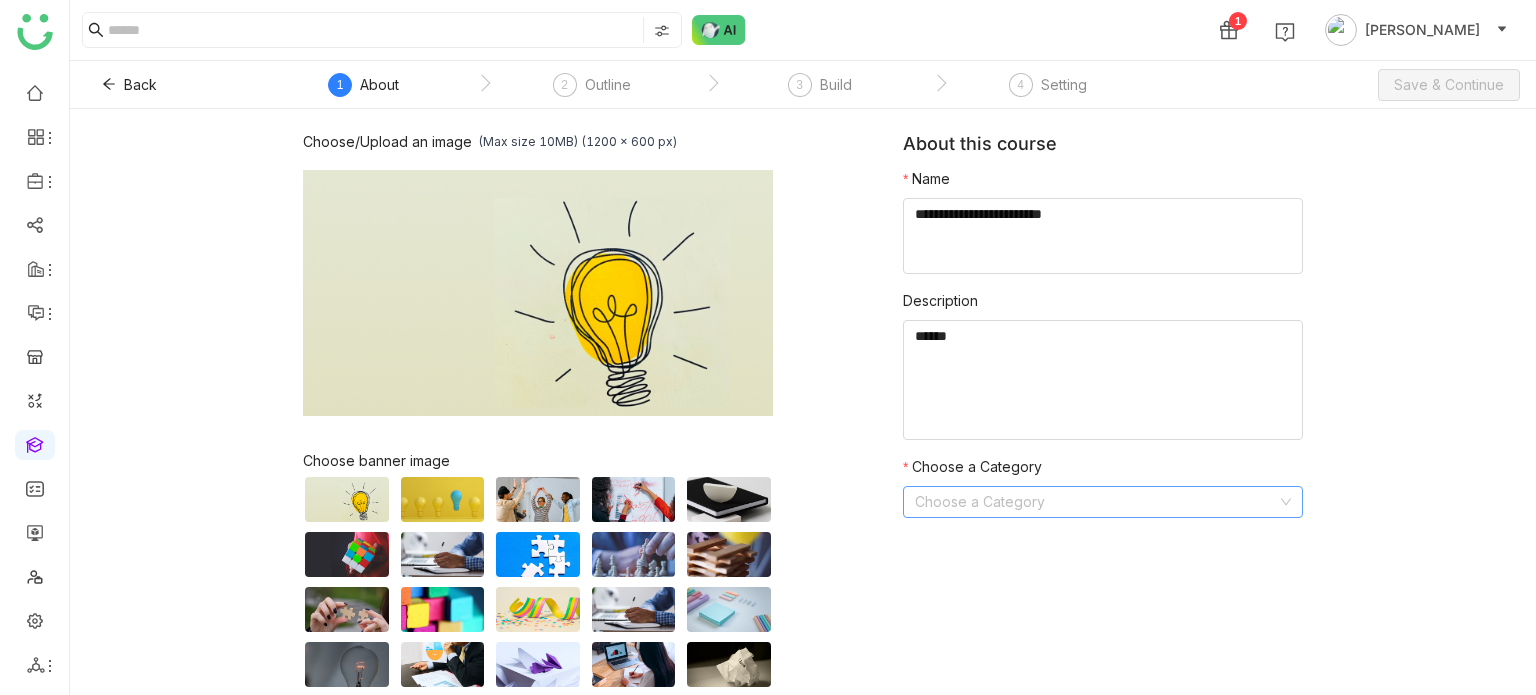 click 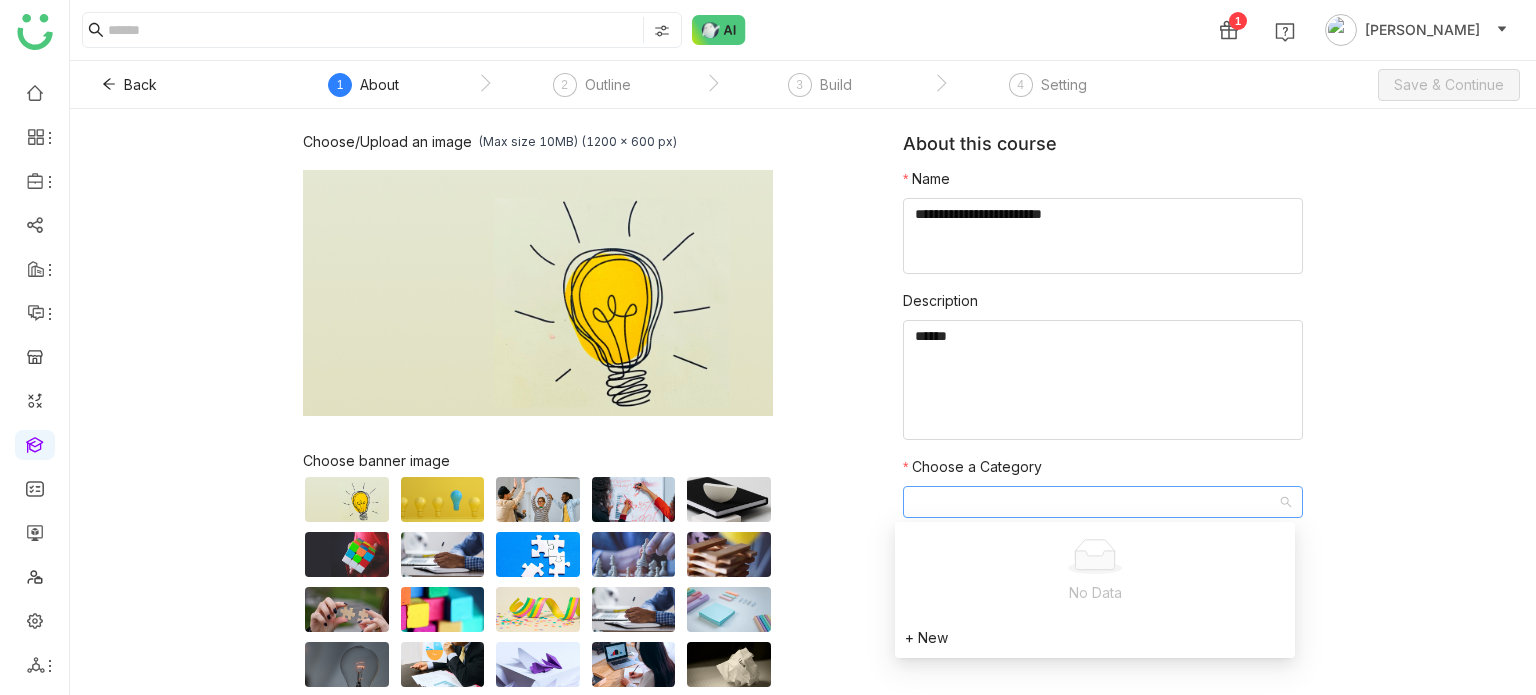 type on "*" 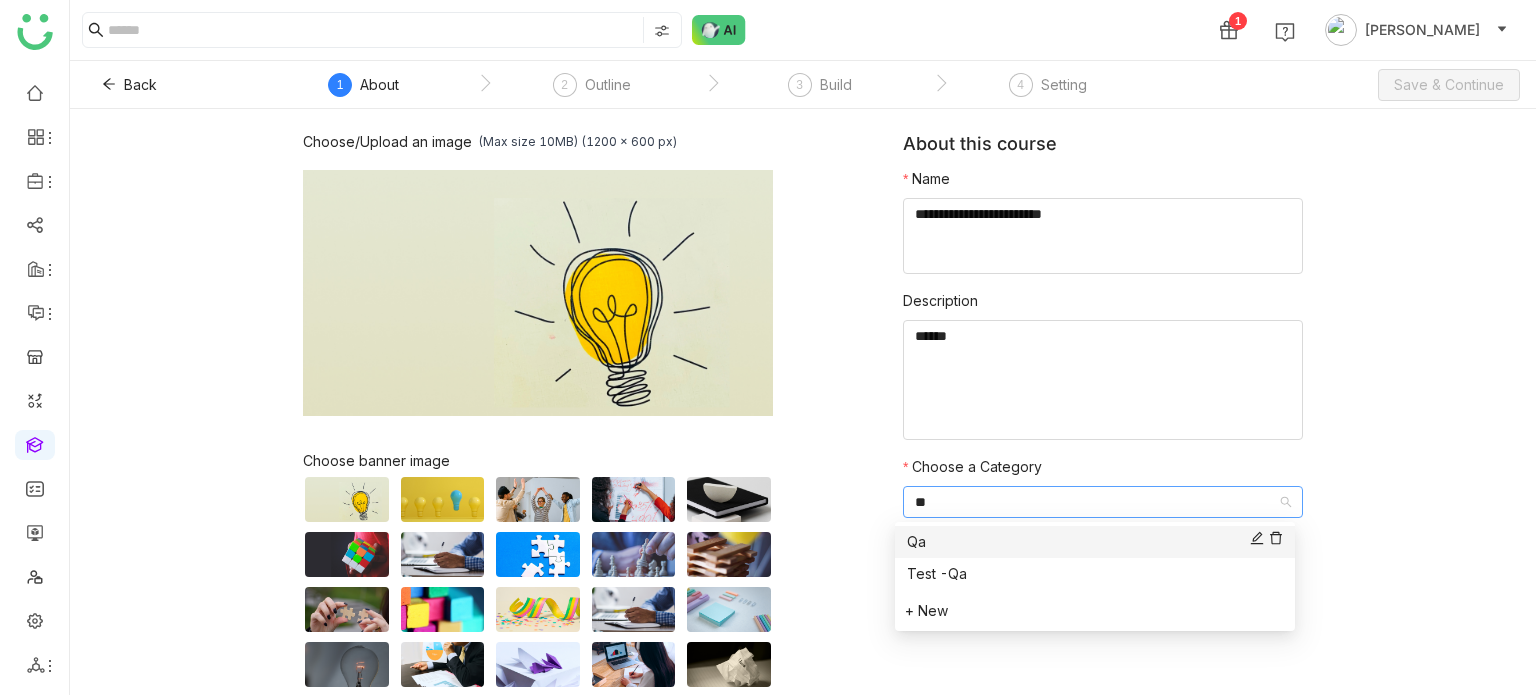 type on "**" 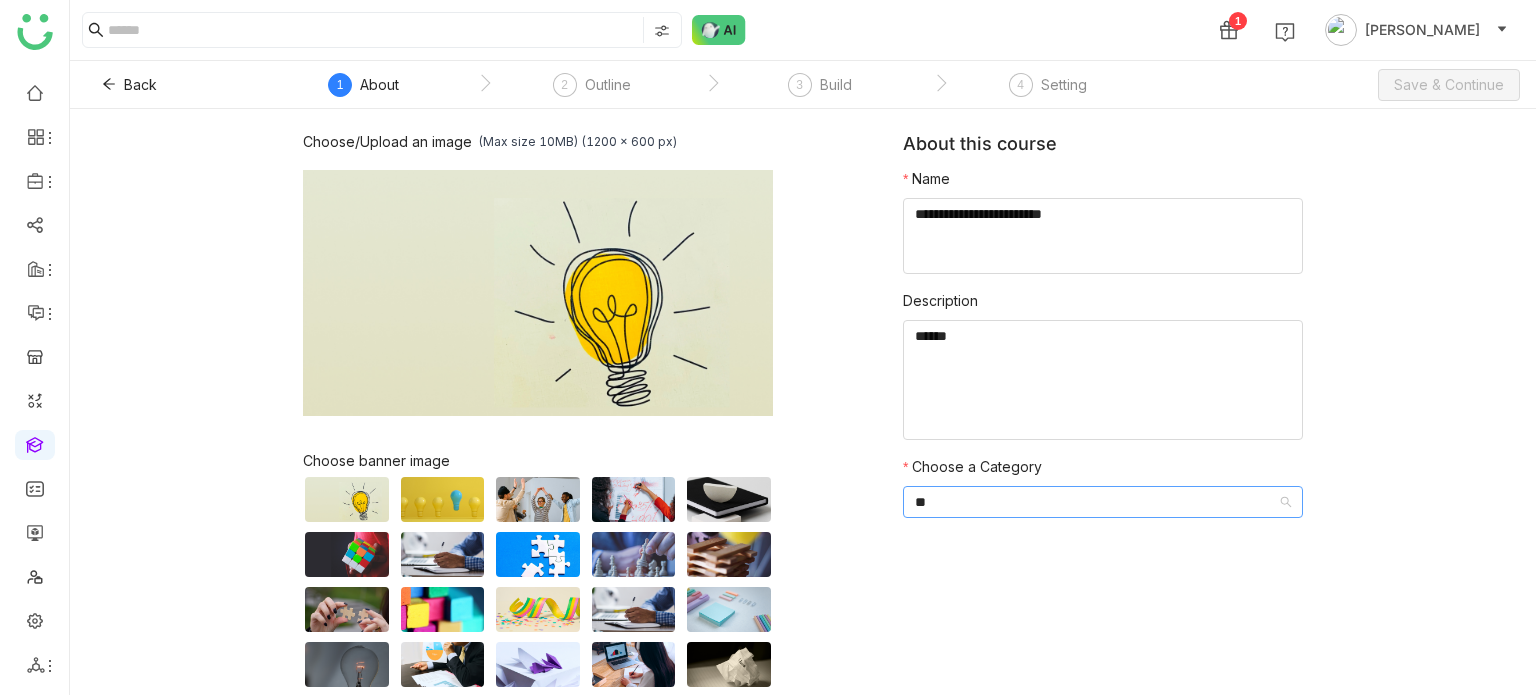 type 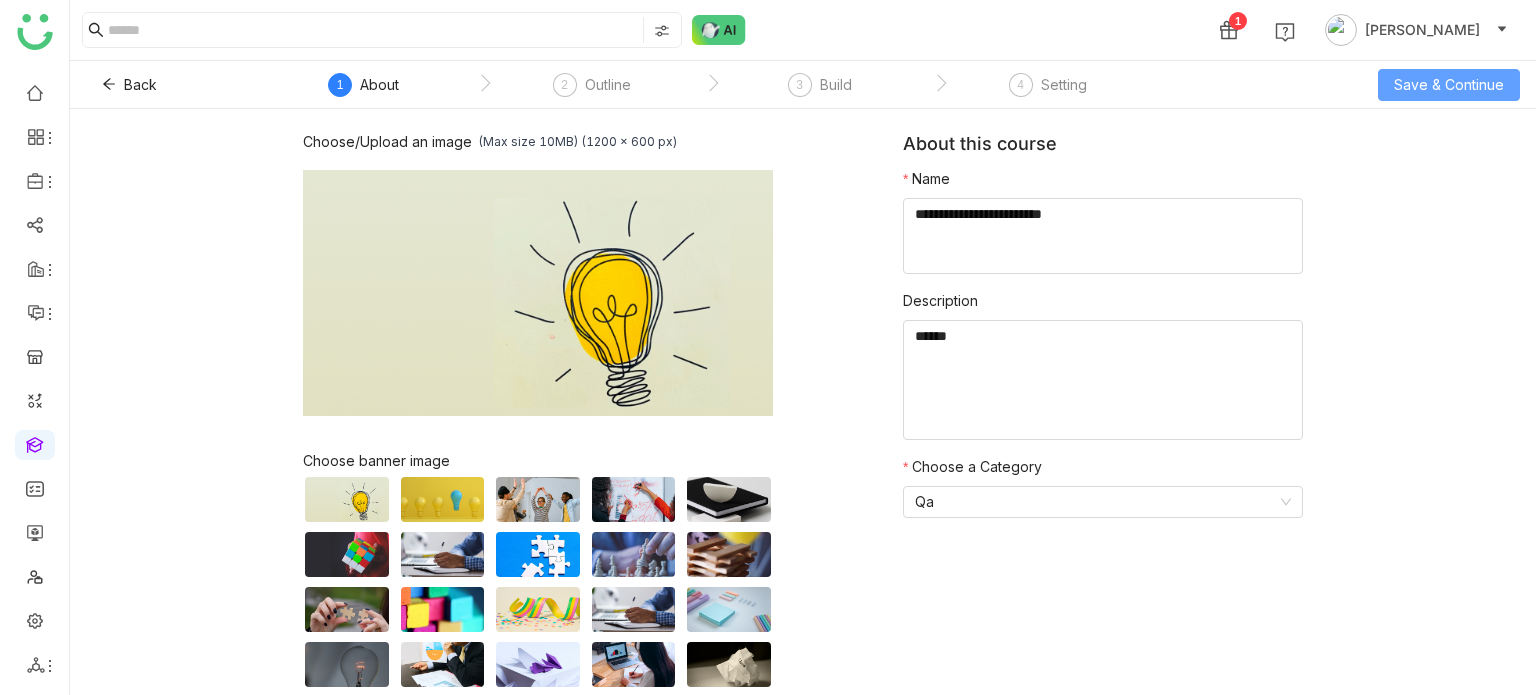 click on "Save & Continue" at bounding box center [1449, 85] 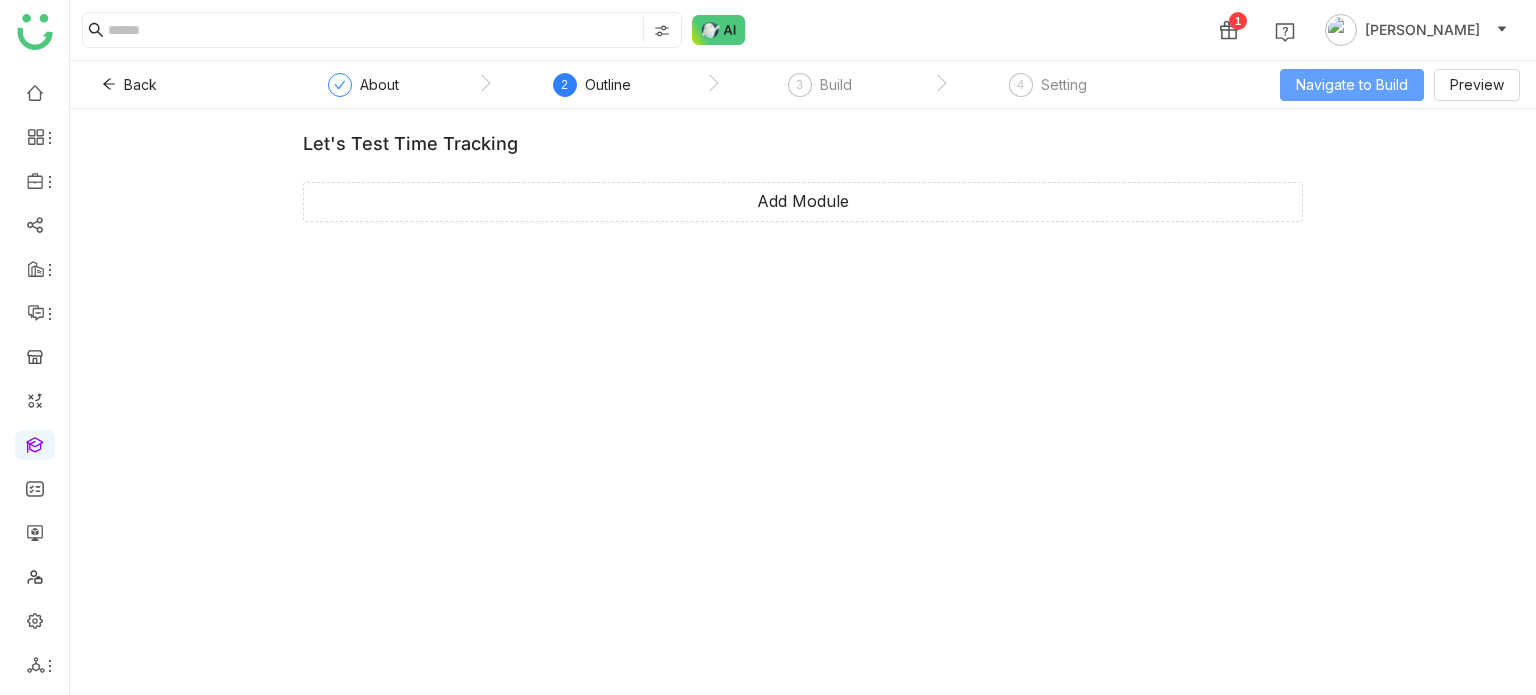 drag, startPoint x: 1362, startPoint y: 58, endPoint x: 1363, endPoint y: 71, distance: 13.038404 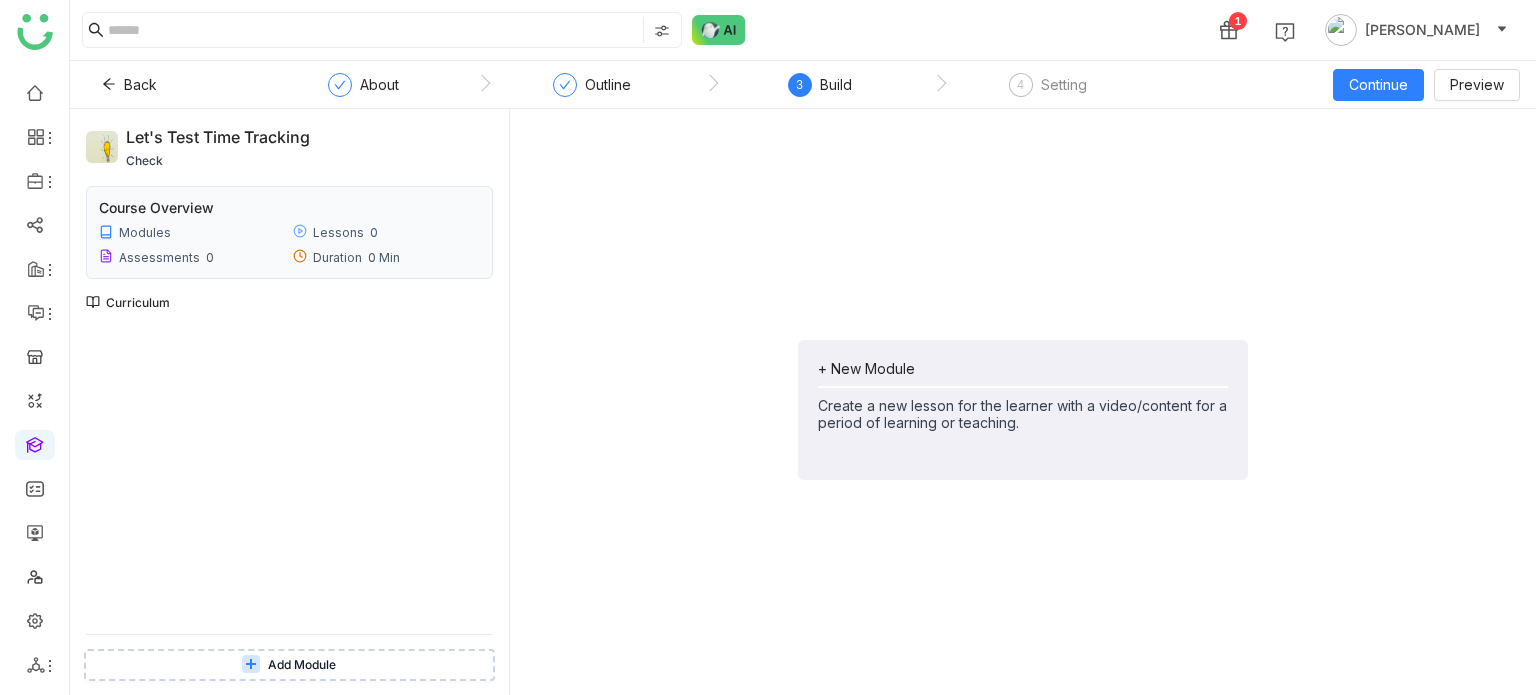 click on "+ New Module" 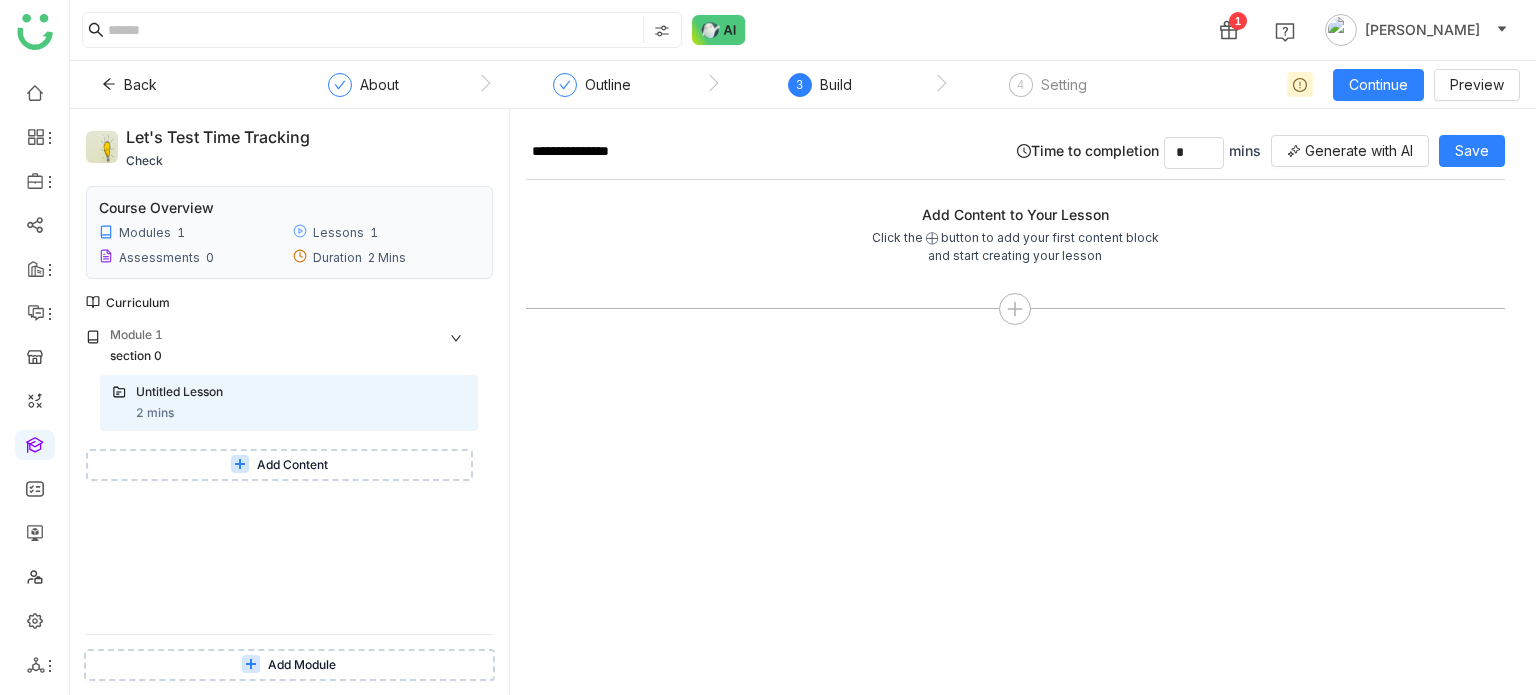 click on "Add Content" at bounding box center [279, 465] 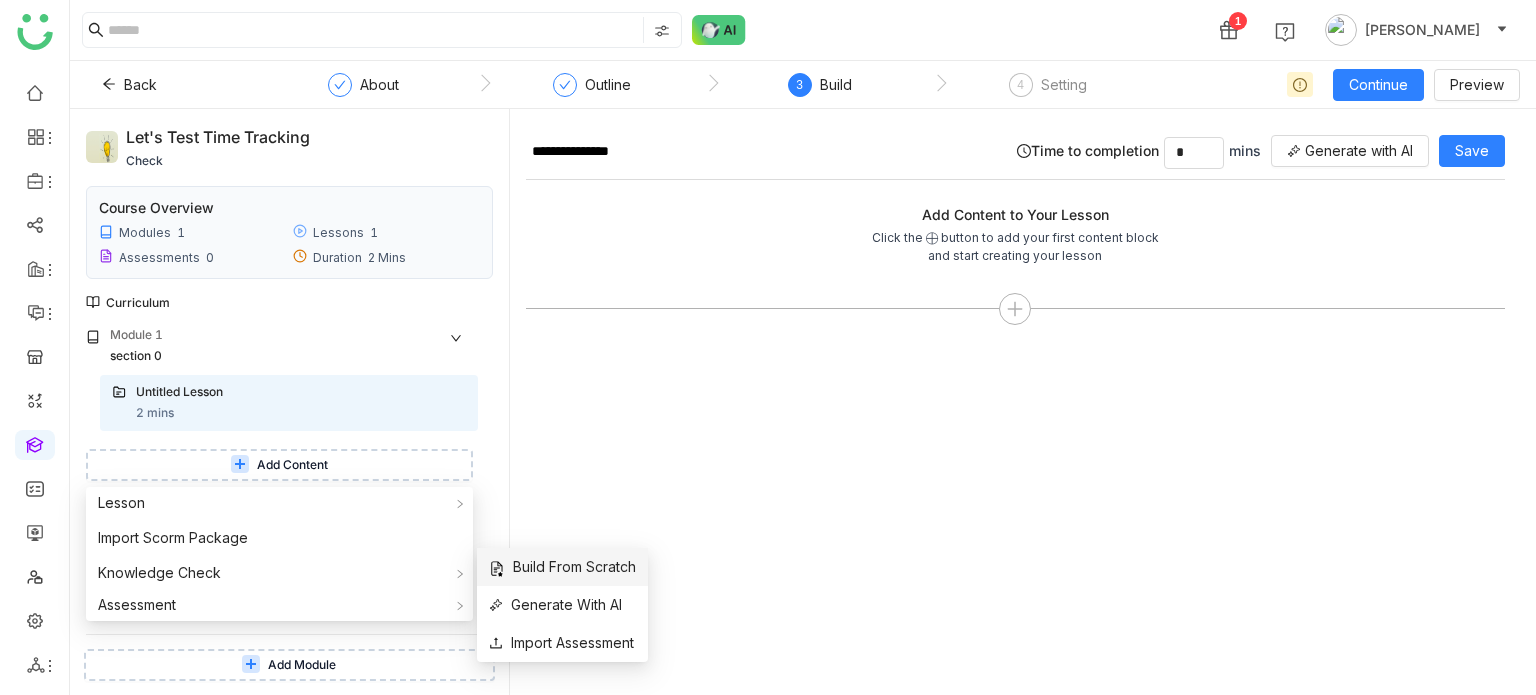 click on "Build From Scratch" at bounding box center [562, 567] 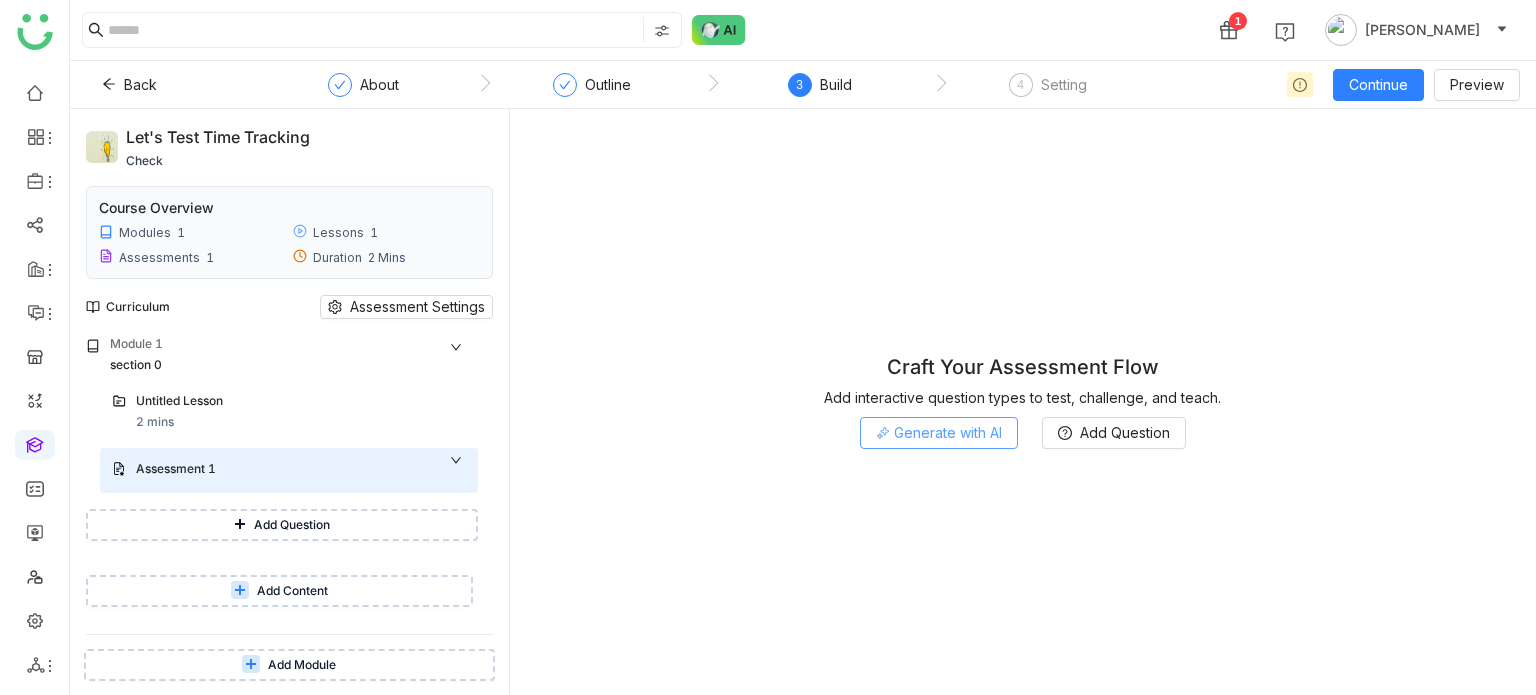 click on "Generate with AI" 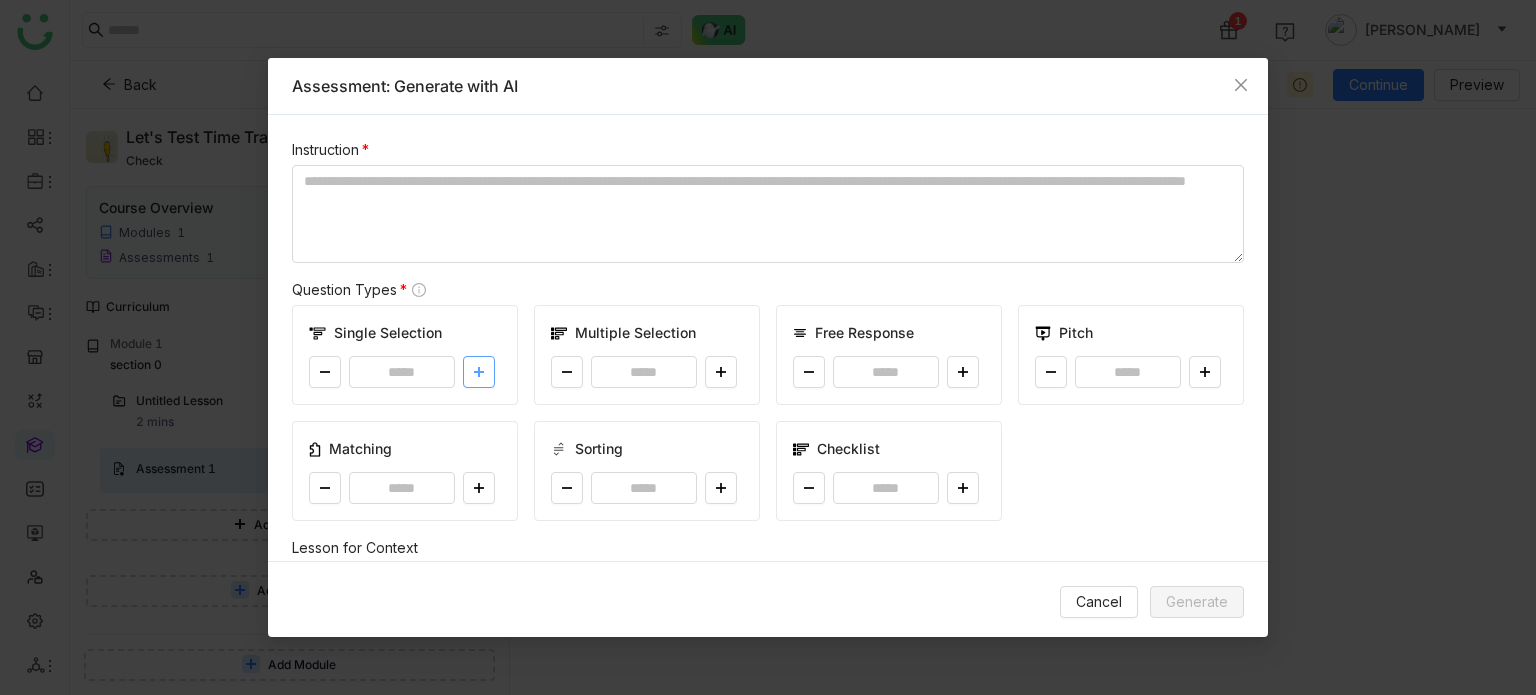 click 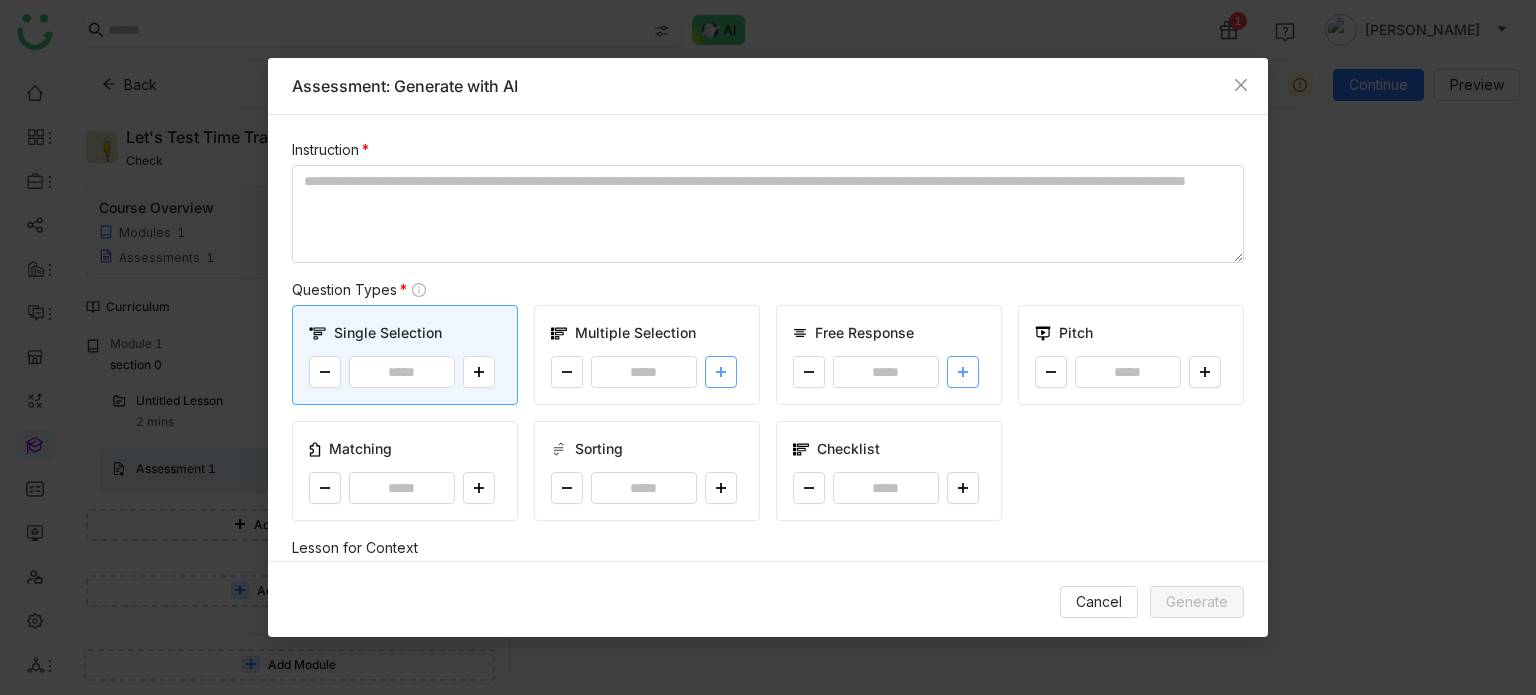 drag, startPoint x: 716, startPoint y: 372, endPoint x: 937, endPoint y: 372, distance: 221 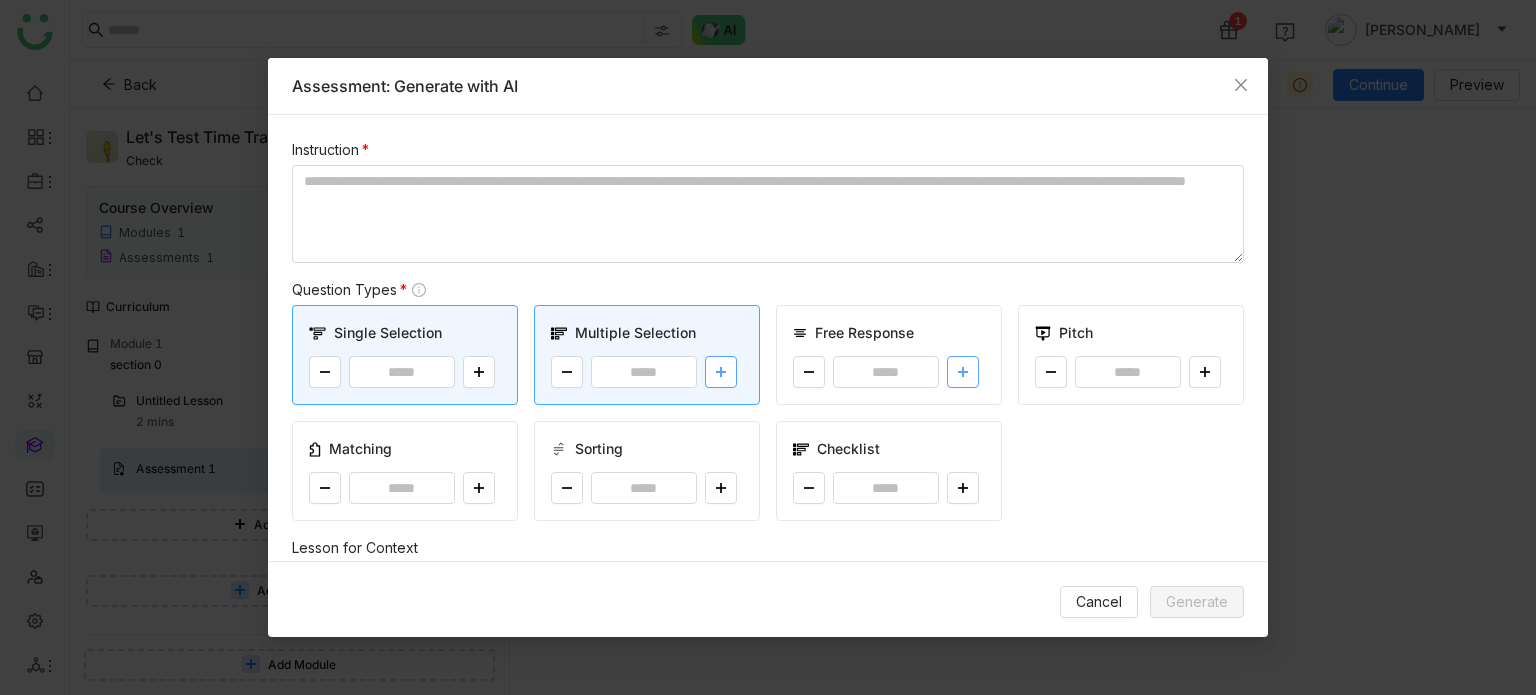 type 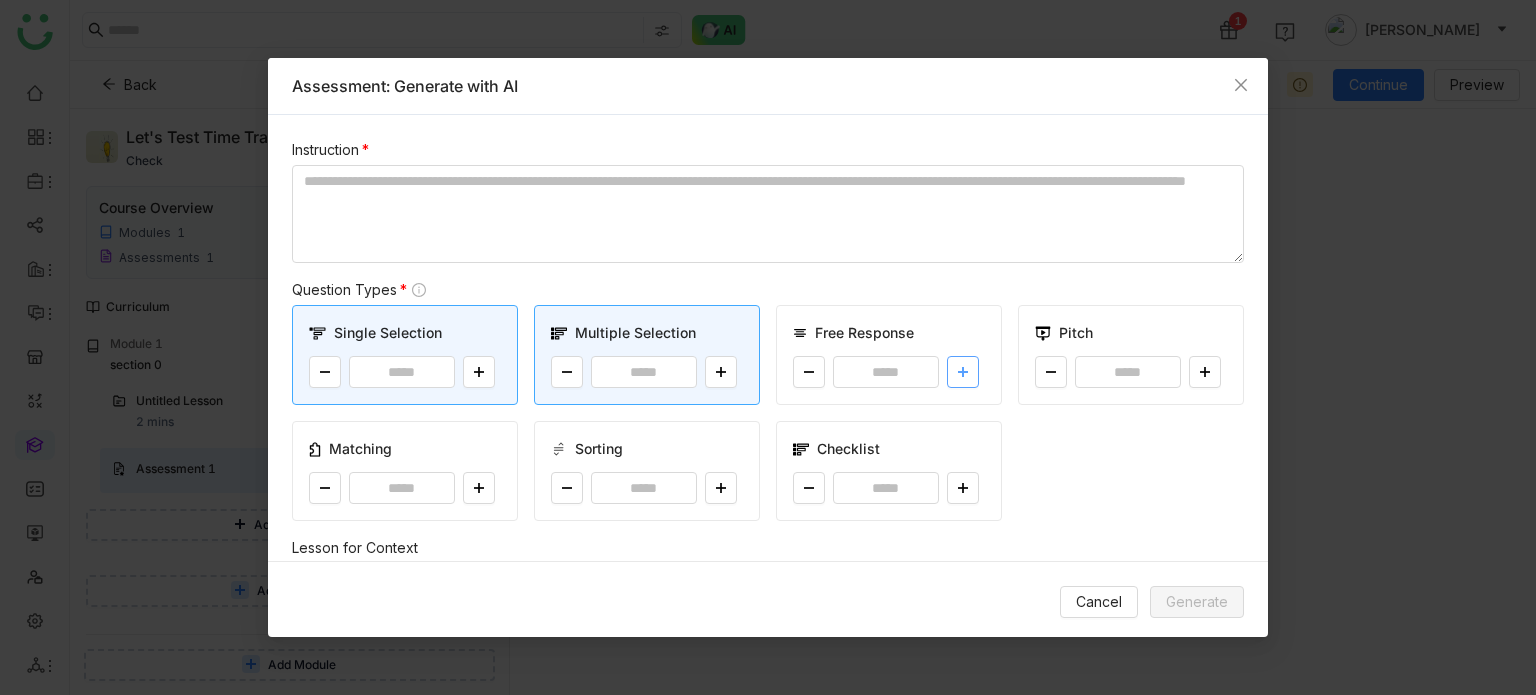 click 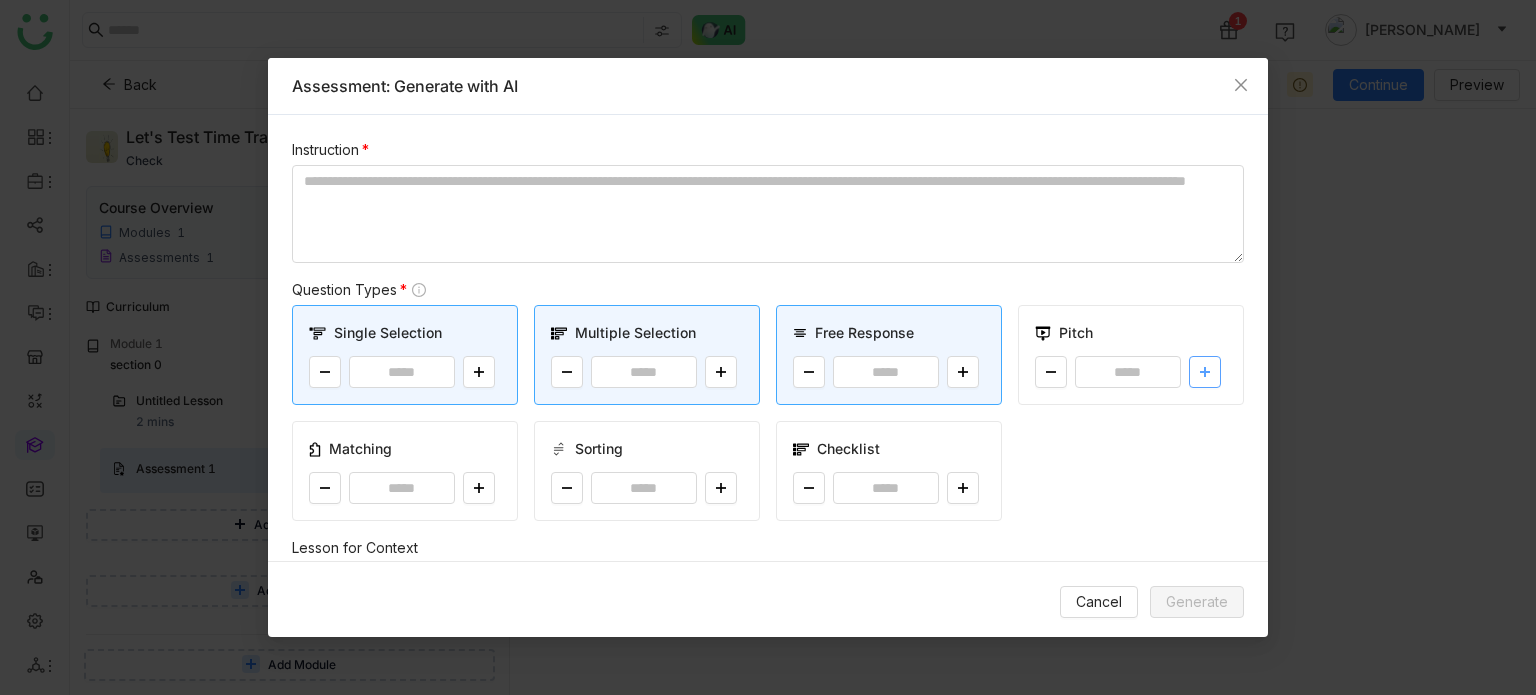 click 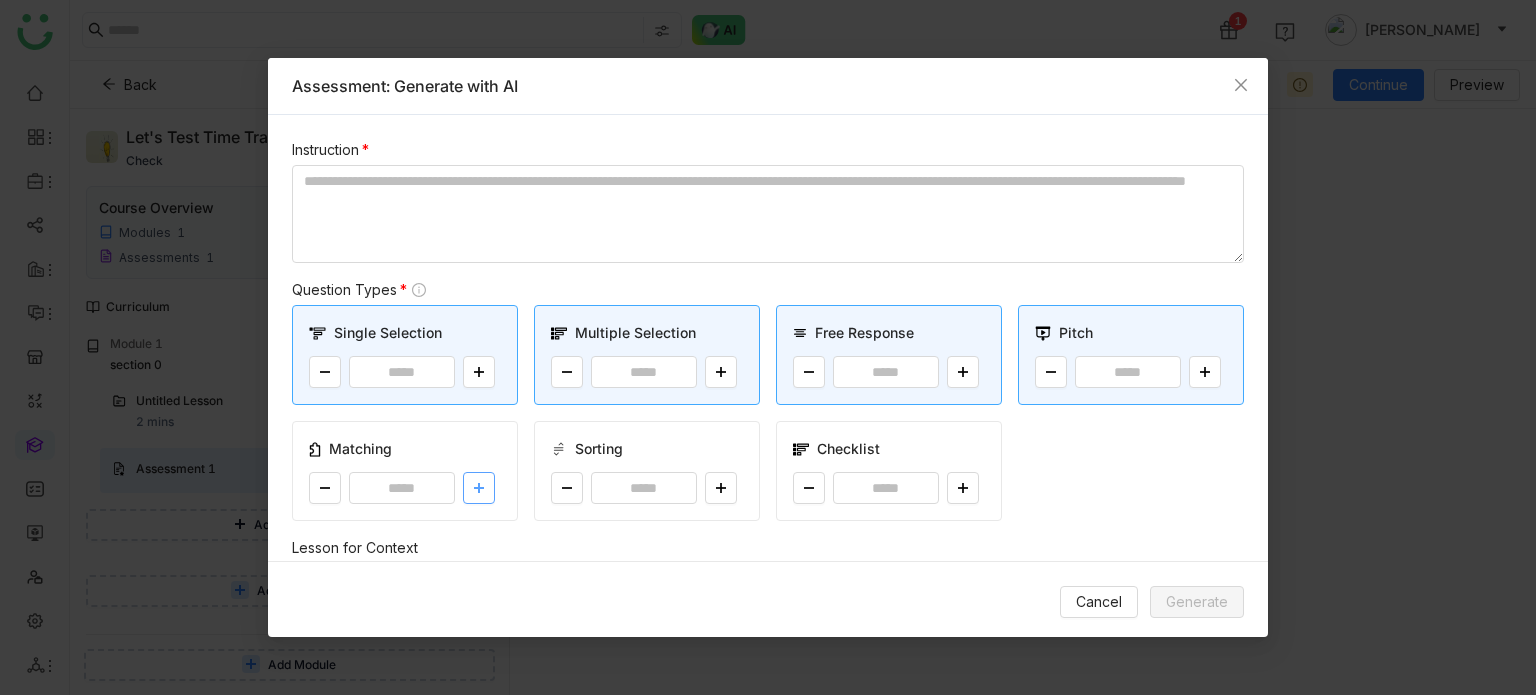 click at bounding box center [479, 488] 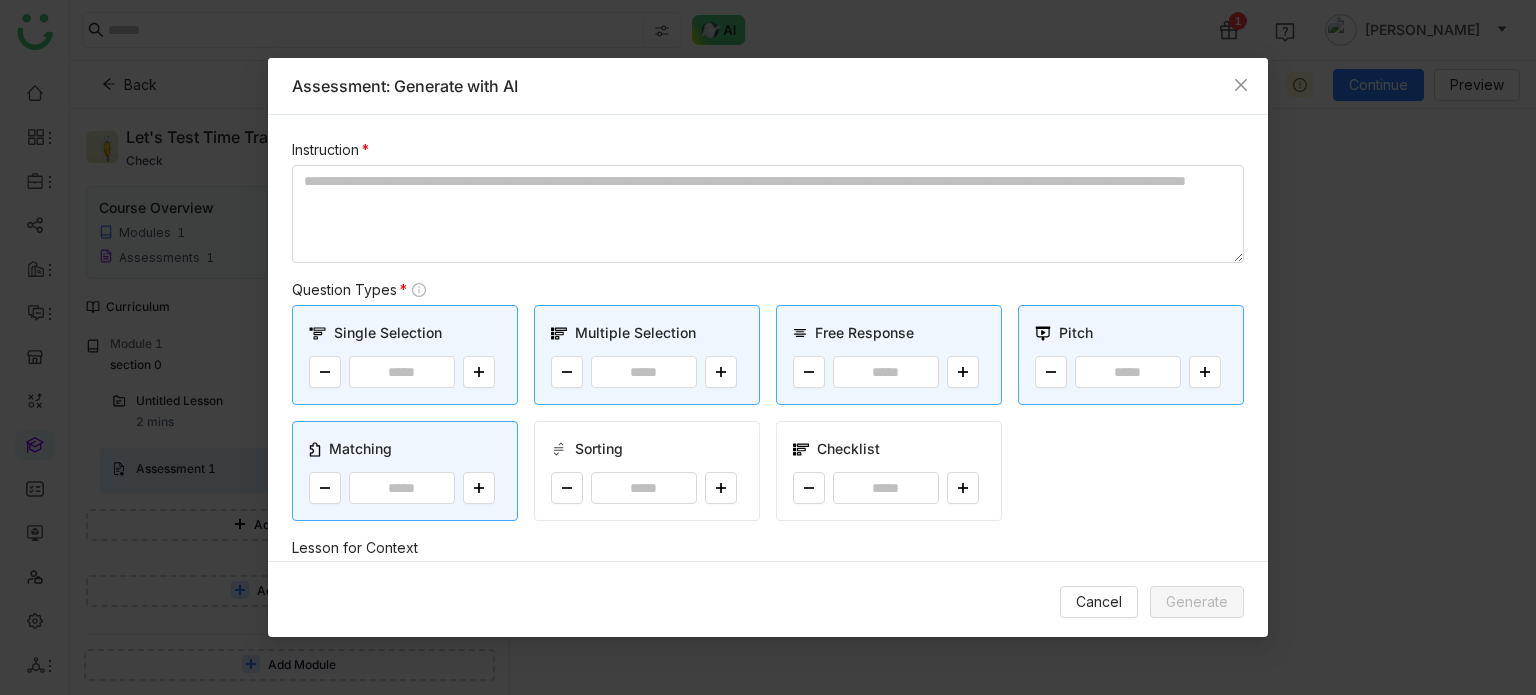 click on "Sorting *" at bounding box center [647, 471] 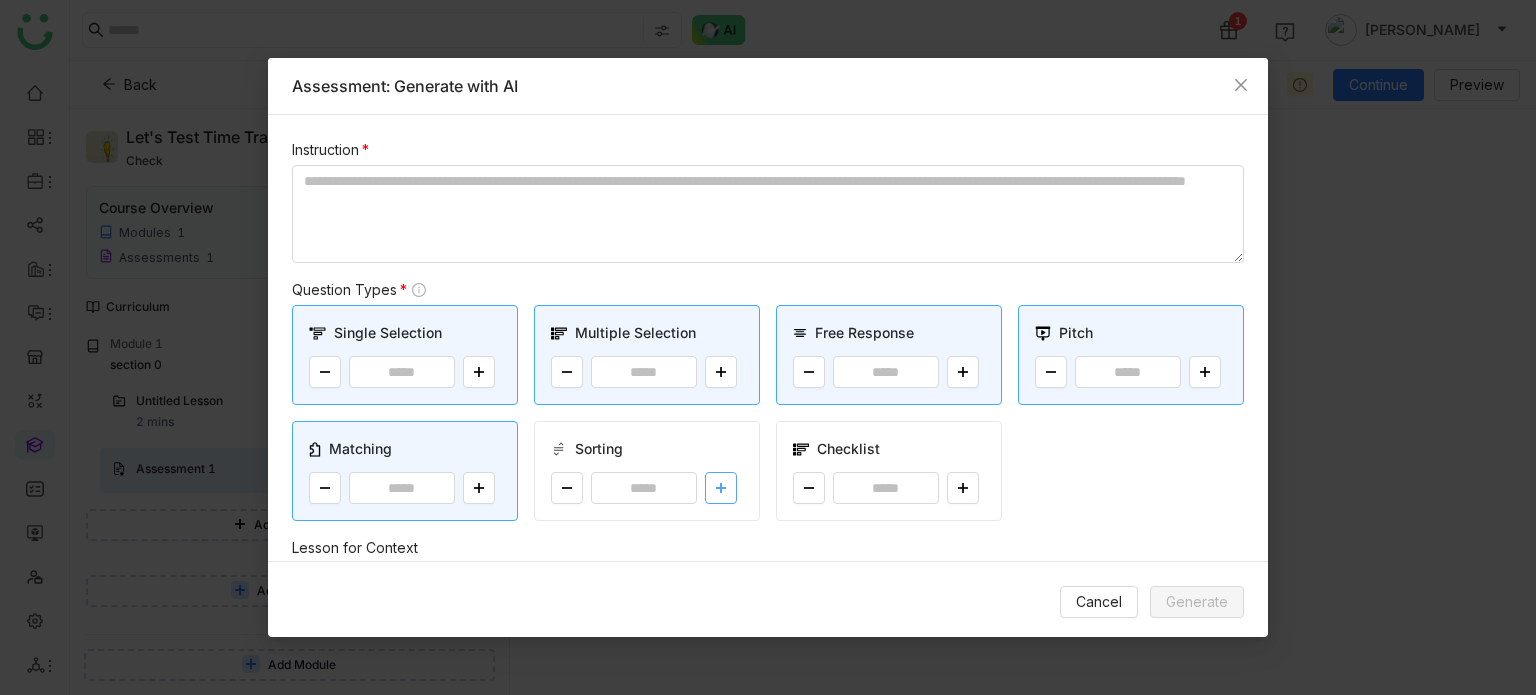 click at bounding box center (721, 488) 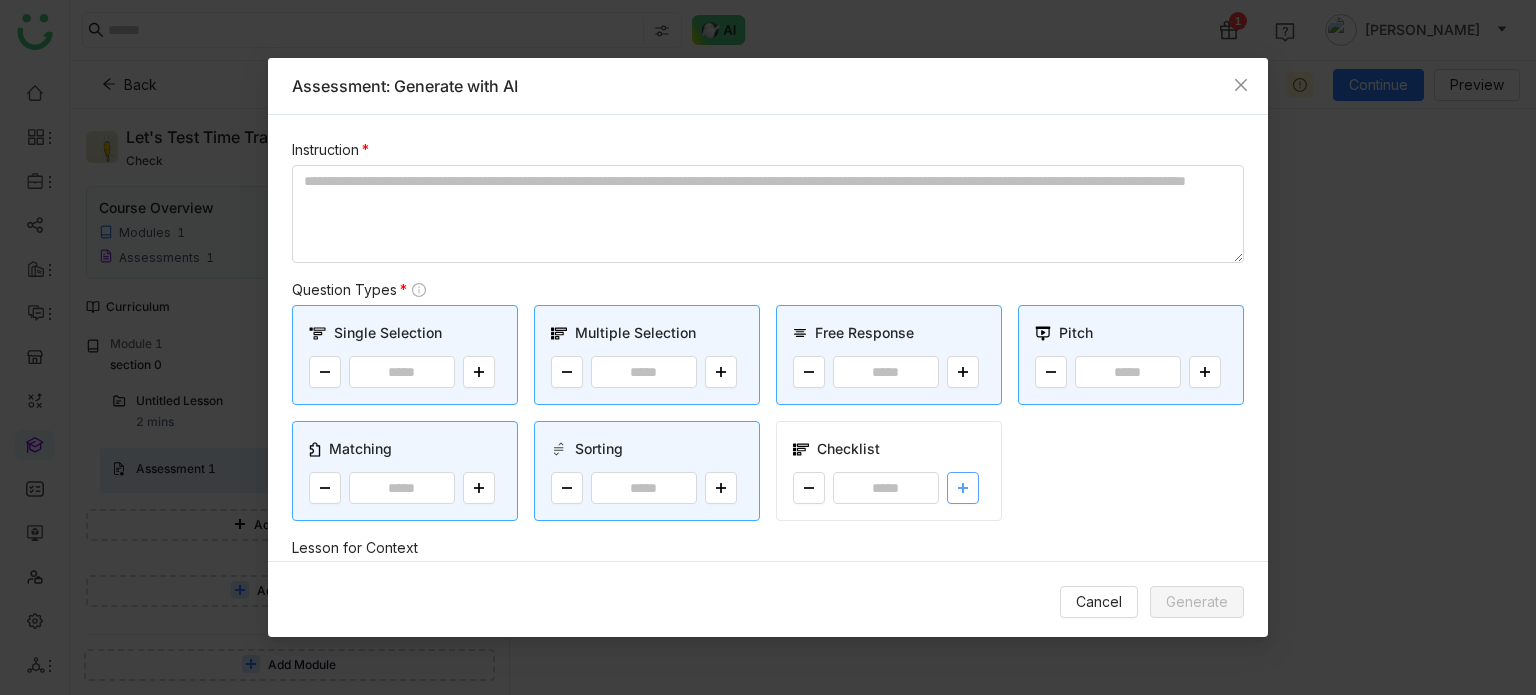 click at bounding box center (963, 488) 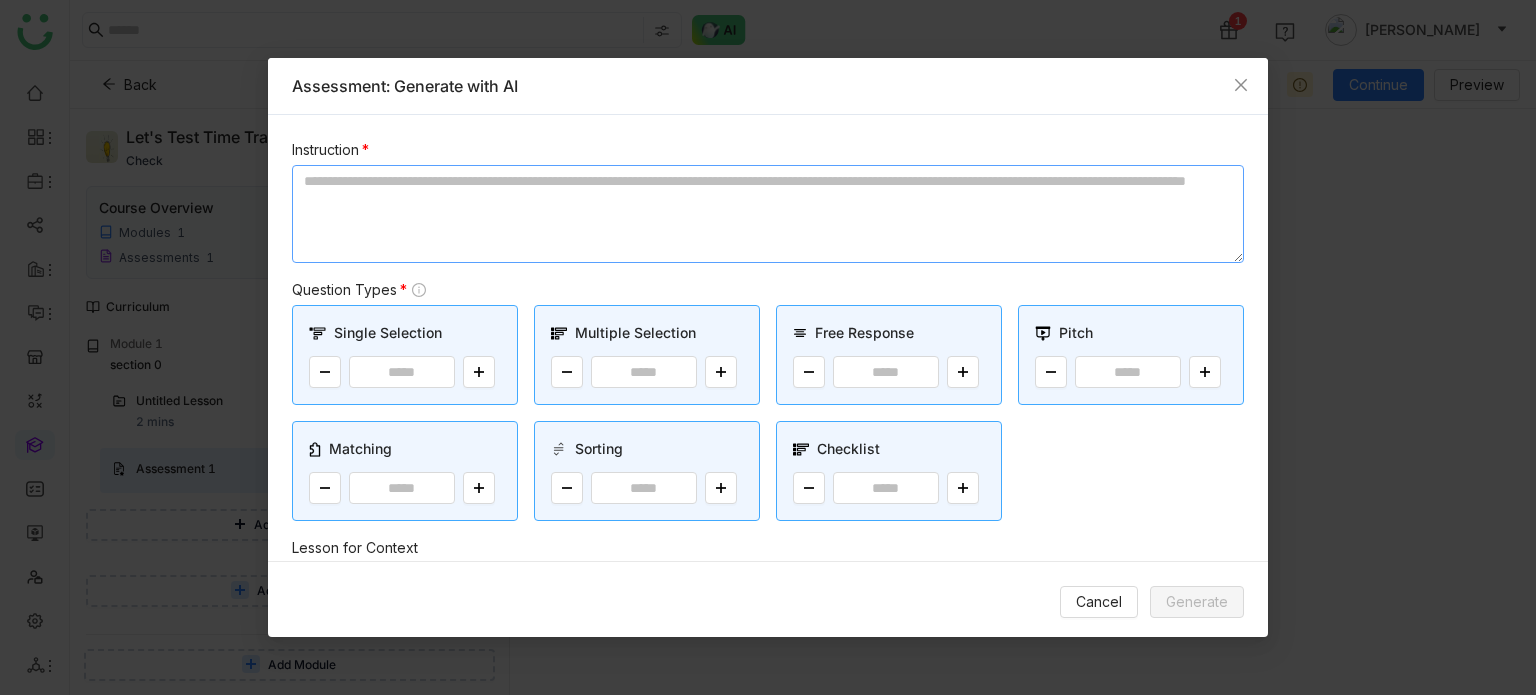 click at bounding box center (768, 214) 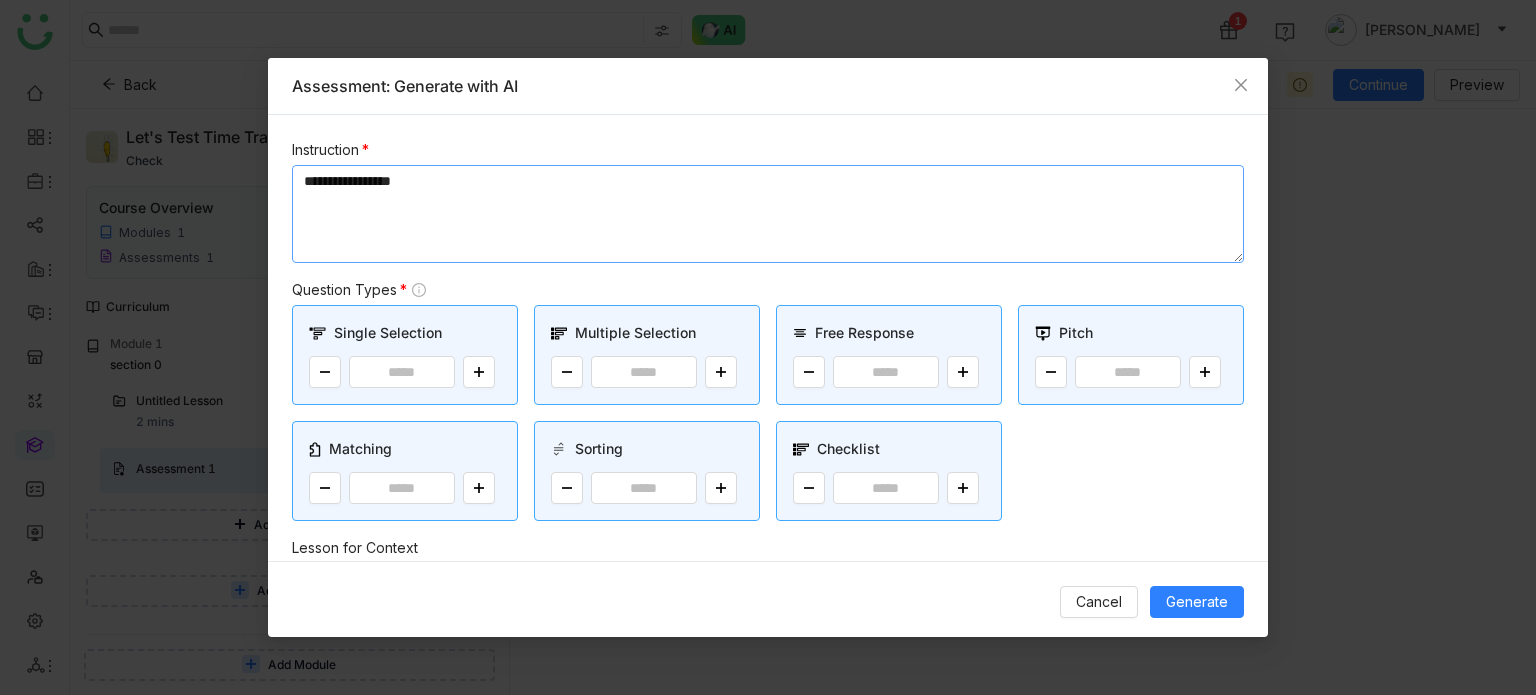 scroll, scrollTop: 325, scrollLeft: 0, axis: vertical 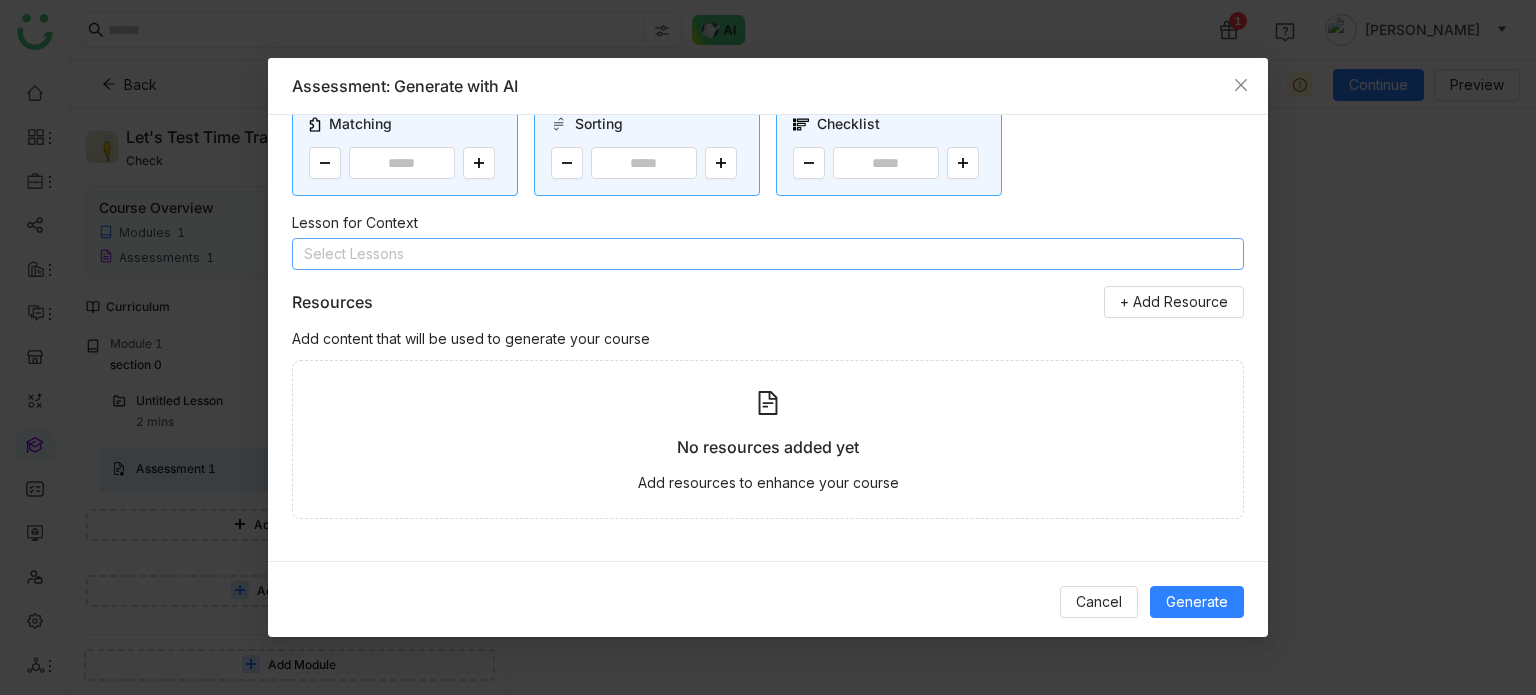 type on "**********" 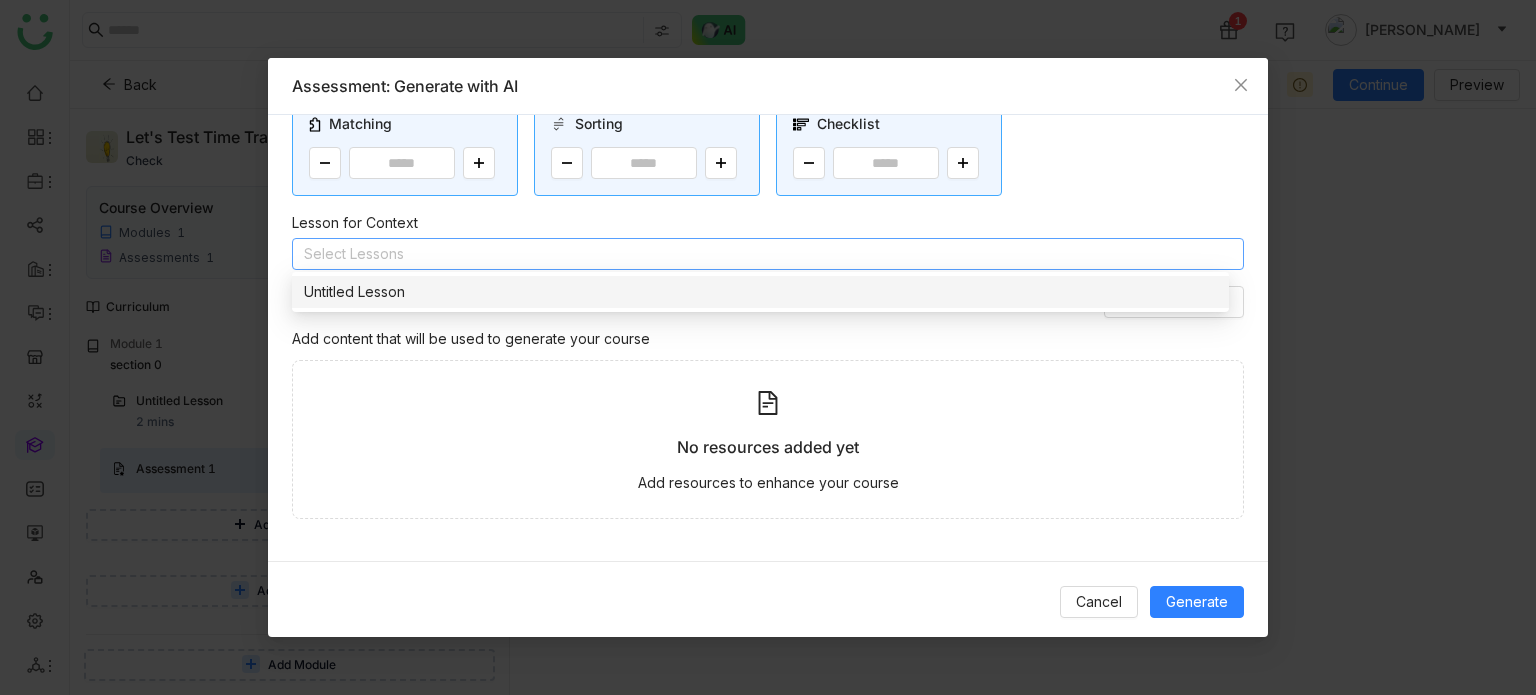 click on "Untitled Lesson" at bounding box center [760, 292] 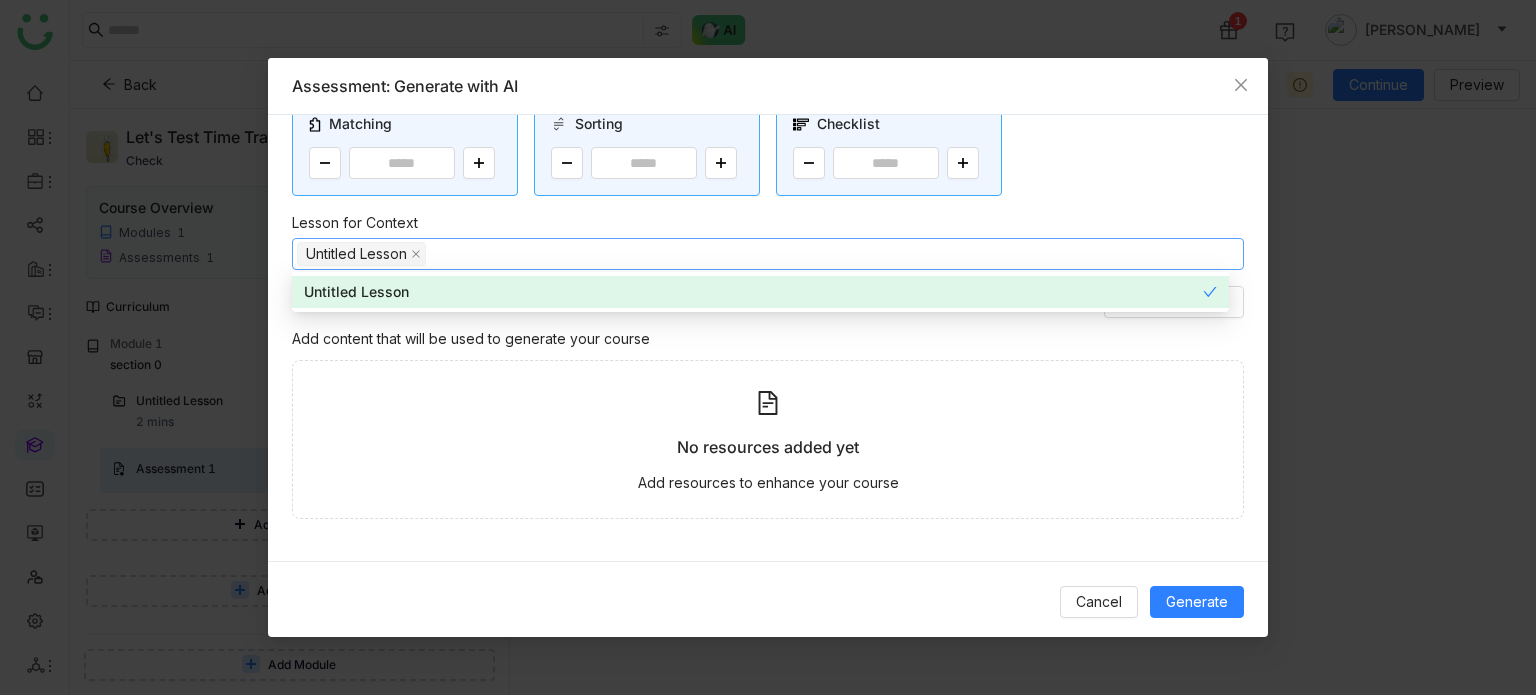 click on "Untitled Lesson" at bounding box center [768, 254] 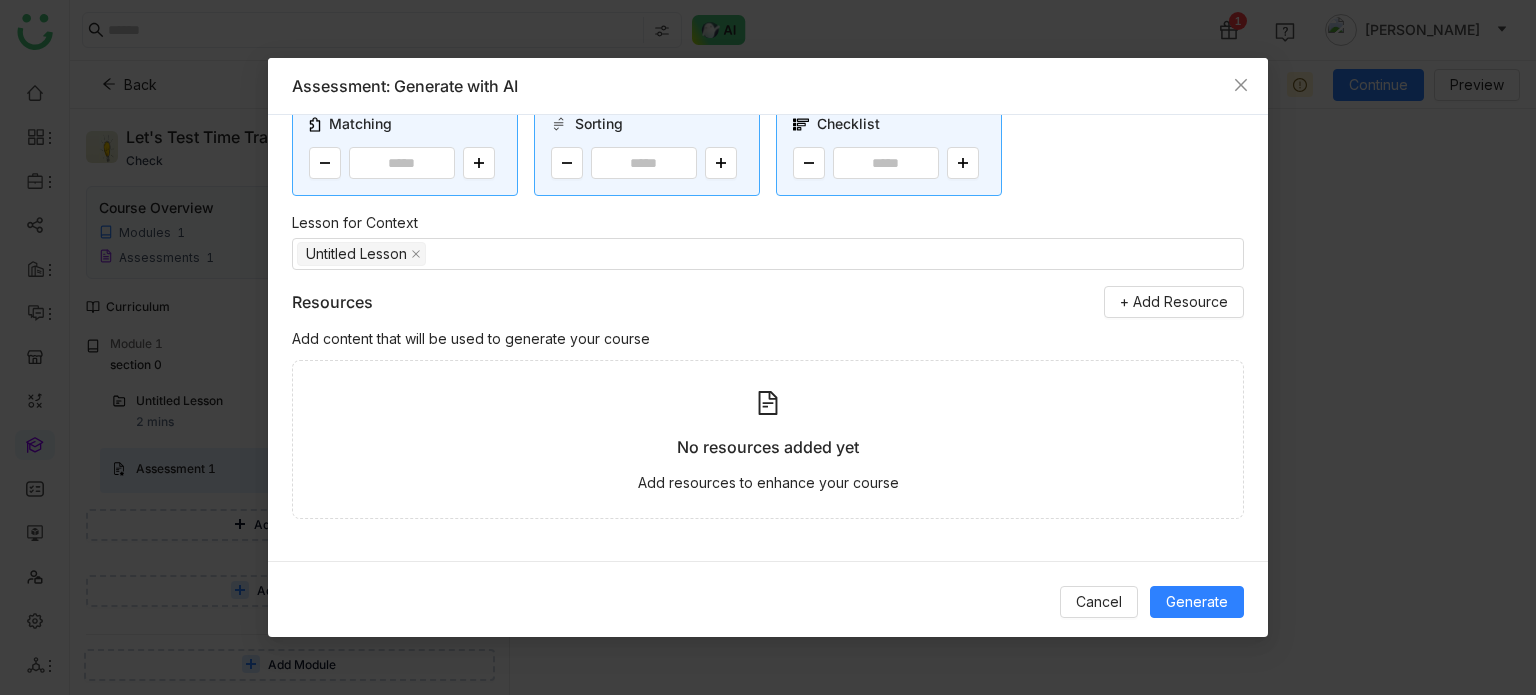 click on "Lesson for Context" at bounding box center [768, 223] 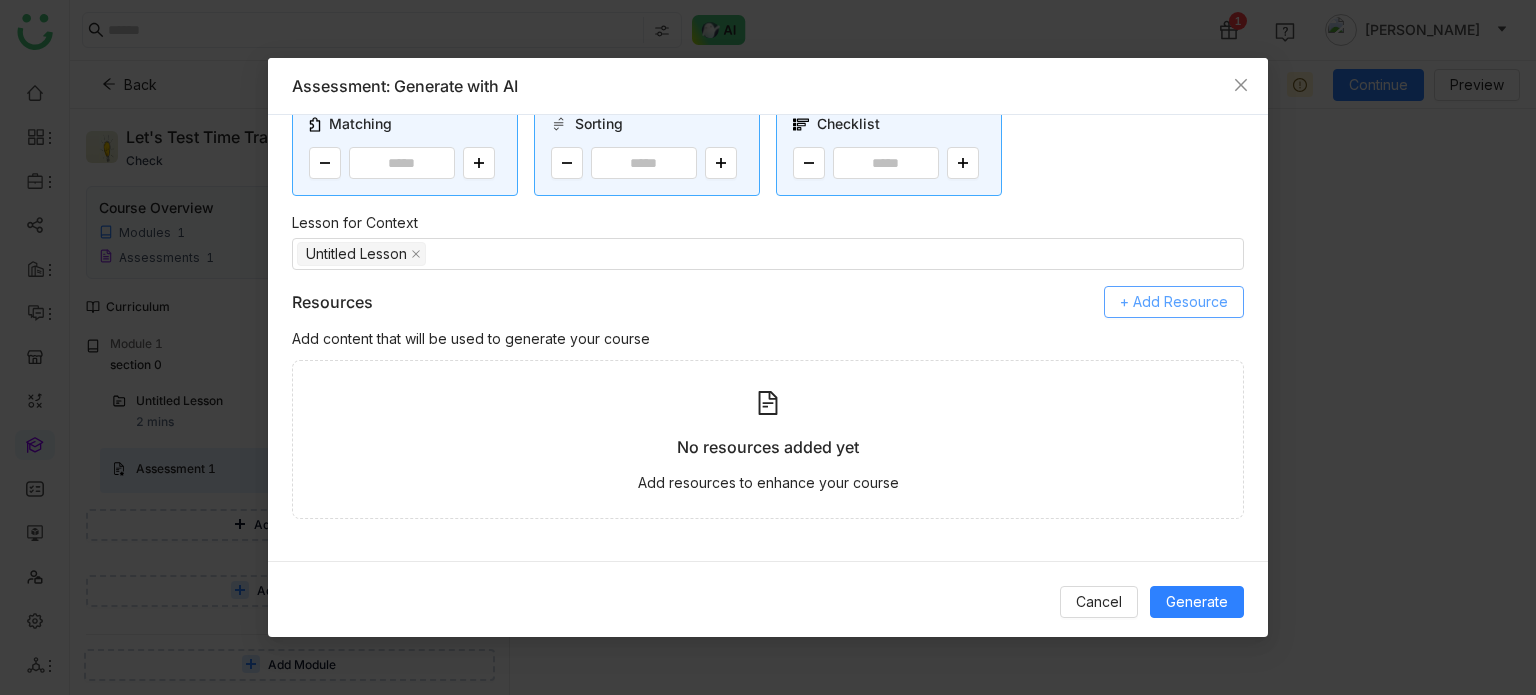 click on "+ Add Resource" at bounding box center [1174, 302] 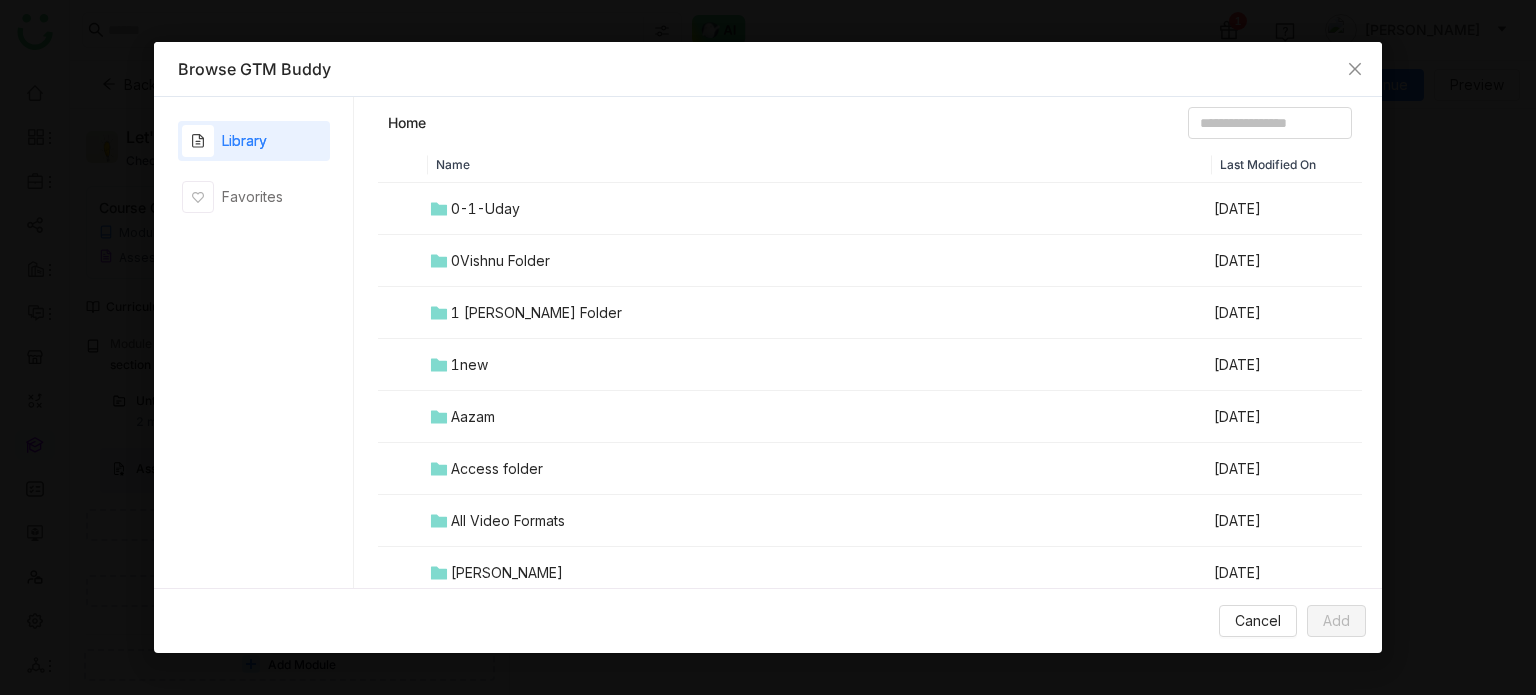 click on "0-1-Uday" at bounding box center (485, 209) 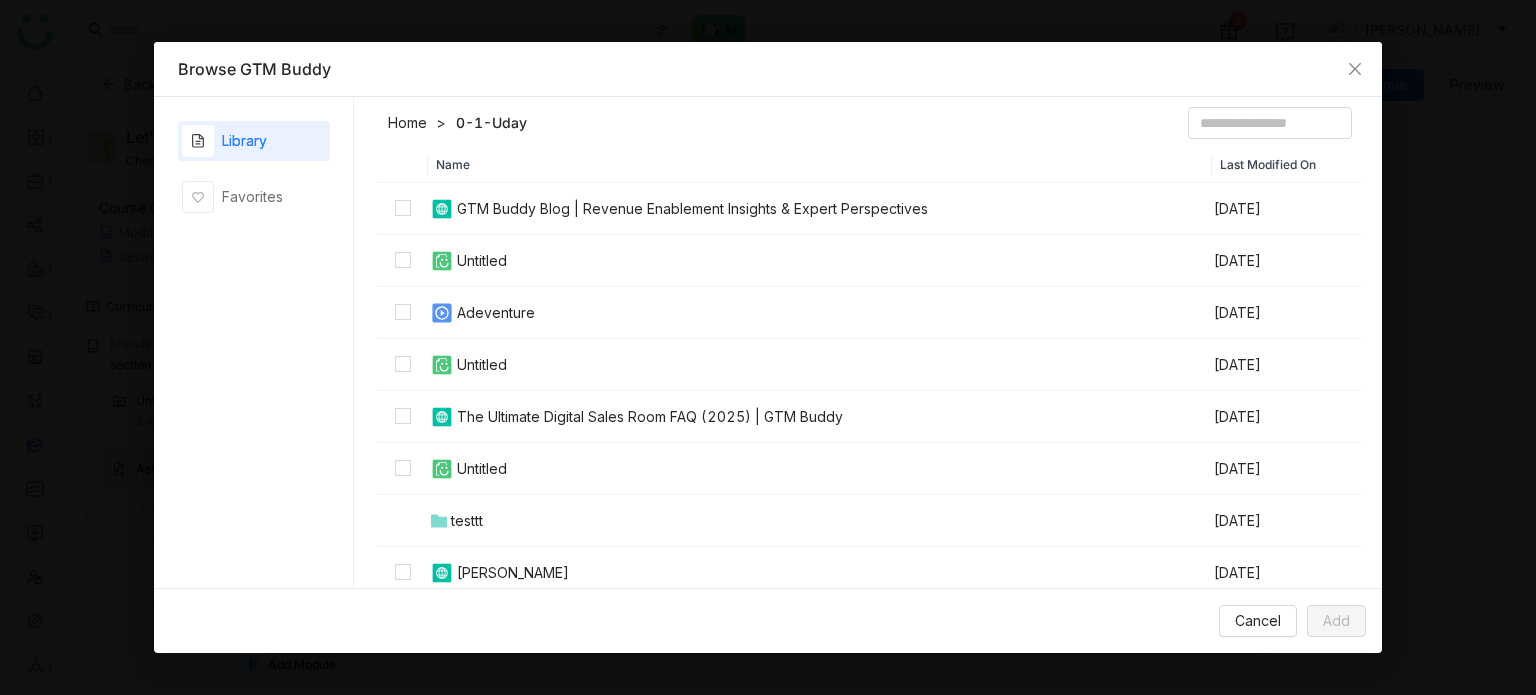 click on "Adeventure" at bounding box center [496, 313] 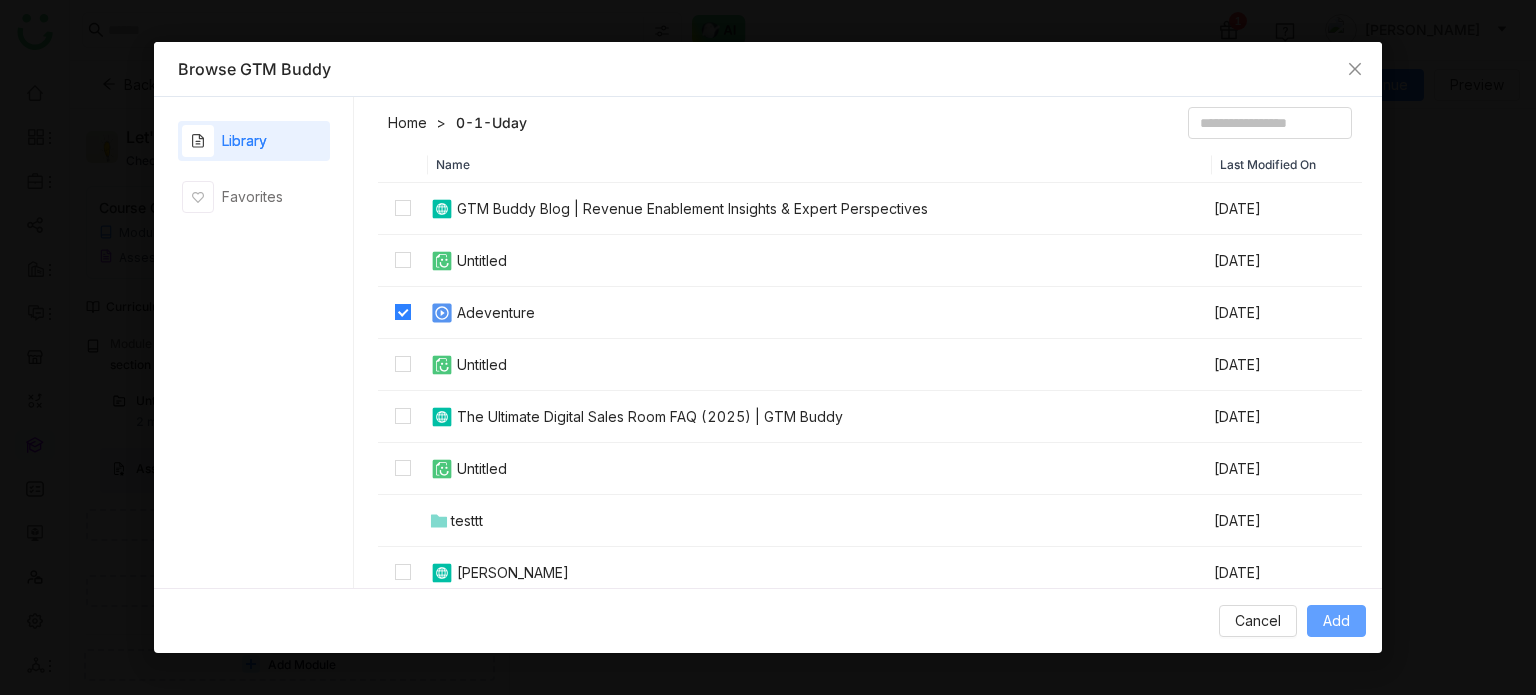 click on "Add" at bounding box center (1336, 621) 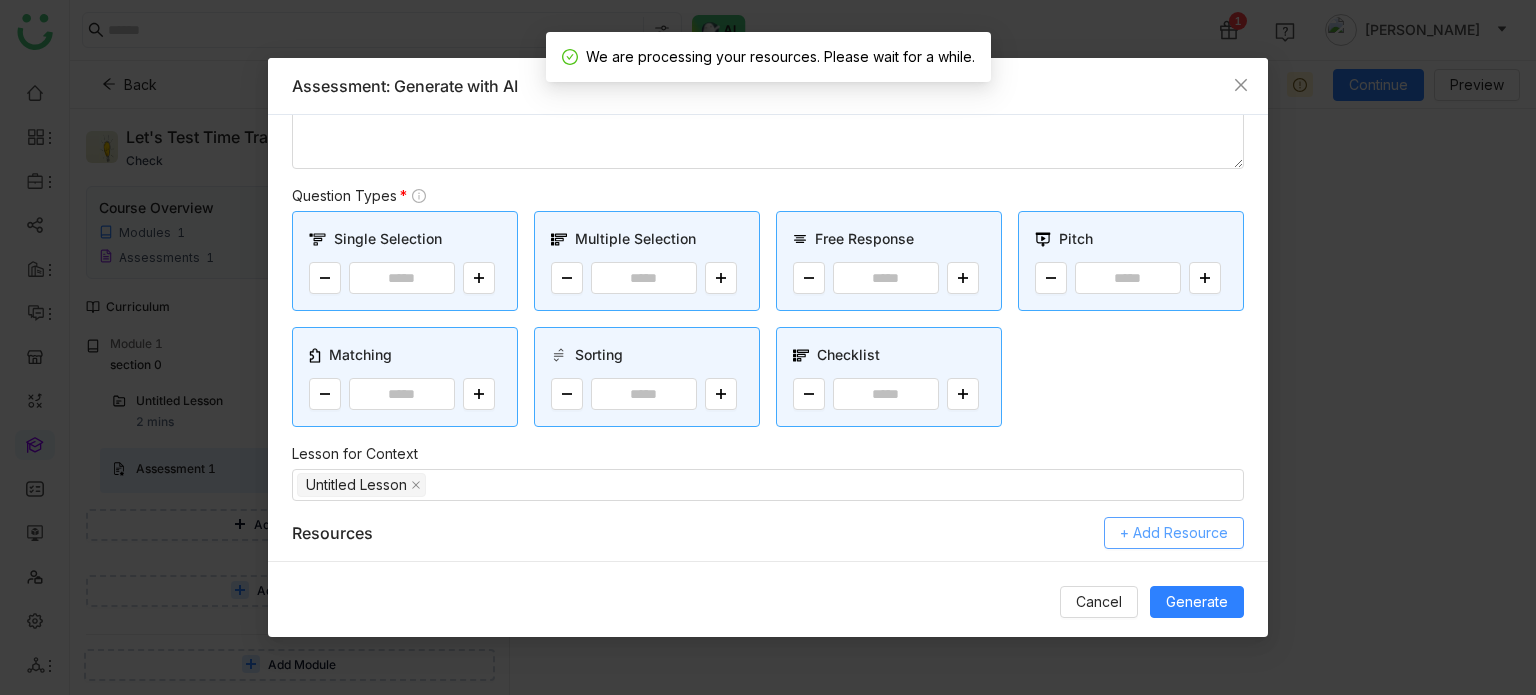 scroll, scrollTop: 0, scrollLeft: 0, axis: both 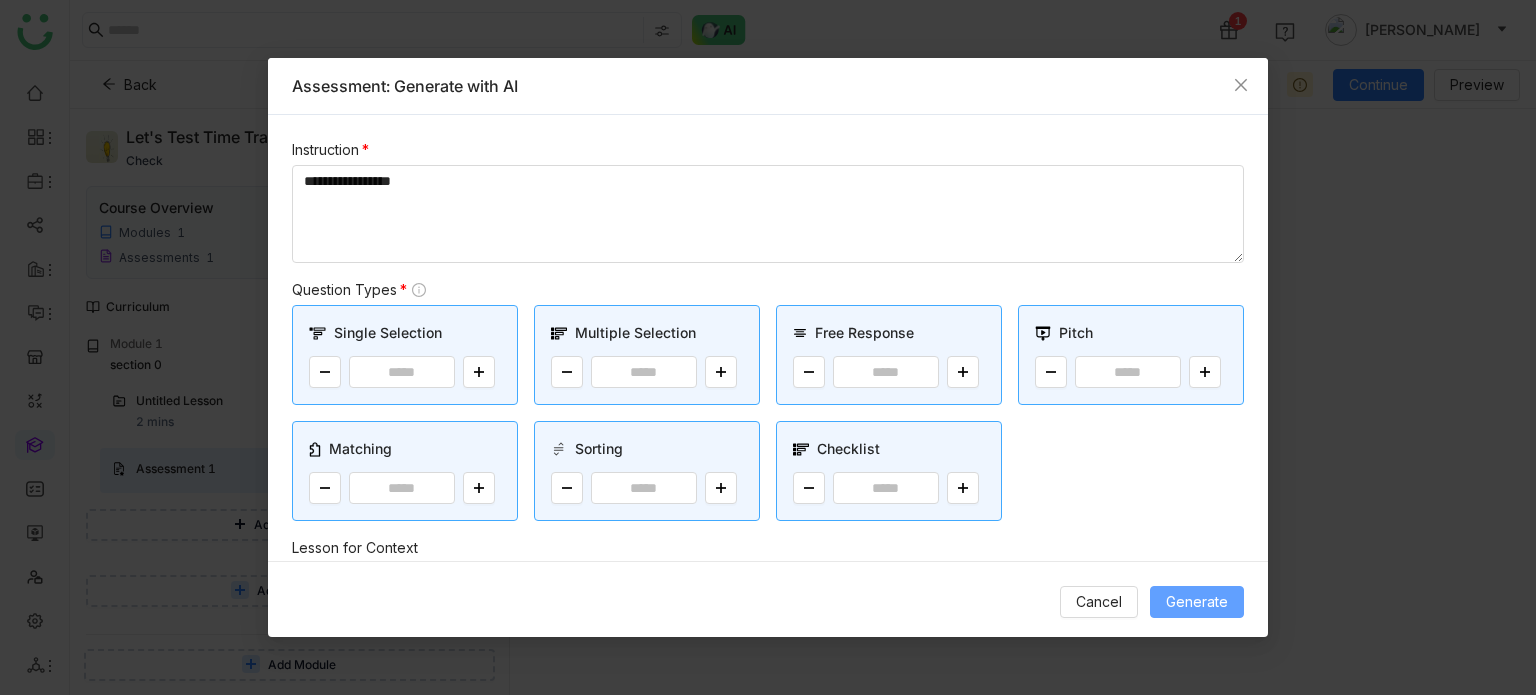 click on "Generate" at bounding box center (1197, 602) 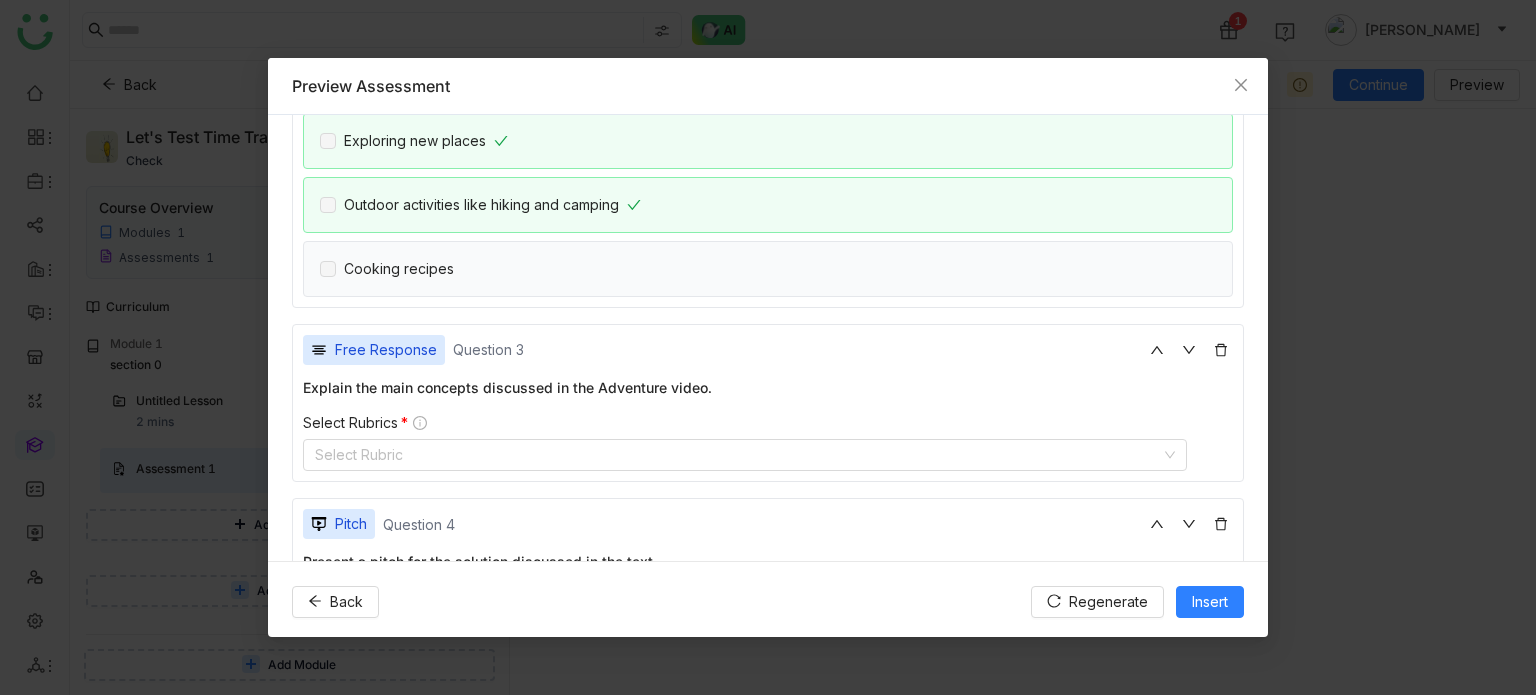 scroll, scrollTop: 700, scrollLeft: 0, axis: vertical 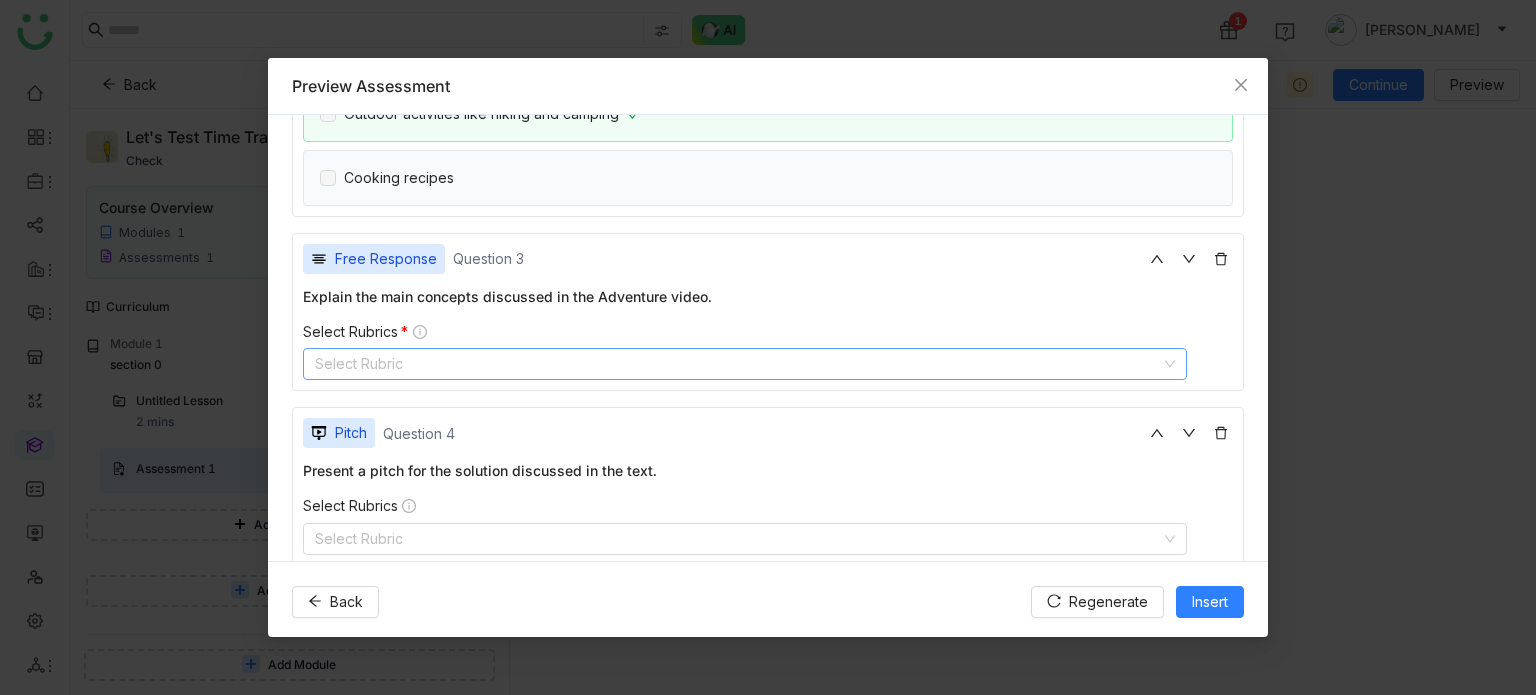 click on "Select Rubric" at bounding box center [745, 364] 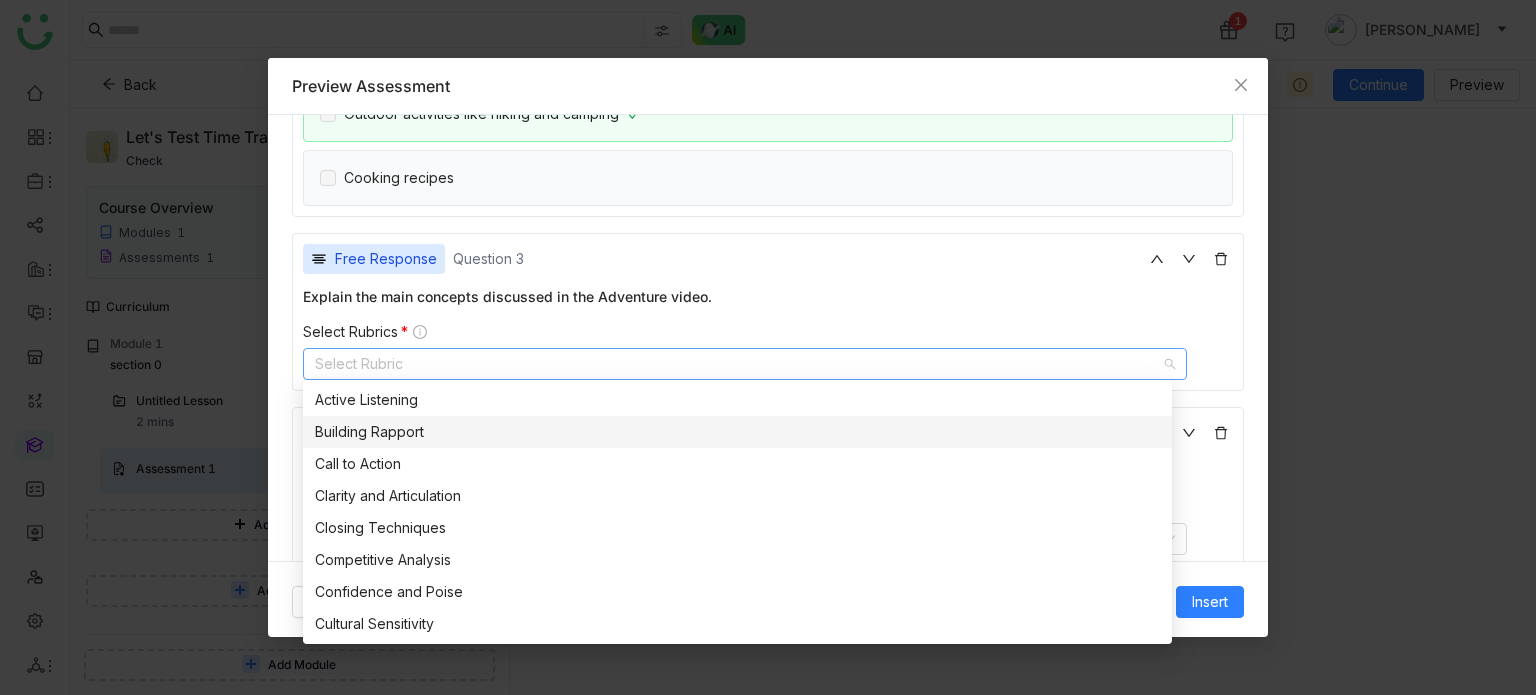 click on "Building Rapport" at bounding box center (737, 432) 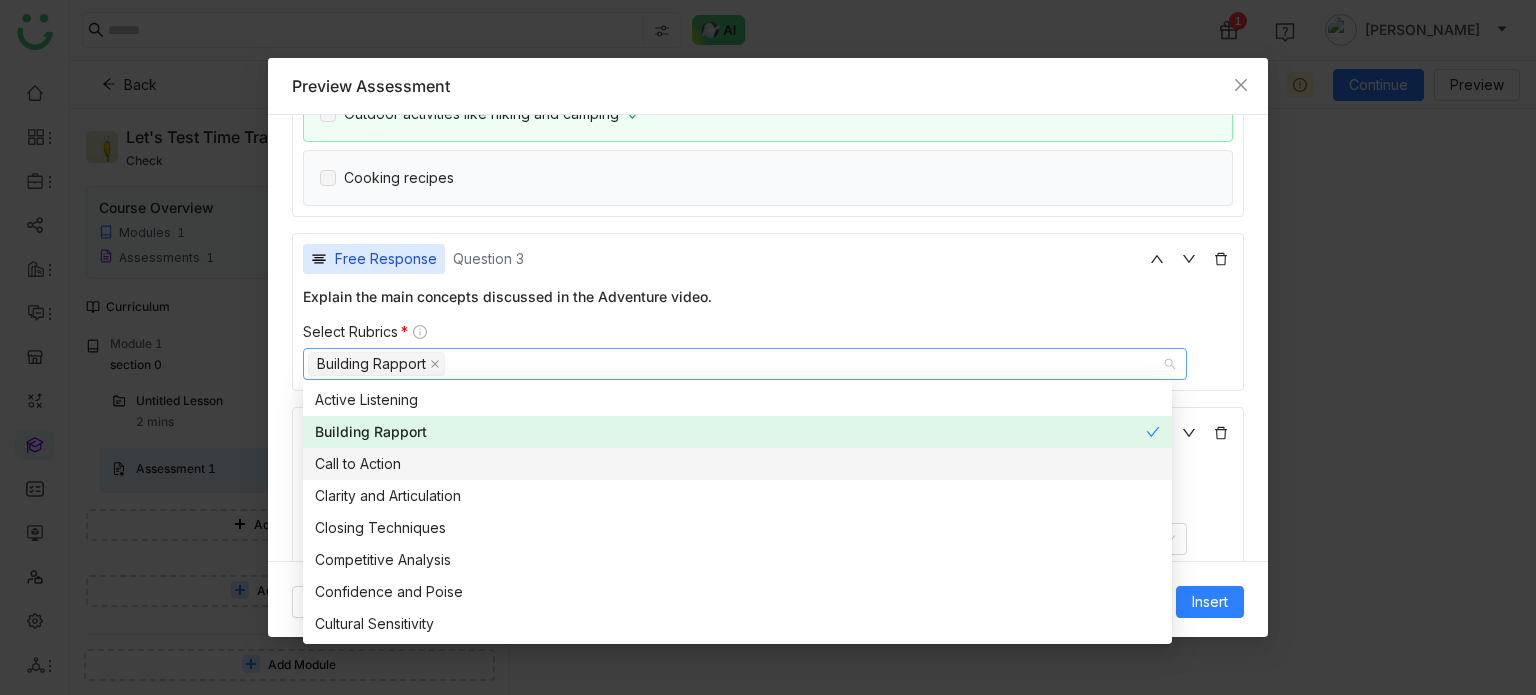 click on "Call to Action" at bounding box center (737, 464) 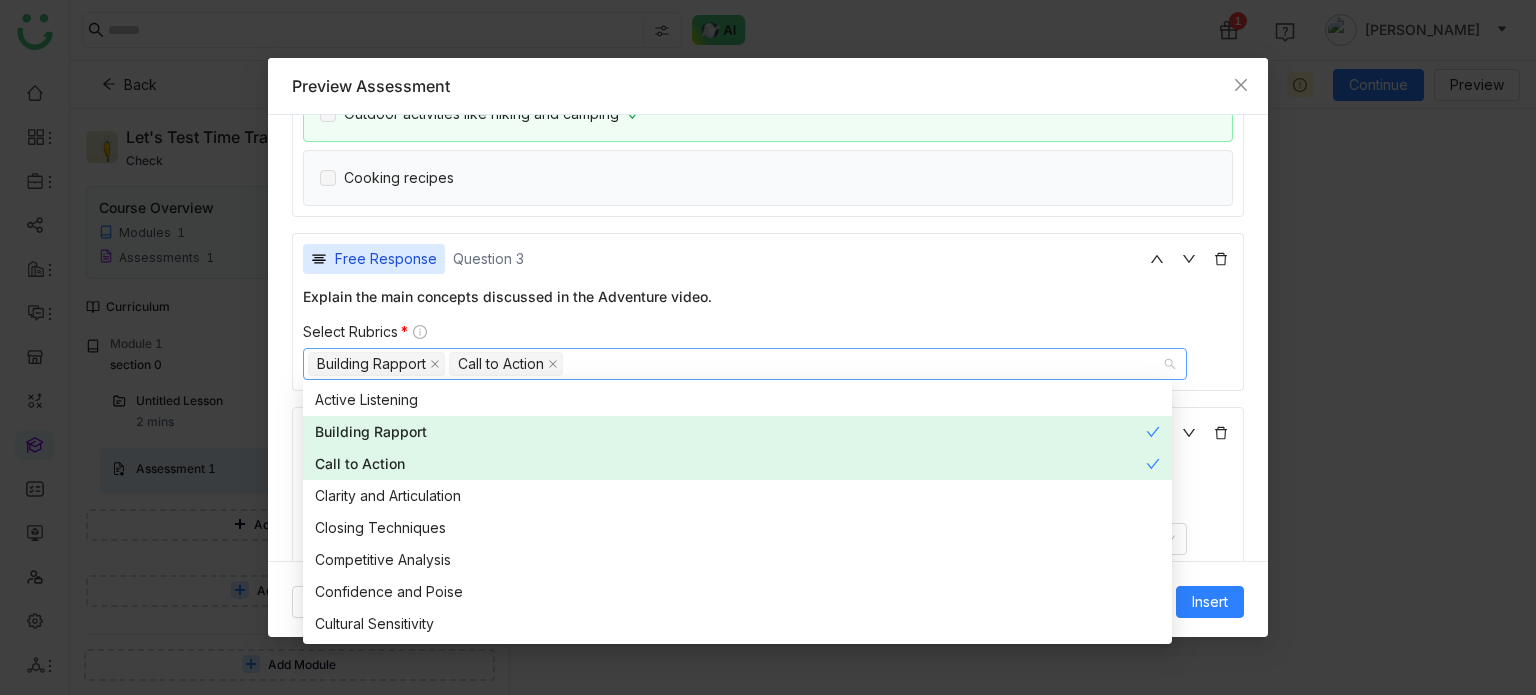 click on "Call to Action" at bounding box center [737, 464] 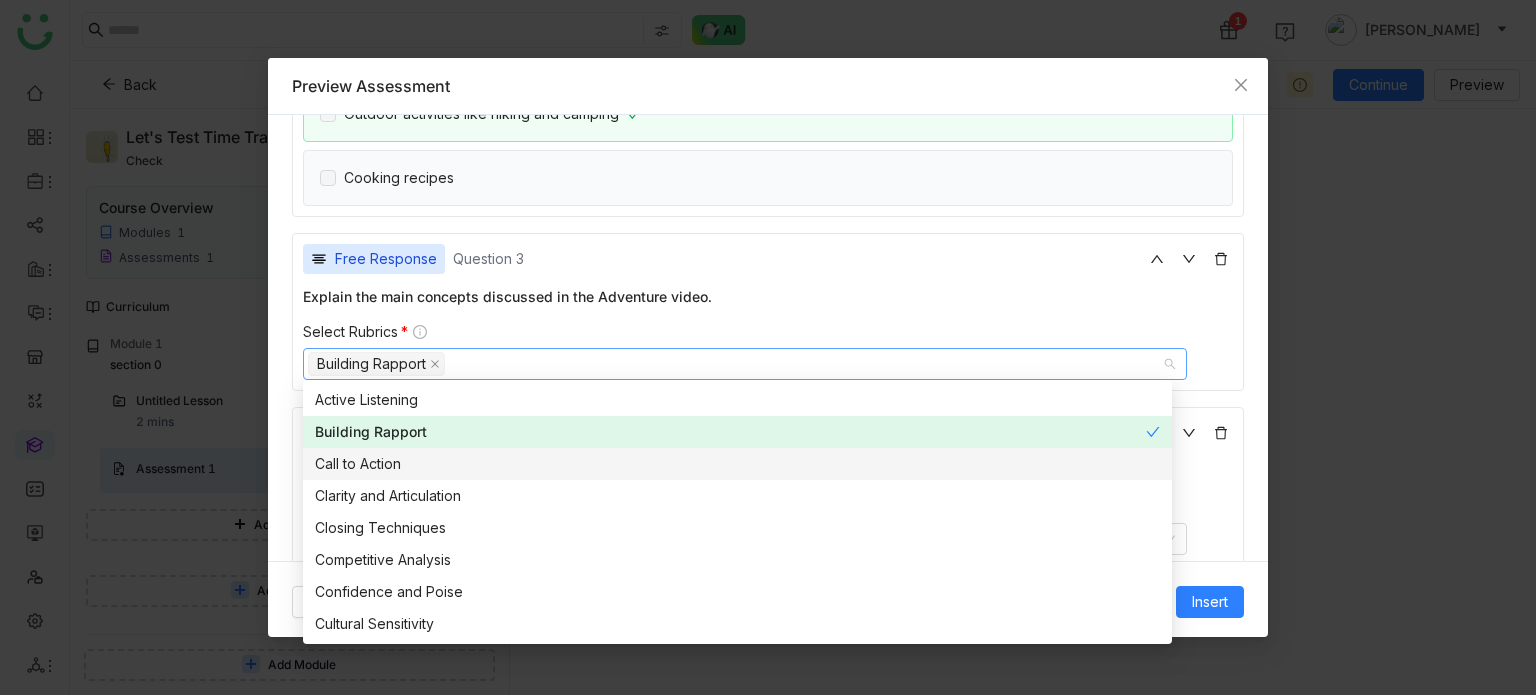 click on "Call to Action" at bounding box center (737, 464) 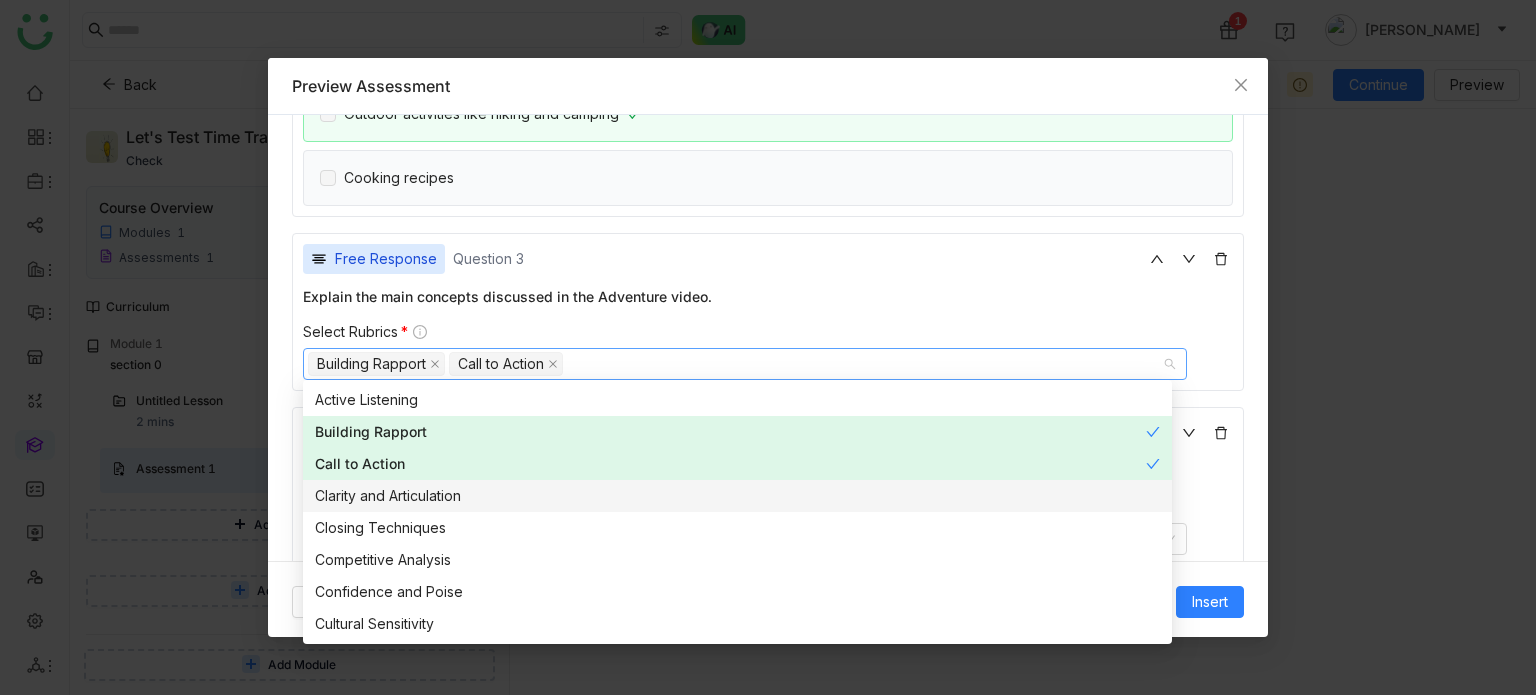 click on "Clarity and Articulation" at bounding box center [737, 496] 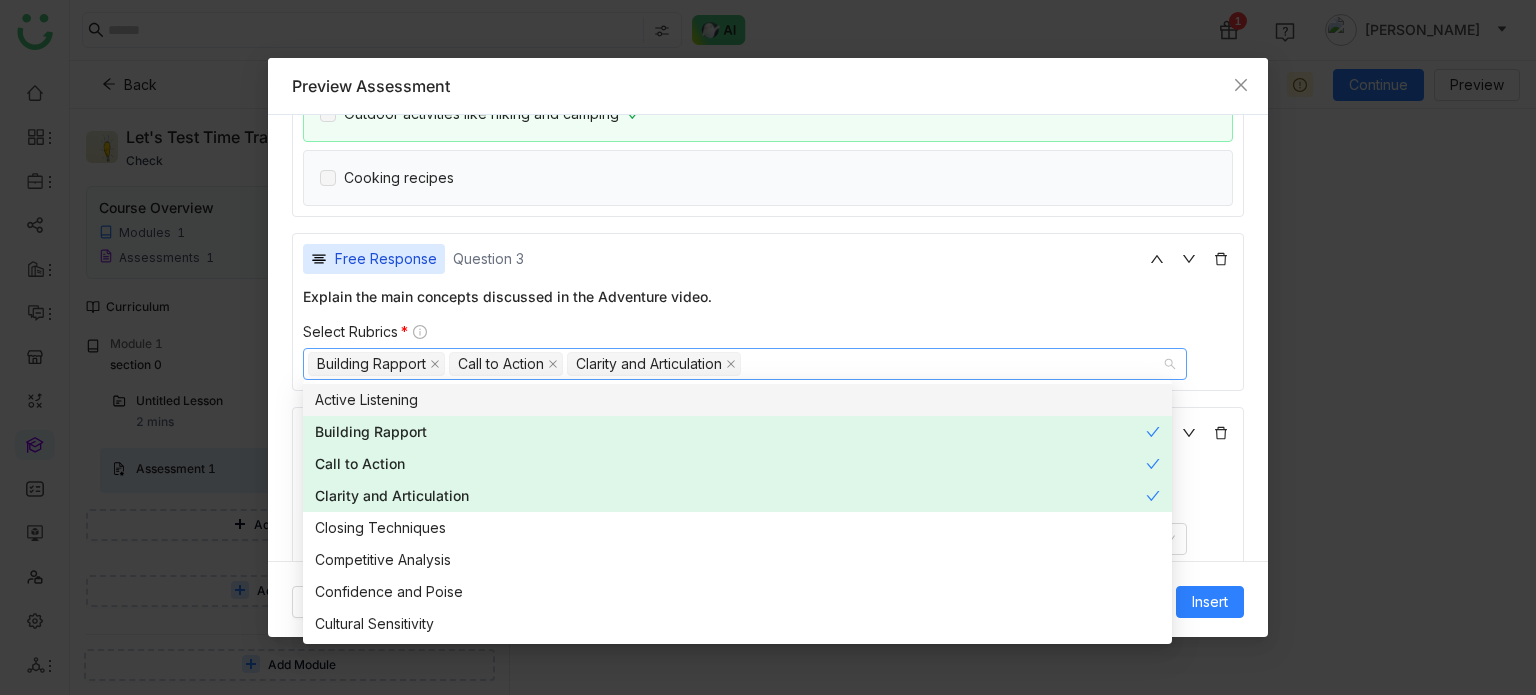 click on "Select Rubrics  *" at bounding box center (768, 332) 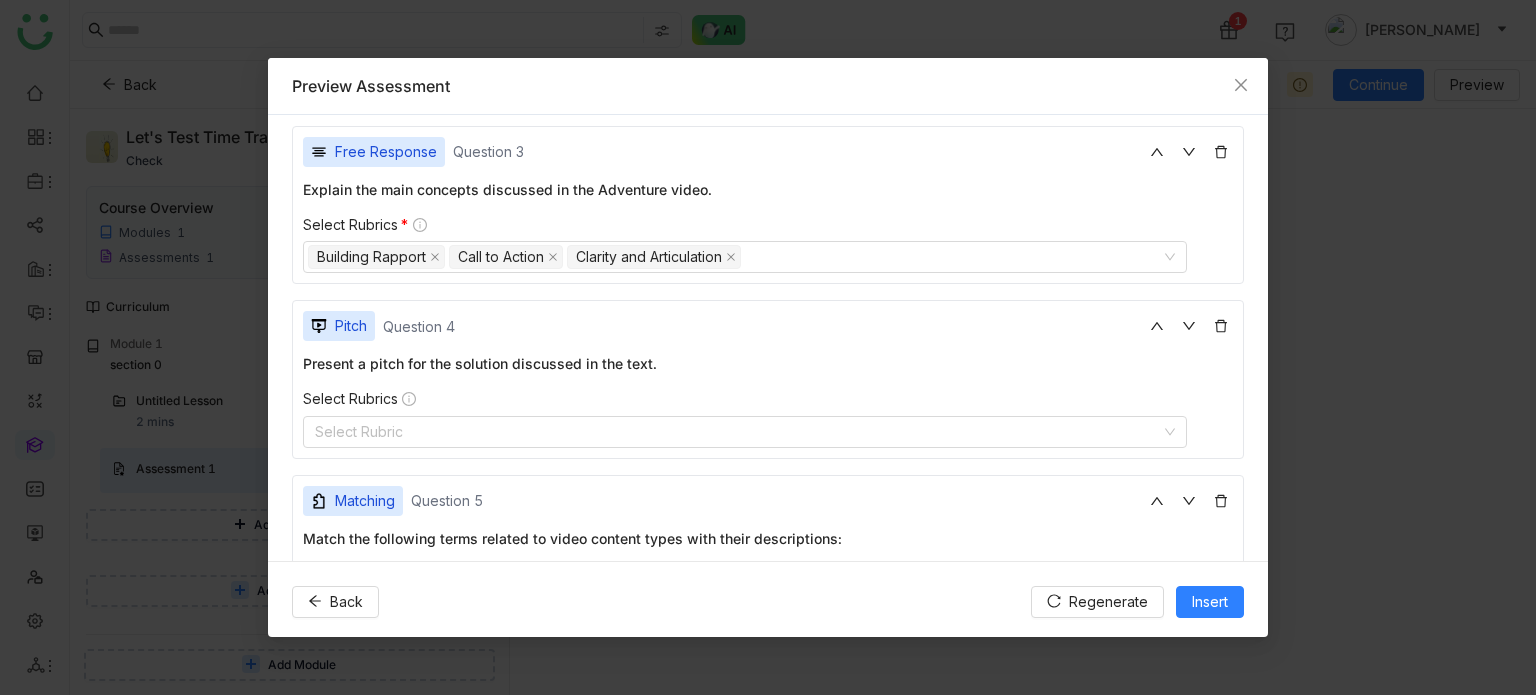 scroll, scrollTop: 900, scrollLeft: 0, axis: vertical 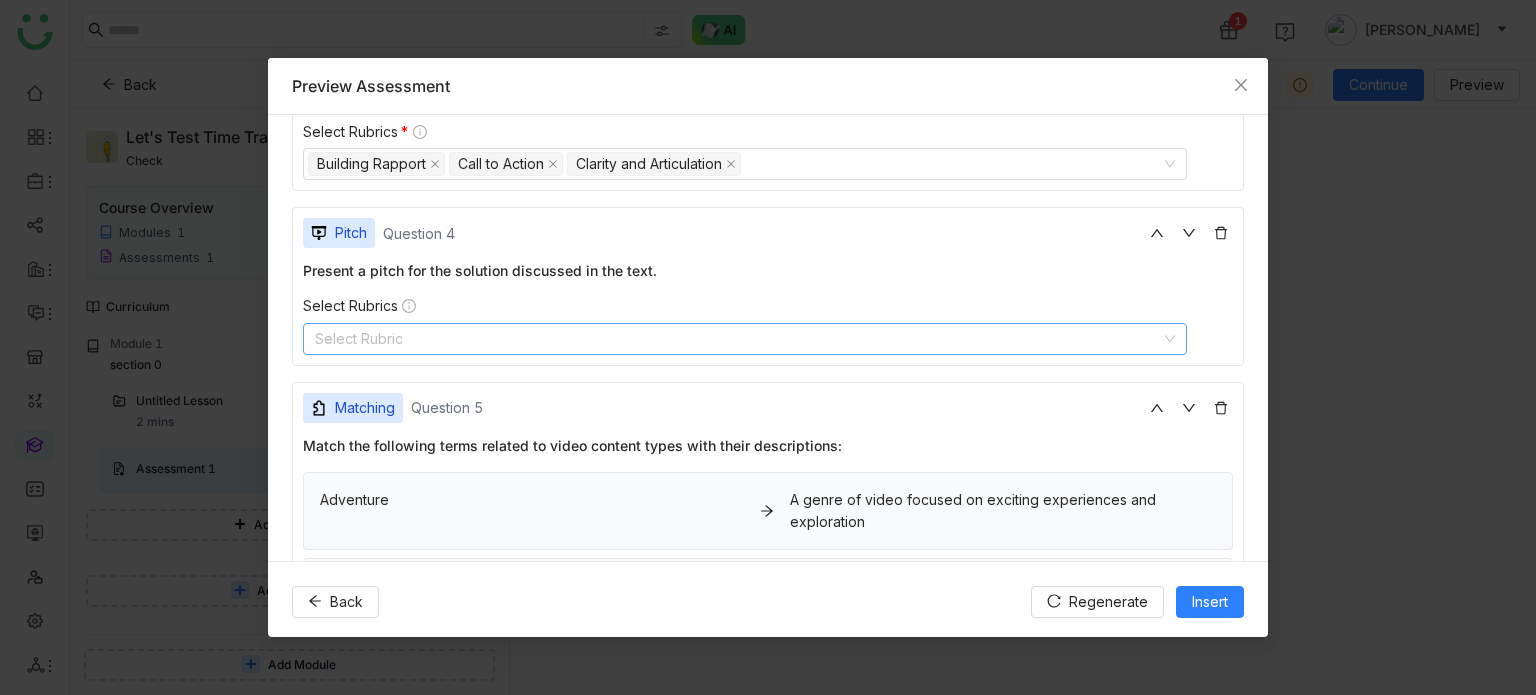 click on "Select Rubric" at bounding box center (745, 339) 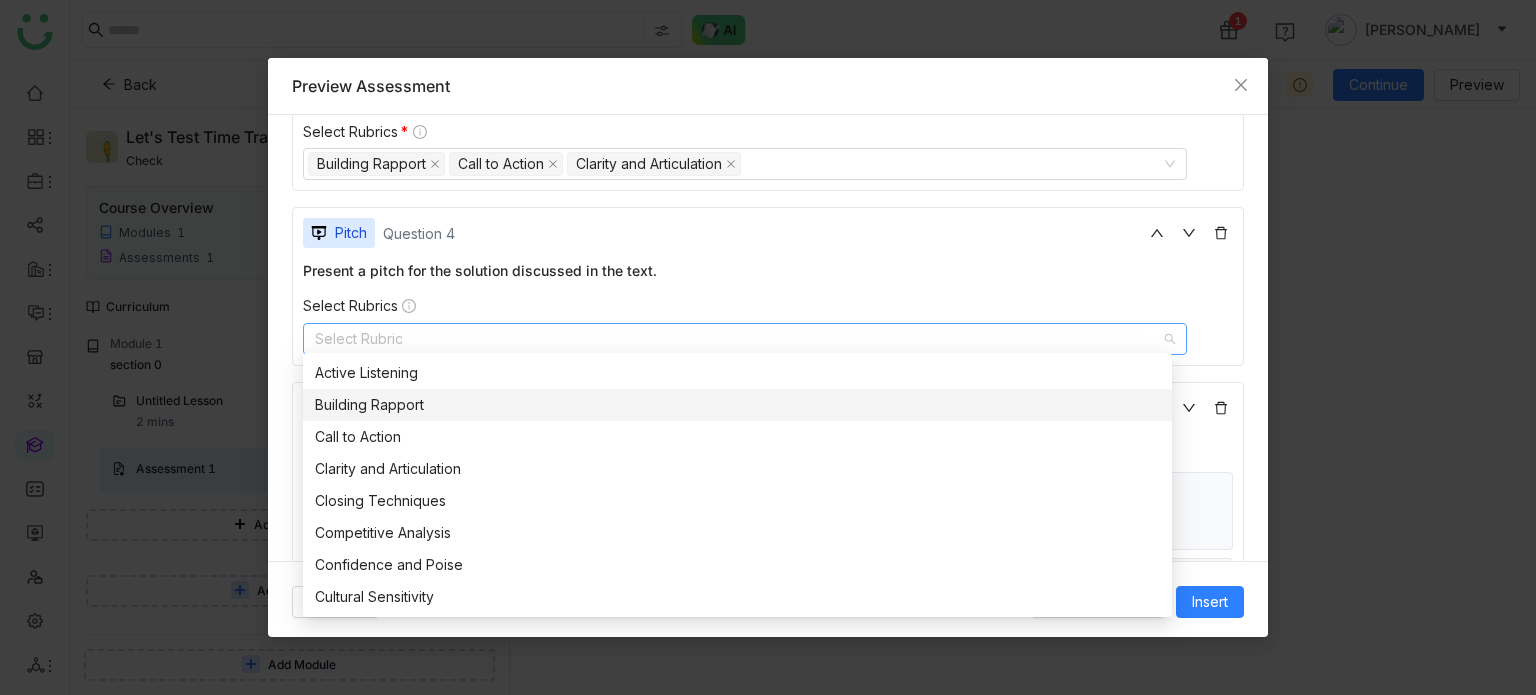 drag, startPoint x: 450, startPoint y: 400, endPoint x: 444, endPoint y: 428, distance: 28.635643 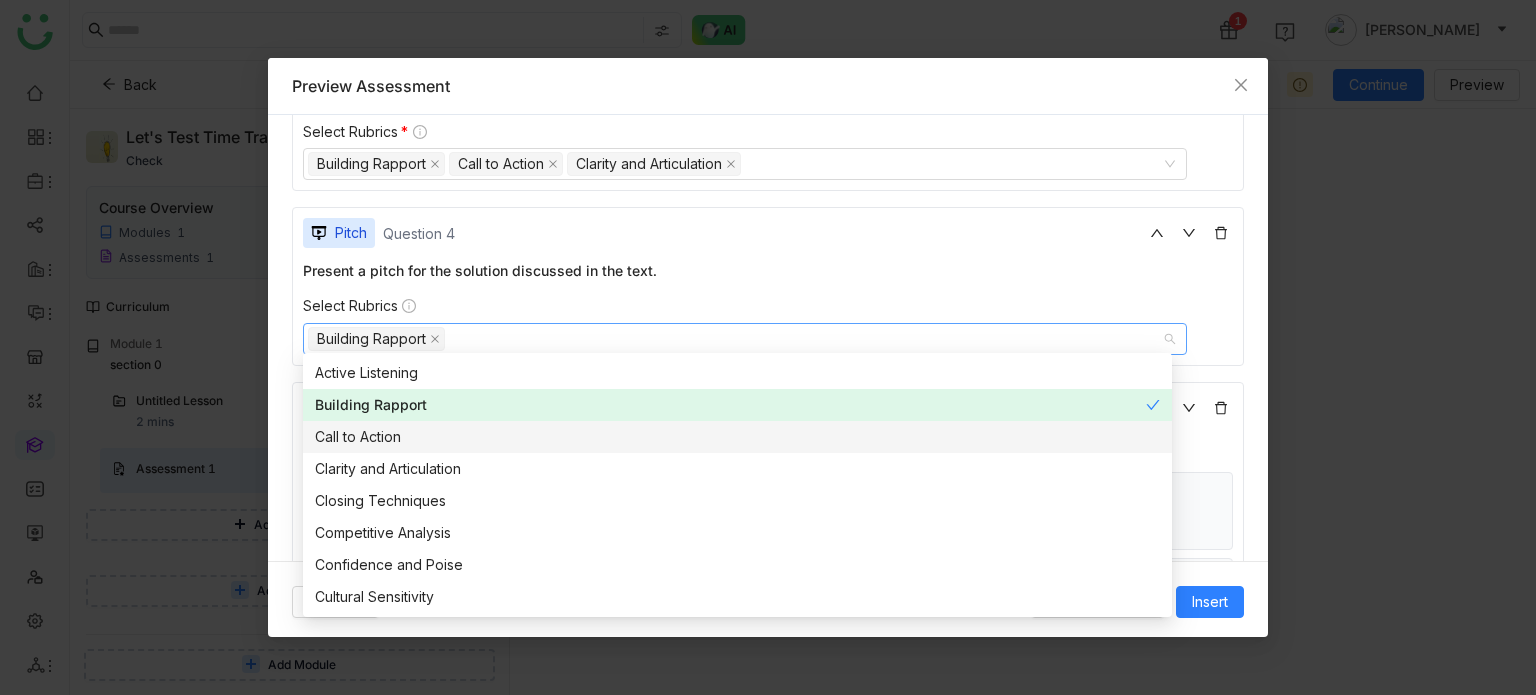 click on "Call to Action" at bounding box center [737, 437] 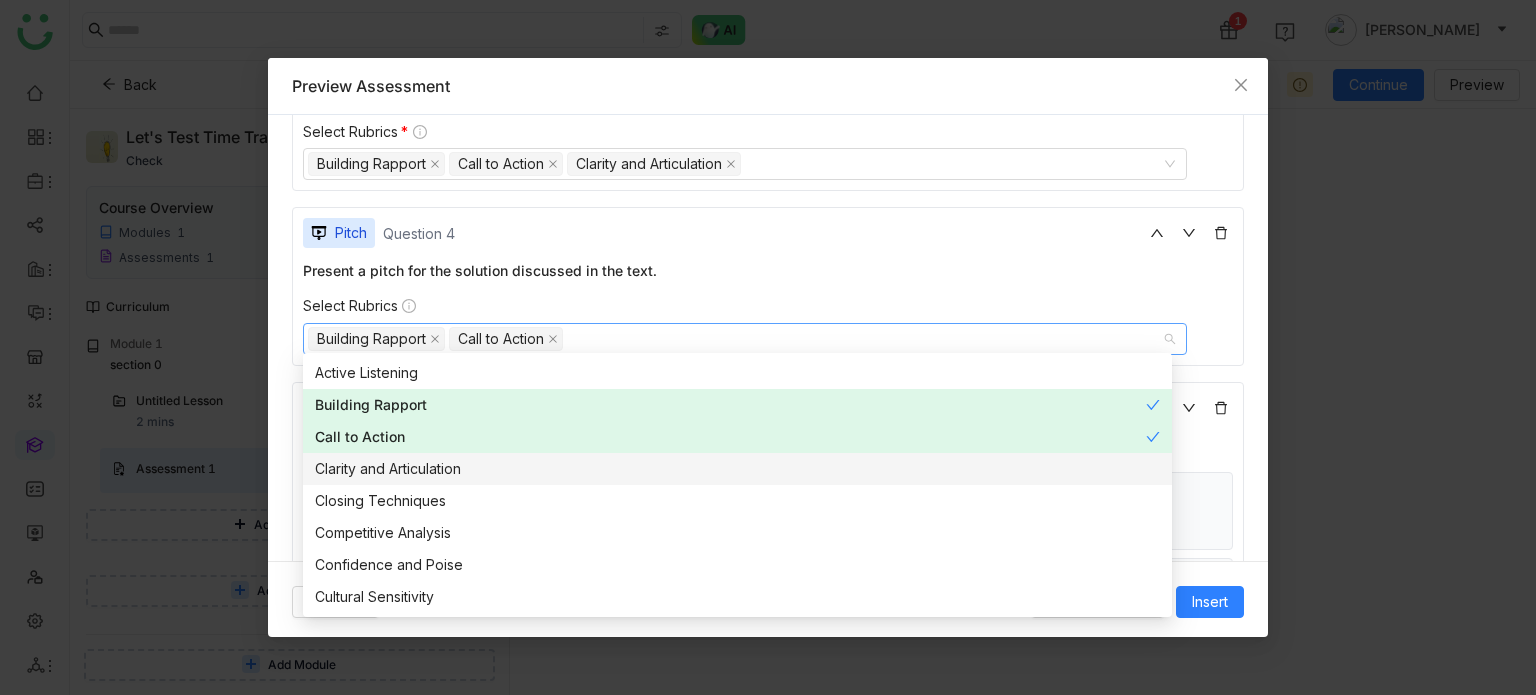 click on "Clarity and Articulation" at bounding box center [737, 469] 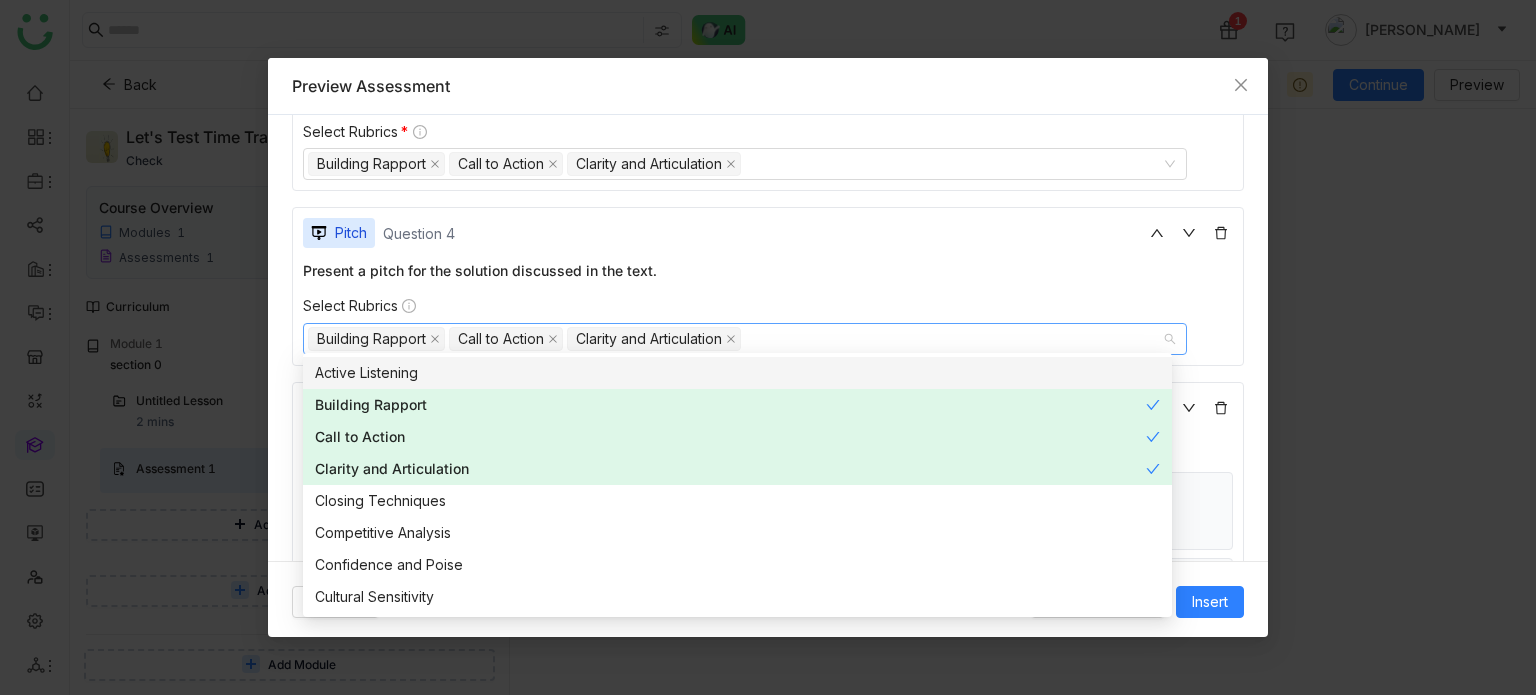 click on "Select Rubrics" at bounding box center (768, 306) 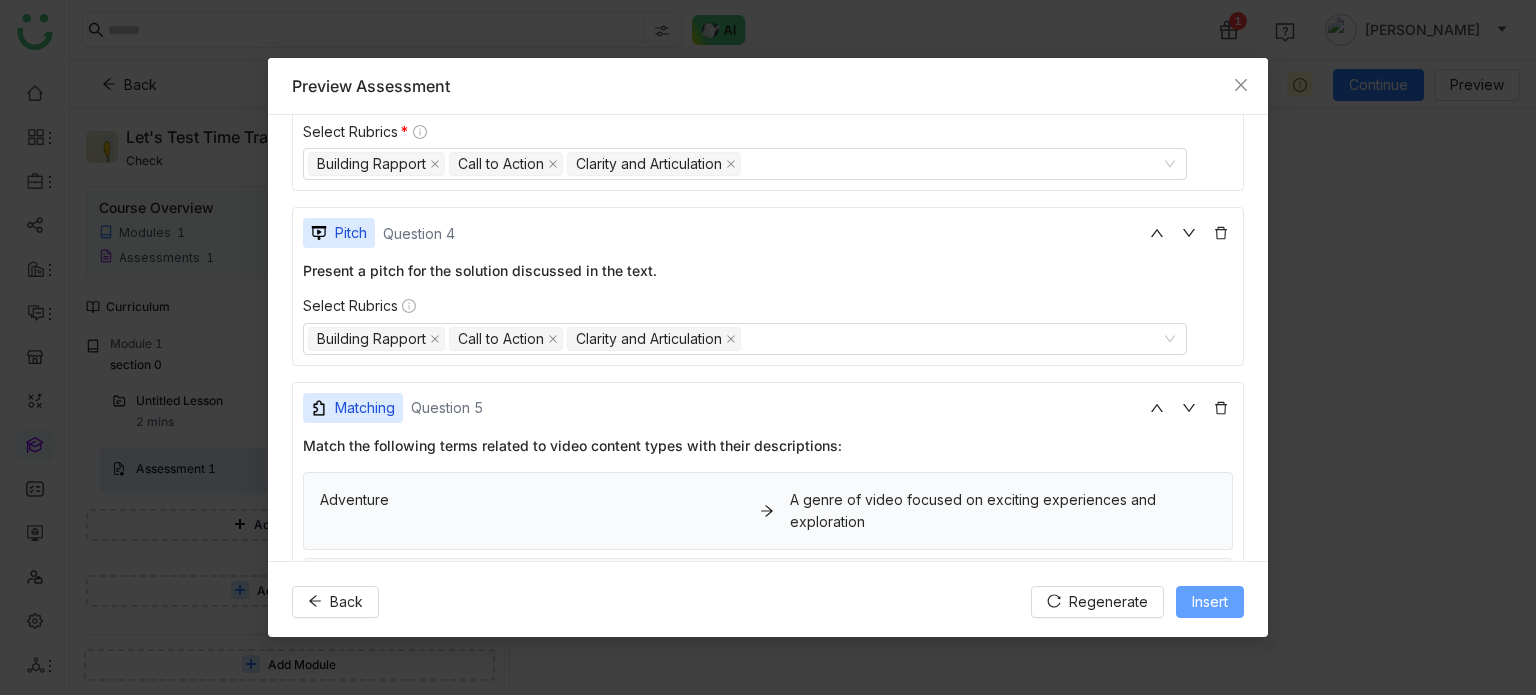 click on "Insert" at bounding box center (1210, 602) 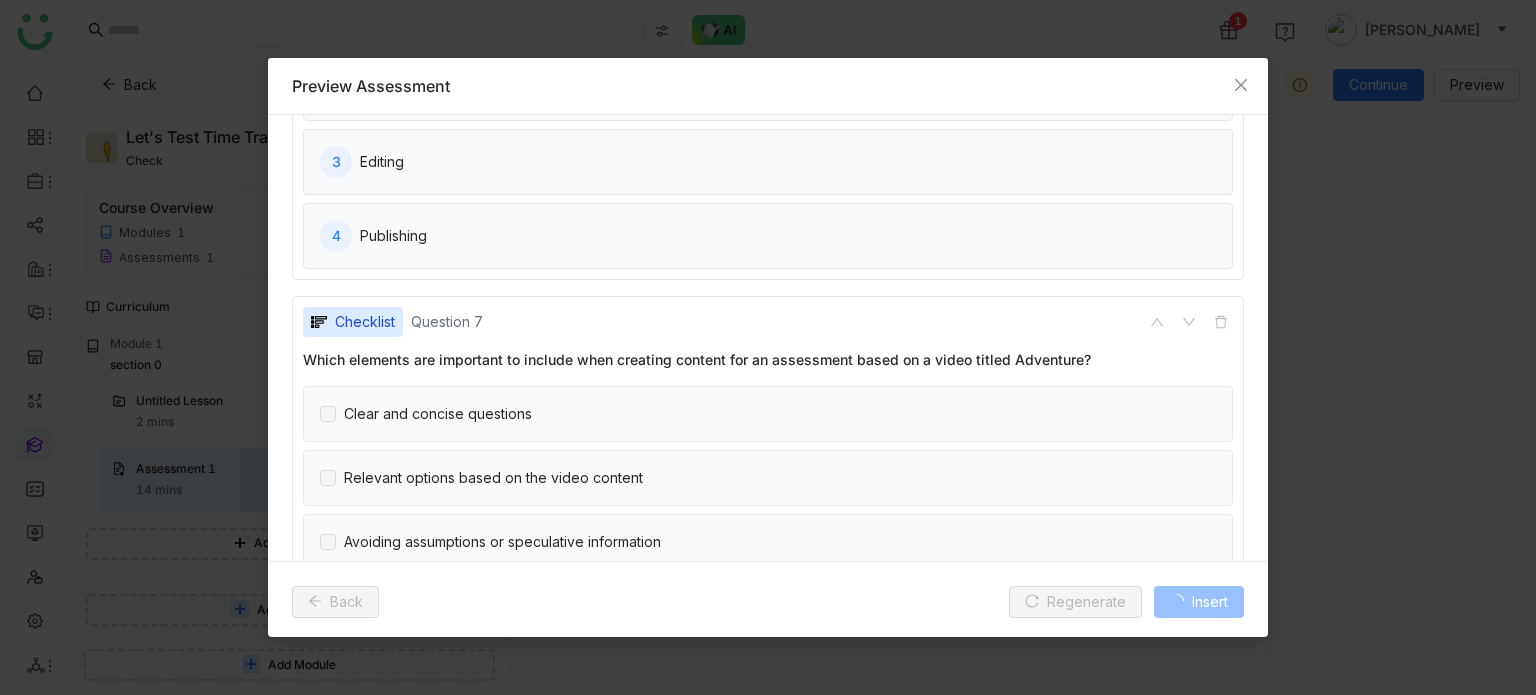 scroll, scrollTop: 1800, scrollLeft: 0, axis: vertical 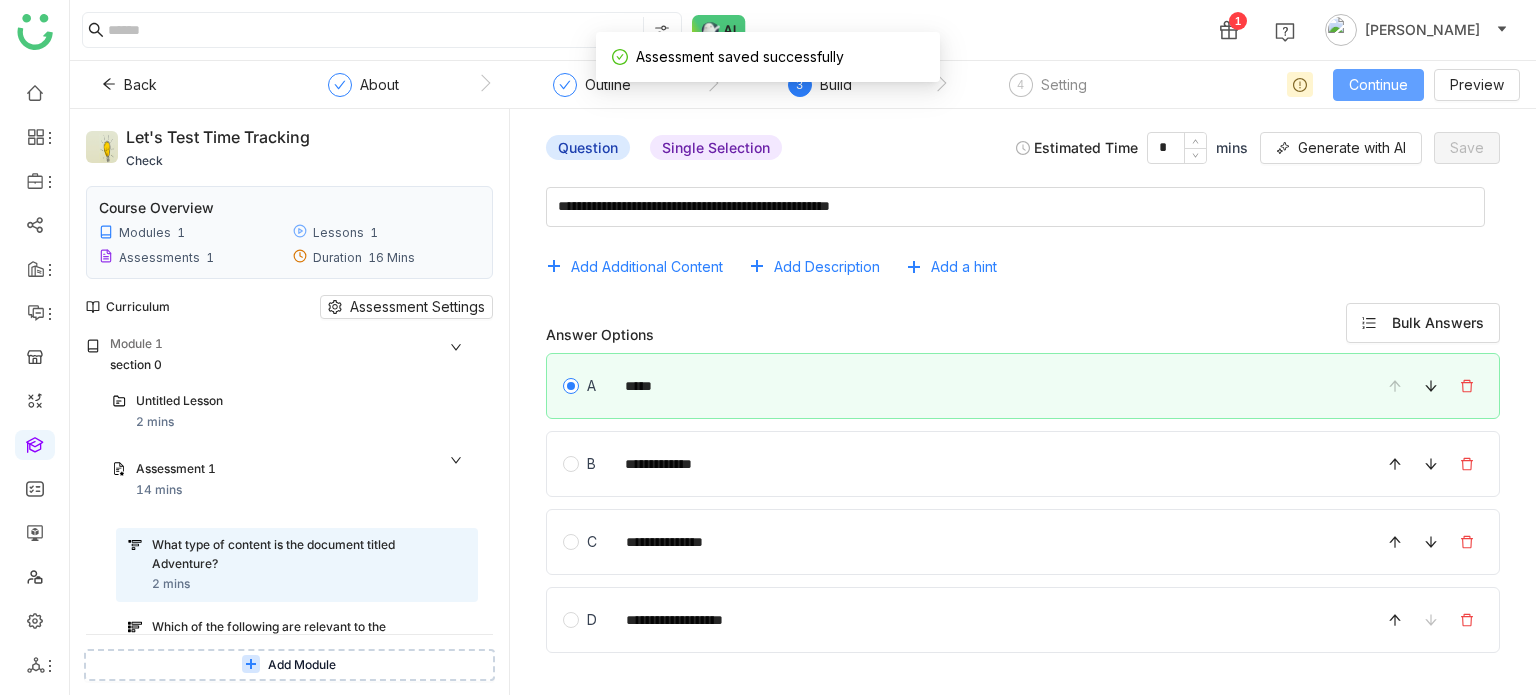 click on "Continue" at bounding box center (1378, 85) 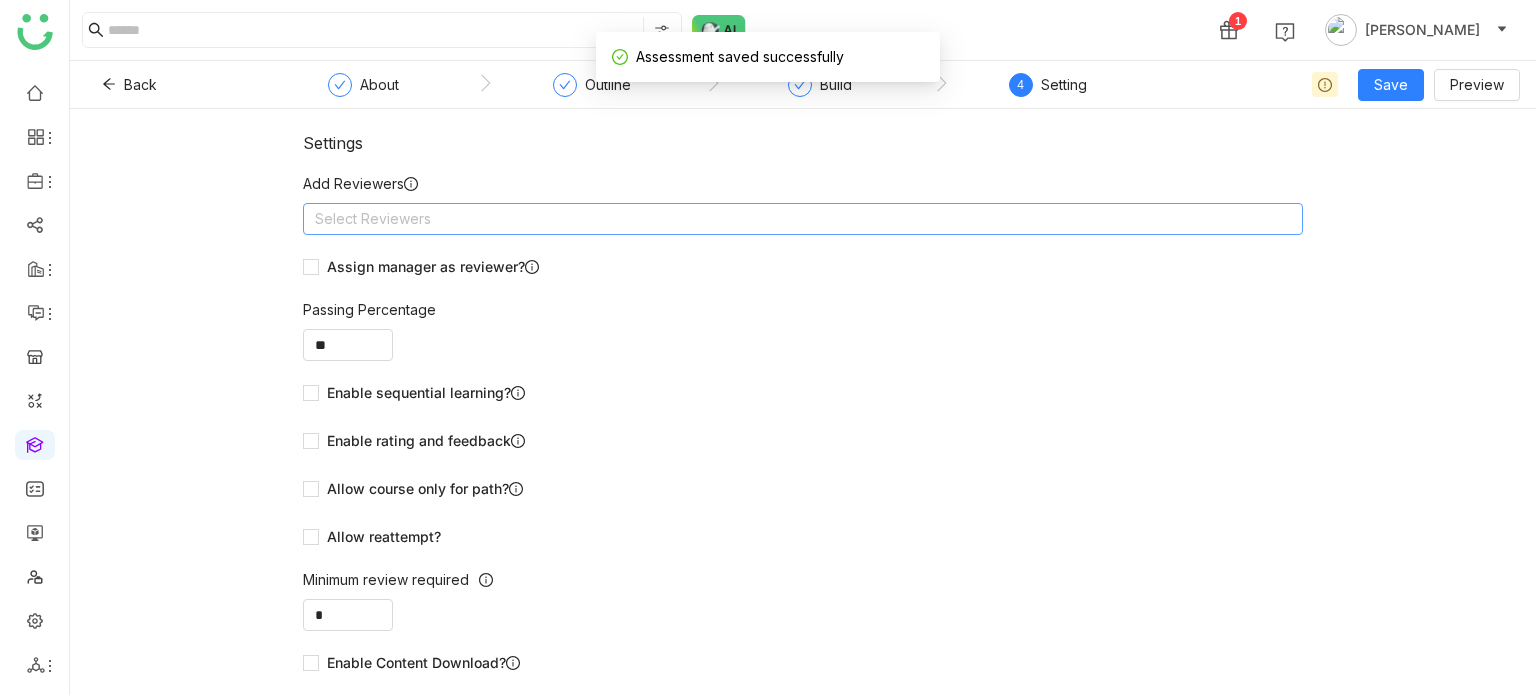 click on "Select Reviewers" 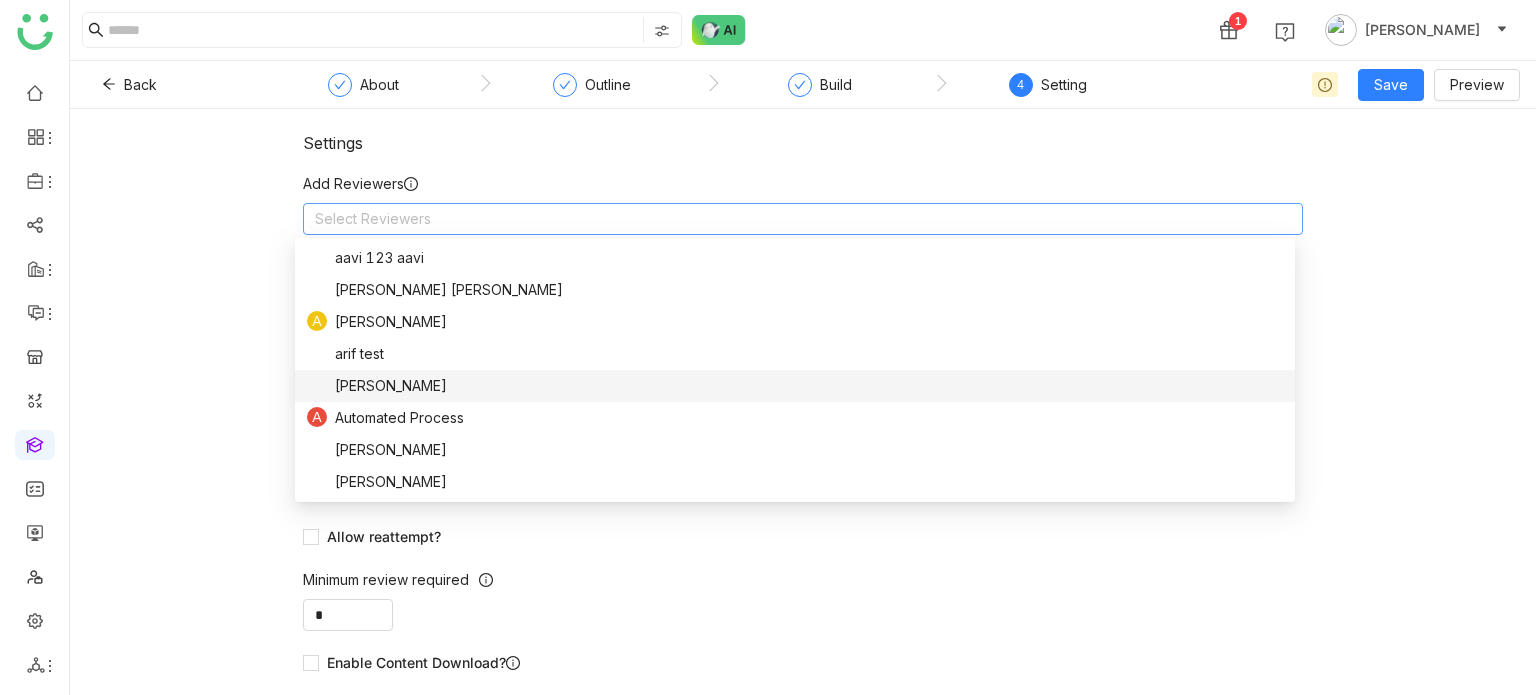 click on "[PERSON_NAME]" at bounding box center (795, 386) 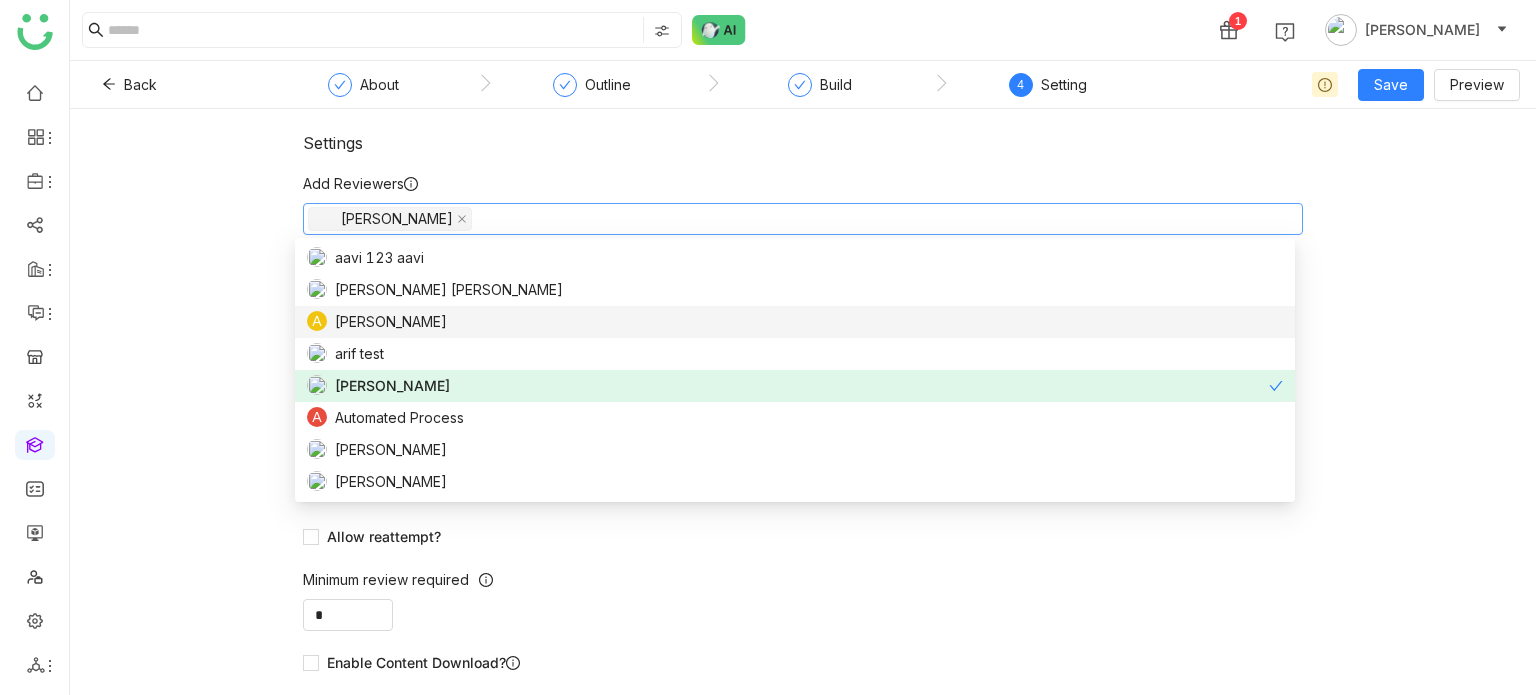 drag, startPoint x: 223, startPoint y: 271, endPoint x: 294, endPoint y: 256, distance: 72.56721 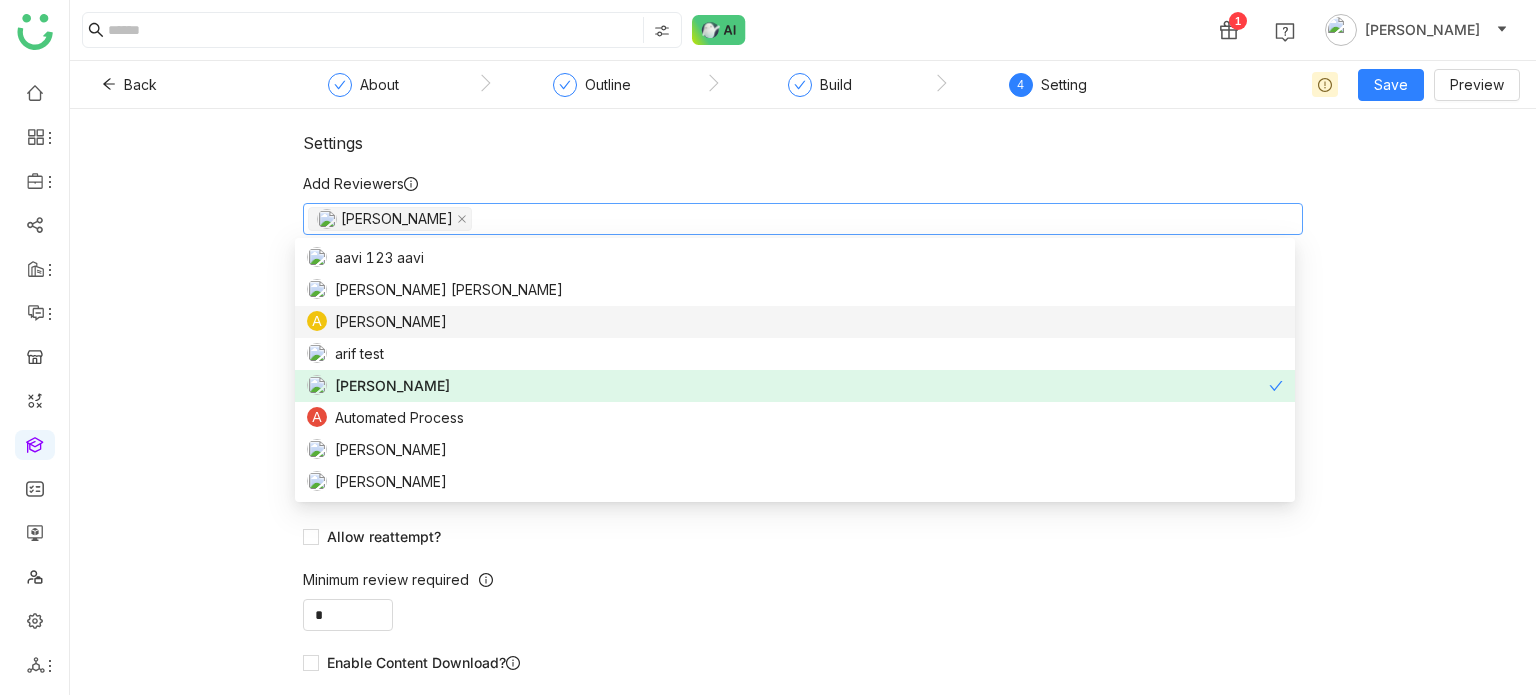 click on "Settings   Add Reviewers   Arif uddin    Assign manager as reviewer?   Passing Percentage  ** Enable sequential learning?   Enable rating and feedback  Allow course only for path?  Allow reattempt?  Minimum review required  *  User can mark lesson as complete?   Enable Content Download?   Generate Certificate?" 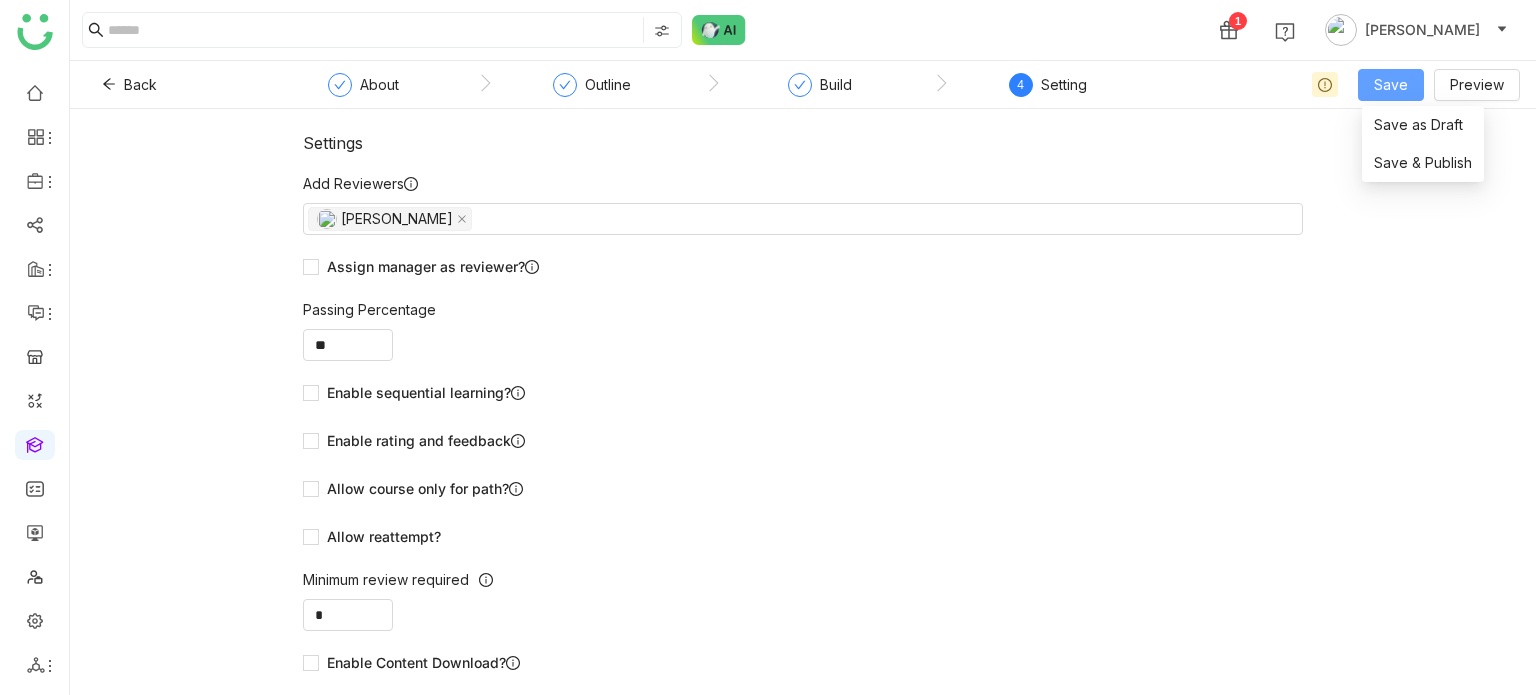 click on "Save" 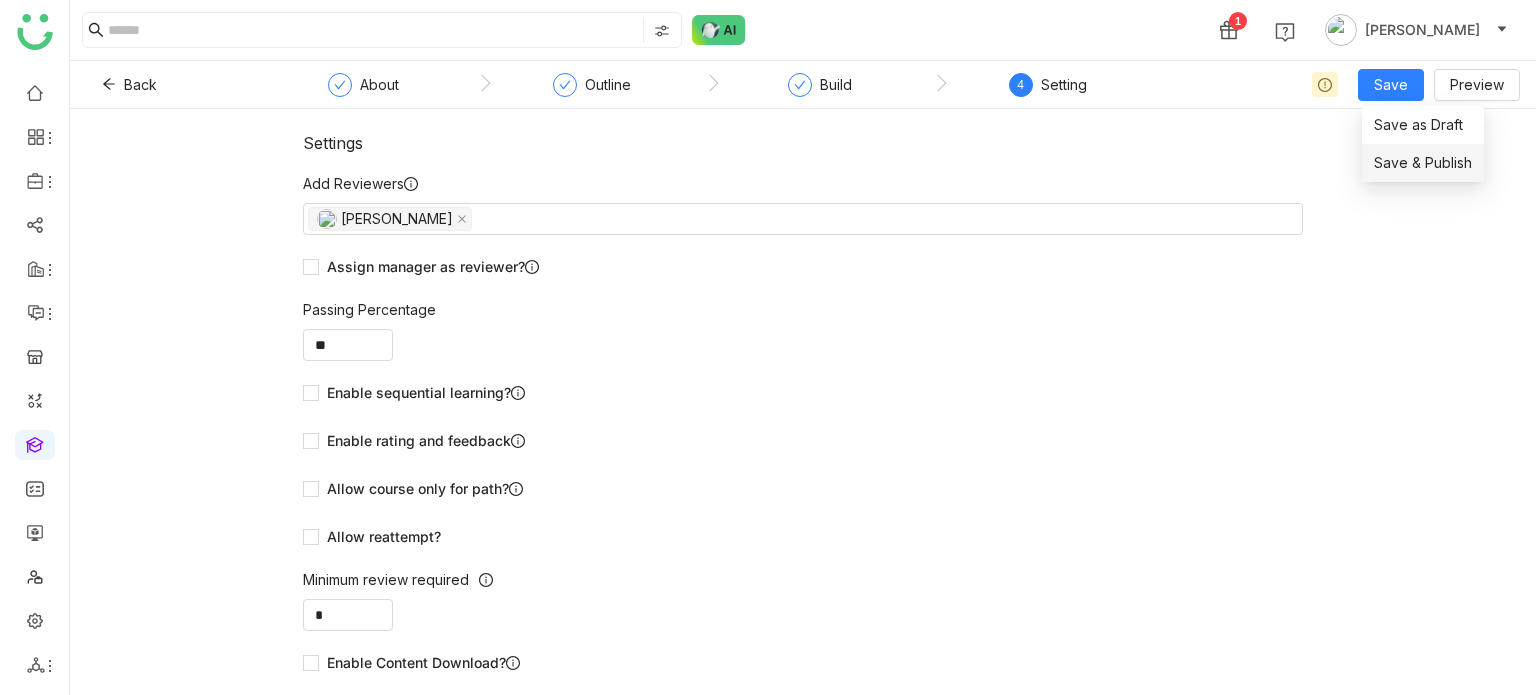click on "Save & Publish" at bounding box center (1423, 163) 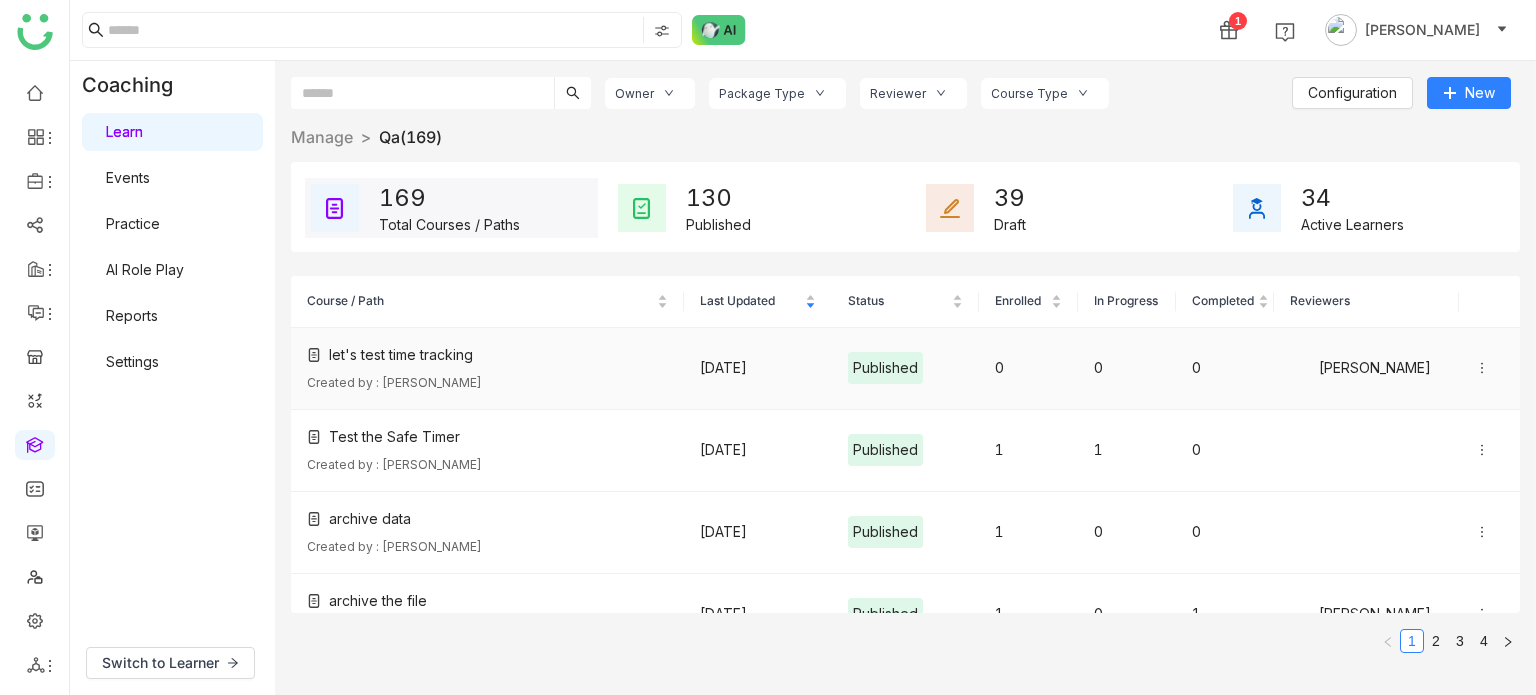 click 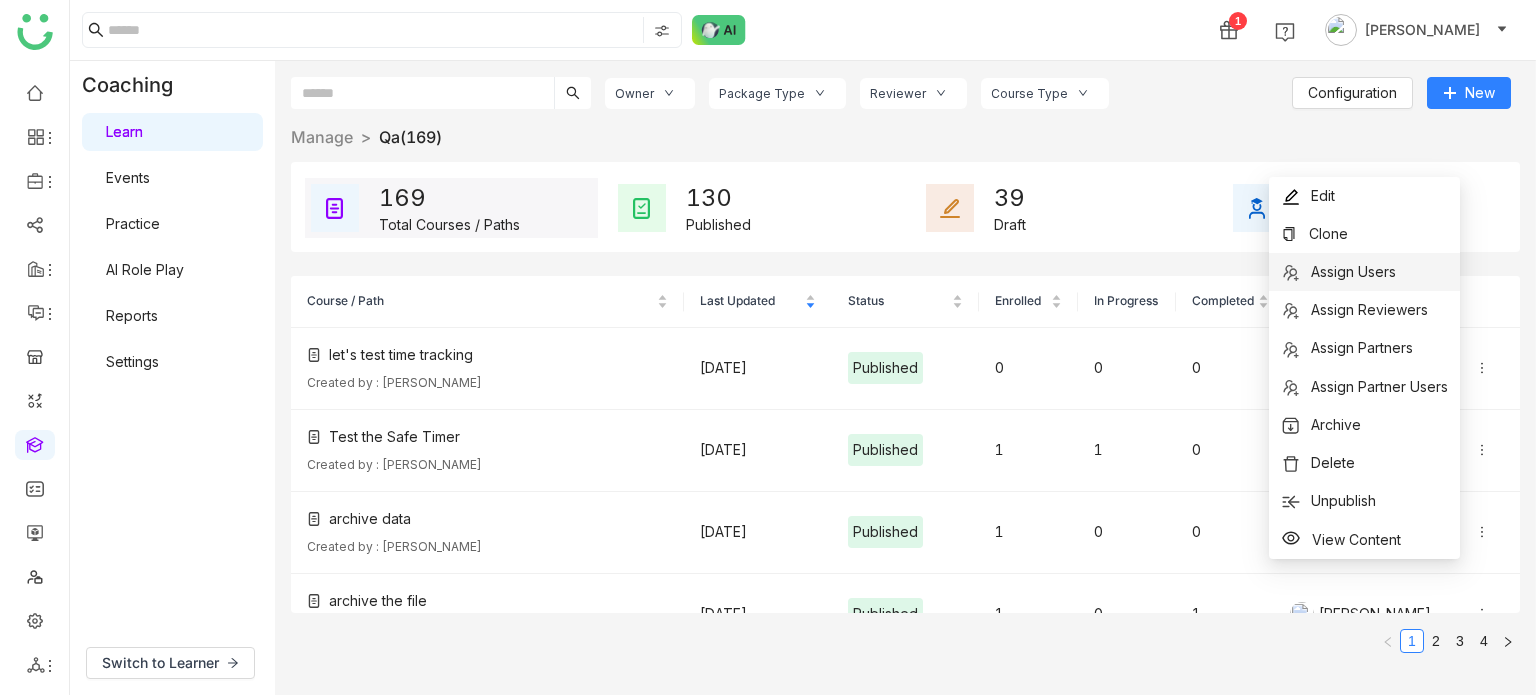 click on "Assign Users" at bounding box center [1338, 272] 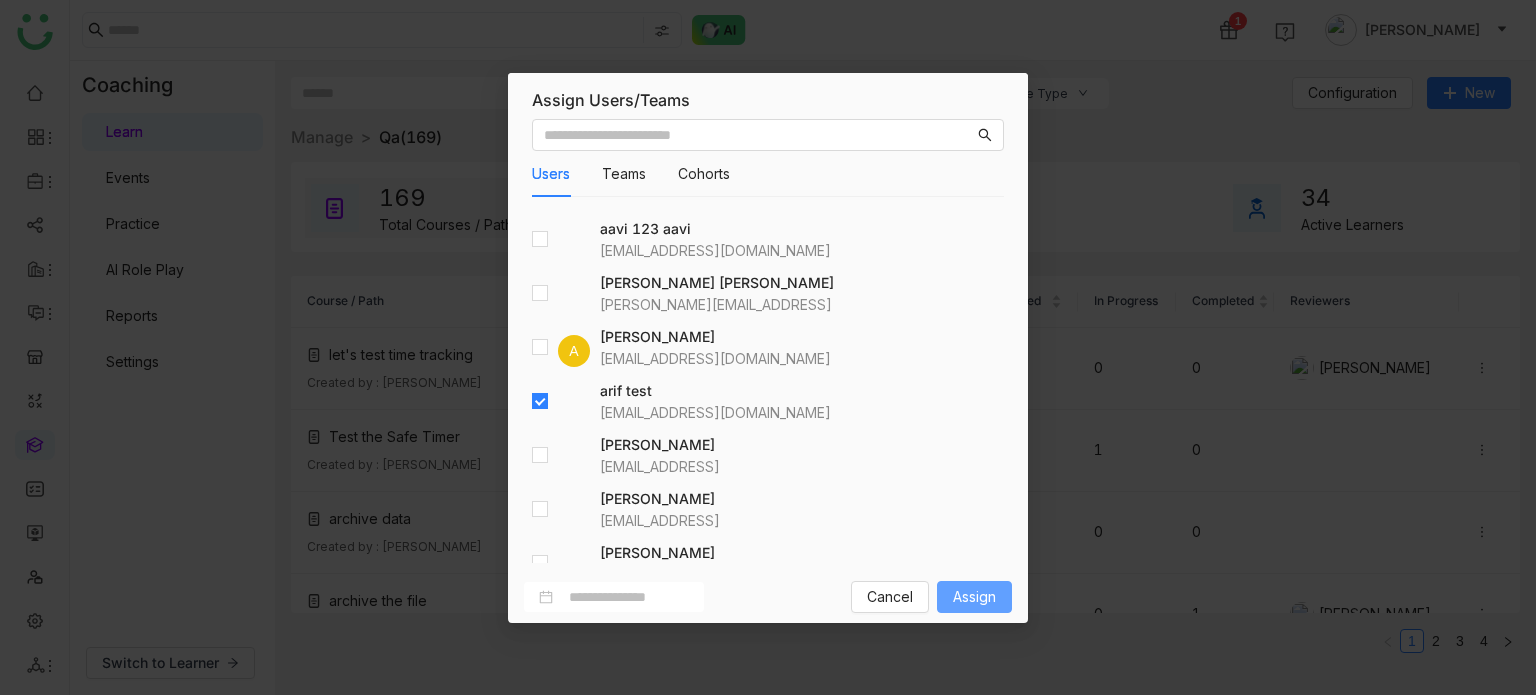 click on "Assign" at bounding box center (974, 597) 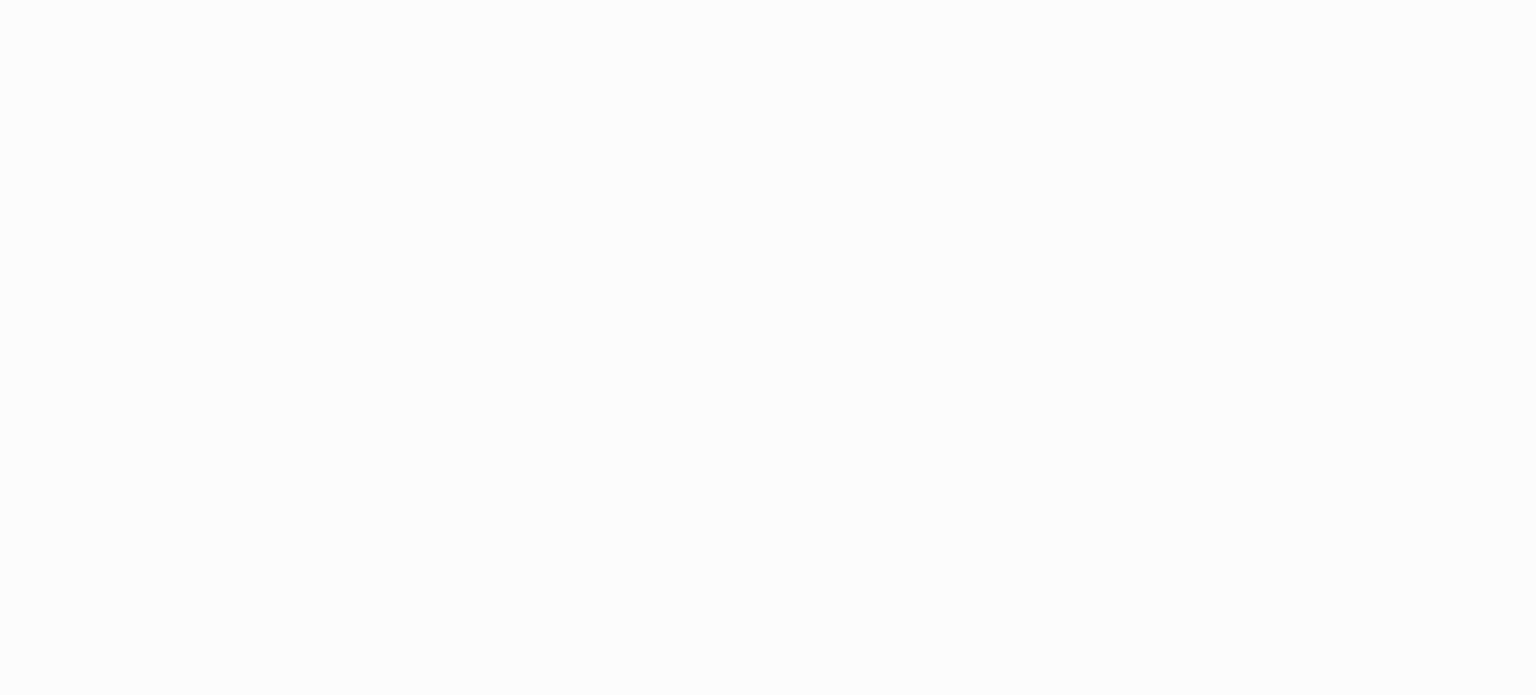 scroll, scrollTop: 0, scrollLeft: 0, axis: both 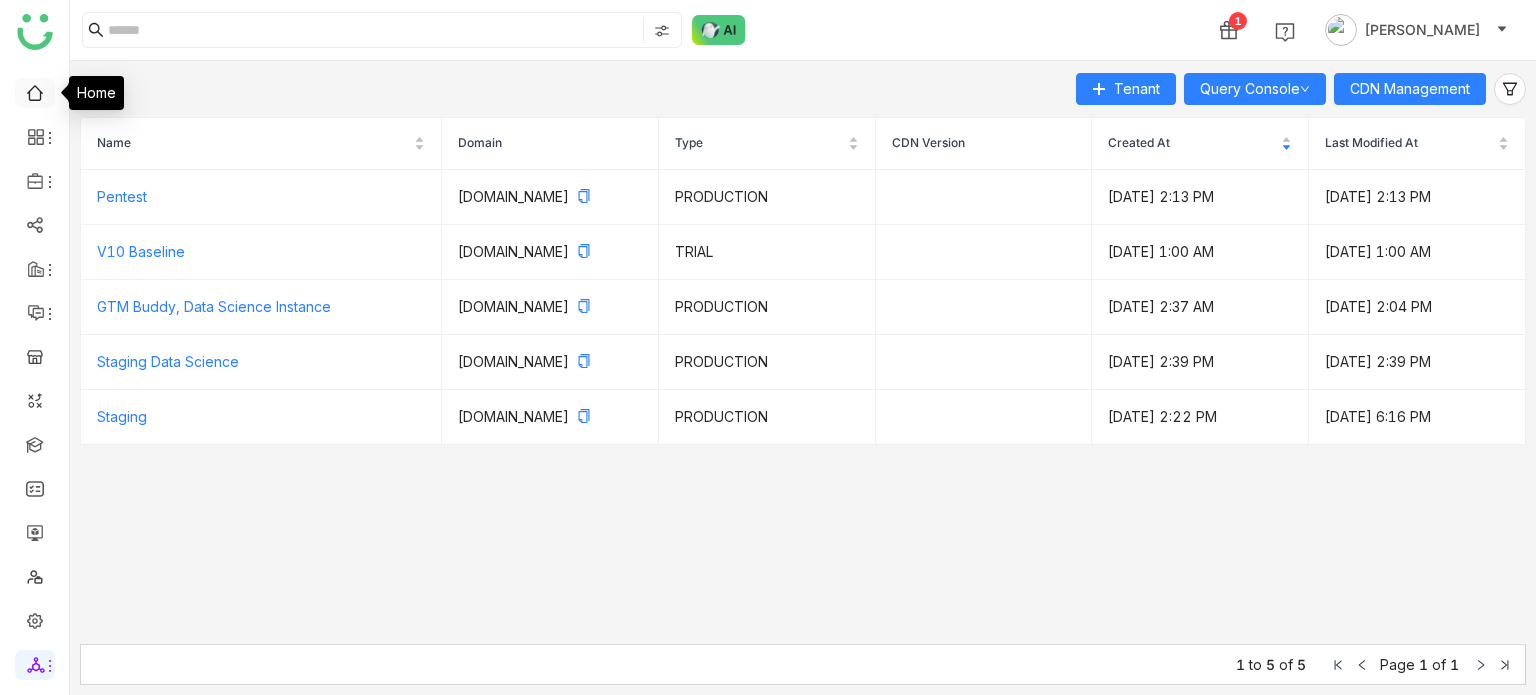 click at bounding box center (35, 91) 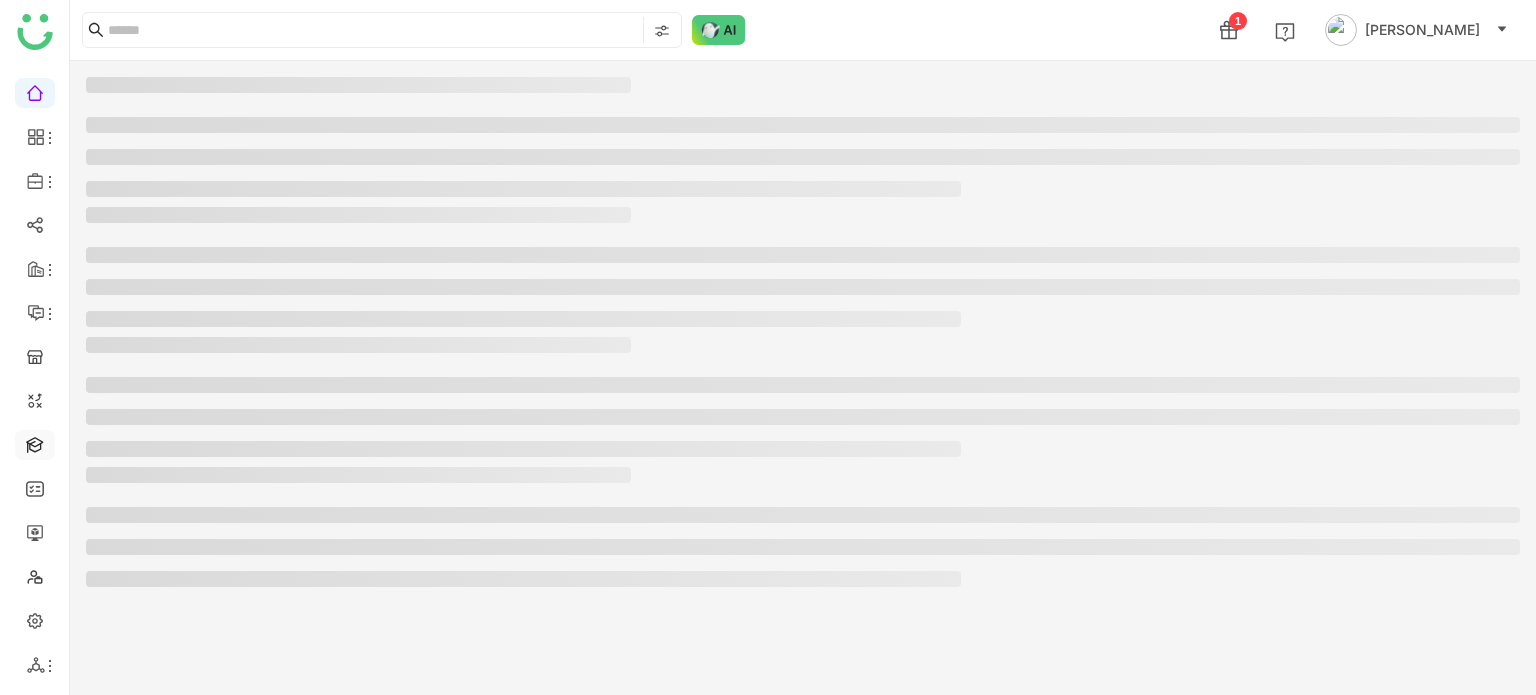 click at bounding box center [35, 443] 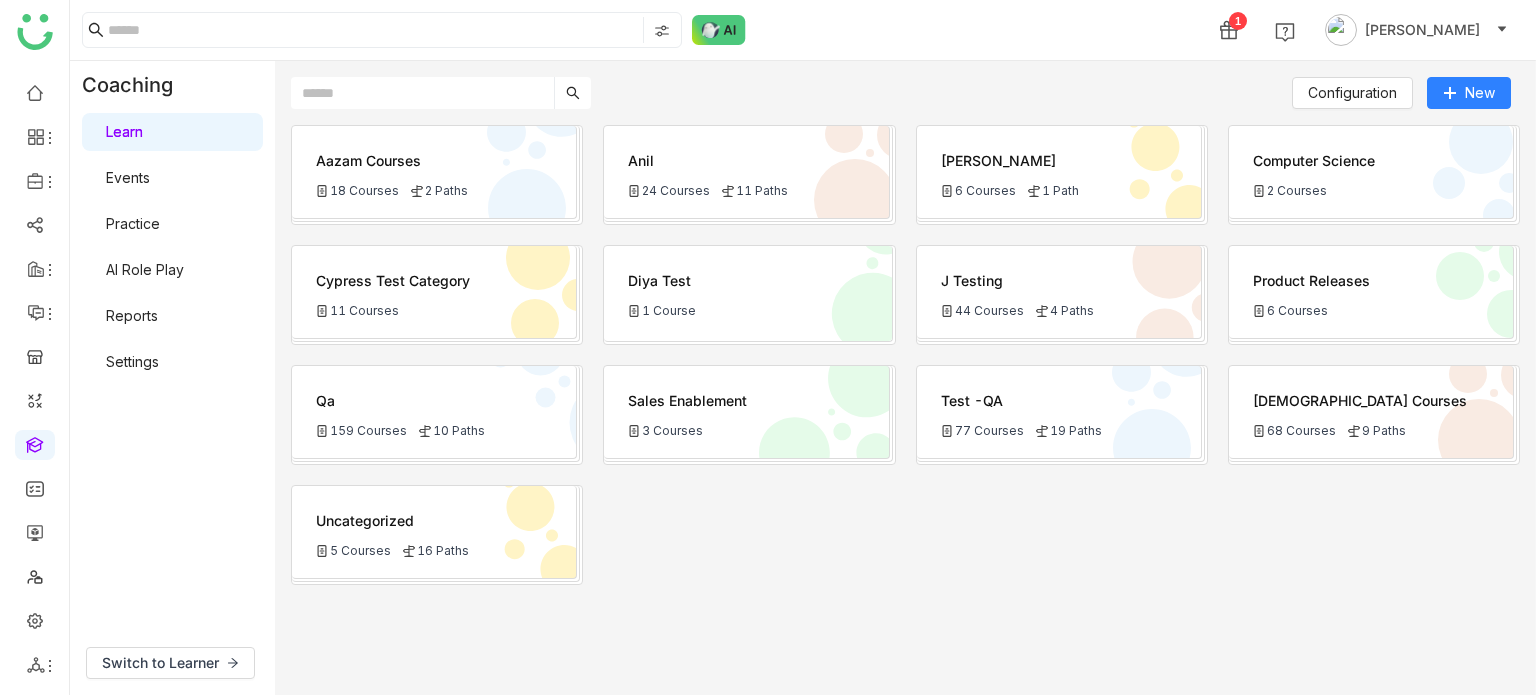 click on "Qa
159 Courses
10 Paths" 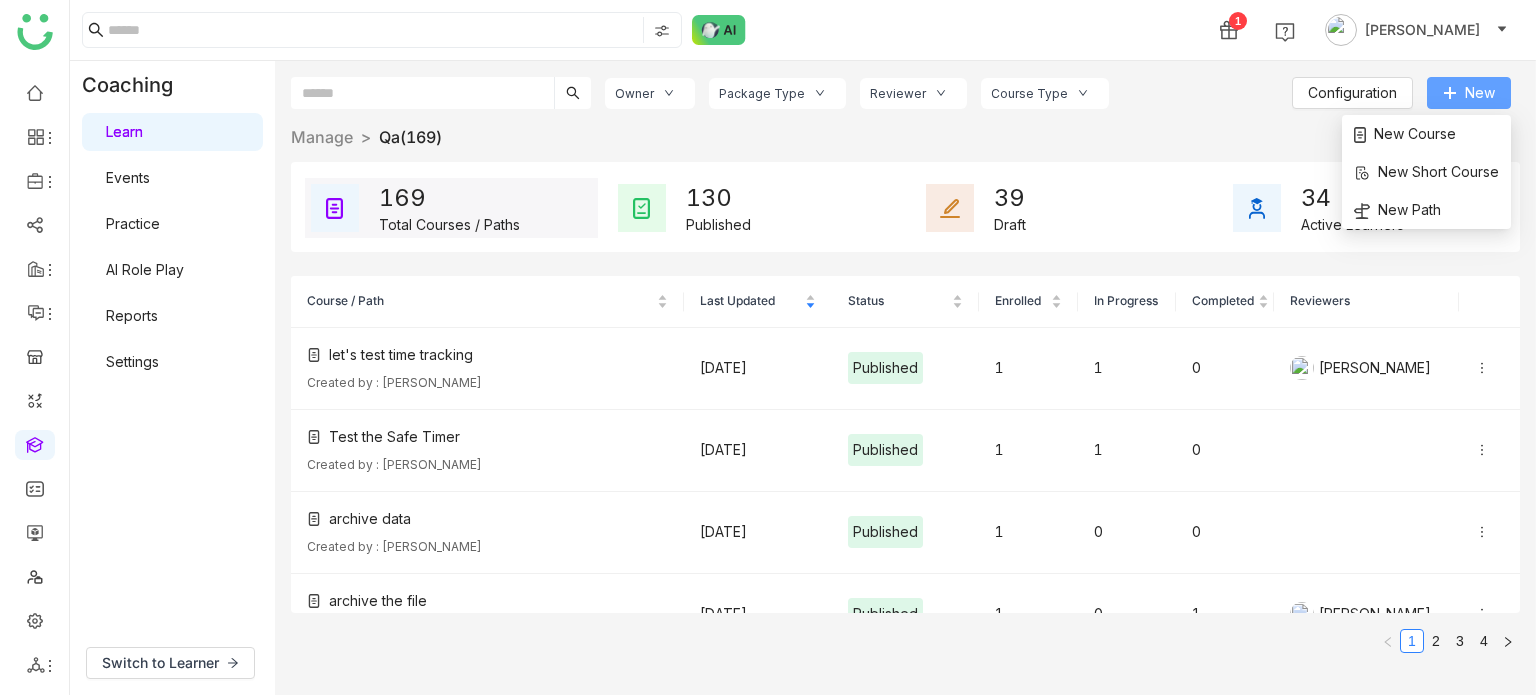 click on "New" 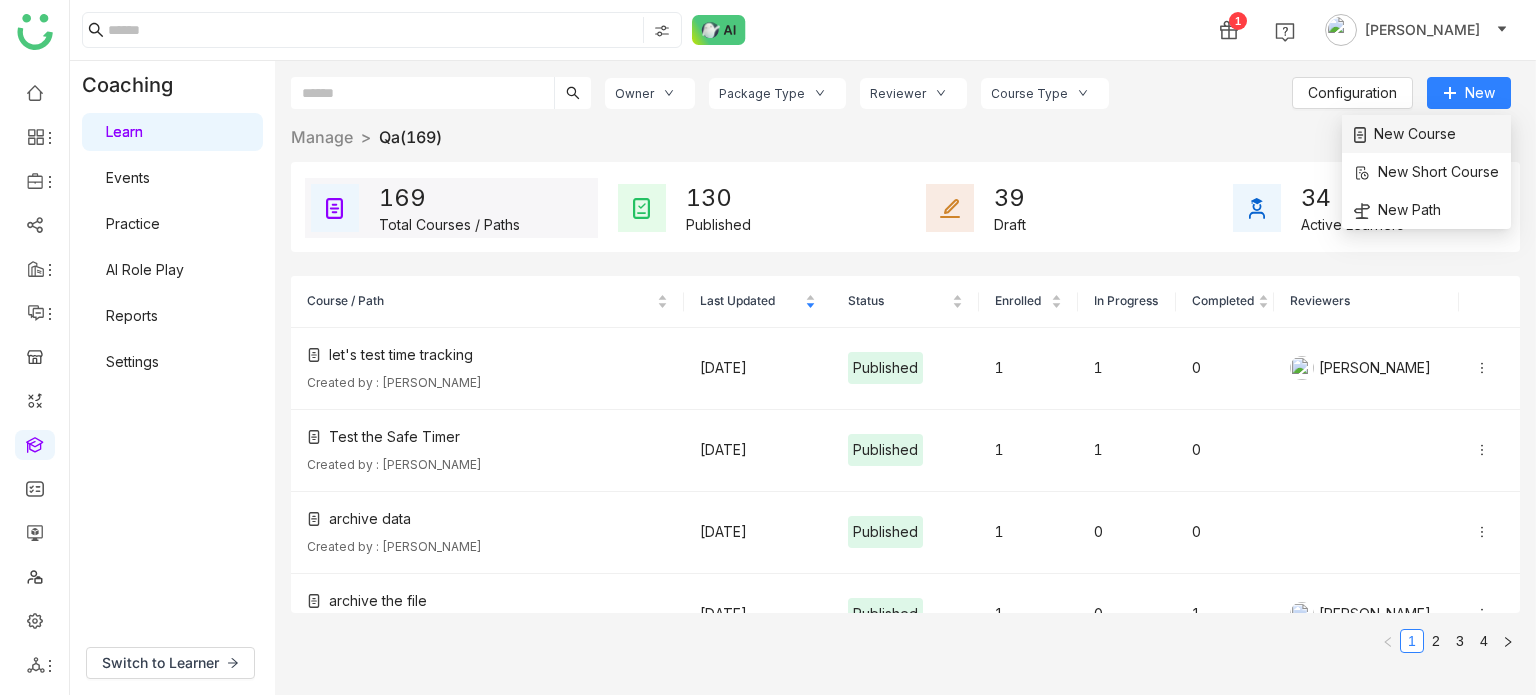 click on "New Course" at bounding box center [1426, 134] 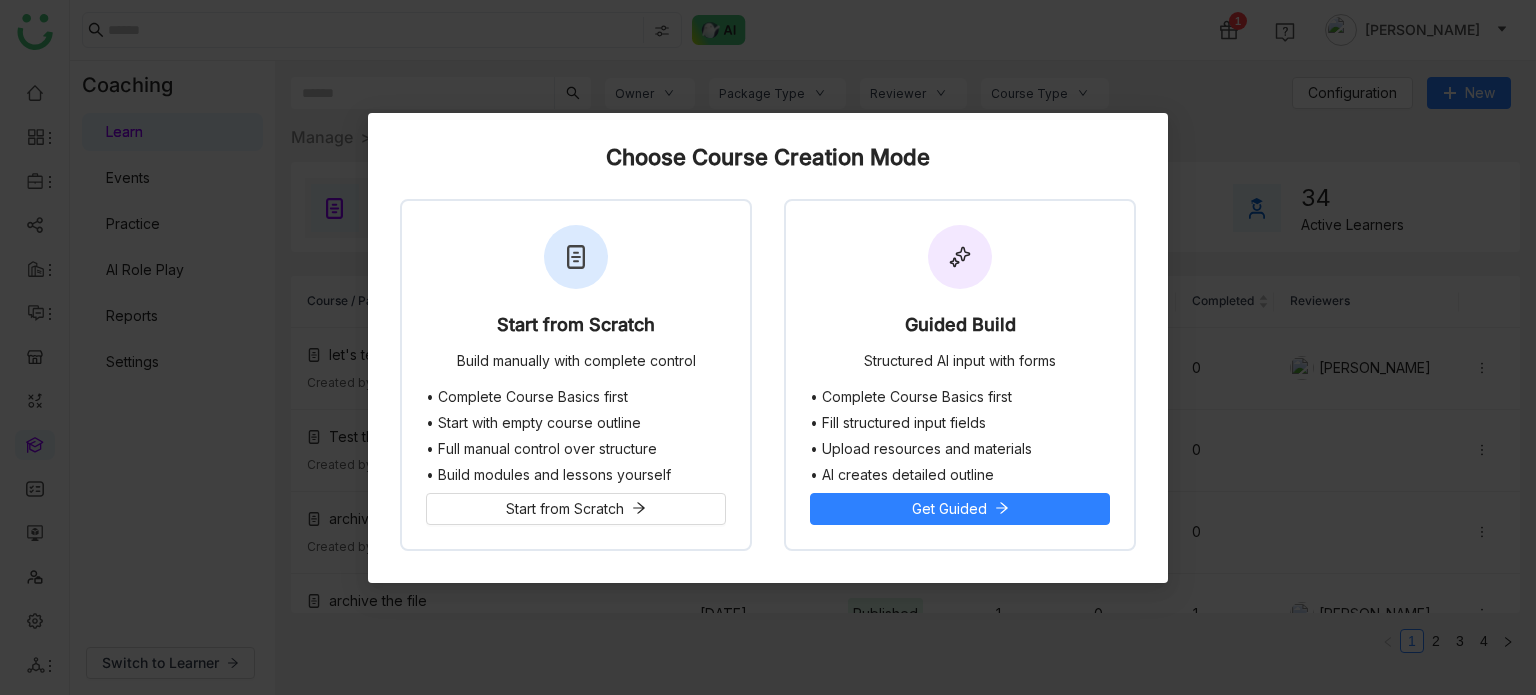 click on "Start from Scratch   Build manually with complete control  • Complete Course Basics first • Start with empty course outline • Full manual control over structure • Build modules and lessons yourself  Start from Scratch
Guided Build   Structured AI input with forms  • Complete Course Basics first • Fill structured input fields • Upload resources and materials • AI creates detailed outline  Get Guided" at bounding box center (768, 375) 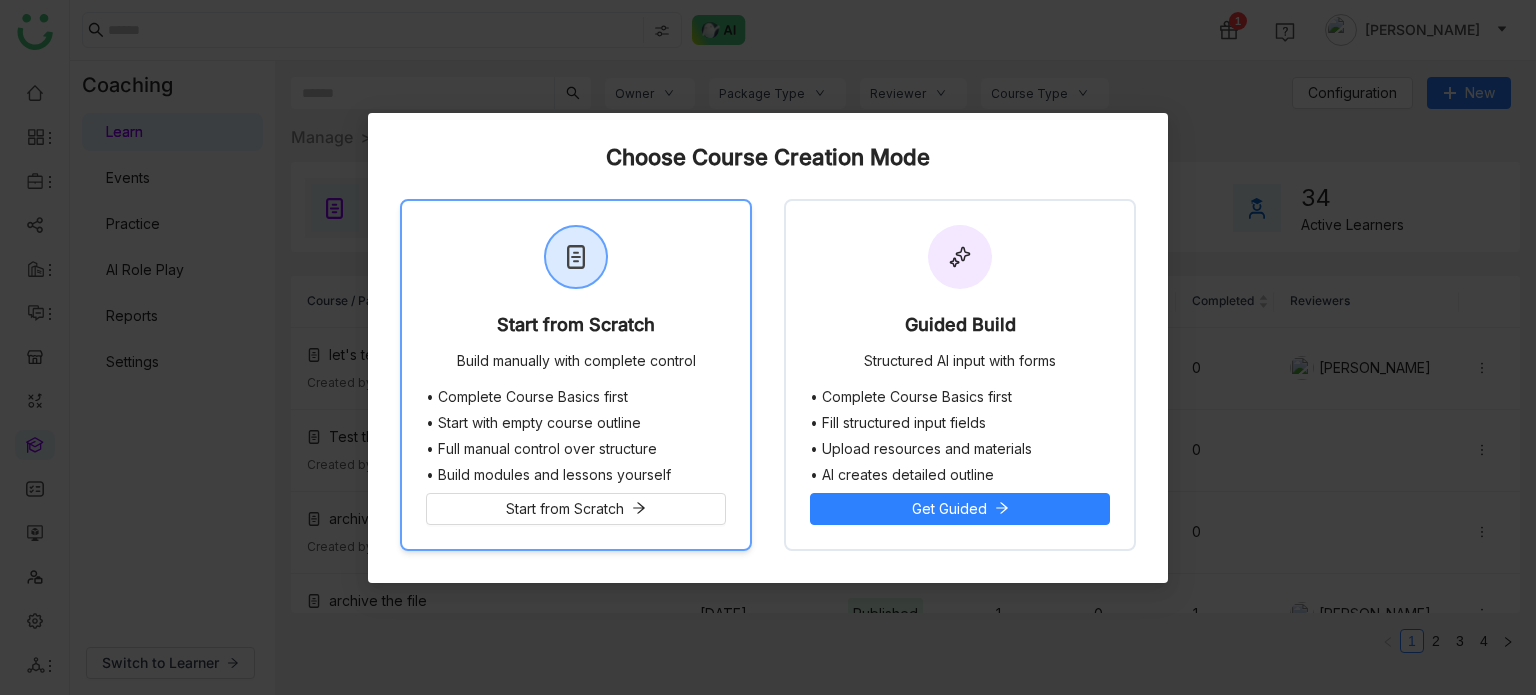click on "Start from Scratch   Build manually with complete control" at bounding box center (576, 295) 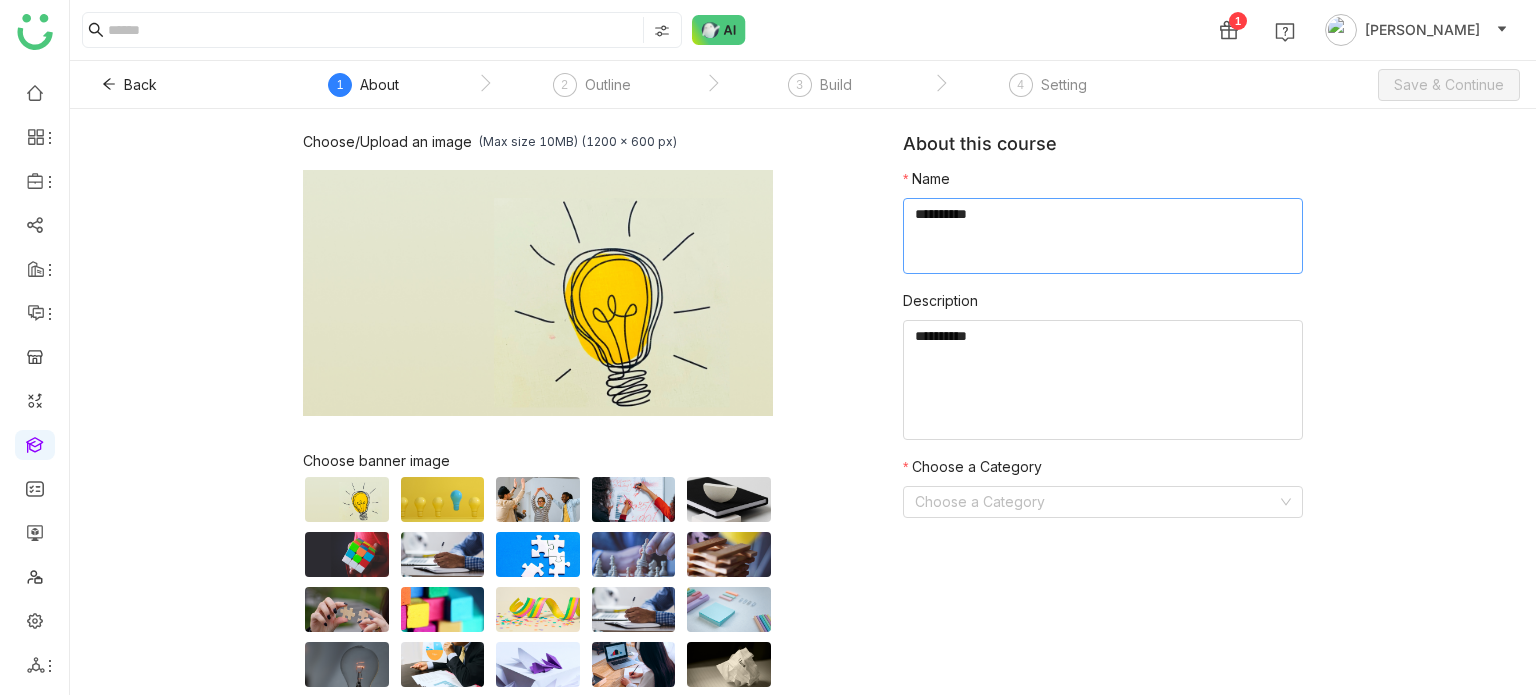 click 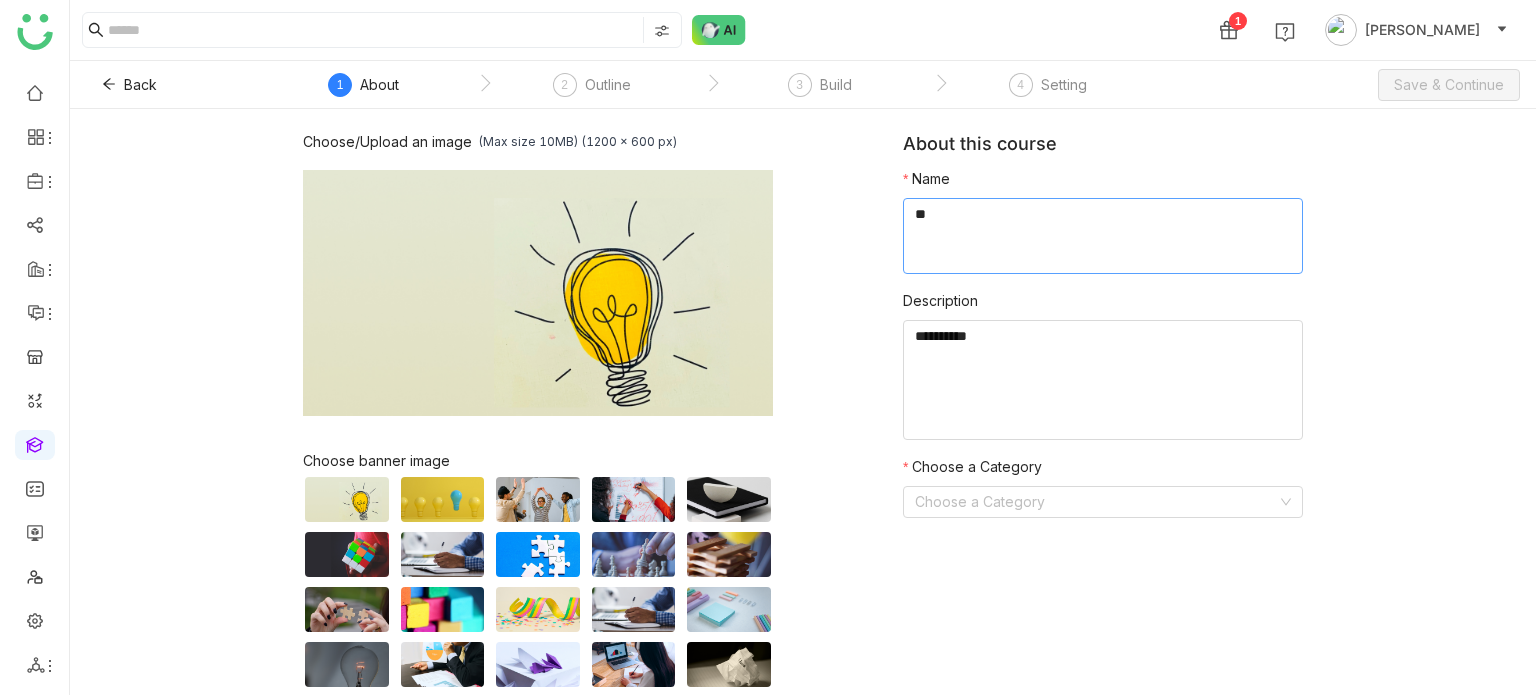 type on "*" 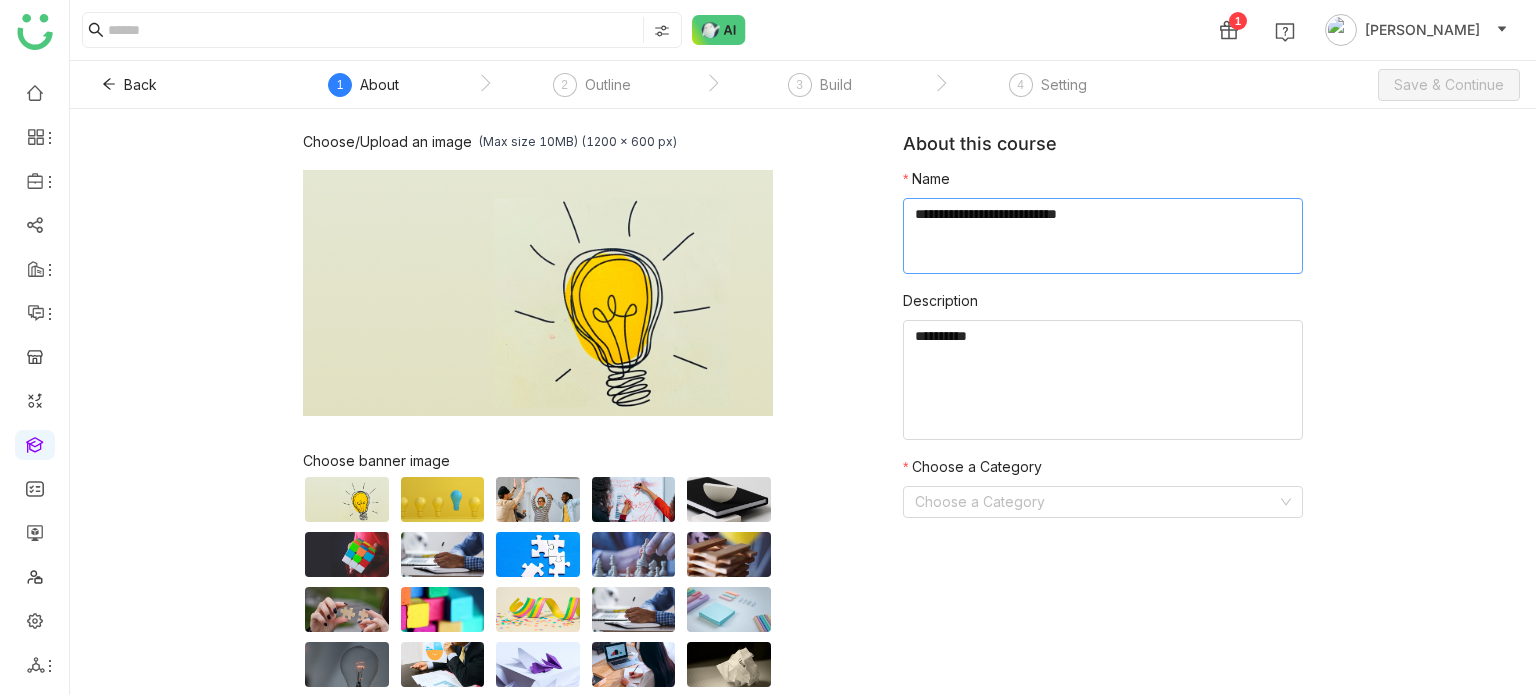 type on "**********" 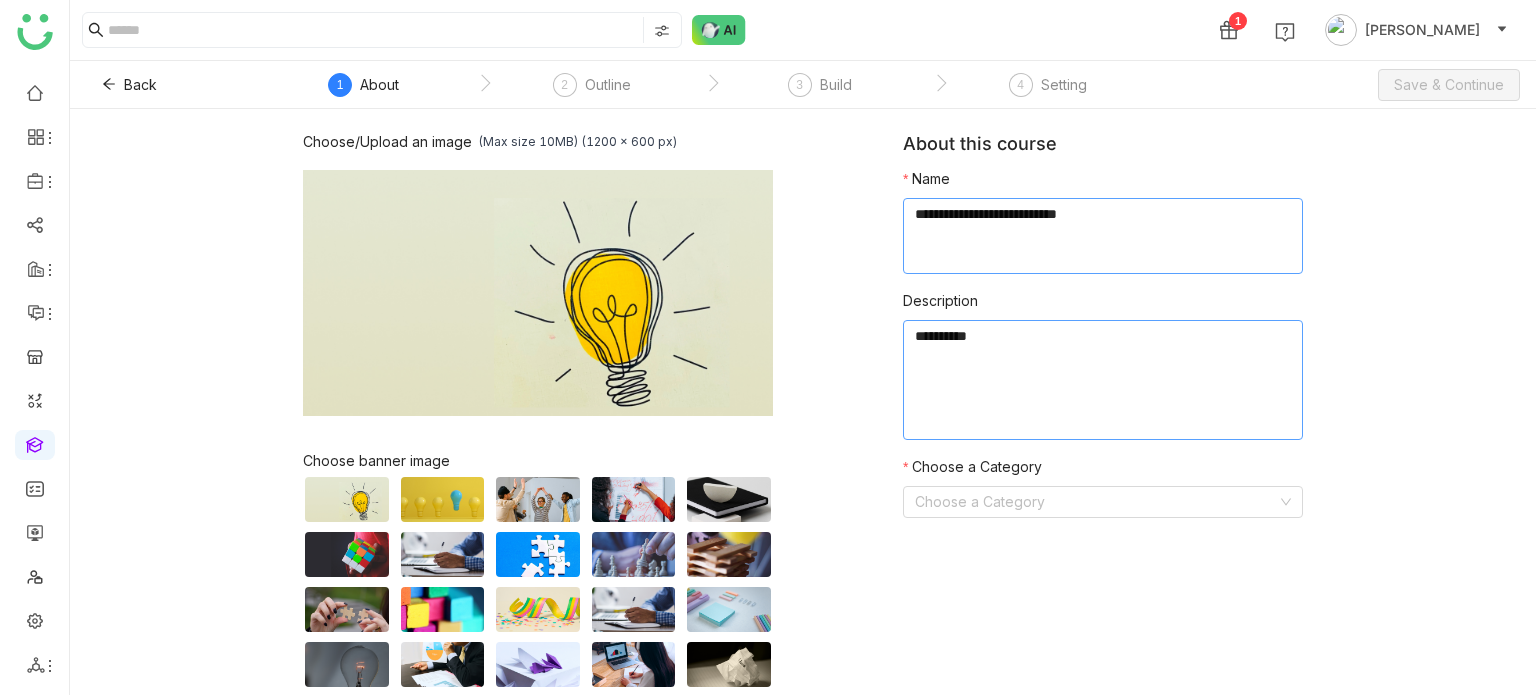 type on "*" 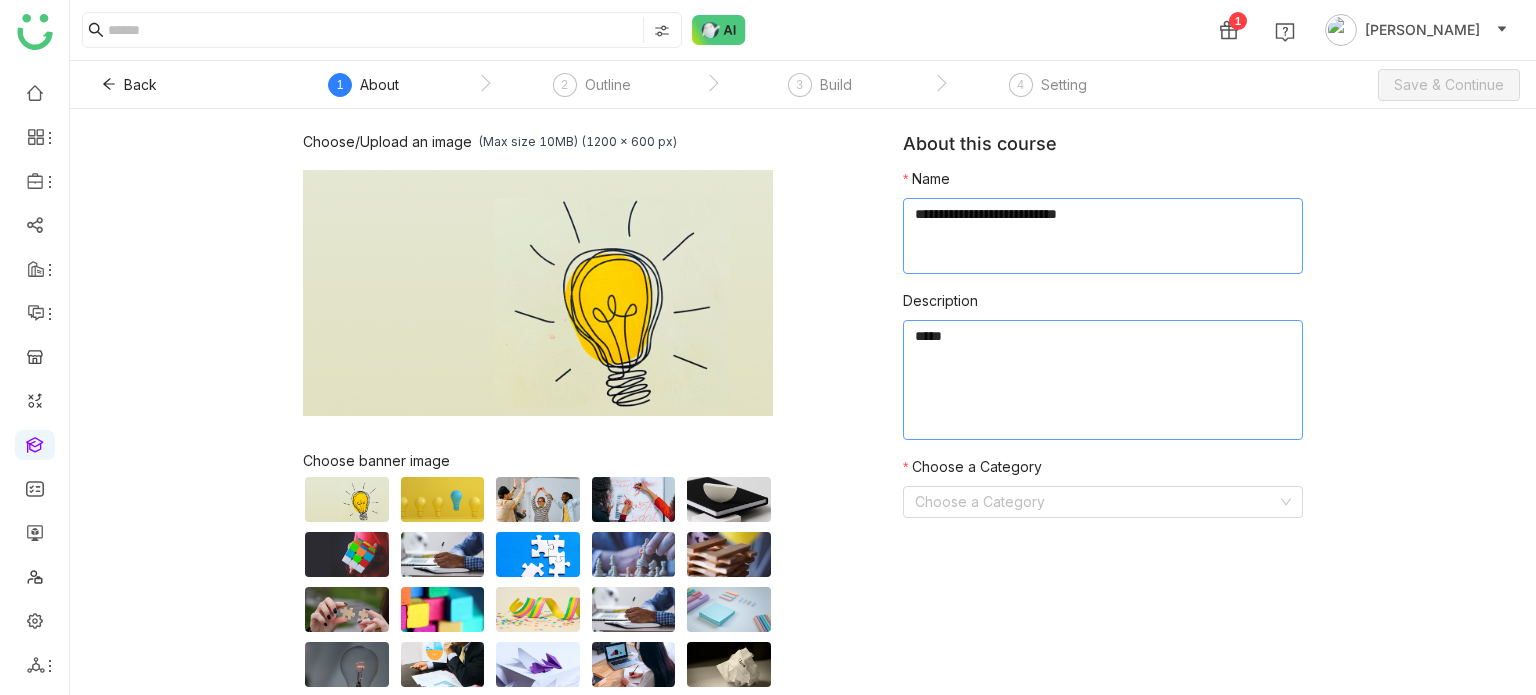 type on "*****" 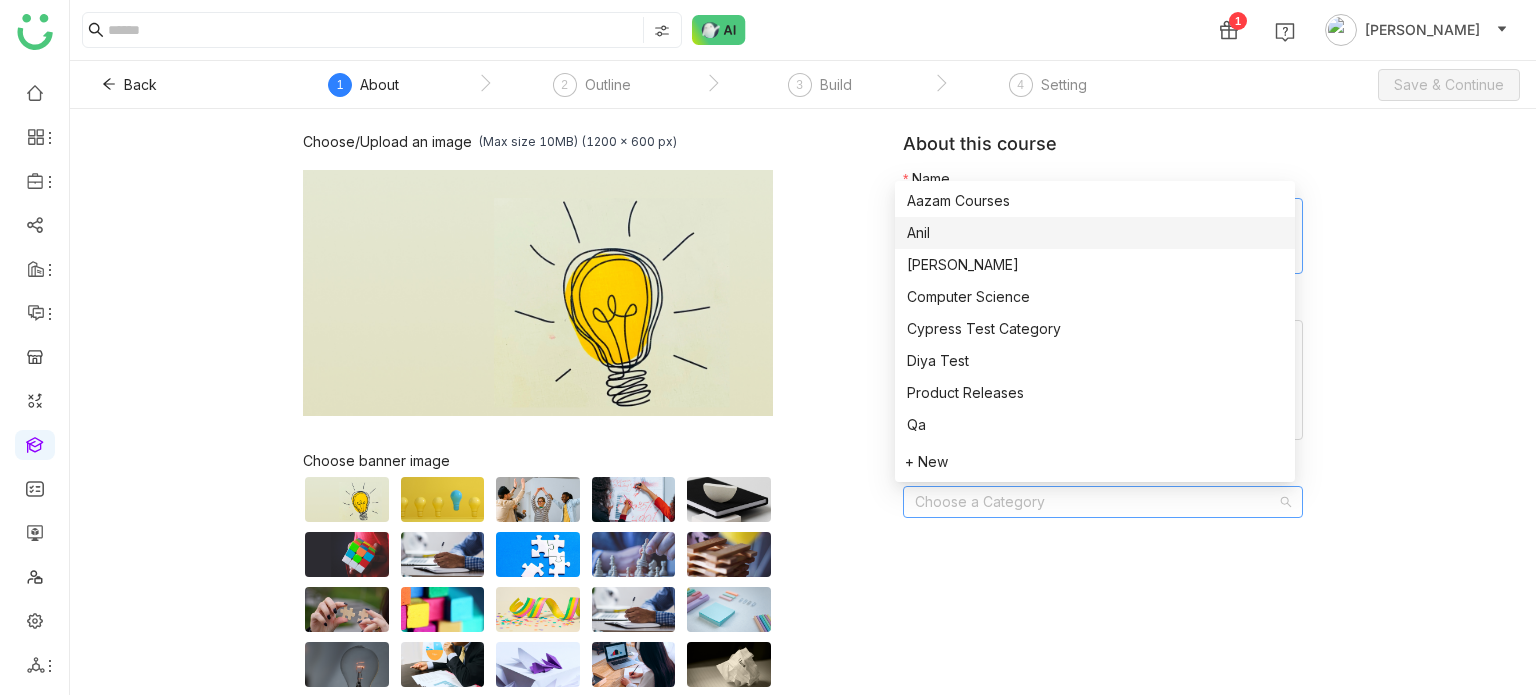 type on "*" 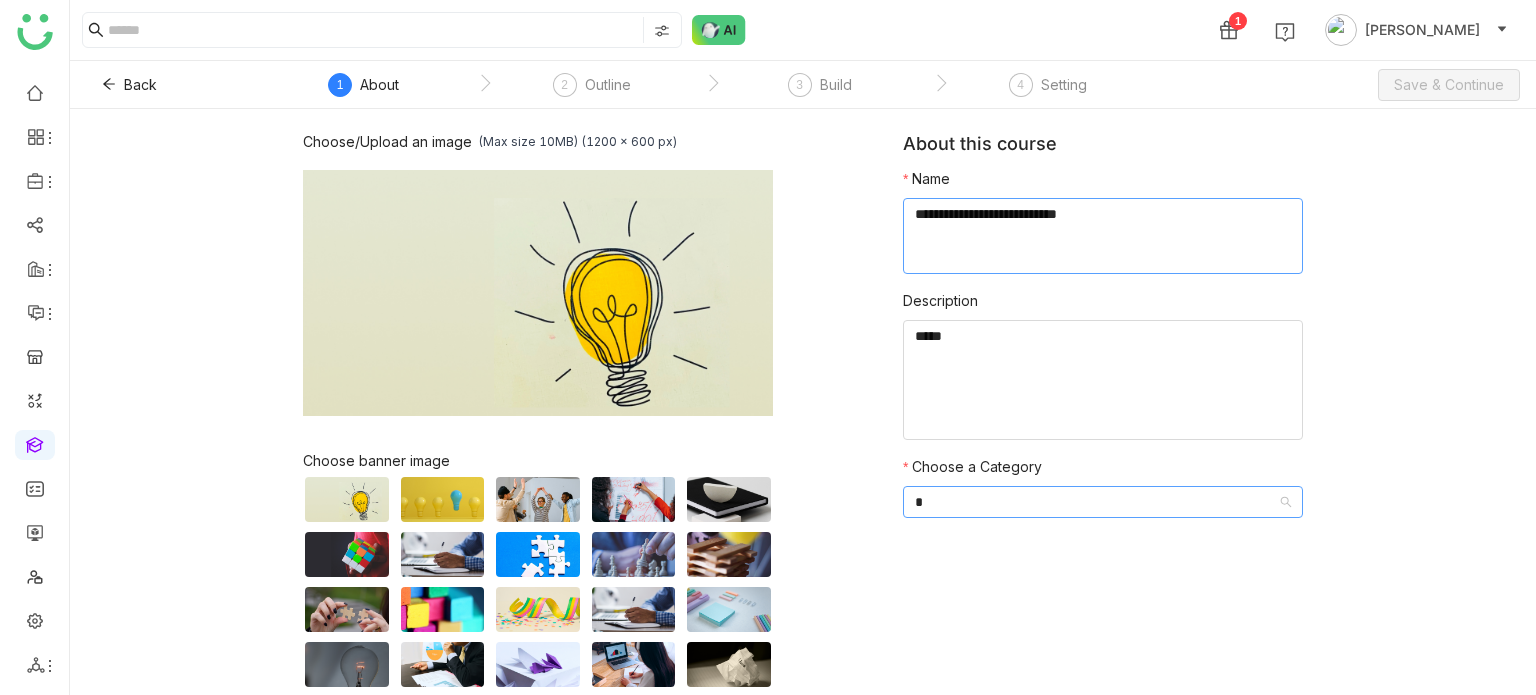 type 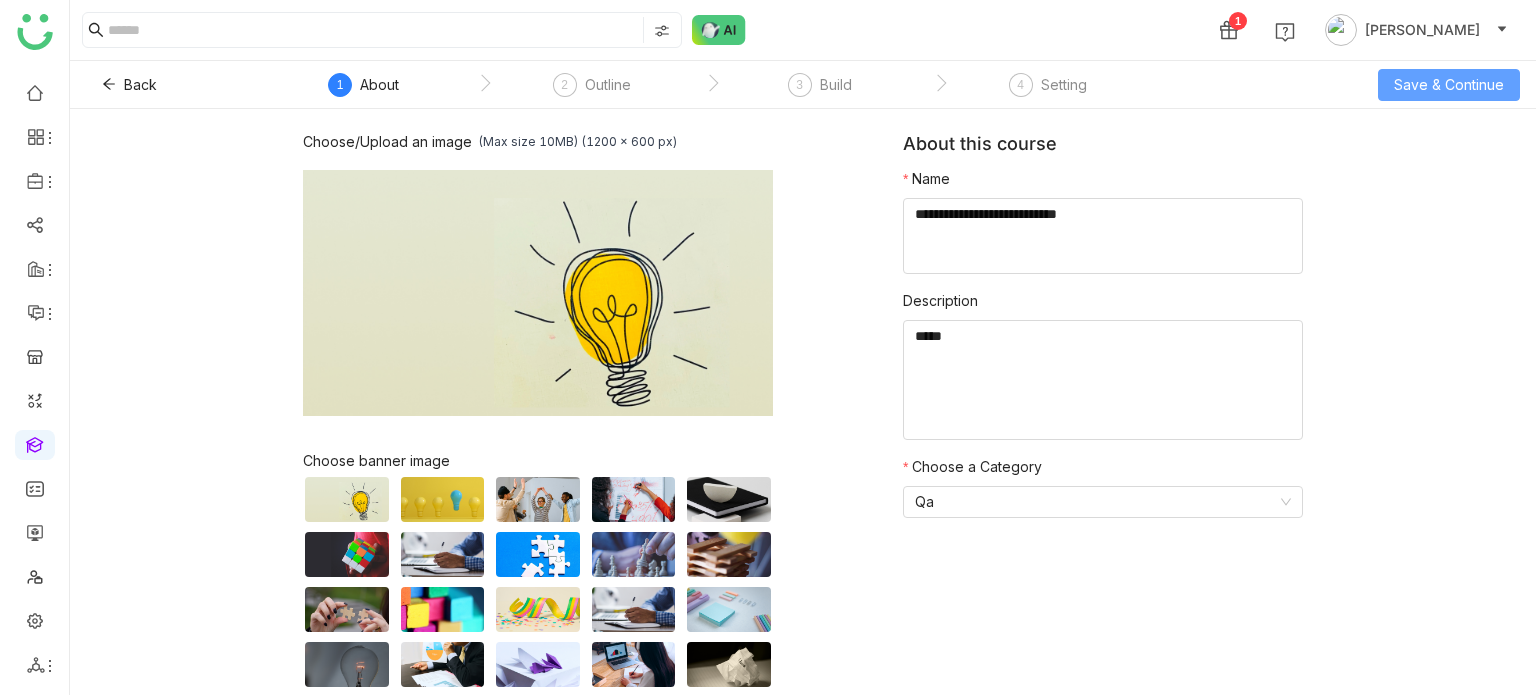 click on "Save & Continue" at bounding box center (1449, 85) 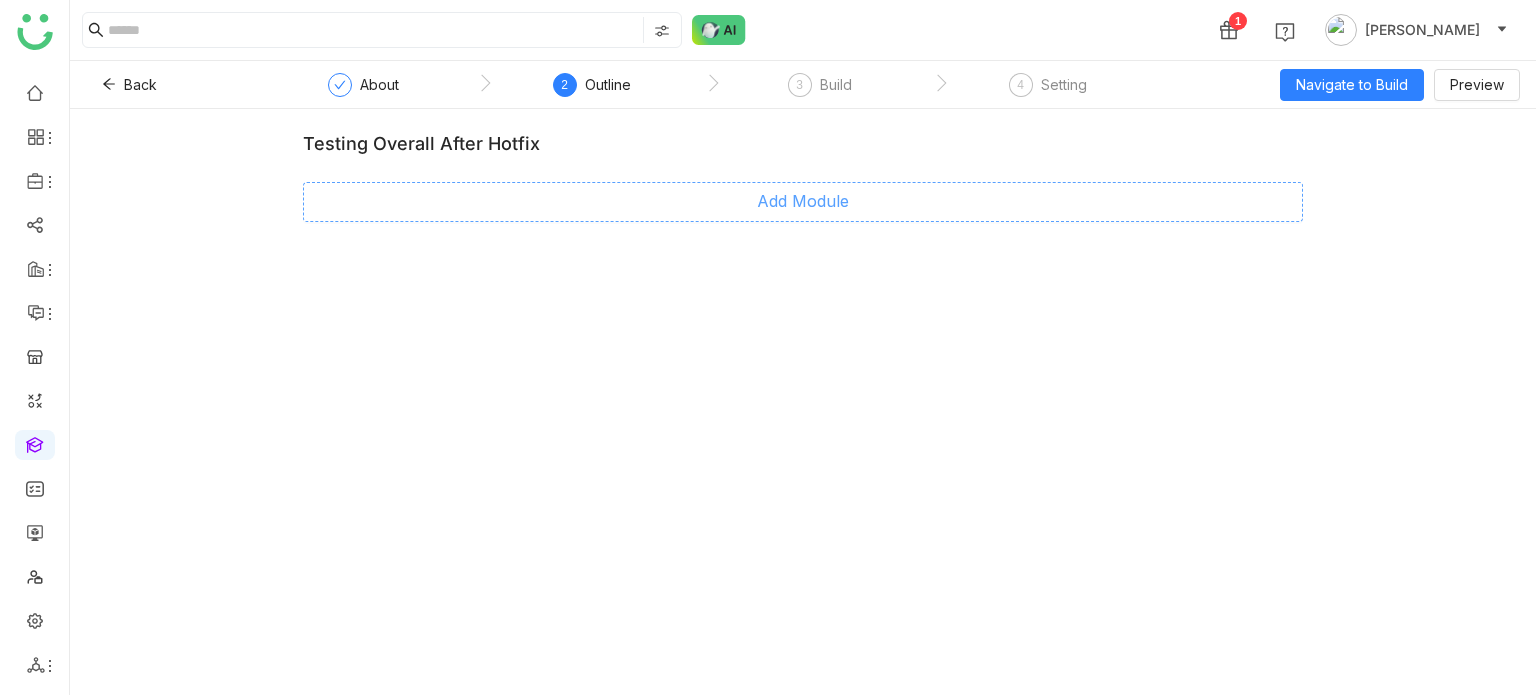 click on "Add Module" 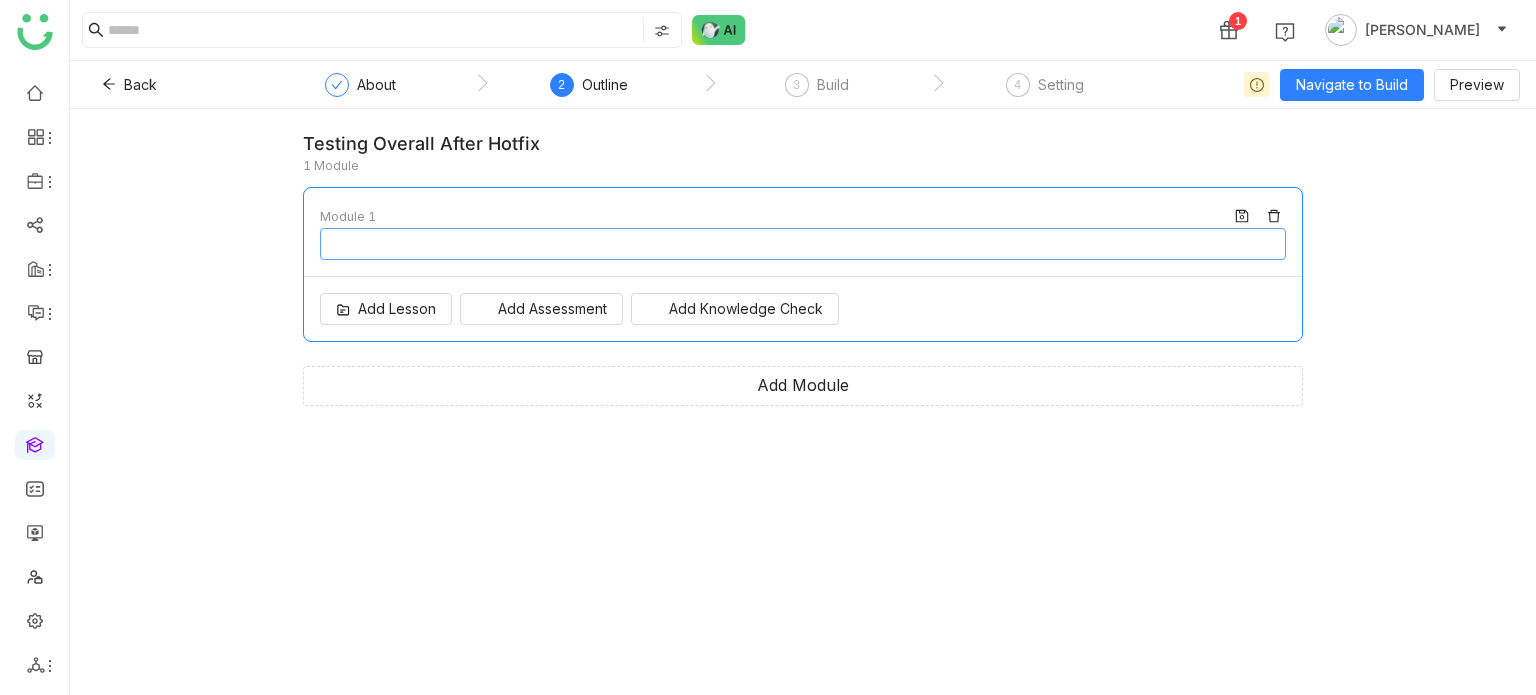 type on "********" 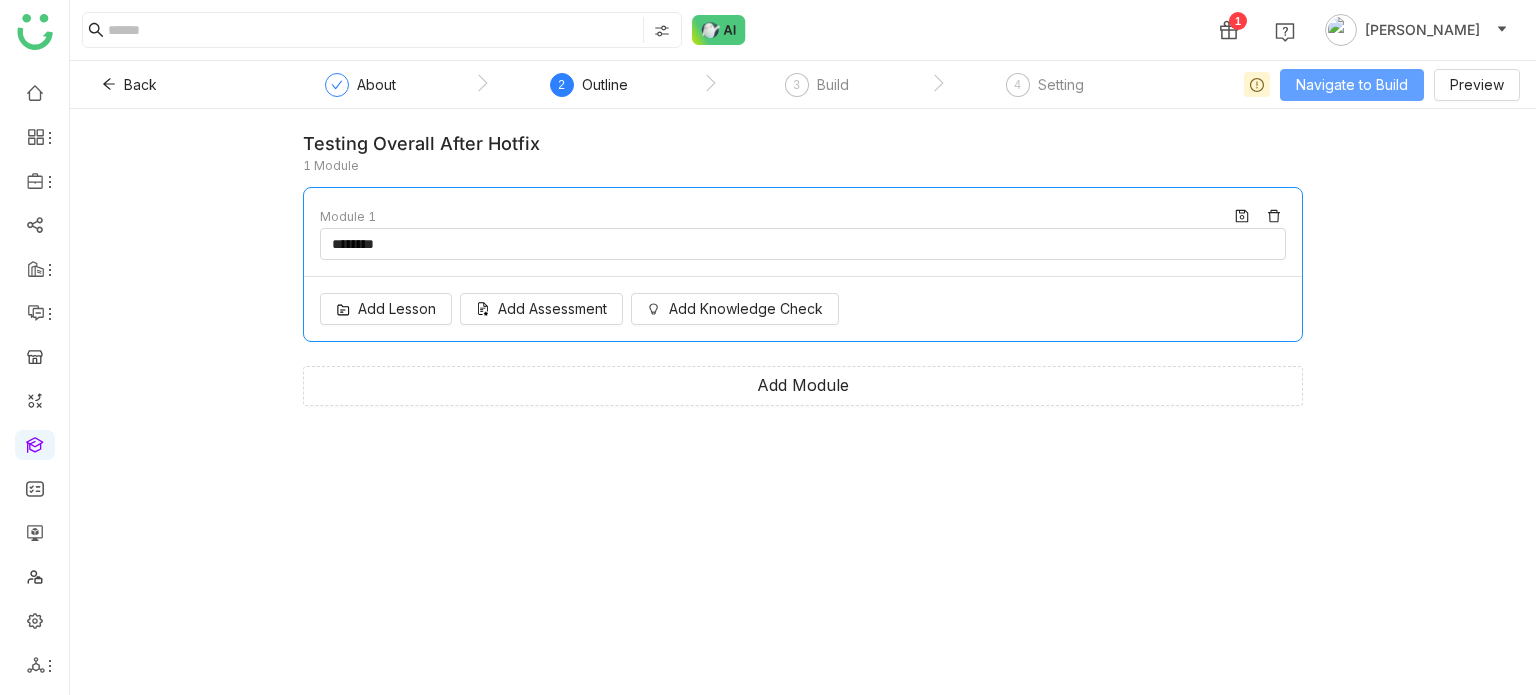 click on "Navigate to Build" at bounding box center [1352, 85] 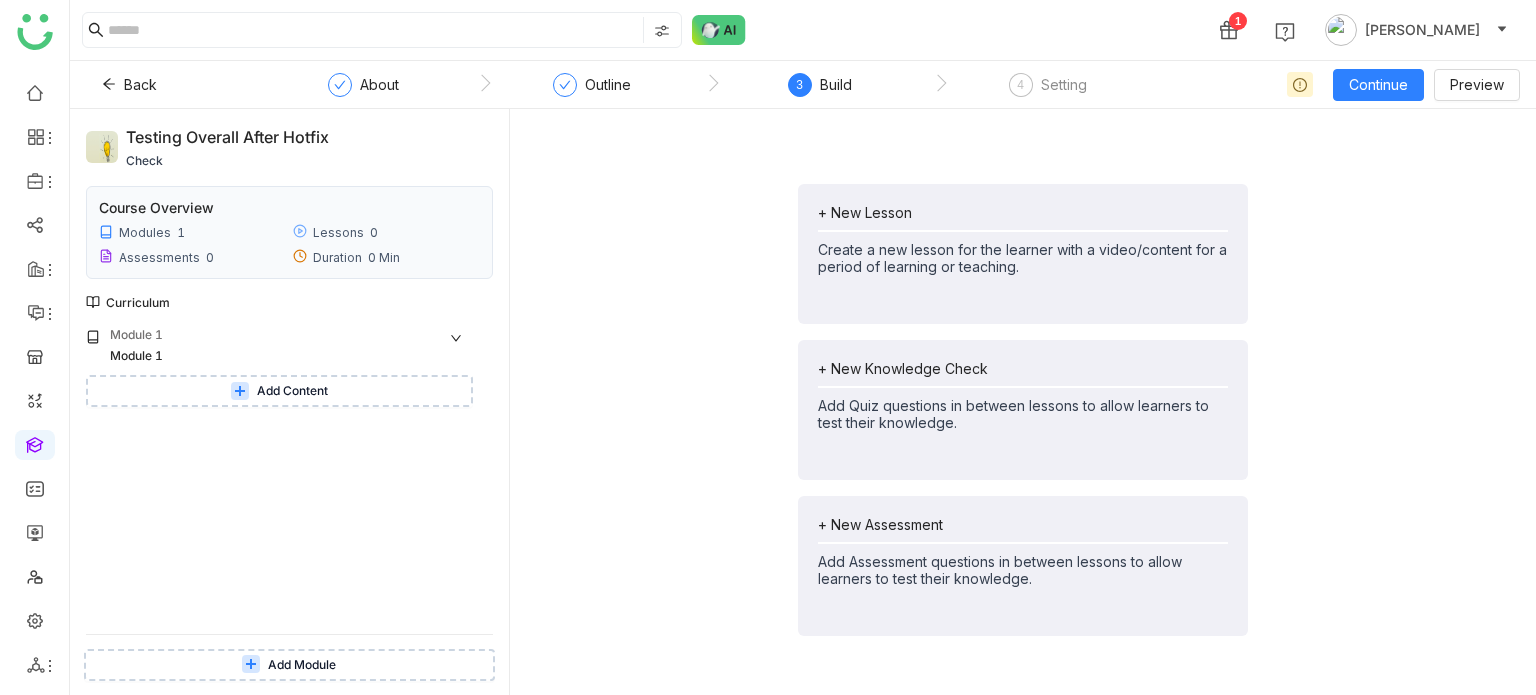 click on "Add Content" at bounding box center (279, 391) 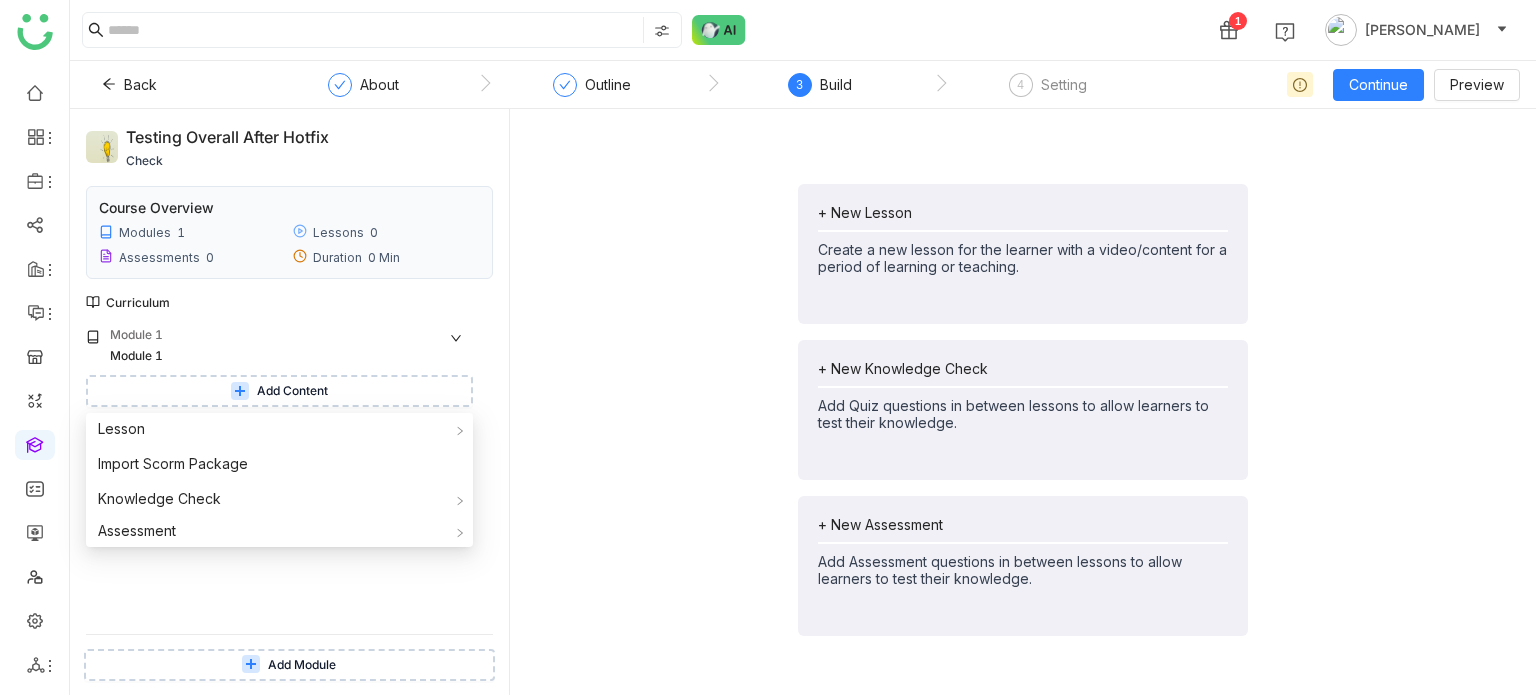 click on "+ New Lesson   Create a new lesson for the learner with a video/content for a period of learning or teaching.   + New Knowledge Check   Add Quiz questions in between lessons to allow learners to test their knowledge.   + New Assessment   Add Assessment questions in between lessons to allow learners to test their knowledge." 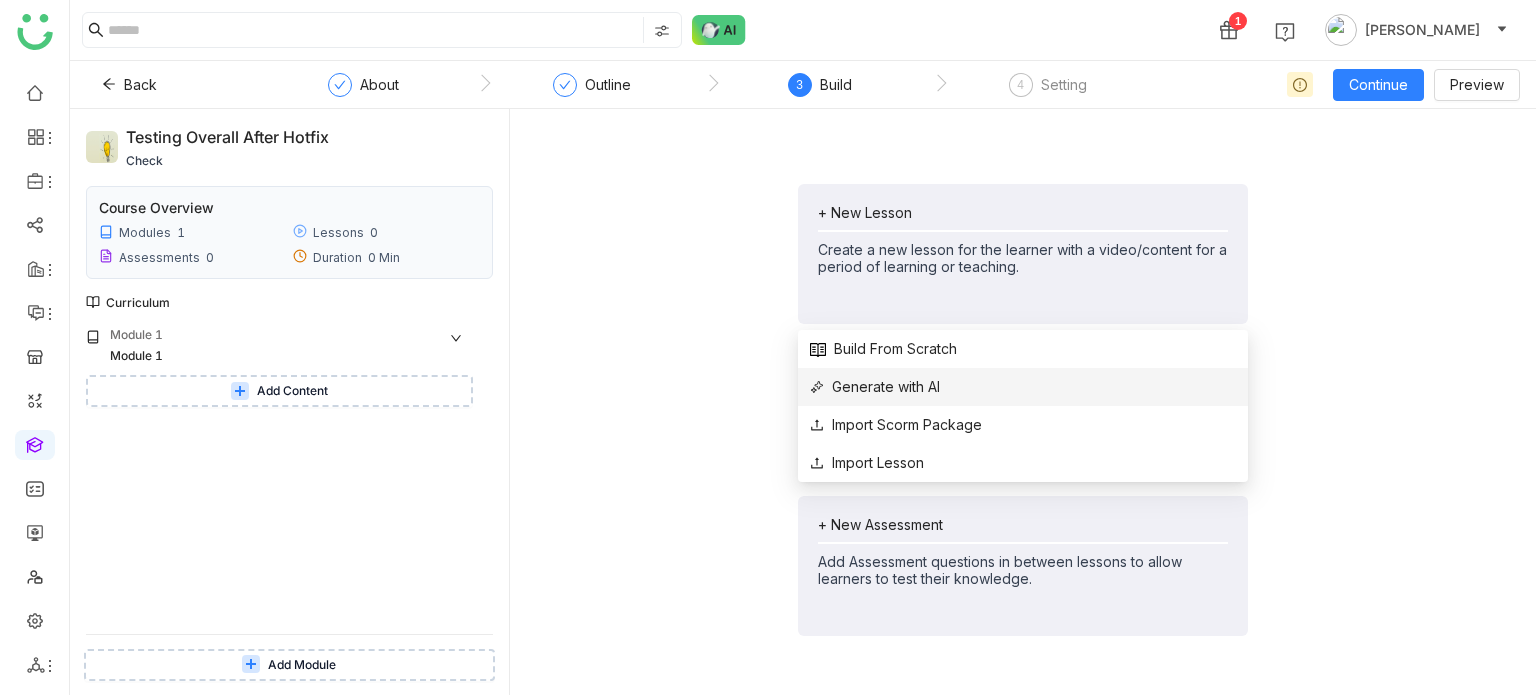 click on "Generate with AI" at bounding box center [875, 387] 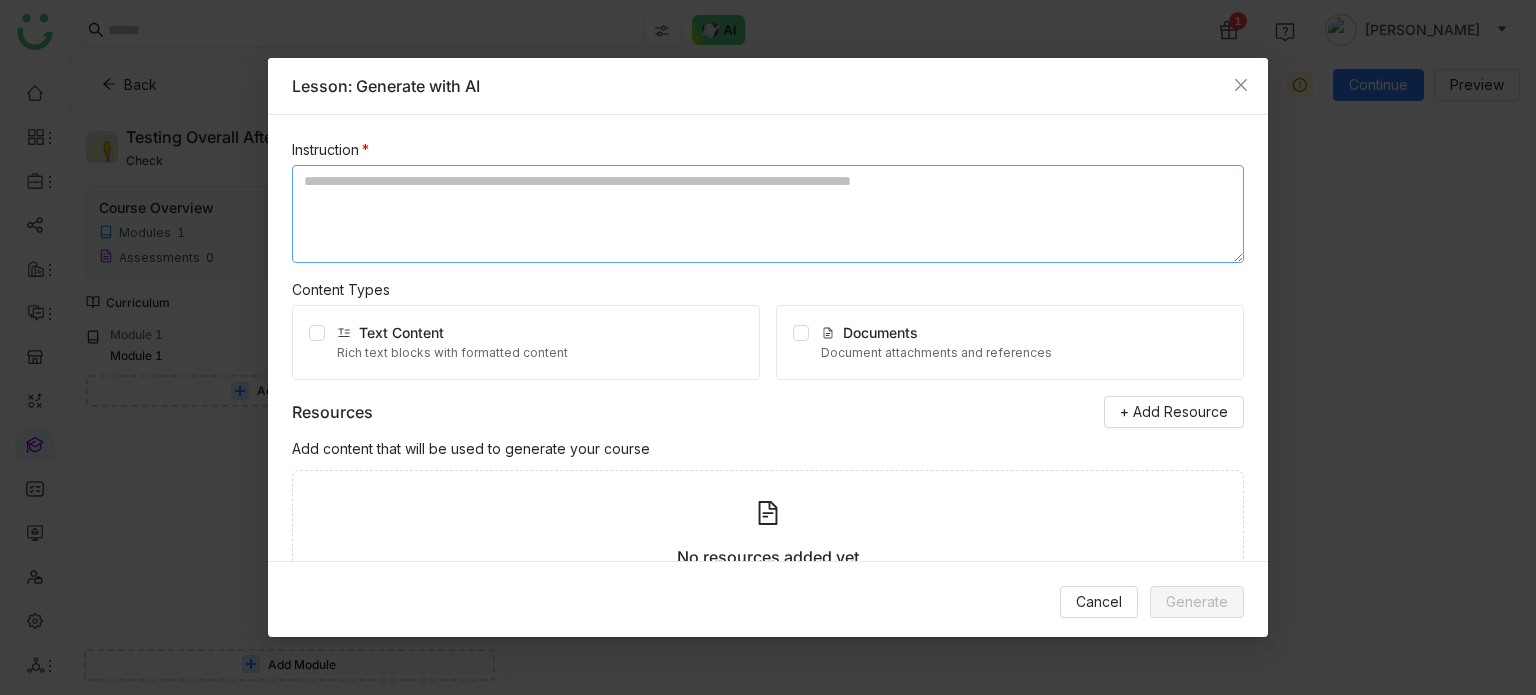 click at bounding box center (768, 214) 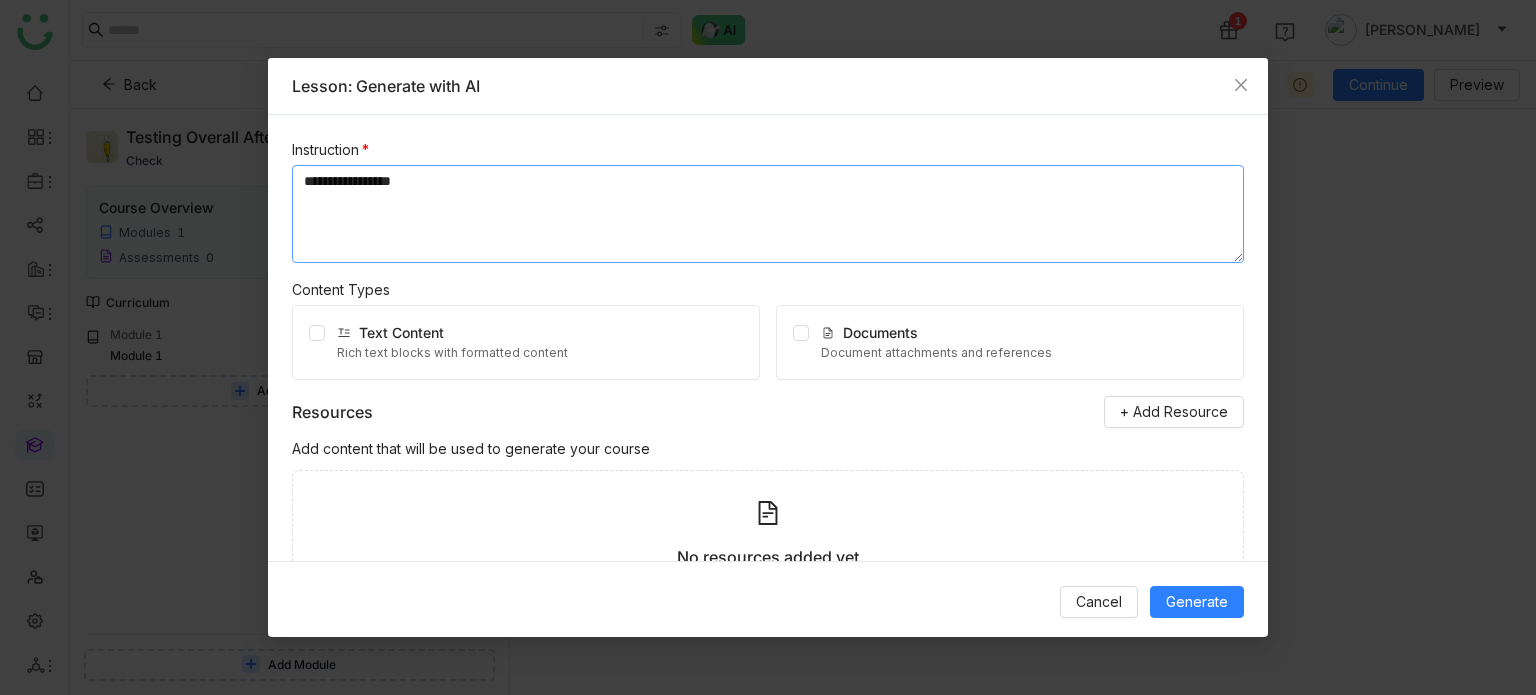 scroll, scrollTop: 111, scrollLeft: 0, axis: vertical 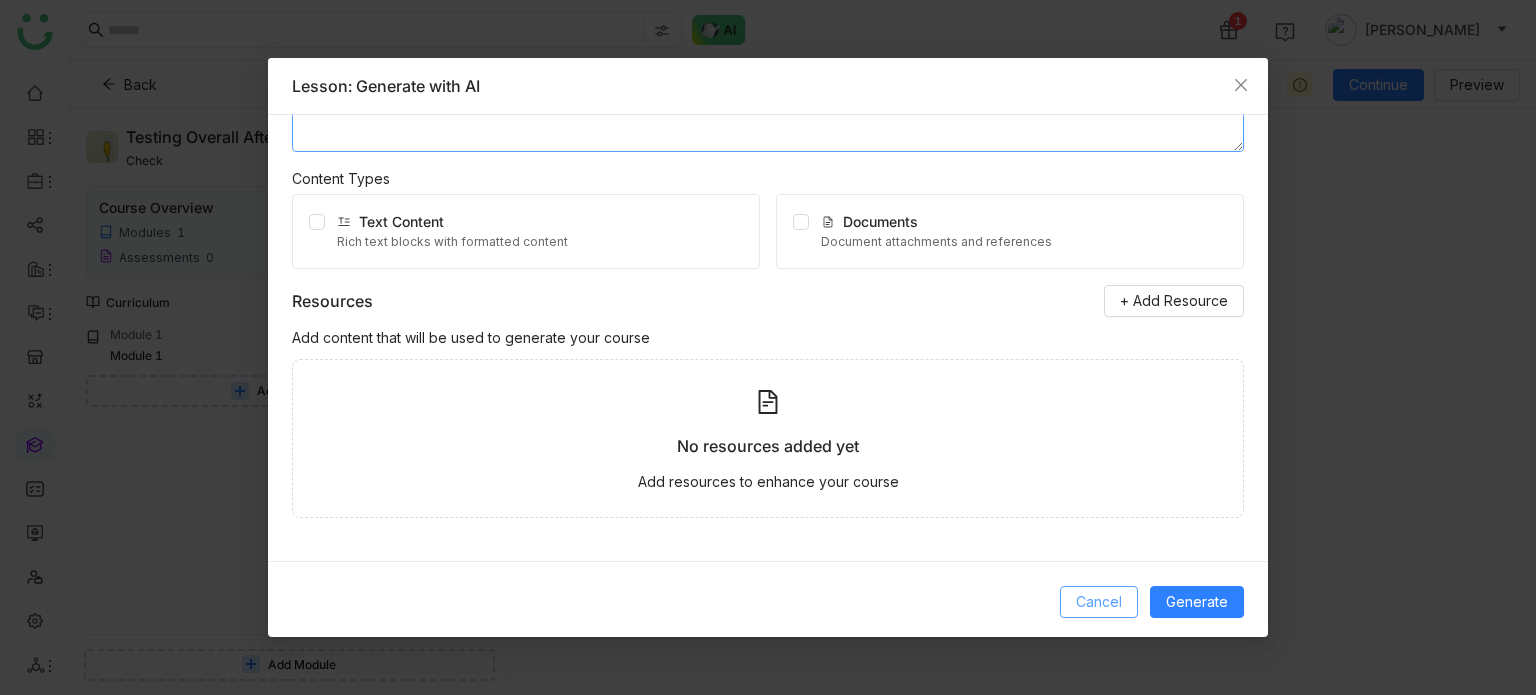 type on "**********" 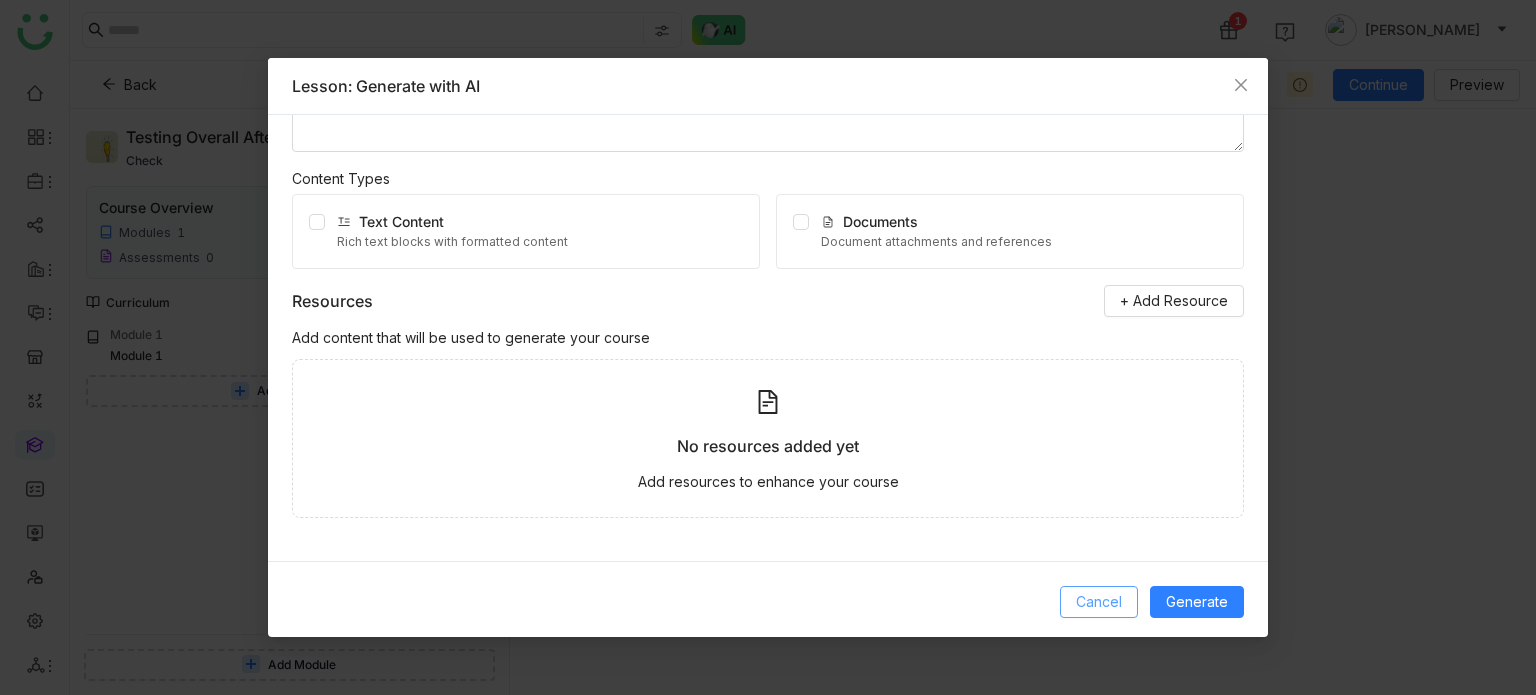 click on "Cancel" at bounding box center (1099, 602) 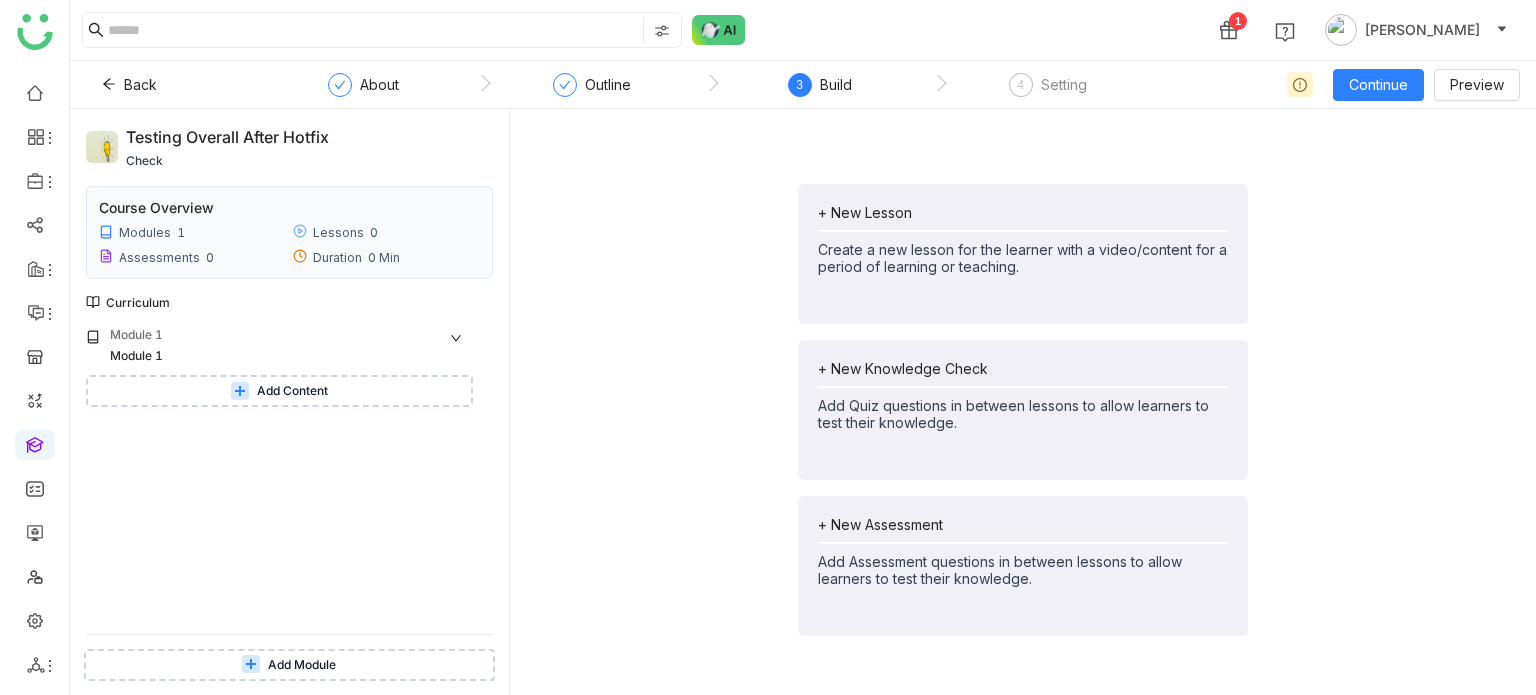 click on "Add Content" at bounding box center [279, 391] 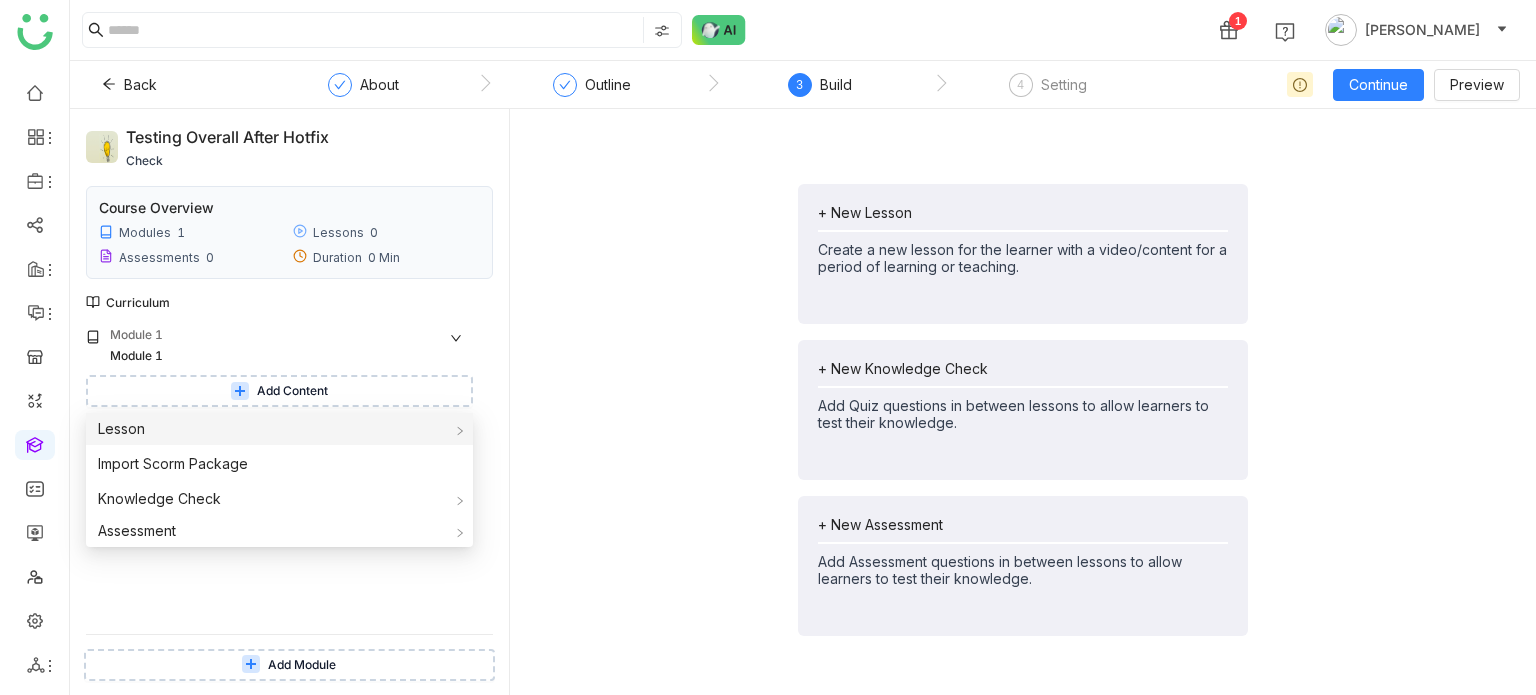 click on "Lesson" at bounding box center (279, 429) 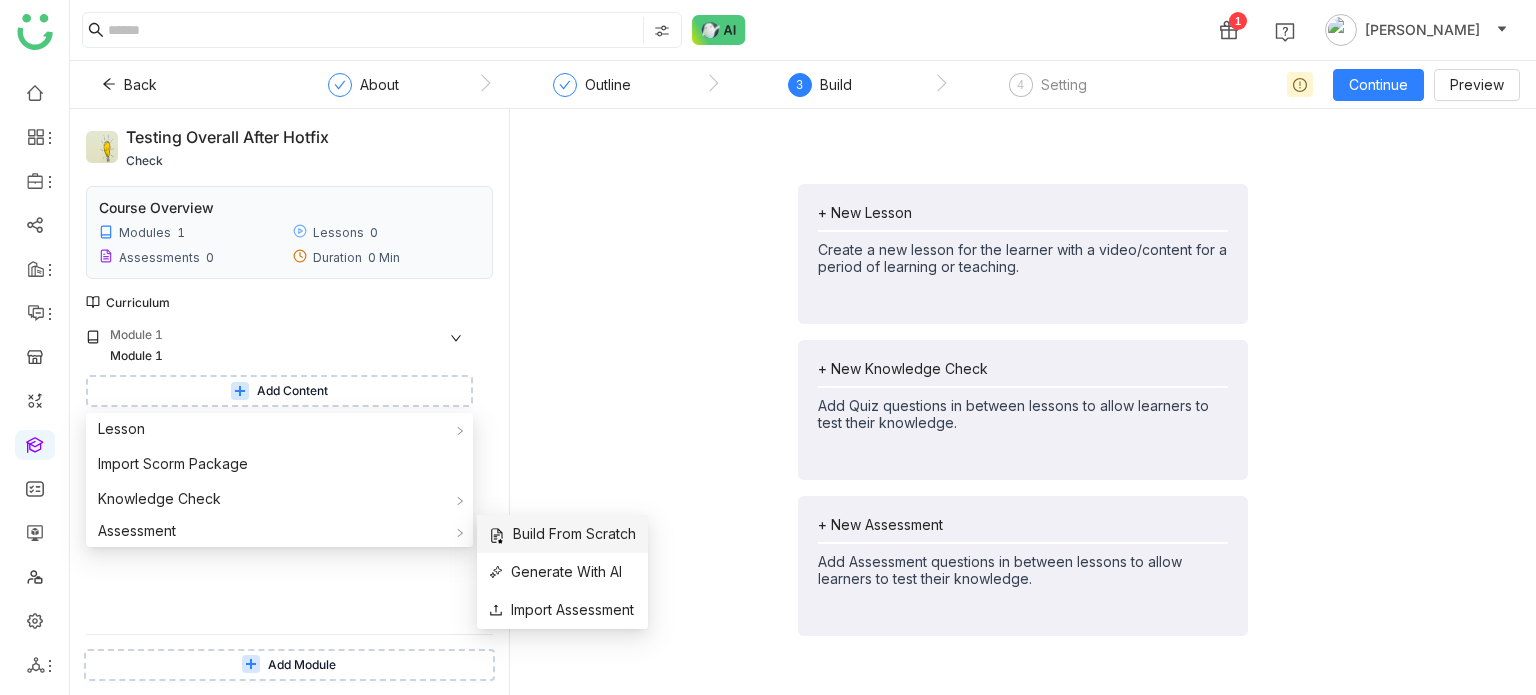 click on "Build From Scratch" at bounding box center (562, 534) 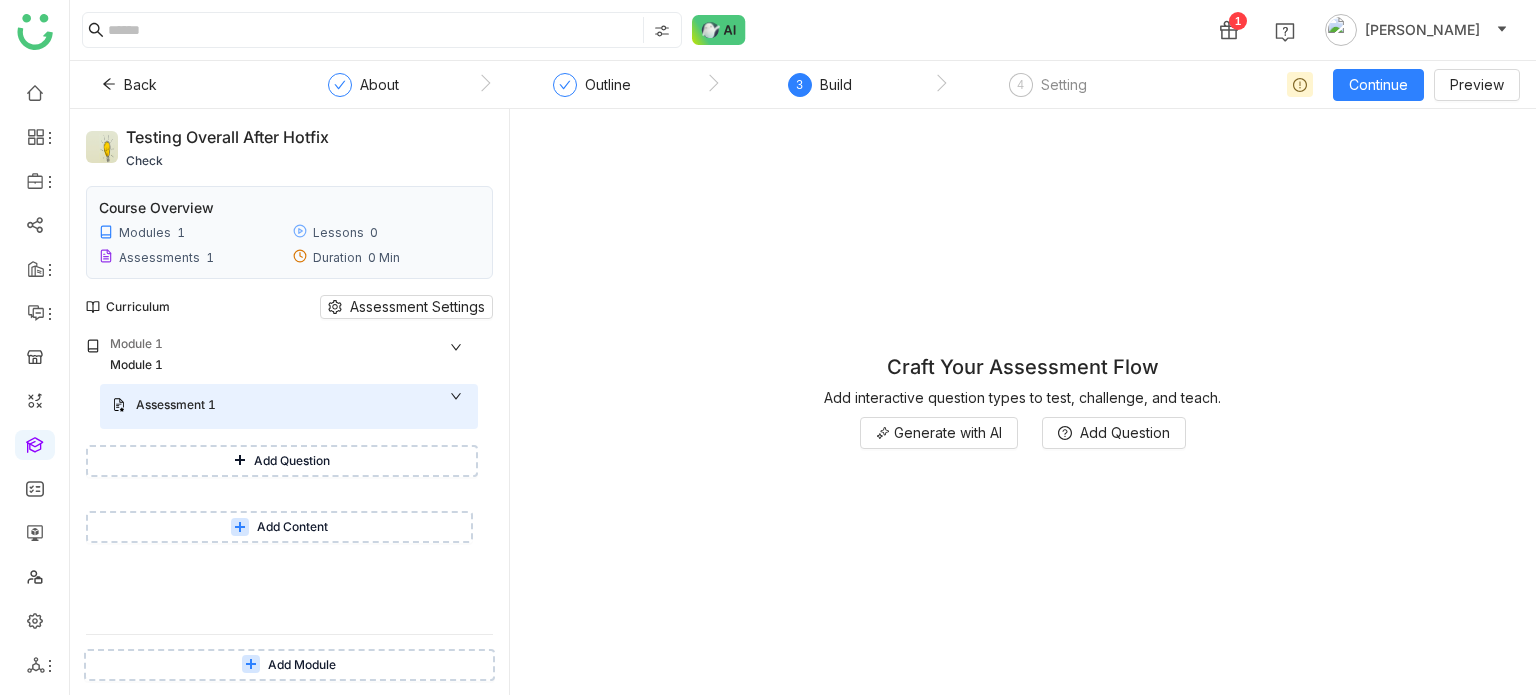 click on "Add Question" at bounding box center [292, 461] 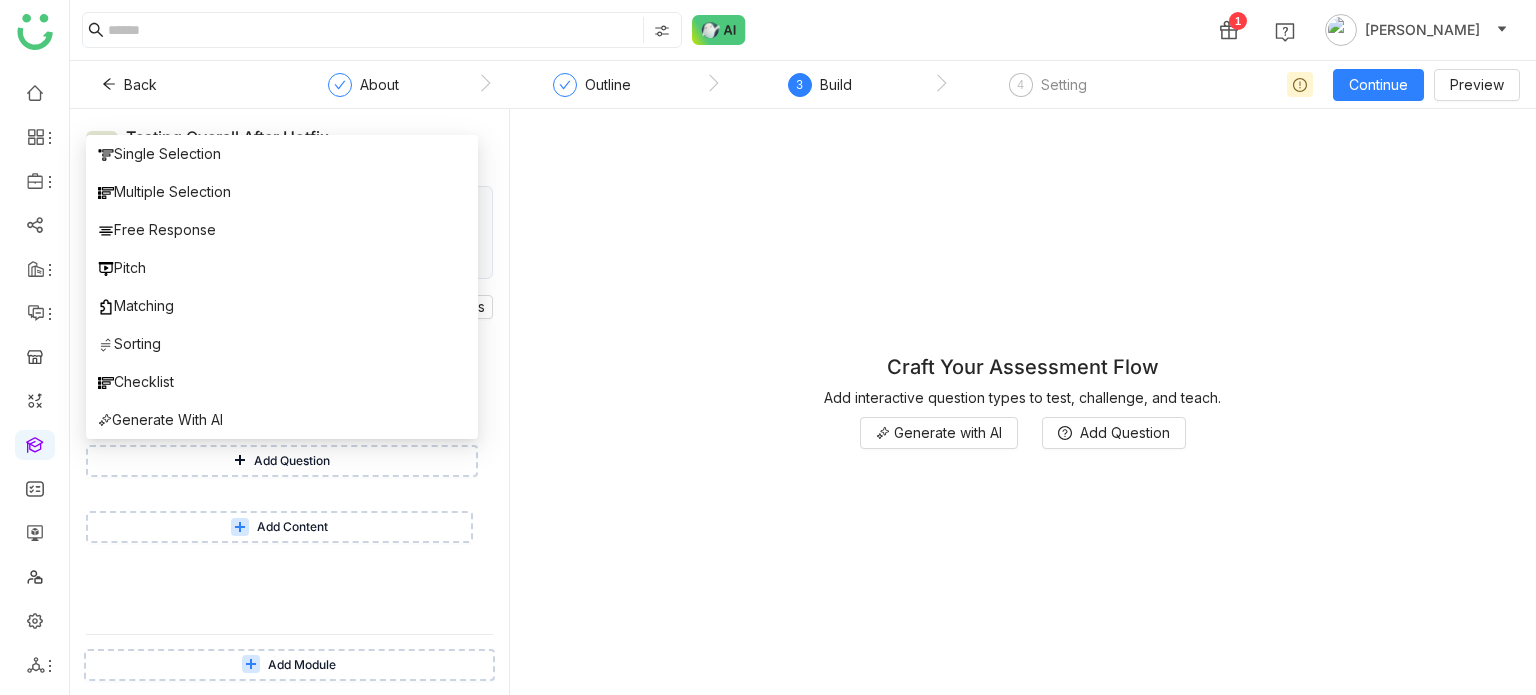 click on "Add Content" at bounding box center (292, 527) 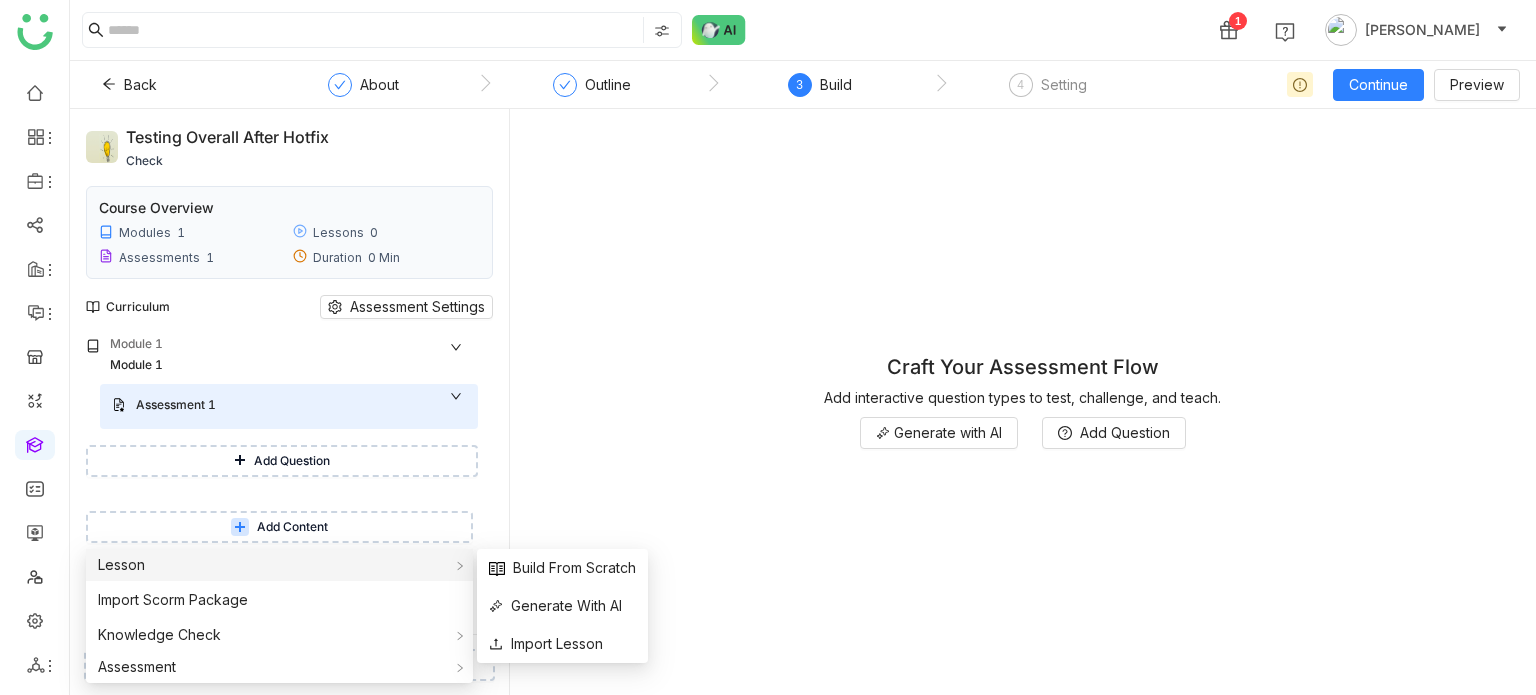 click on "Lesson" at bounding box center (279, 565) 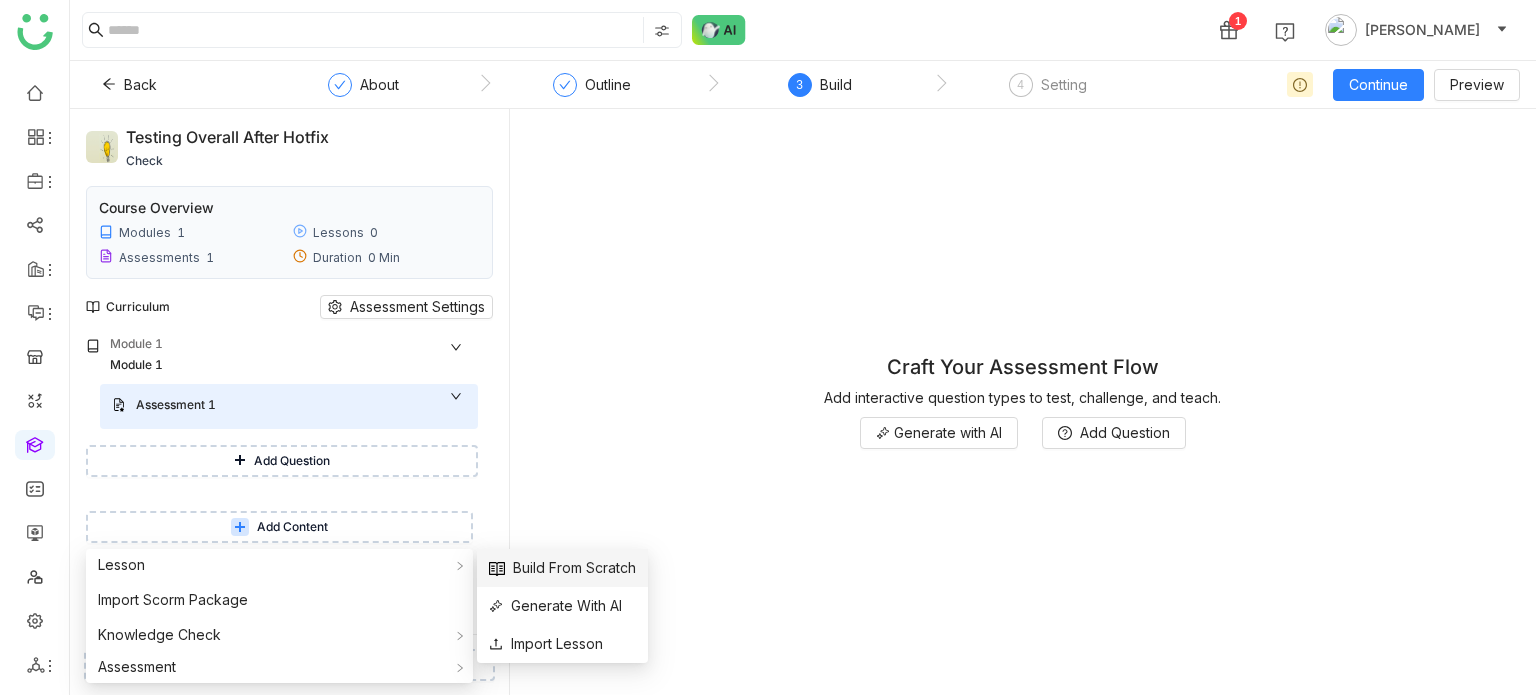 click on "Build From Scratch" at bounding box center [562, 568] 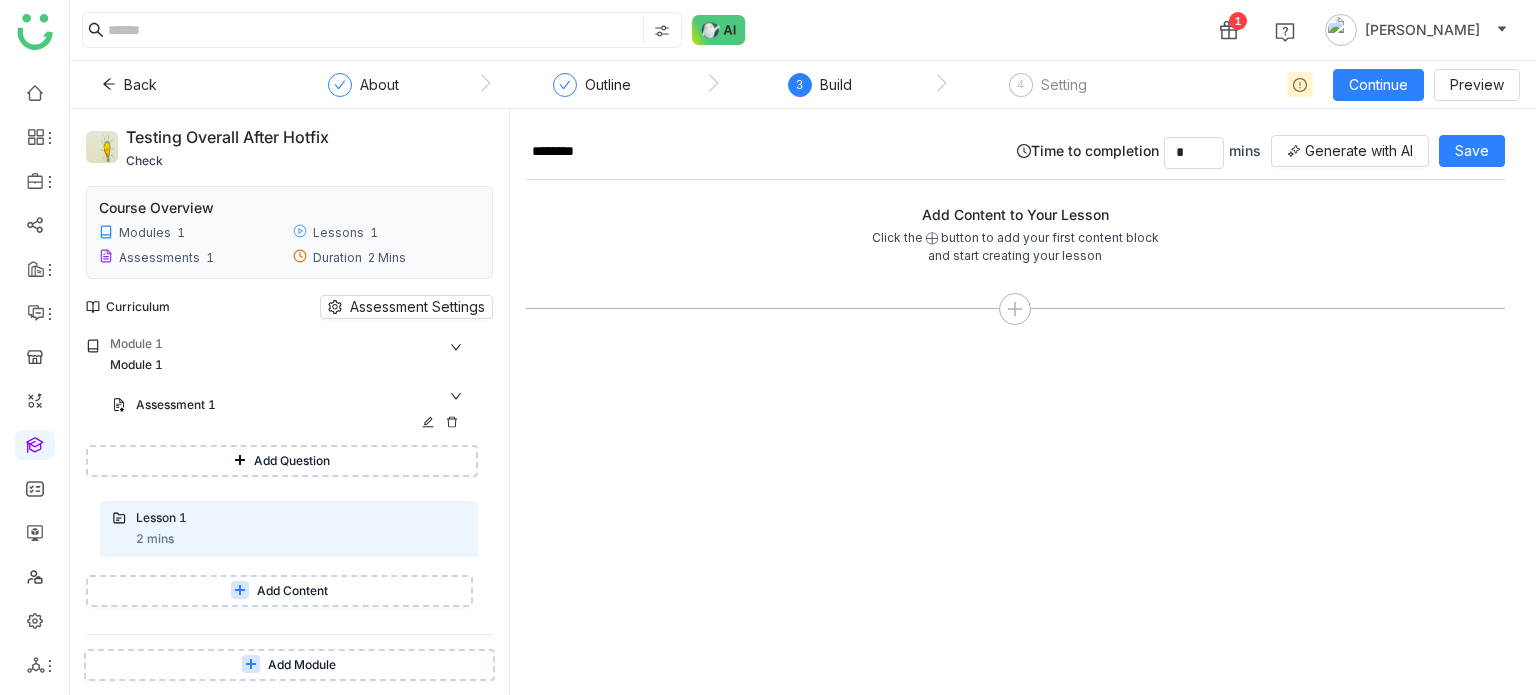 click on "Assessment 1" at bounding box center (281, 405) 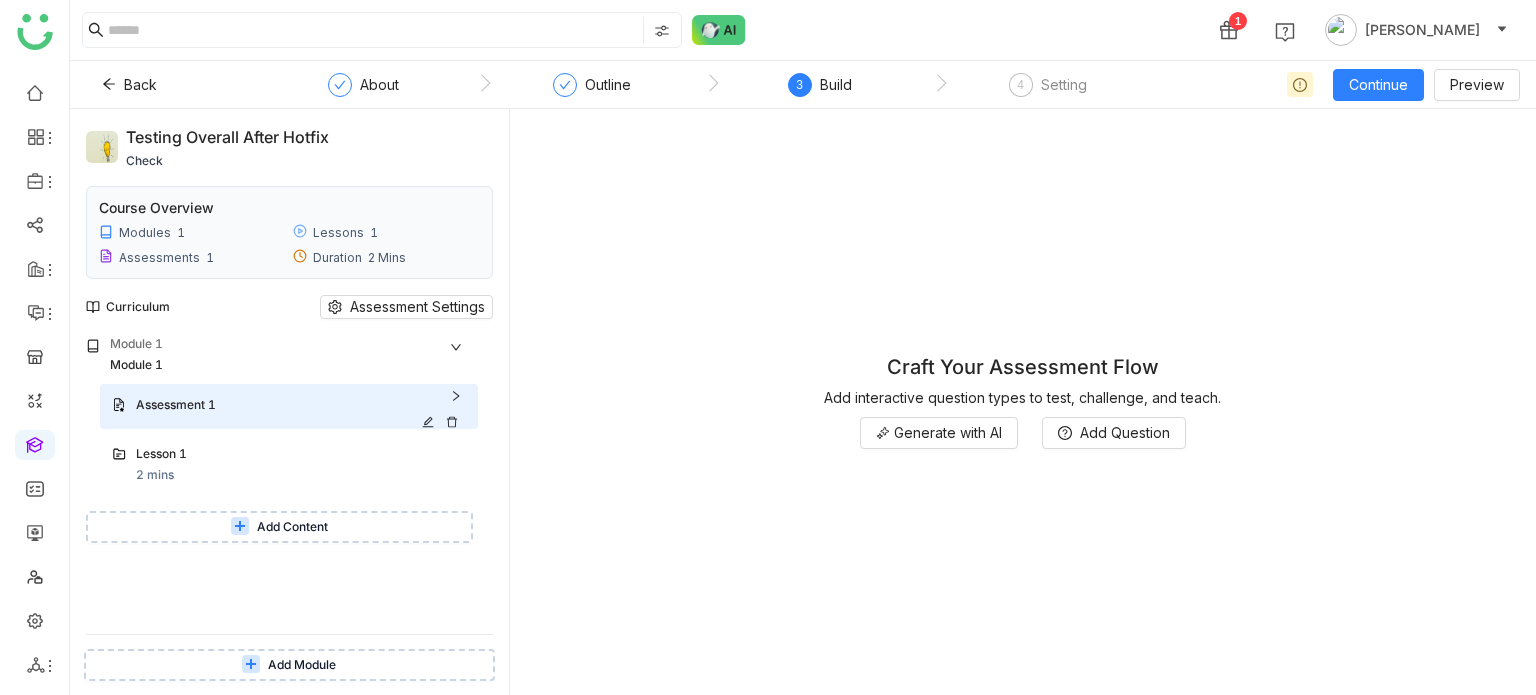 click on "Assessment 1" at bounding box center [281, 405] 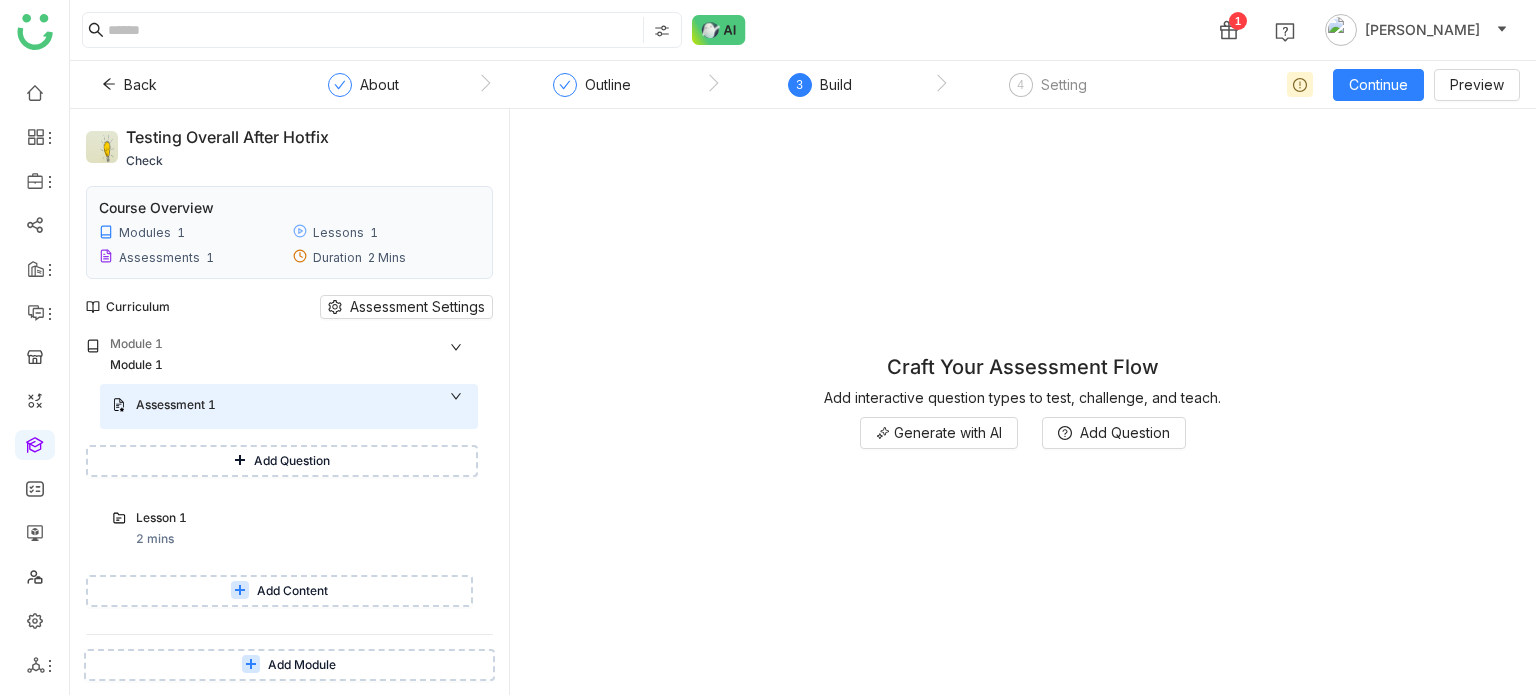click on "Add Question" at bounding box center [282, 461] 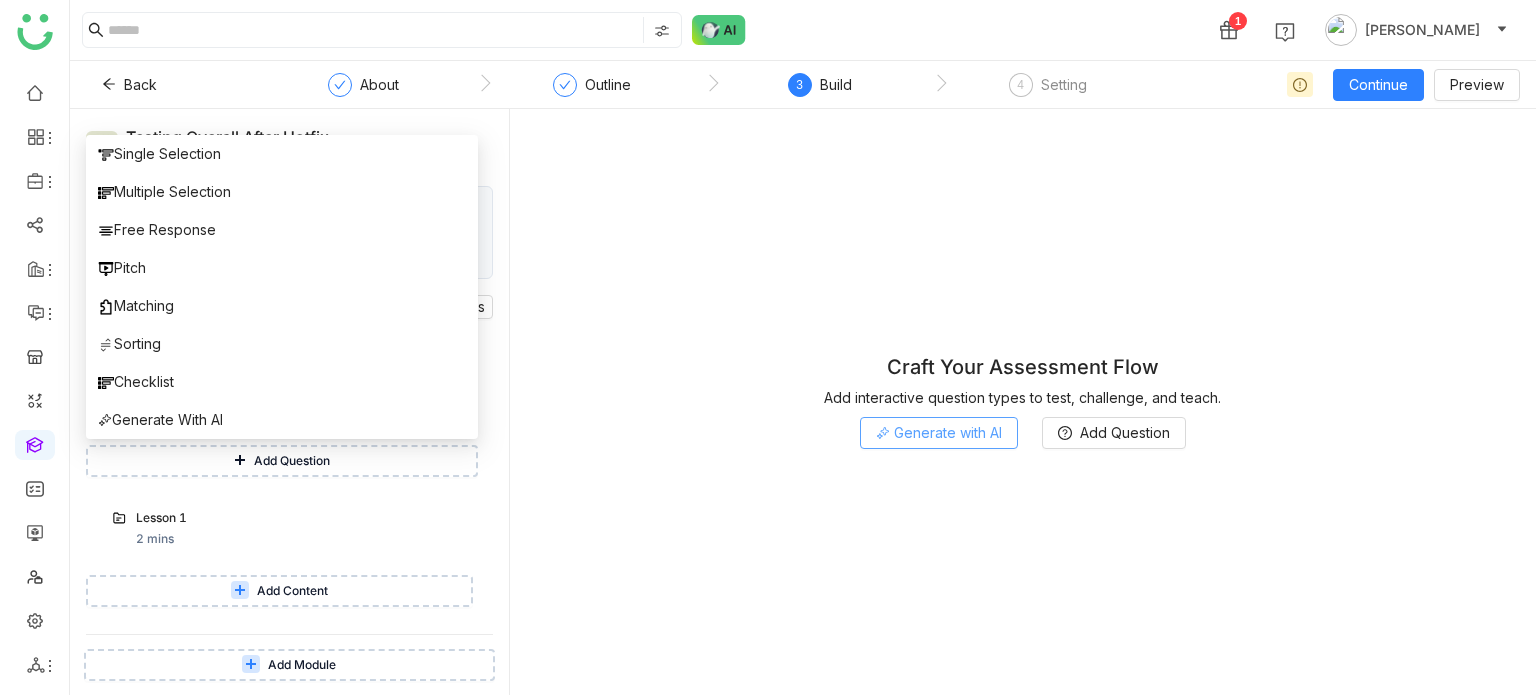 click on "Generate with AI" 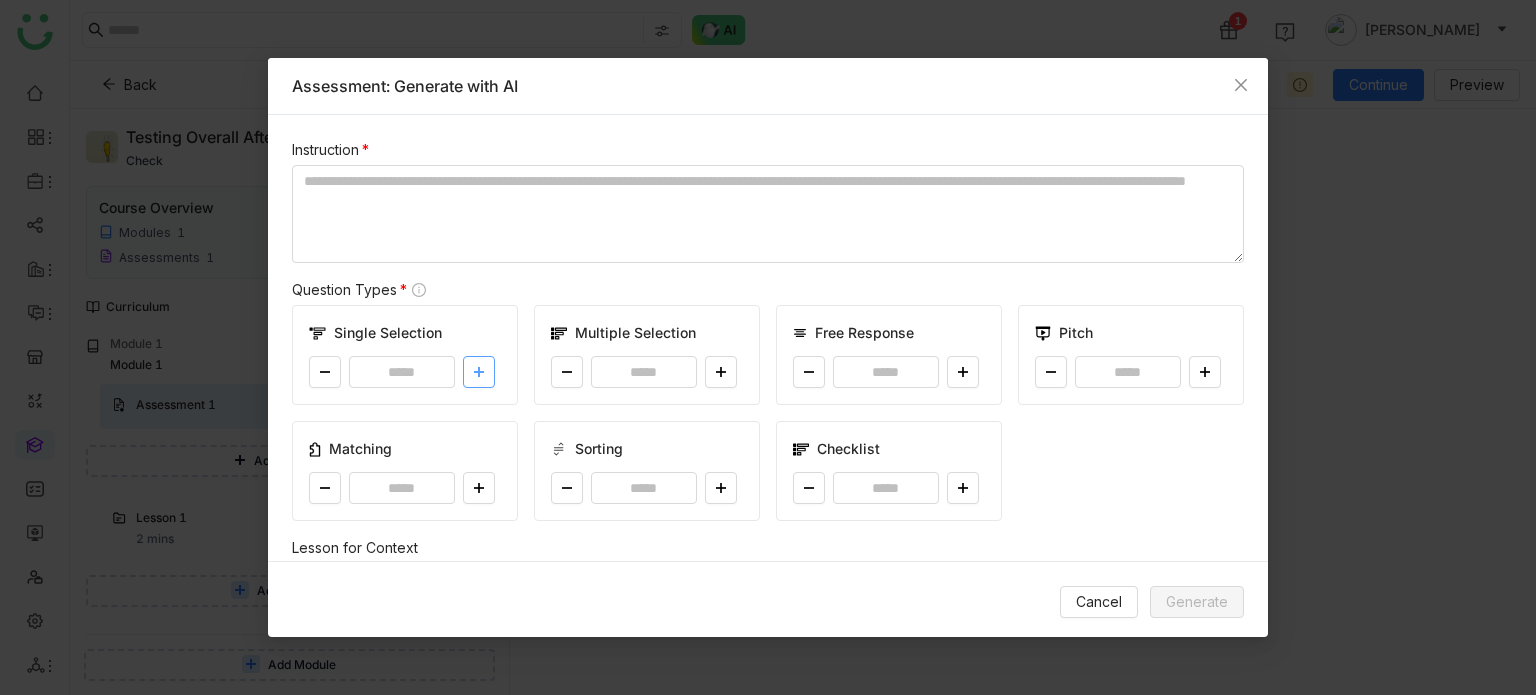 click at bounding box center (479, 372) 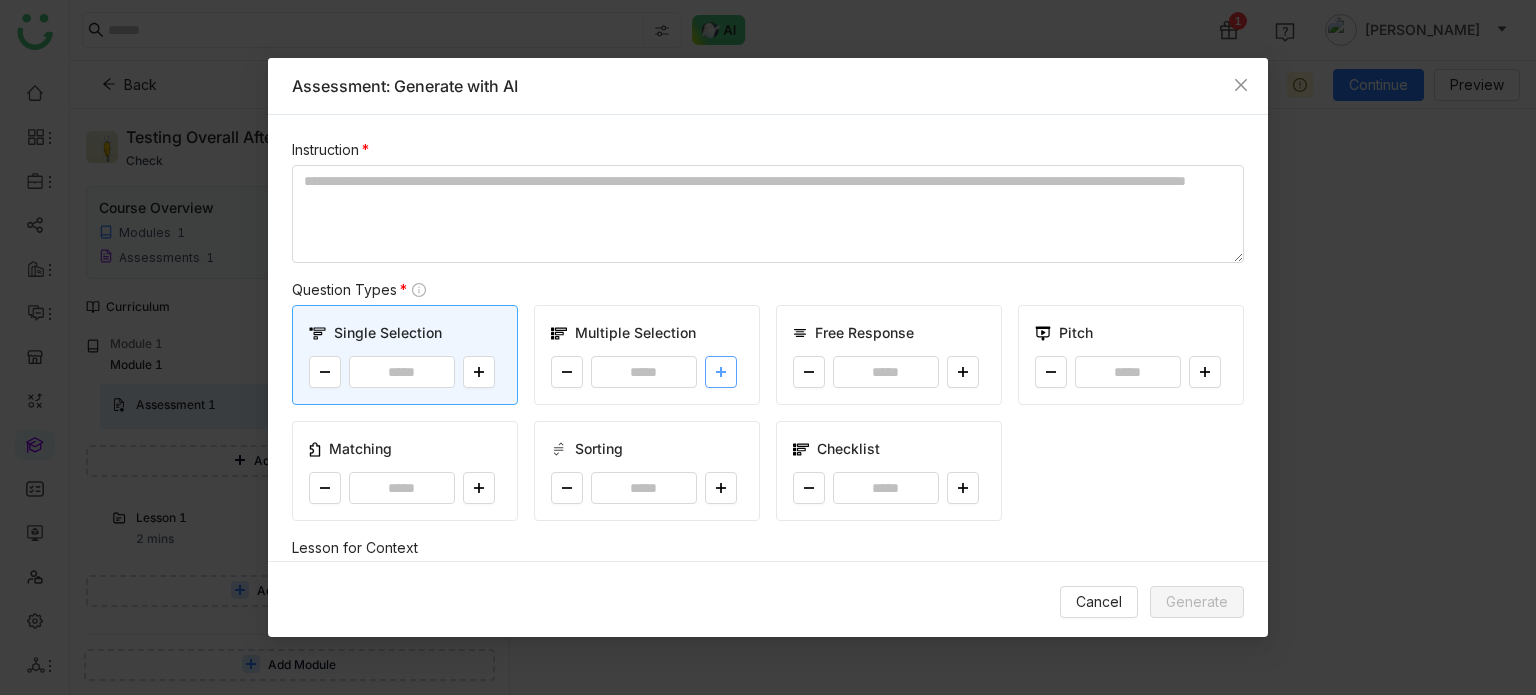 click at bounding box center [721, 372] 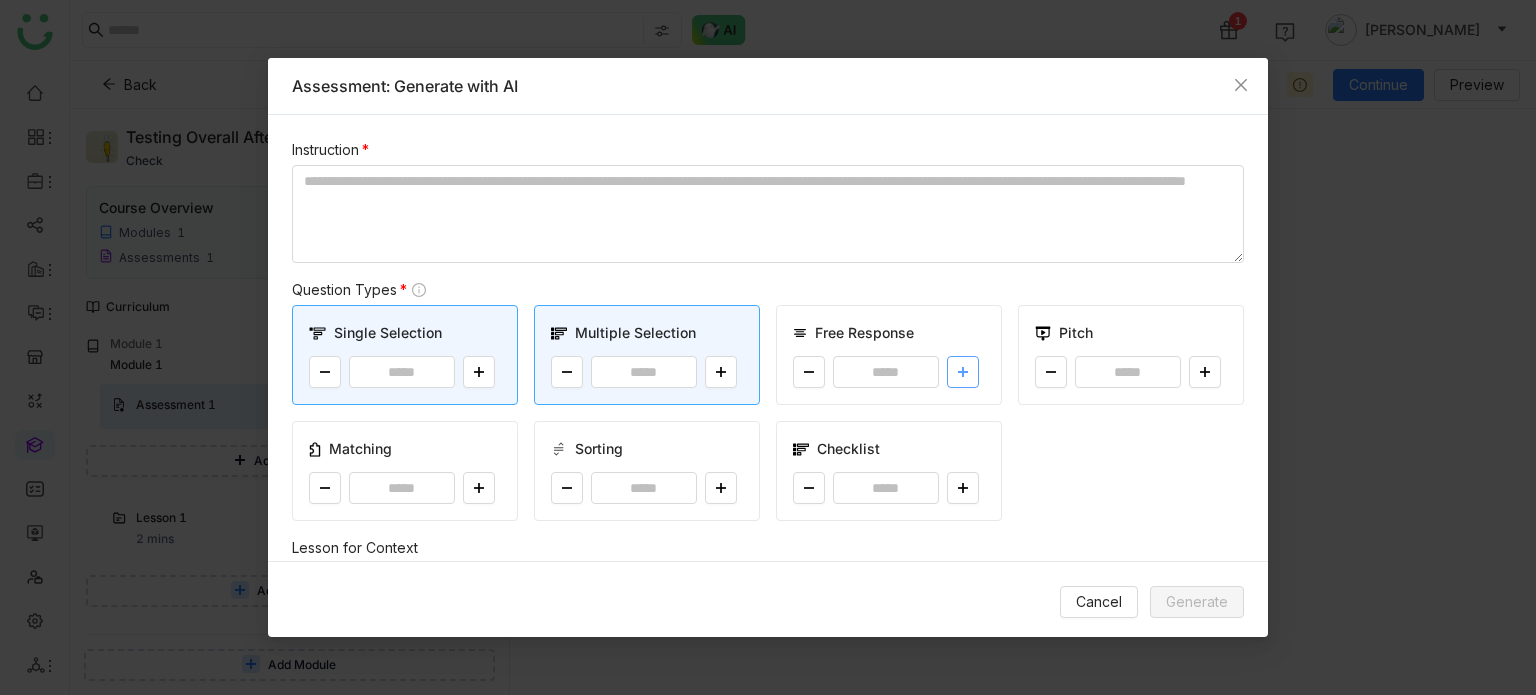 click 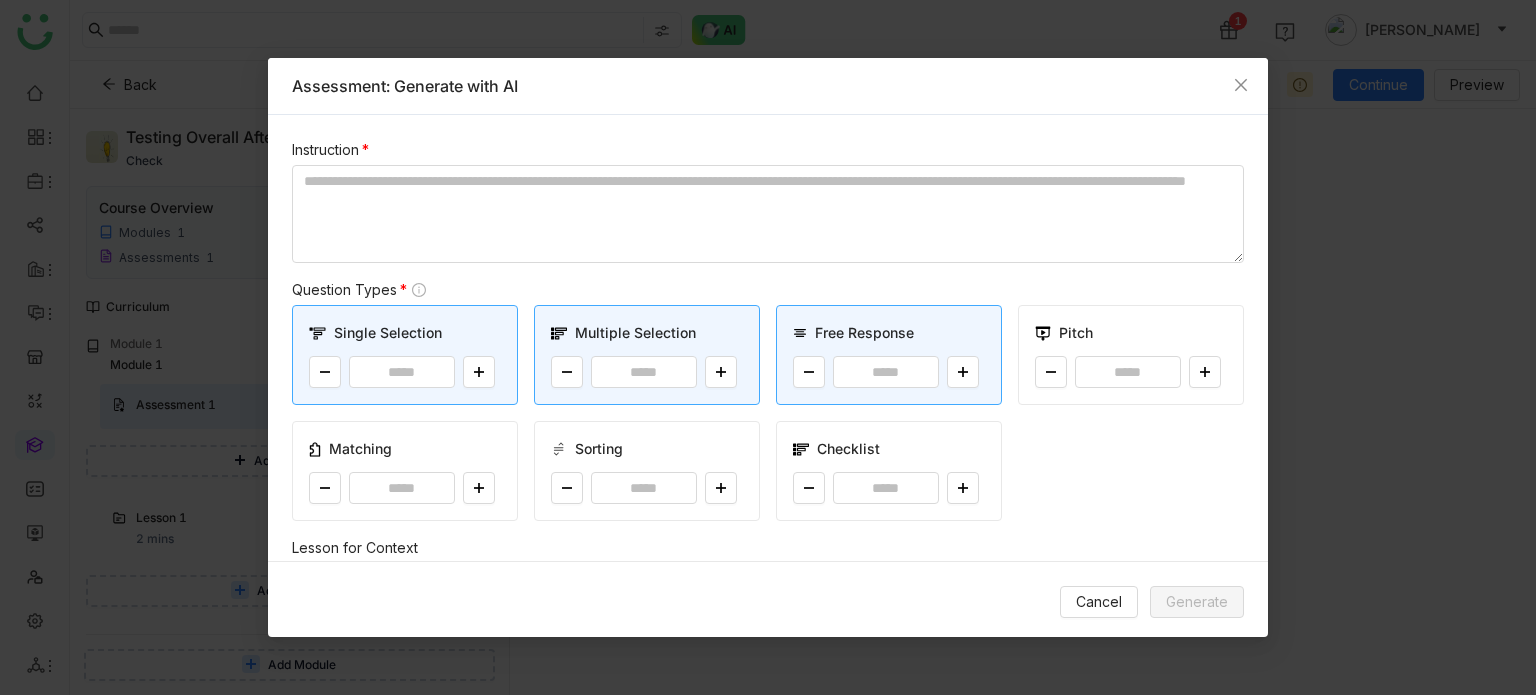 click on "Pitch *" at bounding box center (1131, 355) 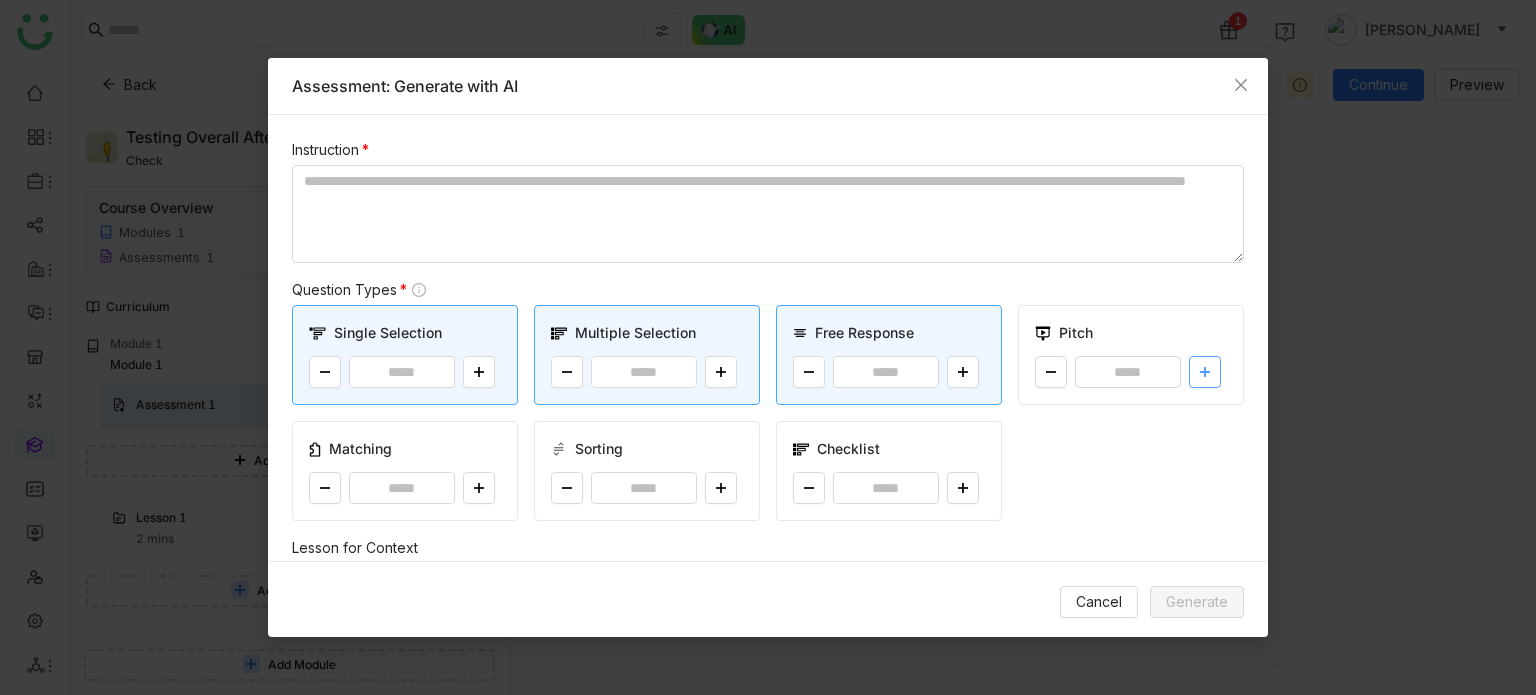 click at bounding box center (1205, 372) 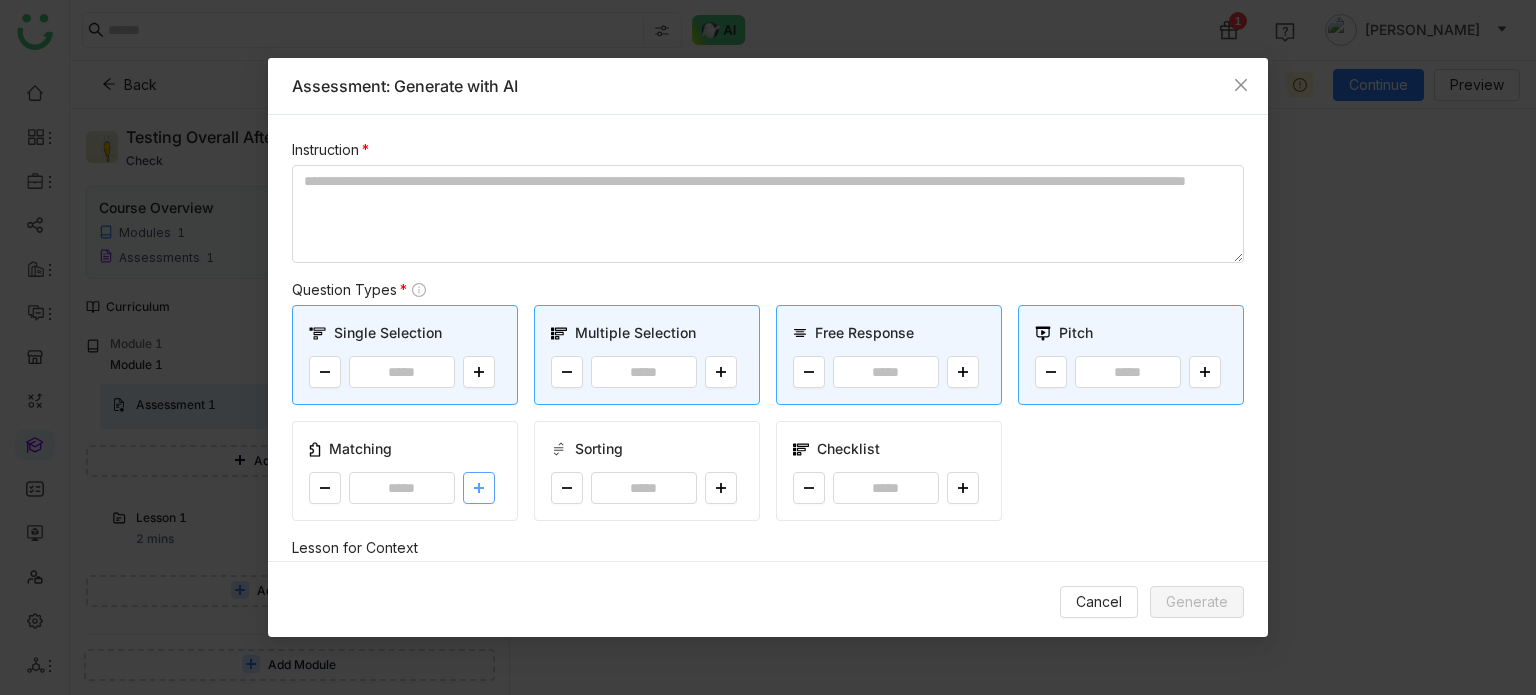 click at bounding box center (479, 488) 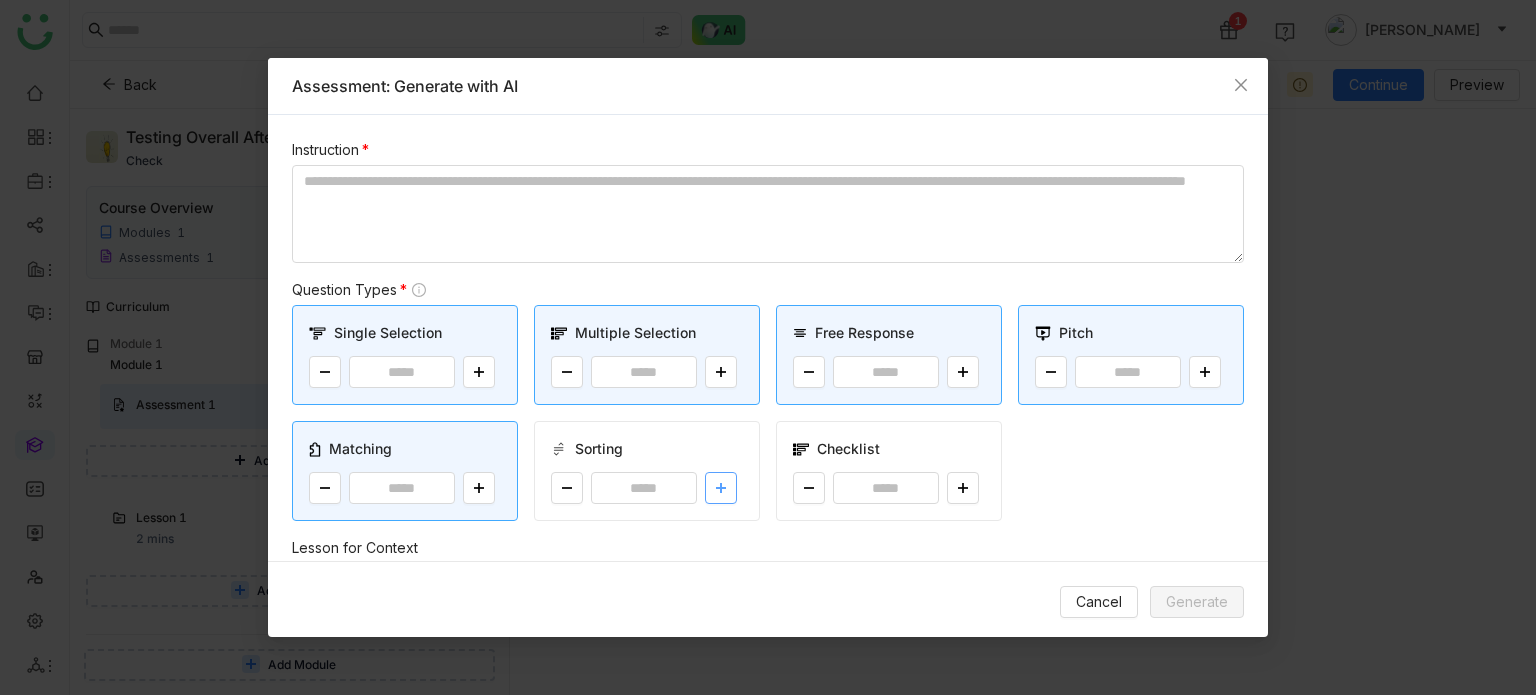 drag, startPoint x: 715, startPoint y: 479, endPoint x: 906, endPoint y: 522, distance: 195.78049 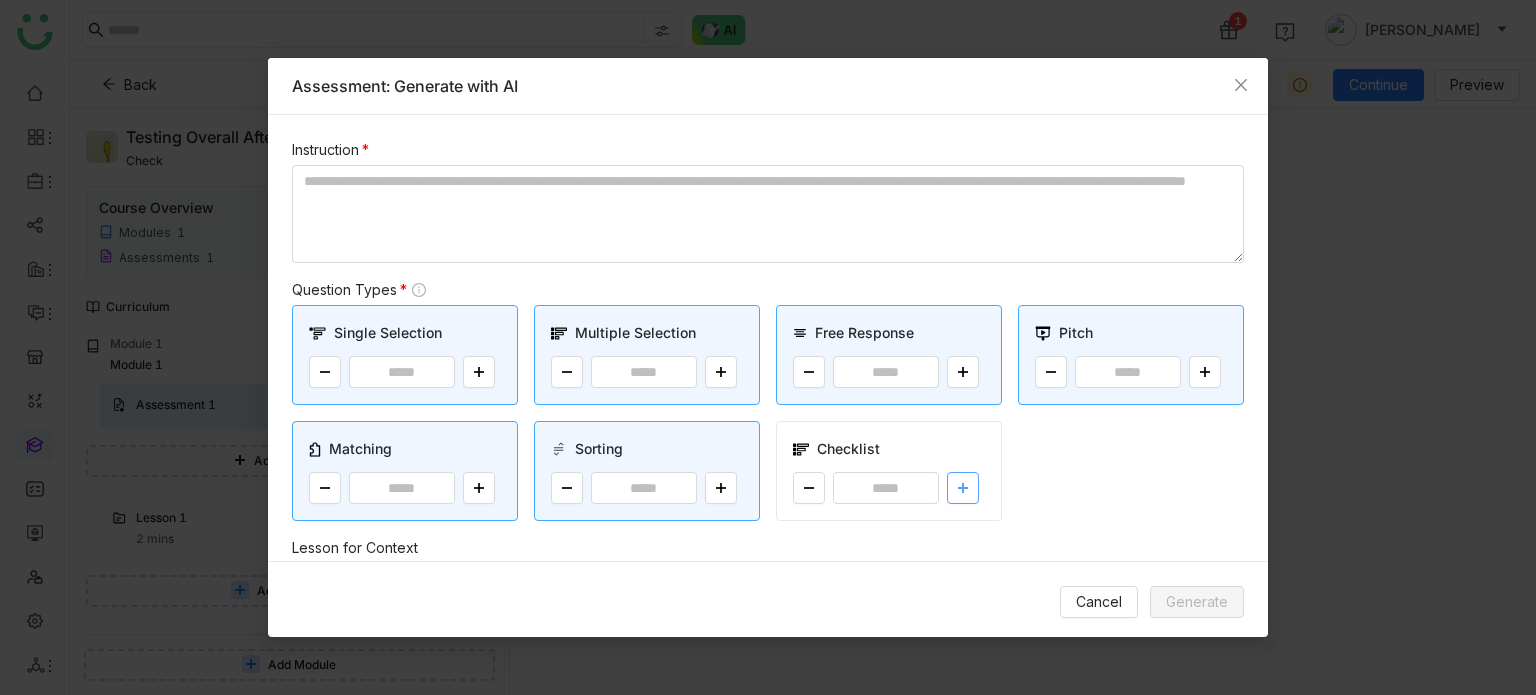 click at bounding box center (963, 488) 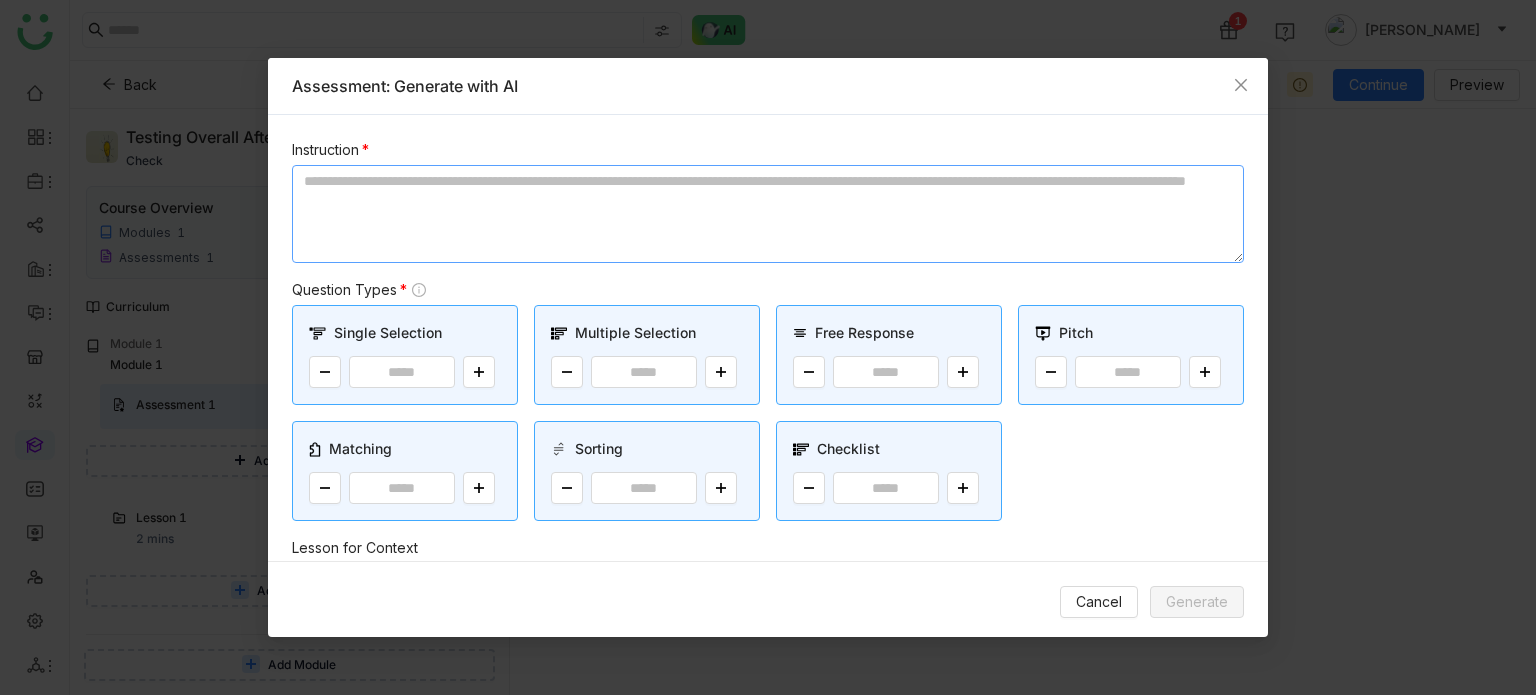 click at bounding box center (768, 214) 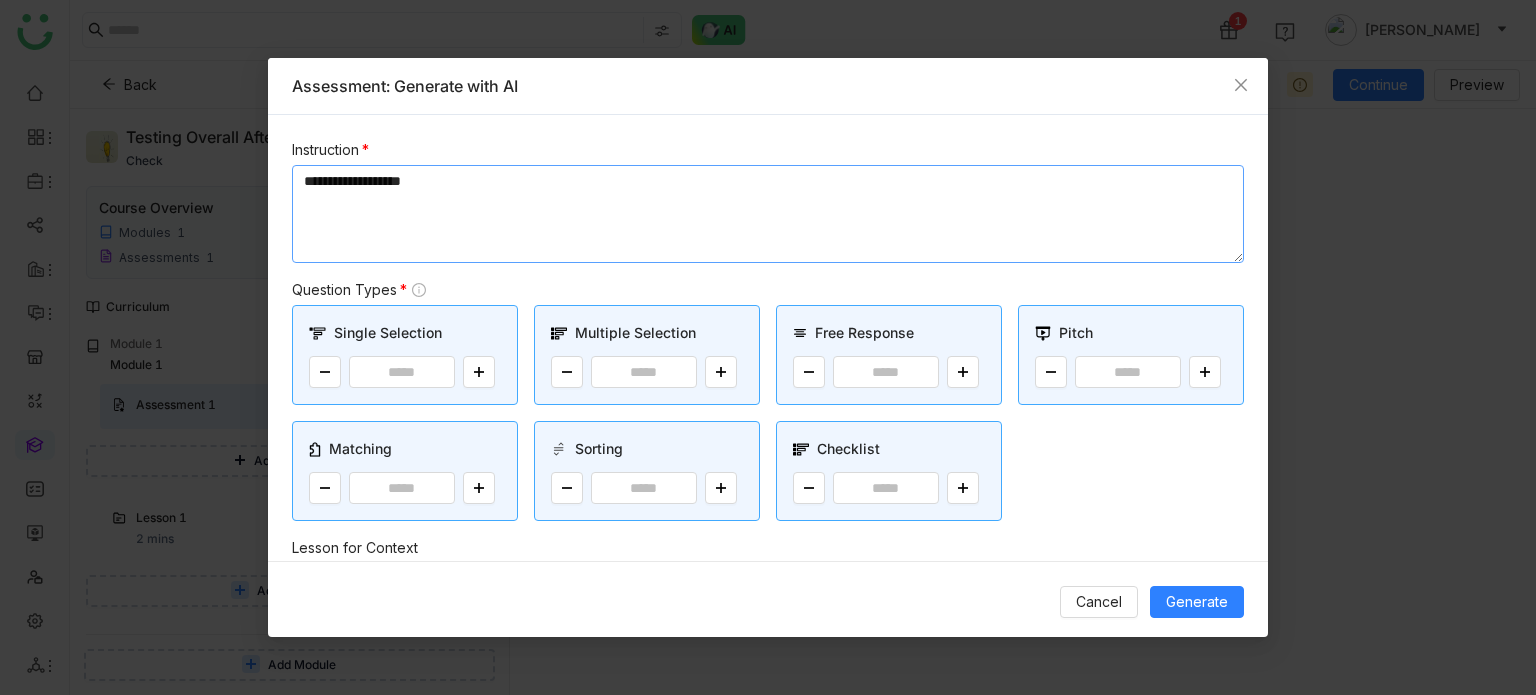 scroll, scrollTop: 325, scrollLeft: 0, axis: vertical 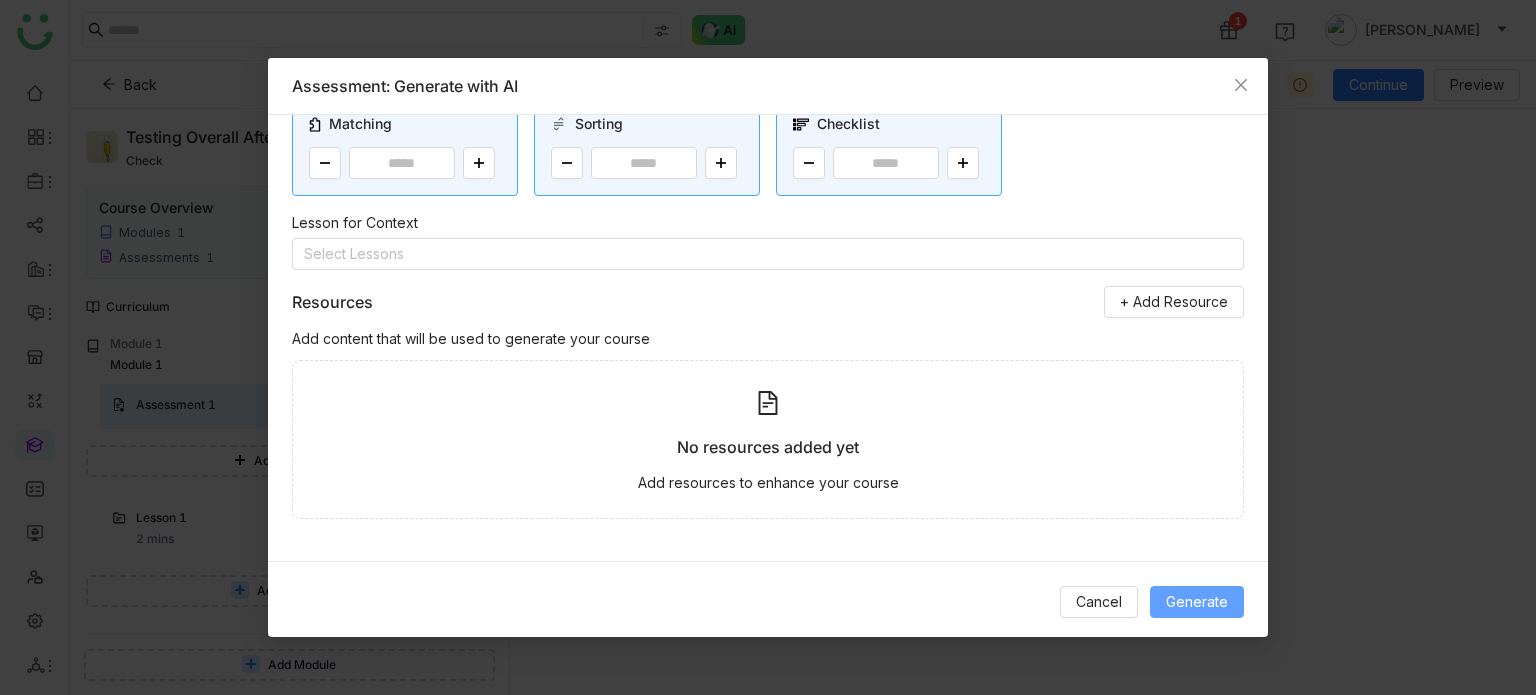 type on "**********" 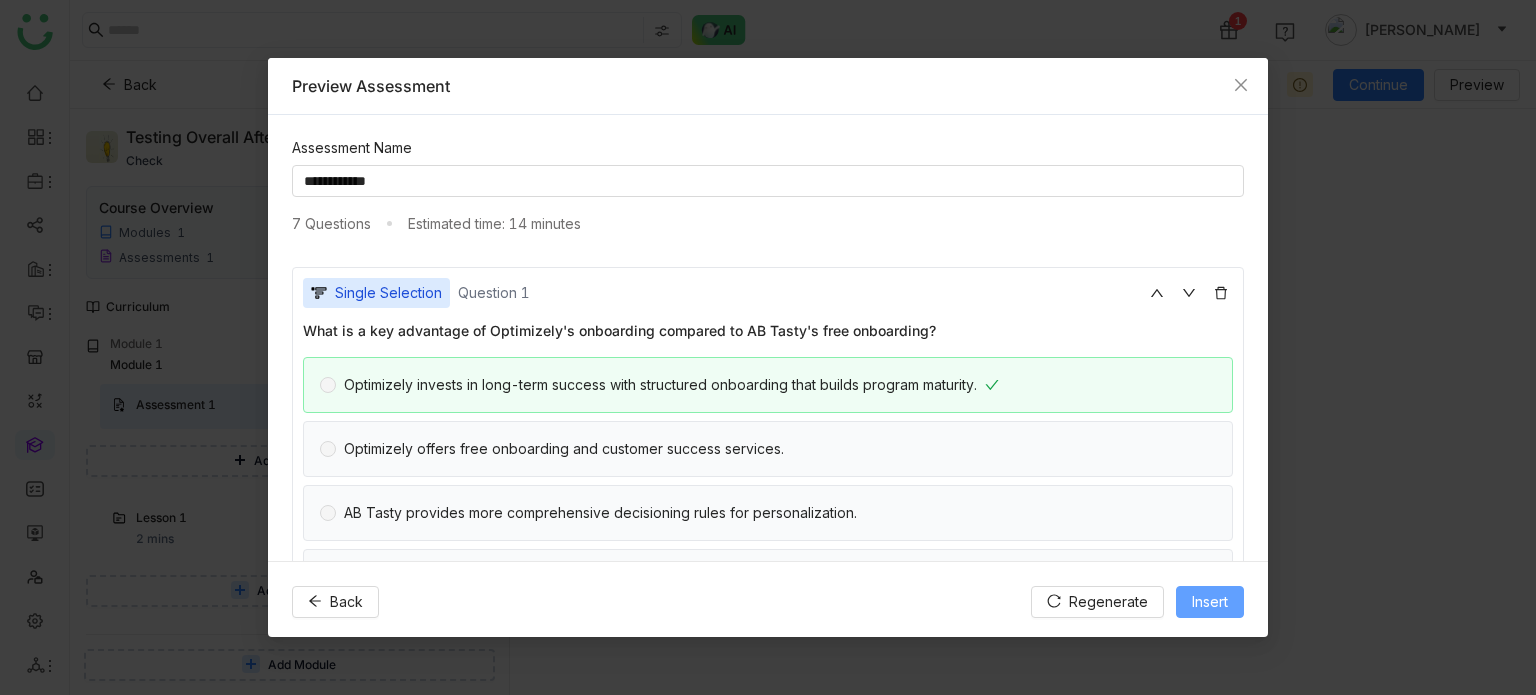 click on "Insert" at bounding box center (1210, 602) 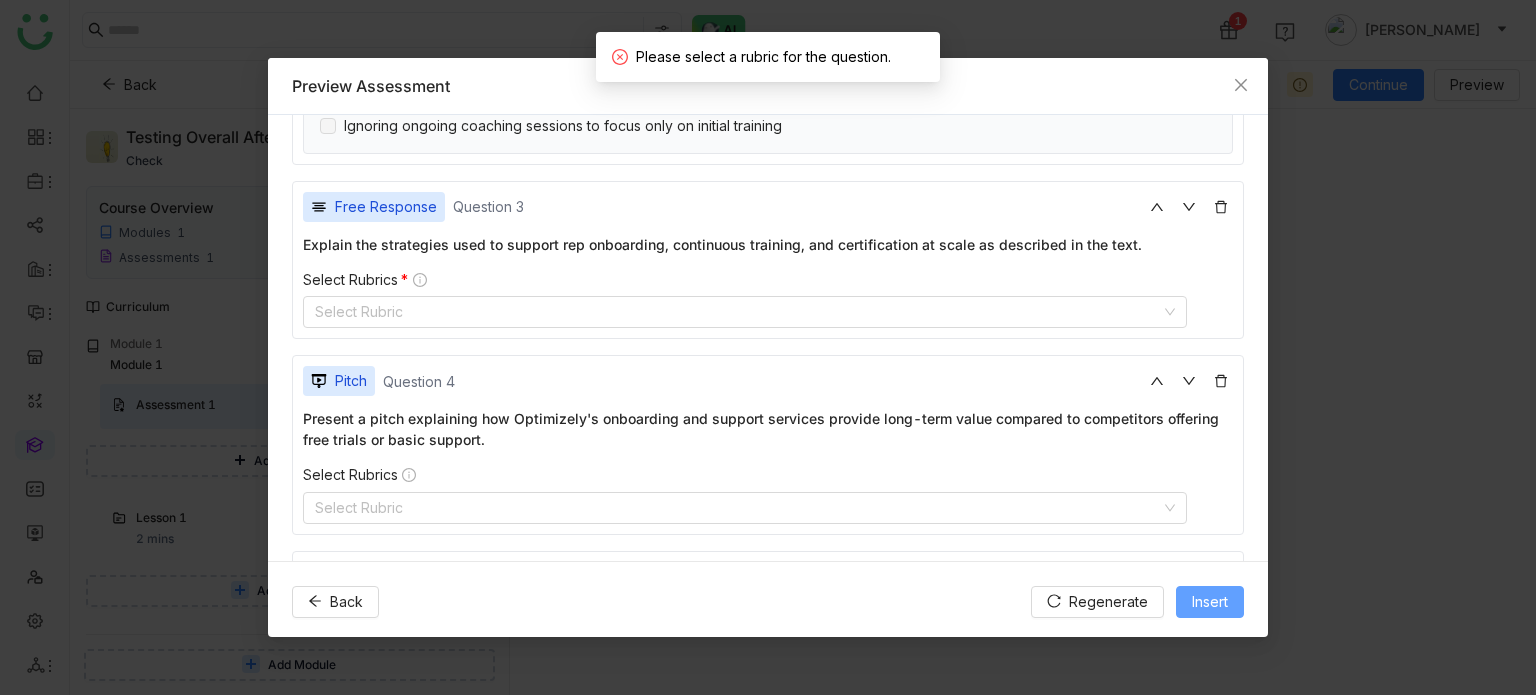 scroll, scrollTop: 876, scrollLeft: 0, axis: vertical 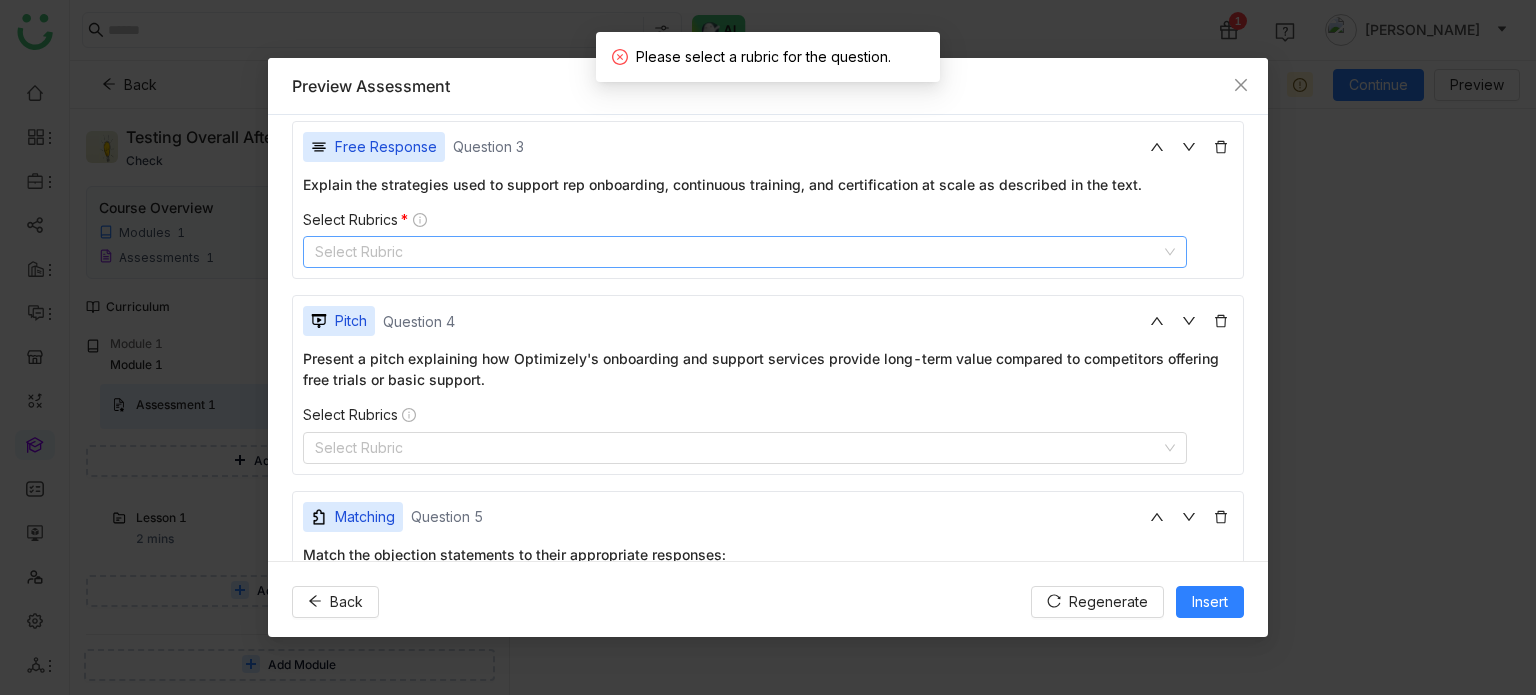 click on "Select Rubric" at bounding box center (745, 252) 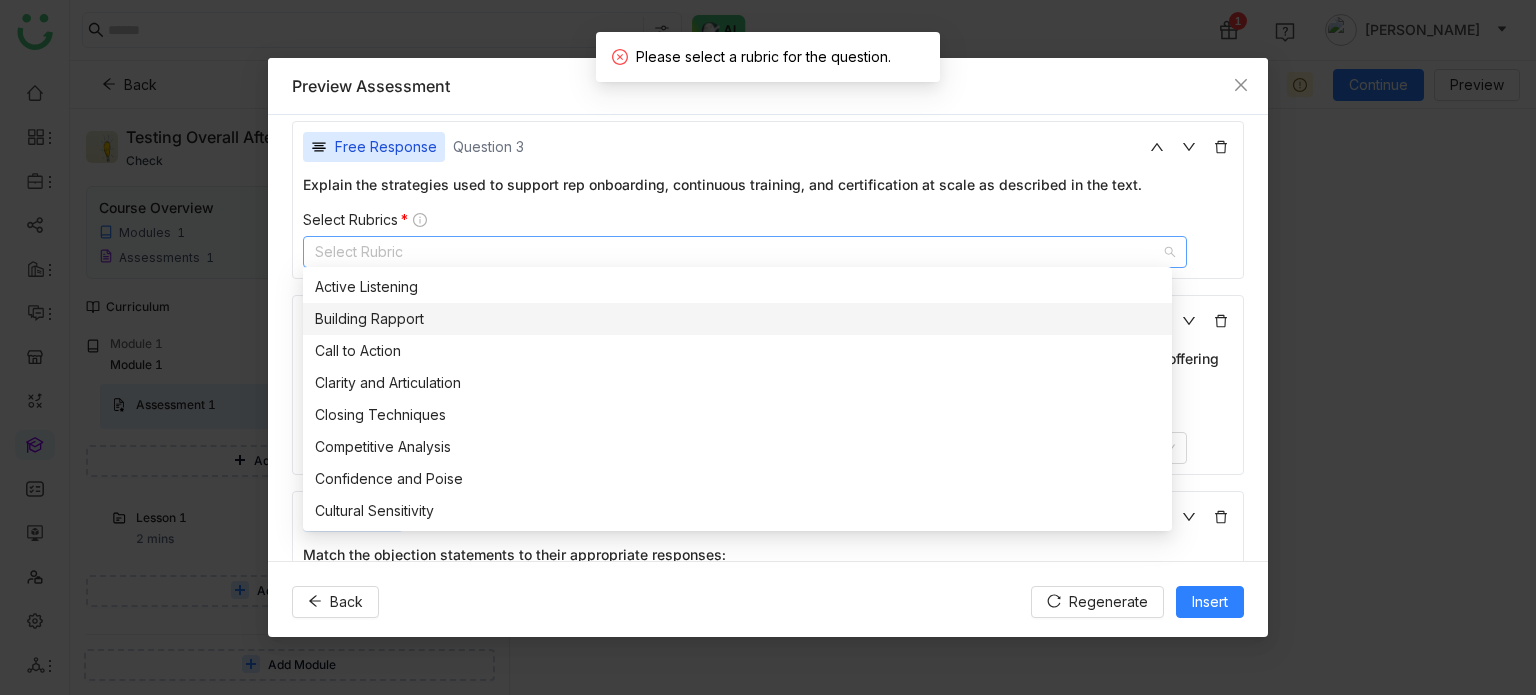 click on "Building Rapport" at bounding box center (737, 319) 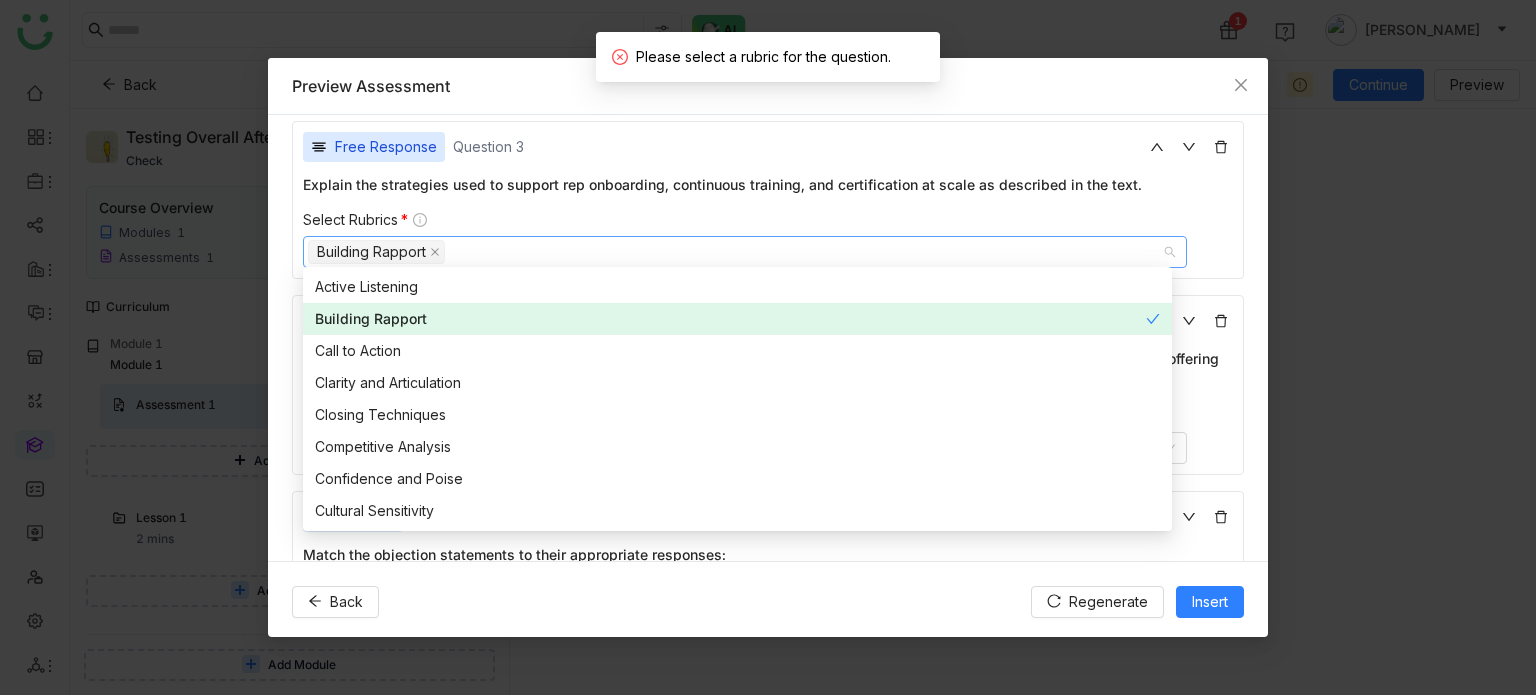 click on "Building Rapport" at bounding box center [730, 319] 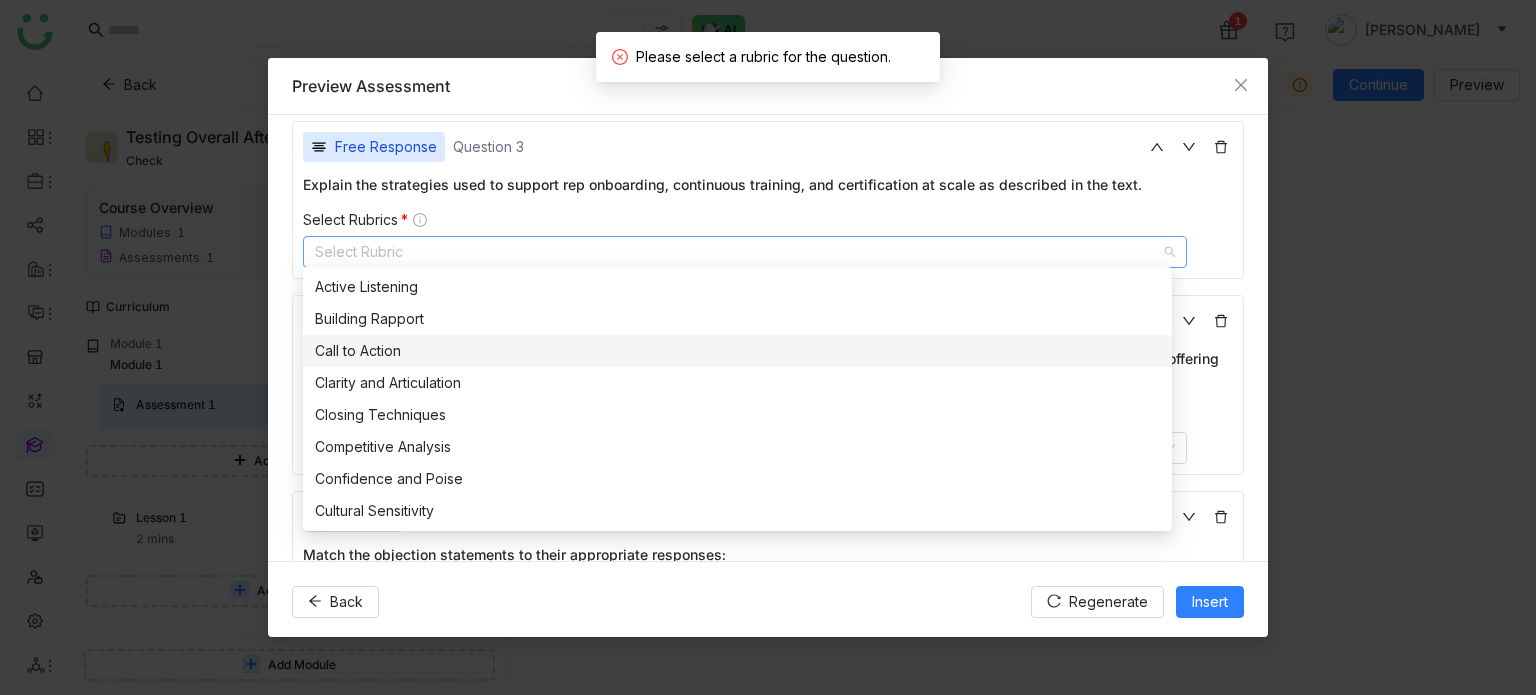 click on "Call to Action" at bounding box center (737, 351) 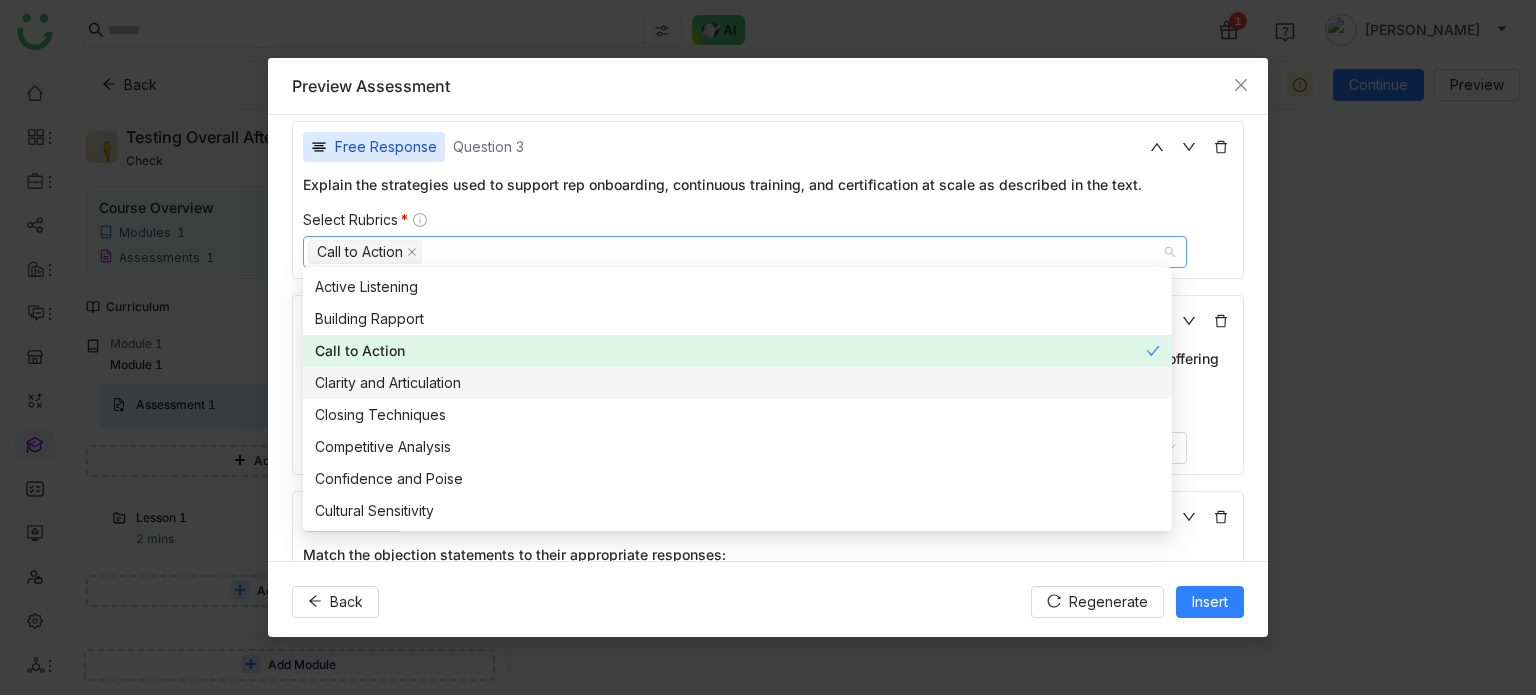 click on "Clarity and Articulation" at bounding box center (737, 383) 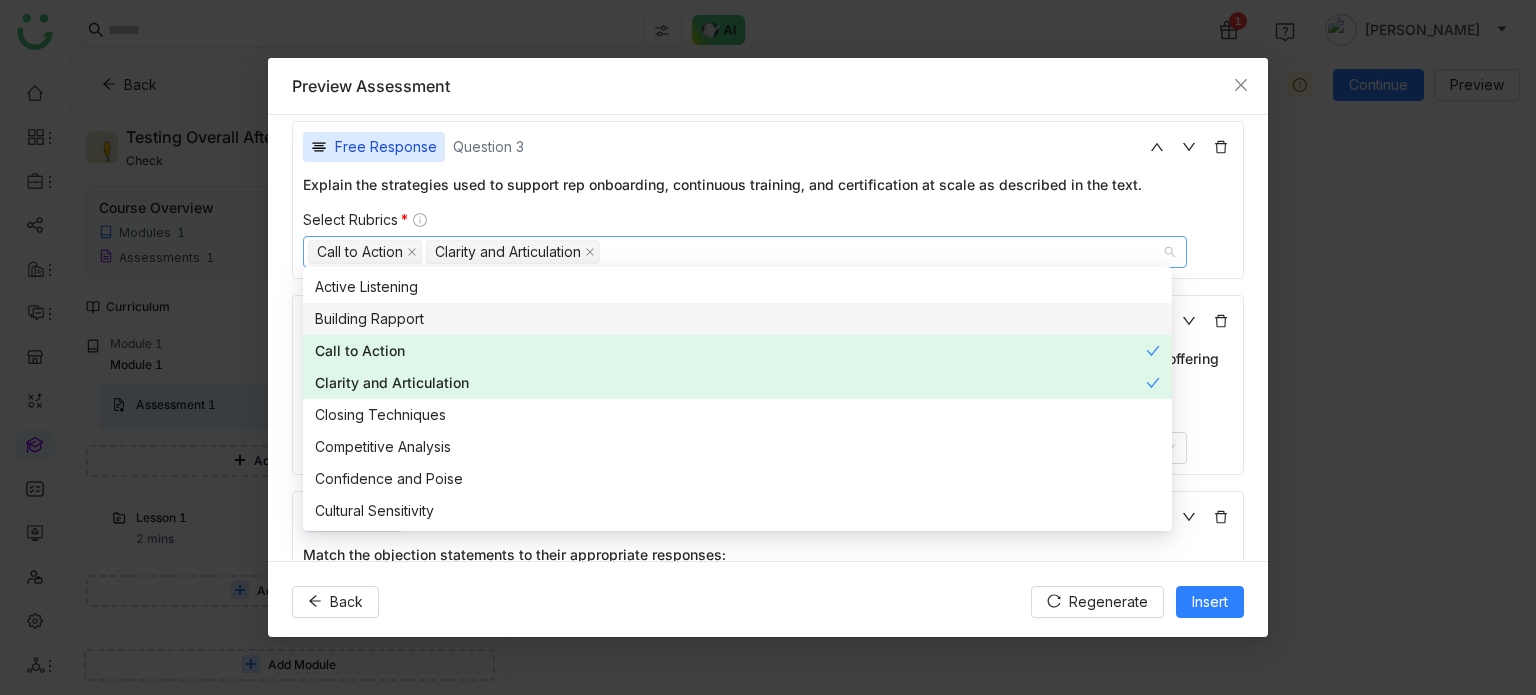 click on "Building Rapport" at bounding box center [737, 319] 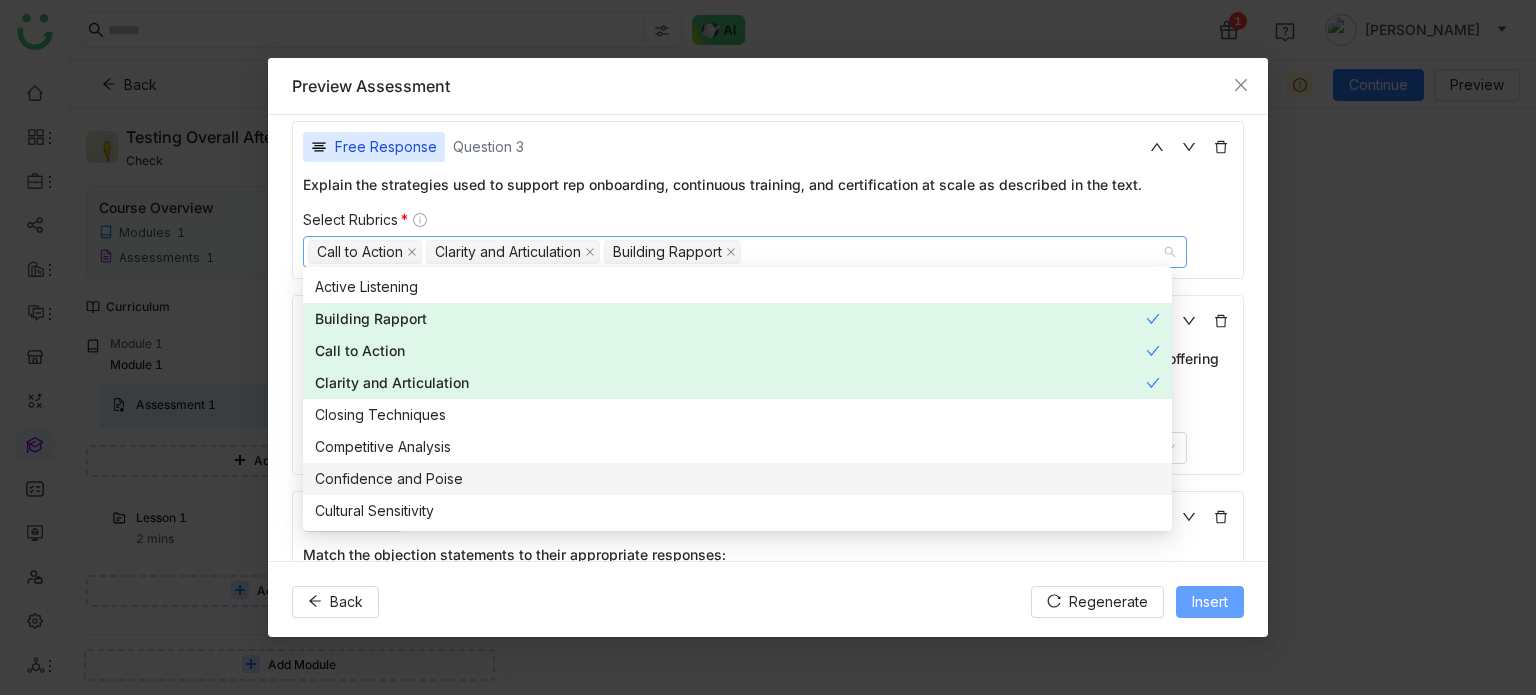 click on "Insert" at bounding box center (1210, 602) 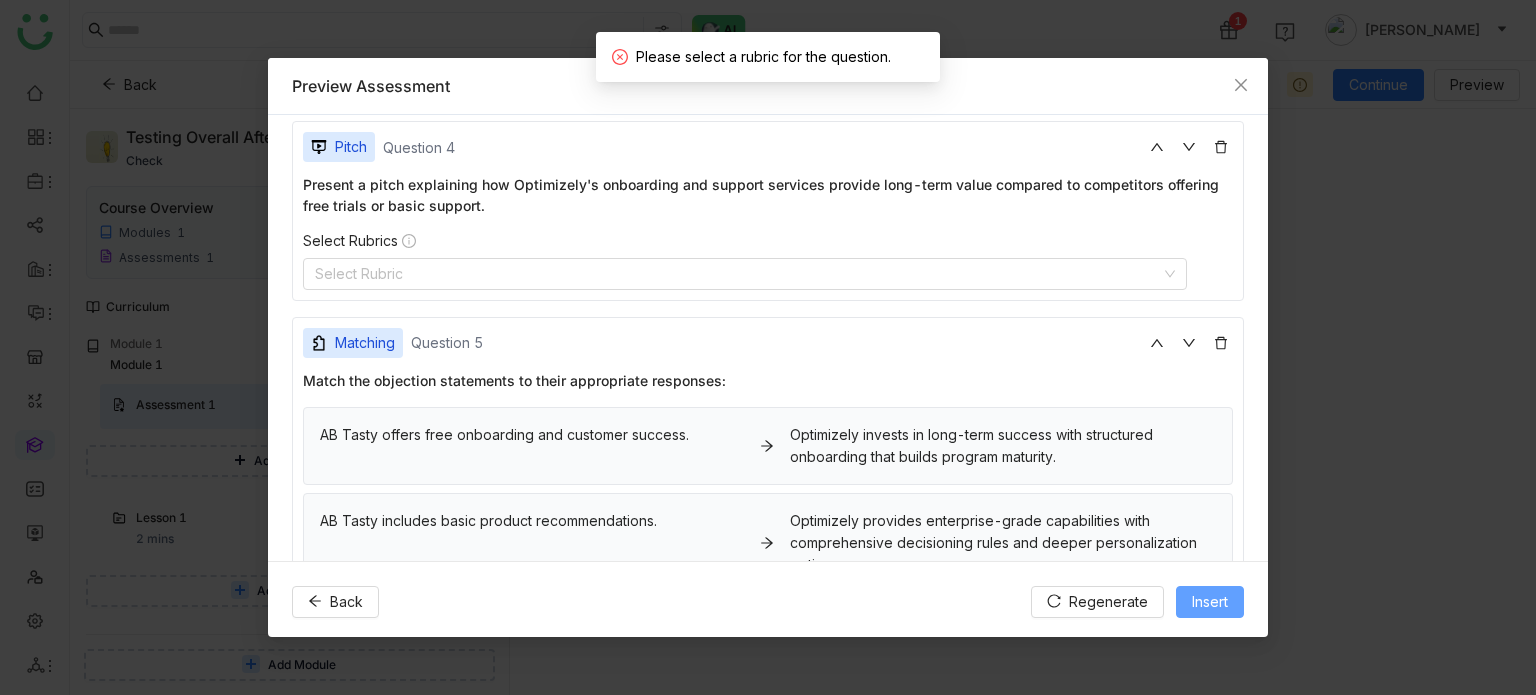 scroll, scrollTop: 1051, scrollLeft: 0, axis: vertical 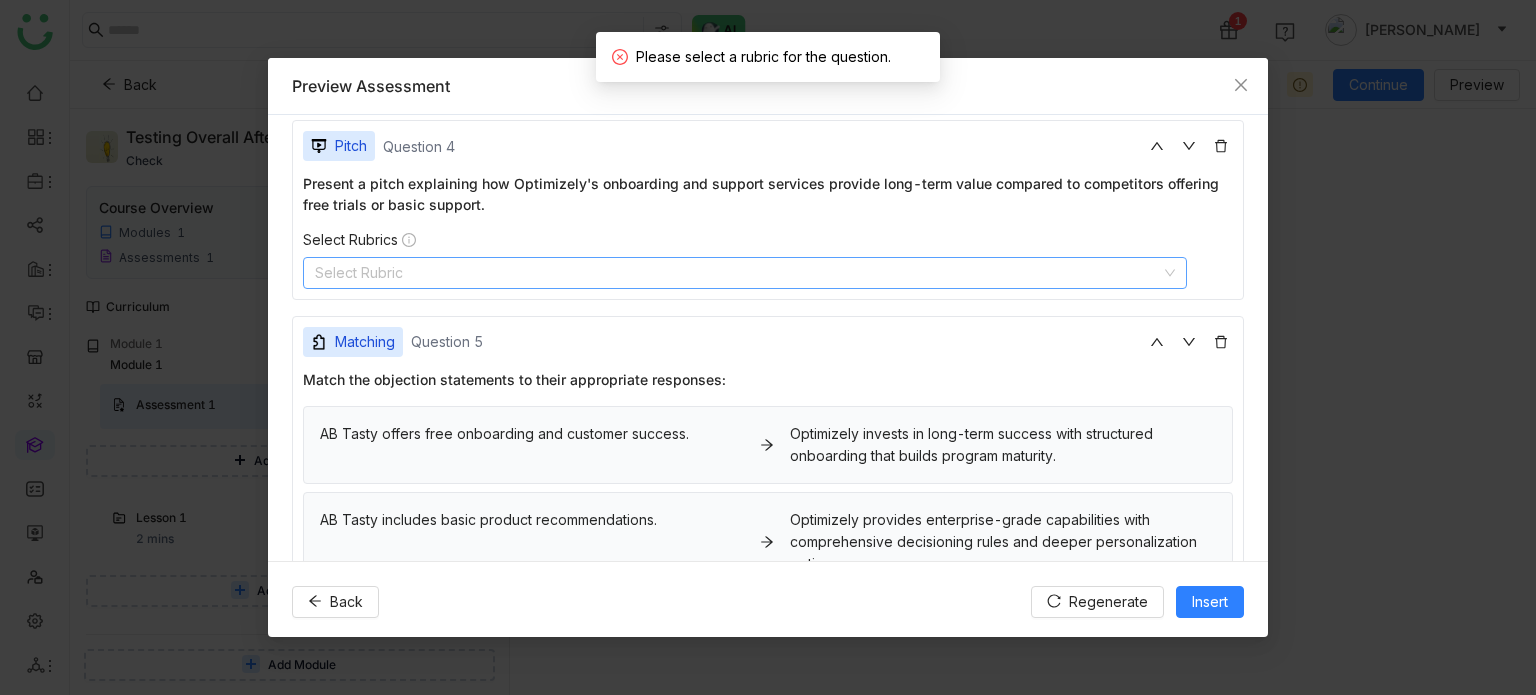 click on "Select Rubric" at bounding box center [745, 273] 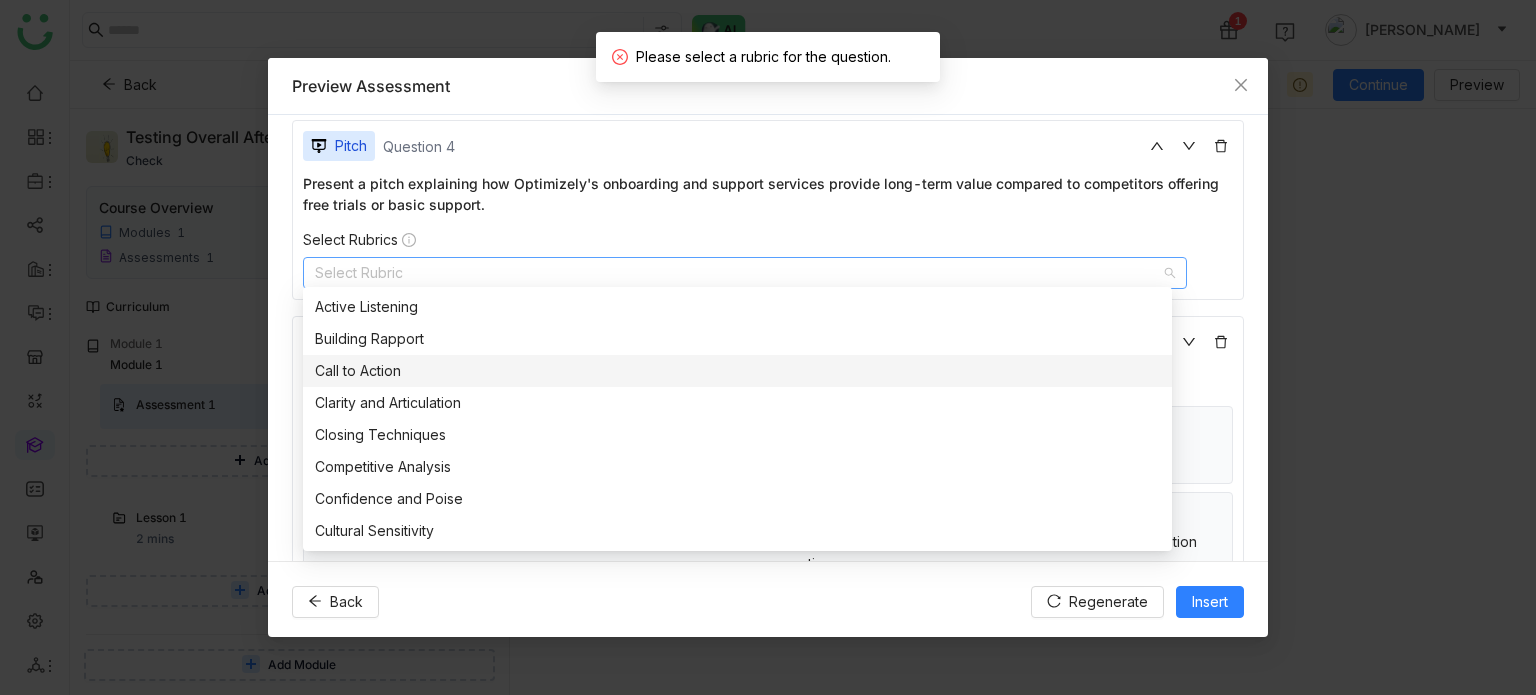 drag, startPoint x: 439, startPoint y: 373, endPoint x: 441, endPoint y: 399, distance: 26.076809 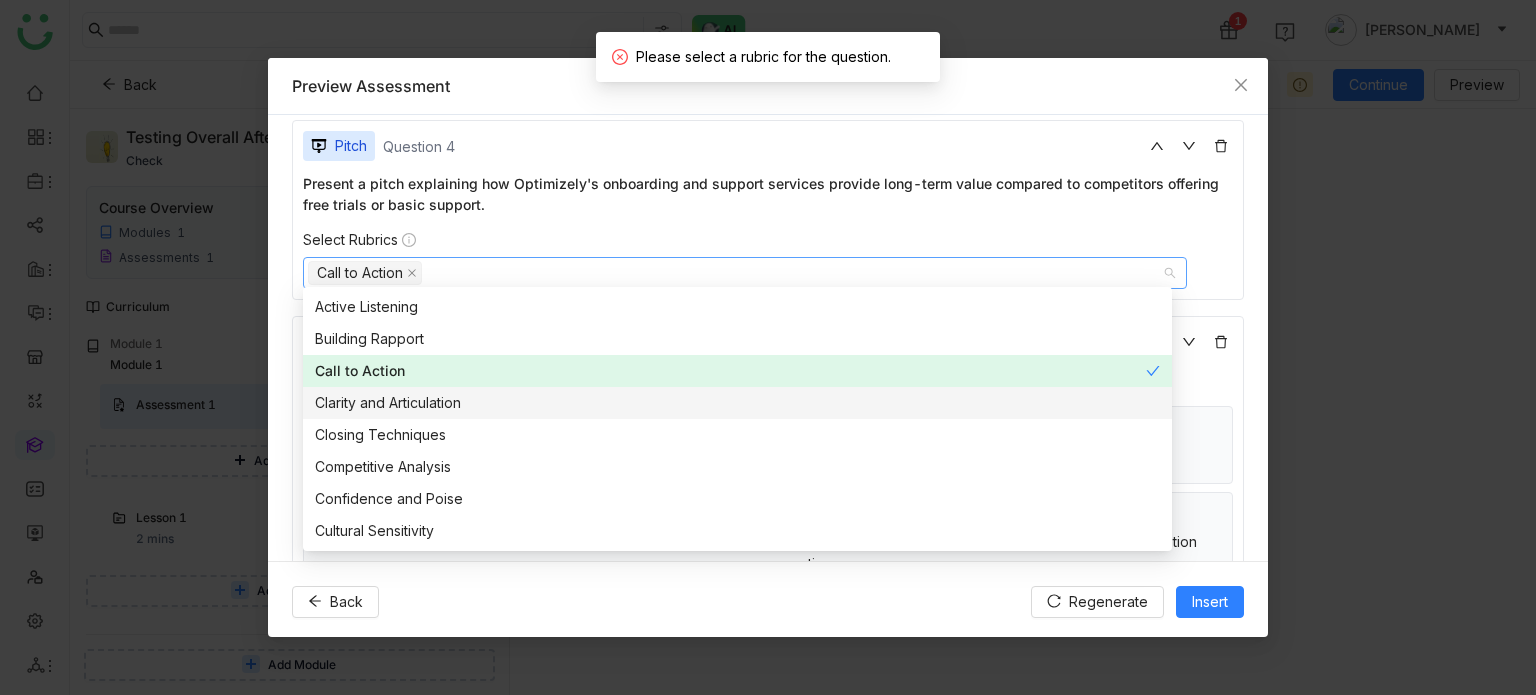 click on "Clarity and Articulation" at bounding box center [737, 403] 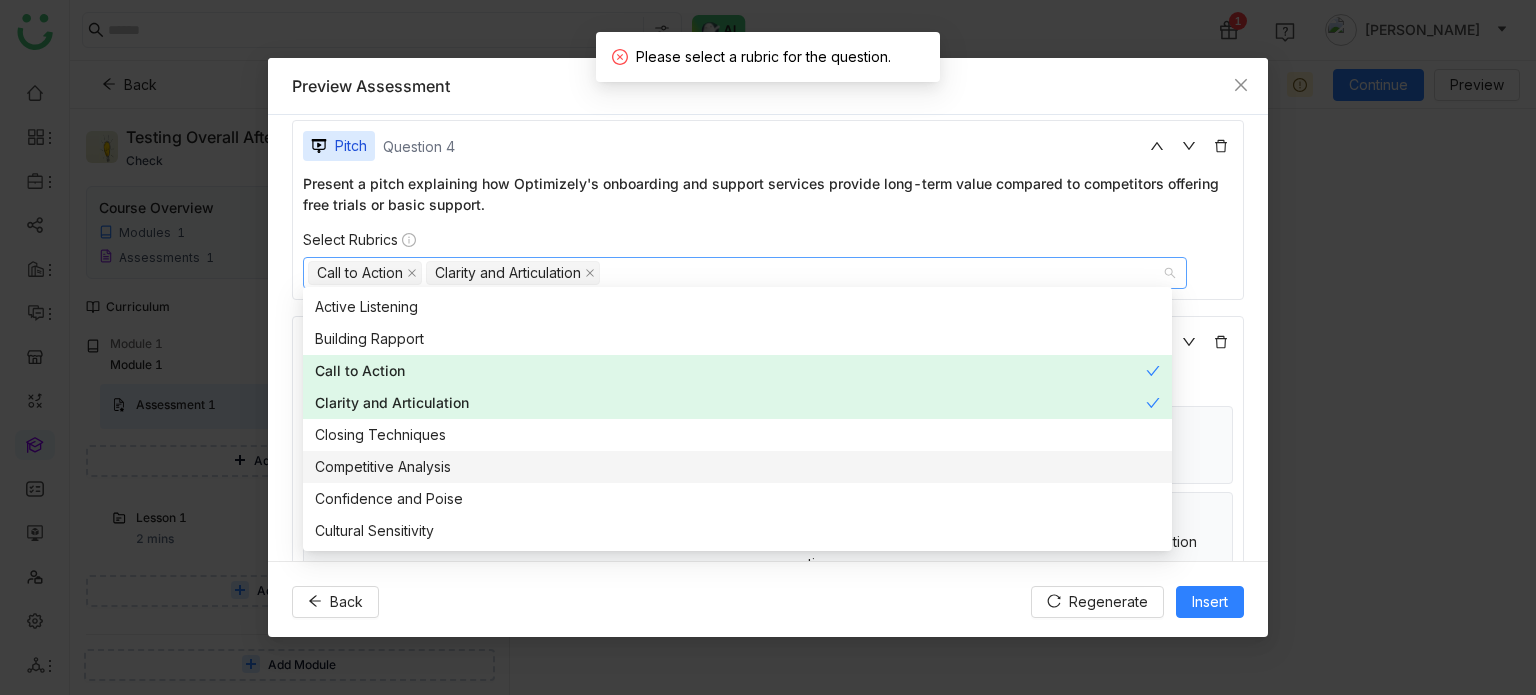 click on "Active Listening   Building Rapport   Call to Action   Clarity and Articulation   Closing Techniques   Competitive Analysis   Confidence and Poise   Cultural Sensitivity   Customer Journey Mapping   Customer Needs Identification   Emotional Intelligence   Empathy Demonstration   Engagement Techniques   Engagement with Decision-Makers   Feedback Integration   Follow-Up Strategy" at bounding box center [737, 547] 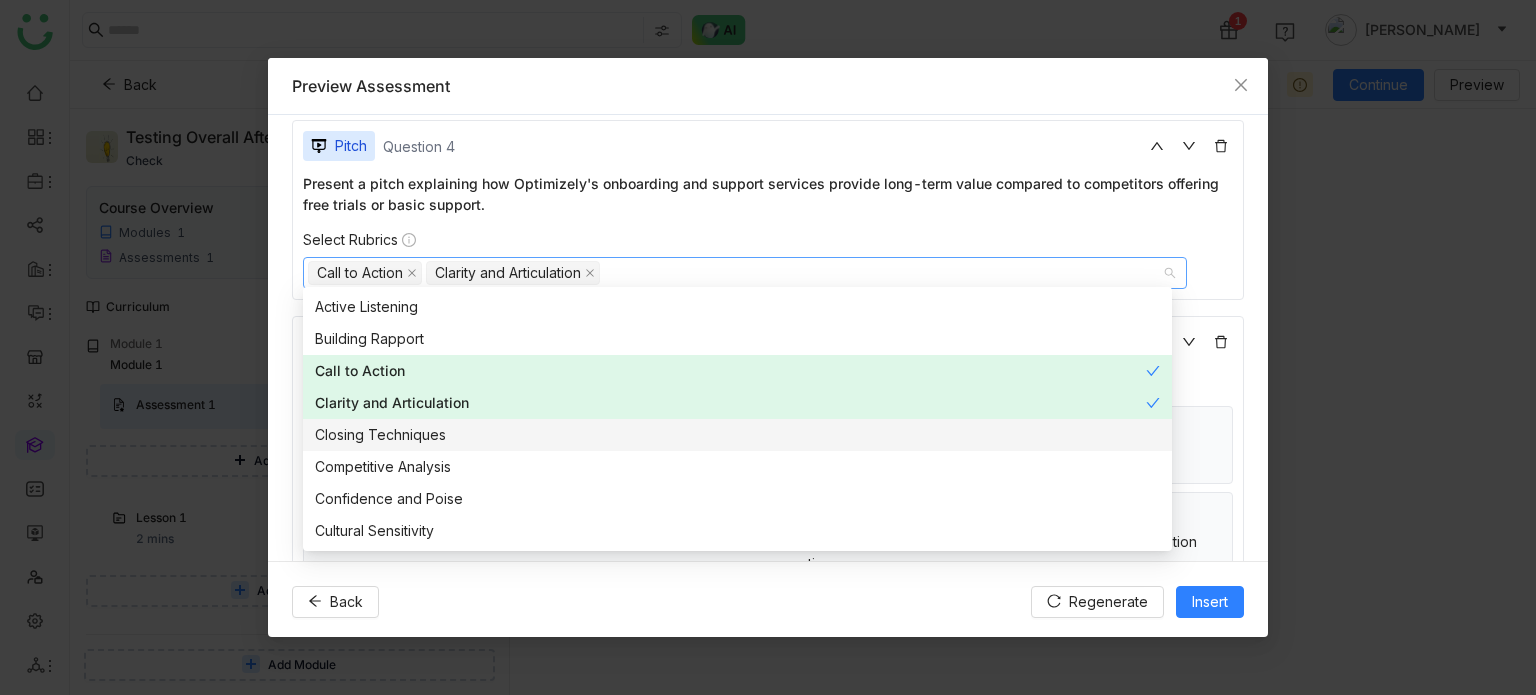 click on "Closing Techniques" at bounding box center [737, 435] 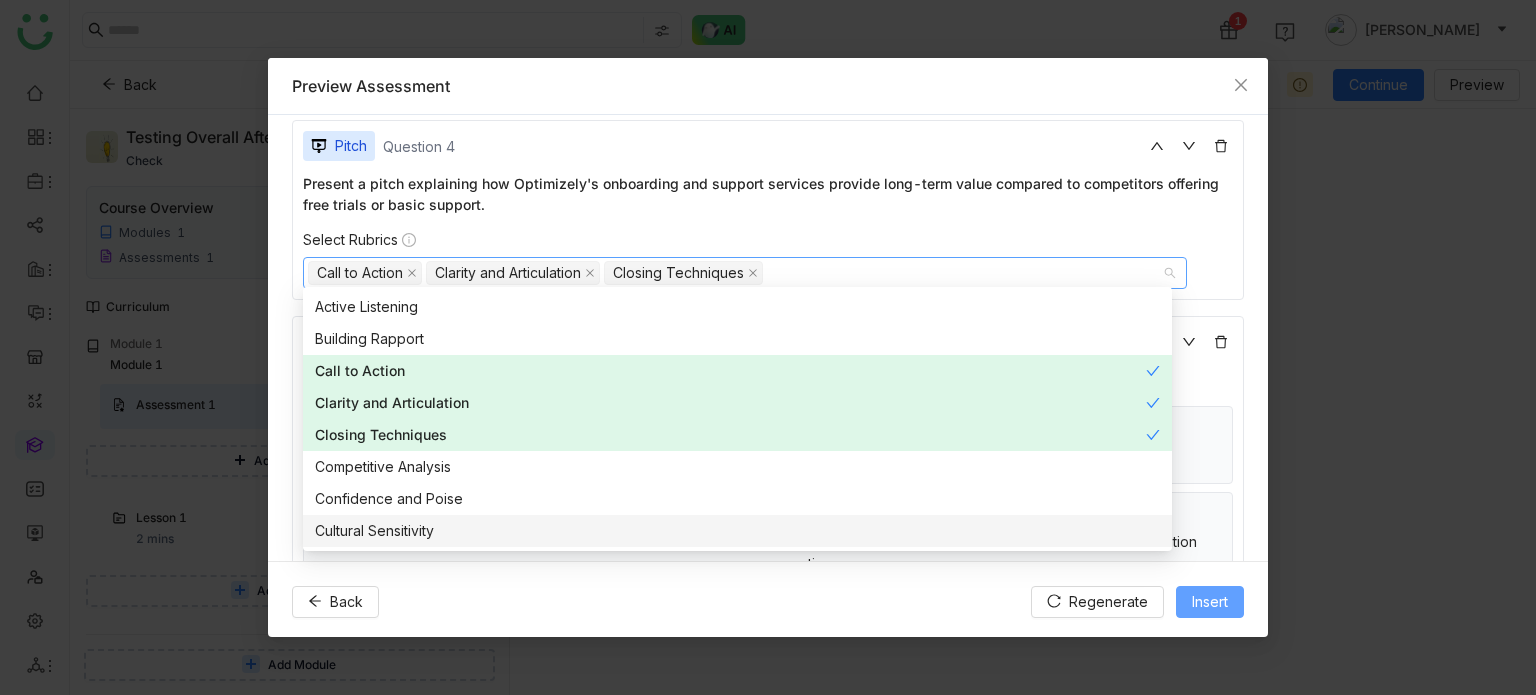 click on "Insert" at bounding box center [1210, 602] 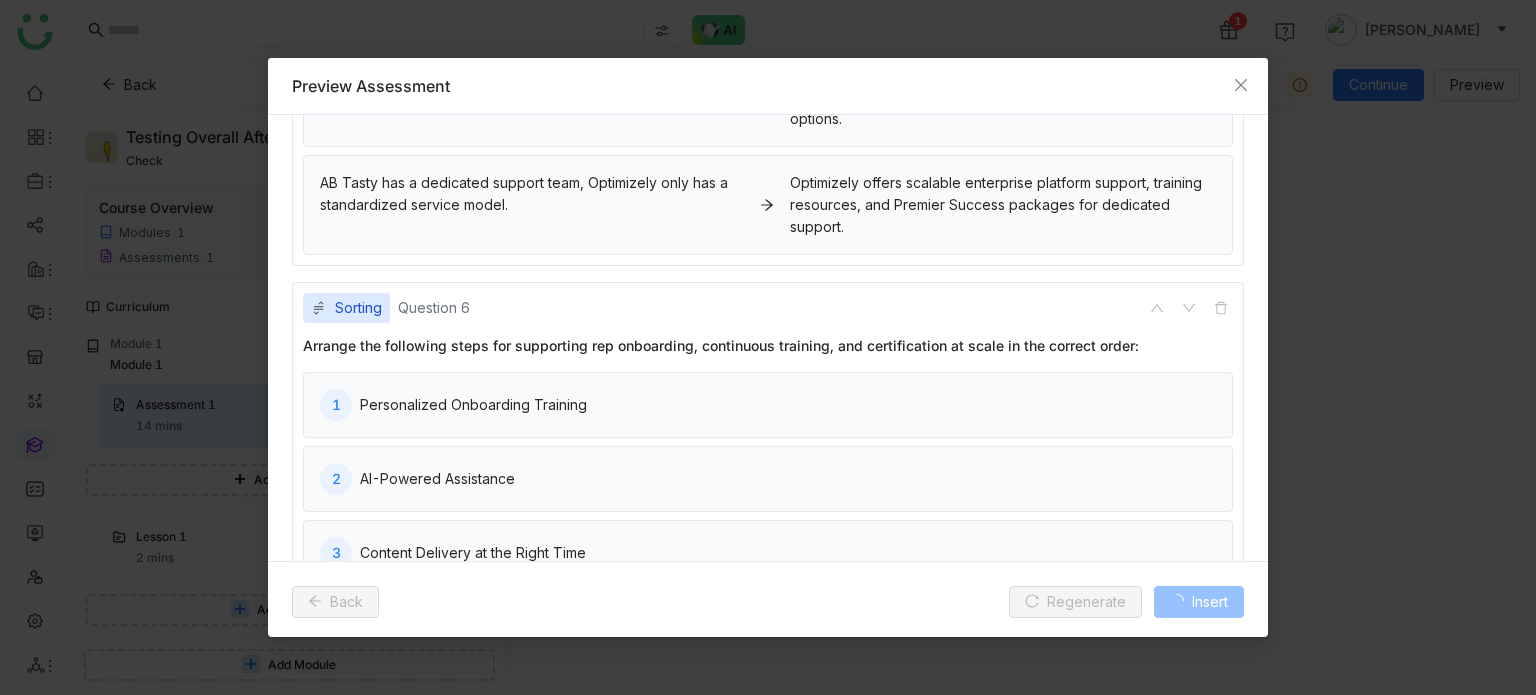 scroll, scrollTop: 1799, scrollLeft: 0, axis: vertical 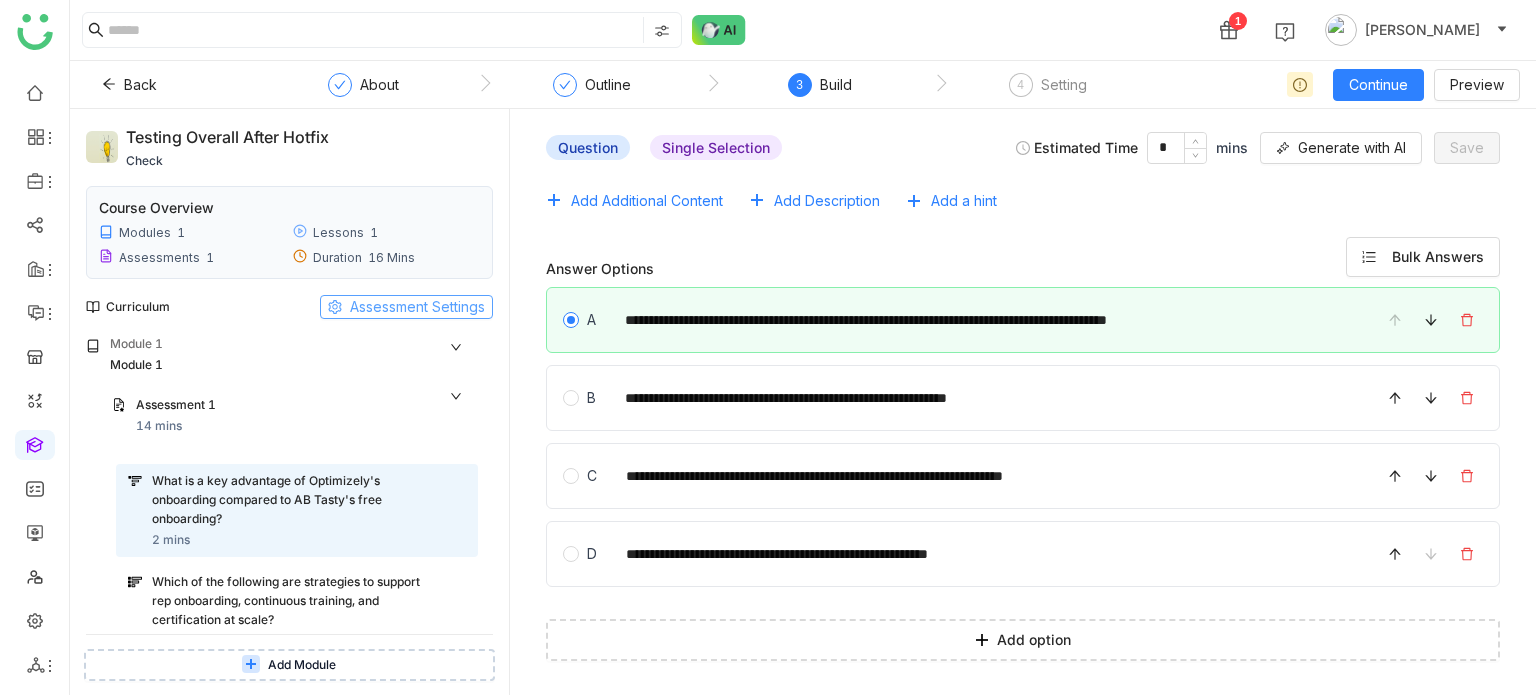 click on "Assessment Settings" 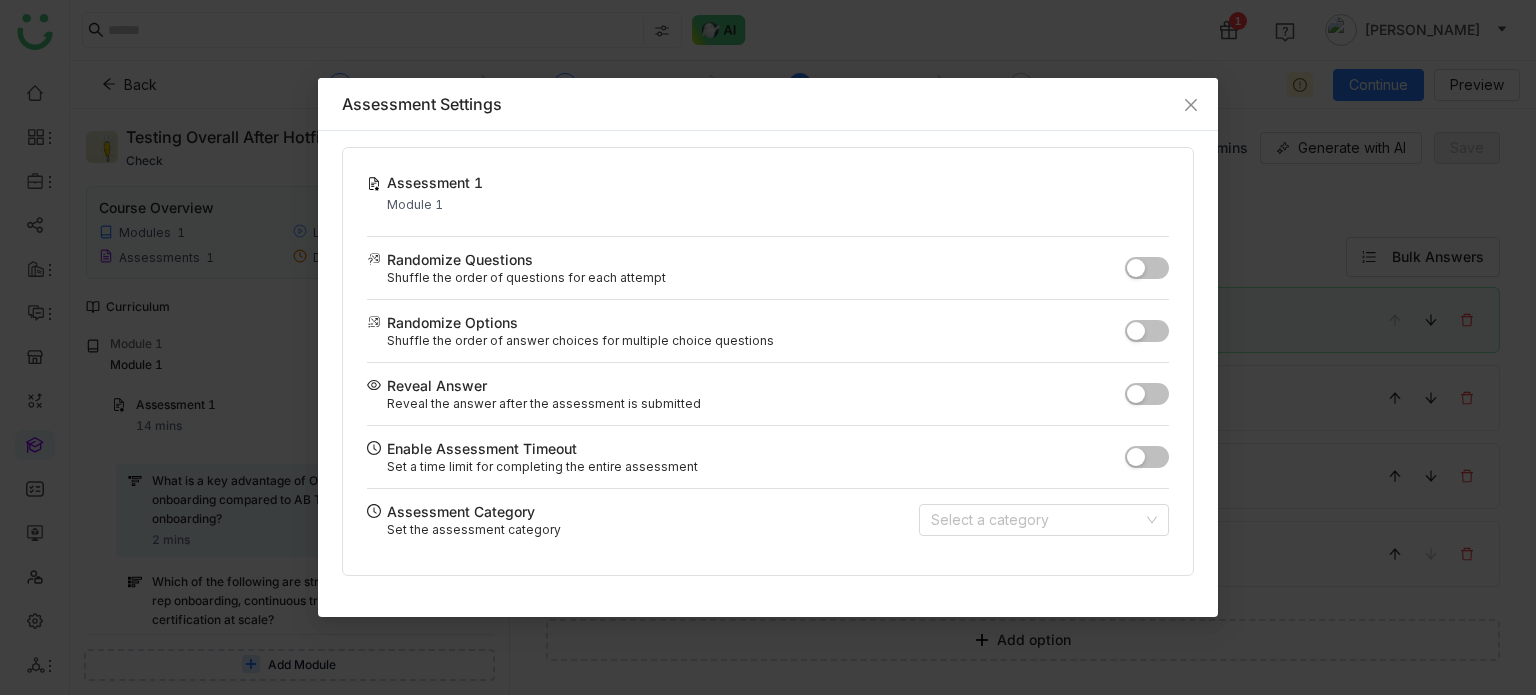 click at bounding box center [1147, 394] 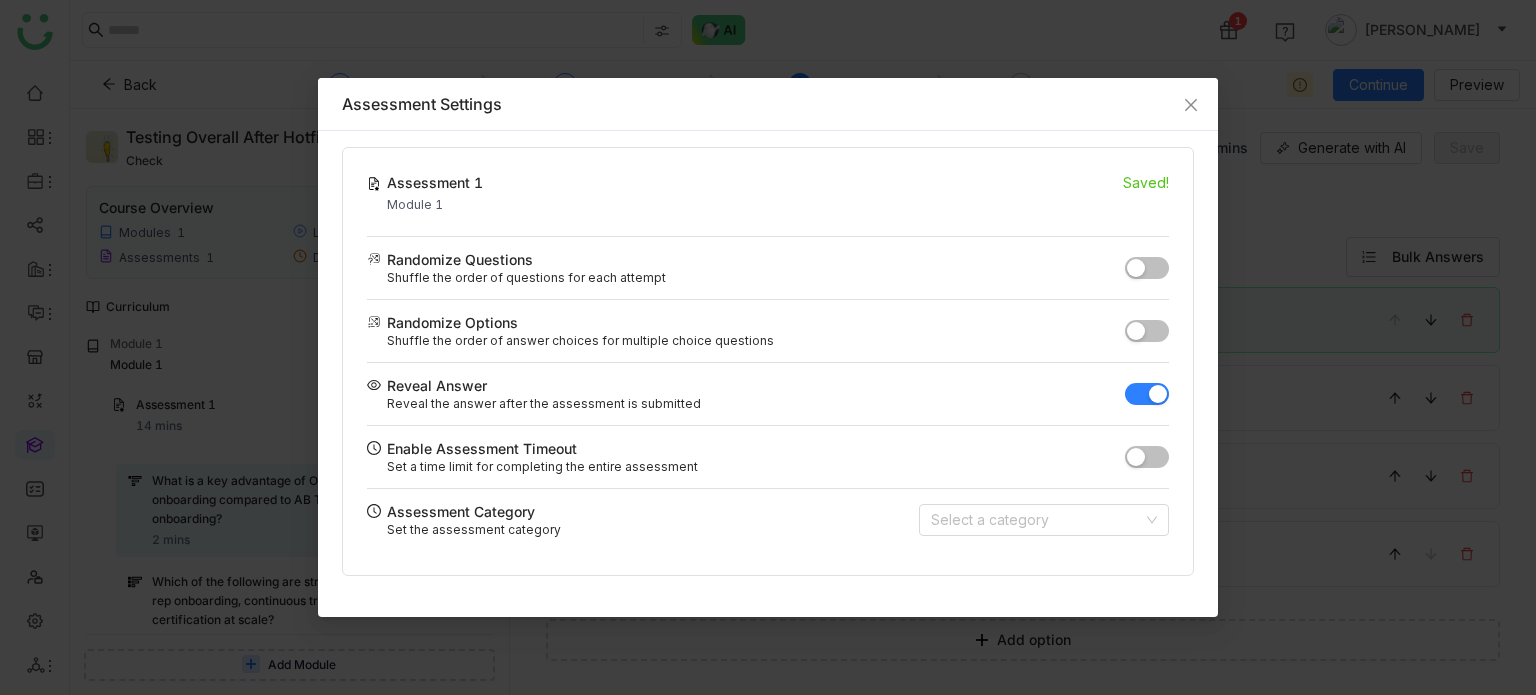 click at bounding box center (1147, 457) 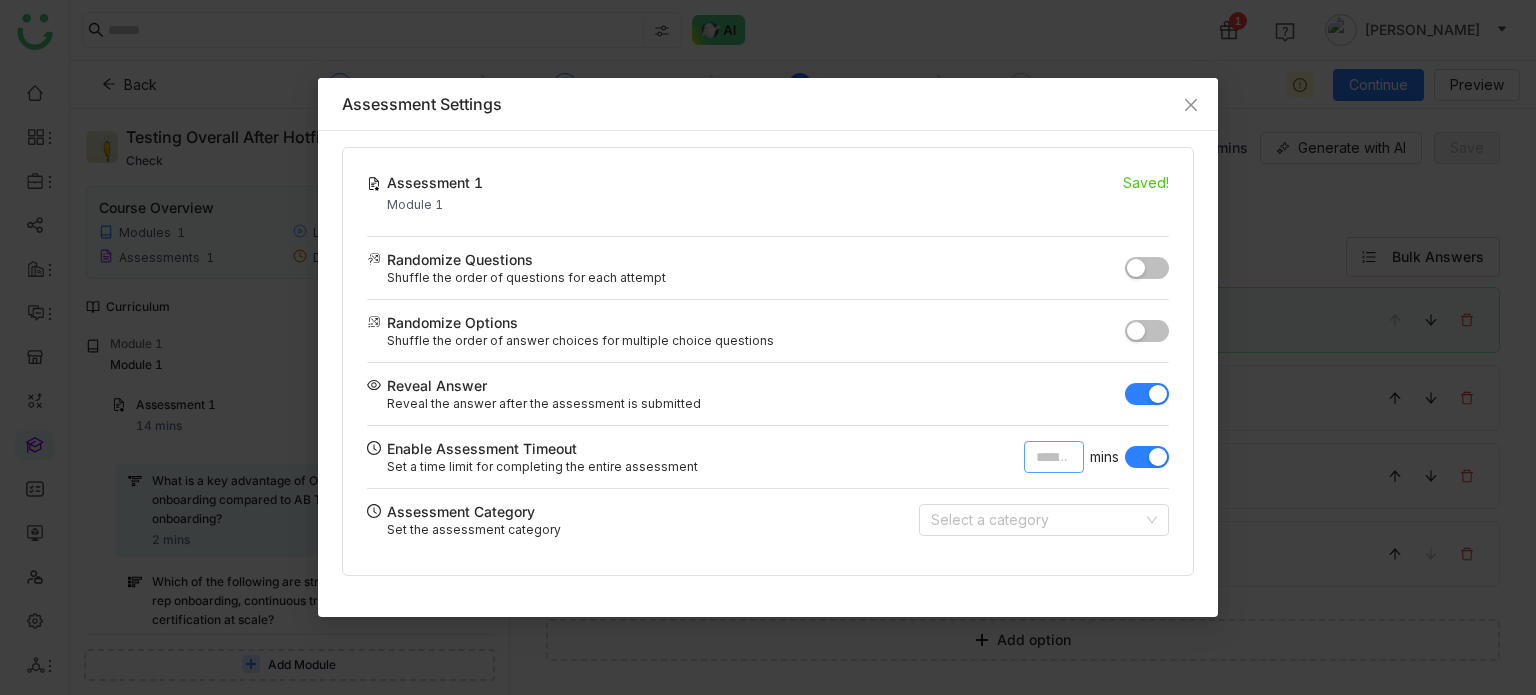 click on "**" at bounding box center [1054, 457] 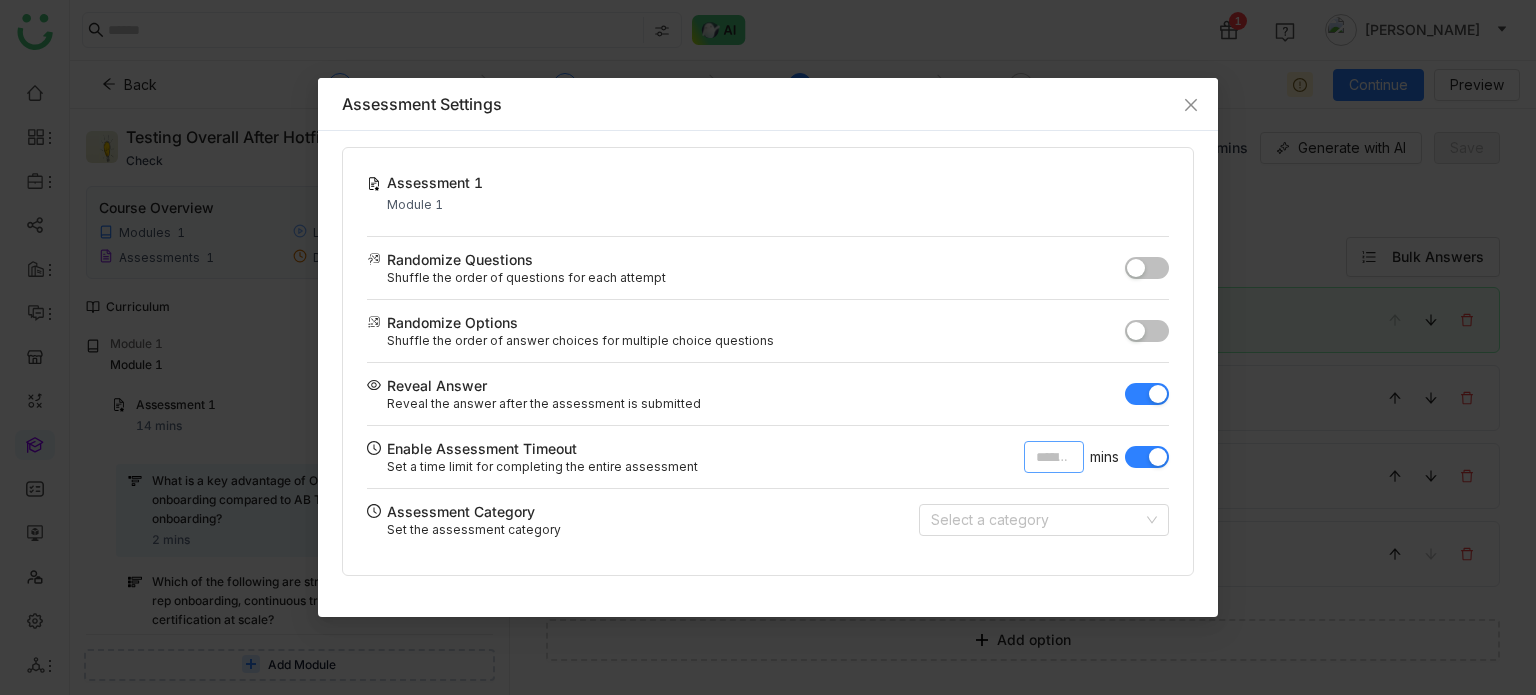drag, startPoint x: 1055, startPoint y: 463, endPoint x: 1011, endPoint y: 461, distance: 44.04543 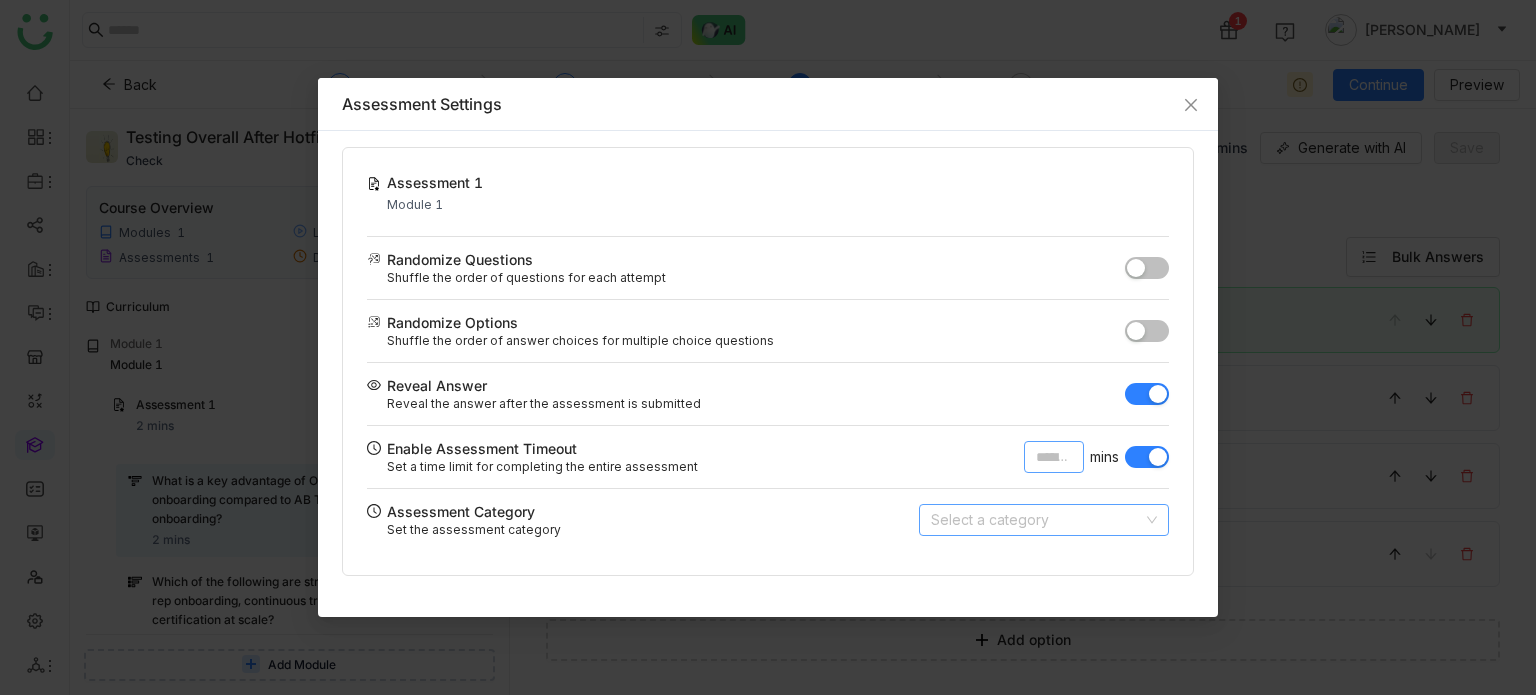 type on "*" 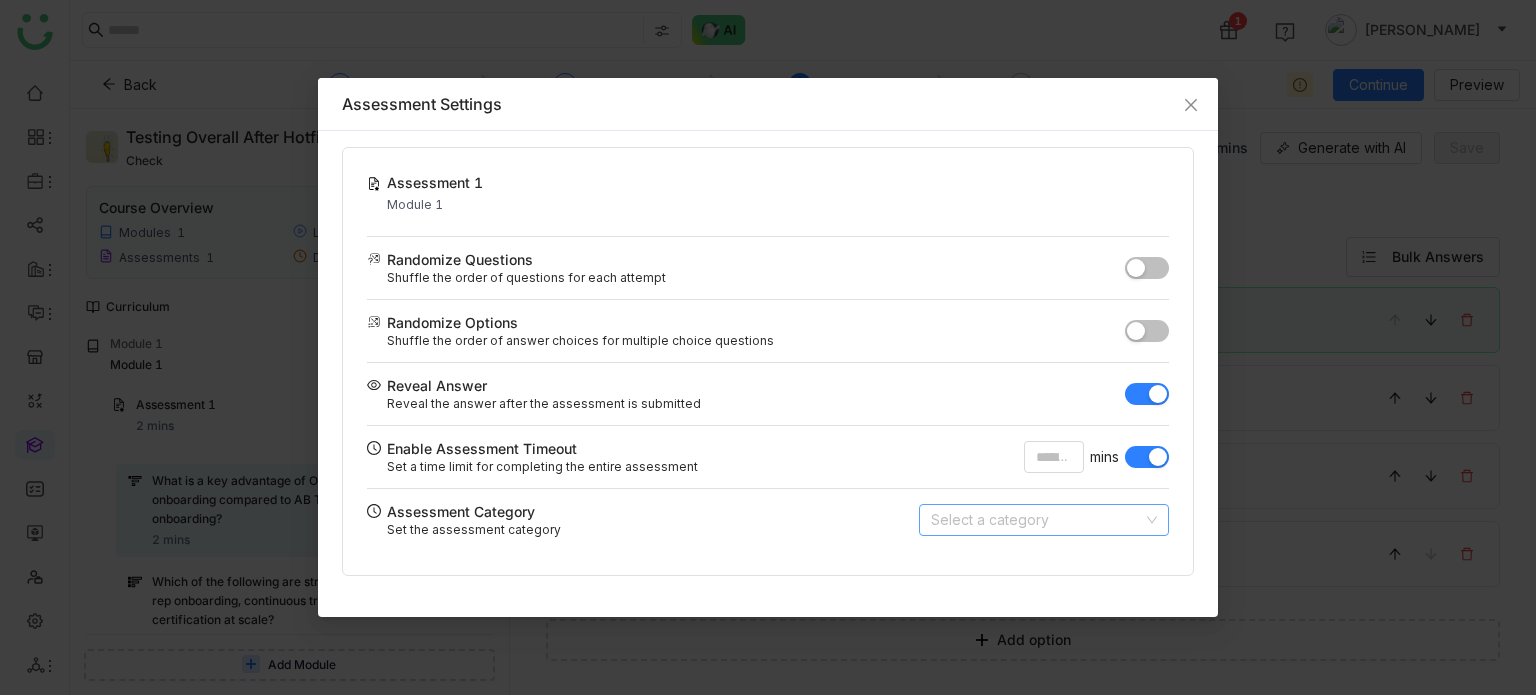 click at bounding box center [1037, 520] 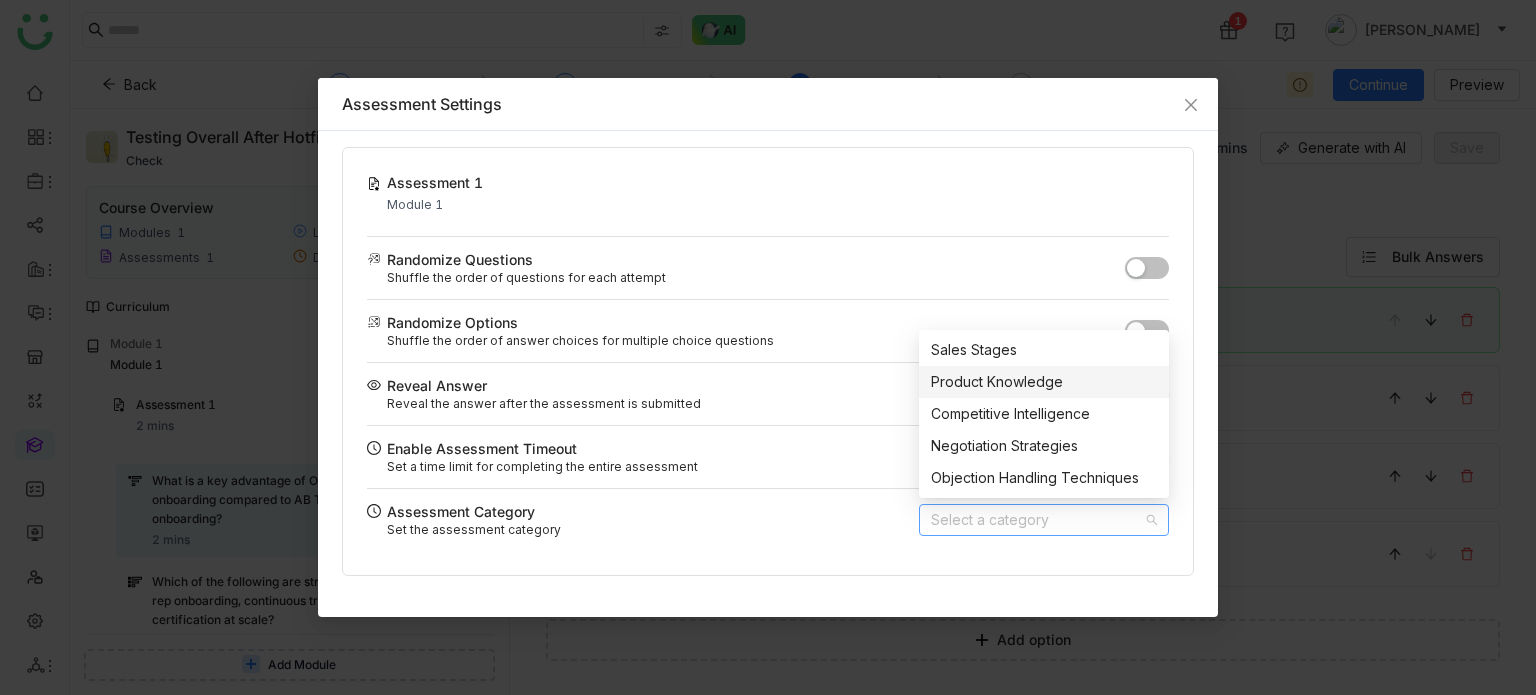 click on "Product Knowledge" at bounding box center [1044, 382] 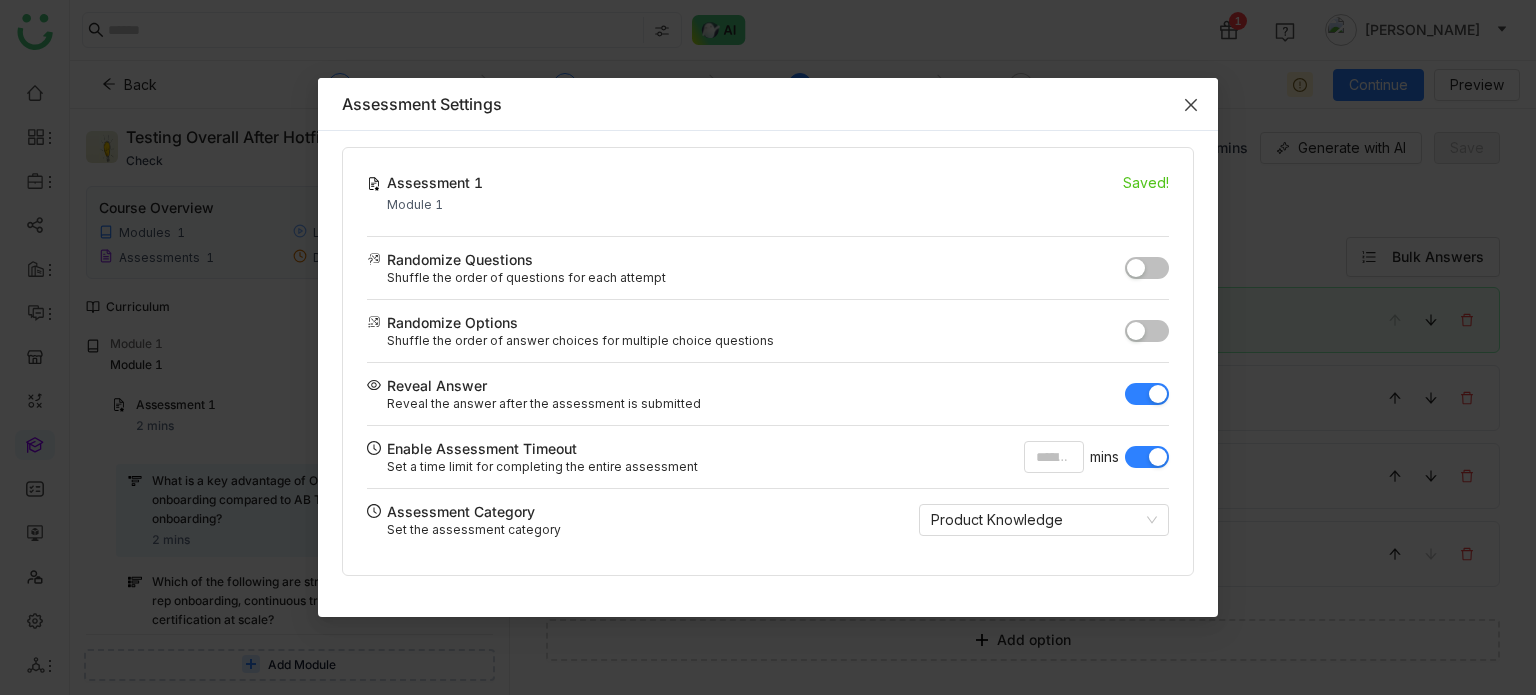 click at bounding box center [1191, 105] 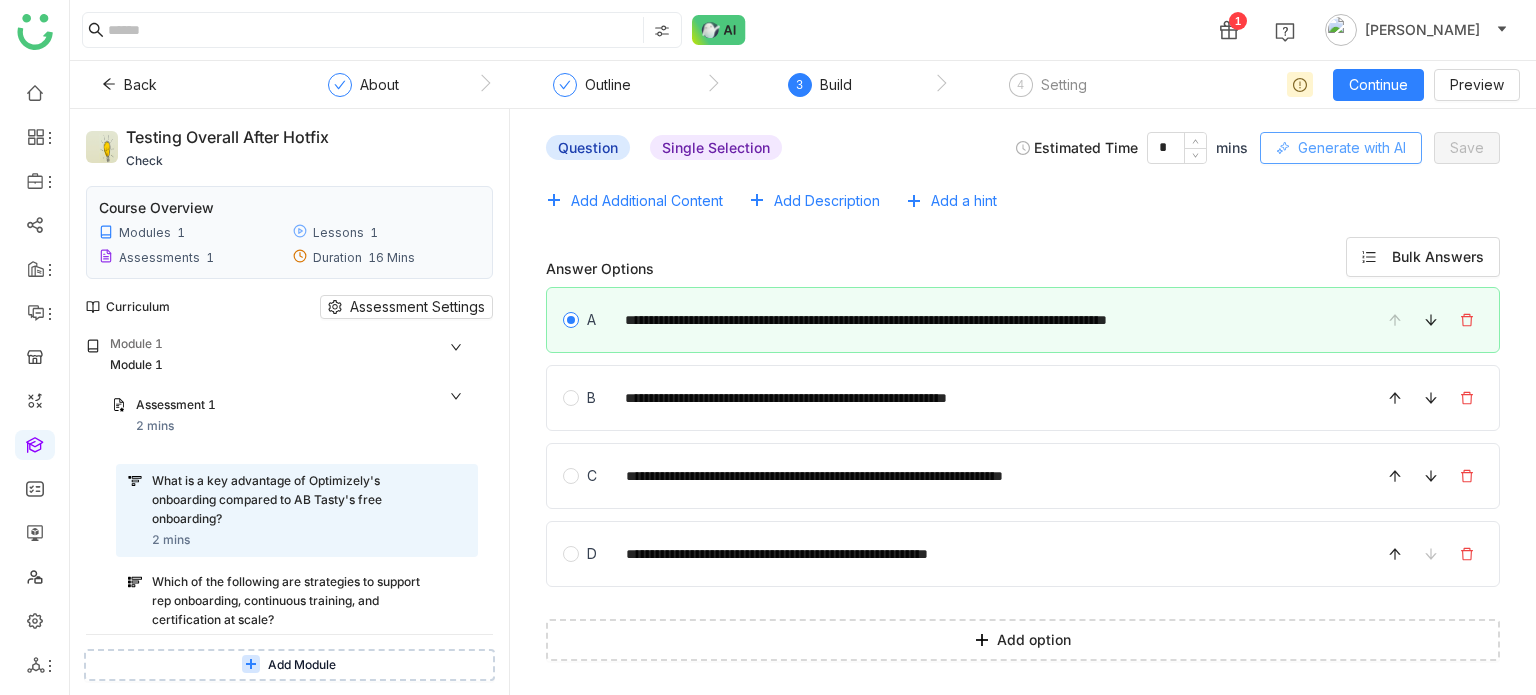 click on "Generate with AI" 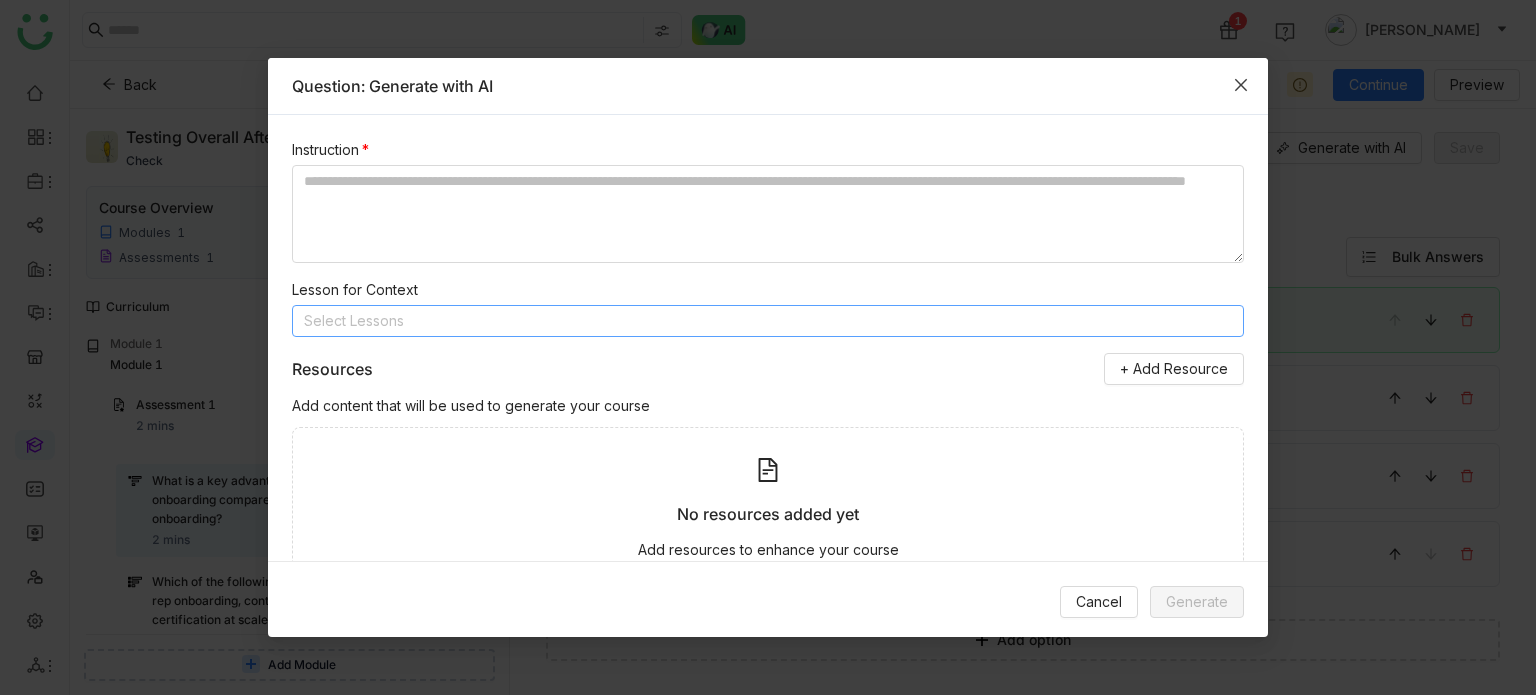 scroll, scrollTop: 68, scrollLeft: 0, axis: vertical 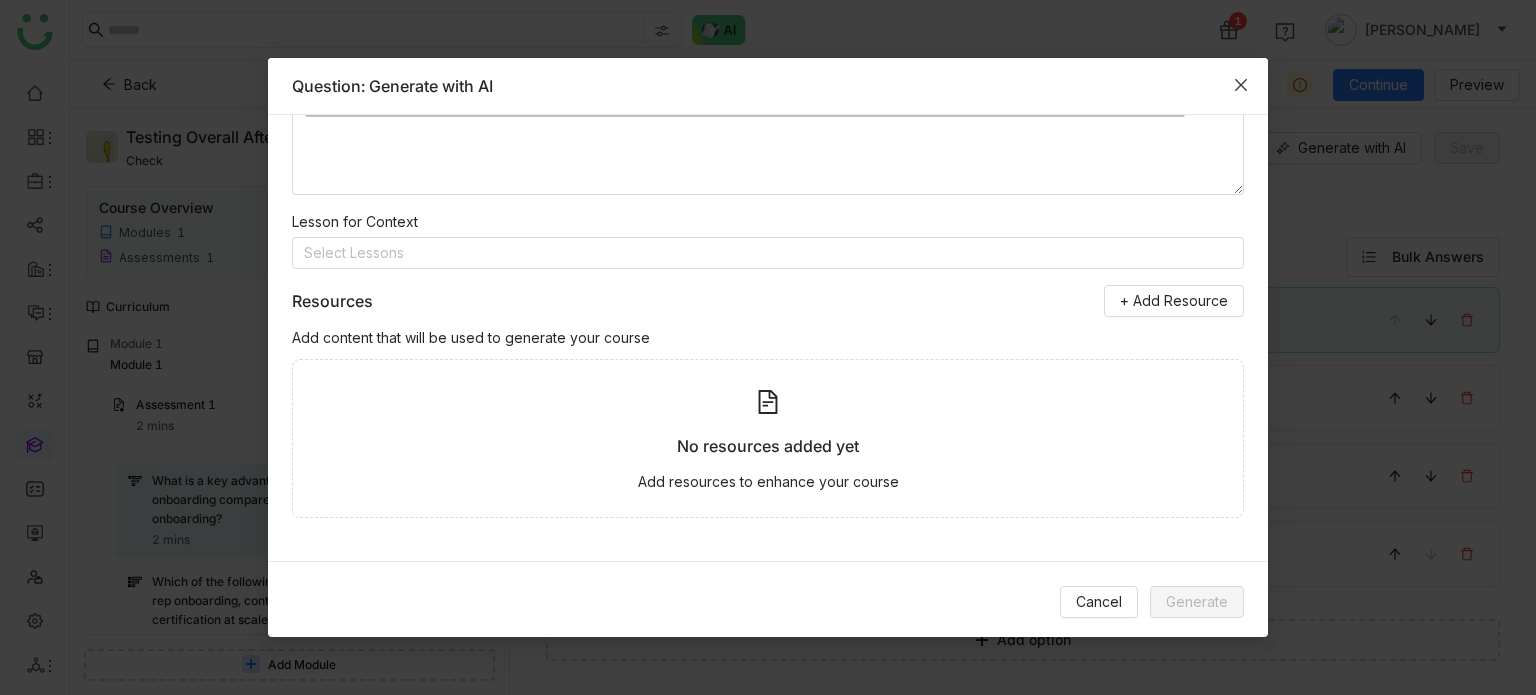 click 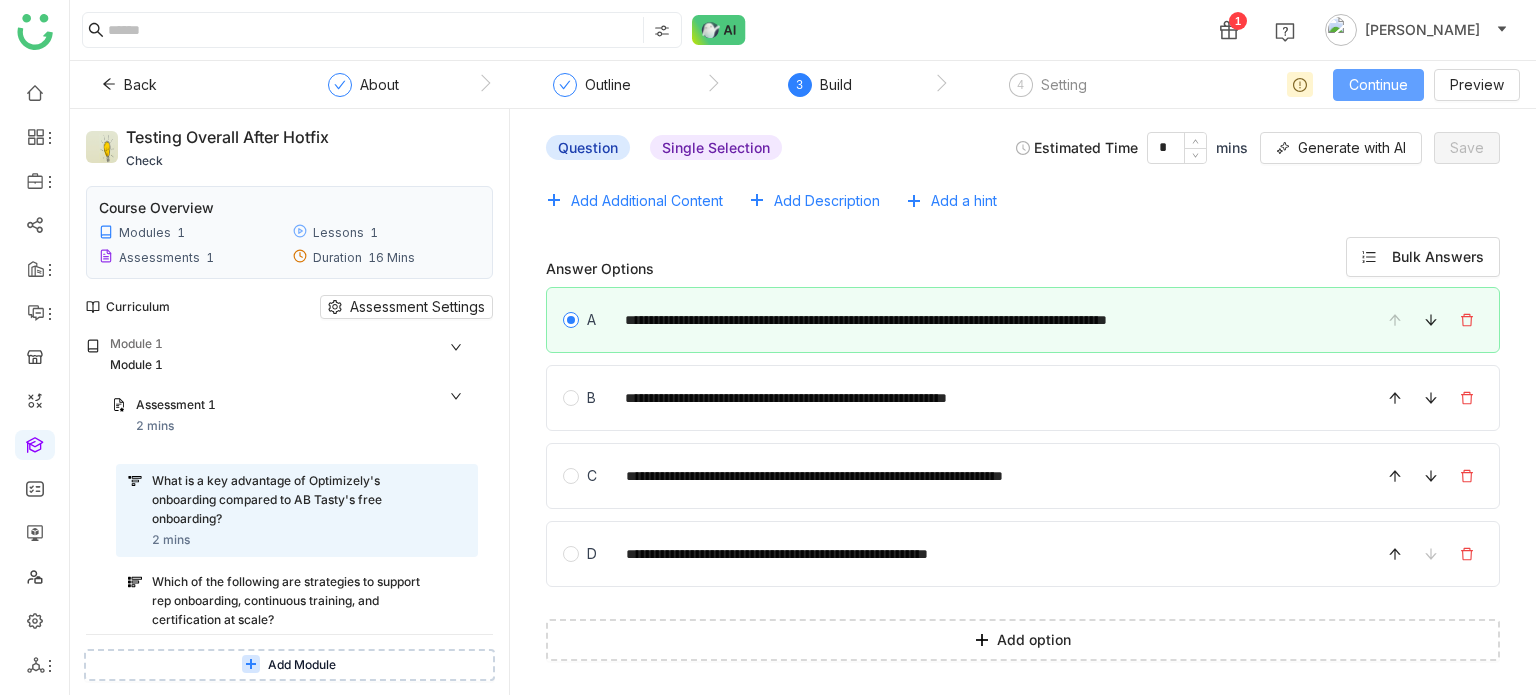 click on "Continue" at bounding box center (1378, 85) 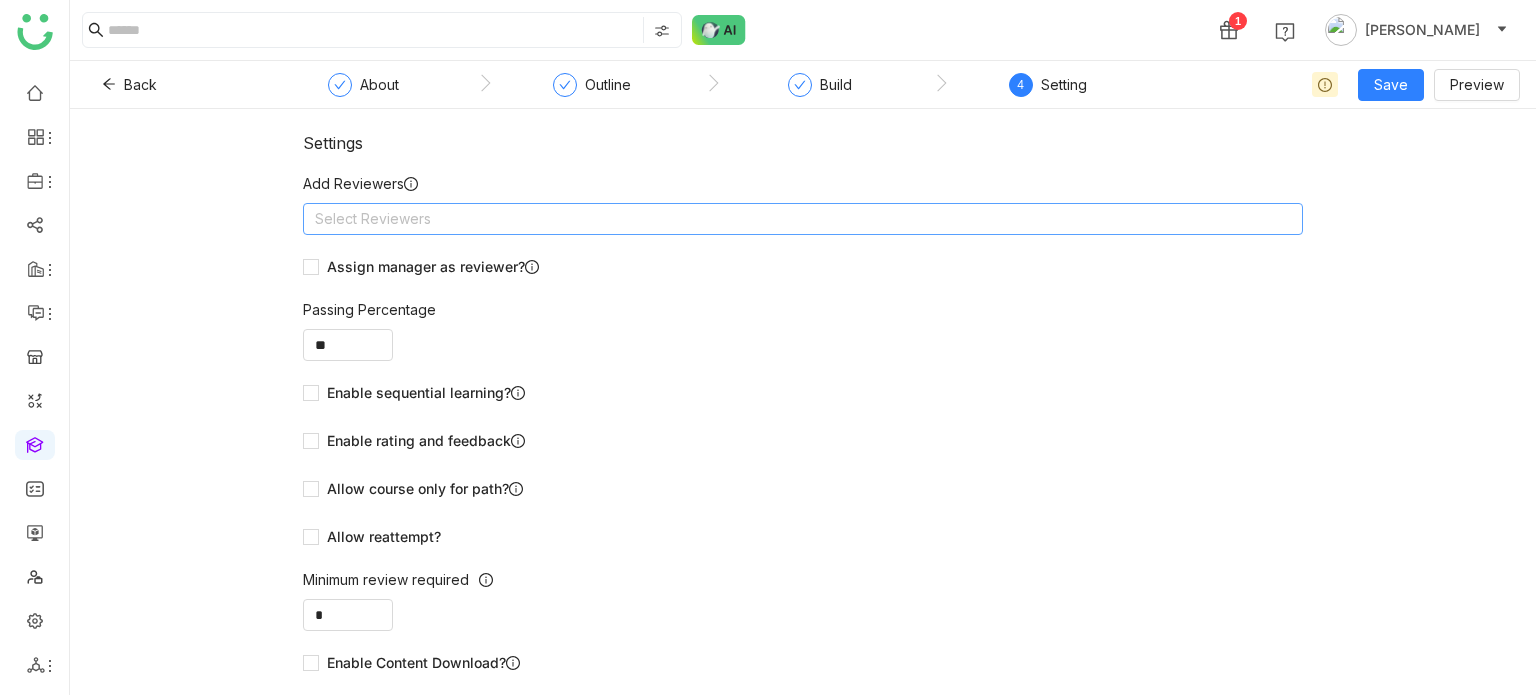 click on "Select Reviewers" 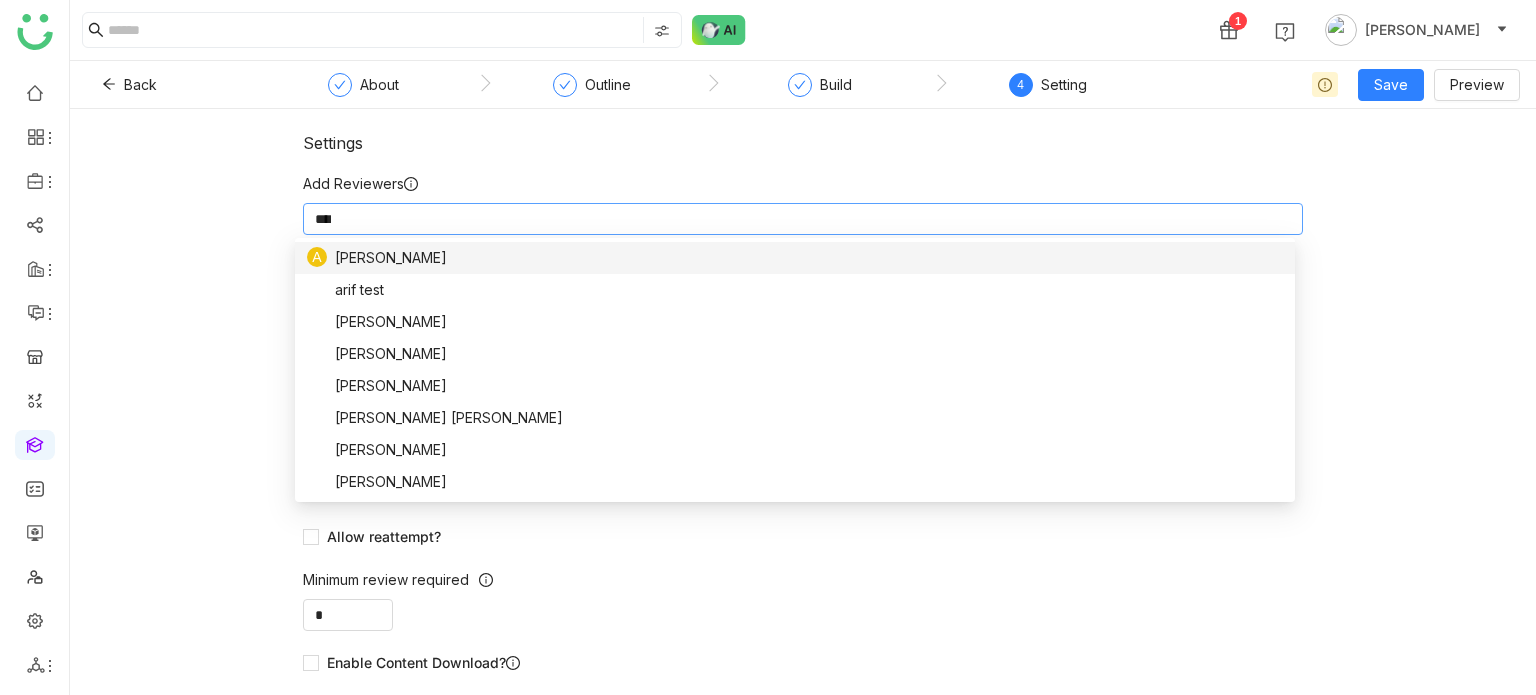 scroll, scrollTop: 0, scrollLeft: 0, axis: both 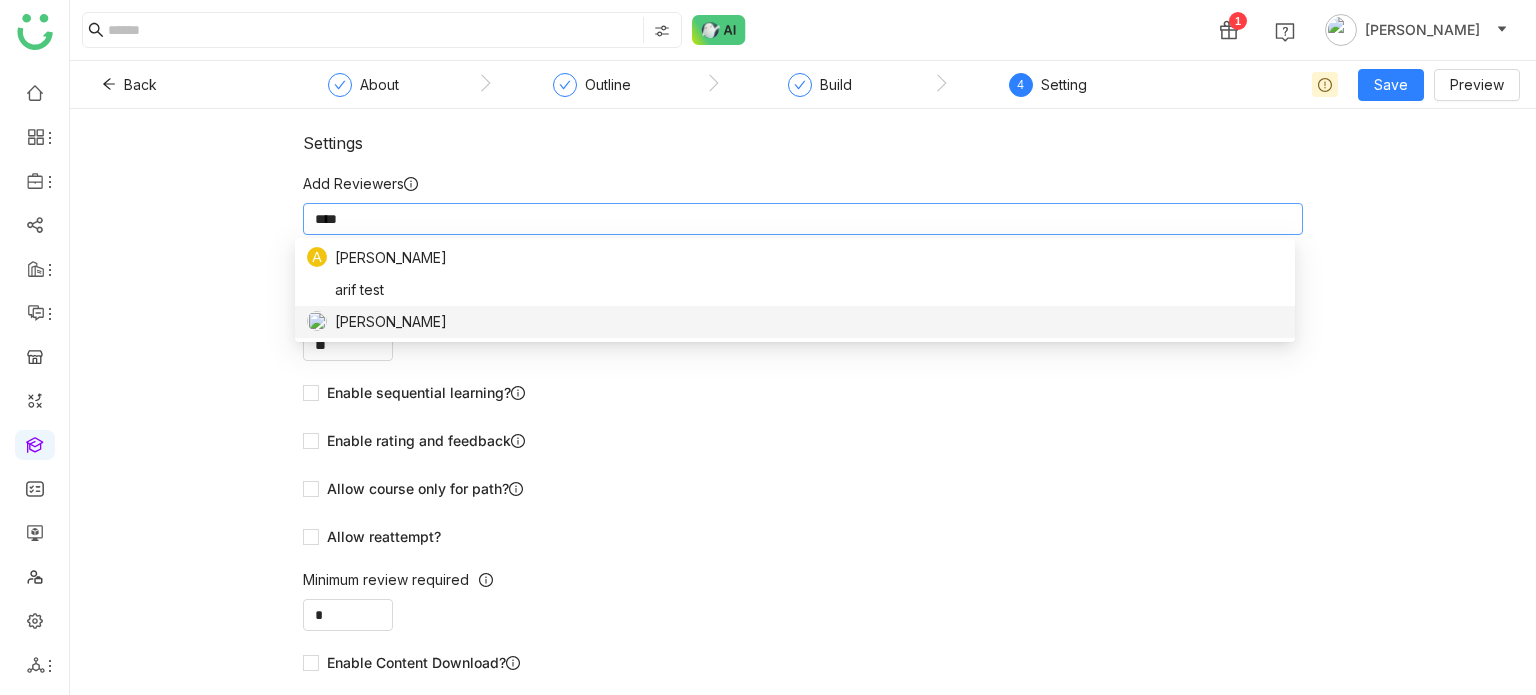 type on "****" 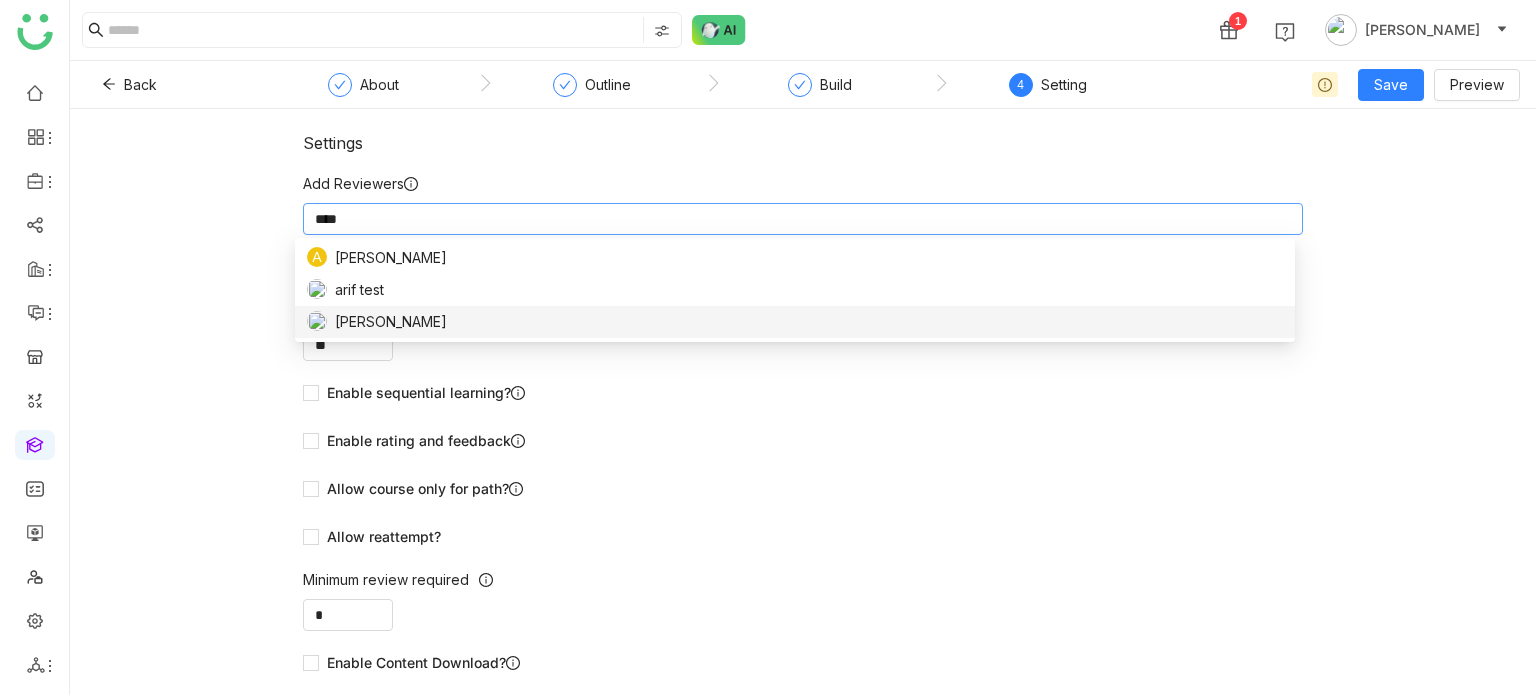 click on "[PERSON_NAME]" at bounding box center (795, 322) 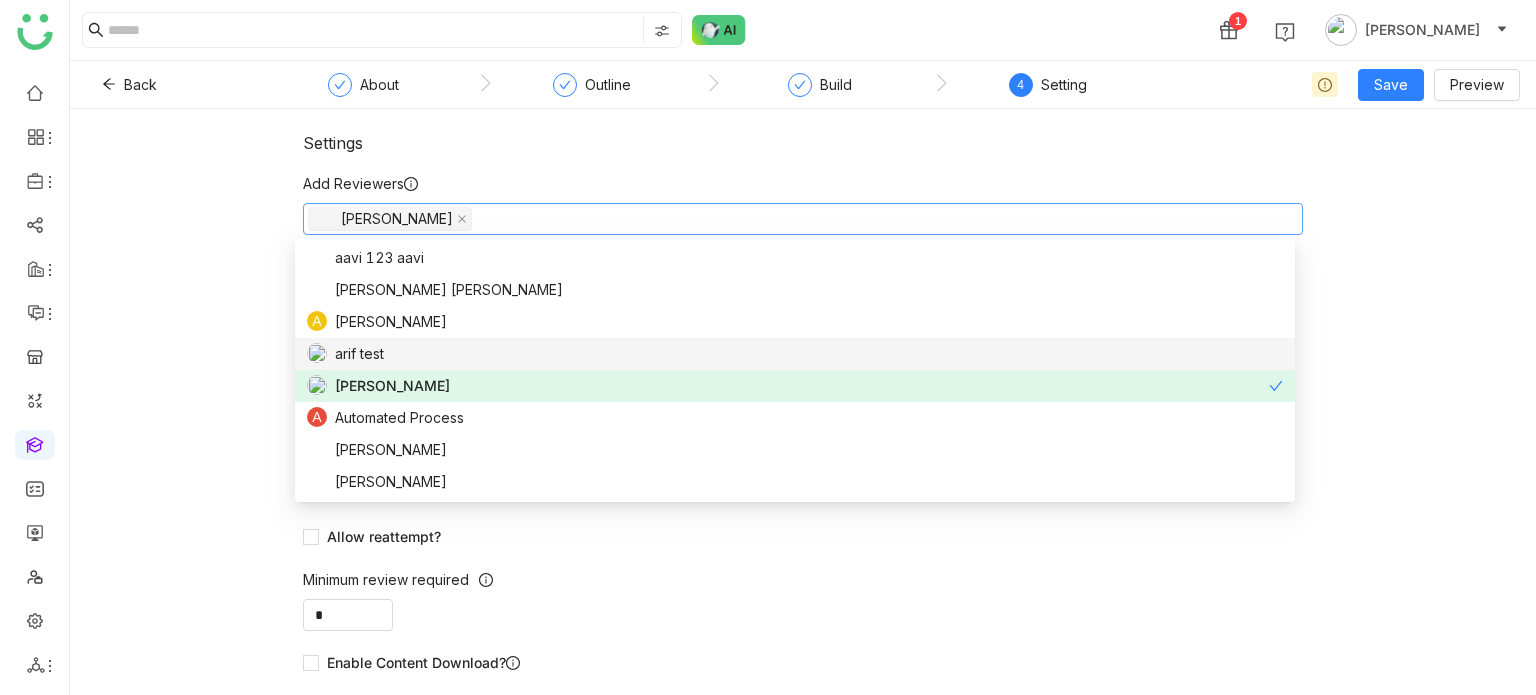 click on "Settings   Add Reviewers   Arif uddin    Assign manager as reviewer?   Passing Percentage  ** Enable sequential learning?   Enable rating and feedback  Allow course only for path?  Allow reattempt?  Minimum review required  *  User can mark lesson as complete?   Enable Content Download?   Generate Certificate?" 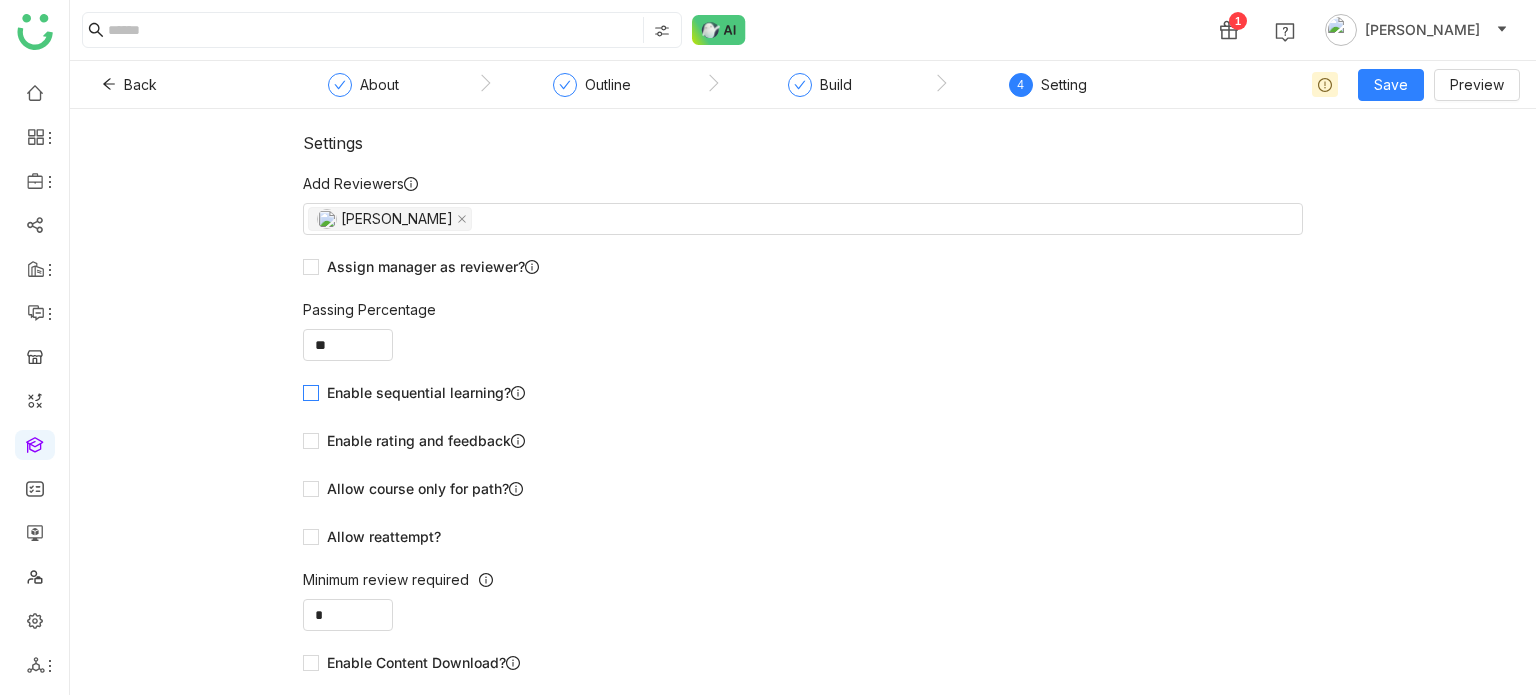 click on "Enable sequential learning?" 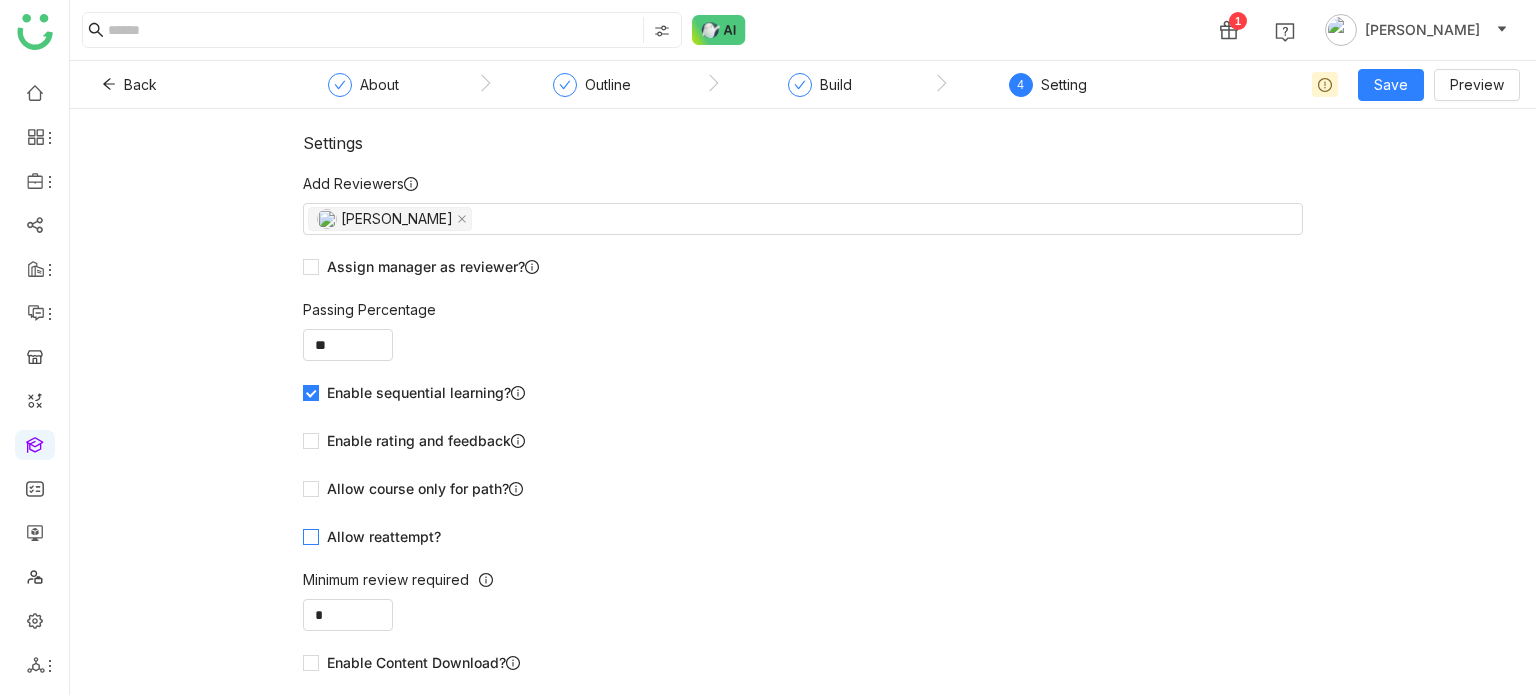 click on "Allow reattempt?" 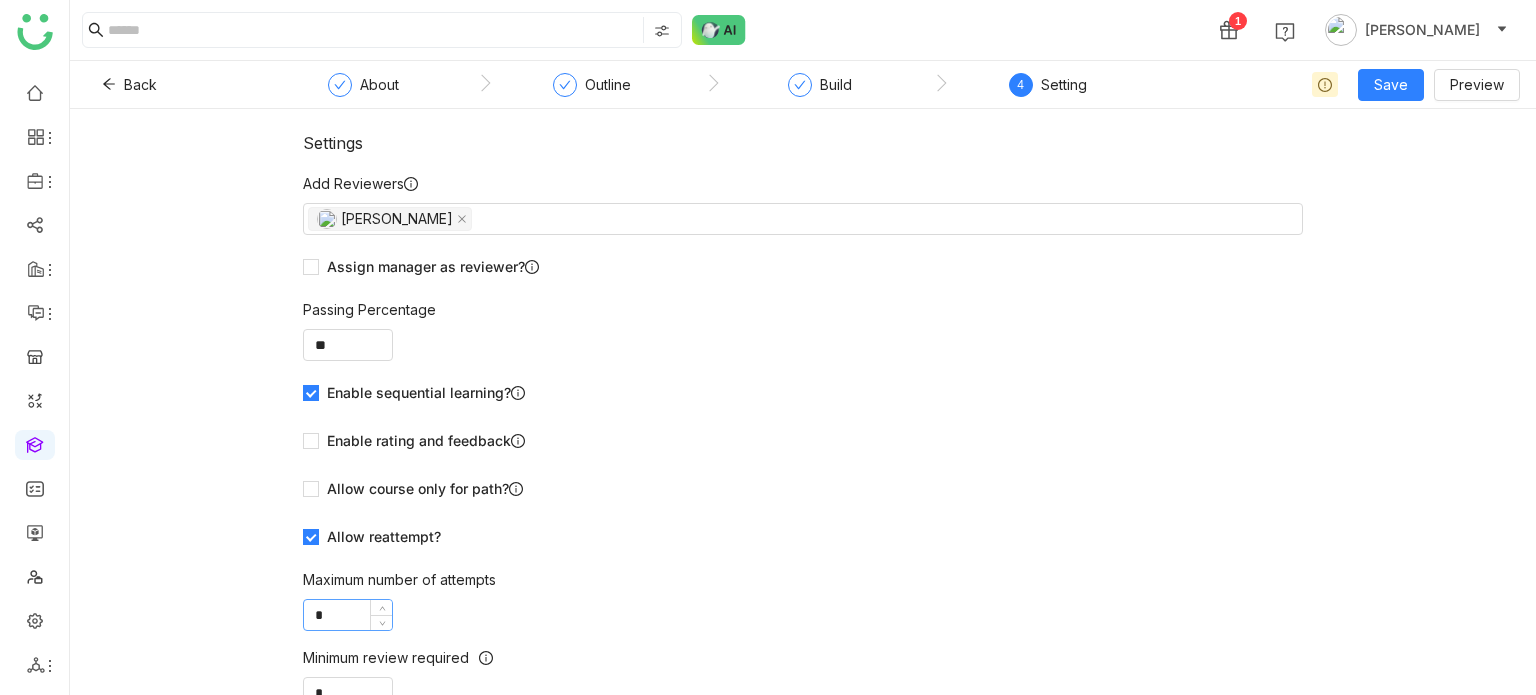 click on "*" 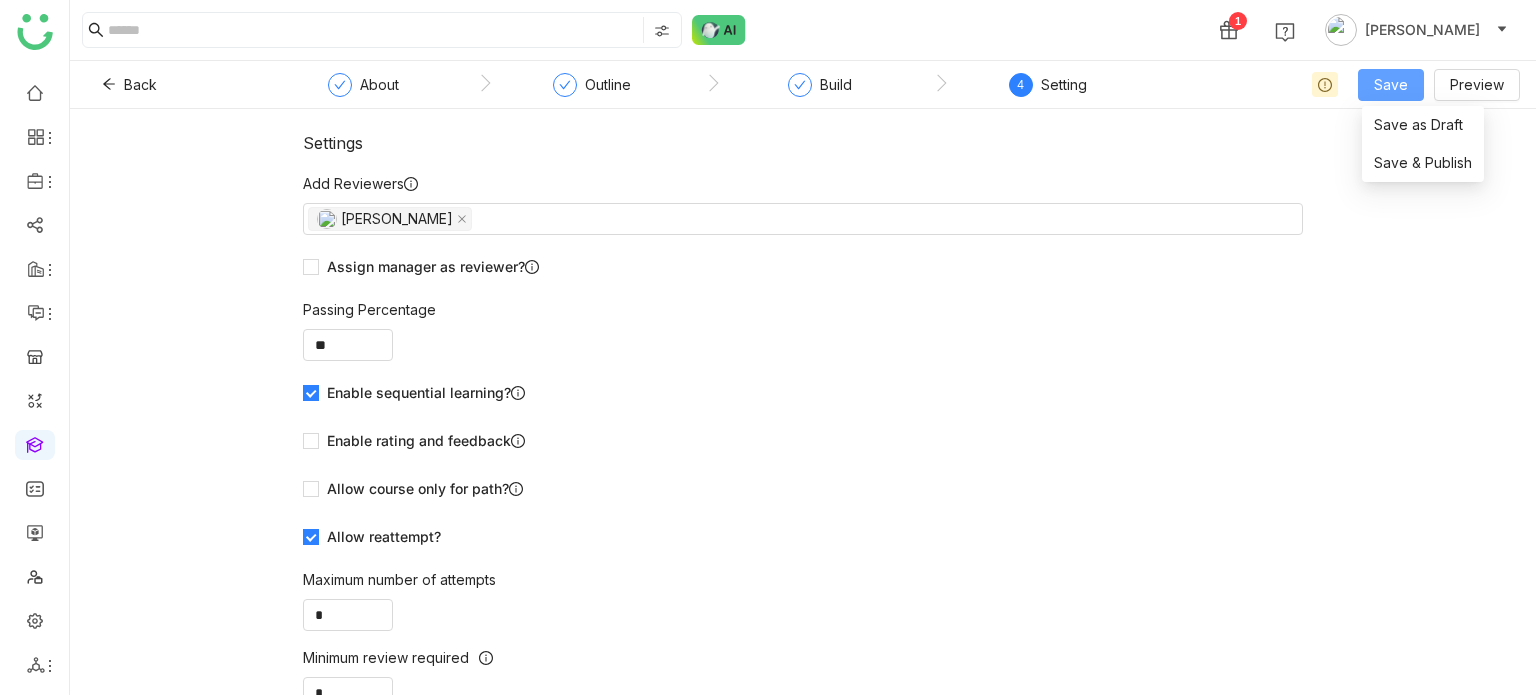 click on "Save" 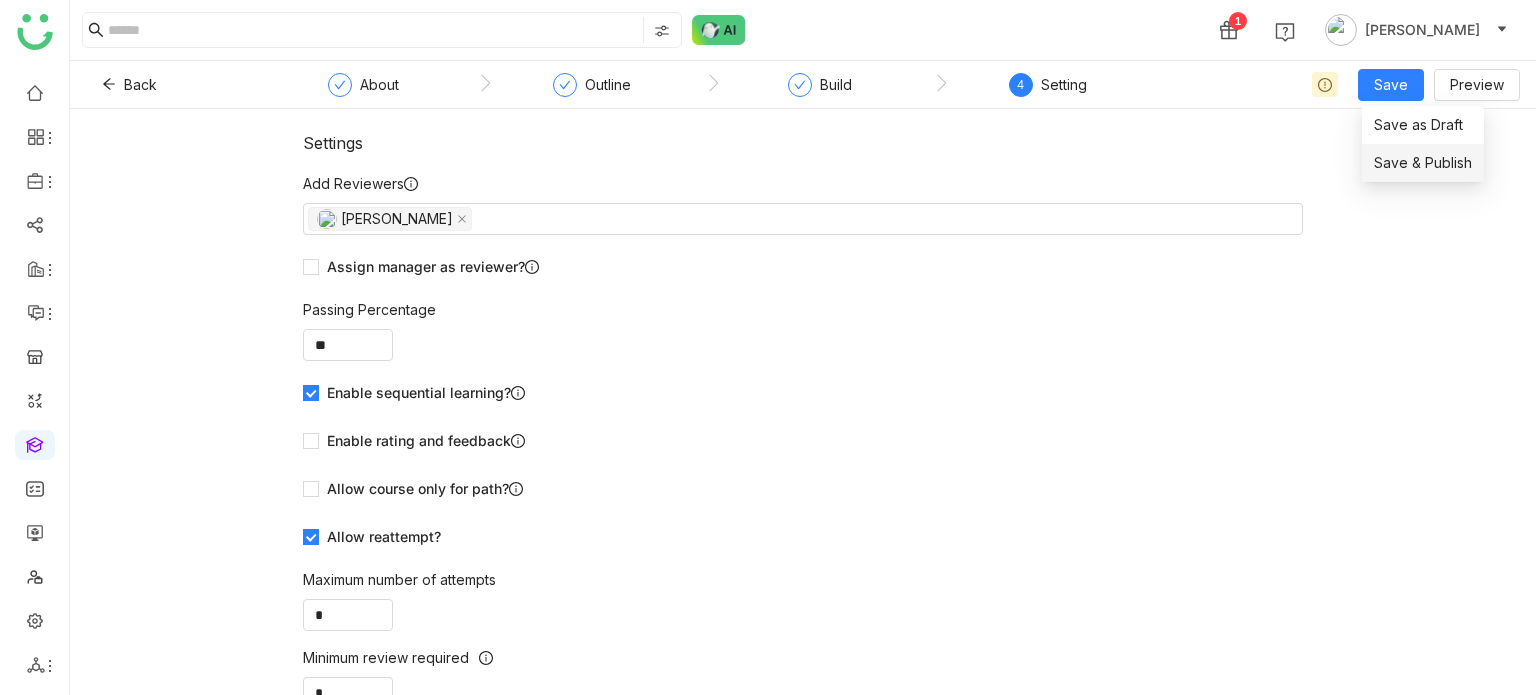 click on "Save & Publish" at bounding box center [1423, 163] 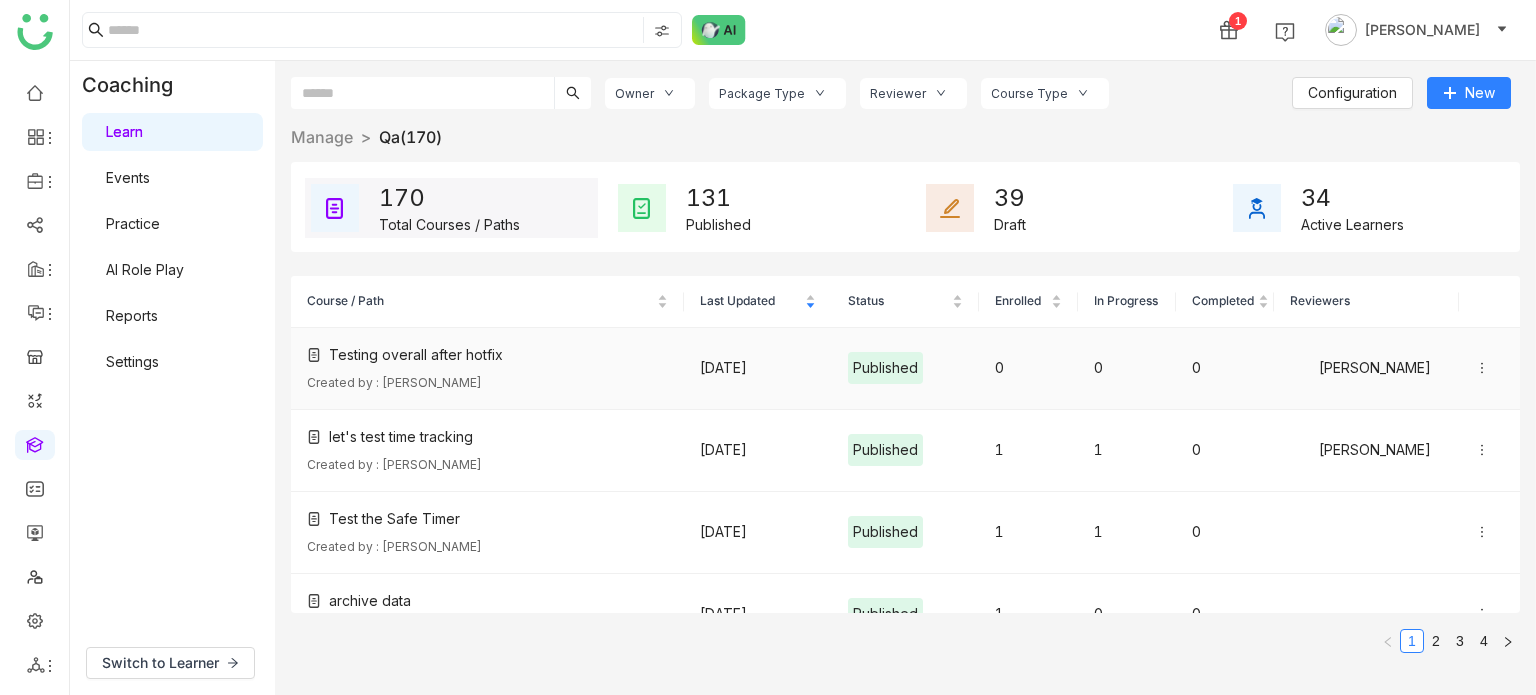 click 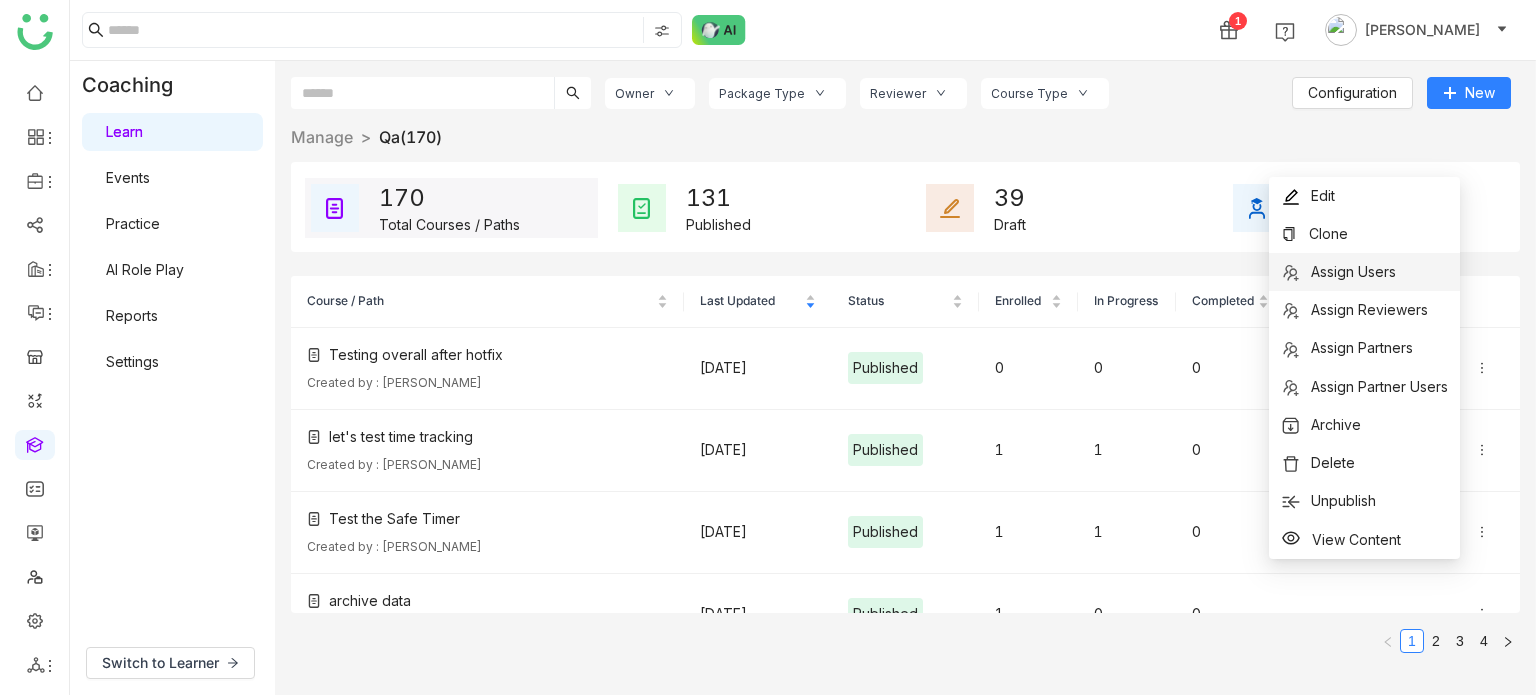 click on "Assign Users" at bounding box center (1353, 271) 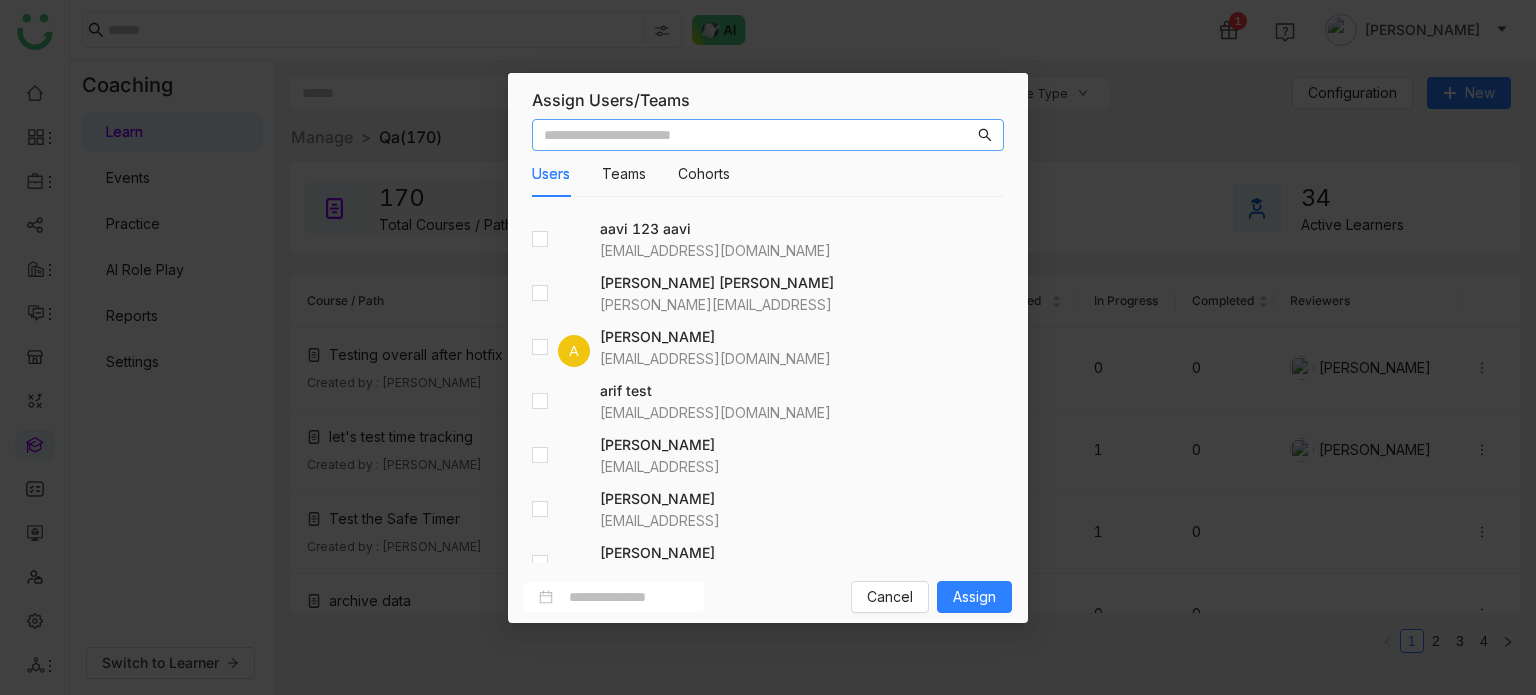 click at bounding box center (759, 135) 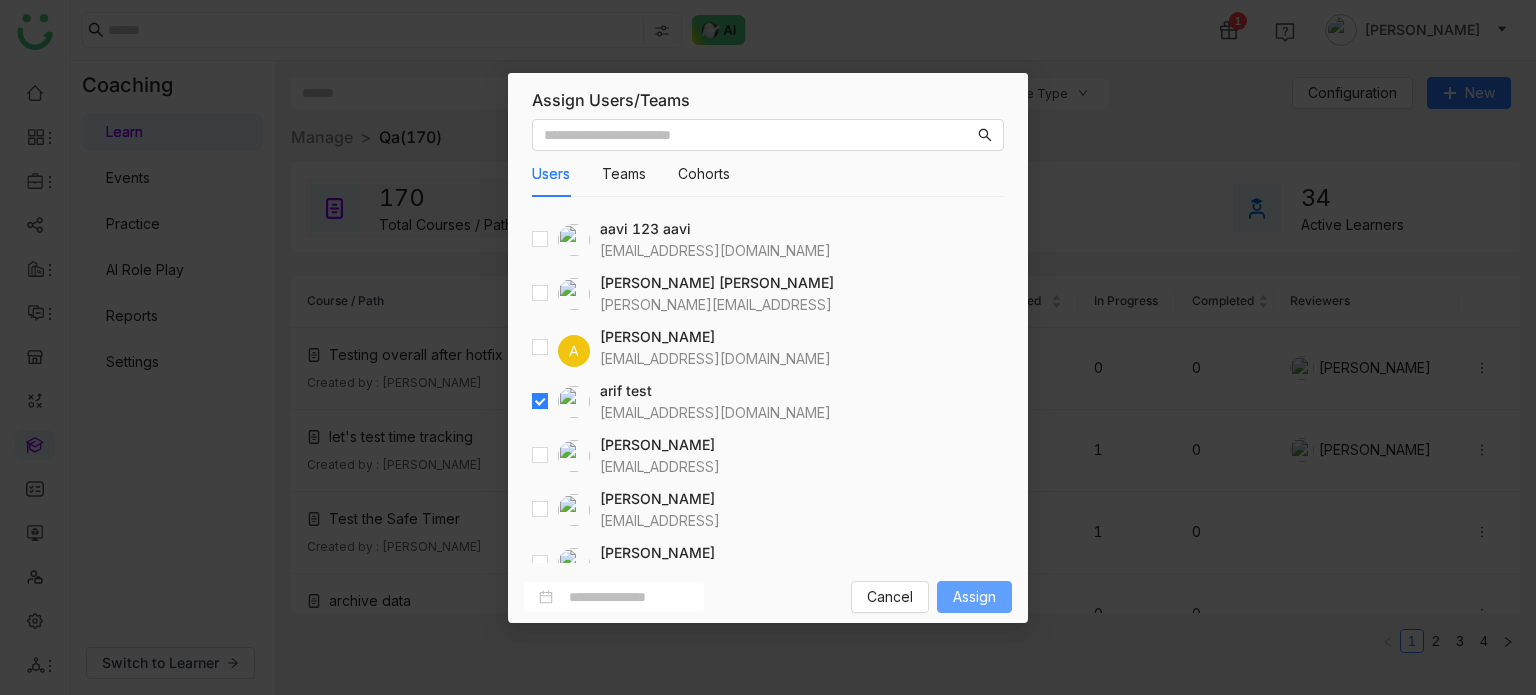 click on "Assign" at bounding box center (974, 597) 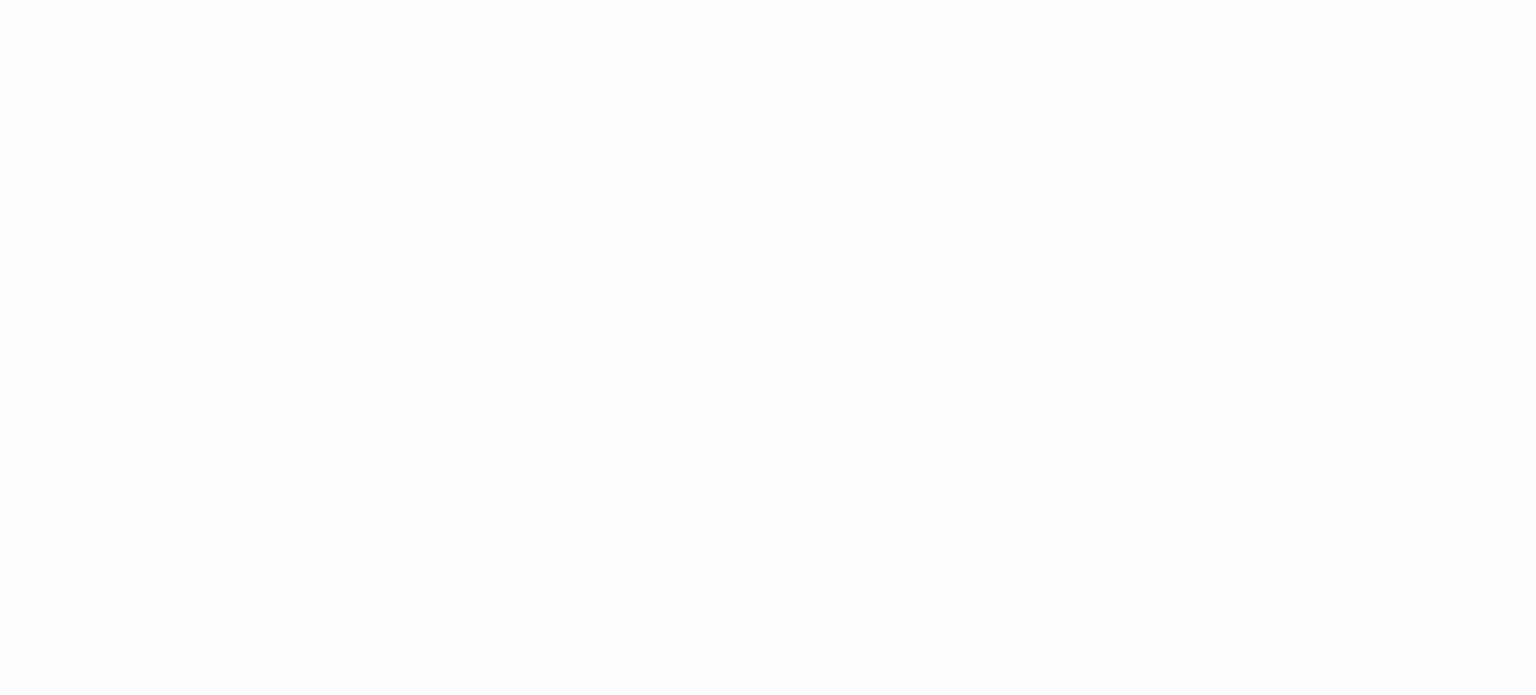 scroll, scrollTop: 0, scrollLeft: 0, axis: both 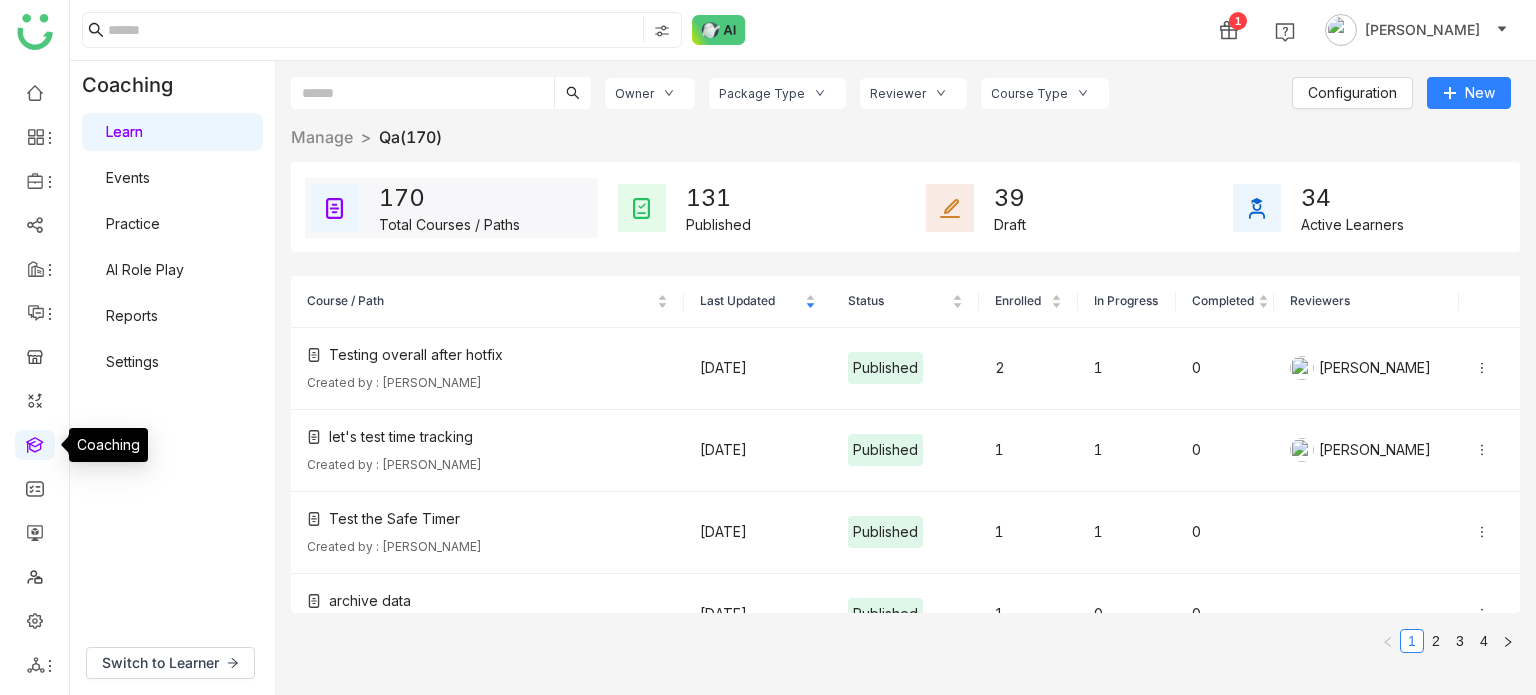 click at bounding box center [35, 443] 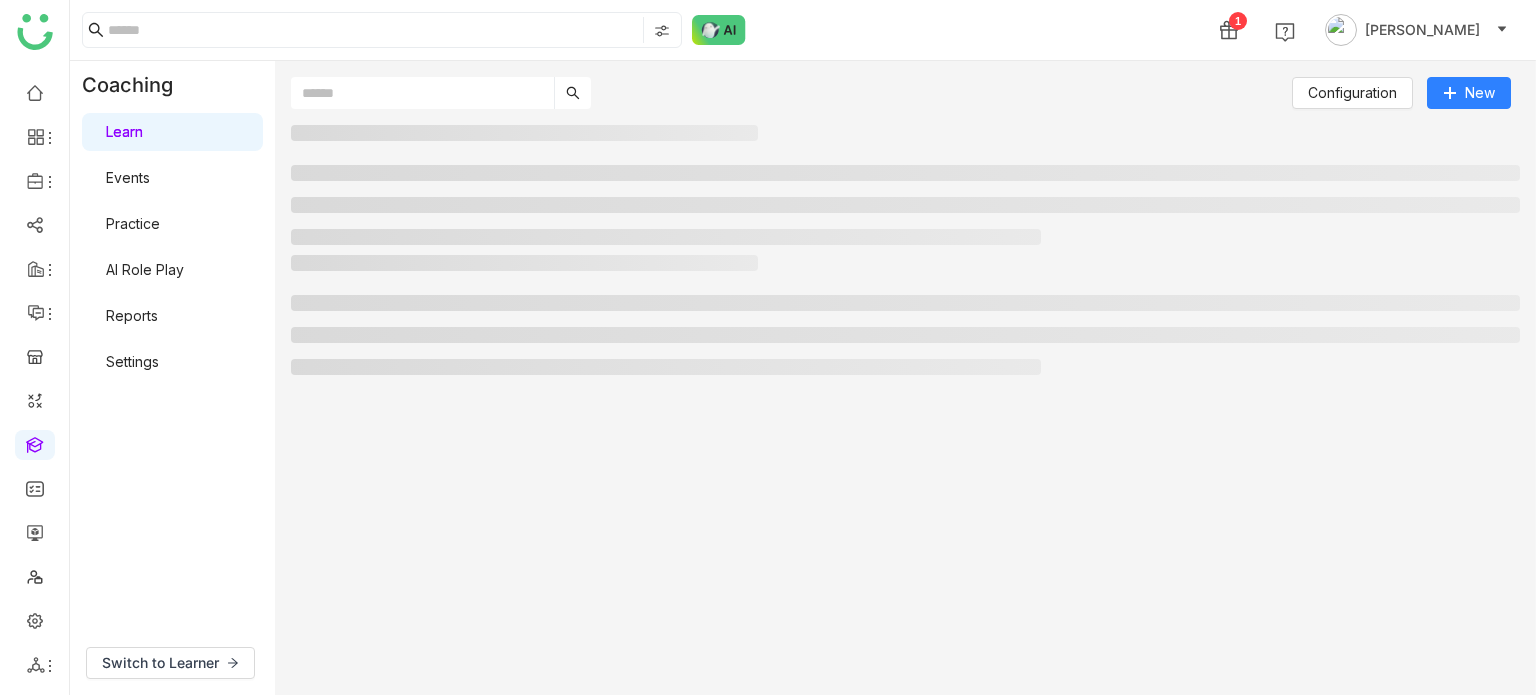 click on "AI Role Play" at bounding box center (145, 269) 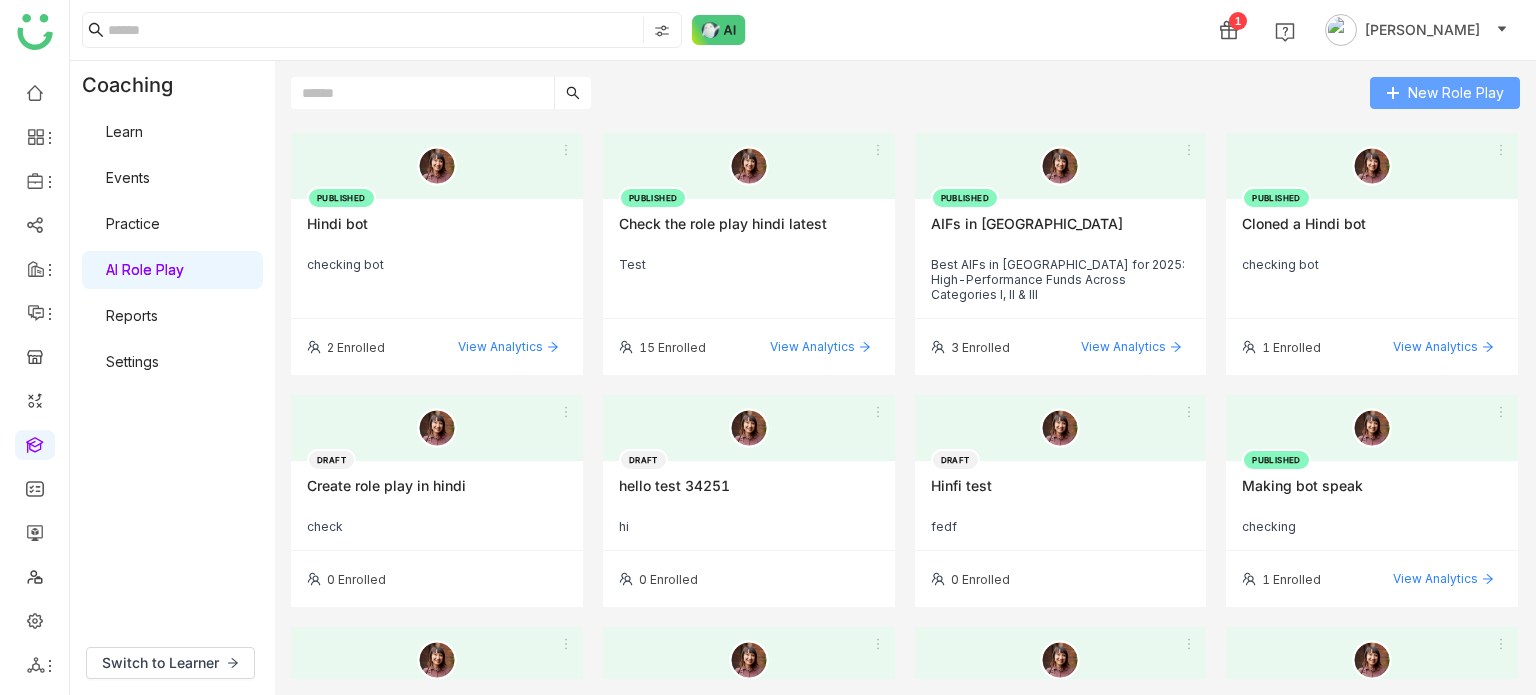 click on "New Role Play" 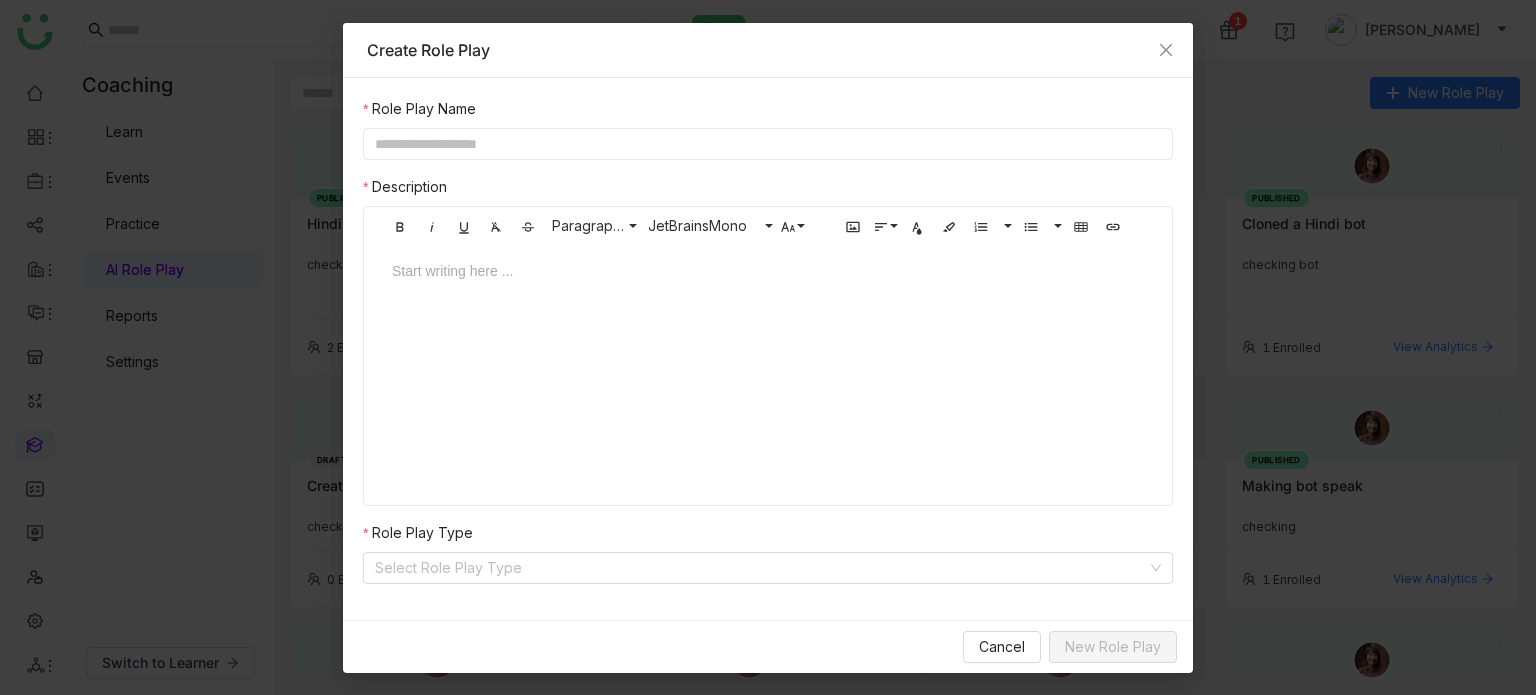 click on "Role Play Name" at bounding box center [768, 113] 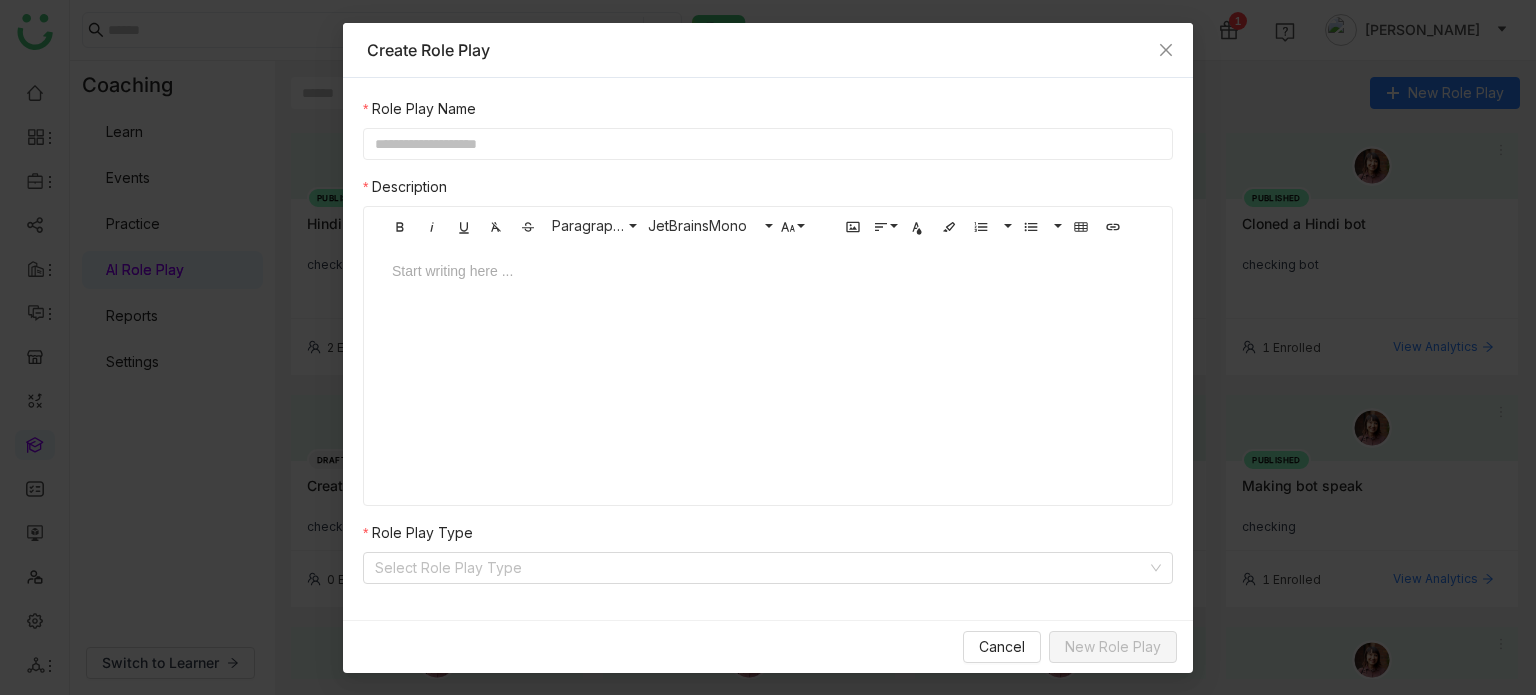 click 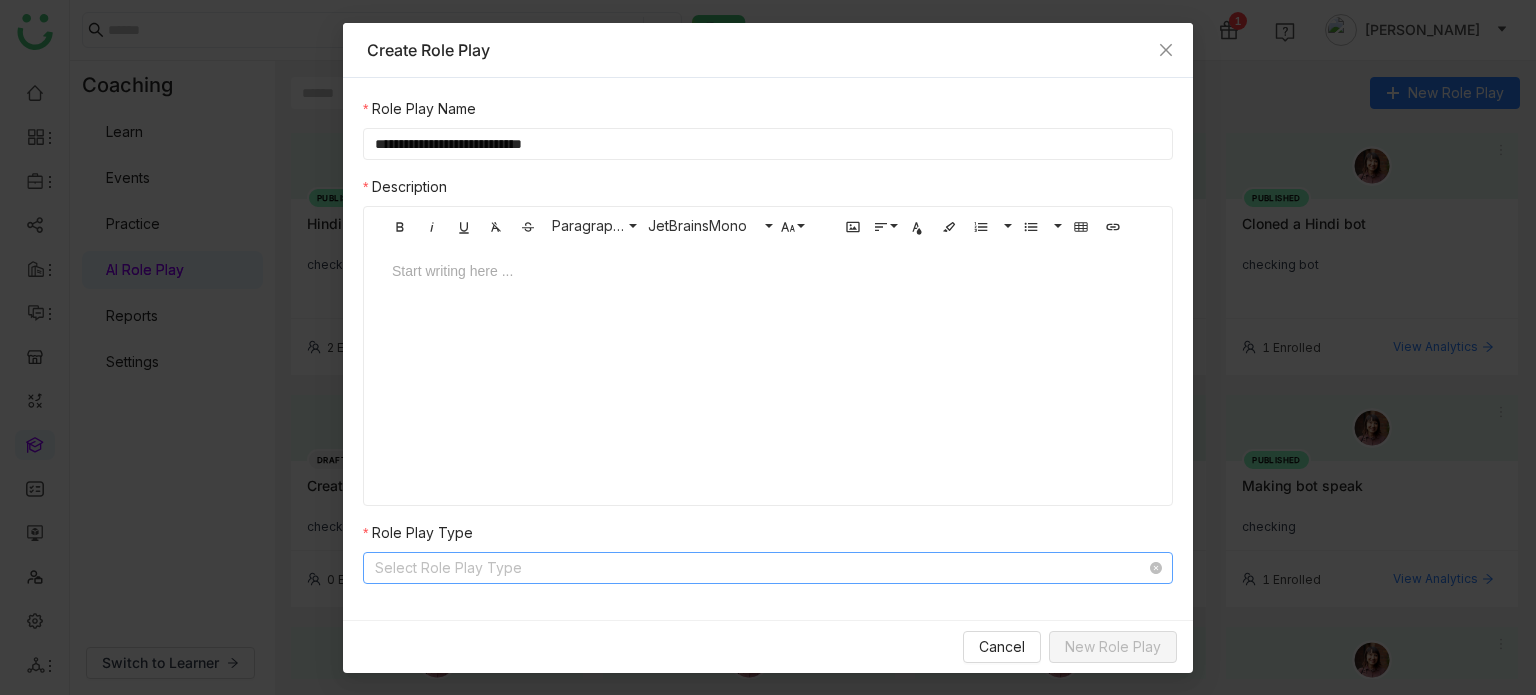 type on "**********" 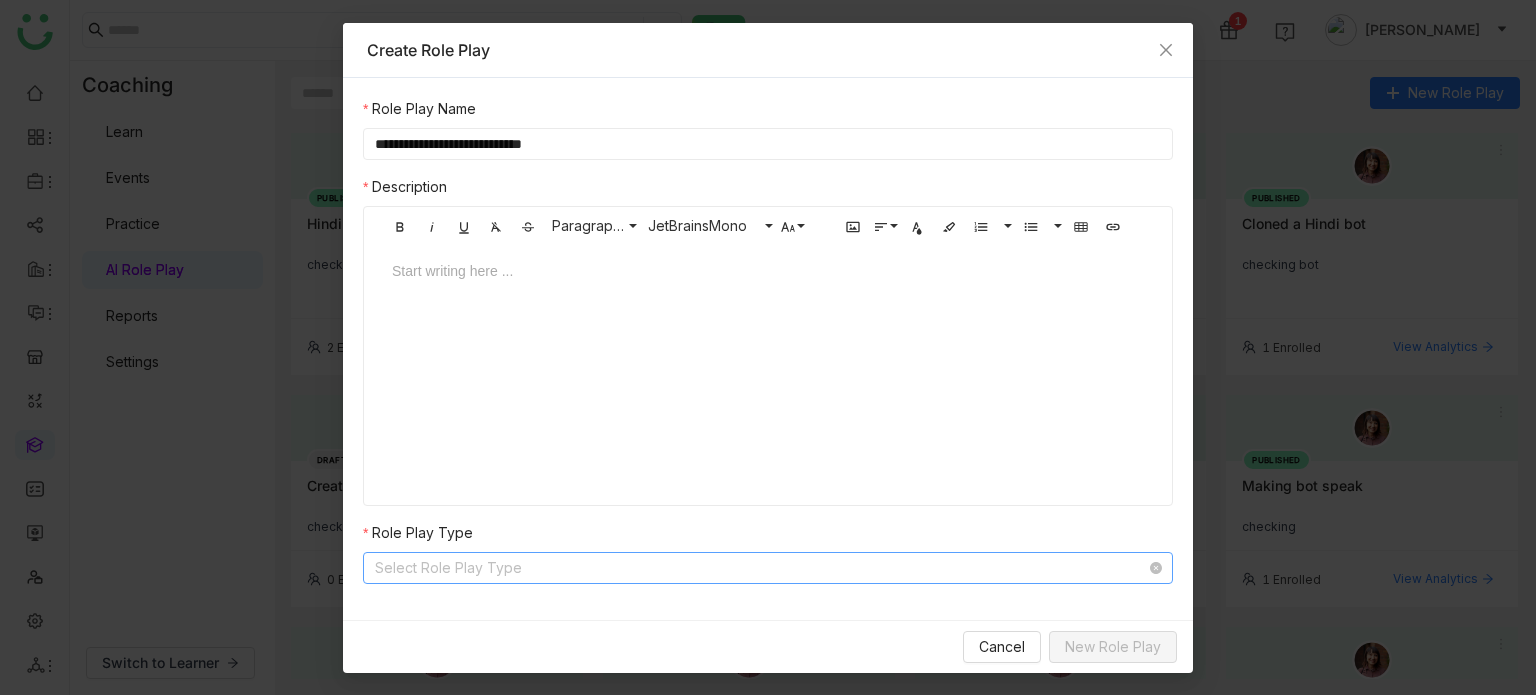 click 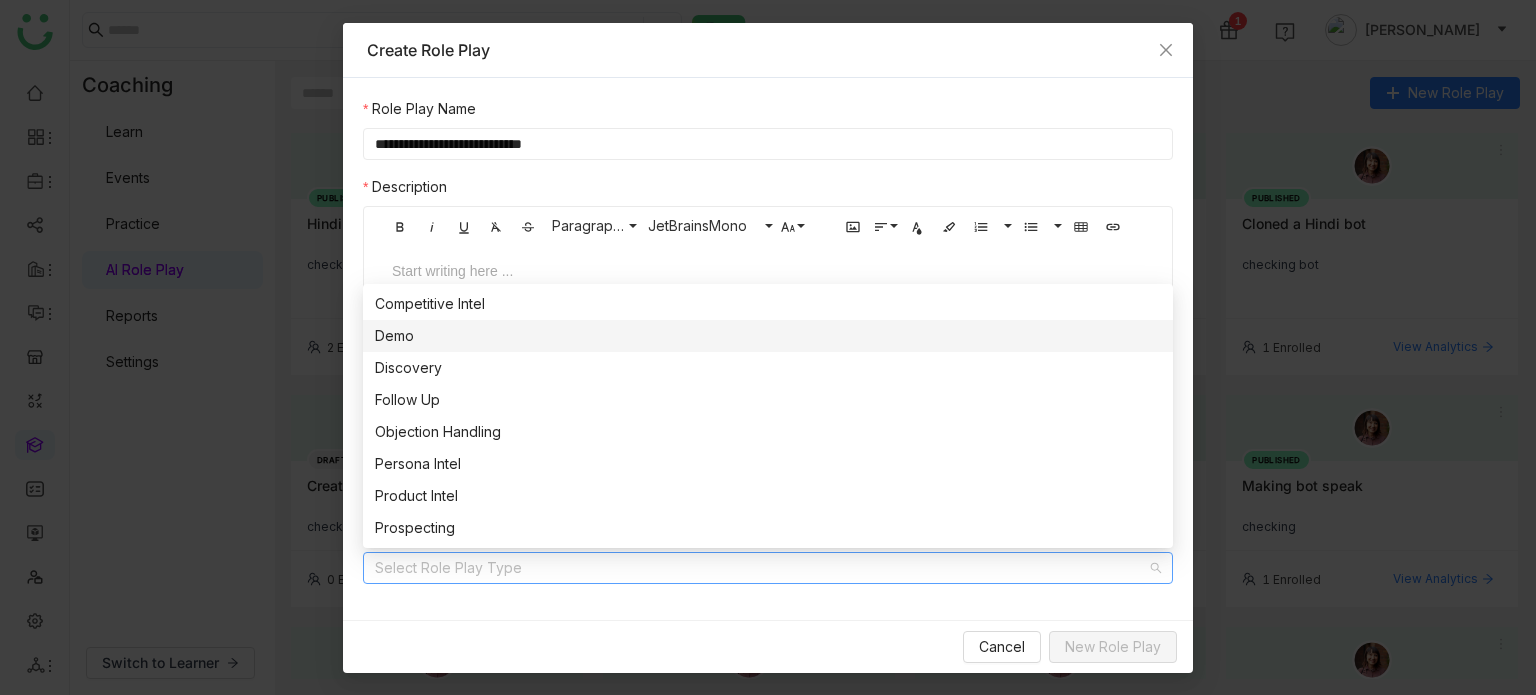 click on "Demo" at bounding box center [768, 336] 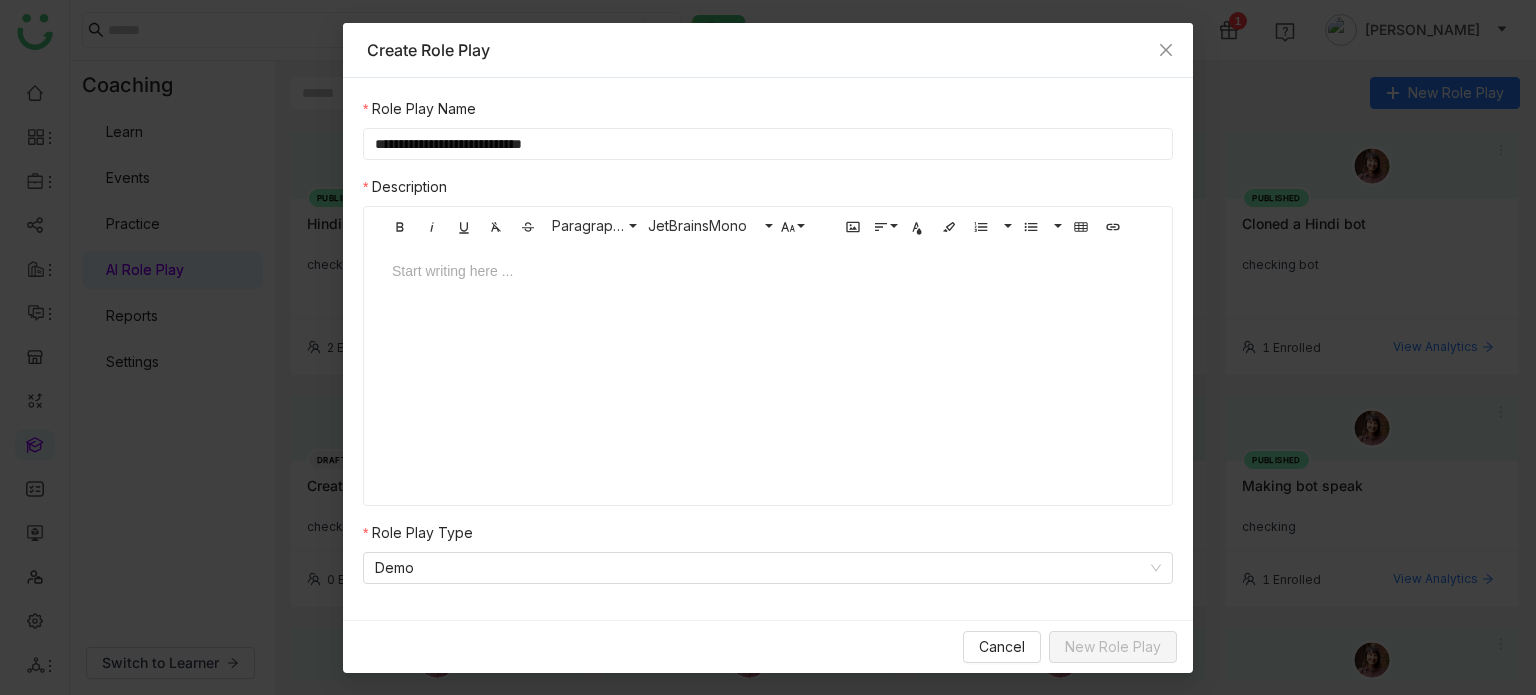 click 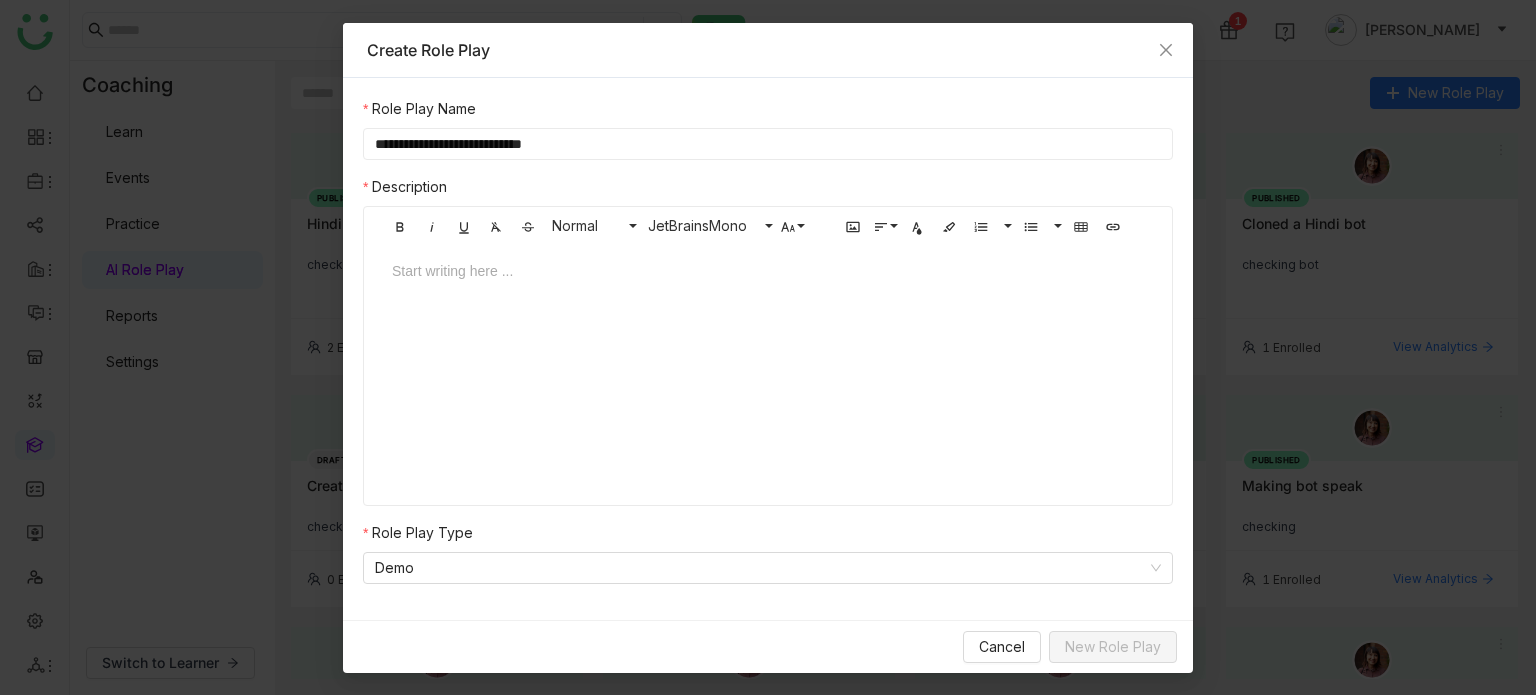 type 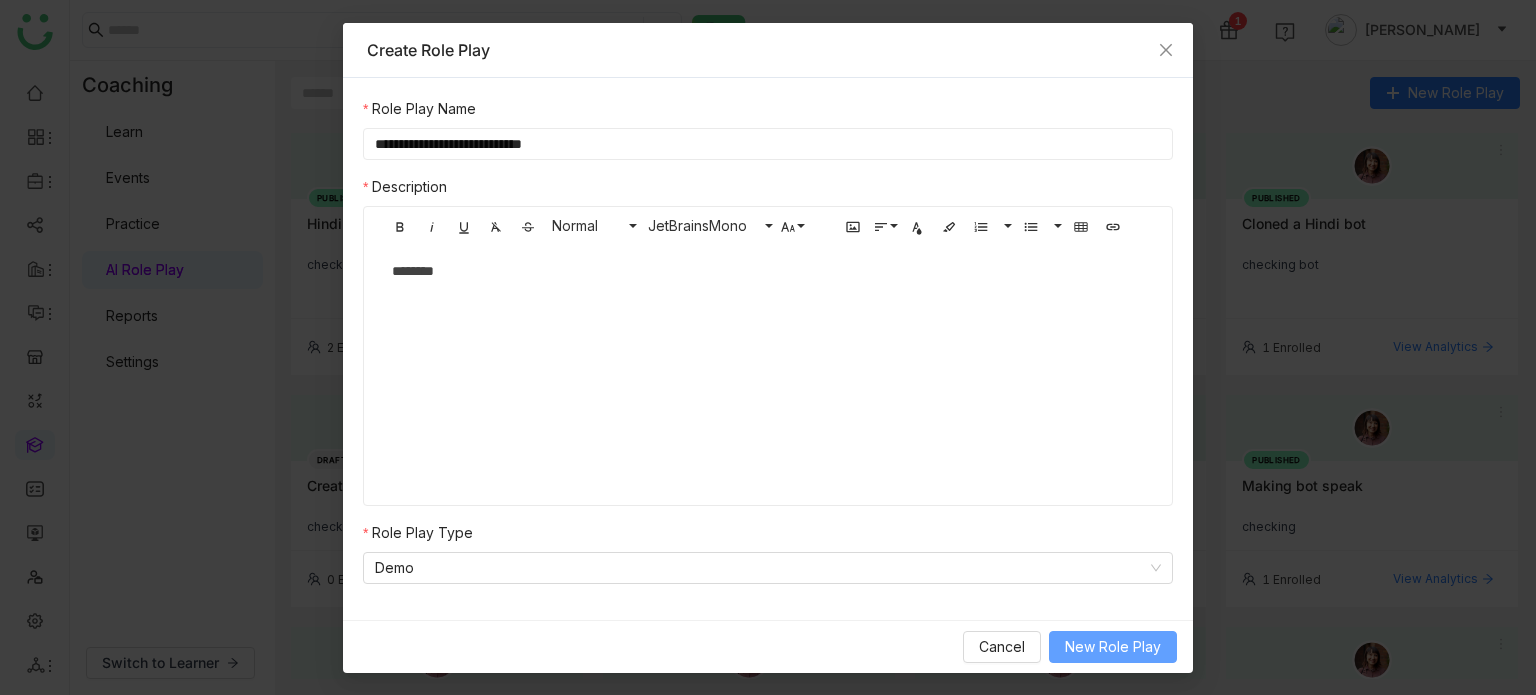 click on "New Role Play" at bounding box center [1113, 647] 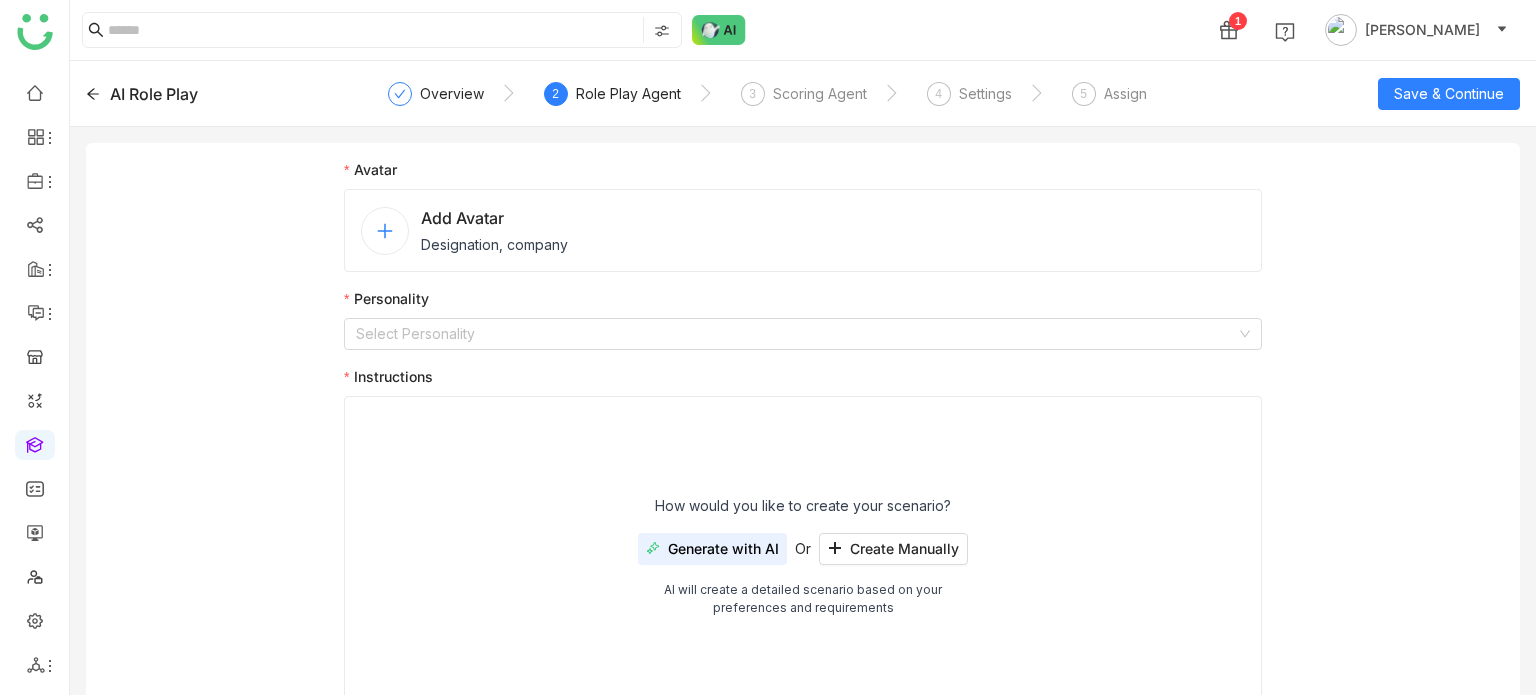 click on "Add Avatar Designation, company" 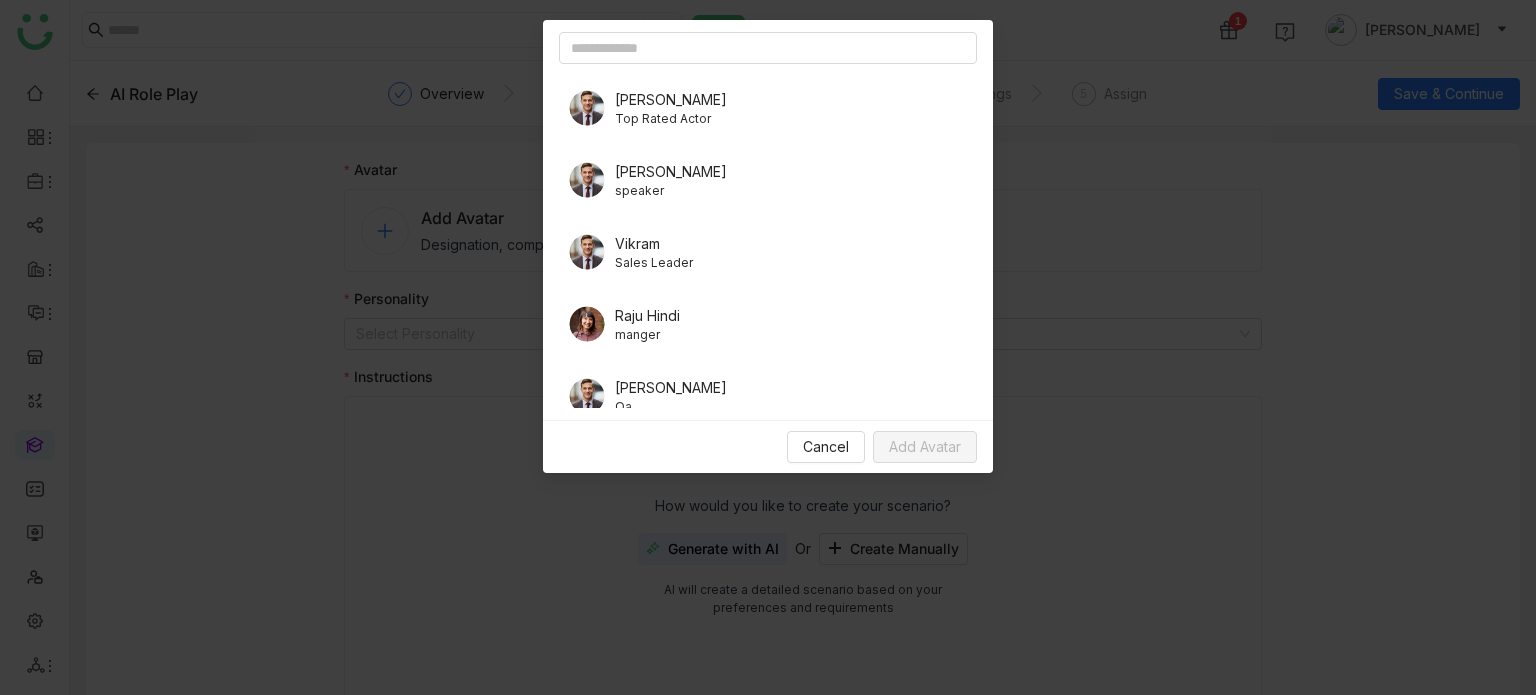 click on "[PERSON_NAME]" at bounding box center [671, 171] 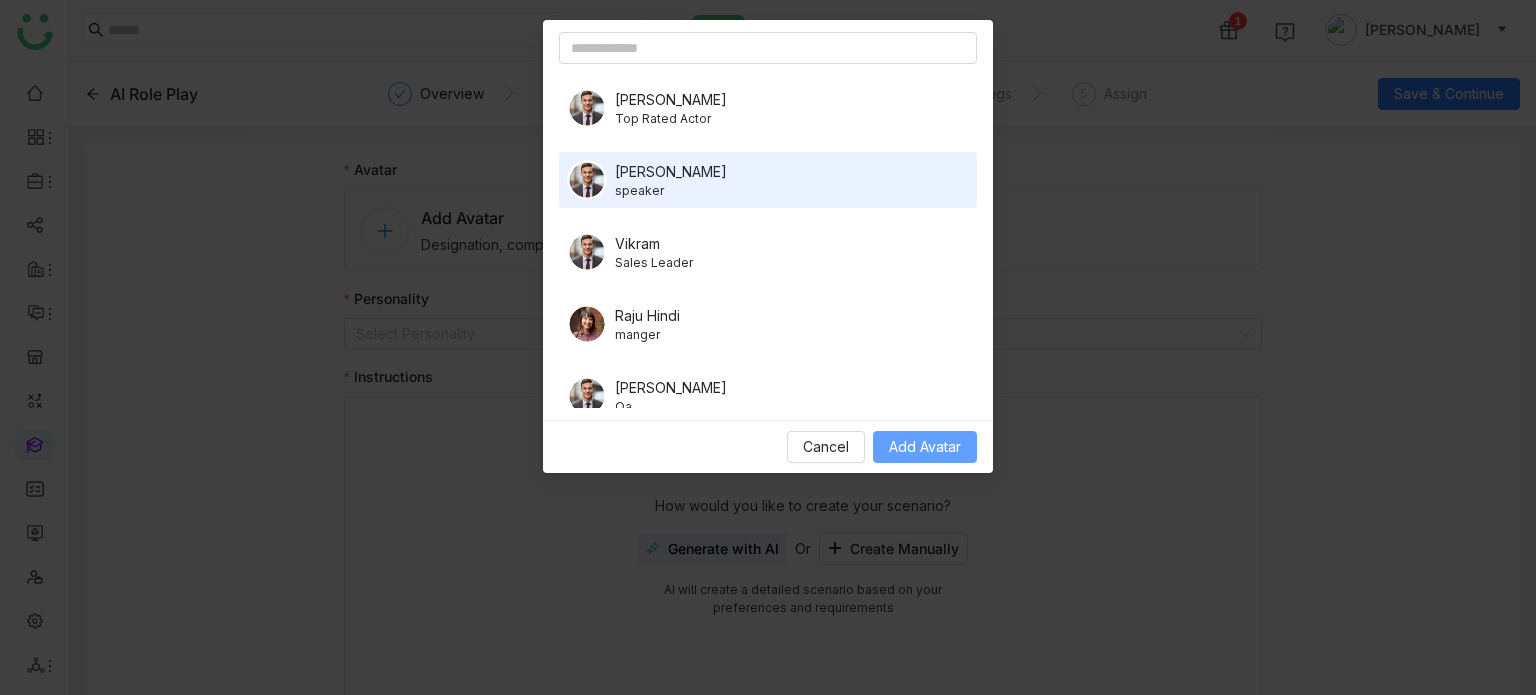 click on "Add Avatar" at bounding box center [925, 447] 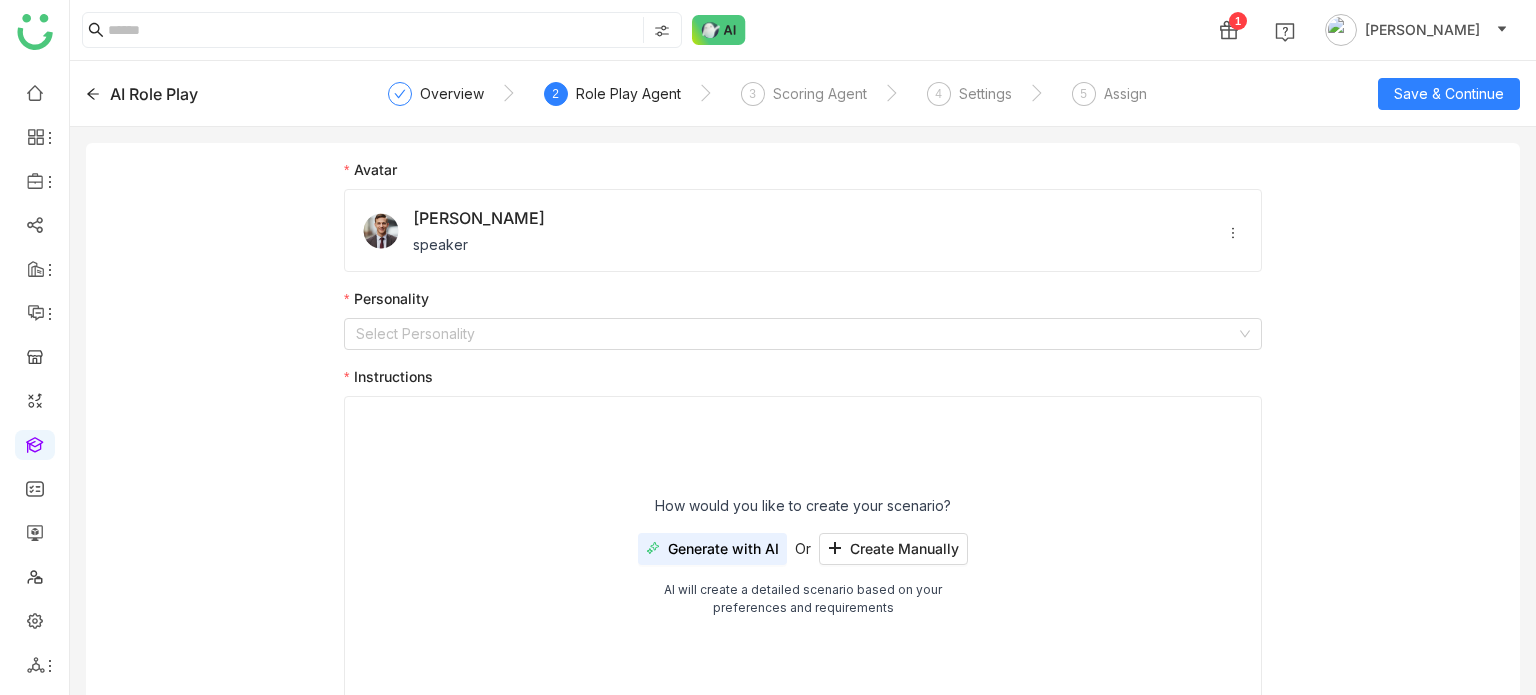 click on "Avatar Raj speaker Personality  Select Personality   Instructions  How would you like to create your scenario?
Generate with AI  Or Create Manually  AI will create a detailed scenario based on your   preferences and requirements
Generate with AI" 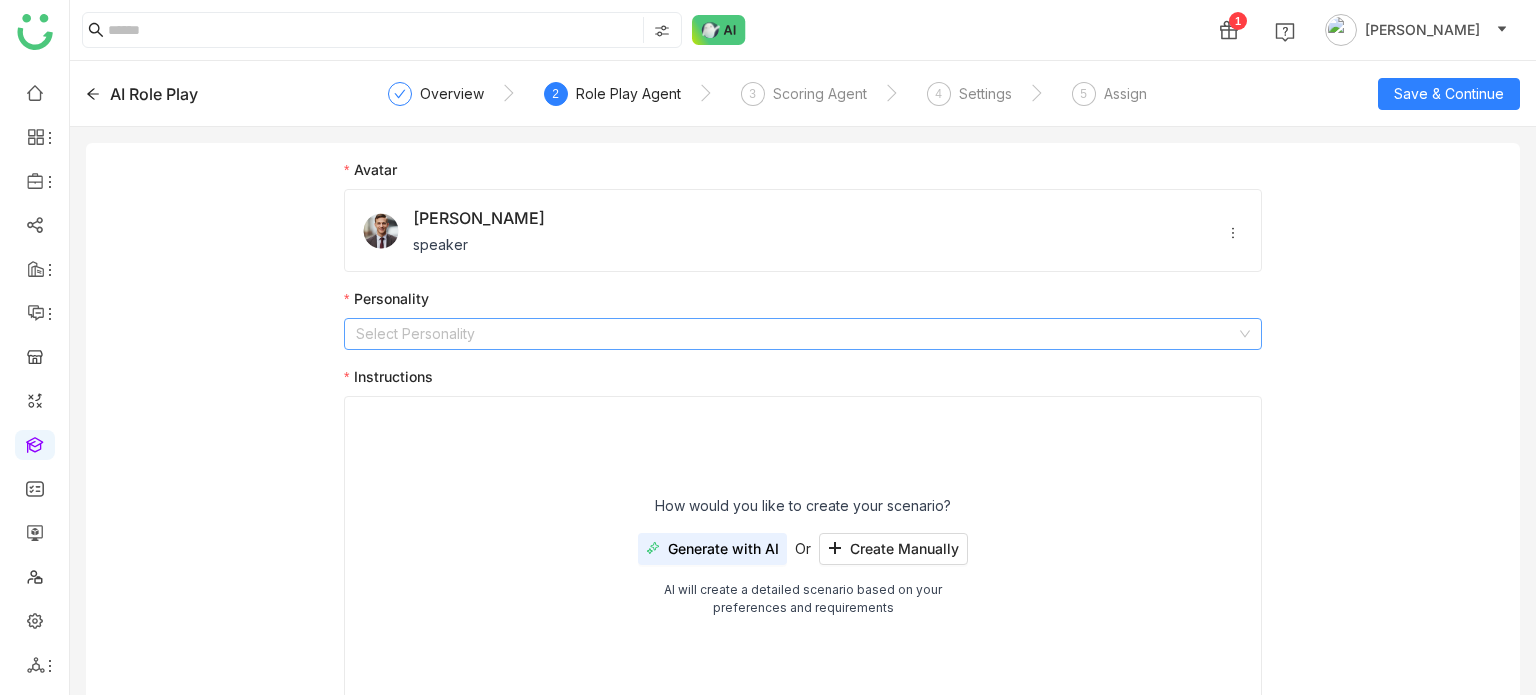 click 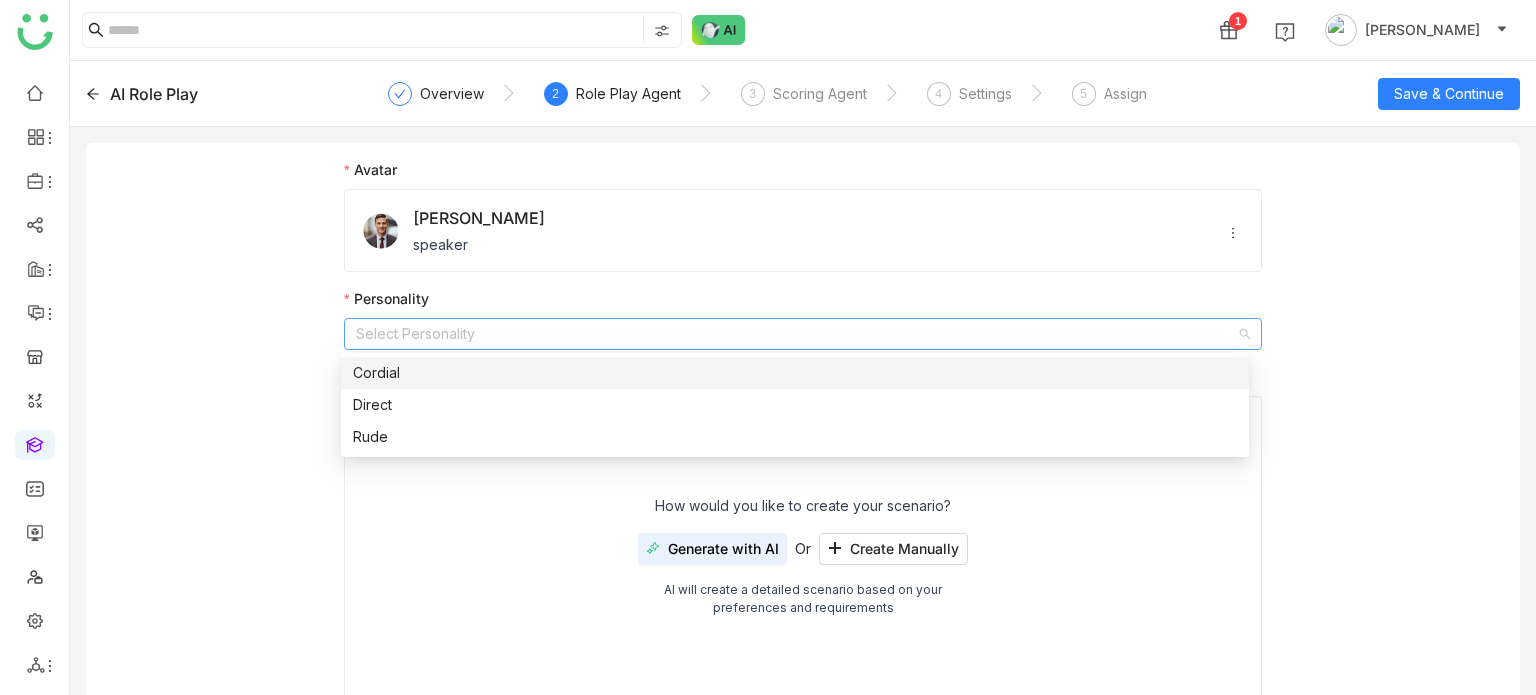 click on "Cordial" at bounding box center (795, 373) 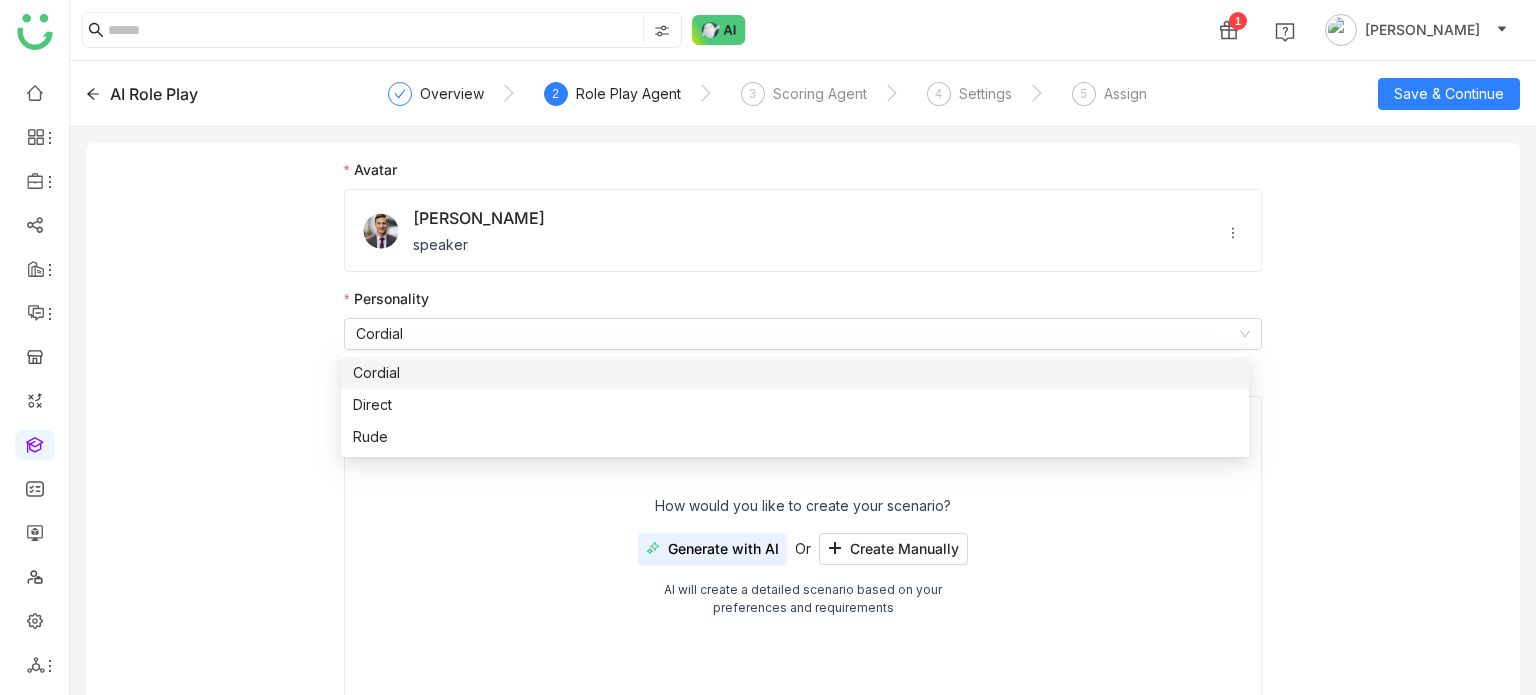 click on "Avatar Raj speaker Personality  Cordial   Instructions  How would you like to create your scenario?
Generate with AI  Or Create Manually  AI will create a detailed scenario based on your   preferences and requirements
Generate with AI" 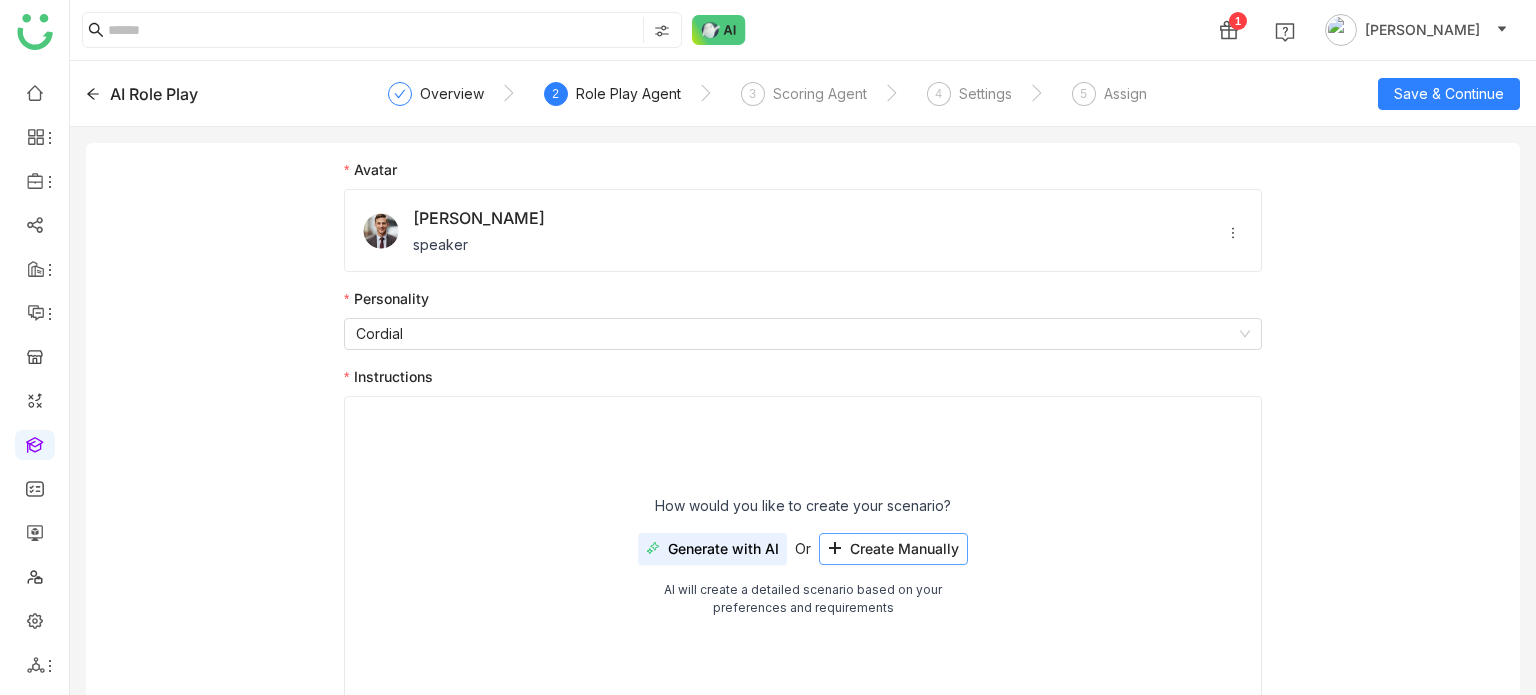 click on "Create Manually" 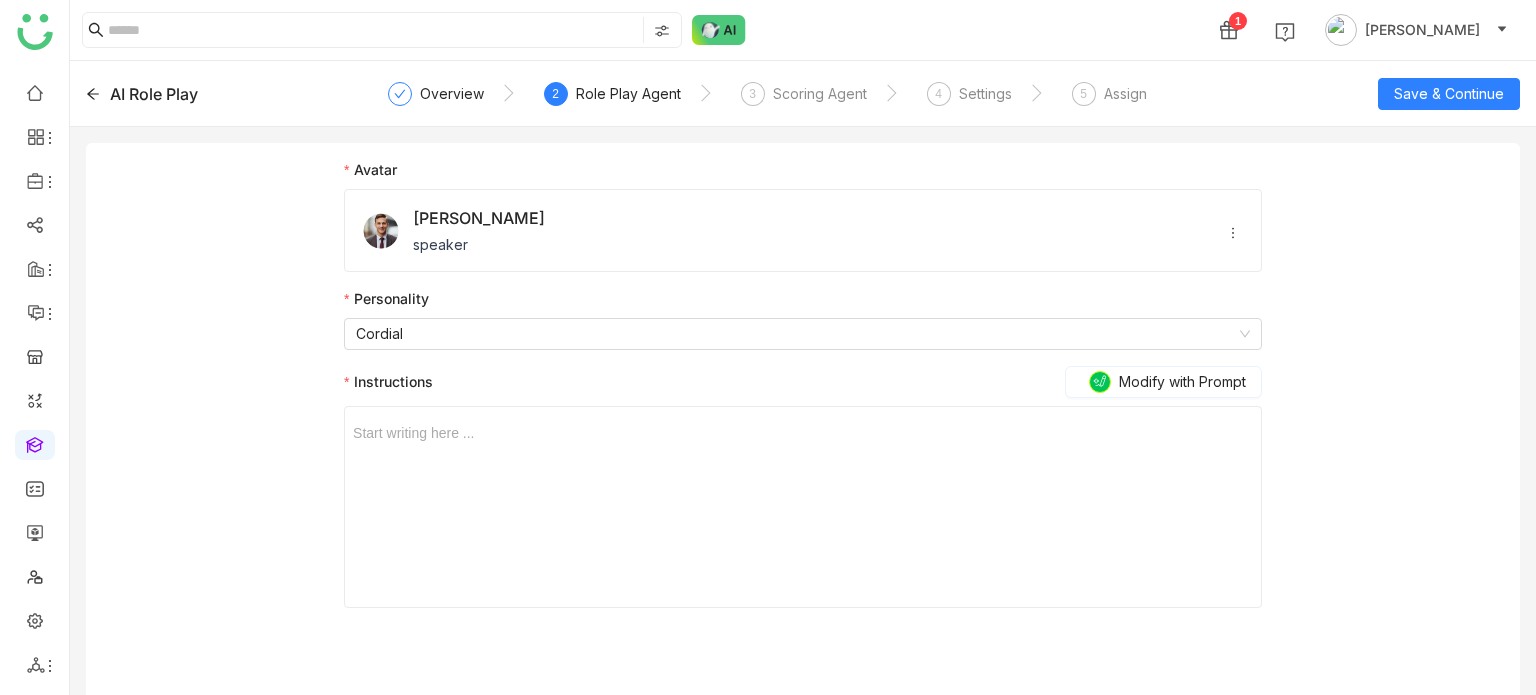 click 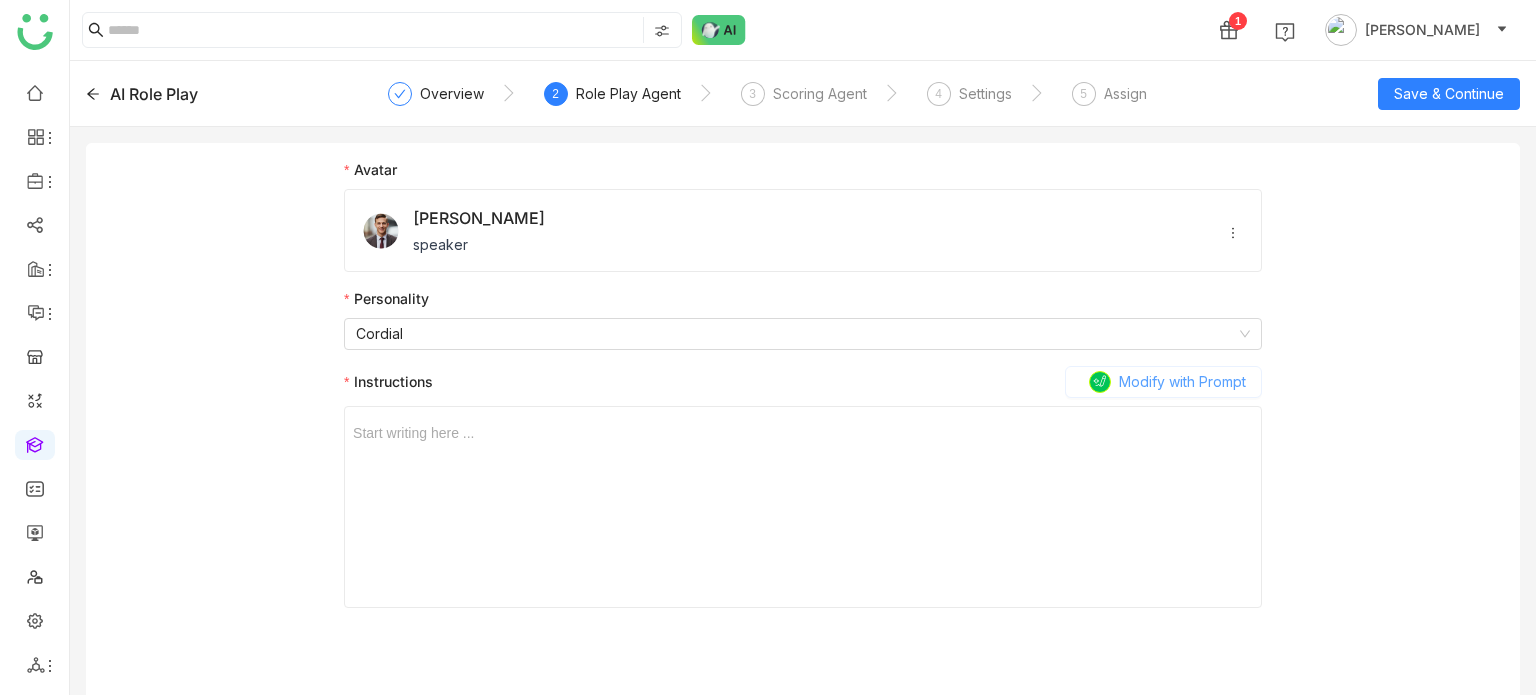 click on "Modify with Prompt" 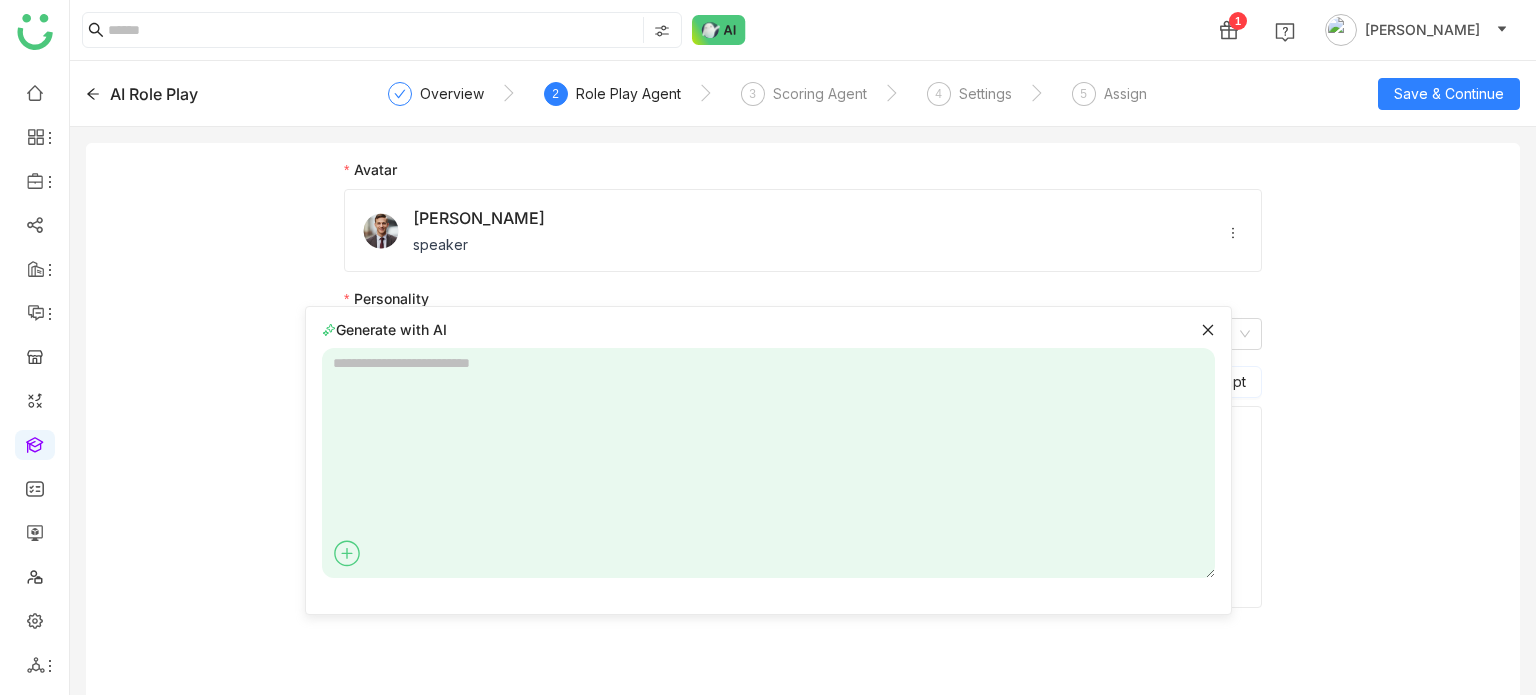 click 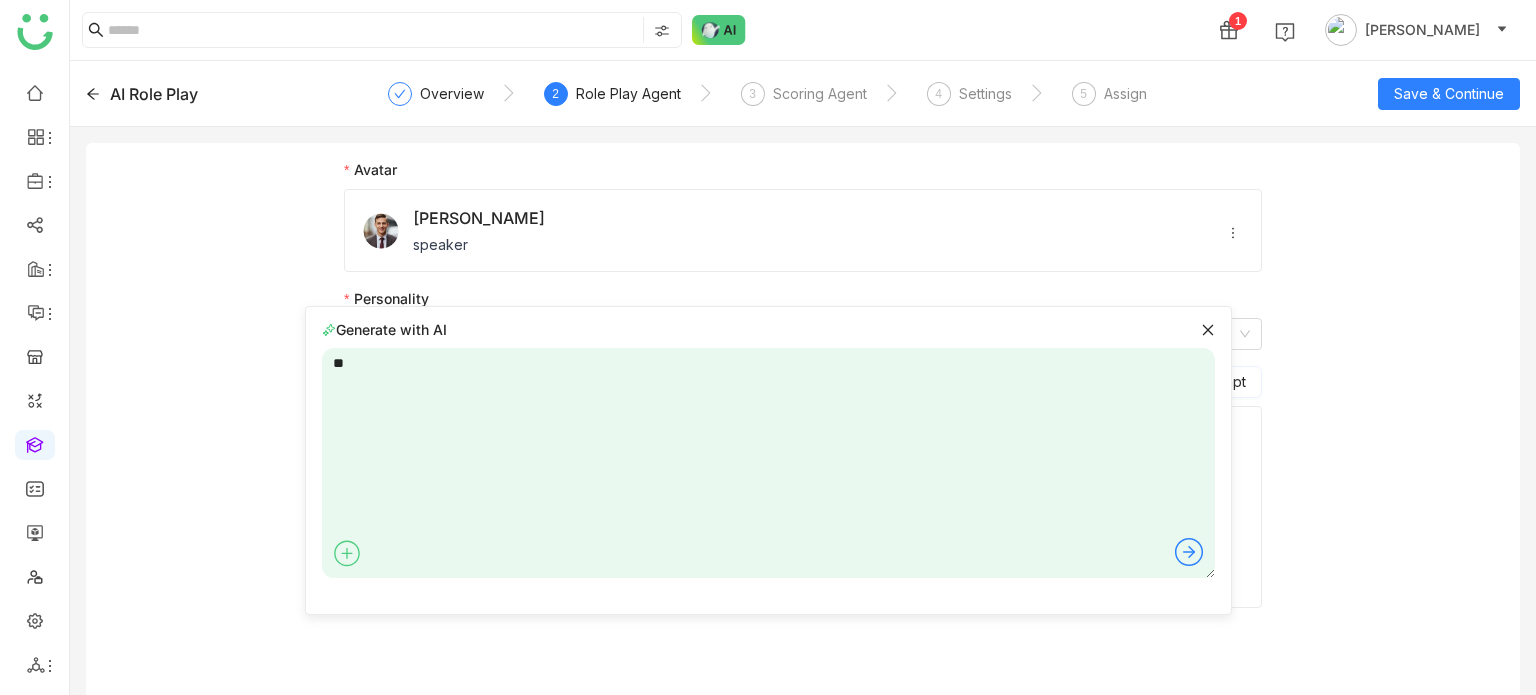 type on "*" 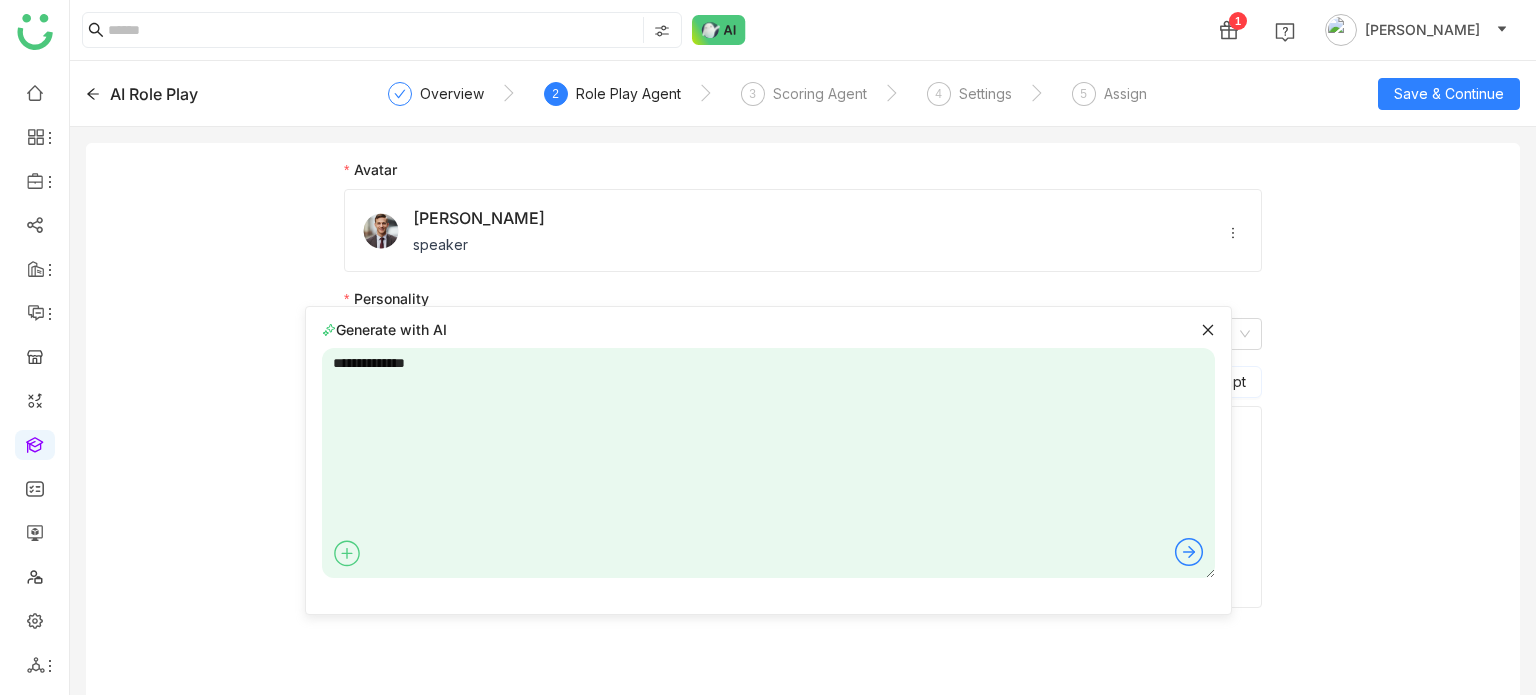 type on "**********" 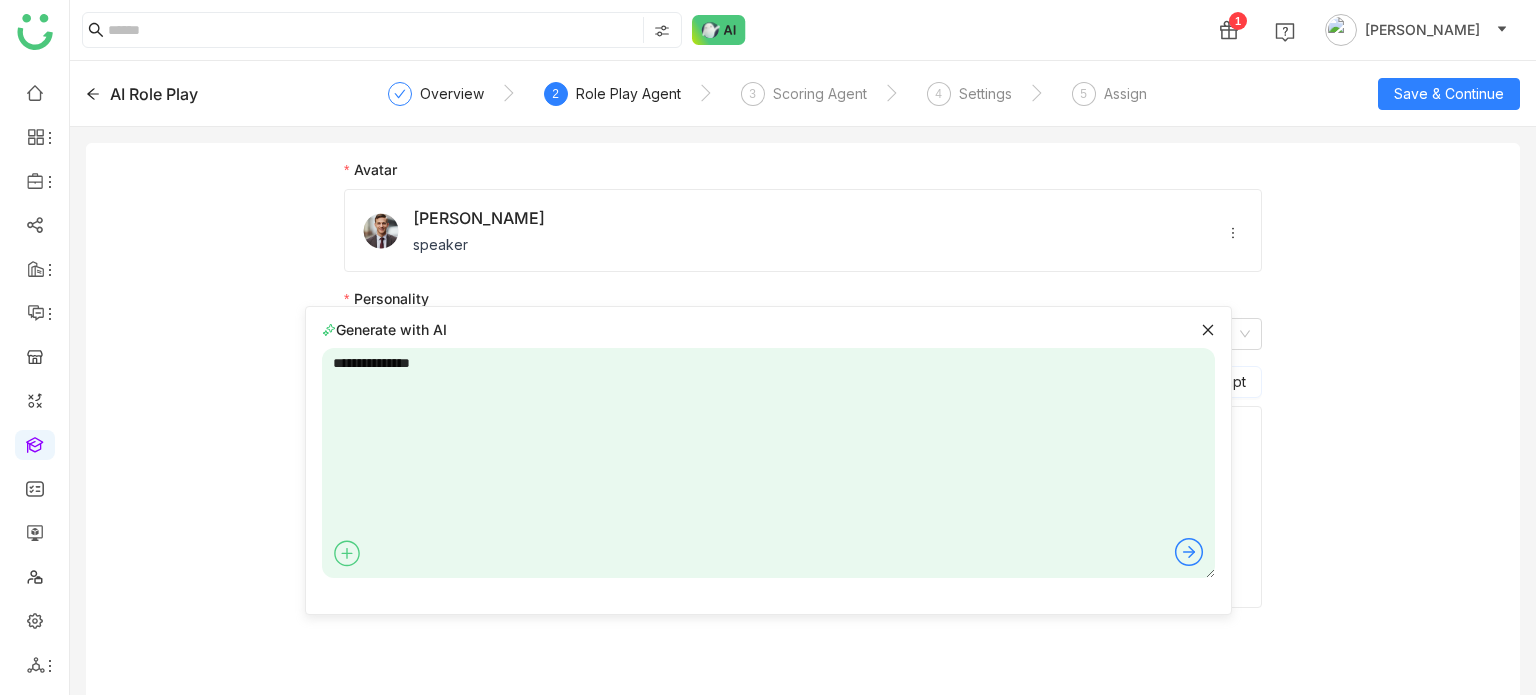 type 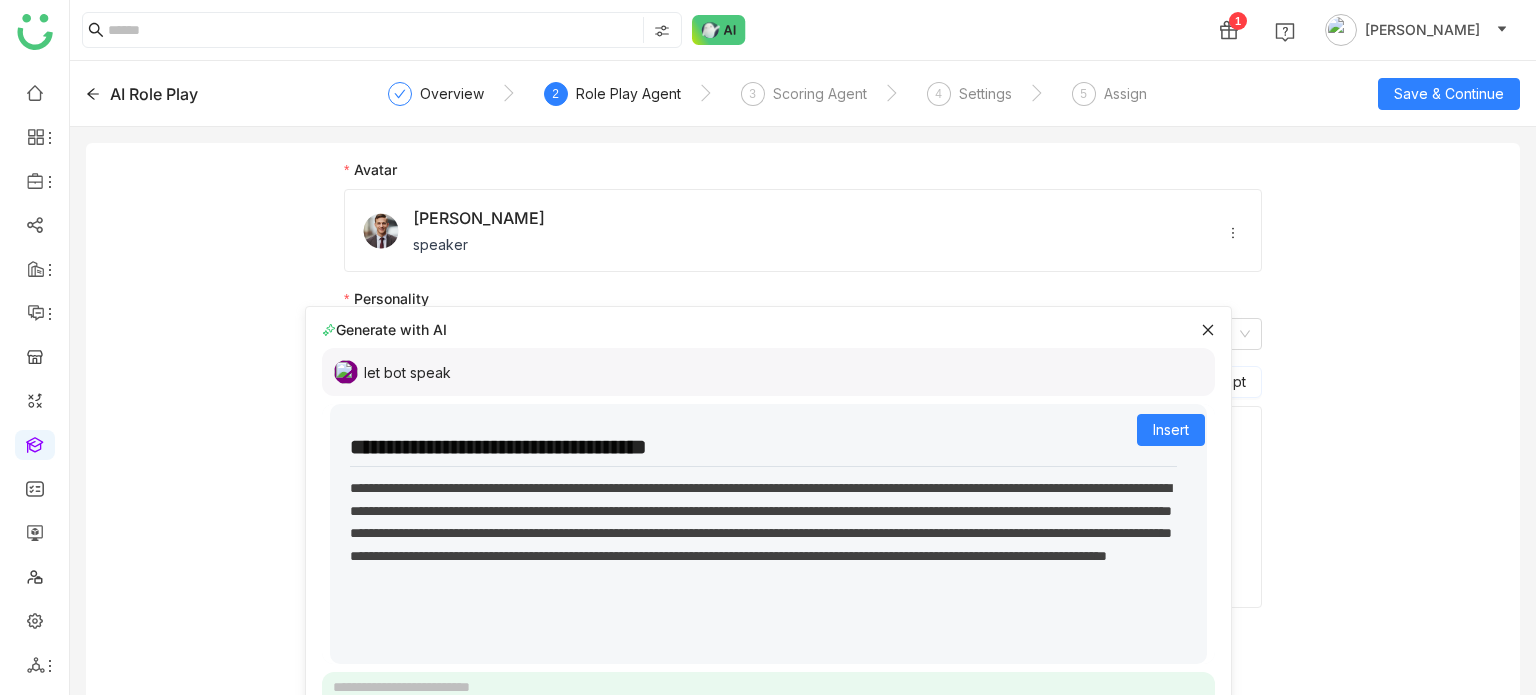 click 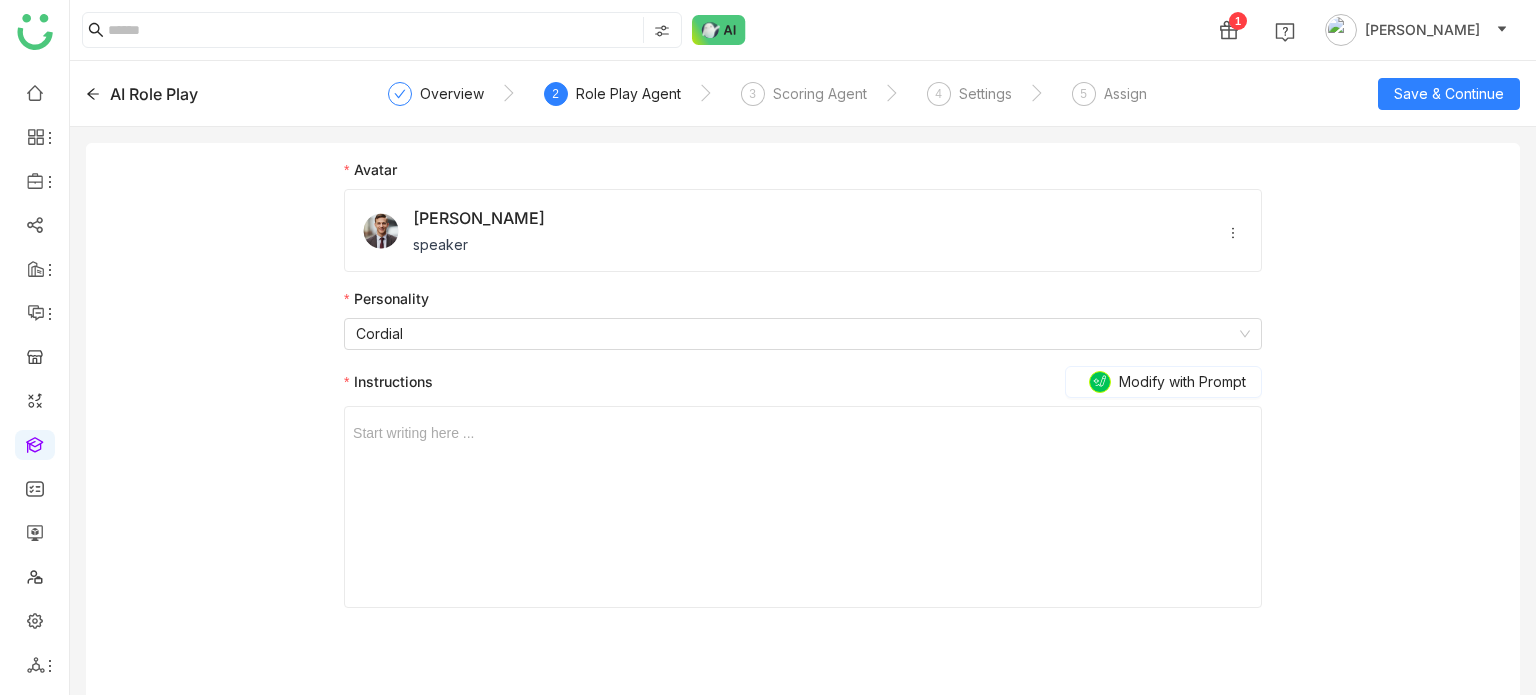 click on "AI Role Play" 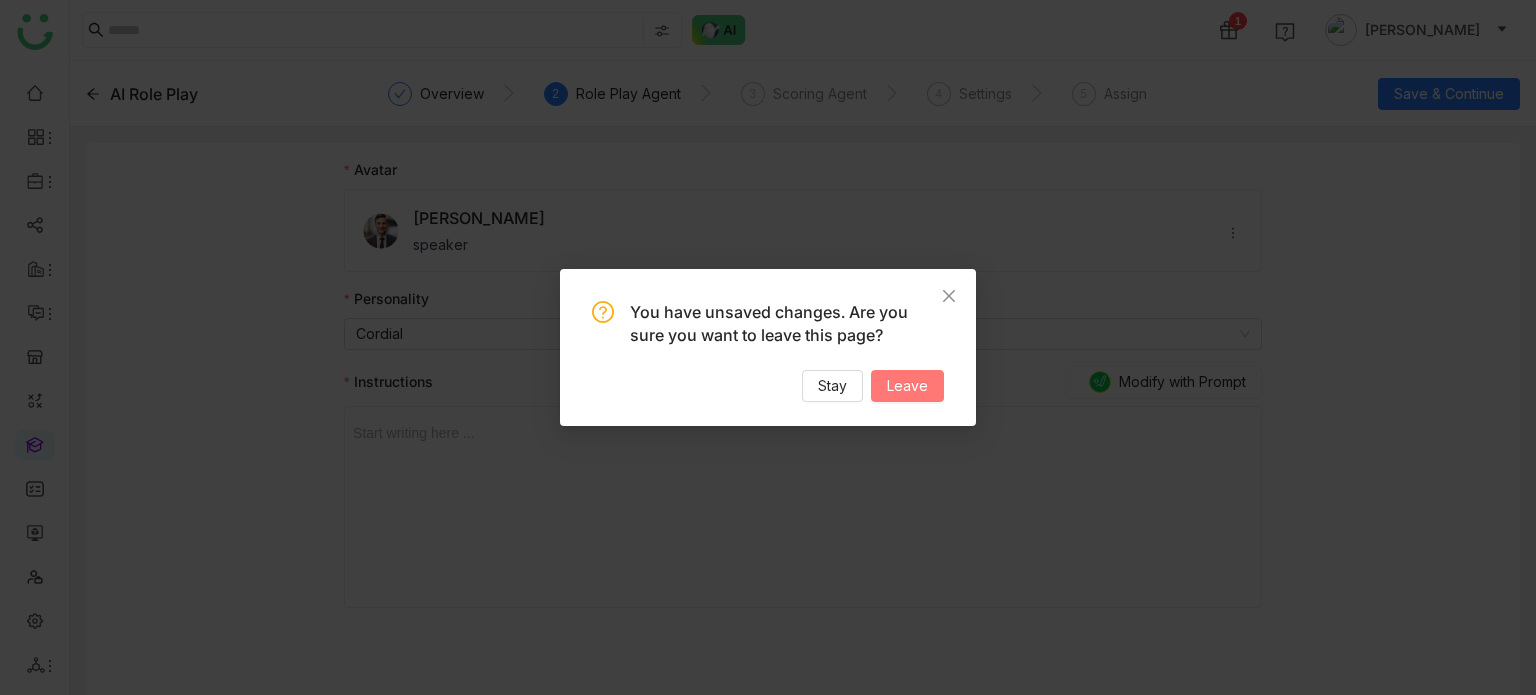 click on "Leave" at bounding box center (907, 386) 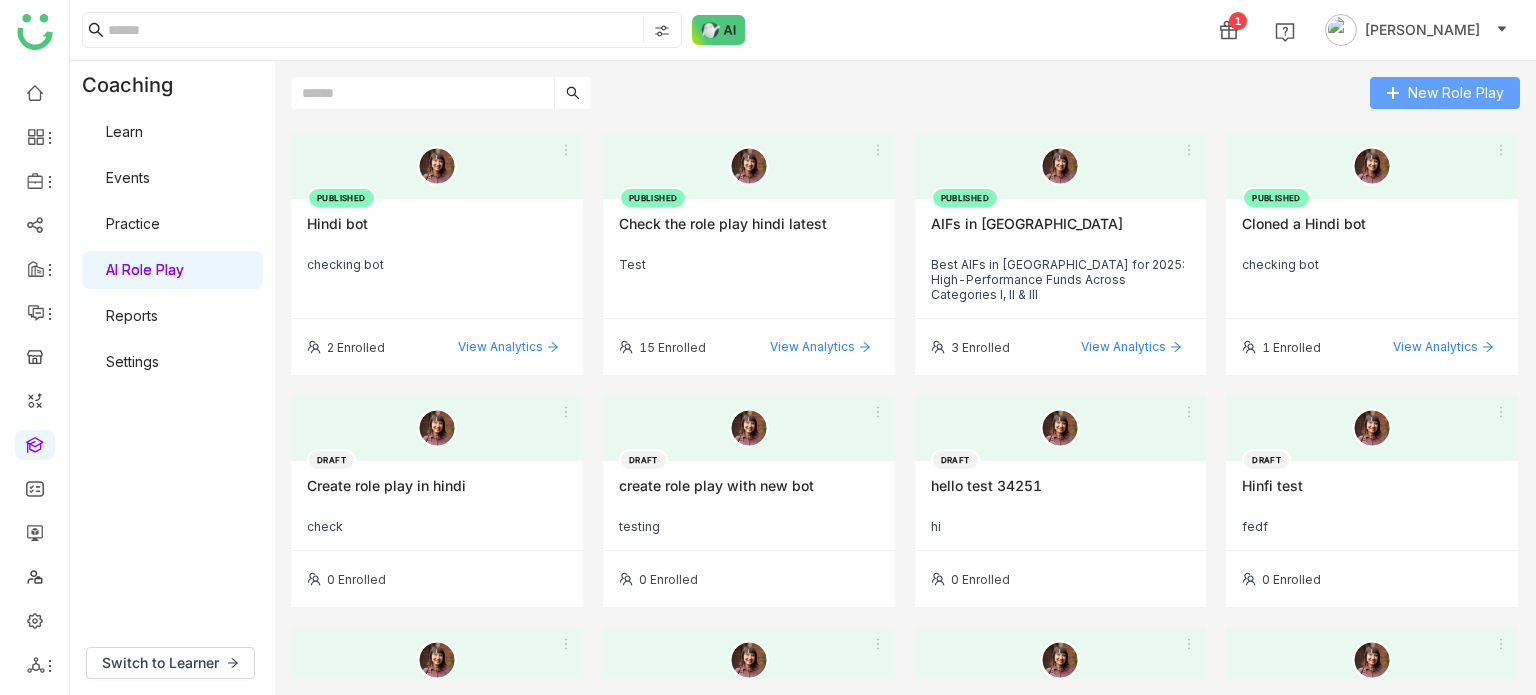 click on "New Role Play" 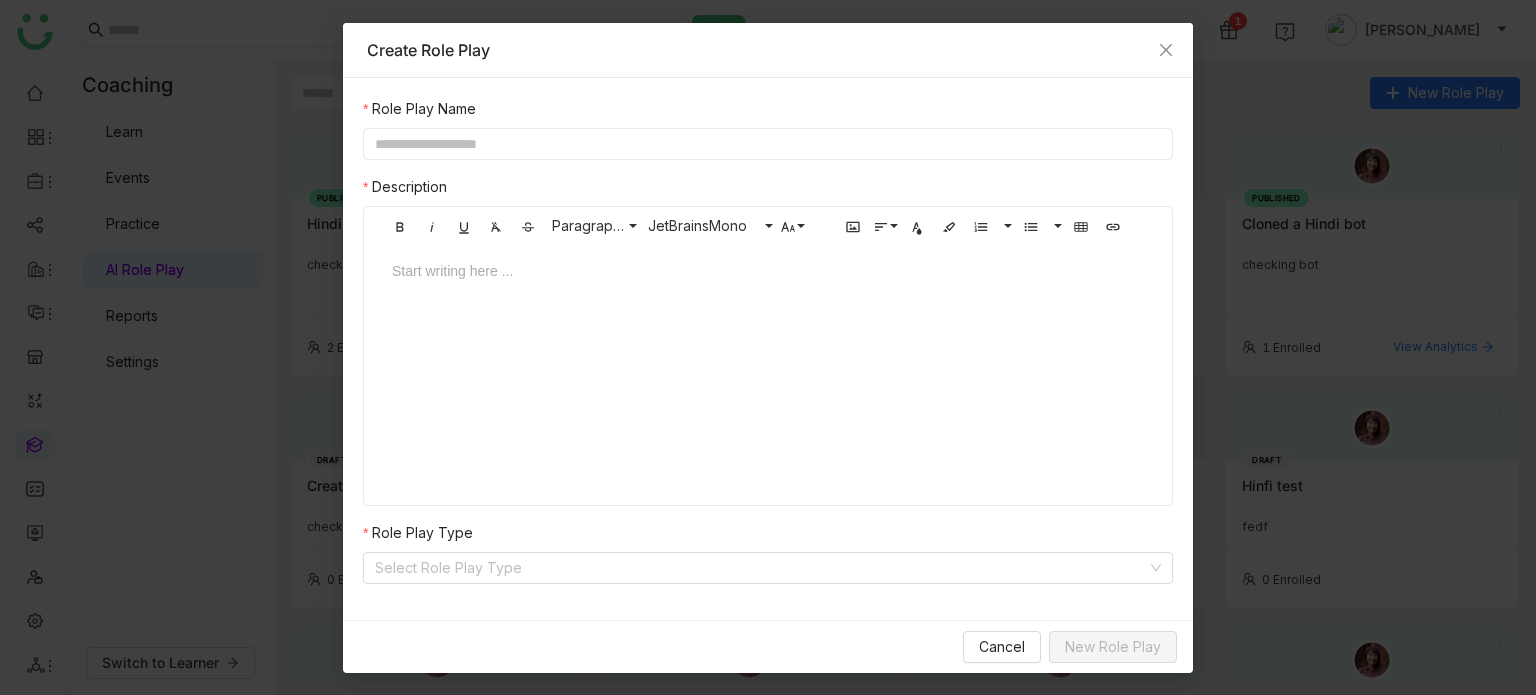 click on "Role Play Name" at bounding box center [768, 113] 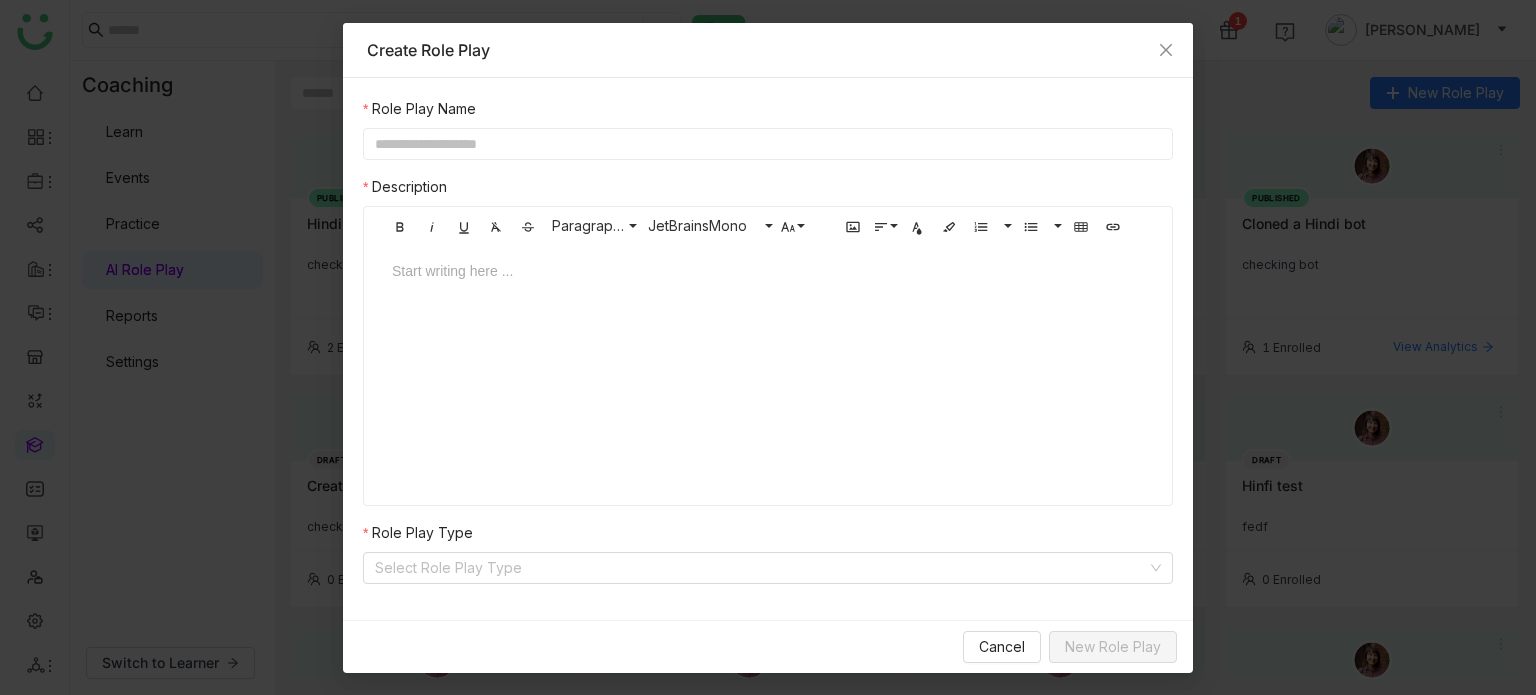click 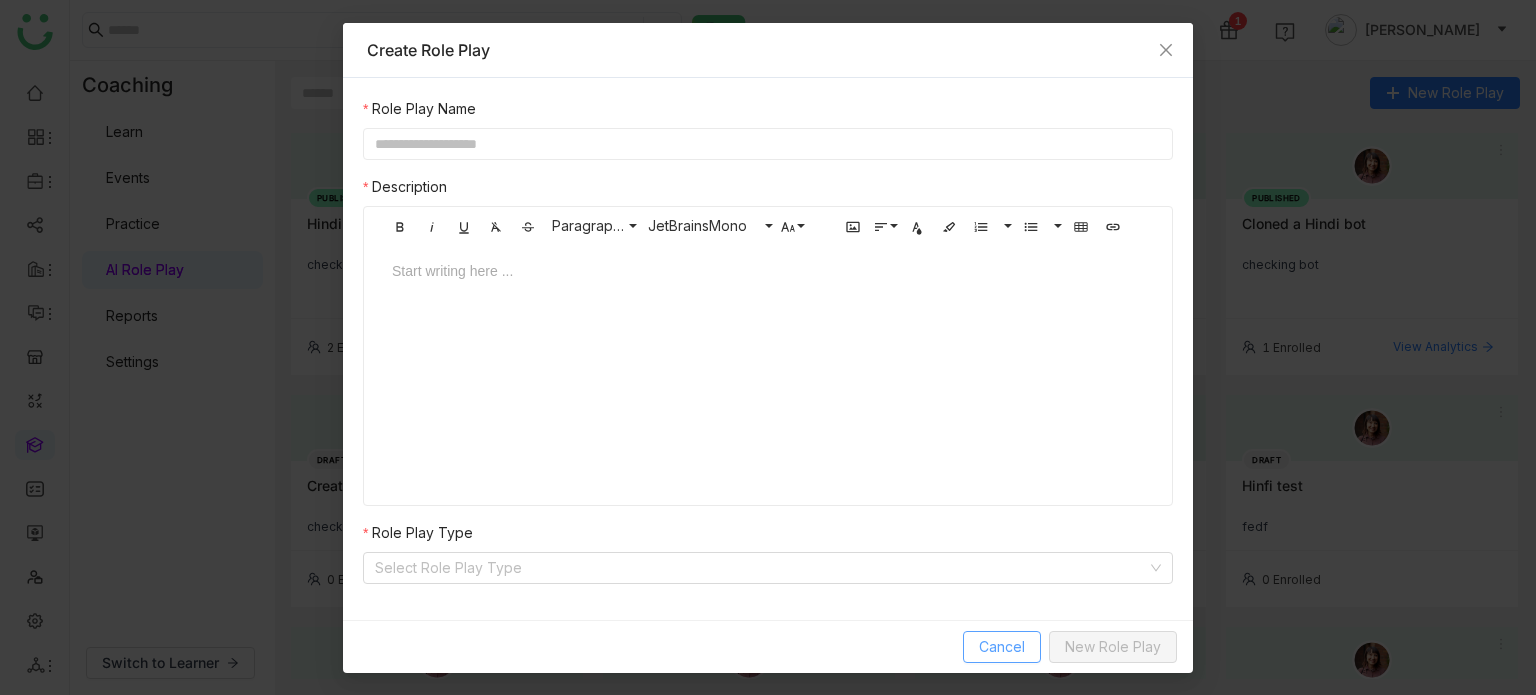 click on "Cancel" at bounding box center [1002, 647] 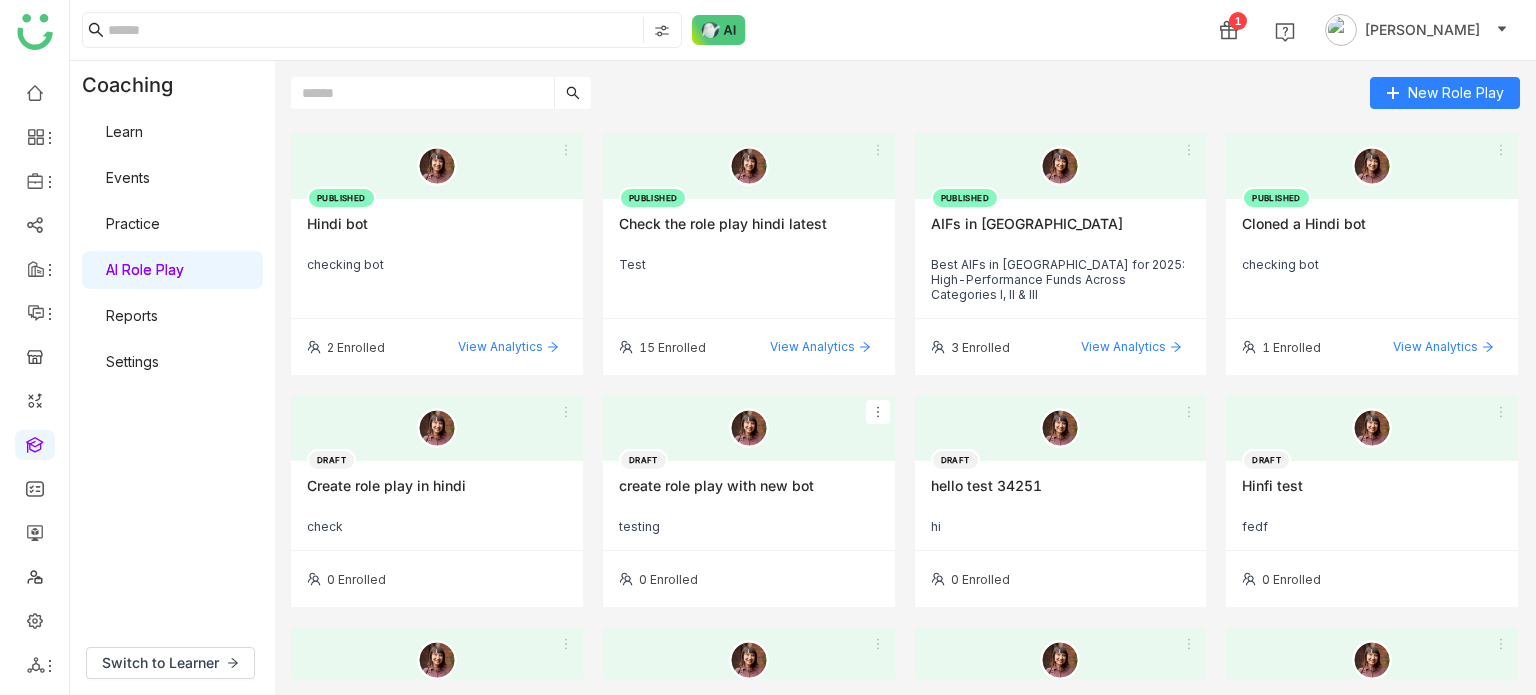 click 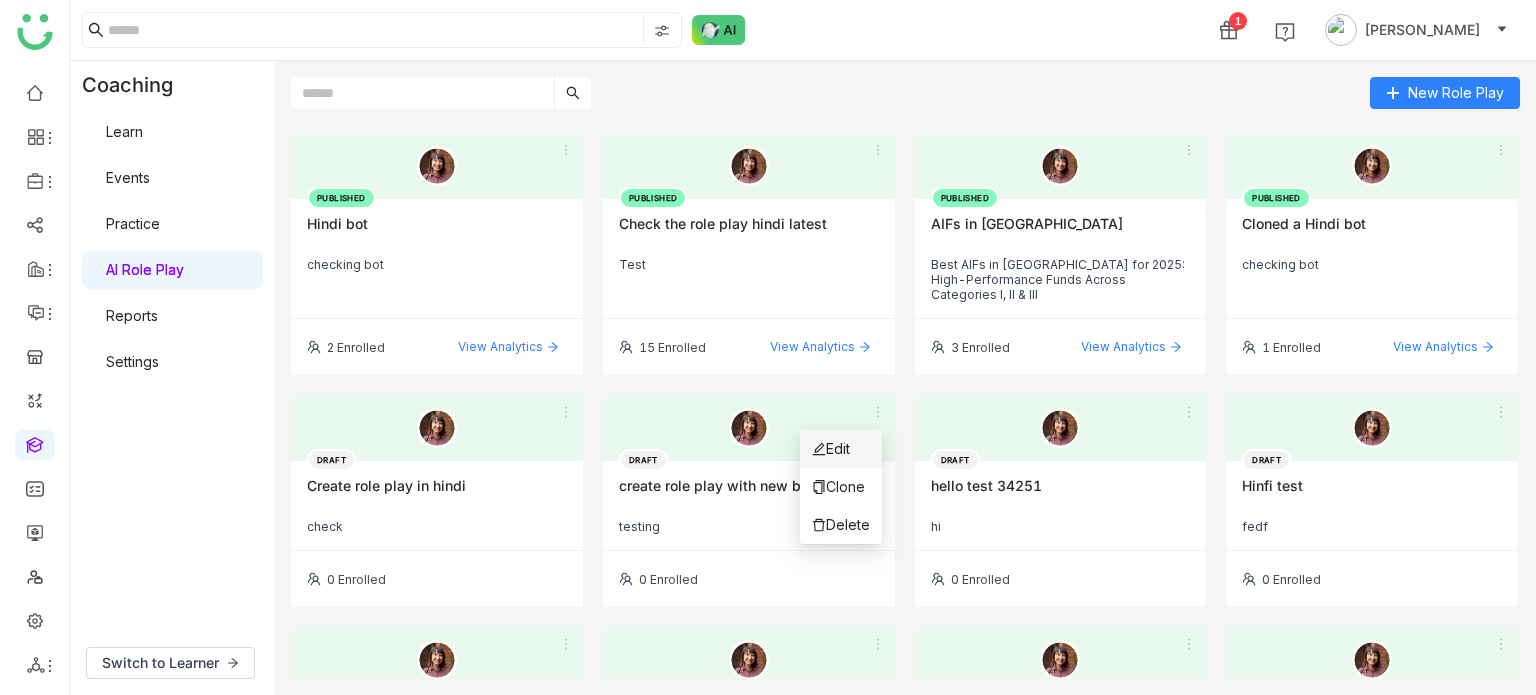 click on "Edit" at bounding box center (841, 449) 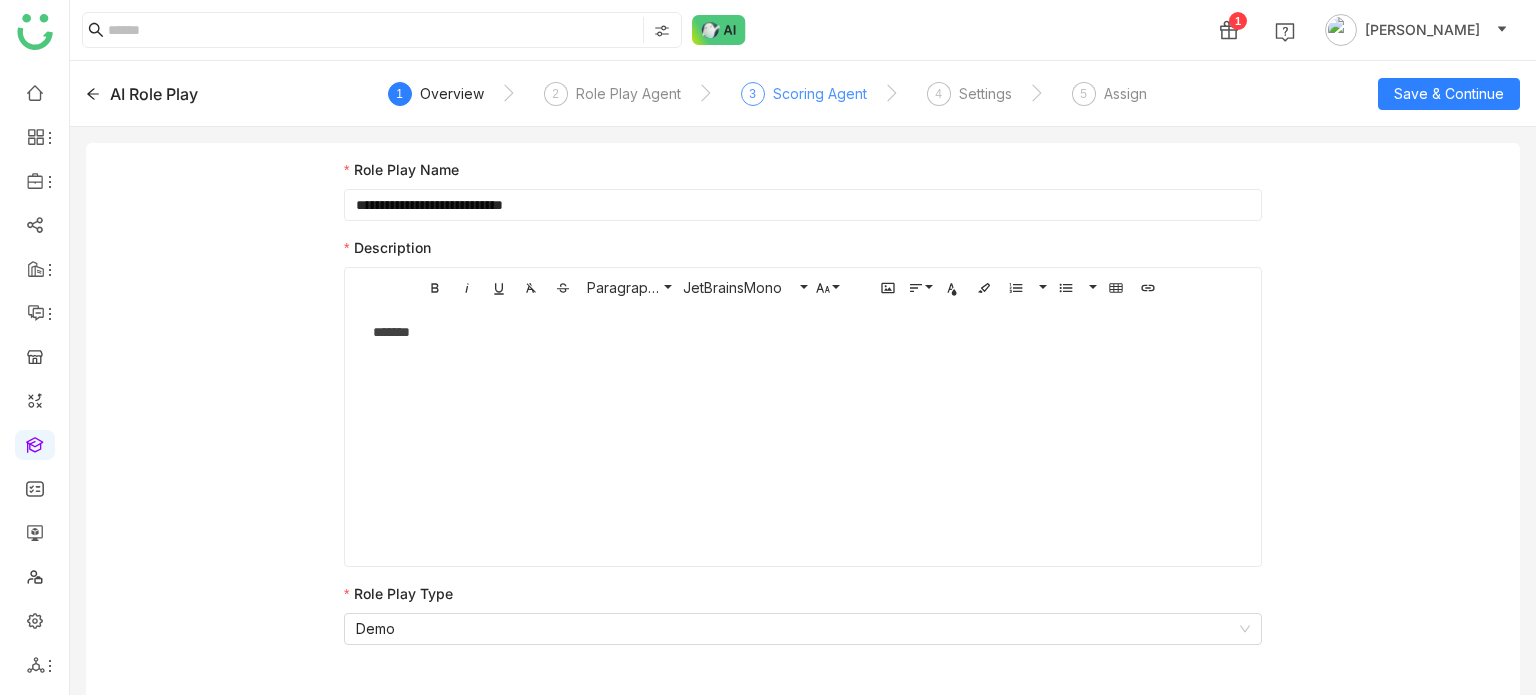 click on "Scoring Agent" 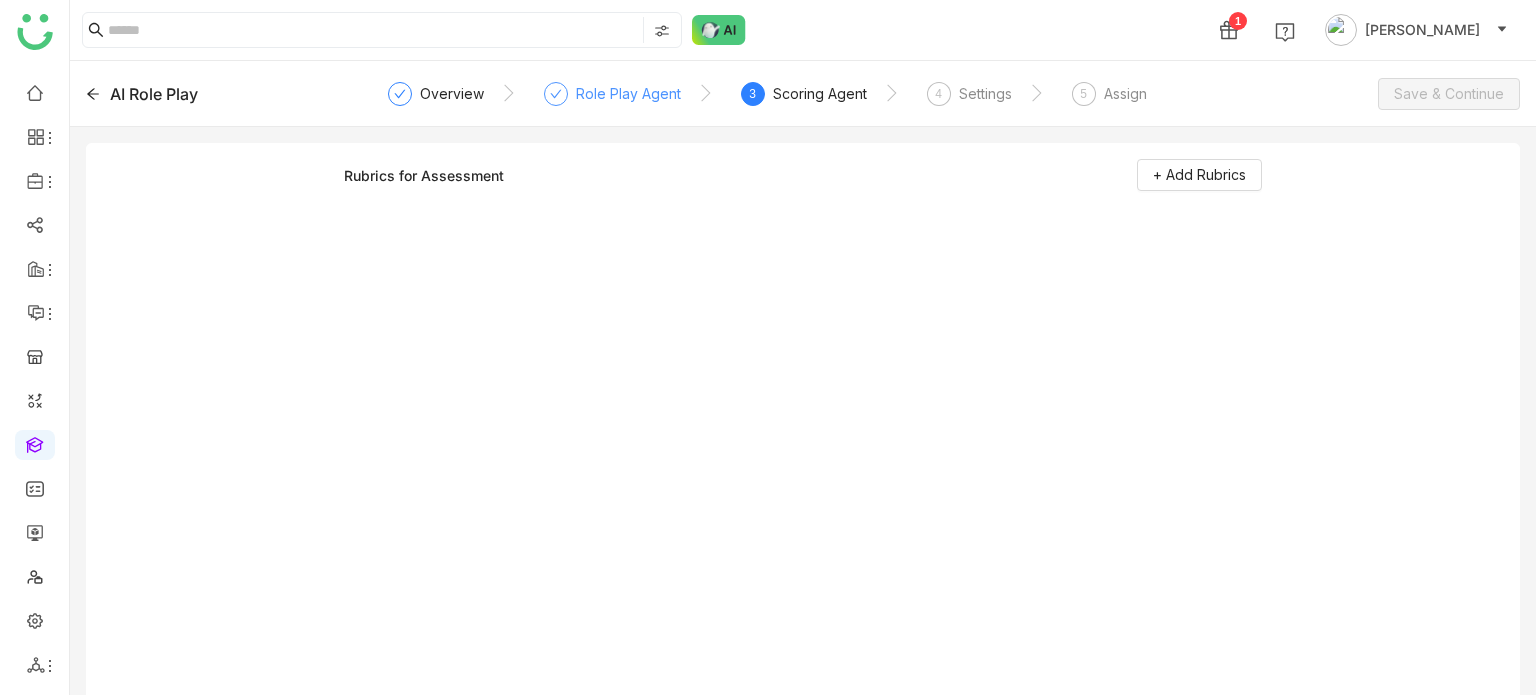 click on "Role Play Agent" 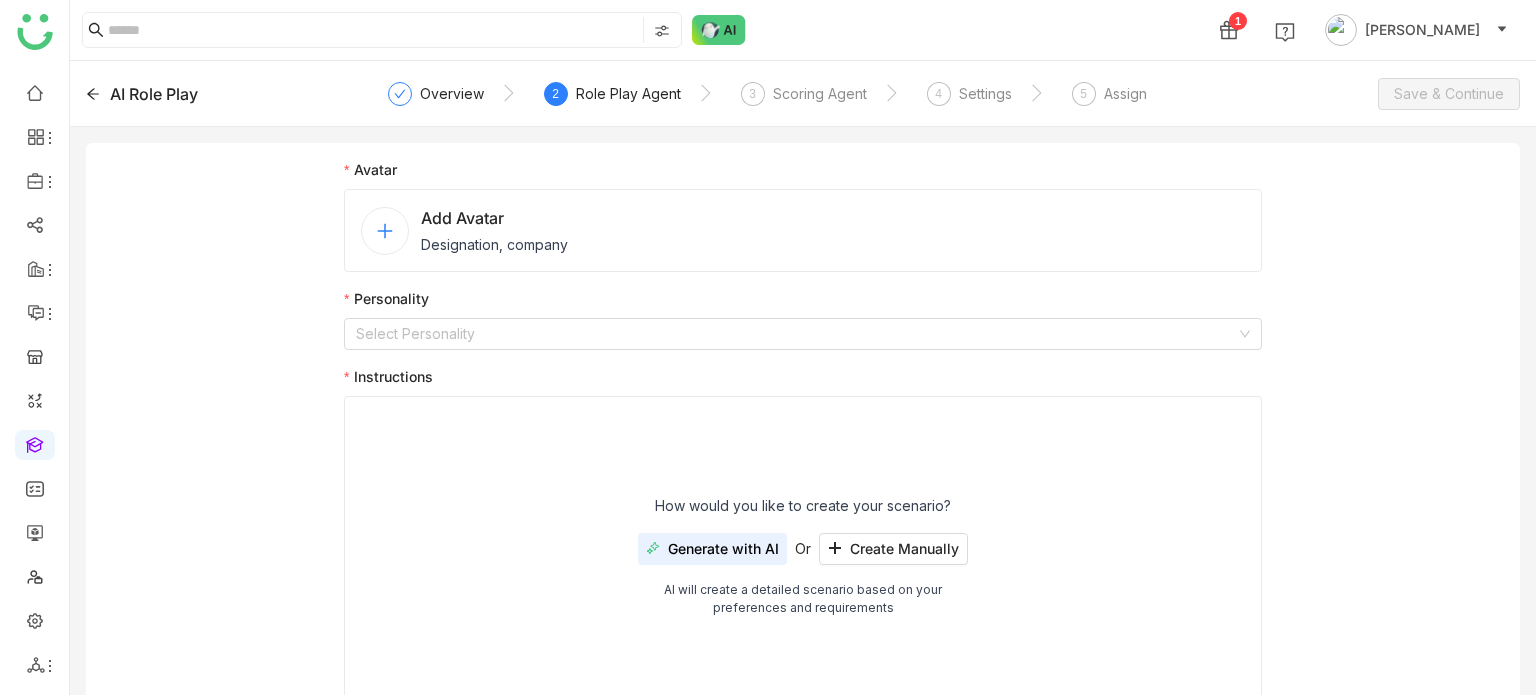 click on "Add Avatar" 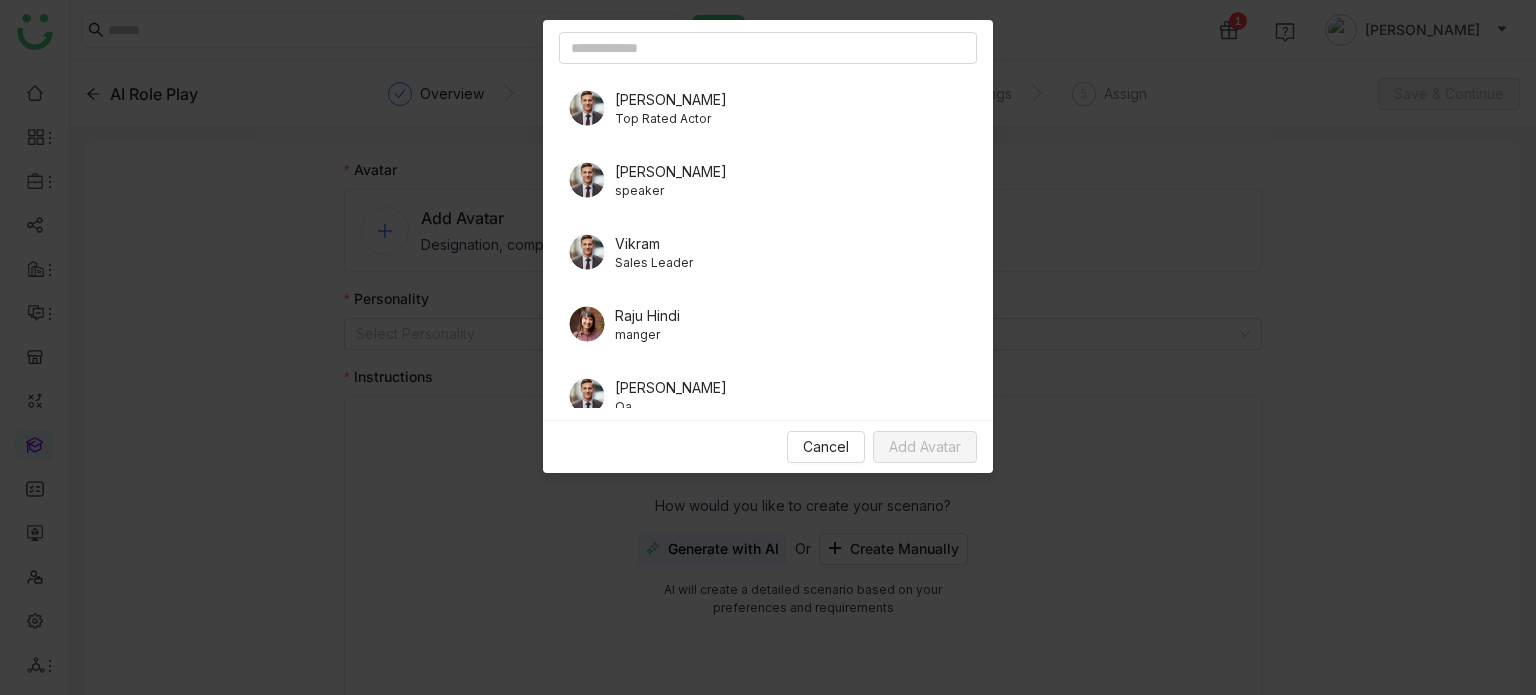 click on "Top Rated Actor" at bounding box center [671, 119] 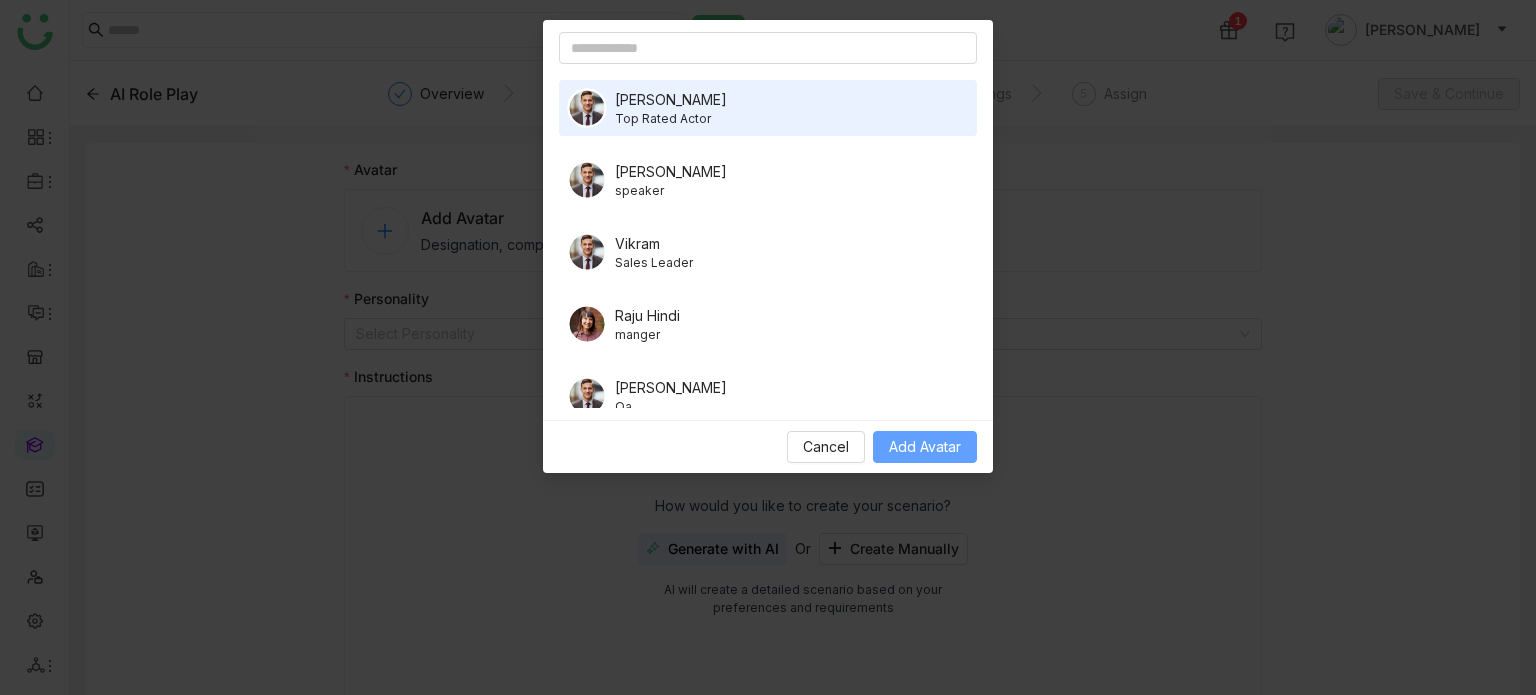 click on "Add Avatar" at bounding box center (925, 447) 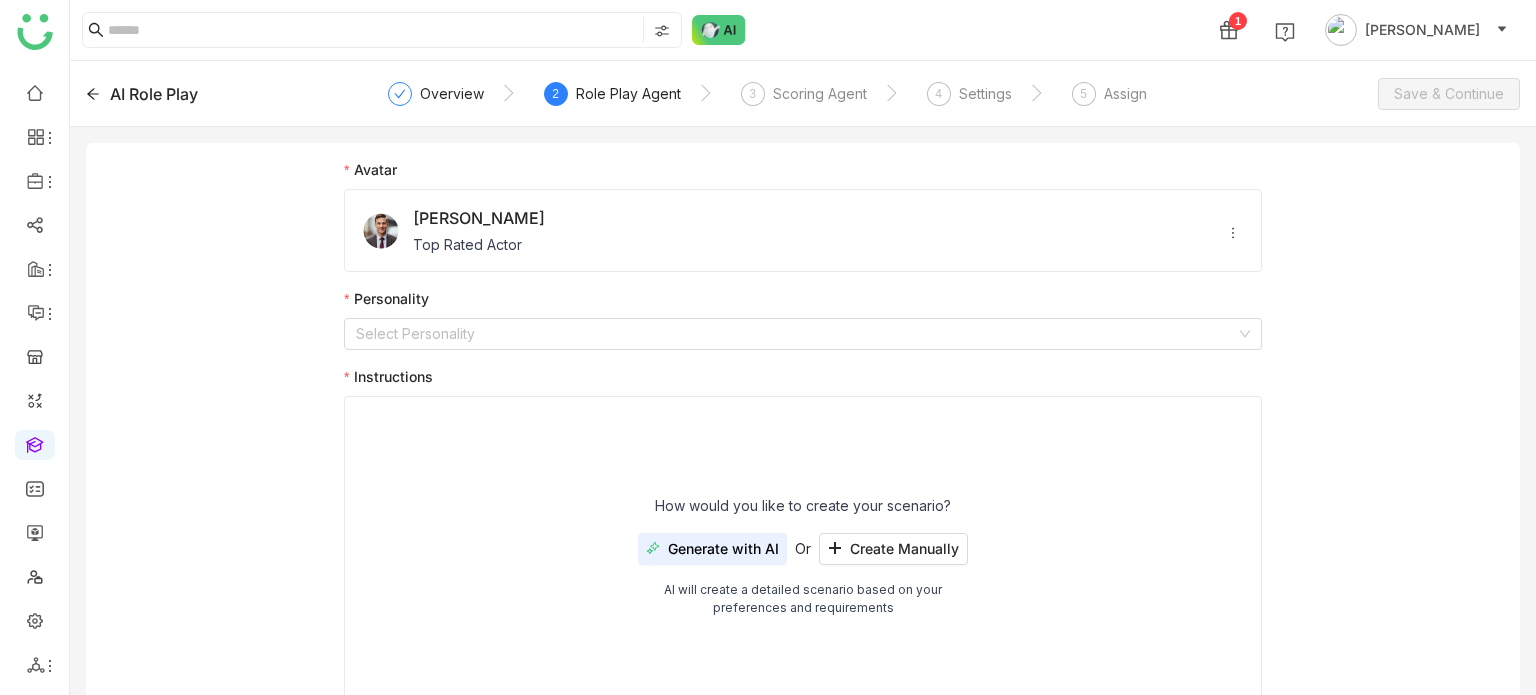 click on "Avatar [PERSON_NAME] Top Rated Actor Personality  Select Personality   Instructions  How would you like to create your scenario?
Generate with AI  Or Create Manually  AI will create a detailed scenario based on your   preferences and requirements
Generate with AI" 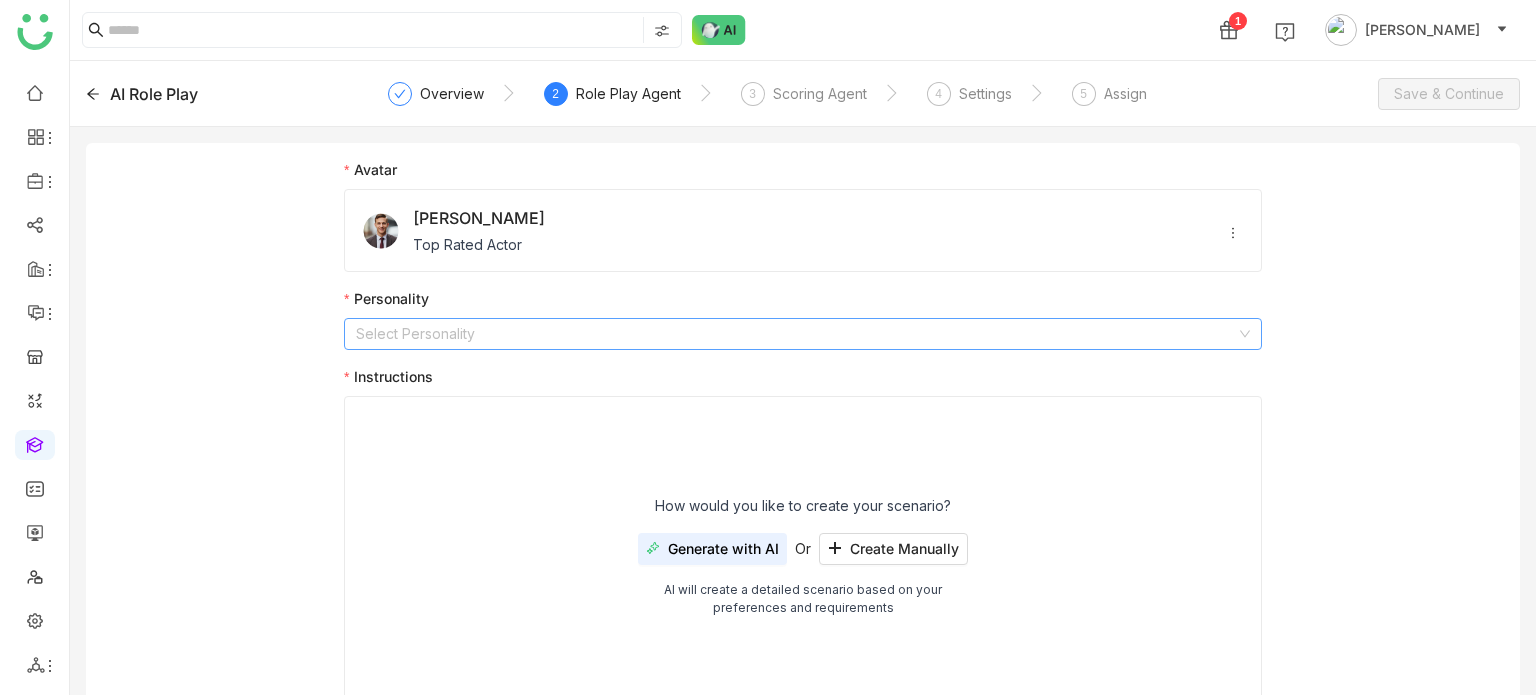 click 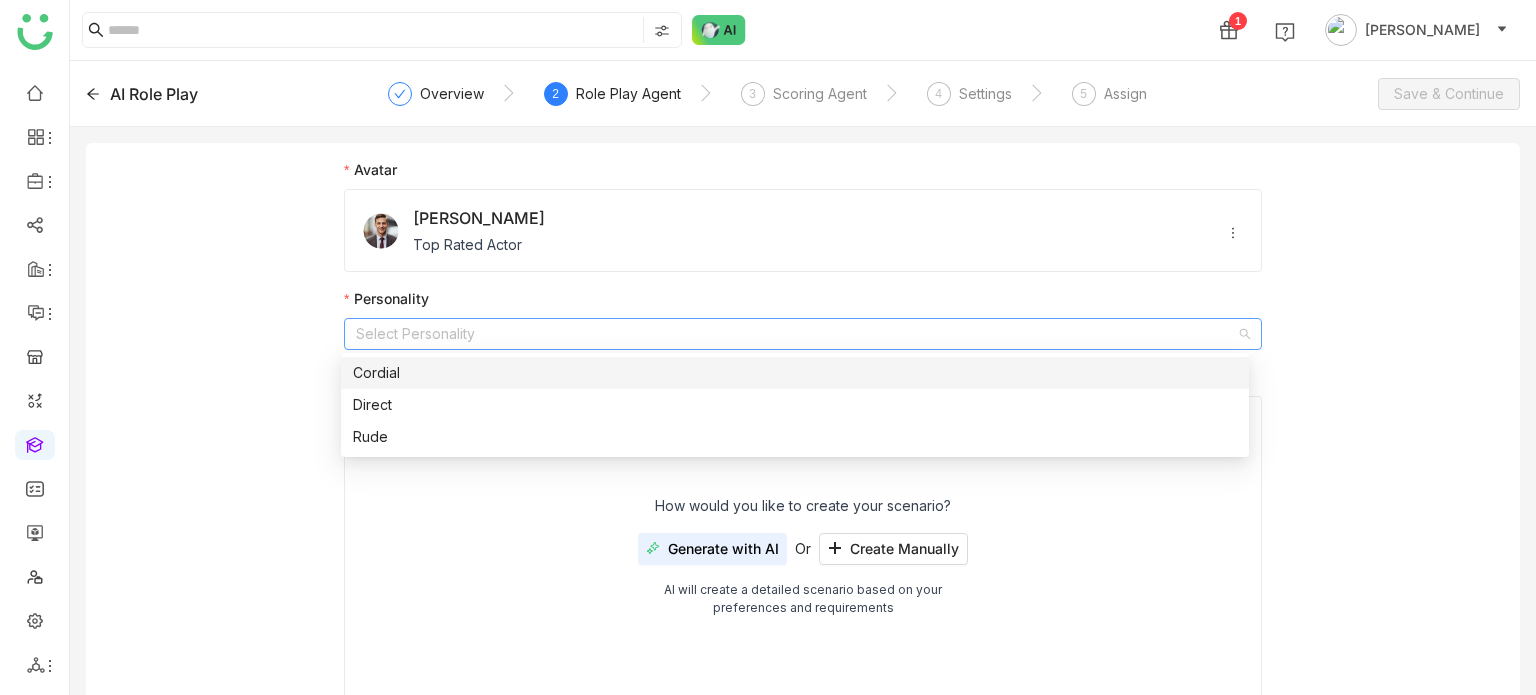click on "Cordial" at bounding box center [795, 373] 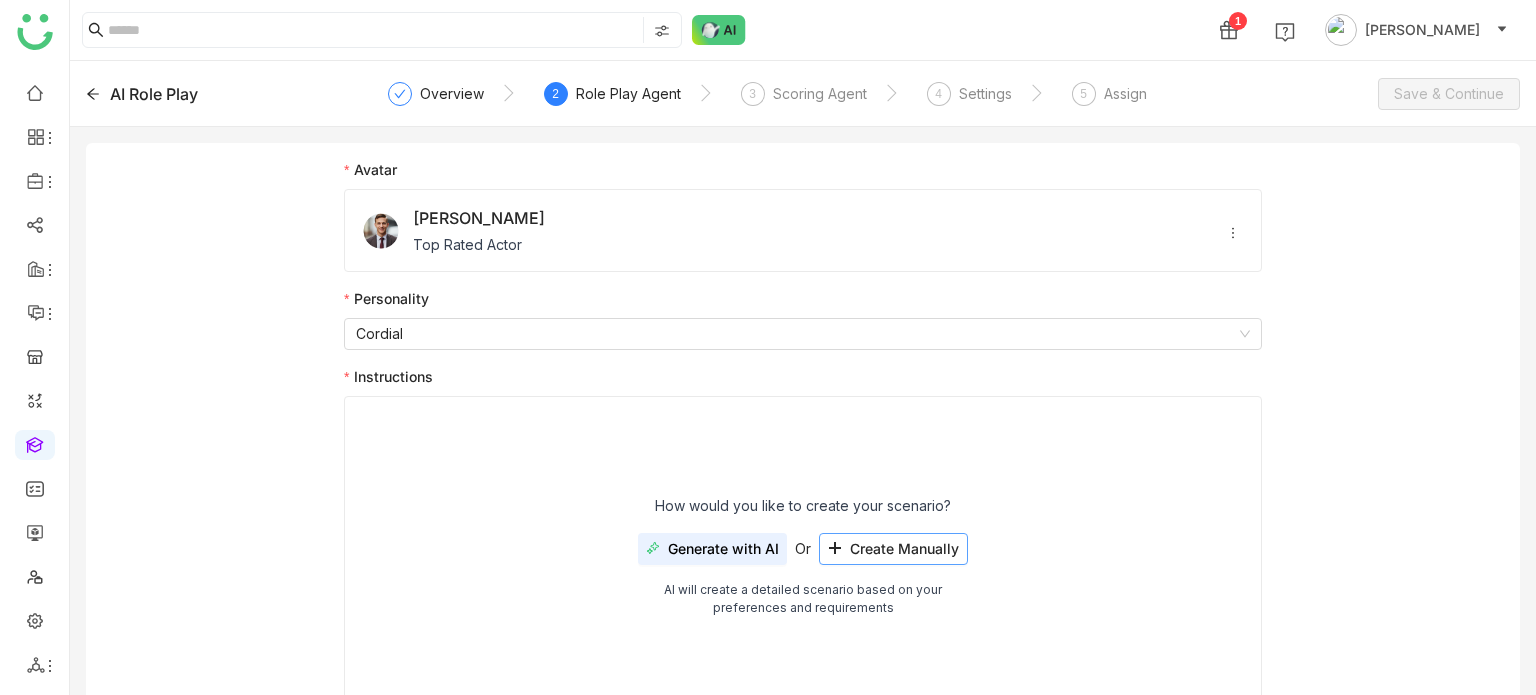 click on "Create Manually" 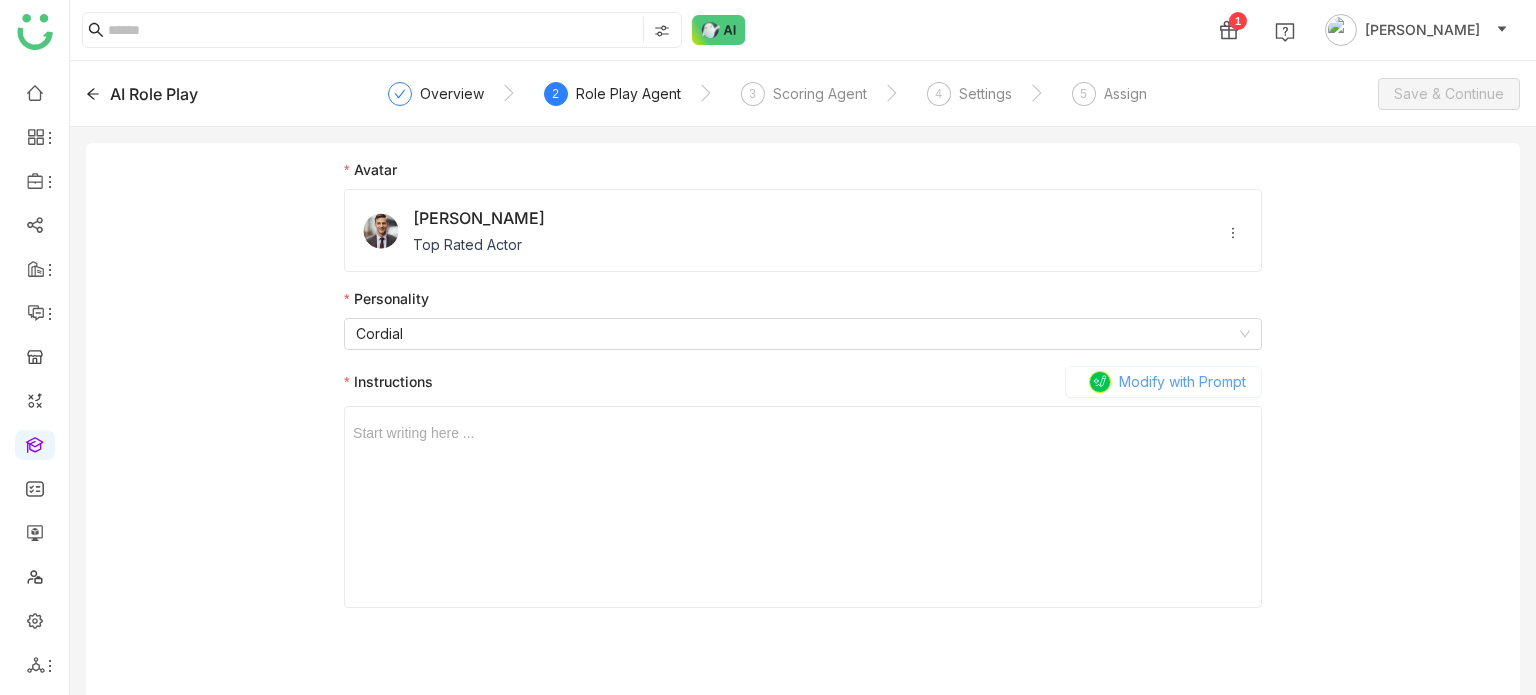 click on "Modify with Prompt" 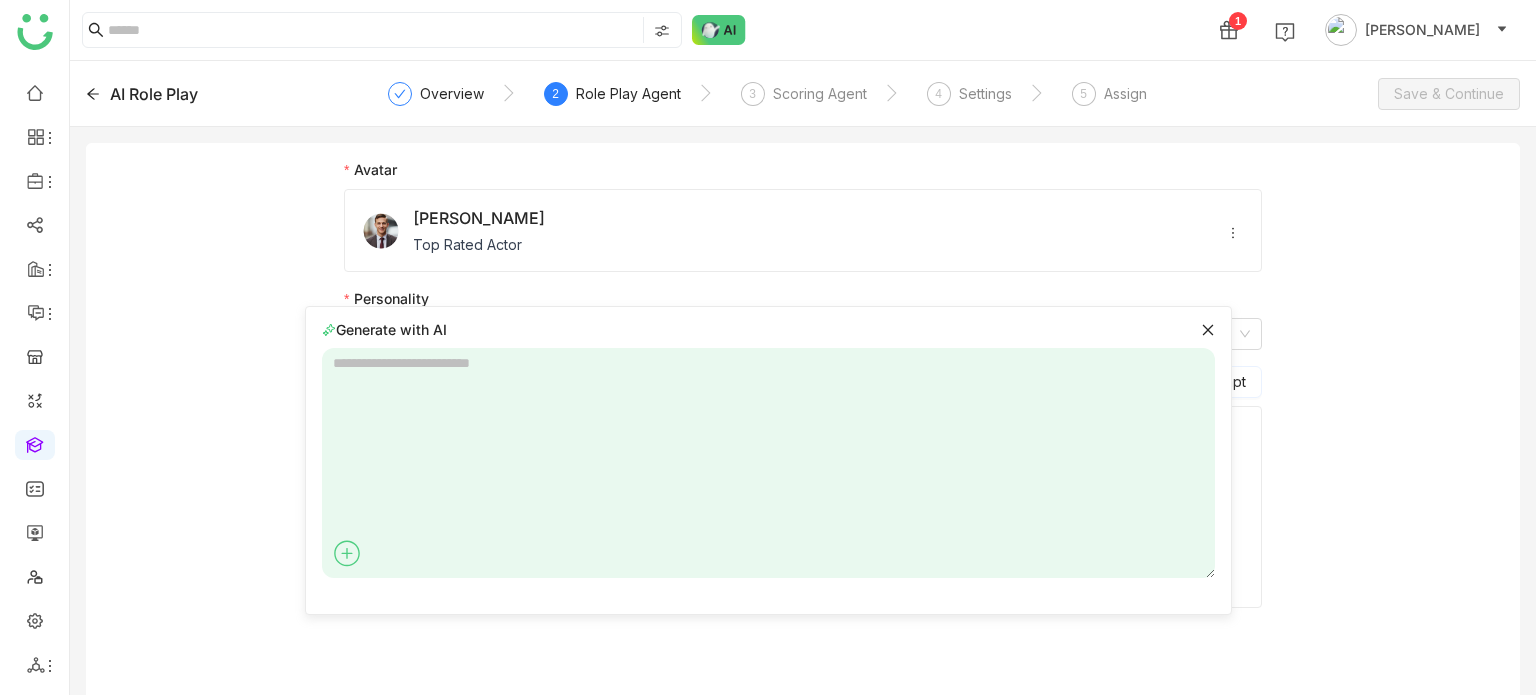 click 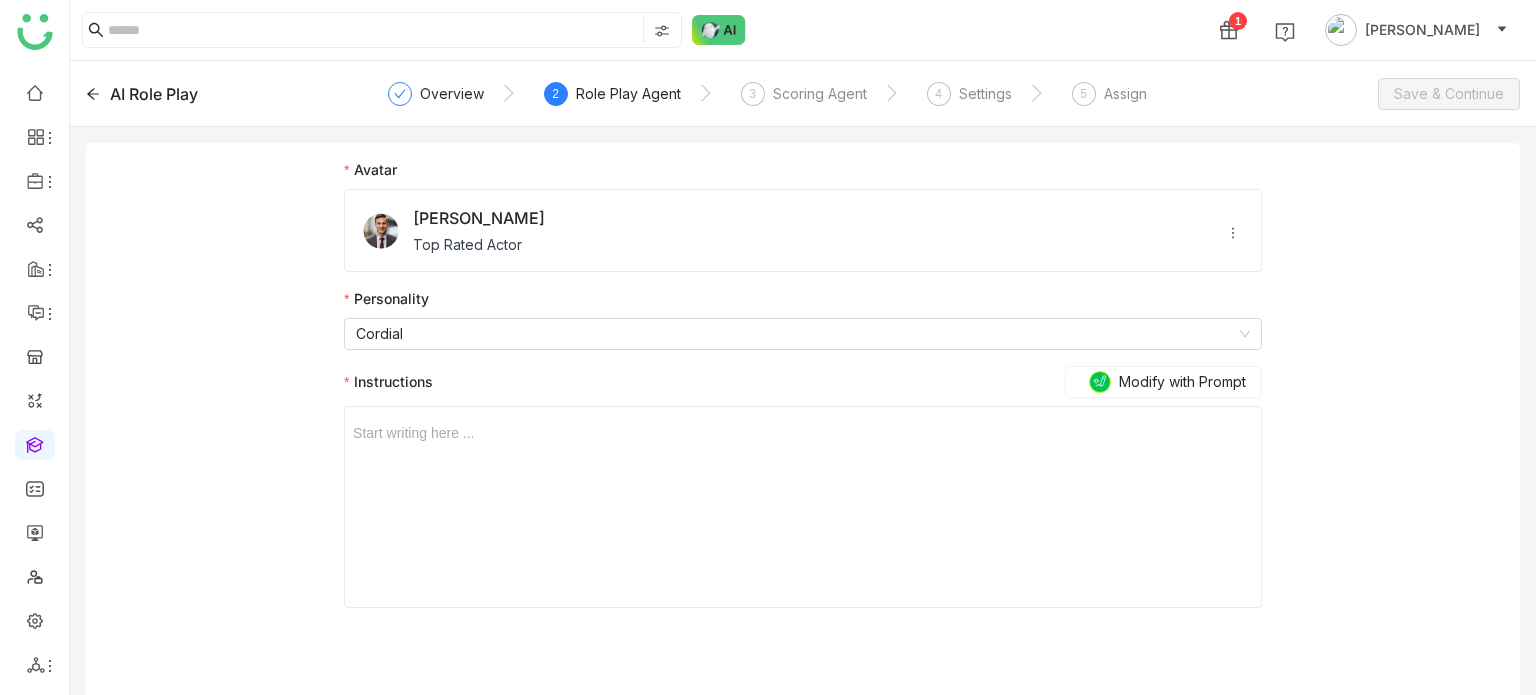click 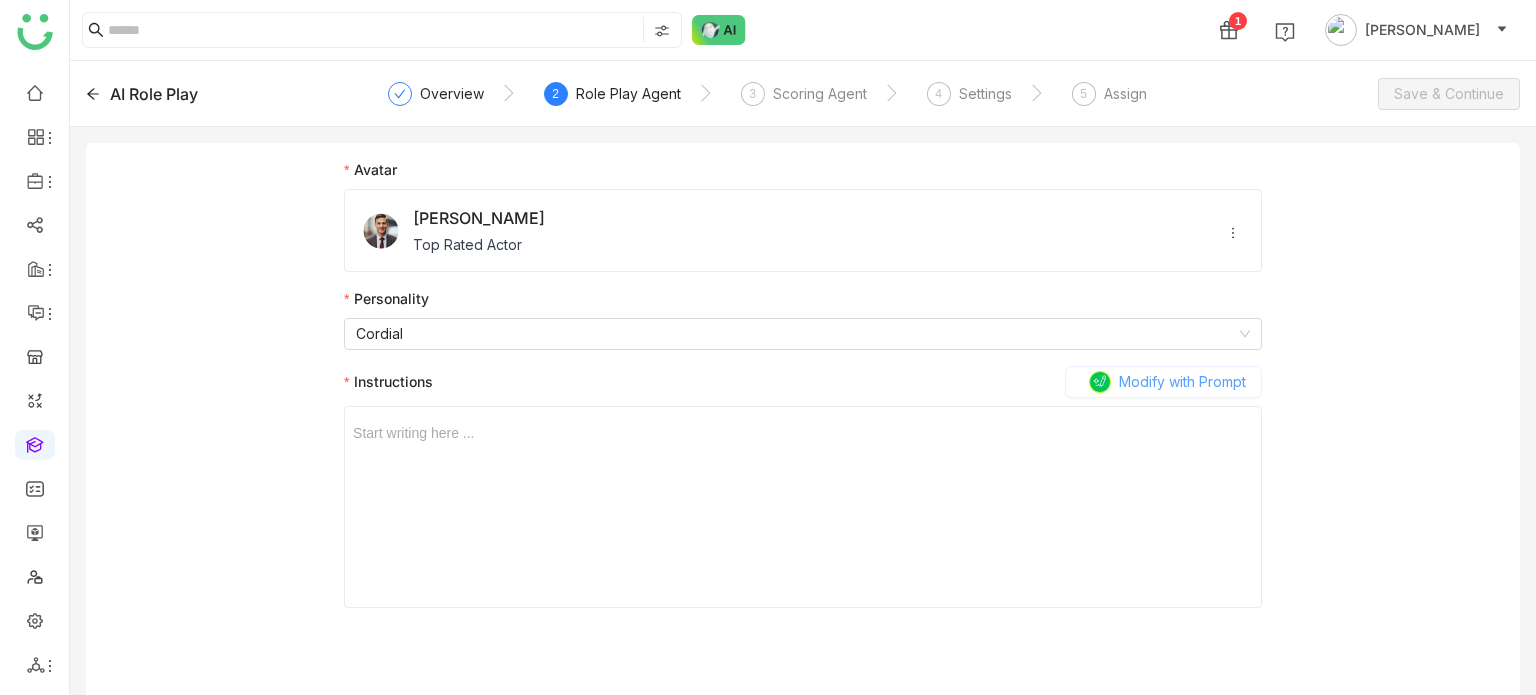 click 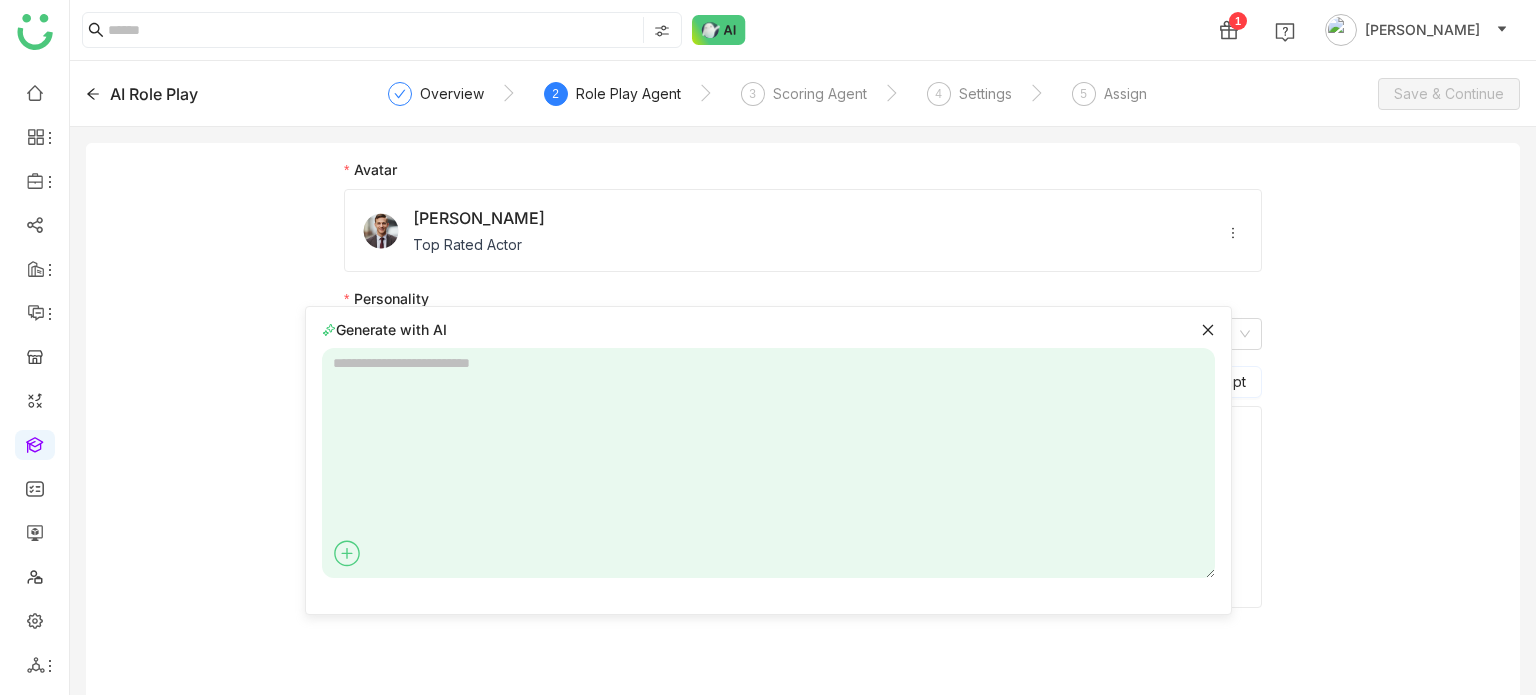 click 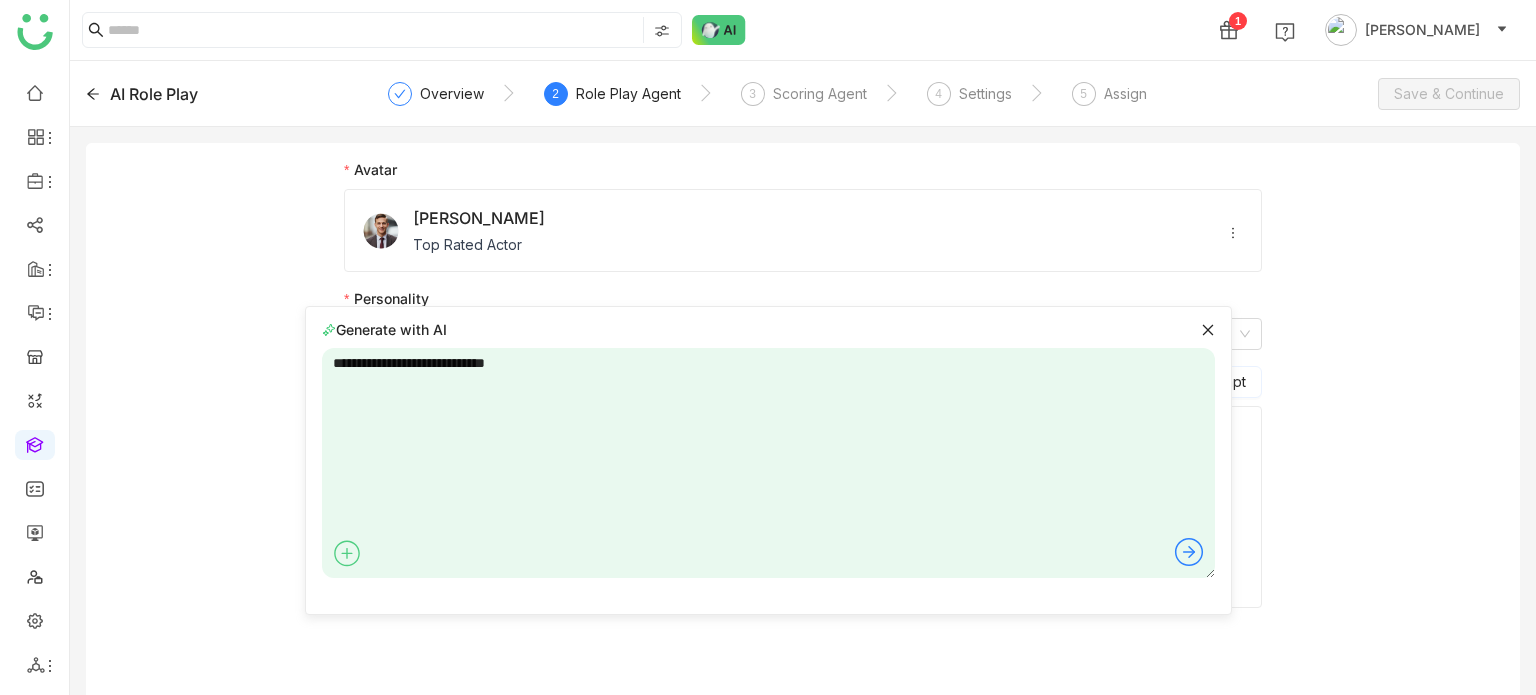 type on "**********" 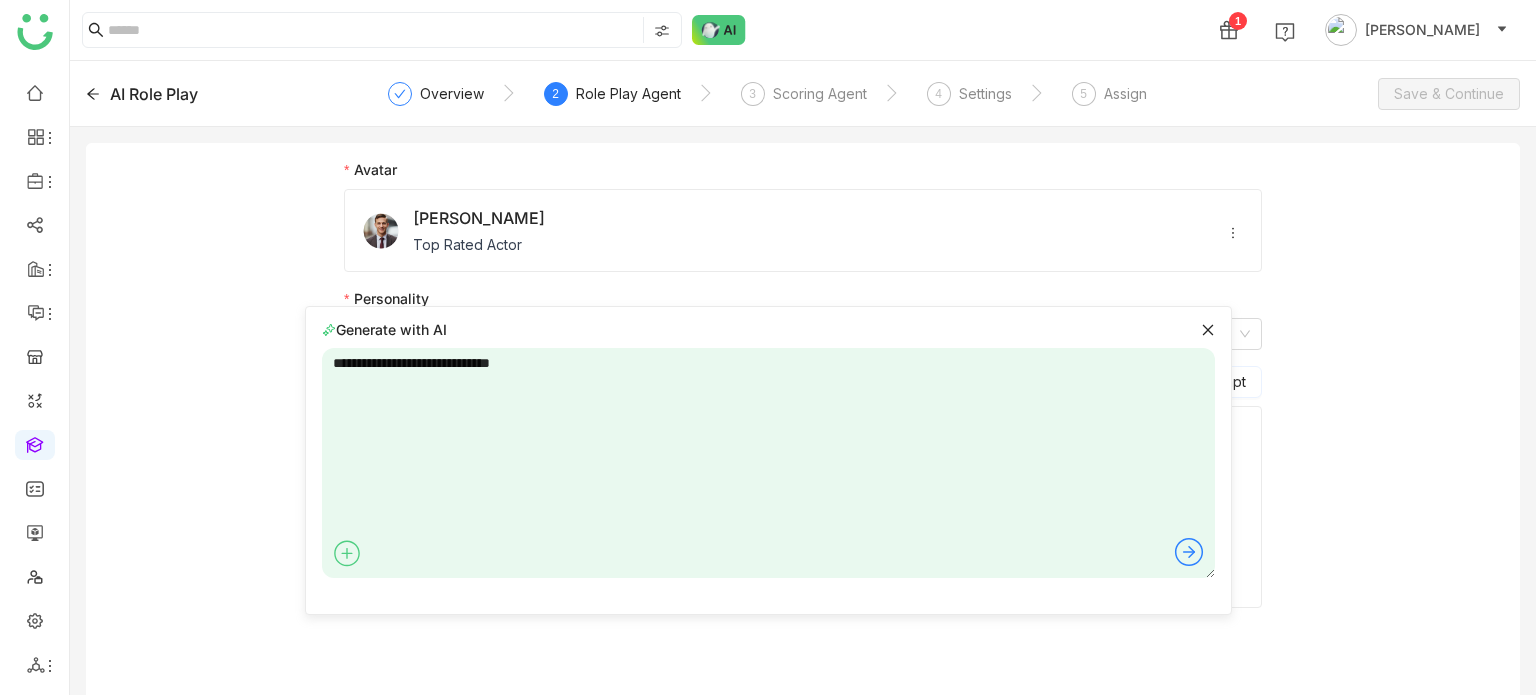 type 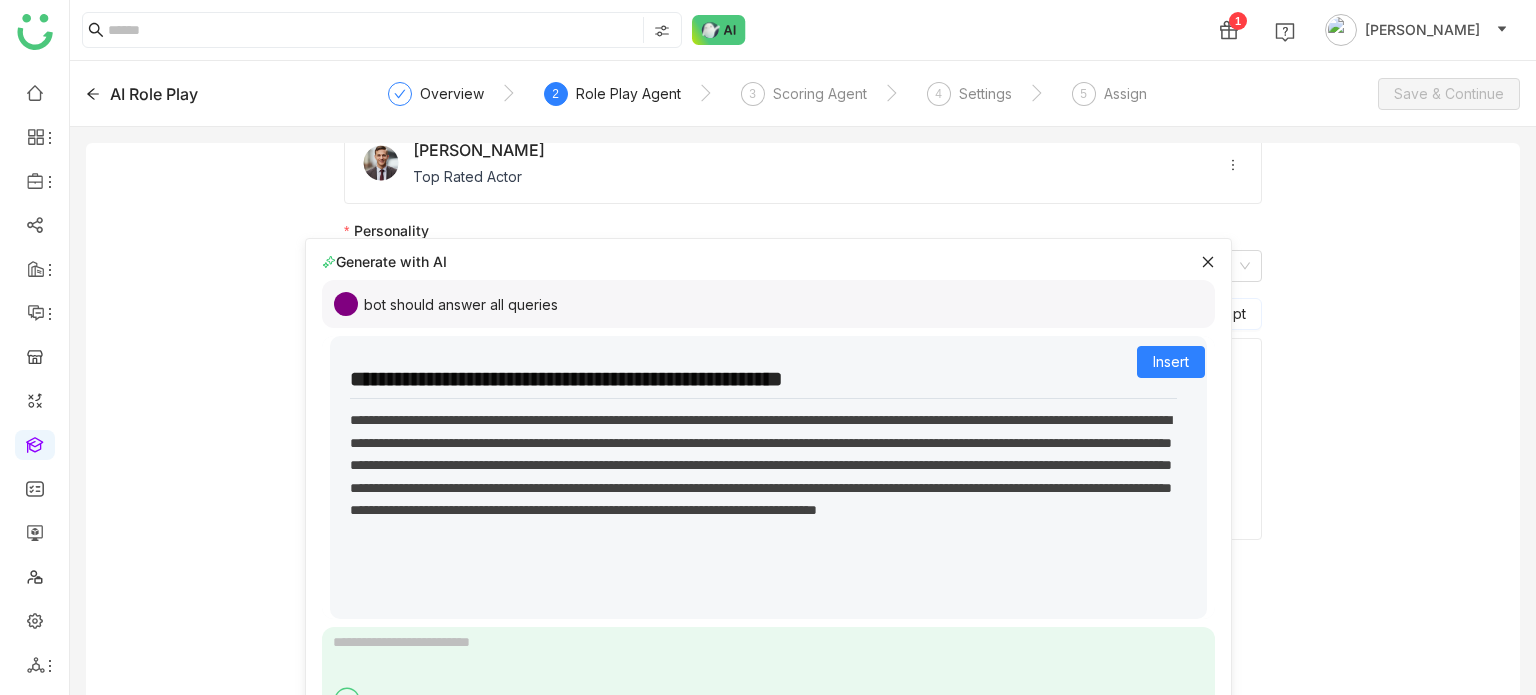scroll, scrollTop: 116, scrollLeft: 0, axis: vertical 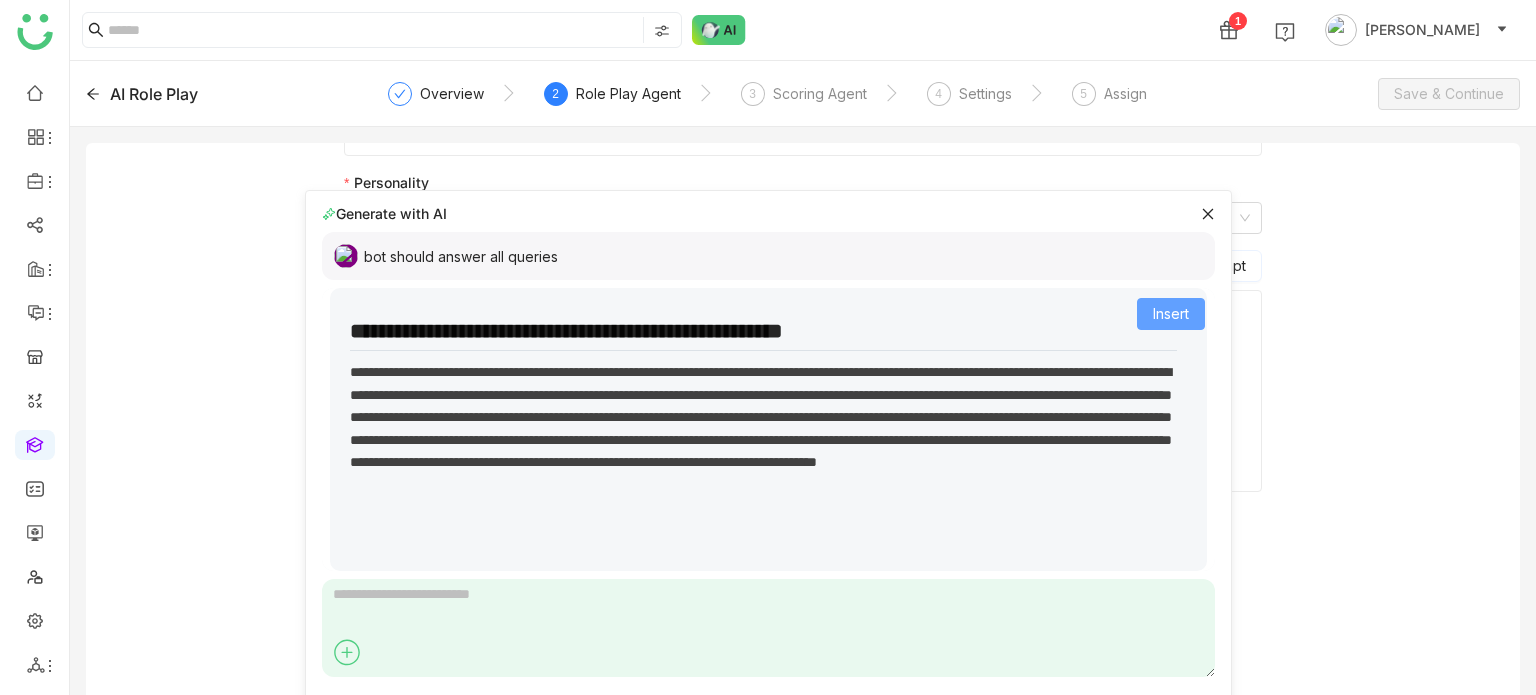 click on "Insert" 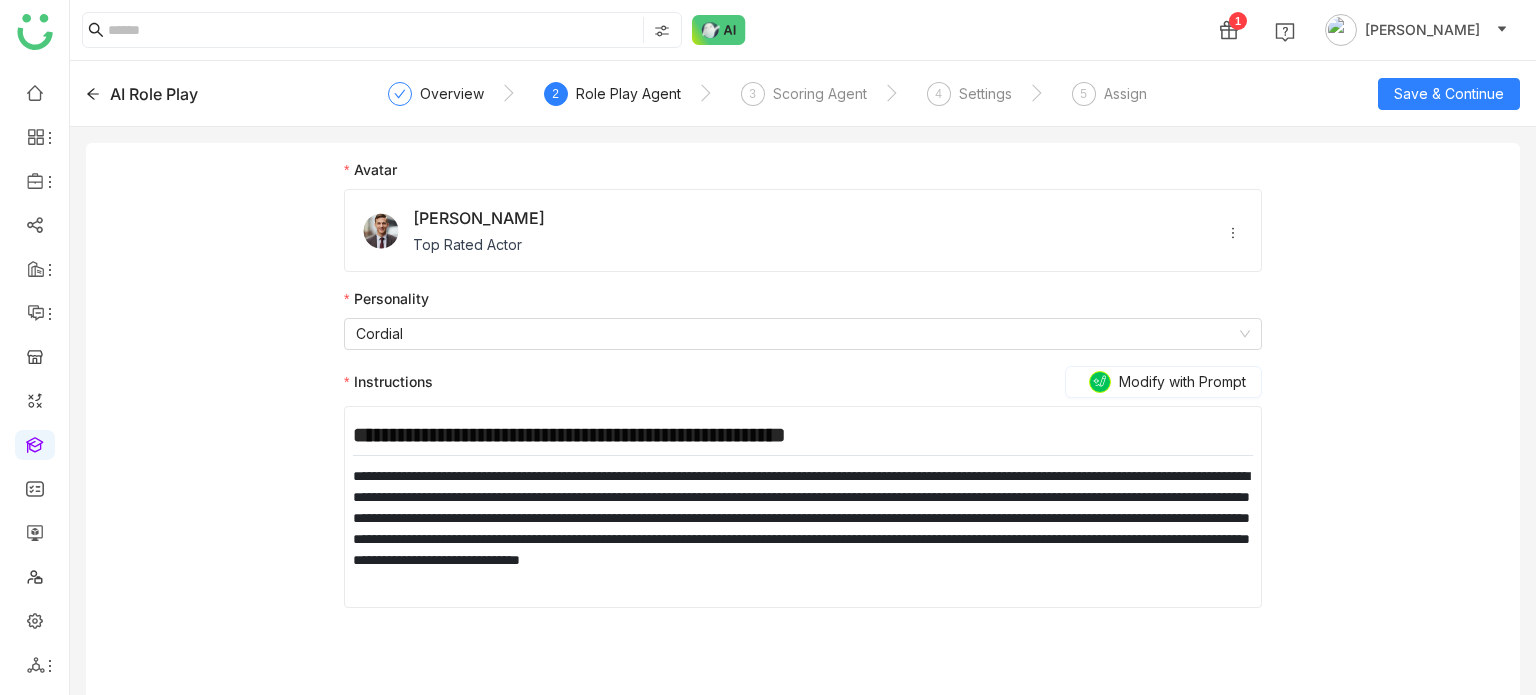 scroll, scrollTop: 0, scrollLeft: 0, axis: both 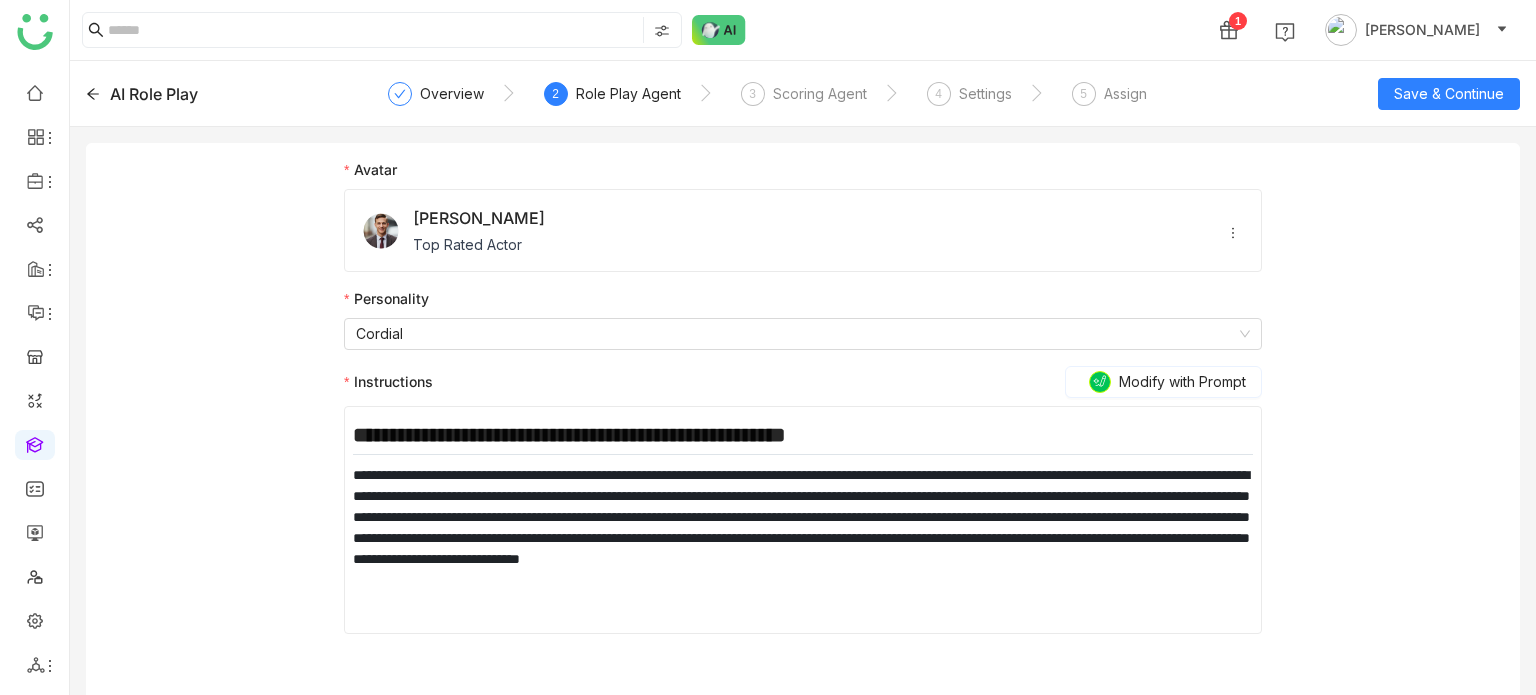 click on "**********" 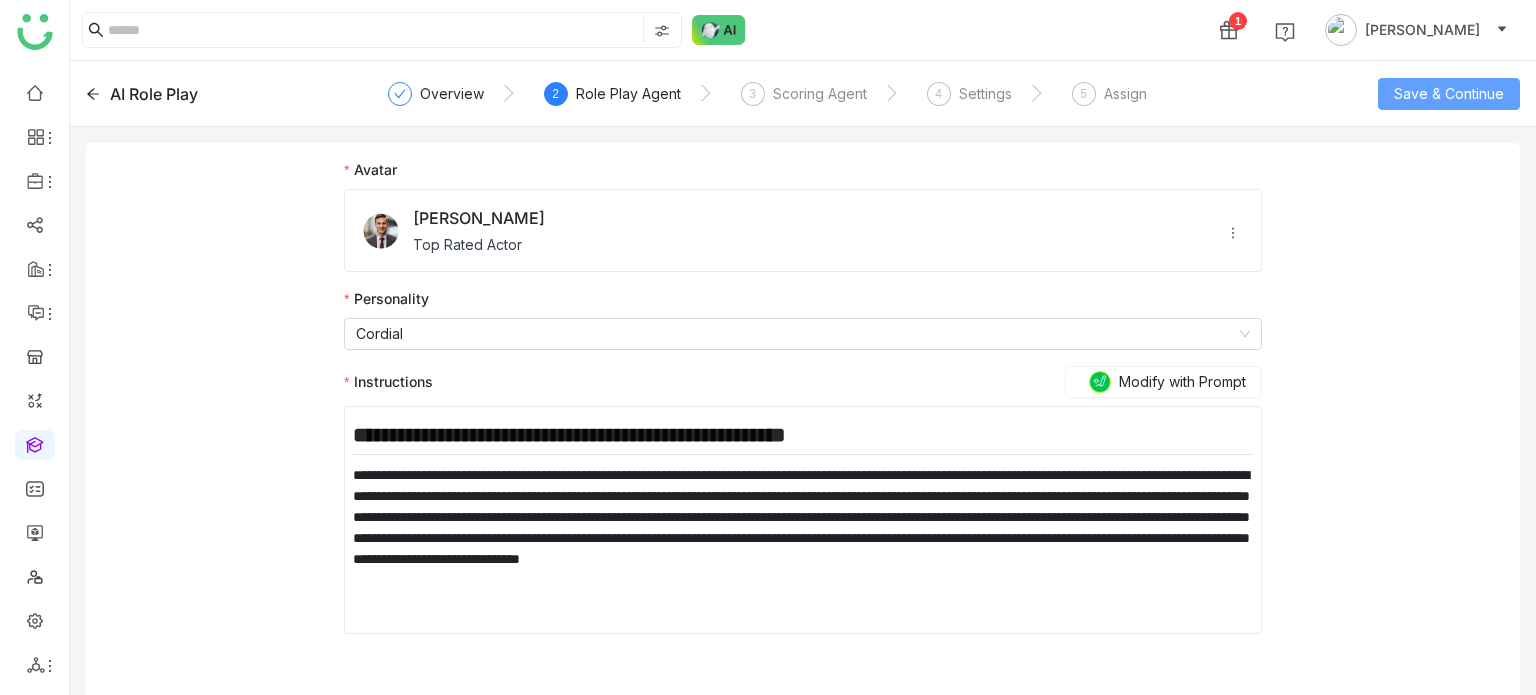 click on "Save & Continue" 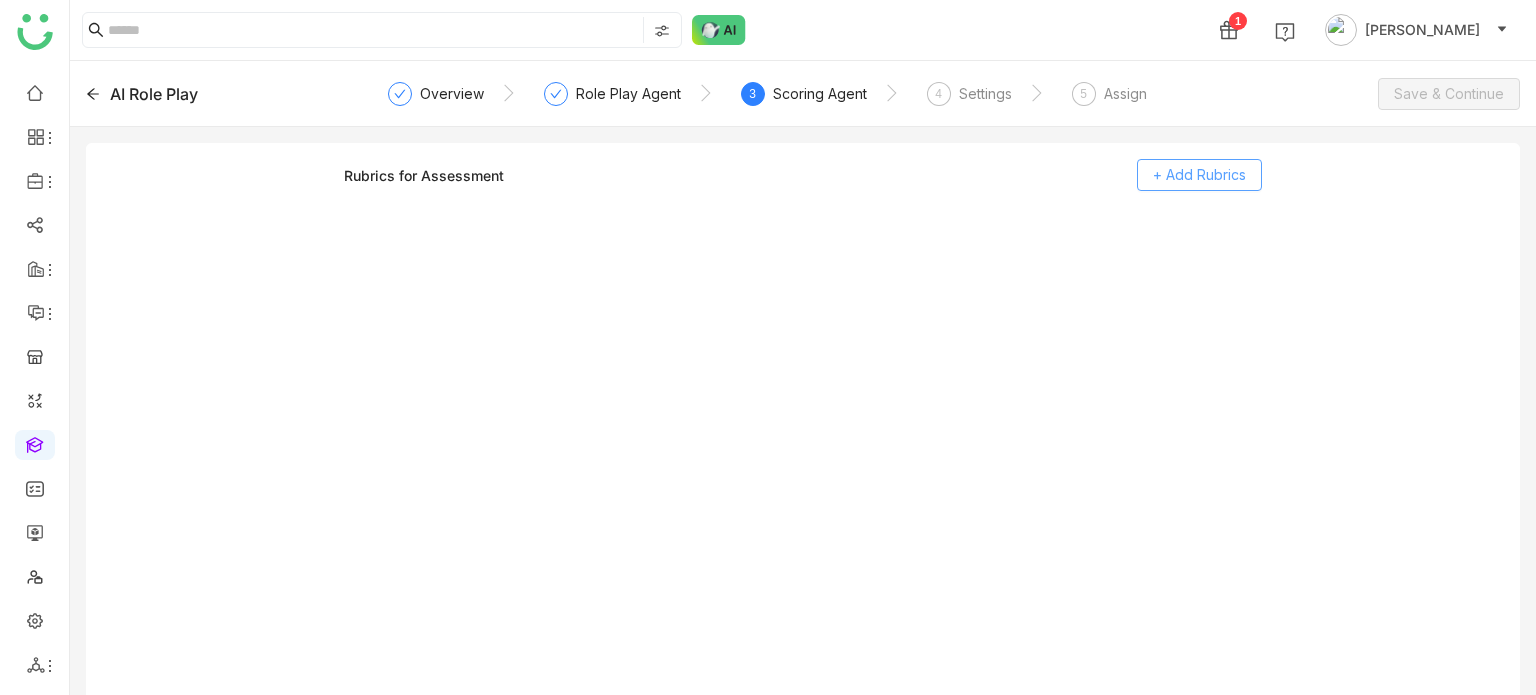 click on "+ Add Rubrics" 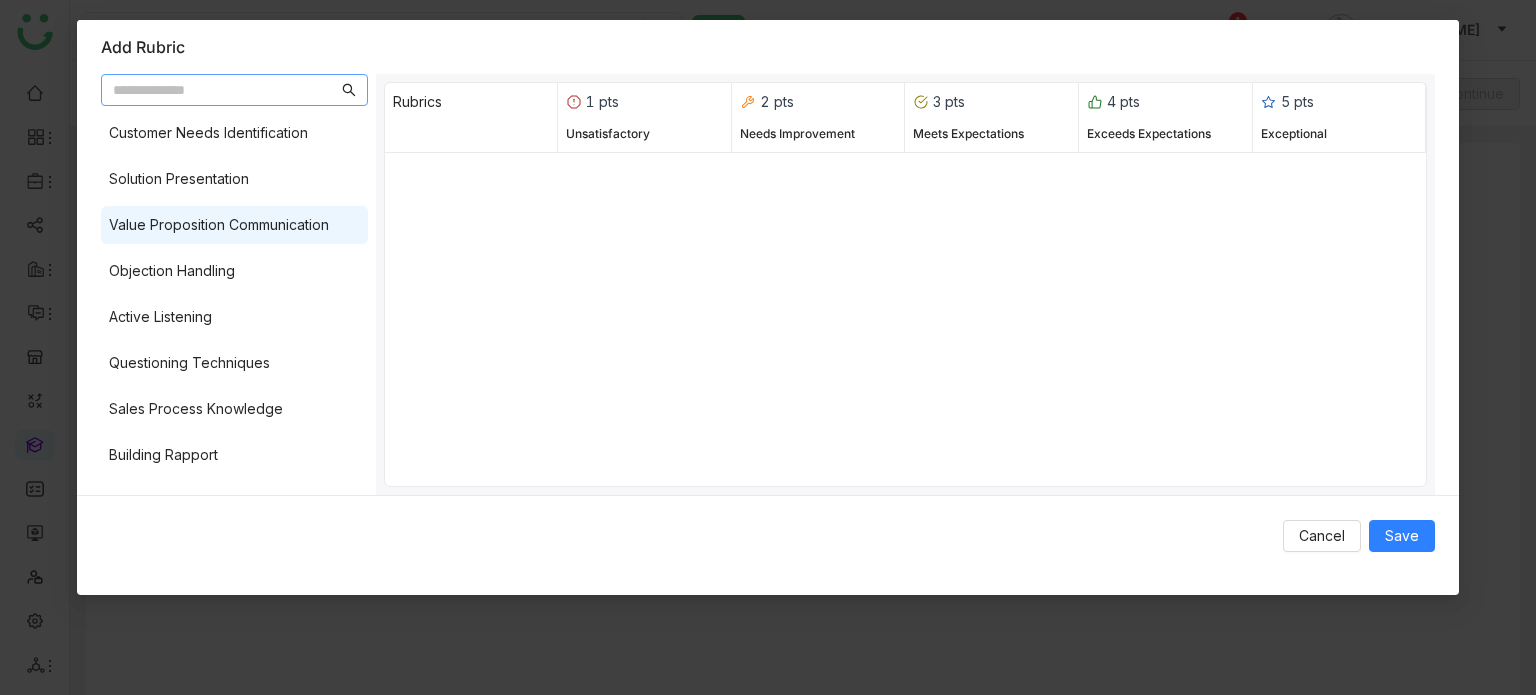 click on "Value Proposition Communication" at bounding box center [234, 225] 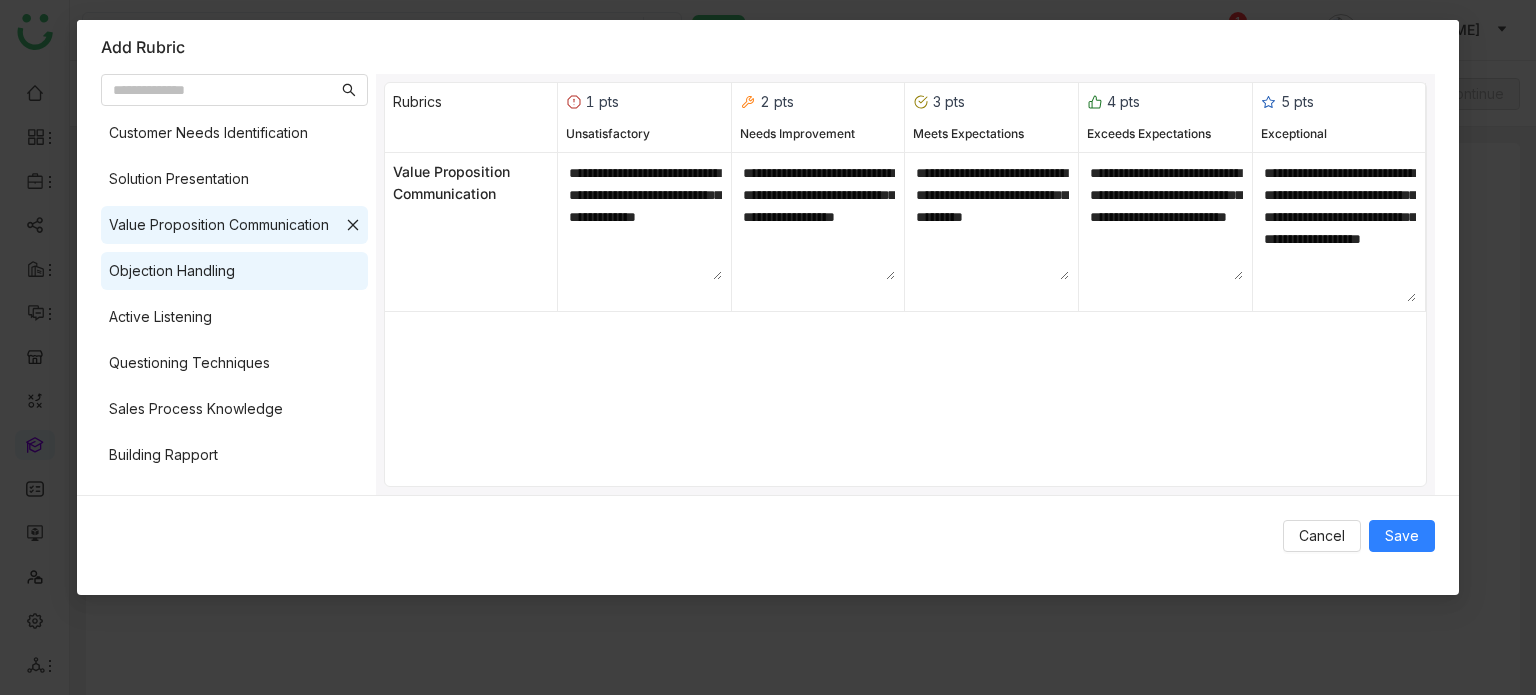 click on "Objection Handling" at bounding box center (172, 271) 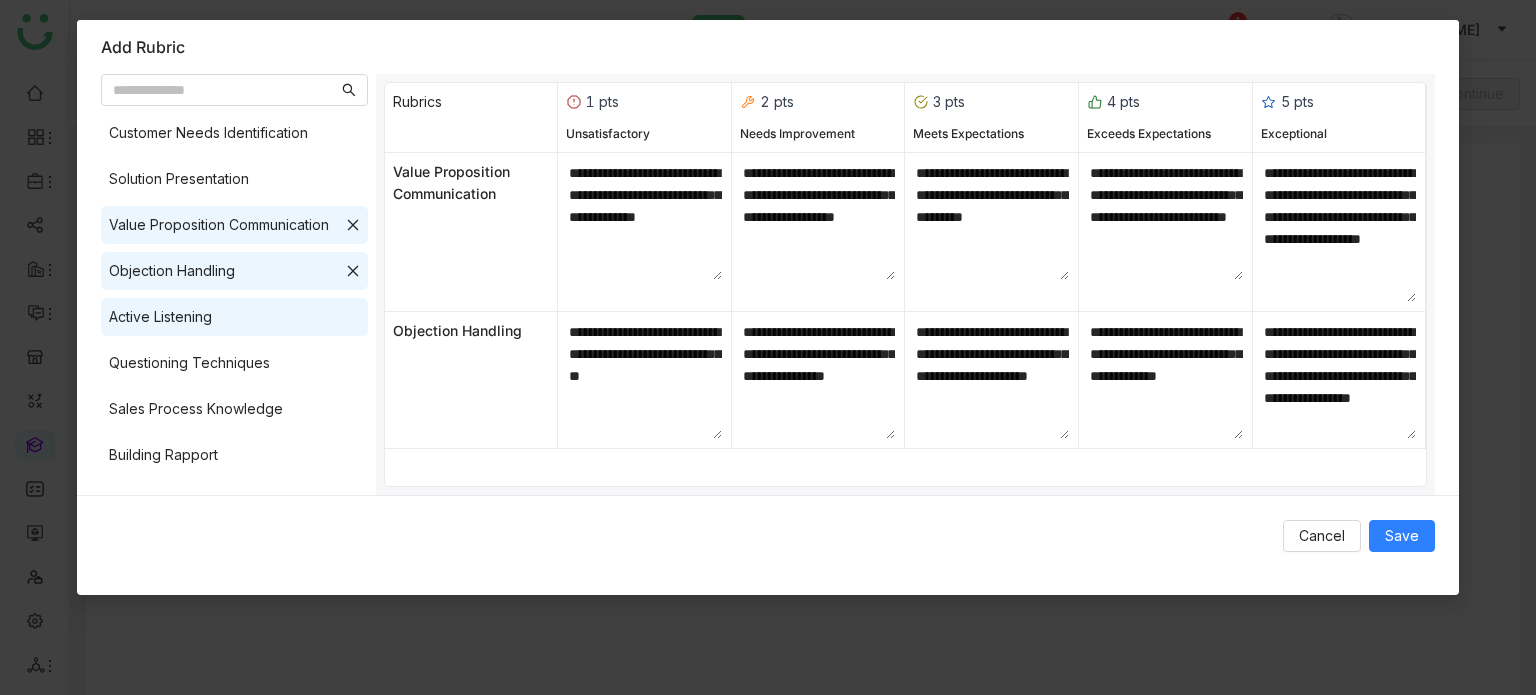click on "Active Listening" at bounding box center [160, 317] 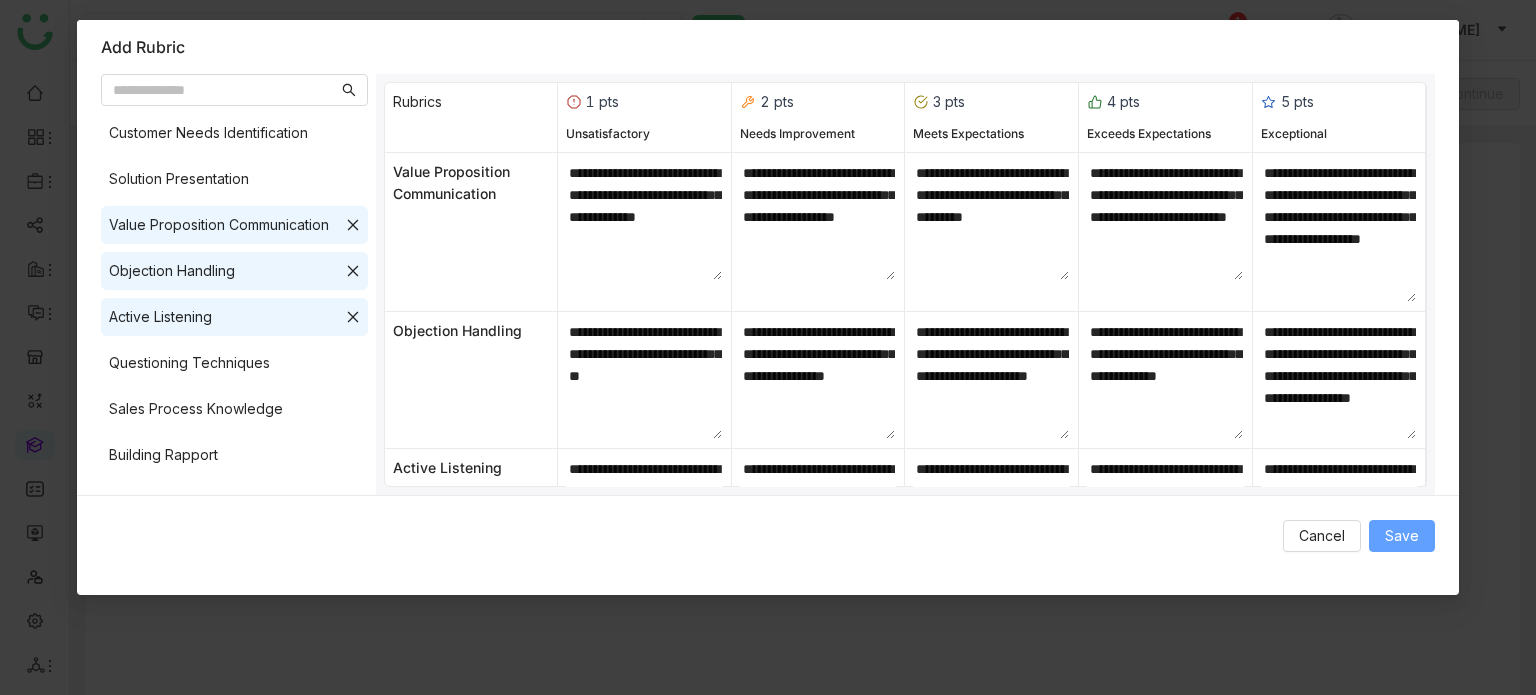 click on "Save" at bounding box center [1402, 536] 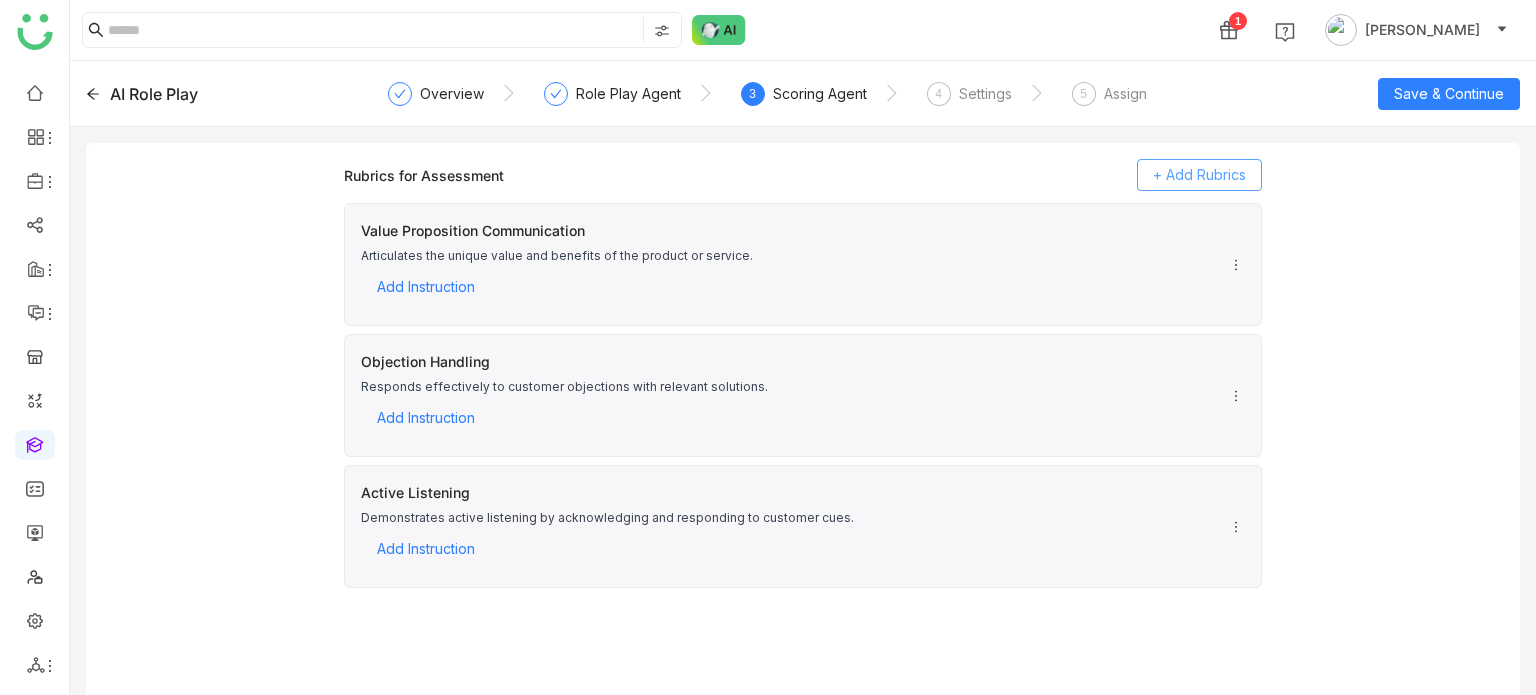 click on "+ Add Rubrics" 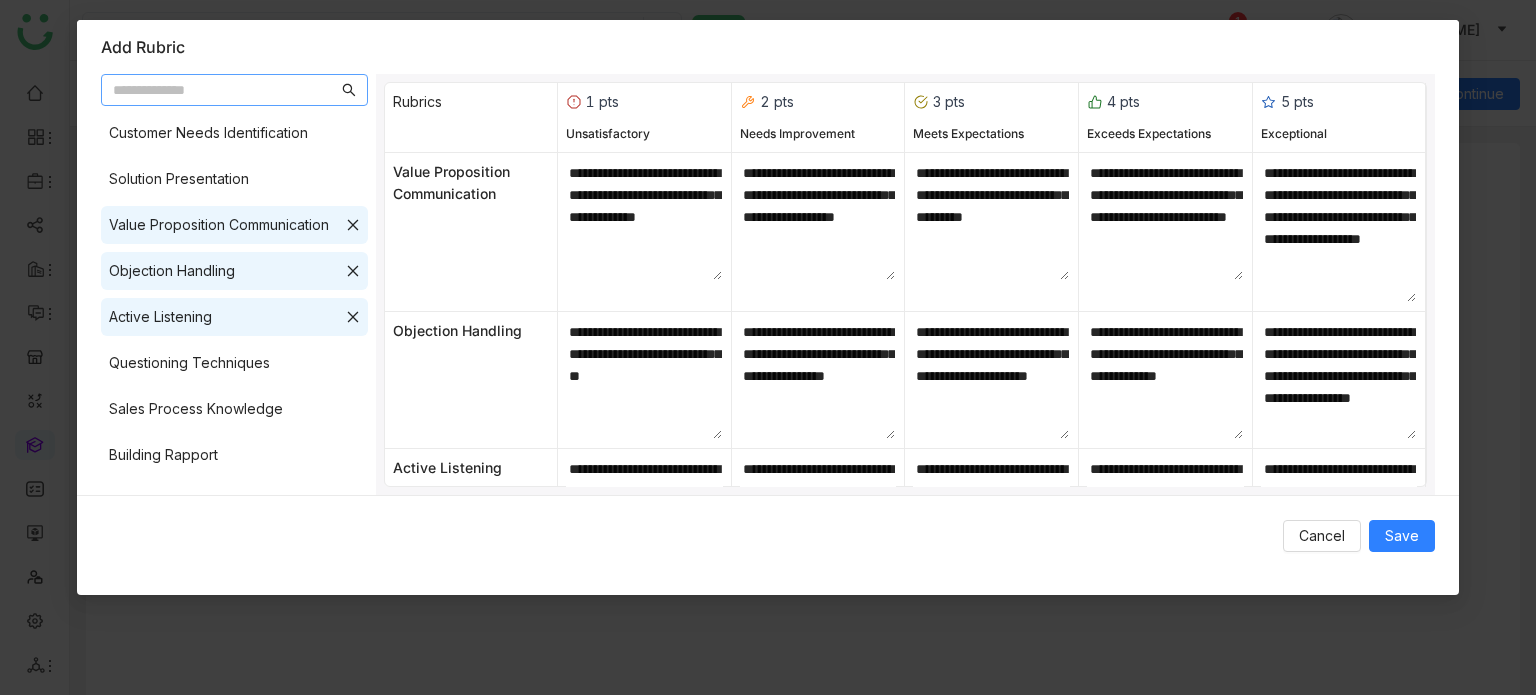 click on "Customer Needs Identification   Solution Presentation   Value Proposition Communication   Objection Handling   Active Listening   Questioning Techniques   Sales Process Knowledge   Building Rapport   Product Knowledge   Confidence and Poise   Personalization   Closing Techniques   Follow-Up Strategy   Time Management   Clarity and Articulation   Empathy Demonstration   Response to Customer Feedback   Persuasion Skills   Professionalism   Engagement Techniques   Scenario Adaptability   Information Synthesis   Goal Alignment   Handling Difficult Situations   Negotiation Skills   Use of Sales Tools   Call to Action   Emotional Intelligence   Feedback Integration   Overall Effectiveness   Storytelling Ability   Competitive Analysis   Trust Building   Handling Multiple Stakeholders   Risk Management   Use of Data and Metrics   Sales Strategy Alignment   Cultural Sensitivity   Customer Journey Mapping   Engagement with Decision-Makers   This is automation testing" at bounding box center [234, 300] 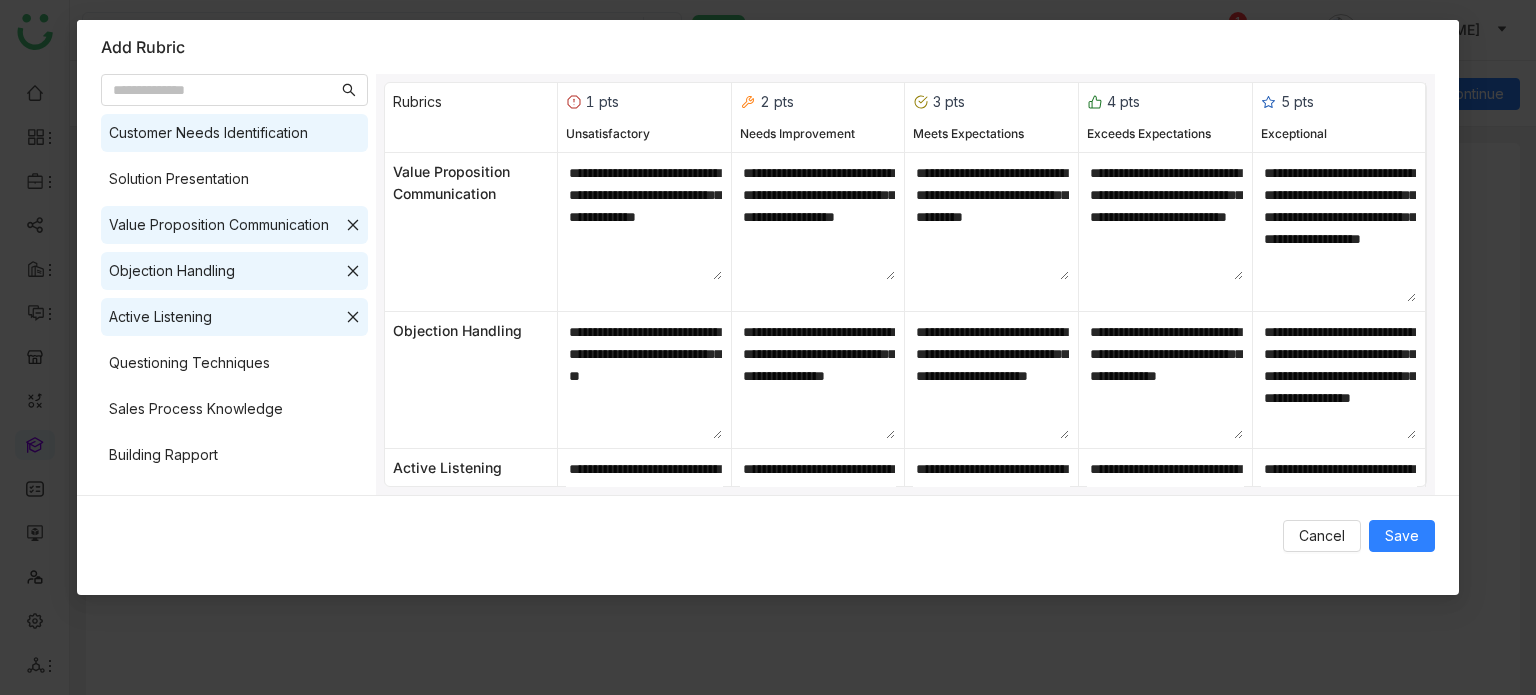 click on "Customer Needs Identification" at bounding box center (208, 133) 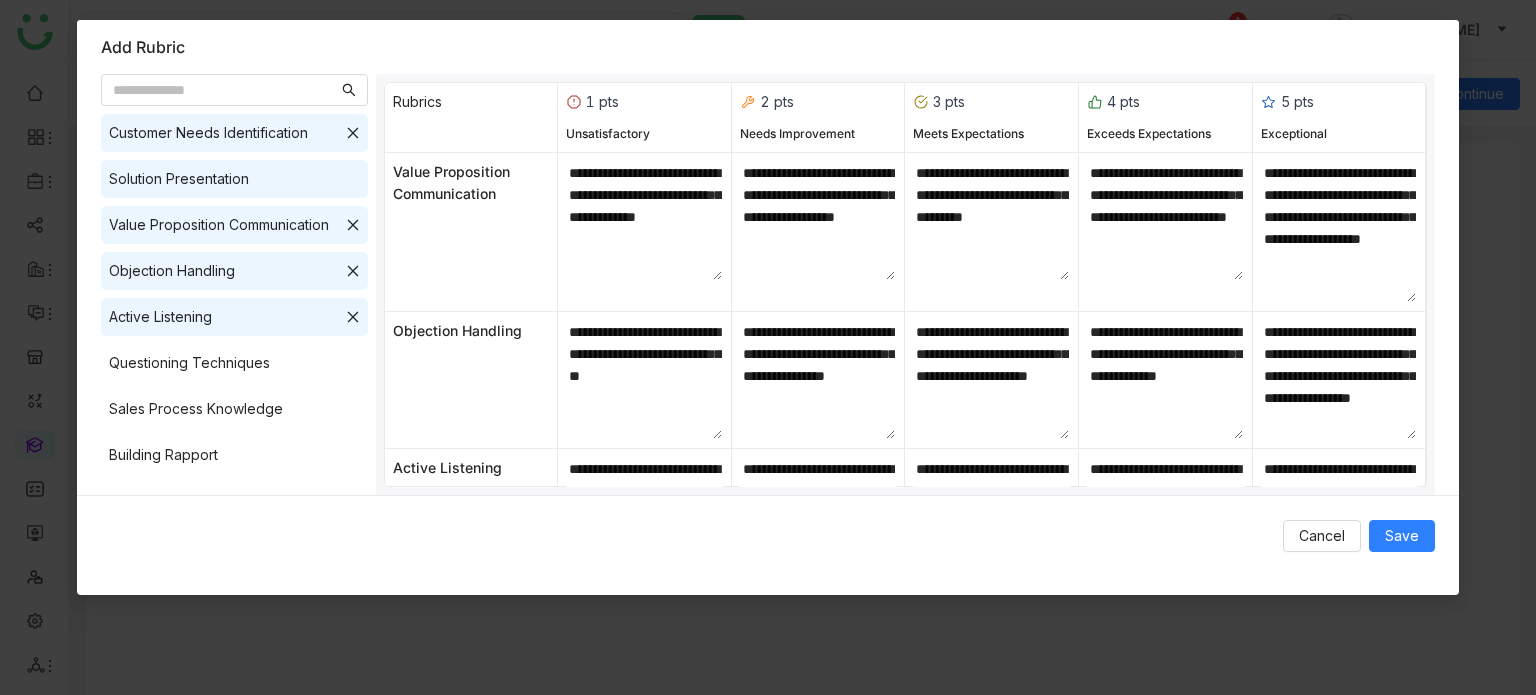 click on "Solution Presentation" at bounding box center [179, 179] 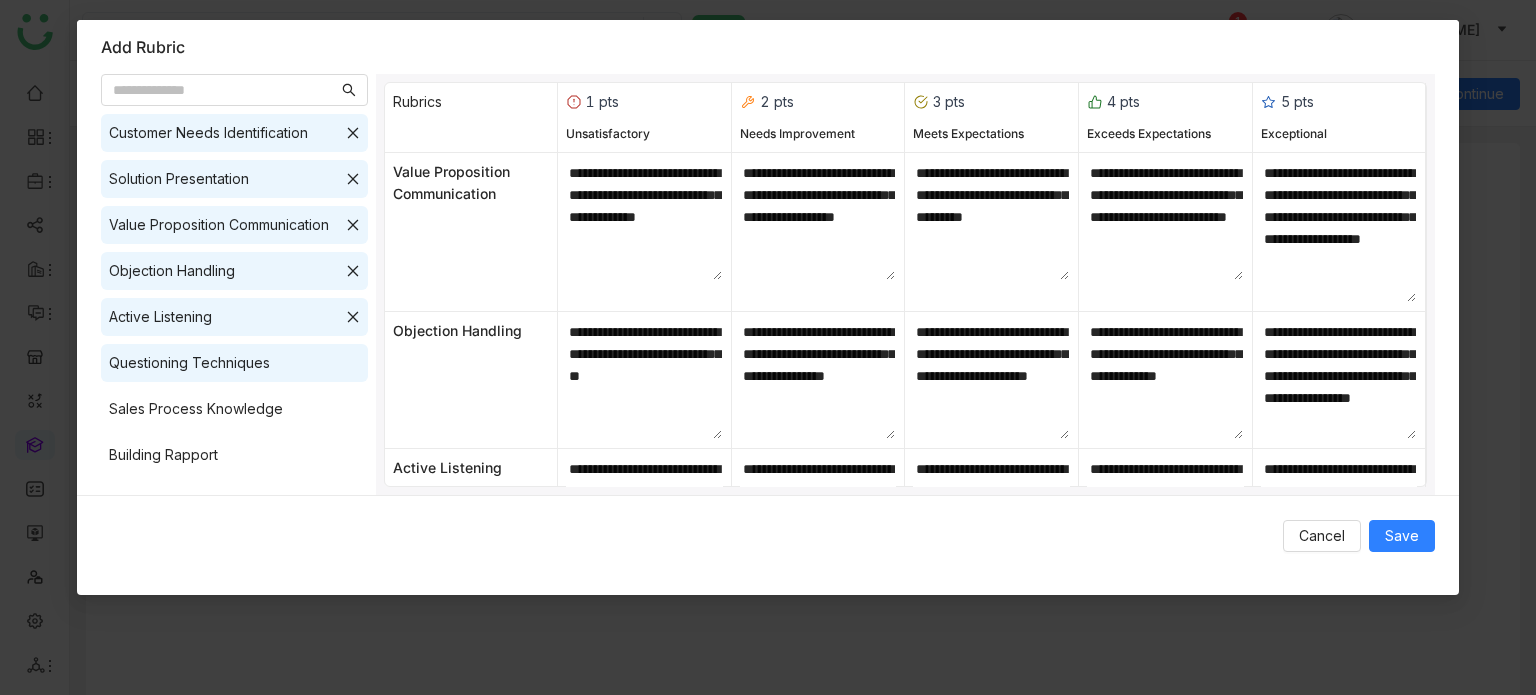 click on "Questioning Techniques" at bounding box center (234, 363) 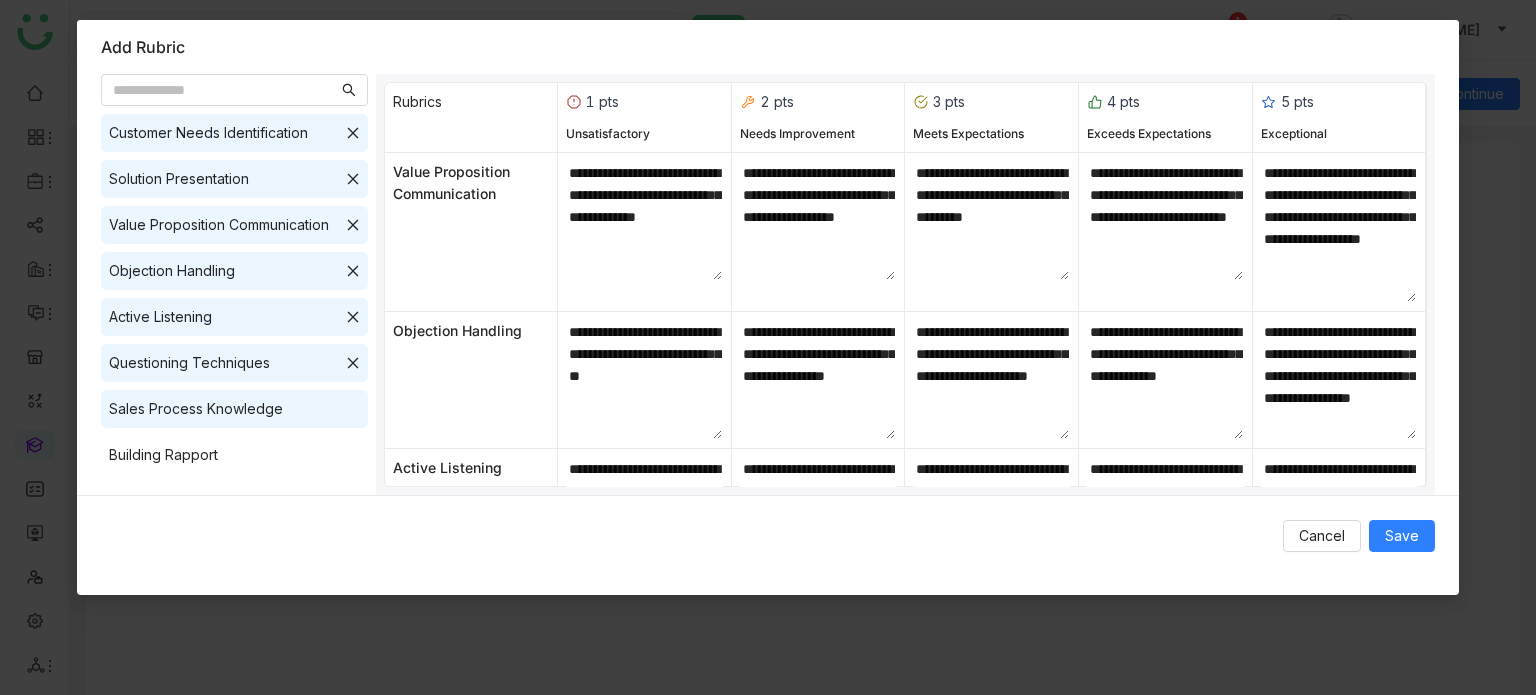 click on "Sales Process Knowledge" at bounding box center (196, 409) 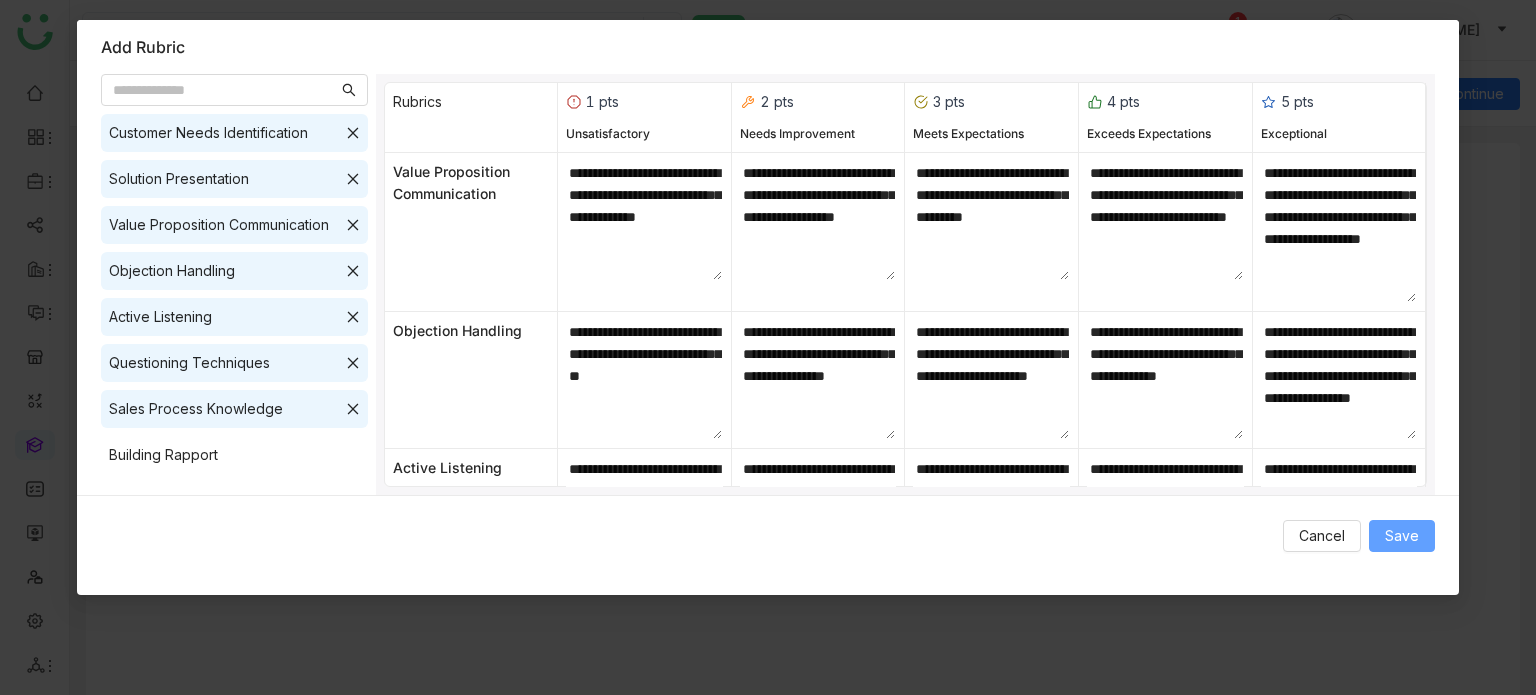 click on "Save" at bounding box center [1402, 536] 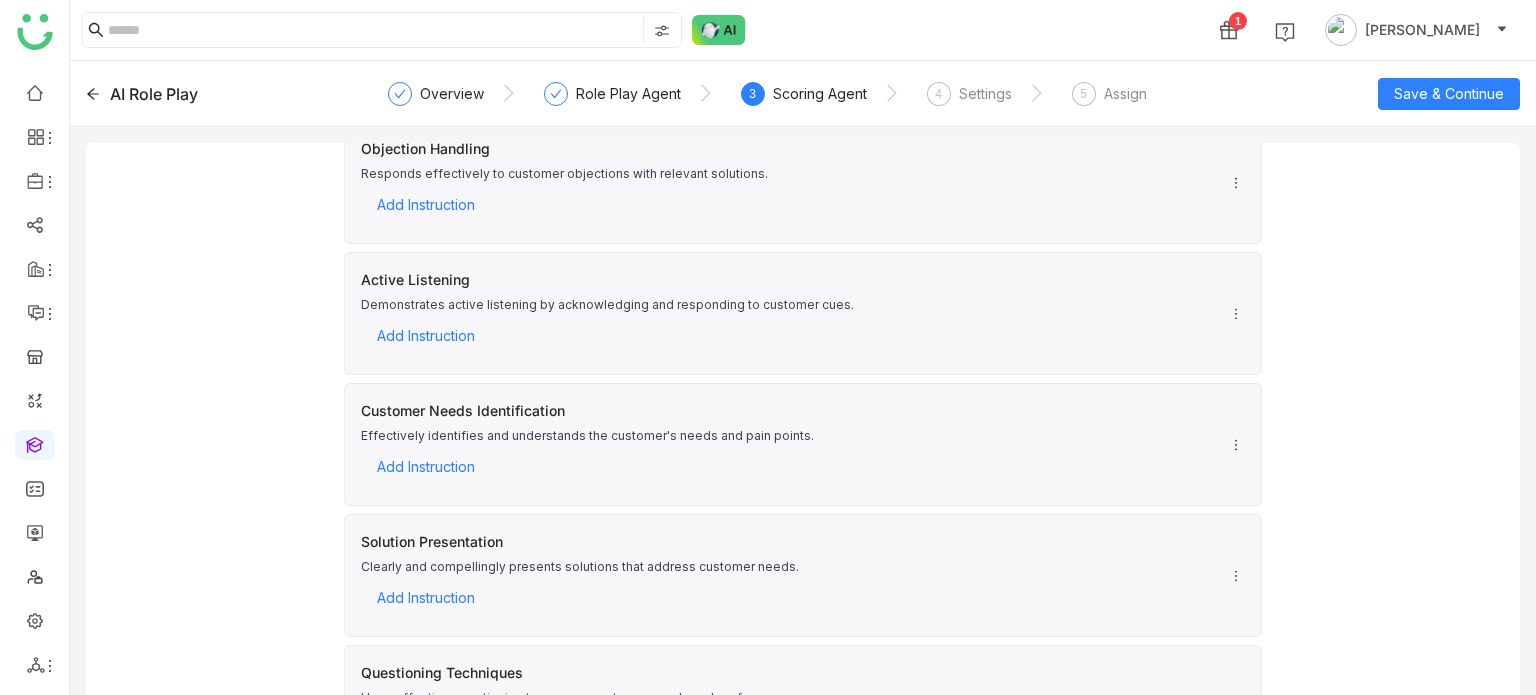 scroll, scrollTop: 397, scrollLeft: 0, axis: vertical 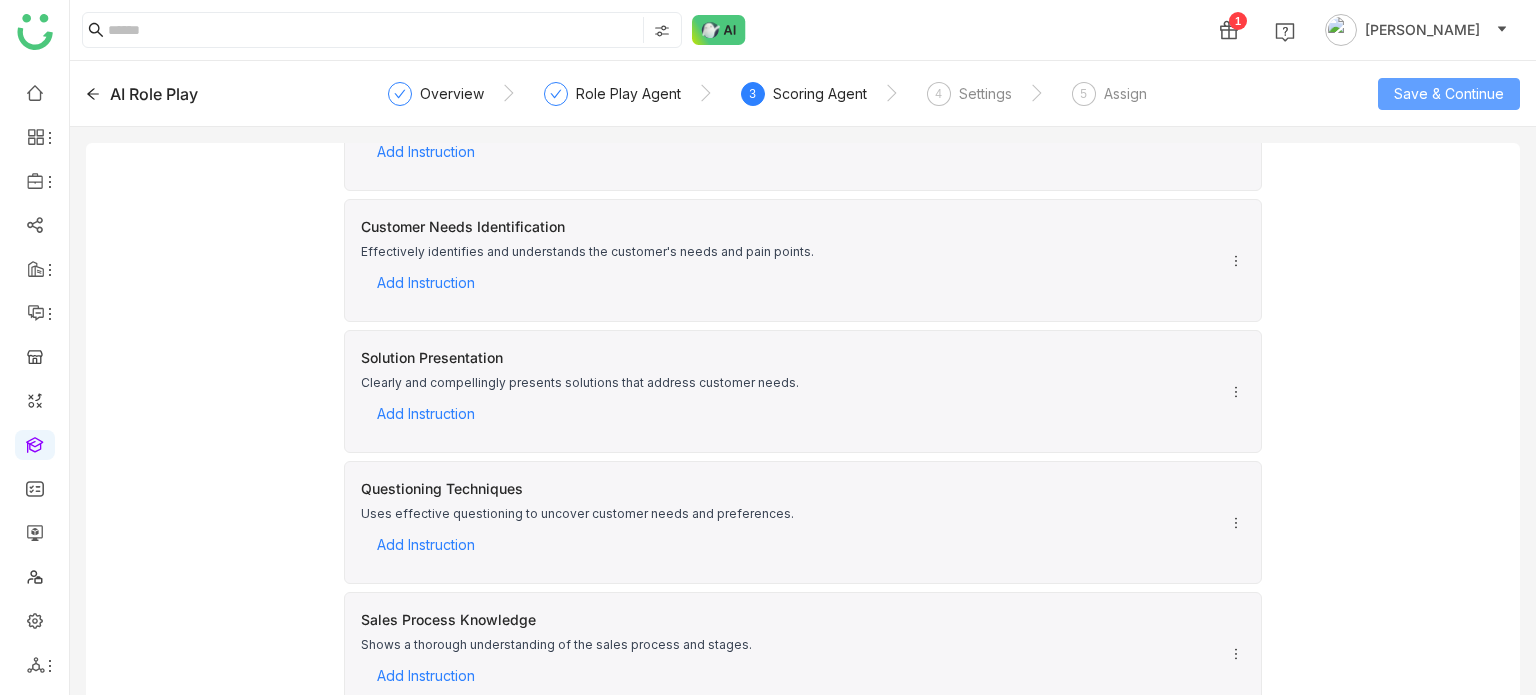 click on "Save & Continue" 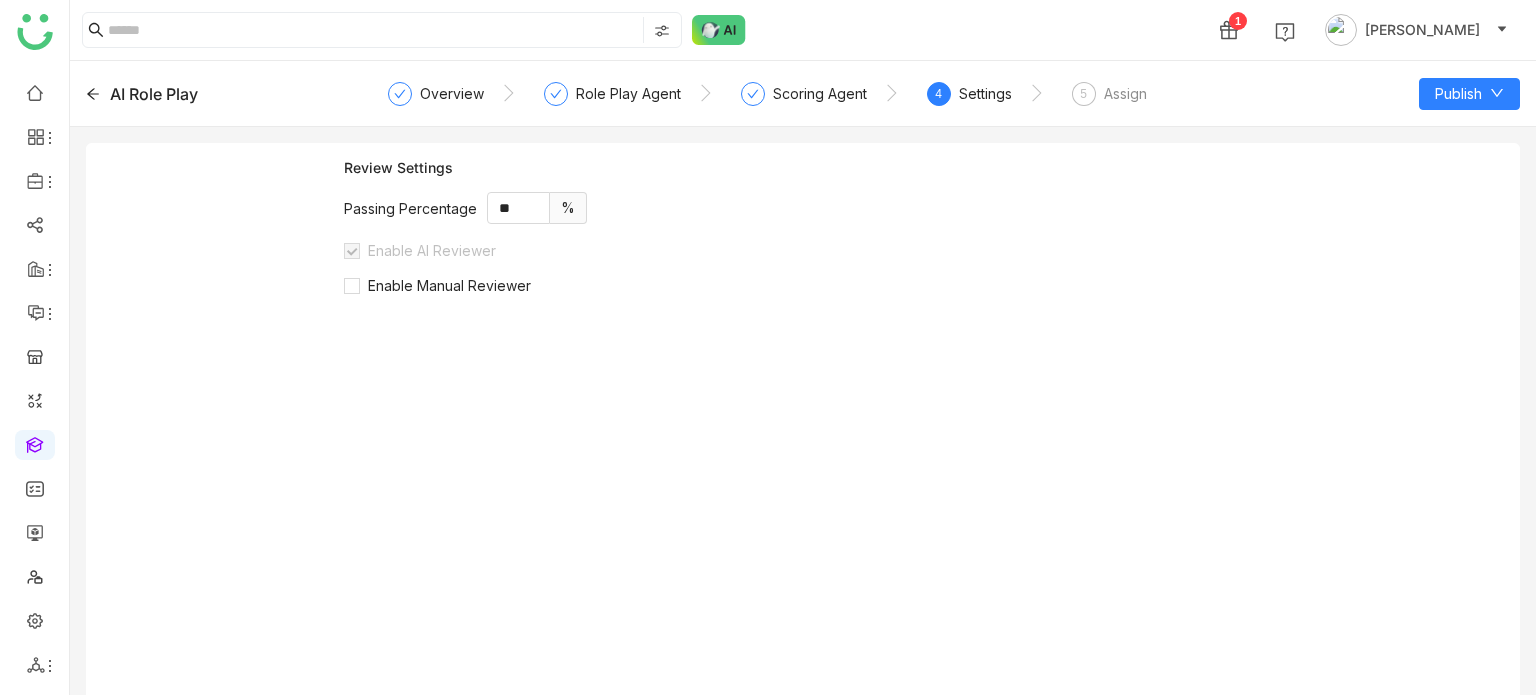 scroll, scrollTop: 0, scrollLeft: 0, axis: both 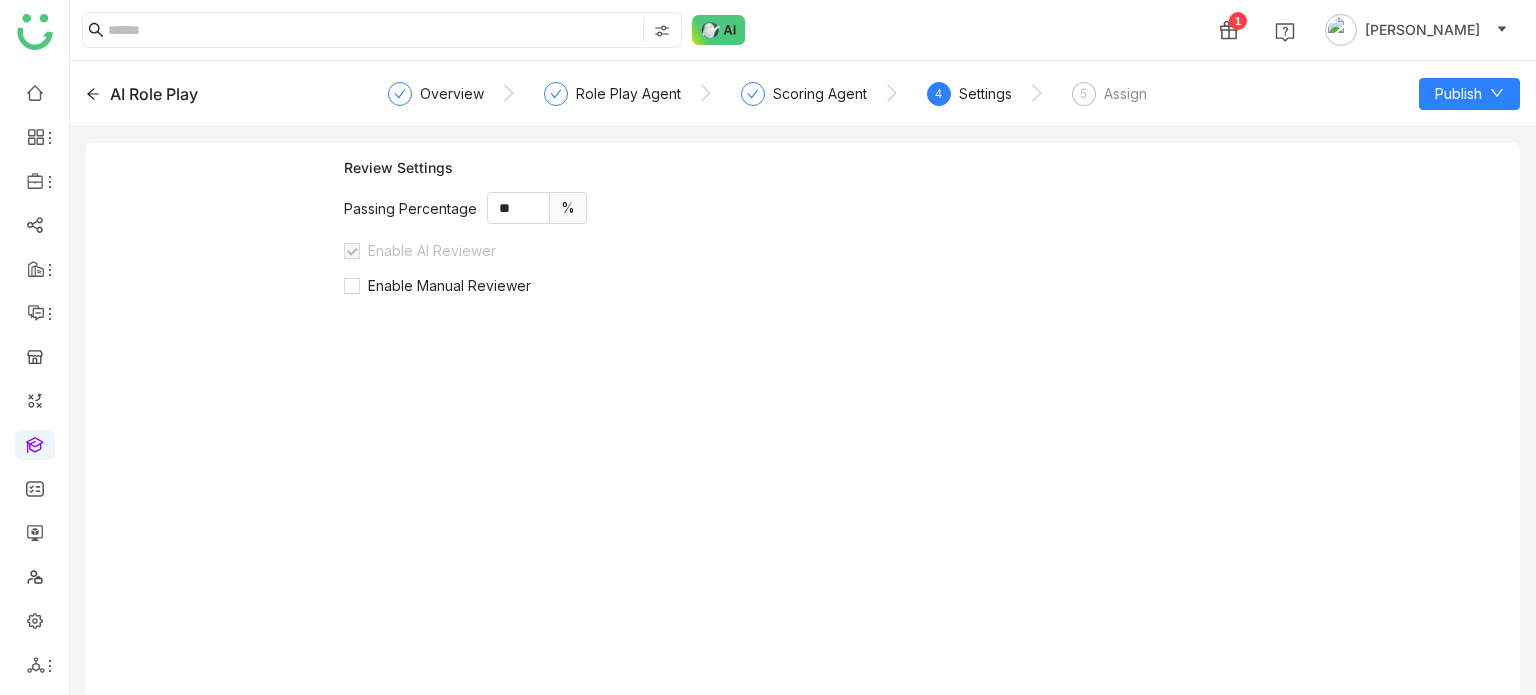 click on "Review Settings Passing Percentage ** % Enable AI Reviewer  Enable Manual Reviewer" 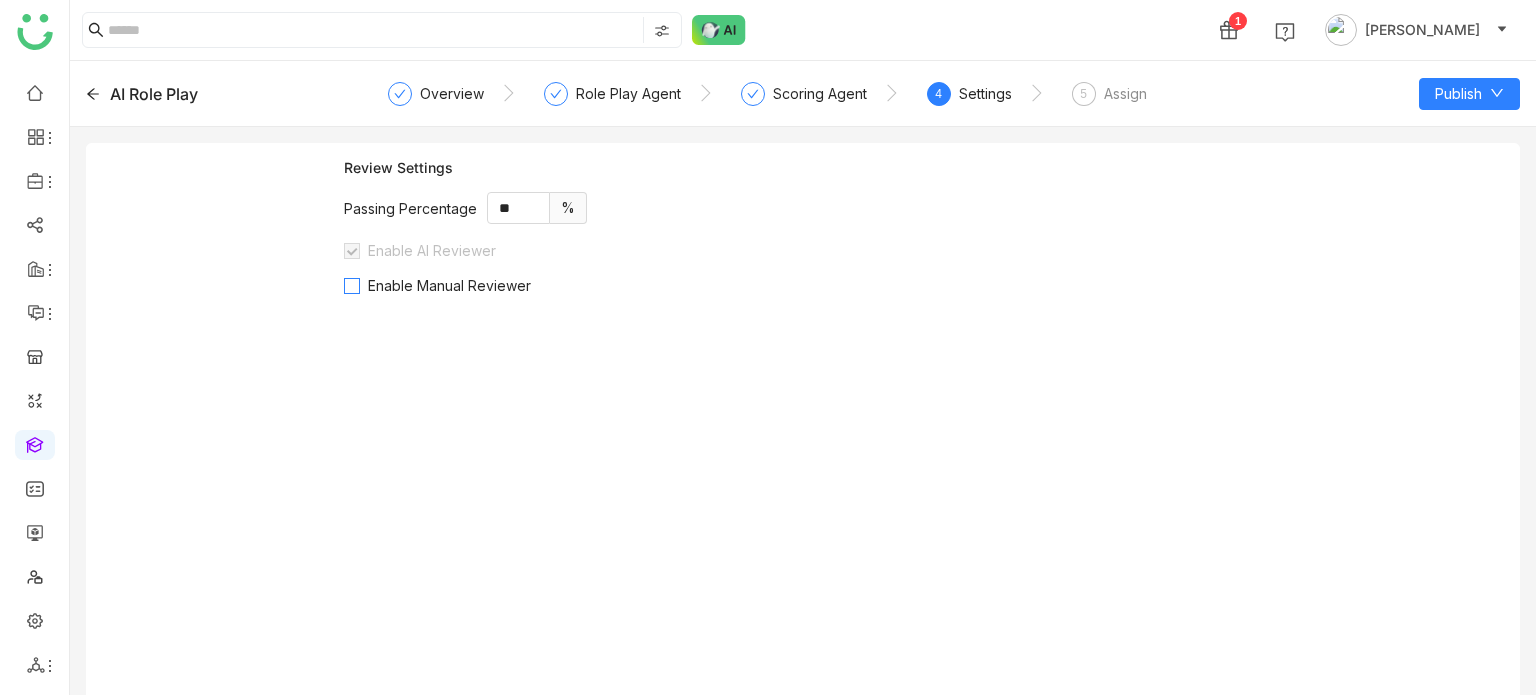 click on "Enable Manual Reviewer" 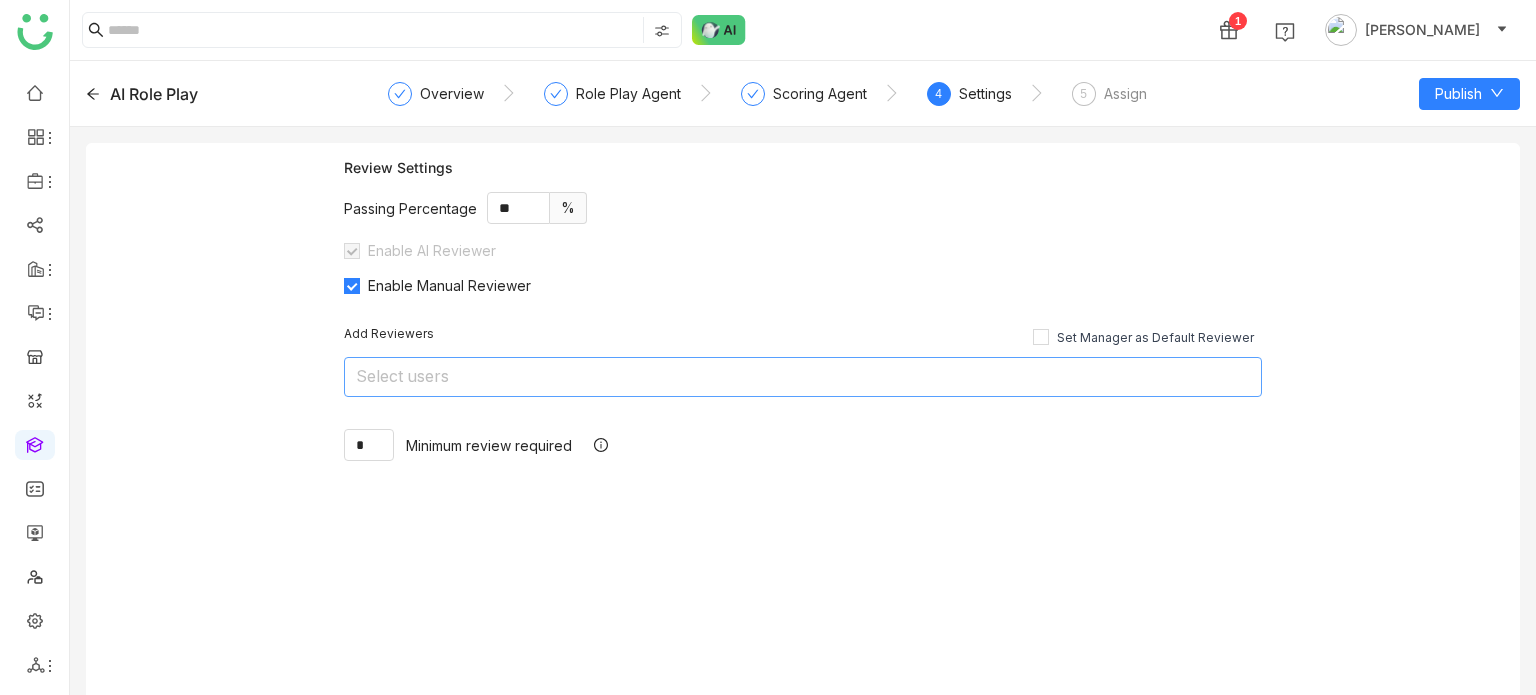 click on "Select users" 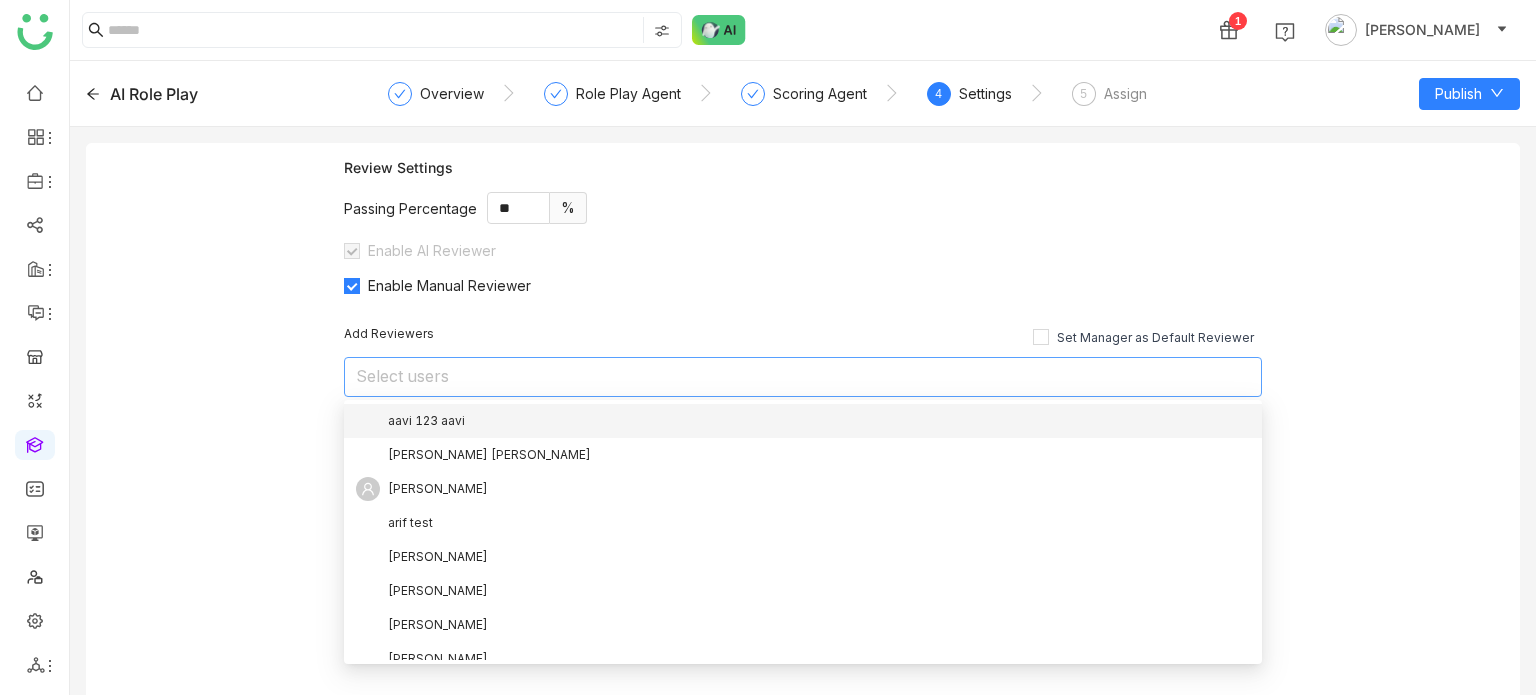 click on "Review Settings Passing Percentage ** % Enable AI Reviewer  Enable Manual Reviewer Add Reviewers Set Manager as Default Reviewer    Select users  *  Minimum review required" 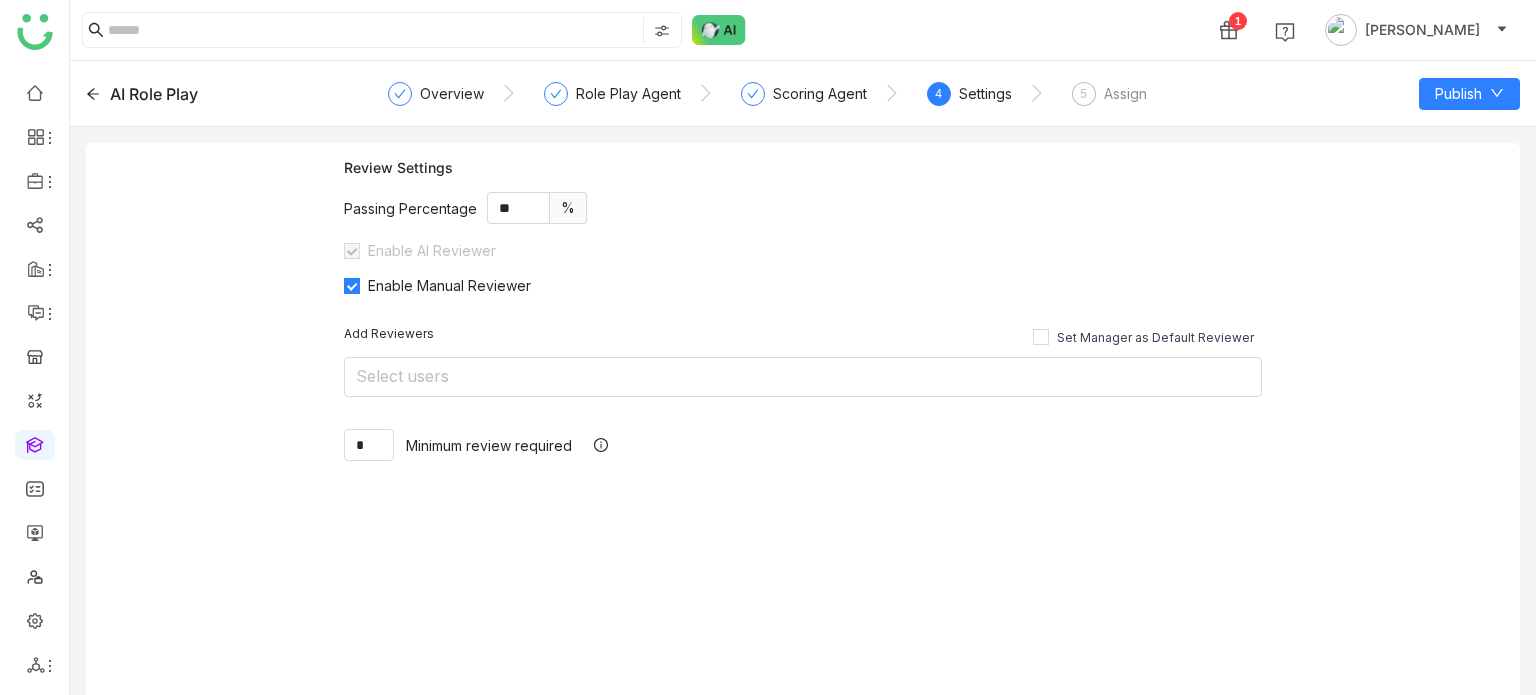 click on "Review Settings Passing Percentage ** % Enable AI Reviewer  Enable Manual Reviewer Add Reviewers Set Manager as Default Reviewer    Select users  *  Minimum review required" 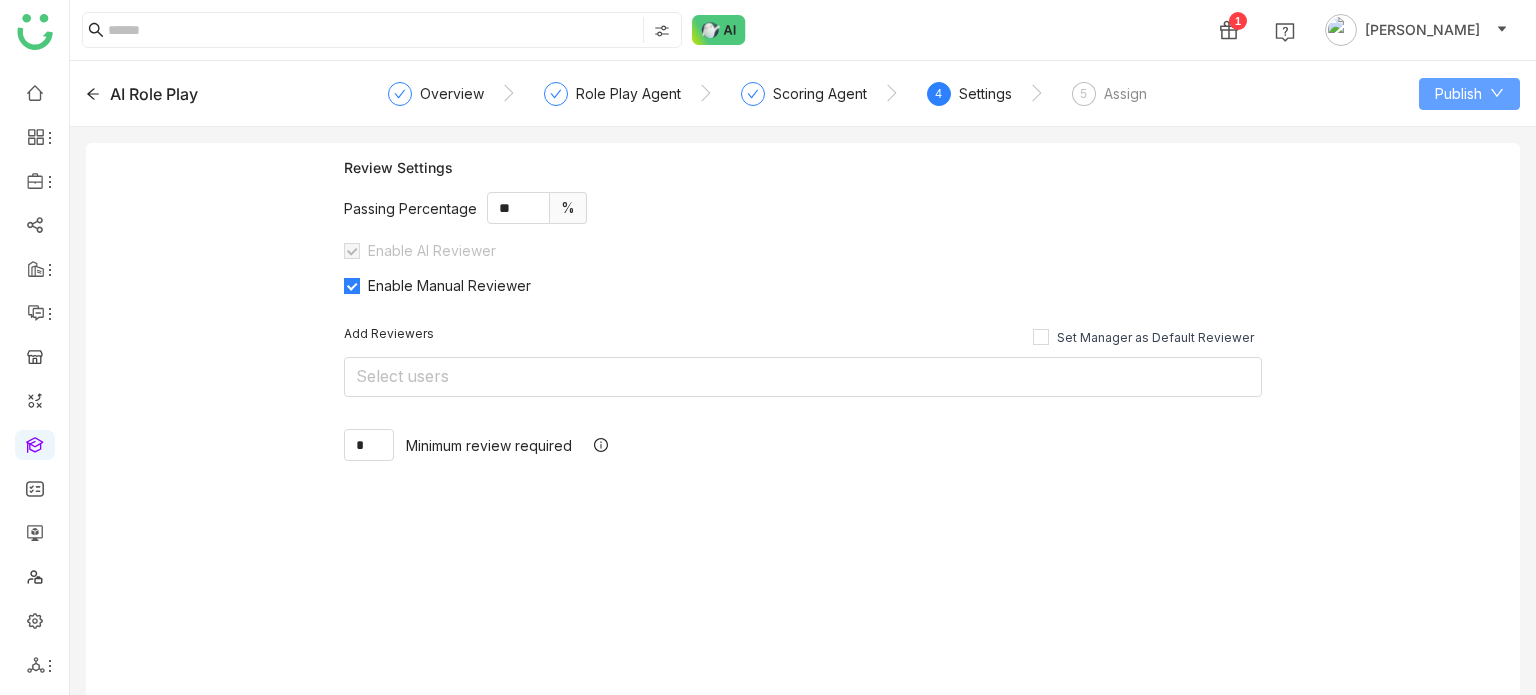 click on "Publish" 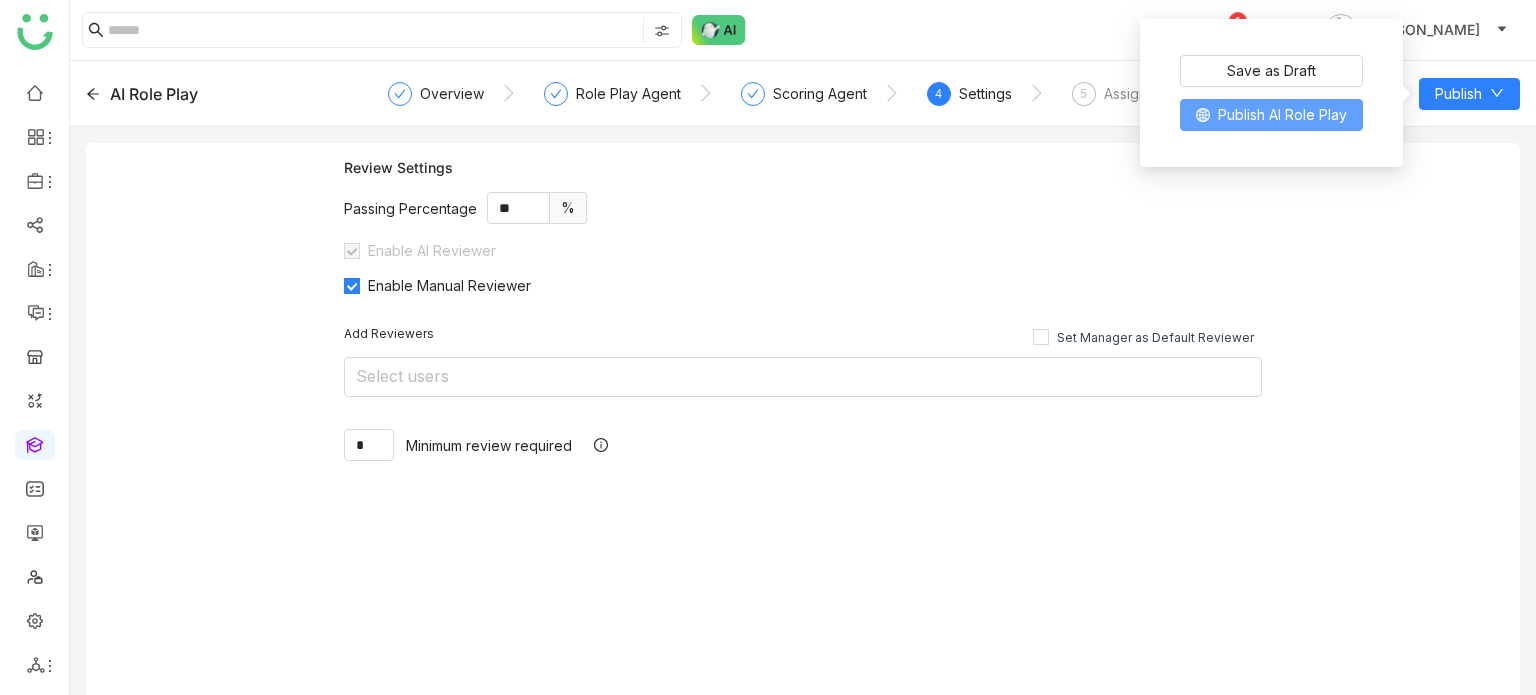 click on "Publish AI Role Play" at bounding box center [1282, 115] 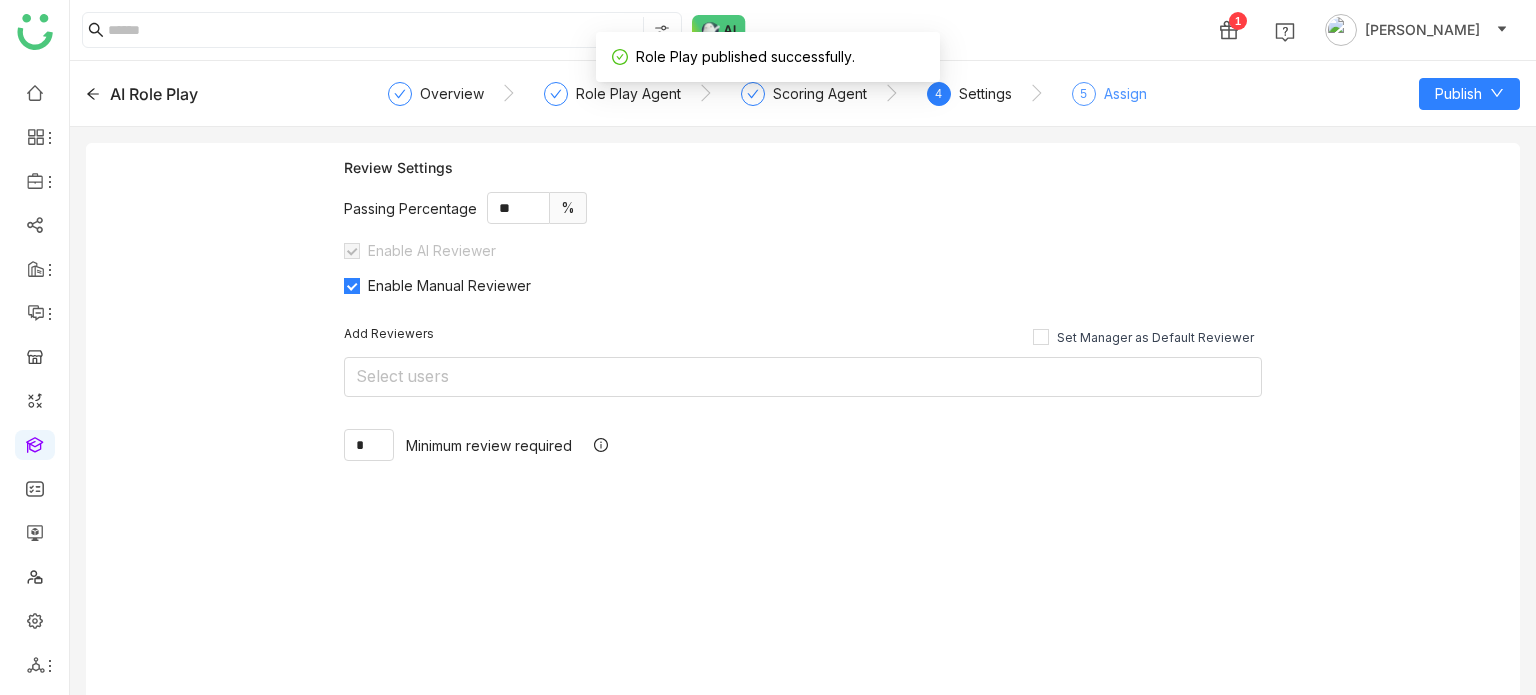 click on "5  Assign" 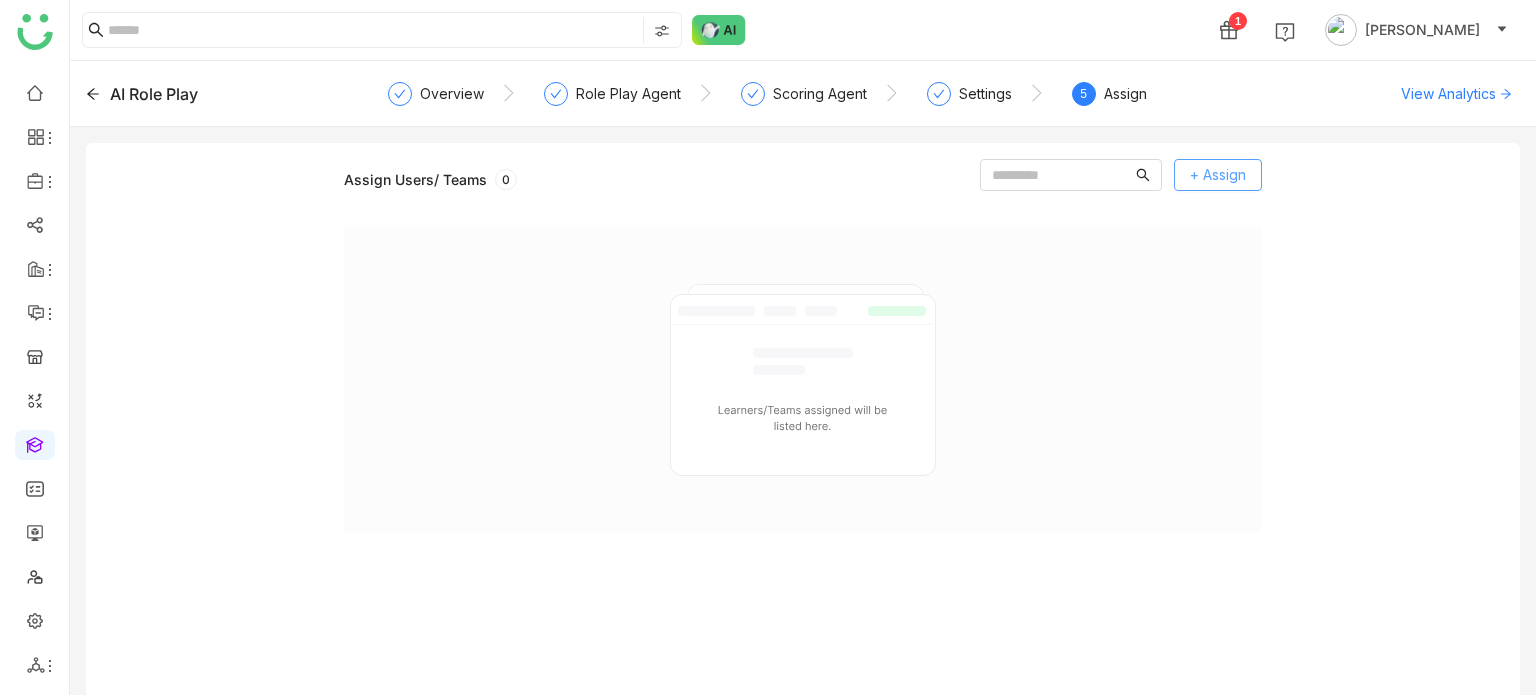click on "+ Assign" 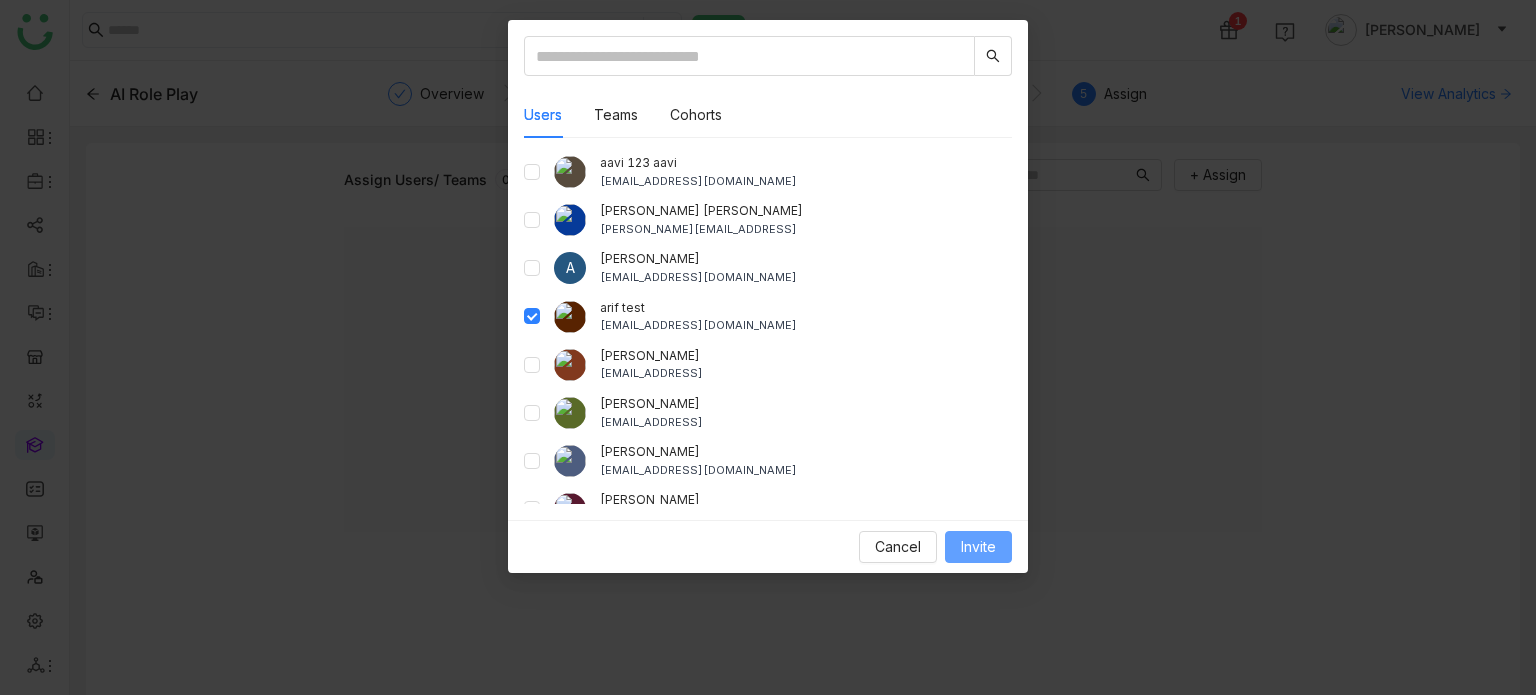 click on "Invite" at bounding box center [978, 547] 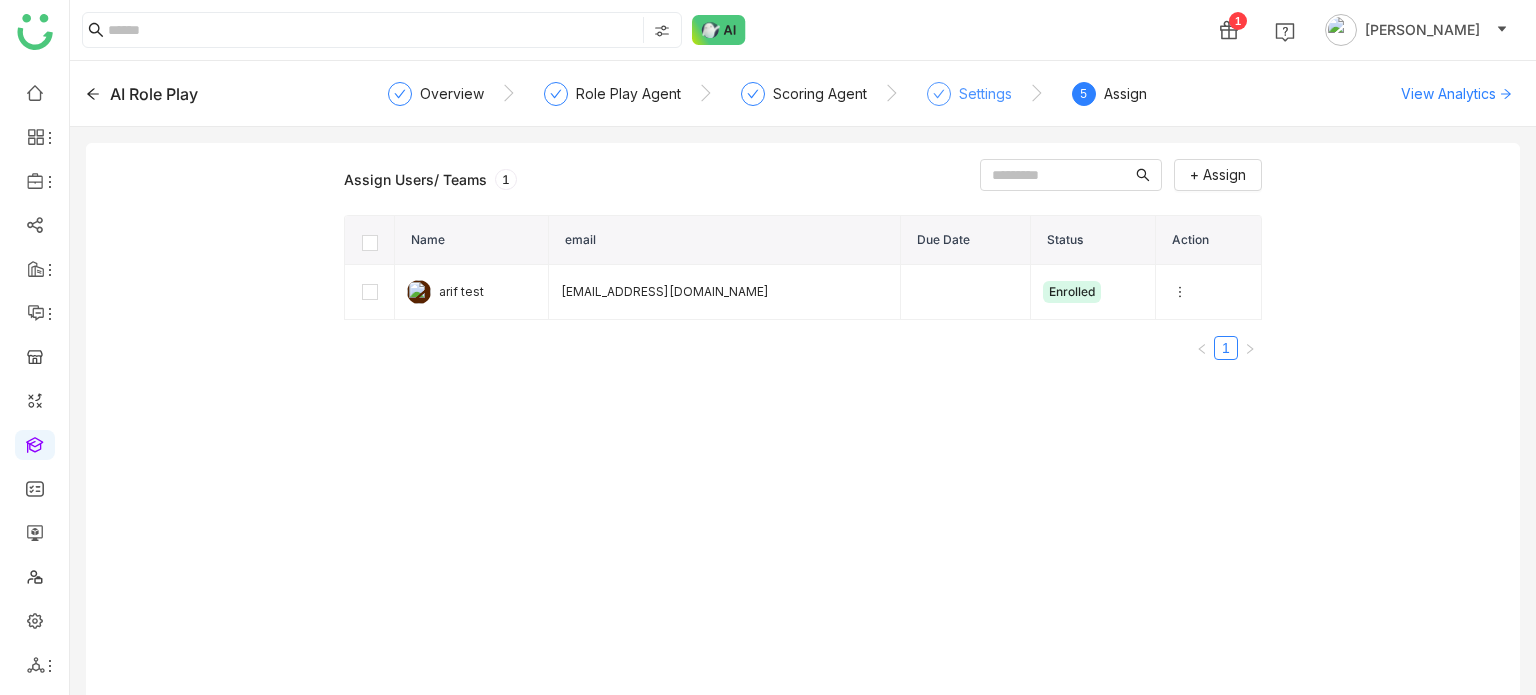 click 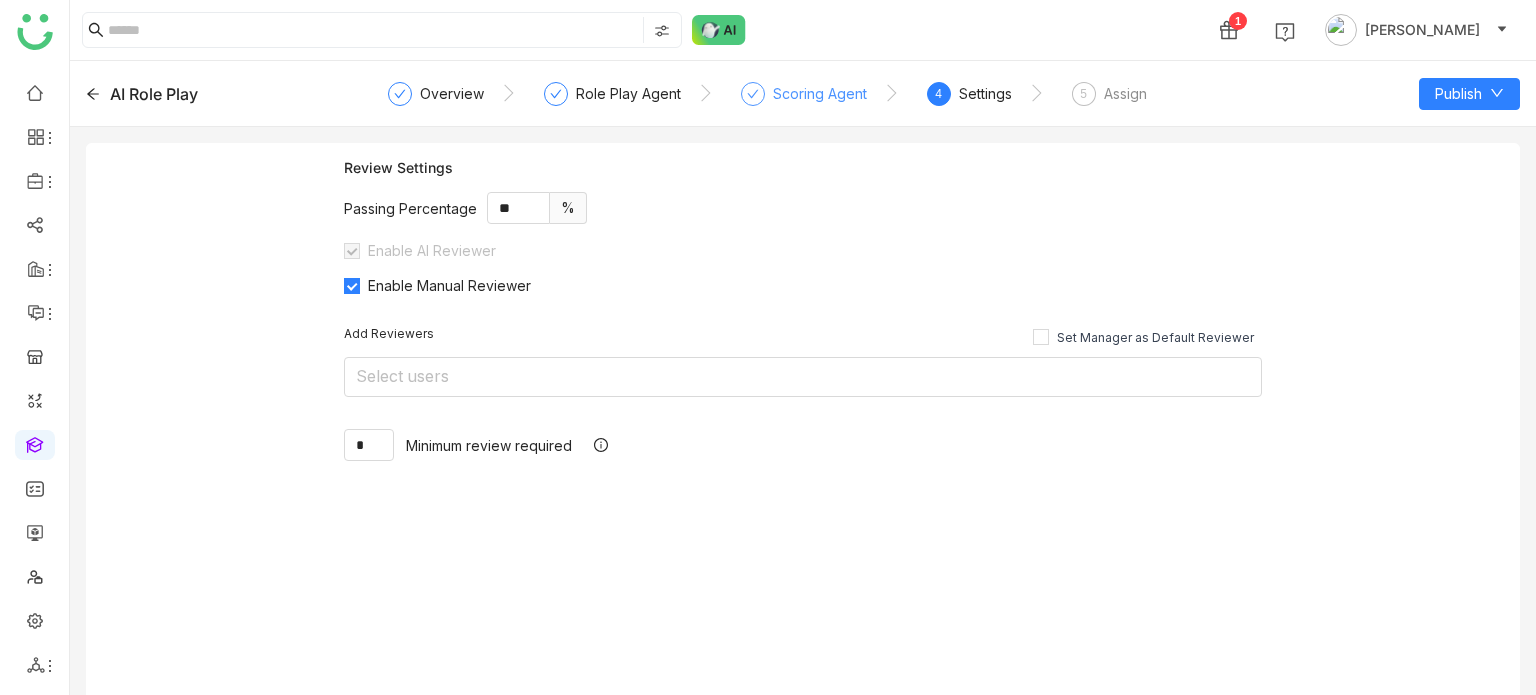 click on "Scoring Agent" 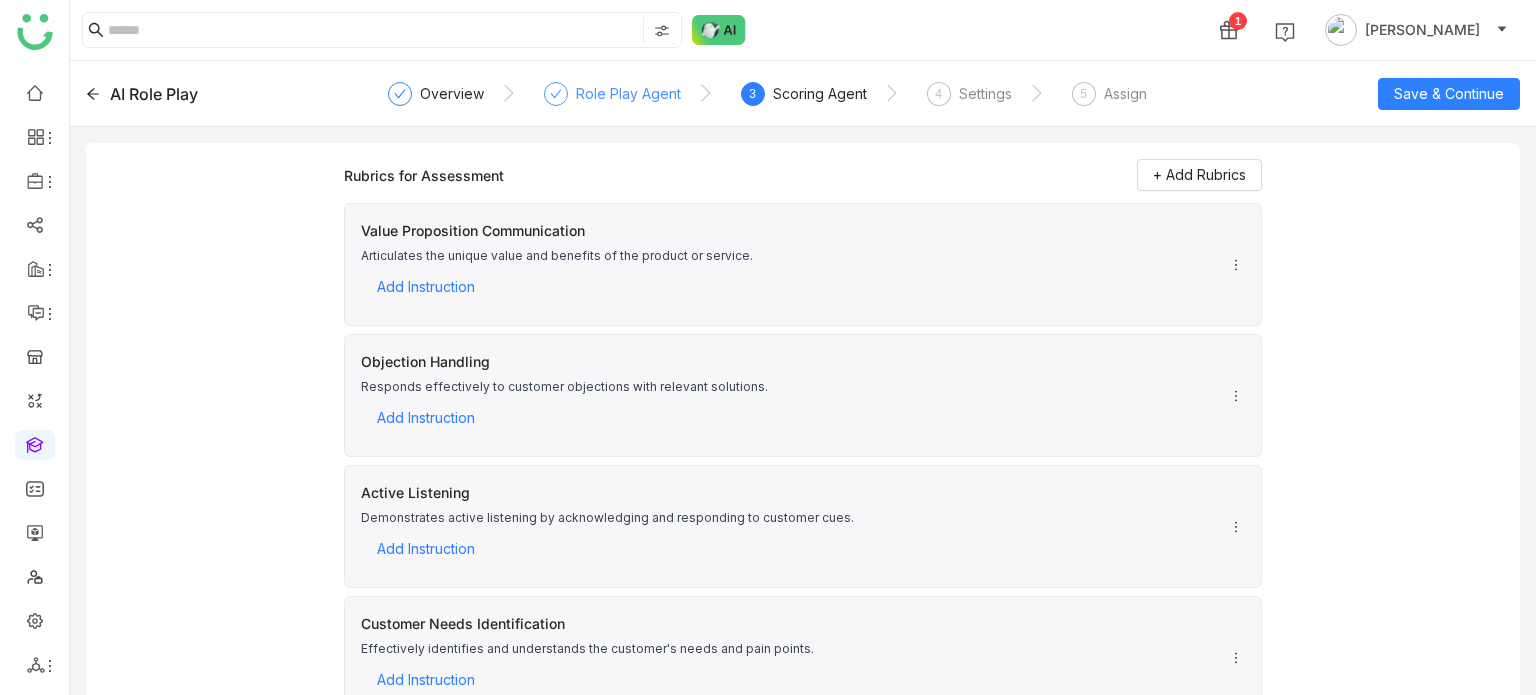 click on "Role Play Agent" 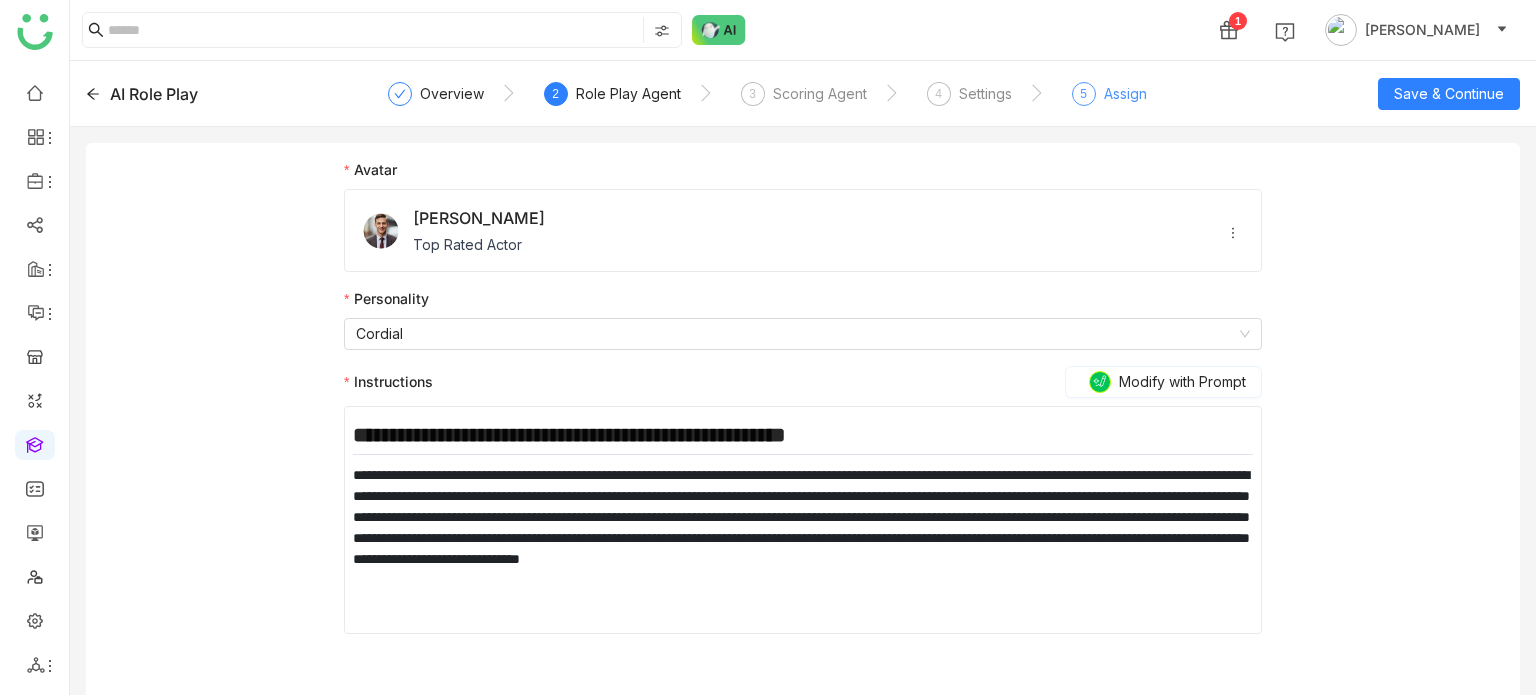 click on "Assign" 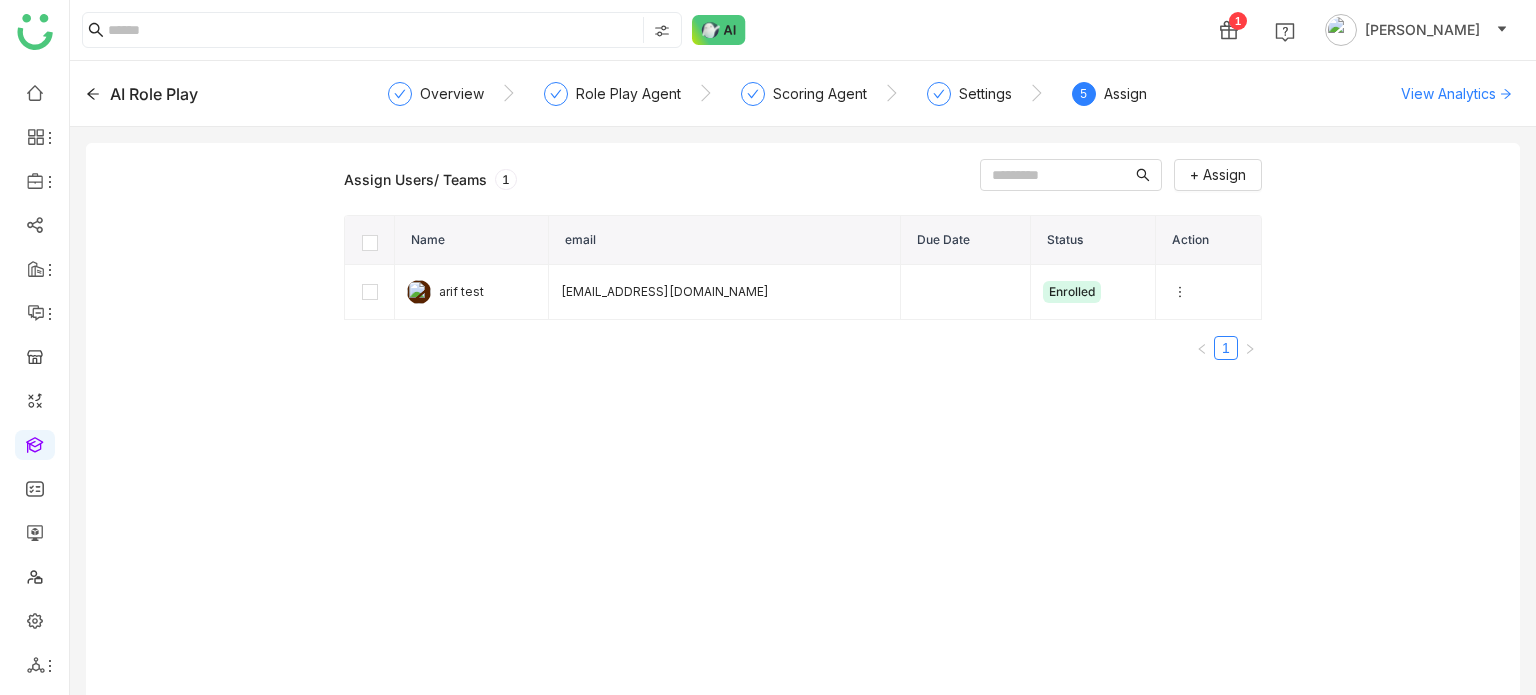 click on "Assign Users/ Teams  1  + Assign Name email Due Date Status Action  arif test  [EMAIL_ADDRESS][DOMAIN_NAME]     enrolled  1" 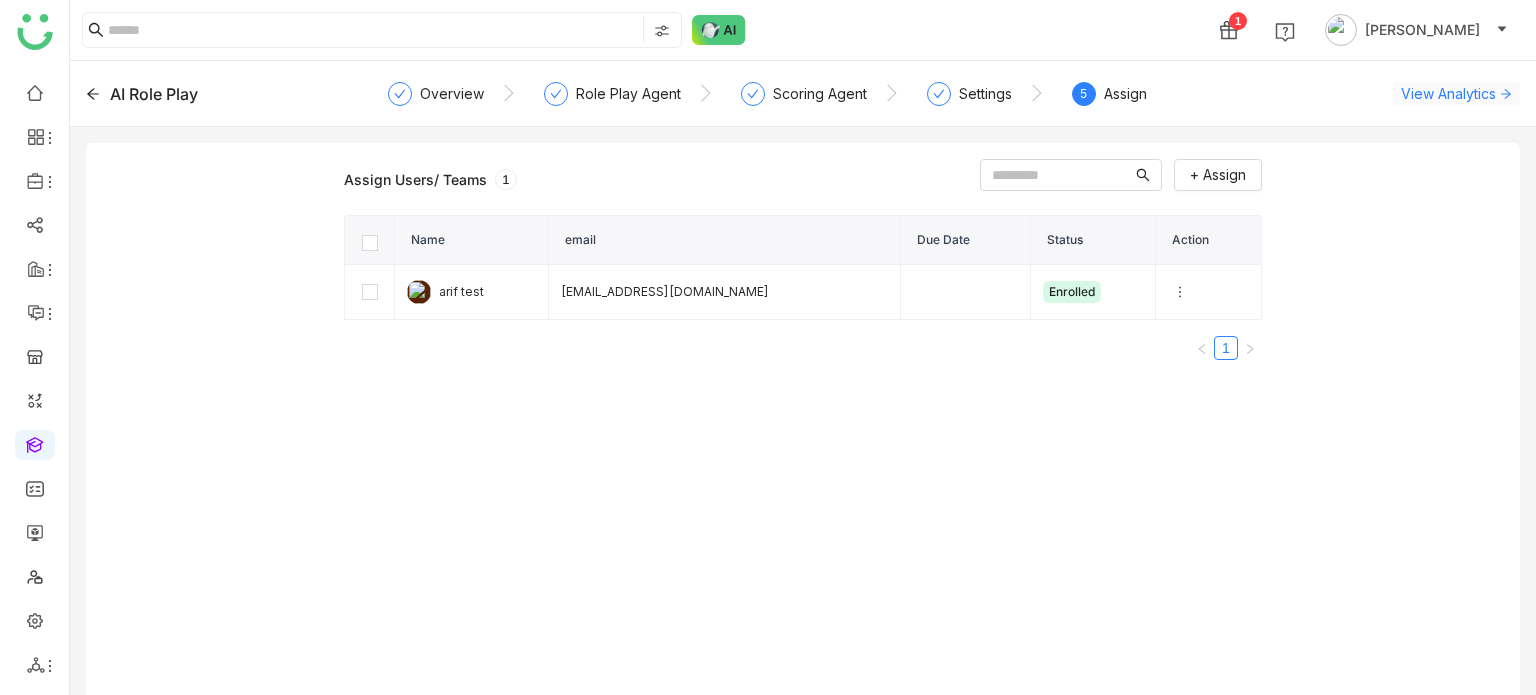 click on "View Analytics" 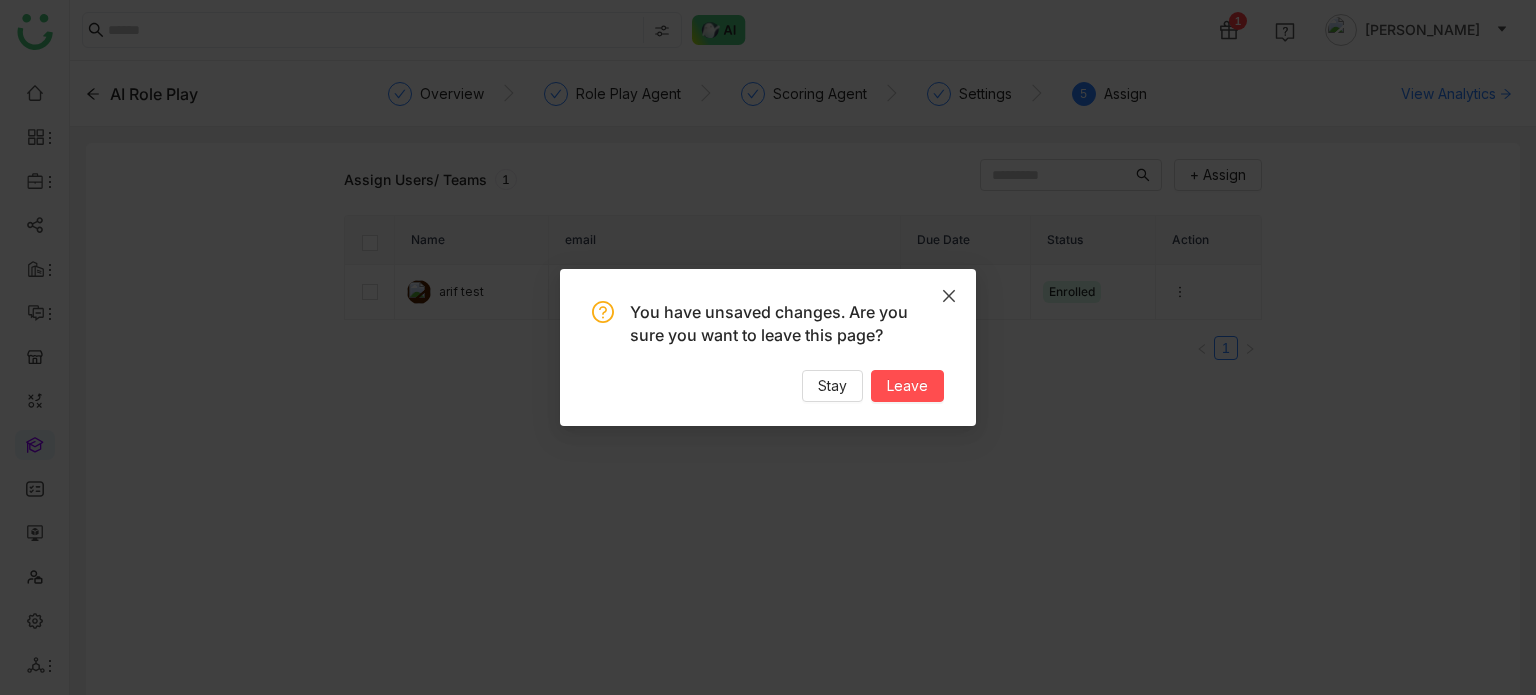 click 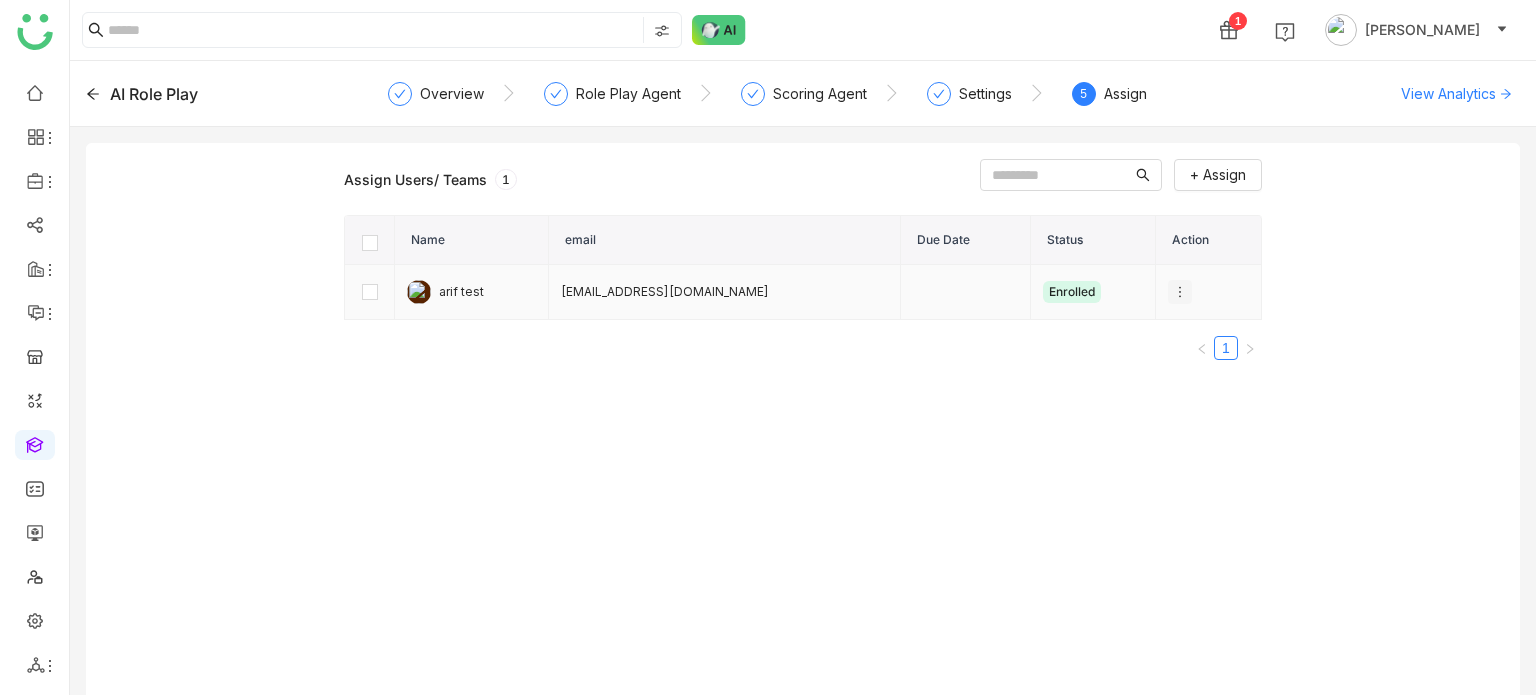 click 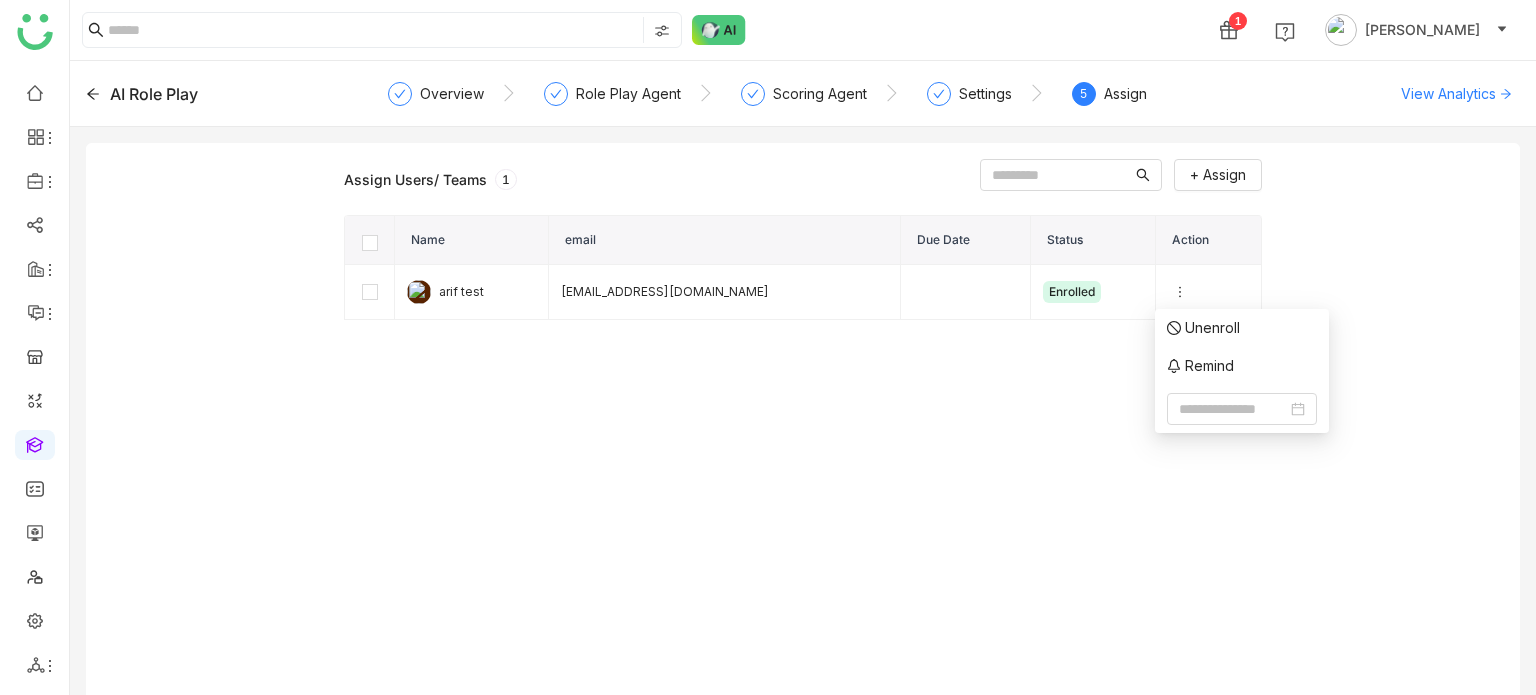 click on "Assign Users/ Teams  1  + Assign Name email Due Date Status Action  arif test  [EMAIL_ADDRESS][DOMAIN_NAME]     enrolled  1" 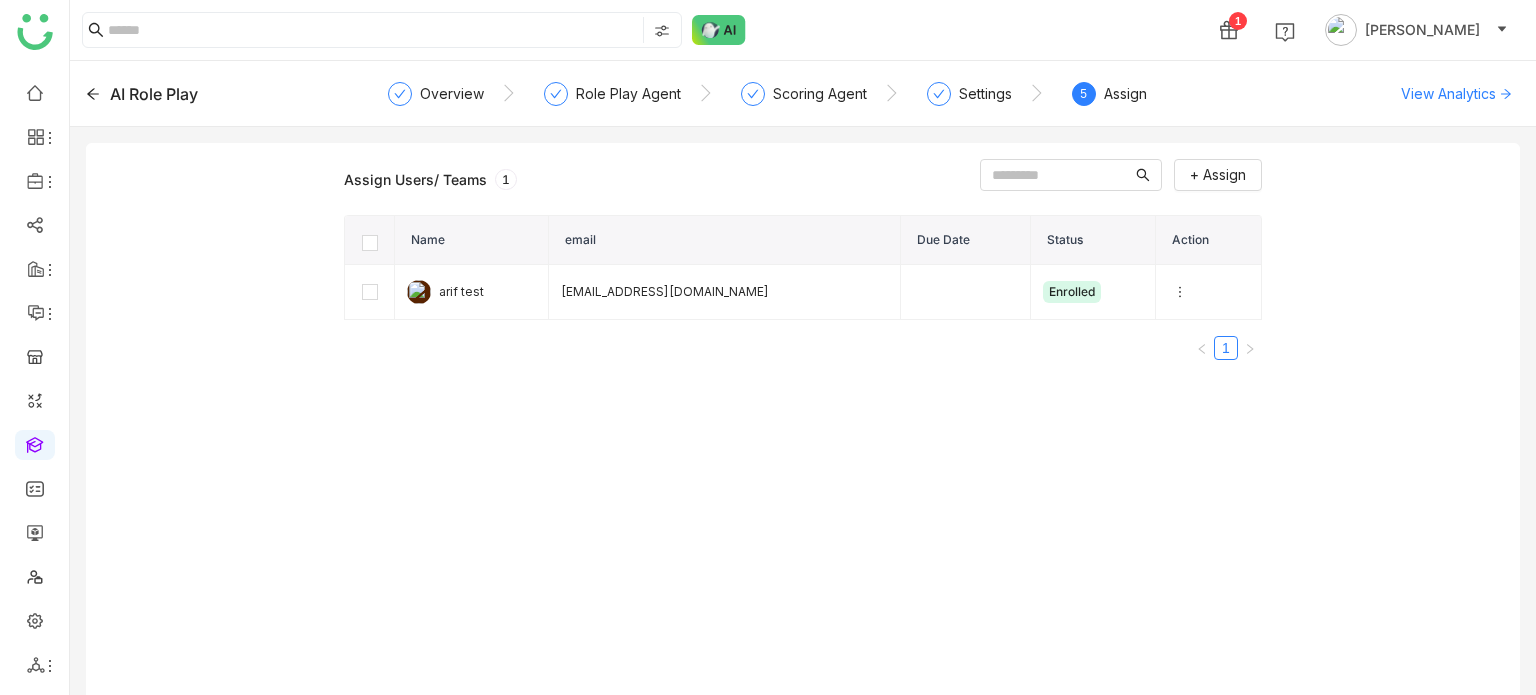 click on "AI Role Play" 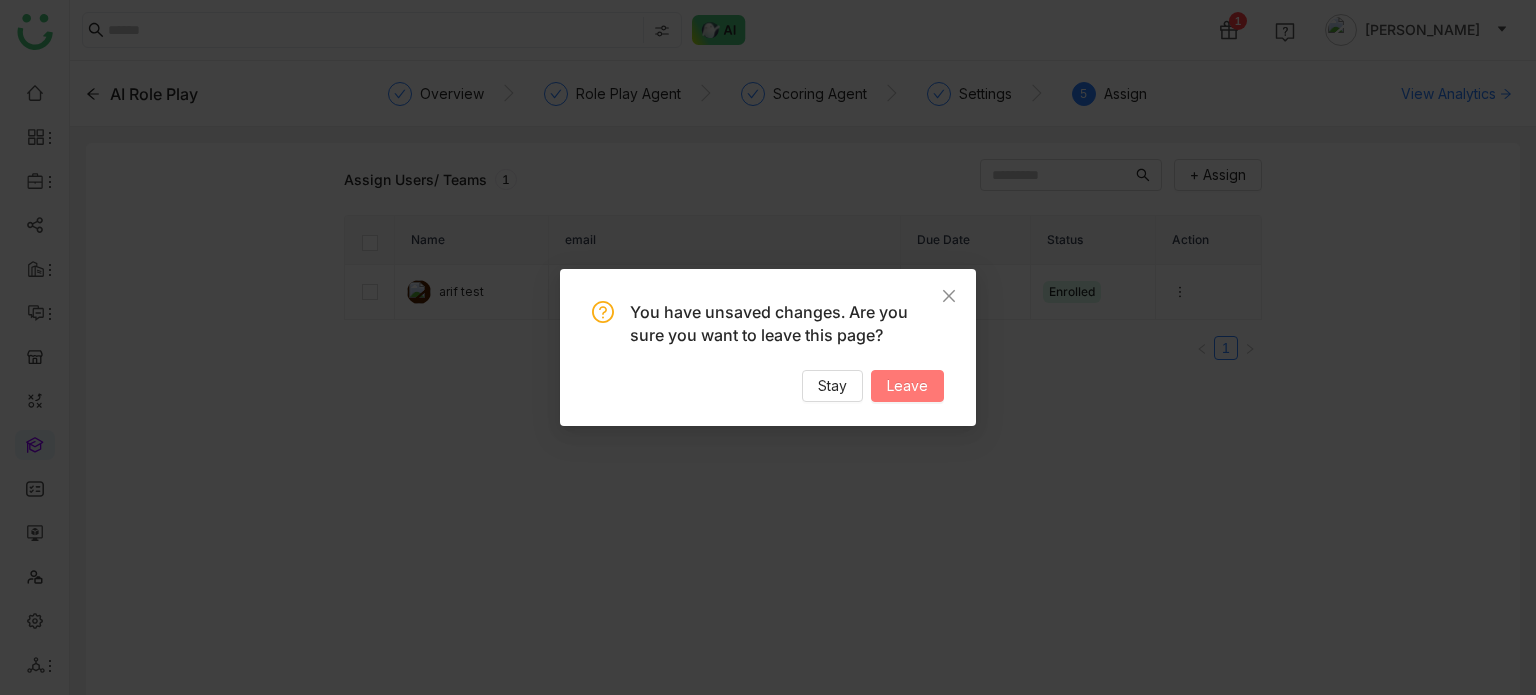 click on "Leave" at bounding box center [907, 386] 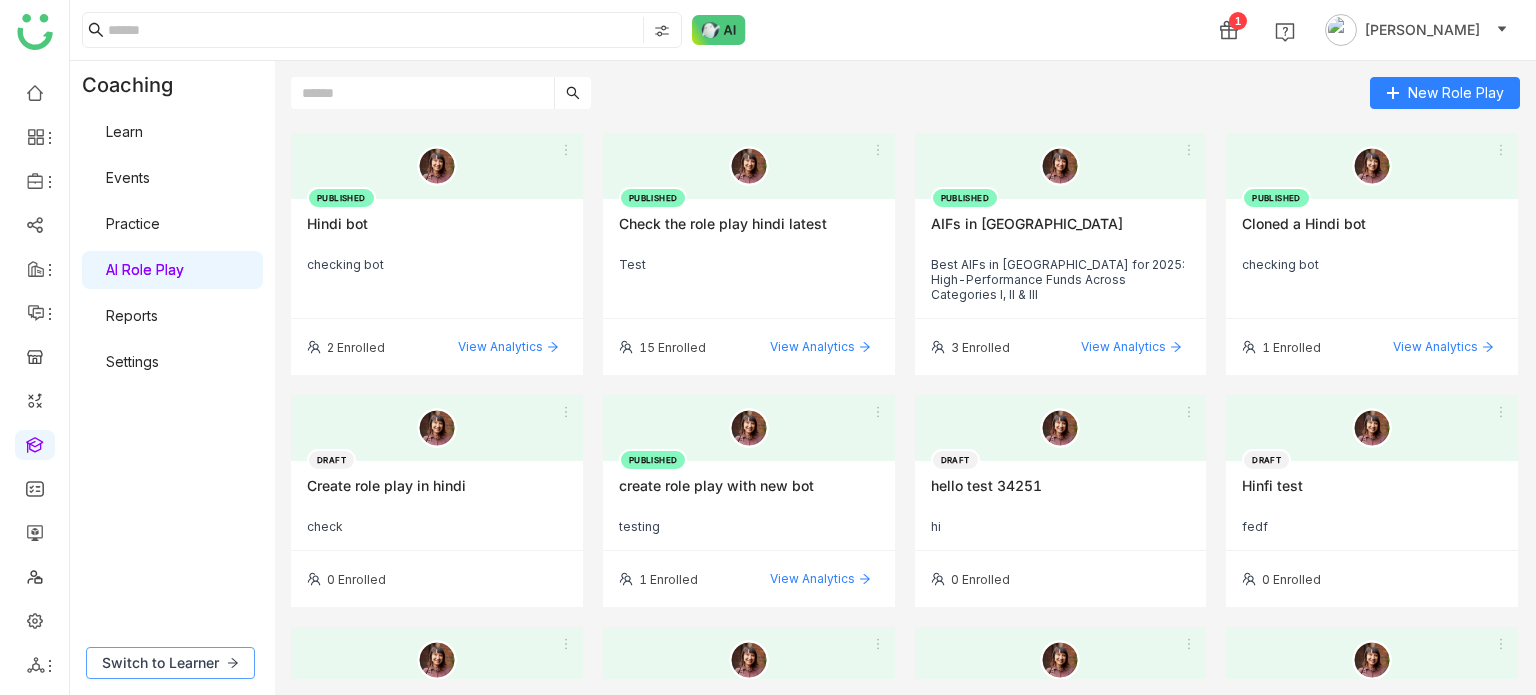 click on "Switch to Learner" 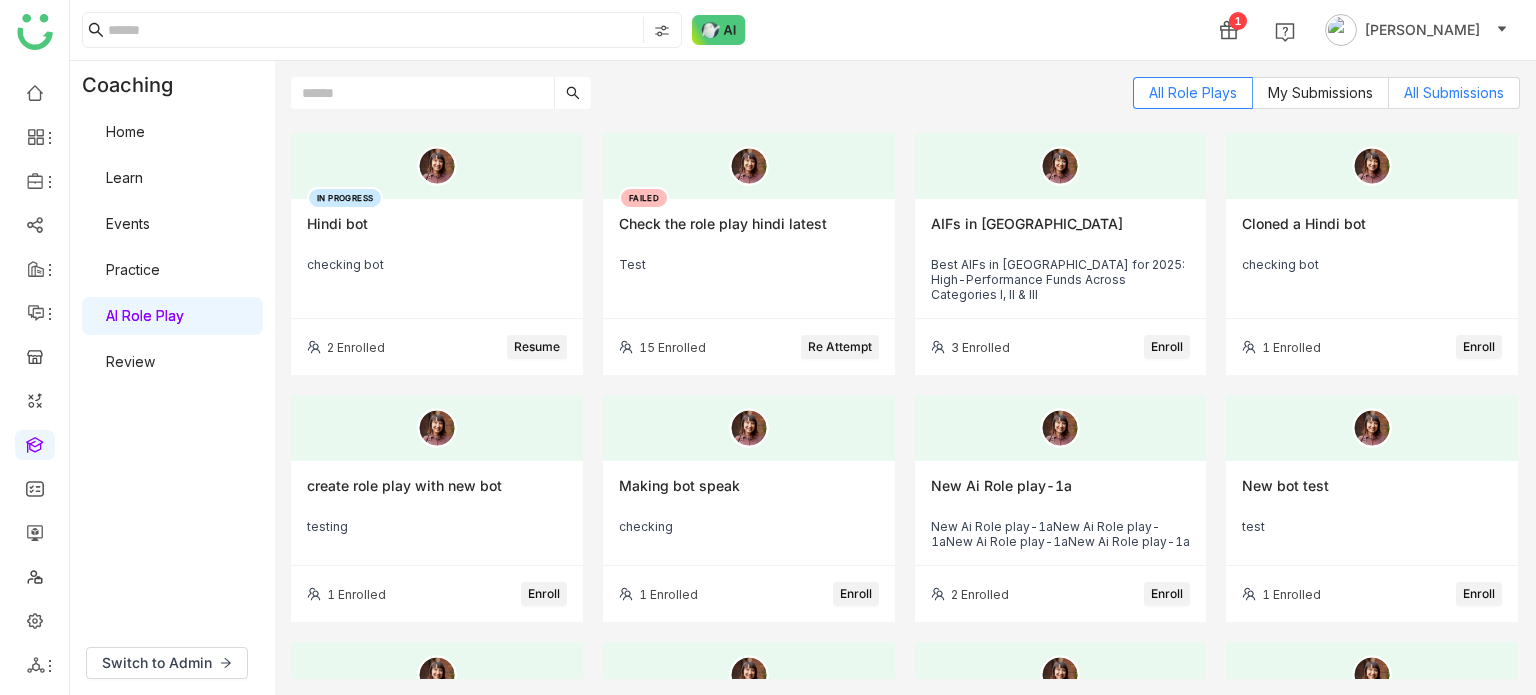 click on "All Submissions" 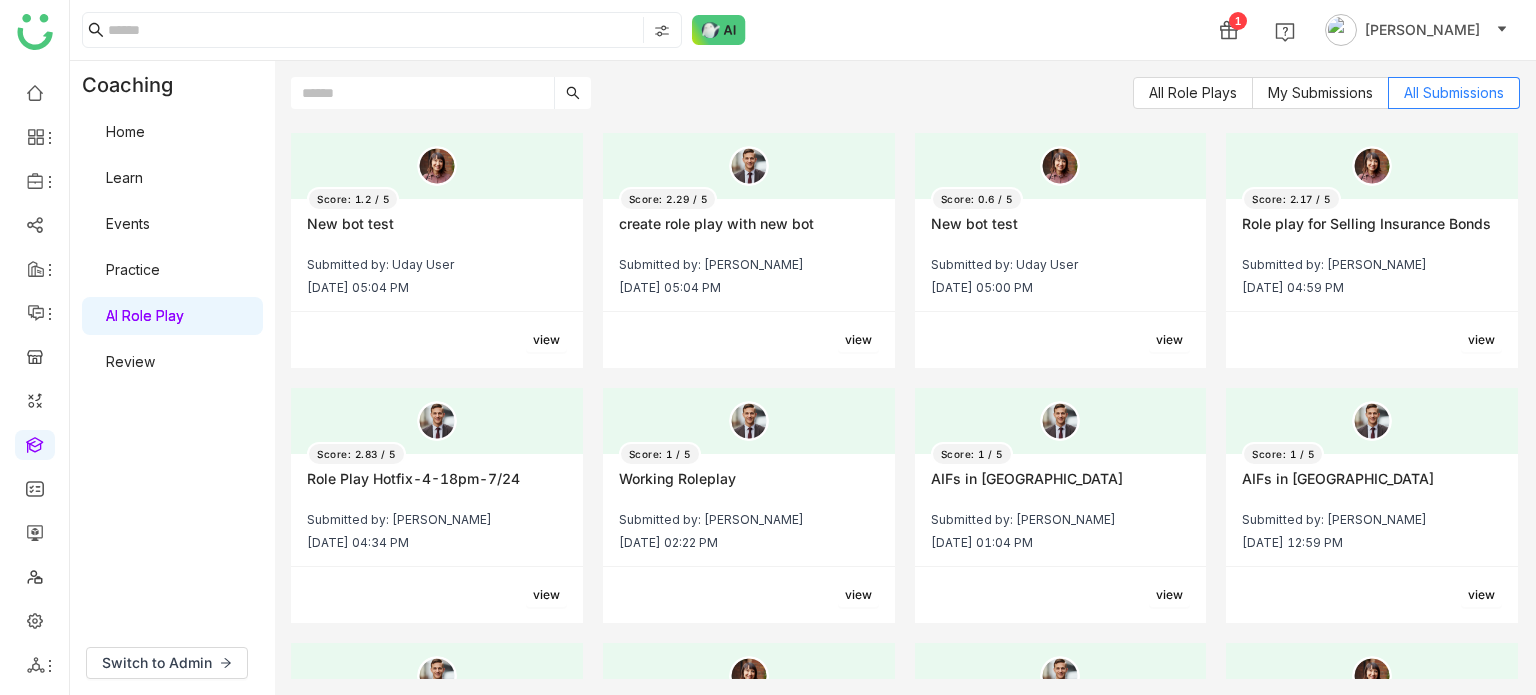 click on "view" 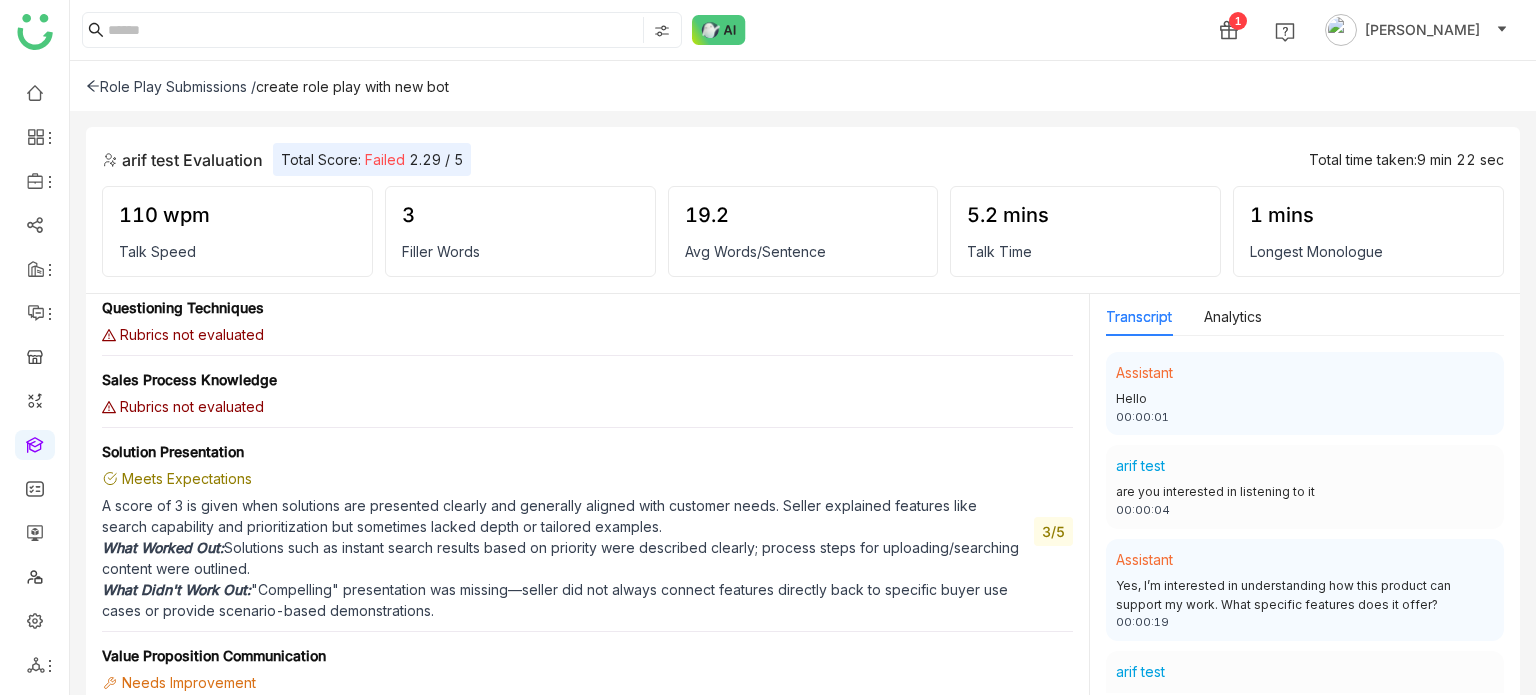 scroll, scrollTop: 1212, scrollLeft: 0, axis: vertical 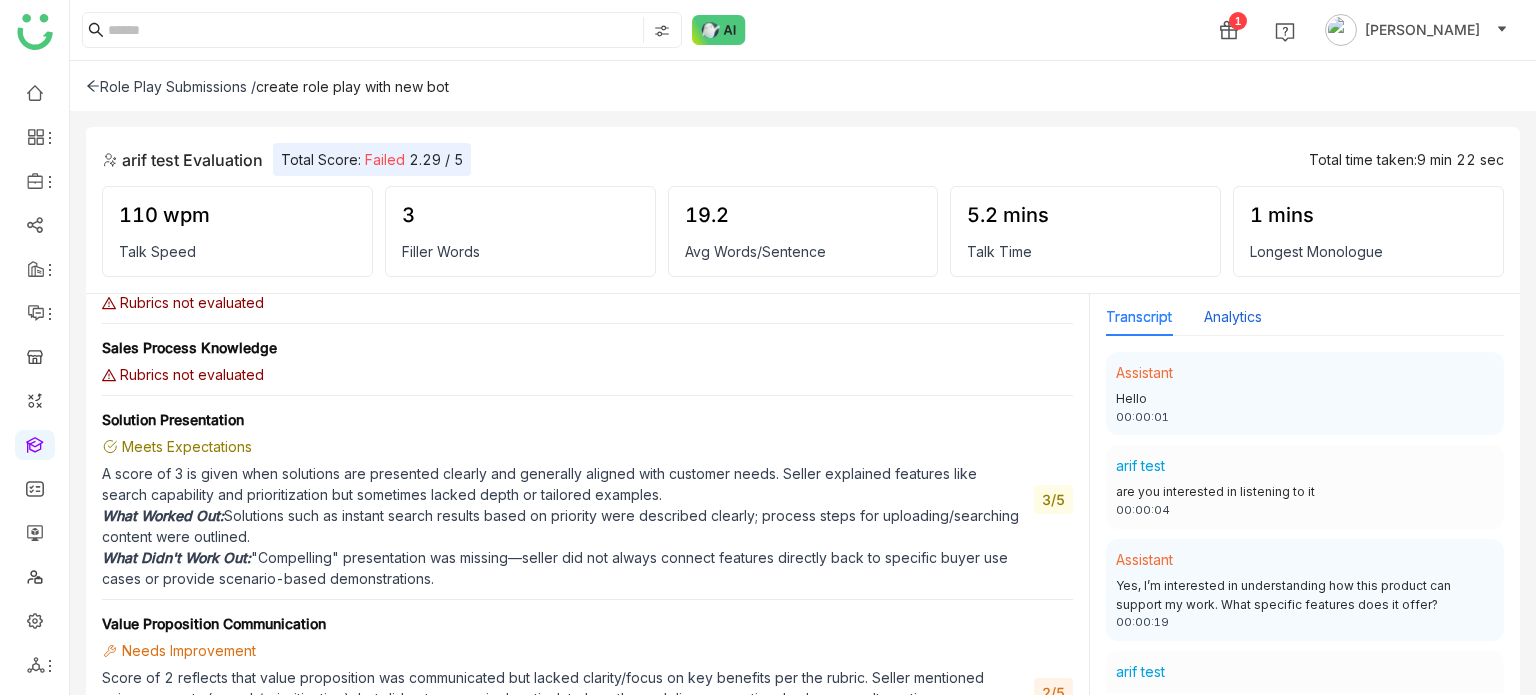 click on "Analytics" at bounding box center [1233, 317] 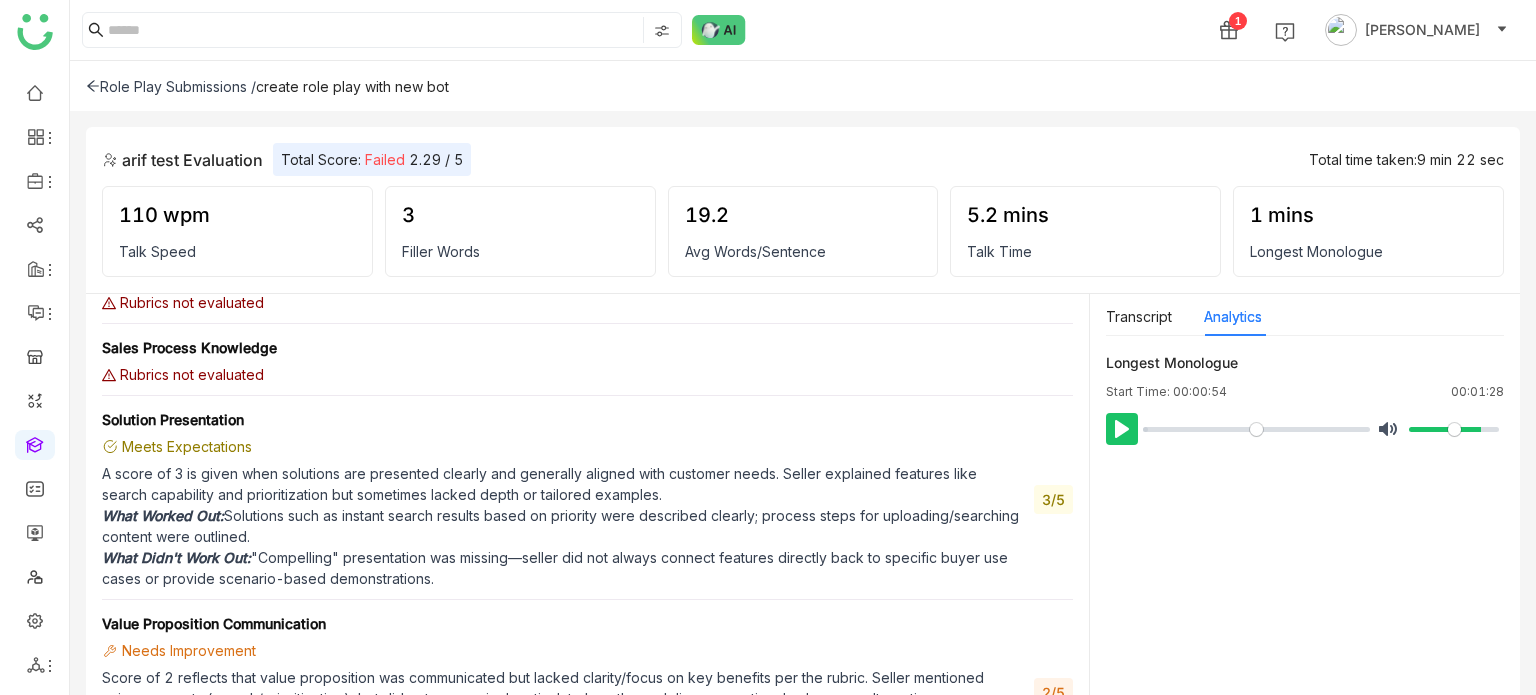 click on "Pause Play" at bounding box center (1122, 429) 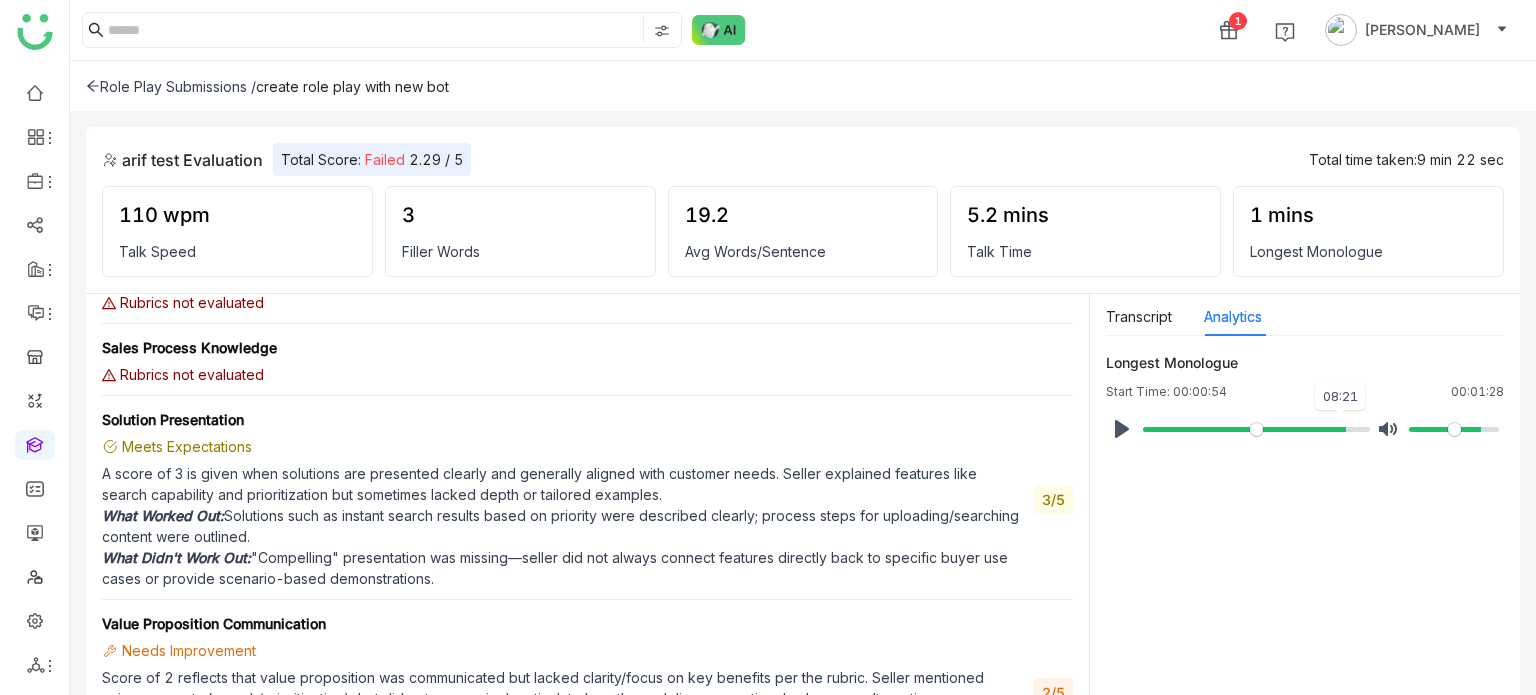 click at bounding box center (1256, 429) 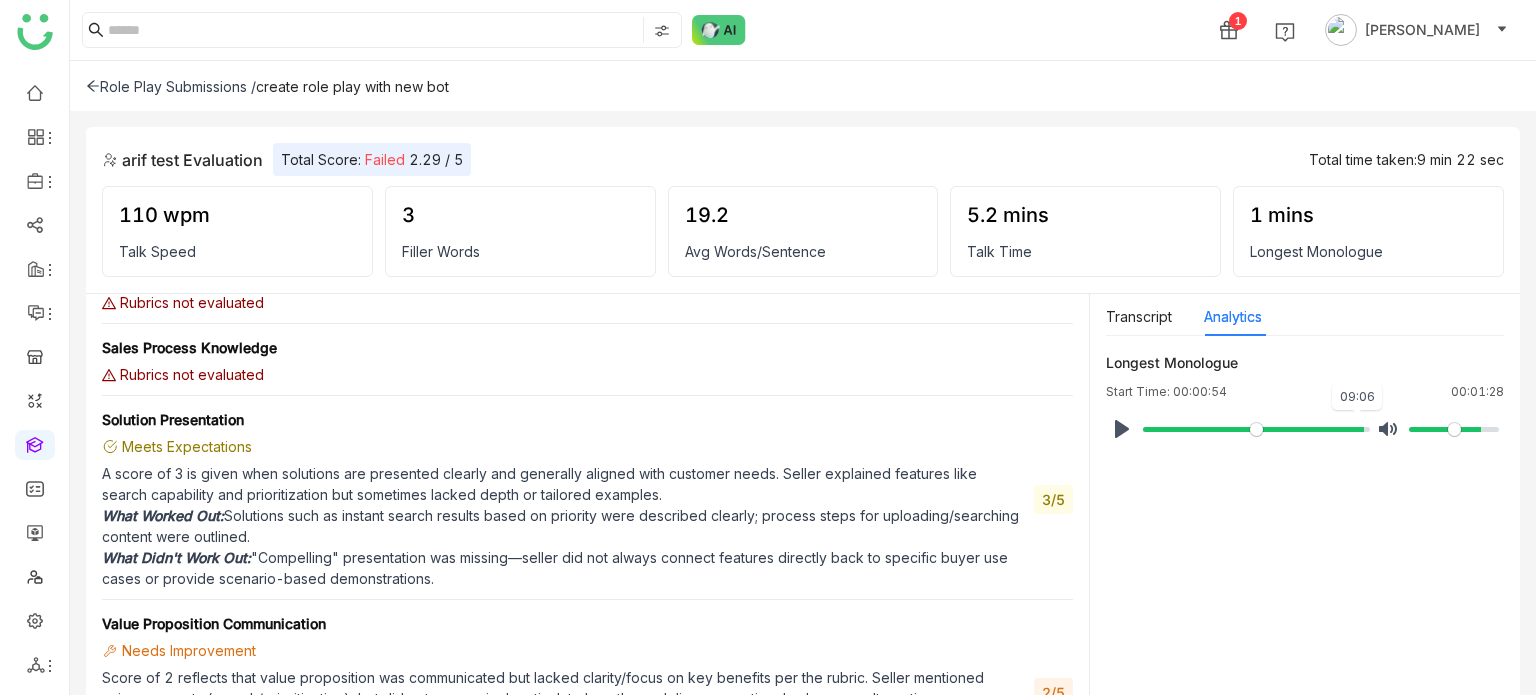 click at bounding box center (1256, 429) 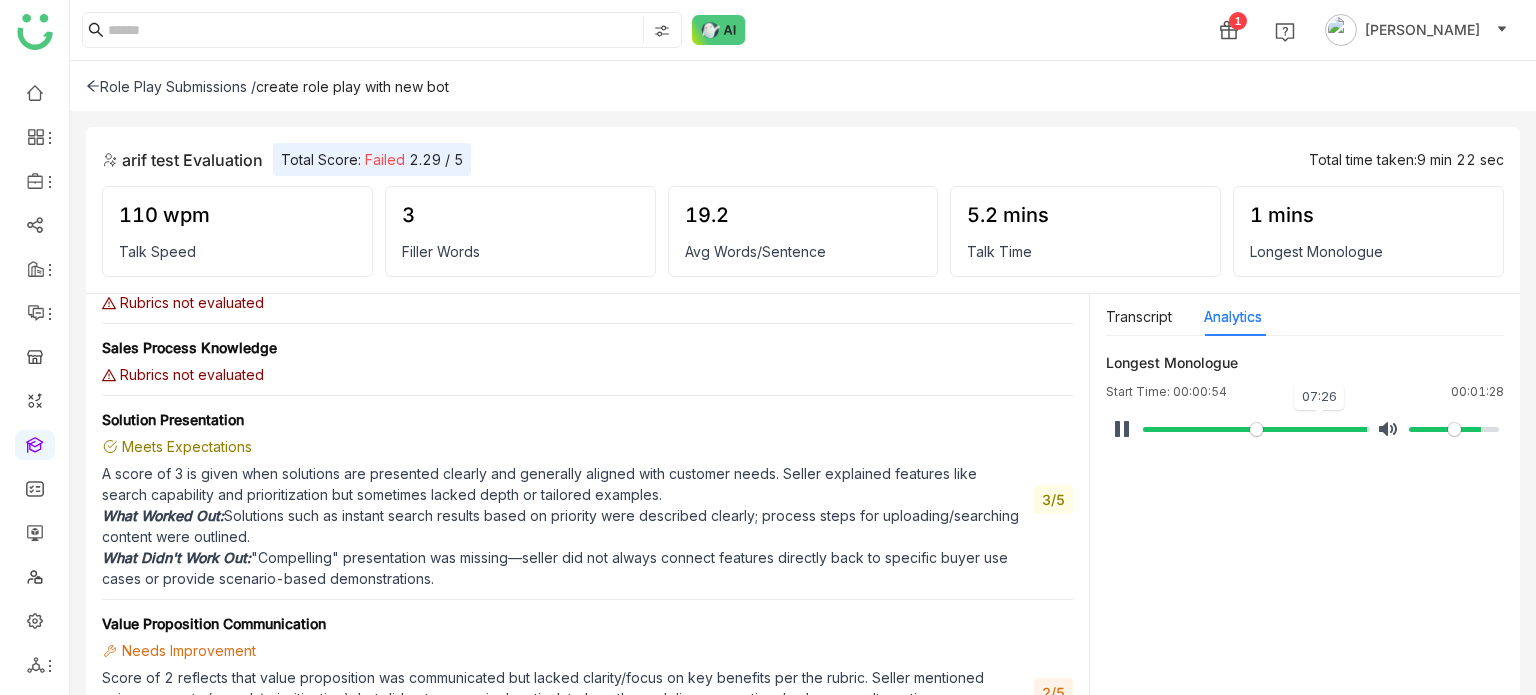 click at bounding box center [1256, 429] 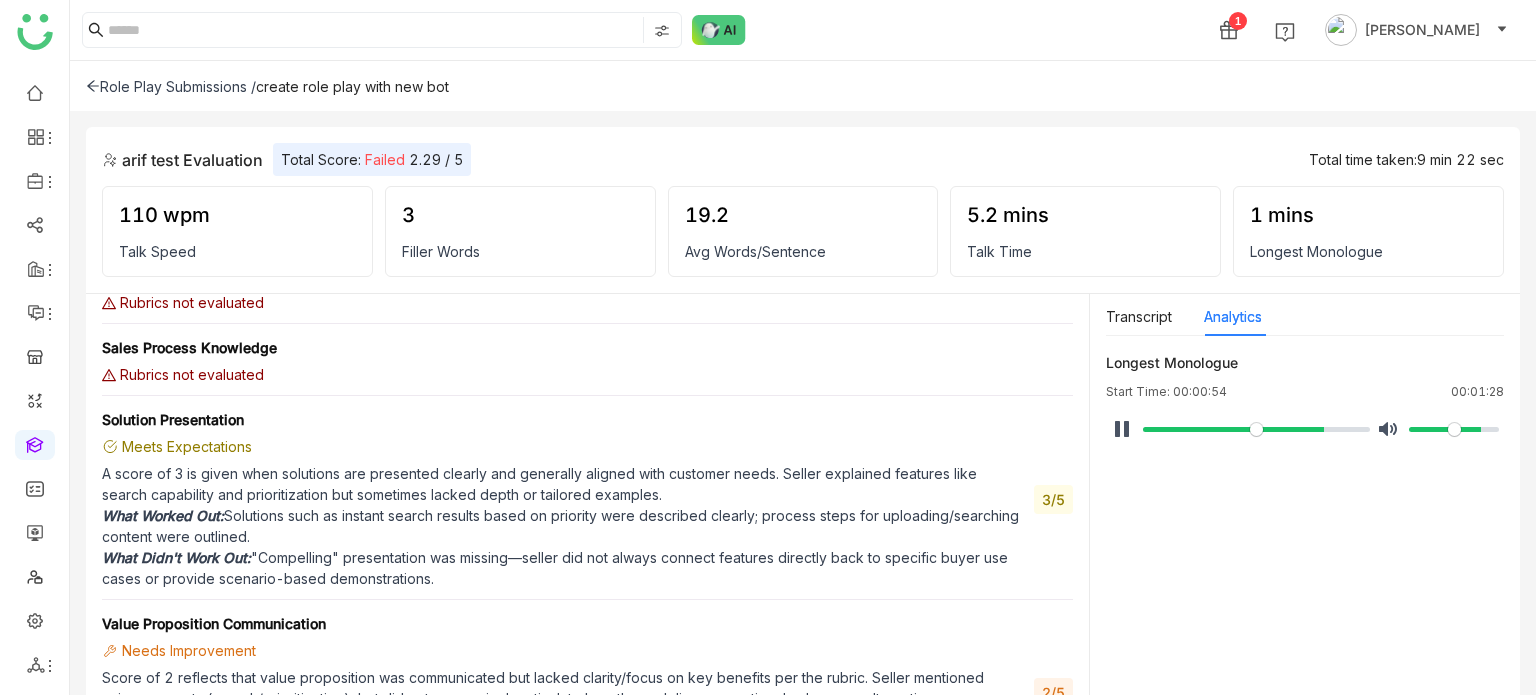 click on "Unmute Mute" at bounding box center (1438, 429) 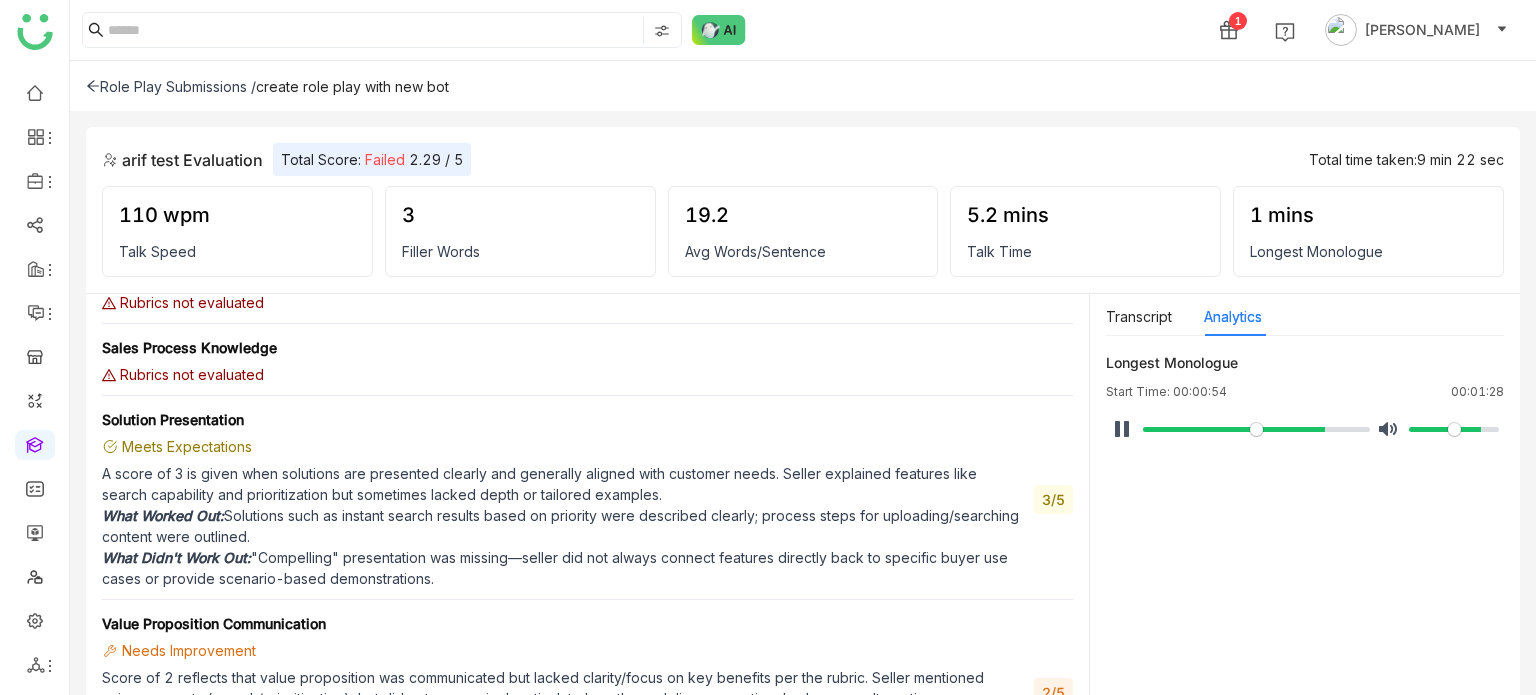 type on "*" 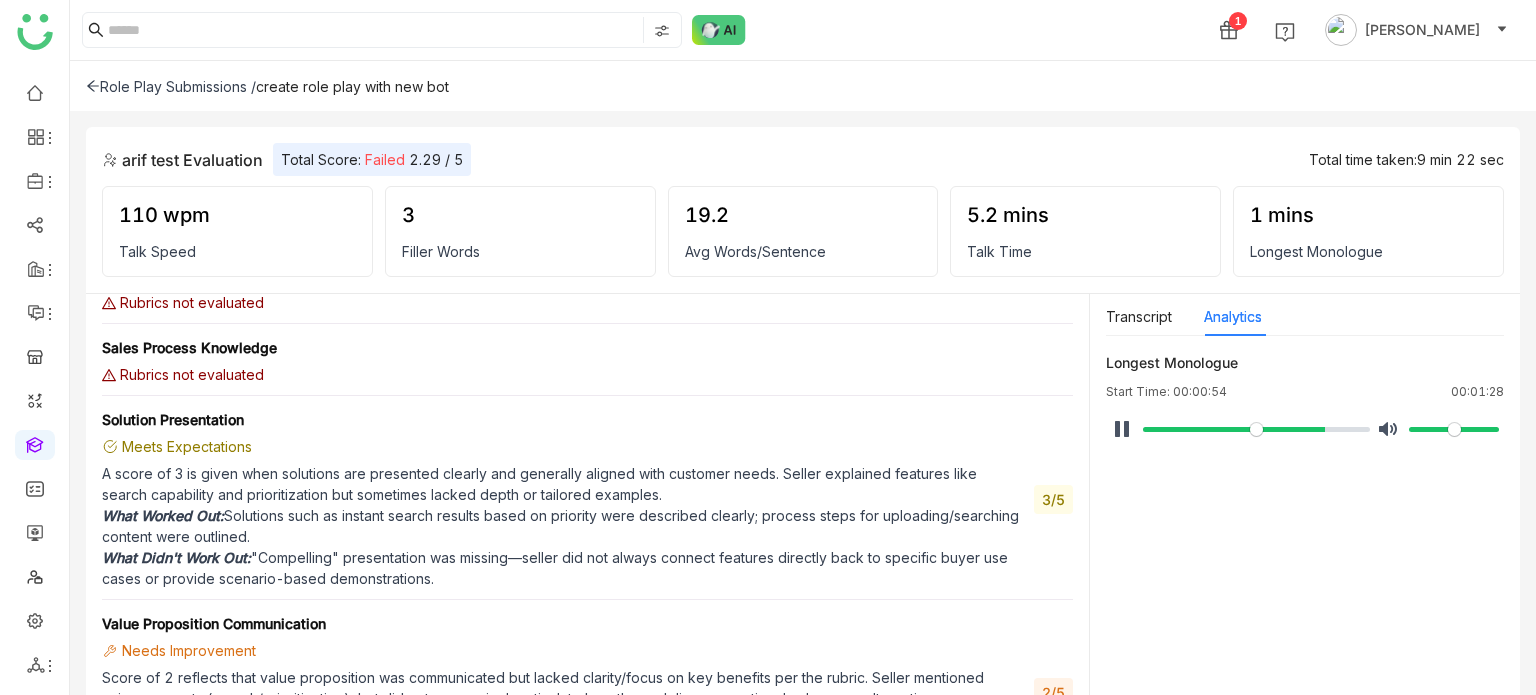 type on "*" 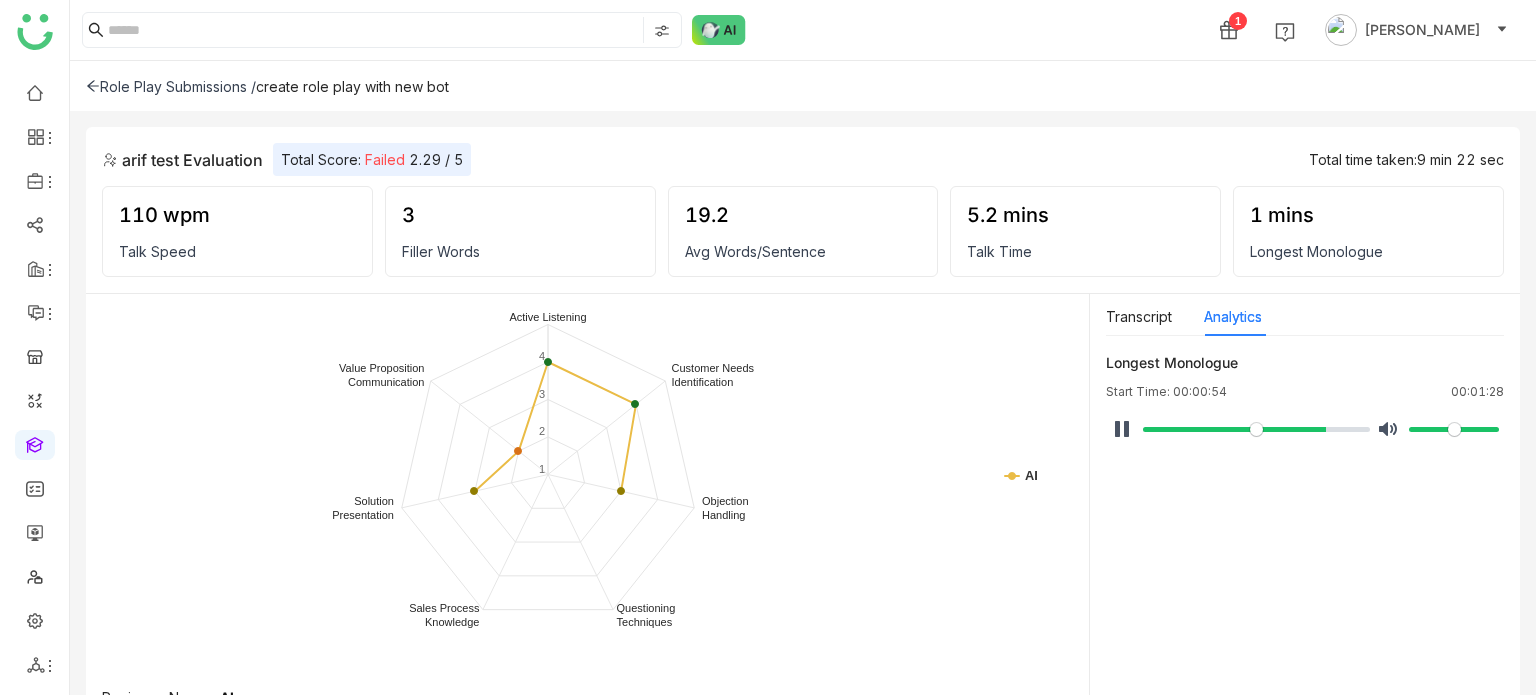scroll, scrollTop: 0, scrollLeft: 0, axis: both 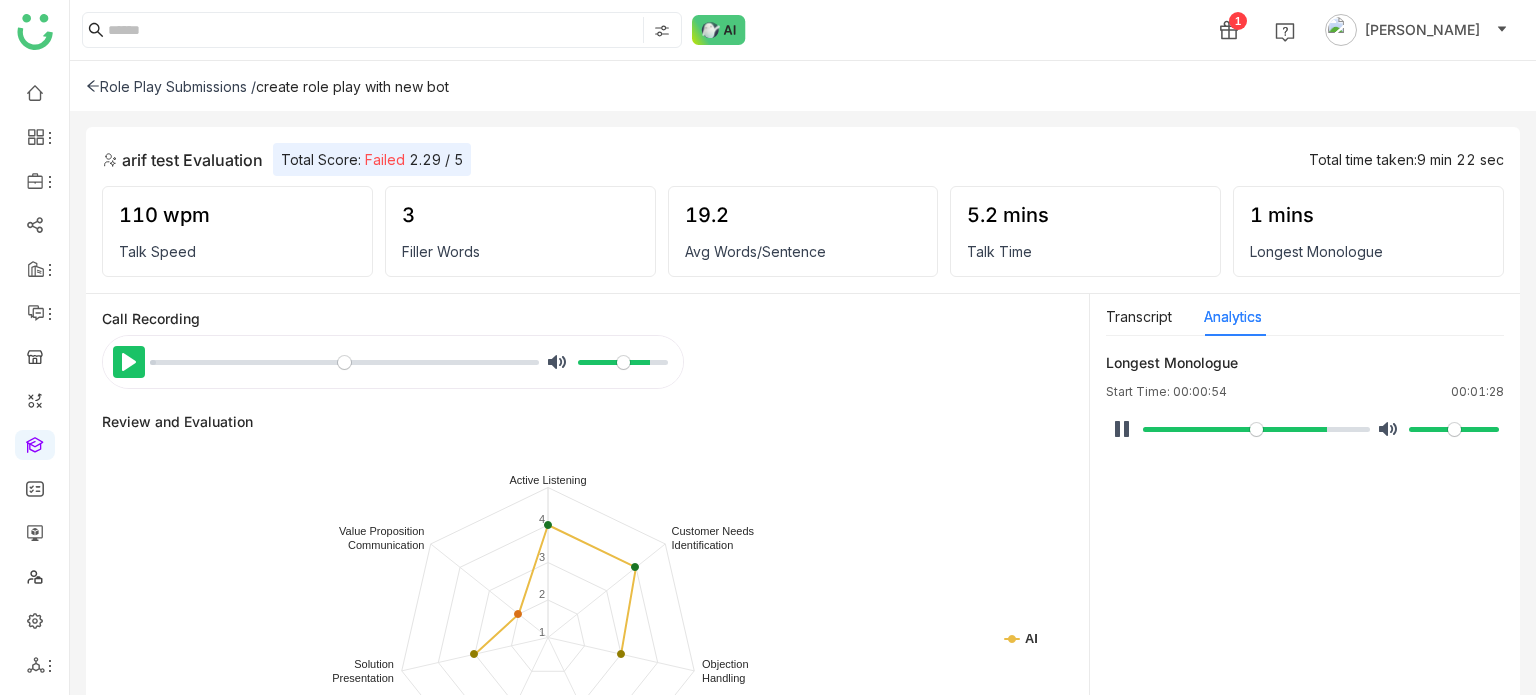 click on "Pause Play" 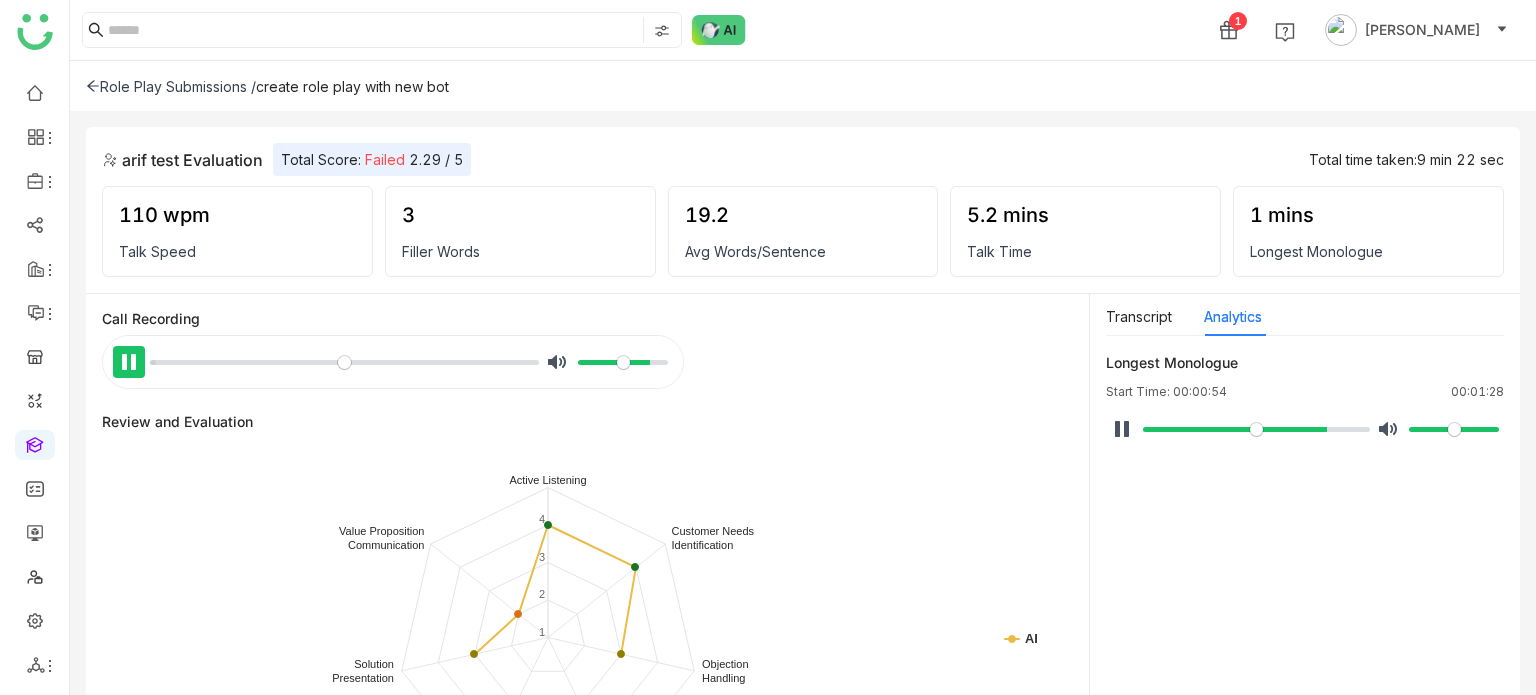 type on "*****" 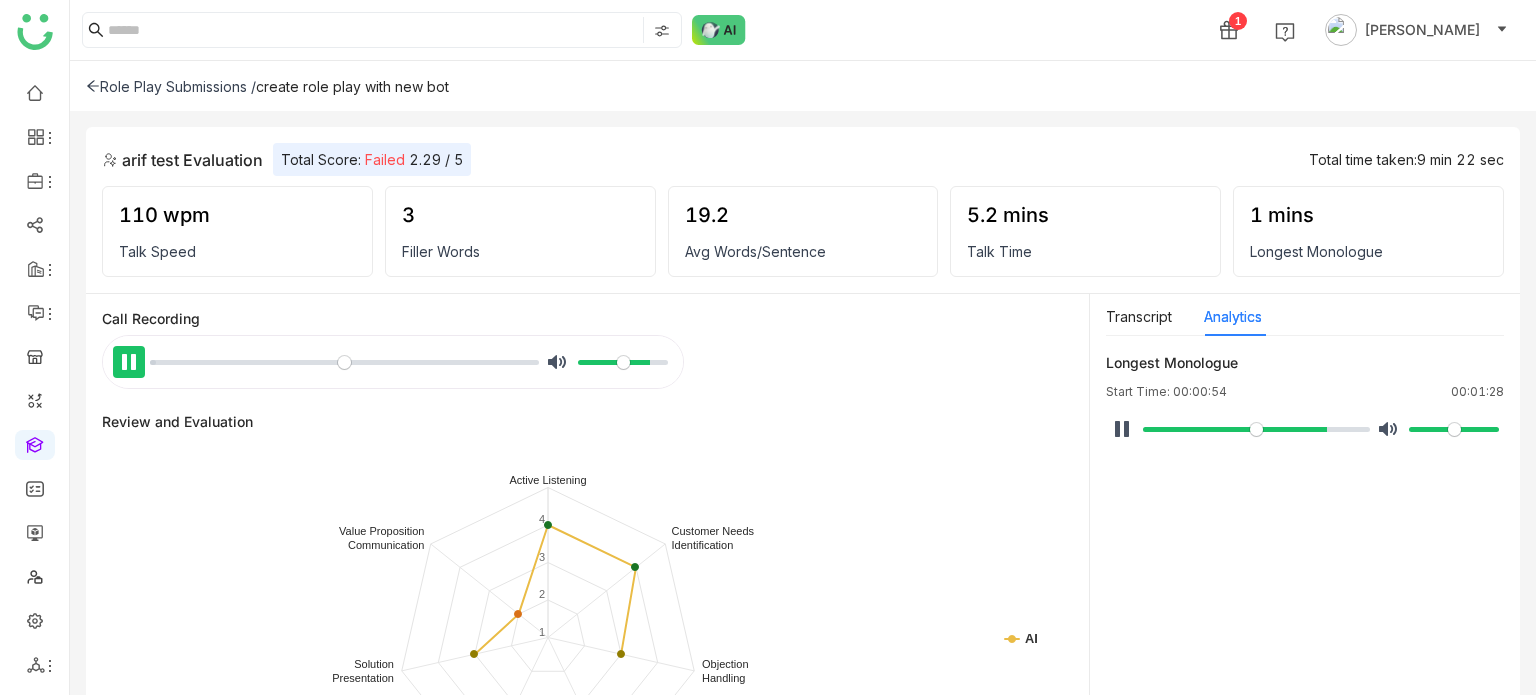 type on "****" 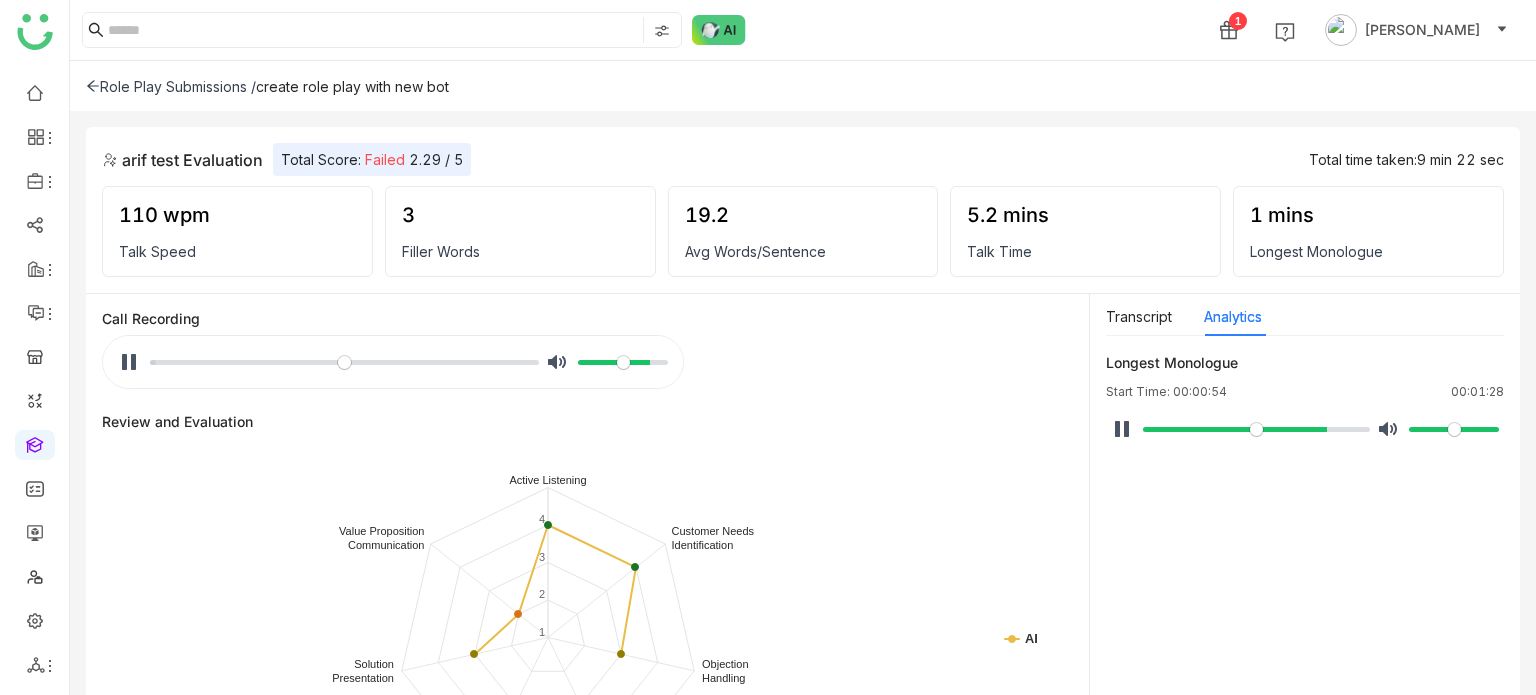type on "*****" 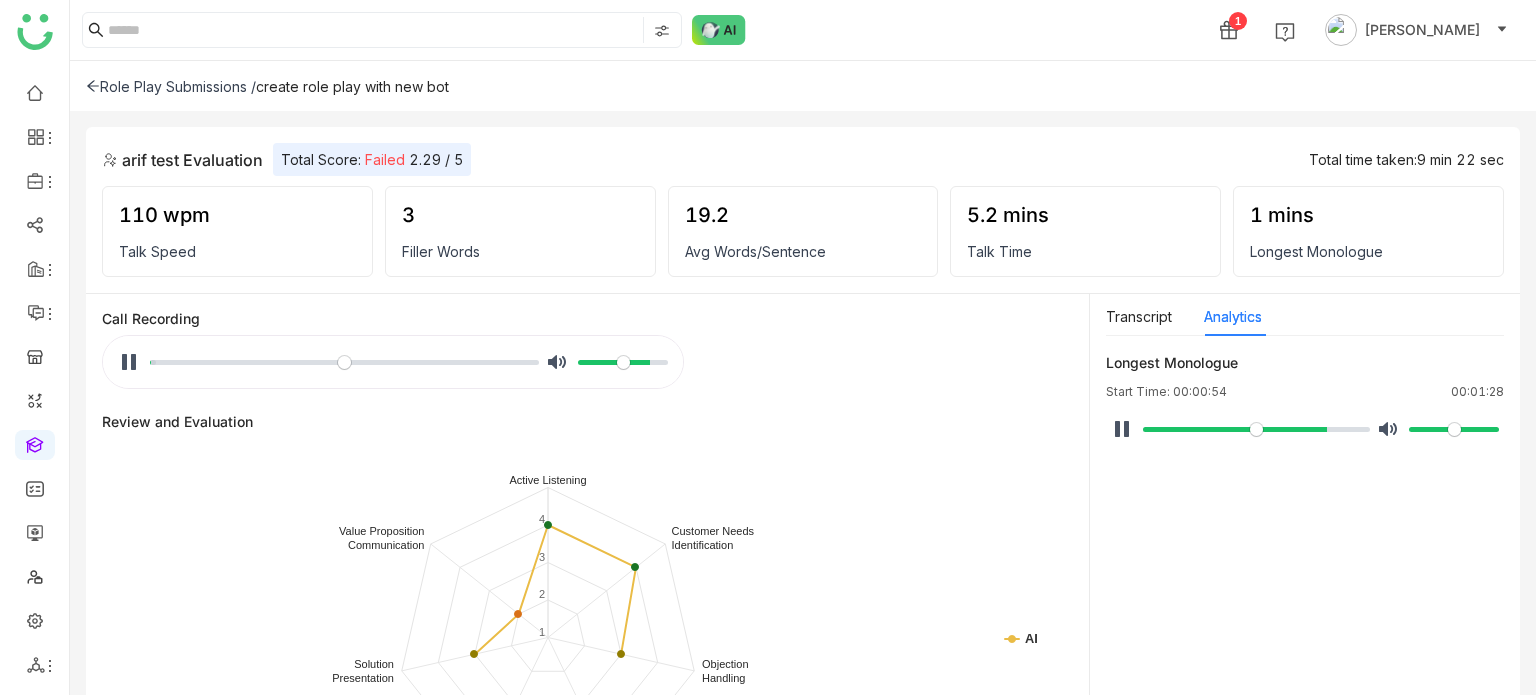 type on "*****" 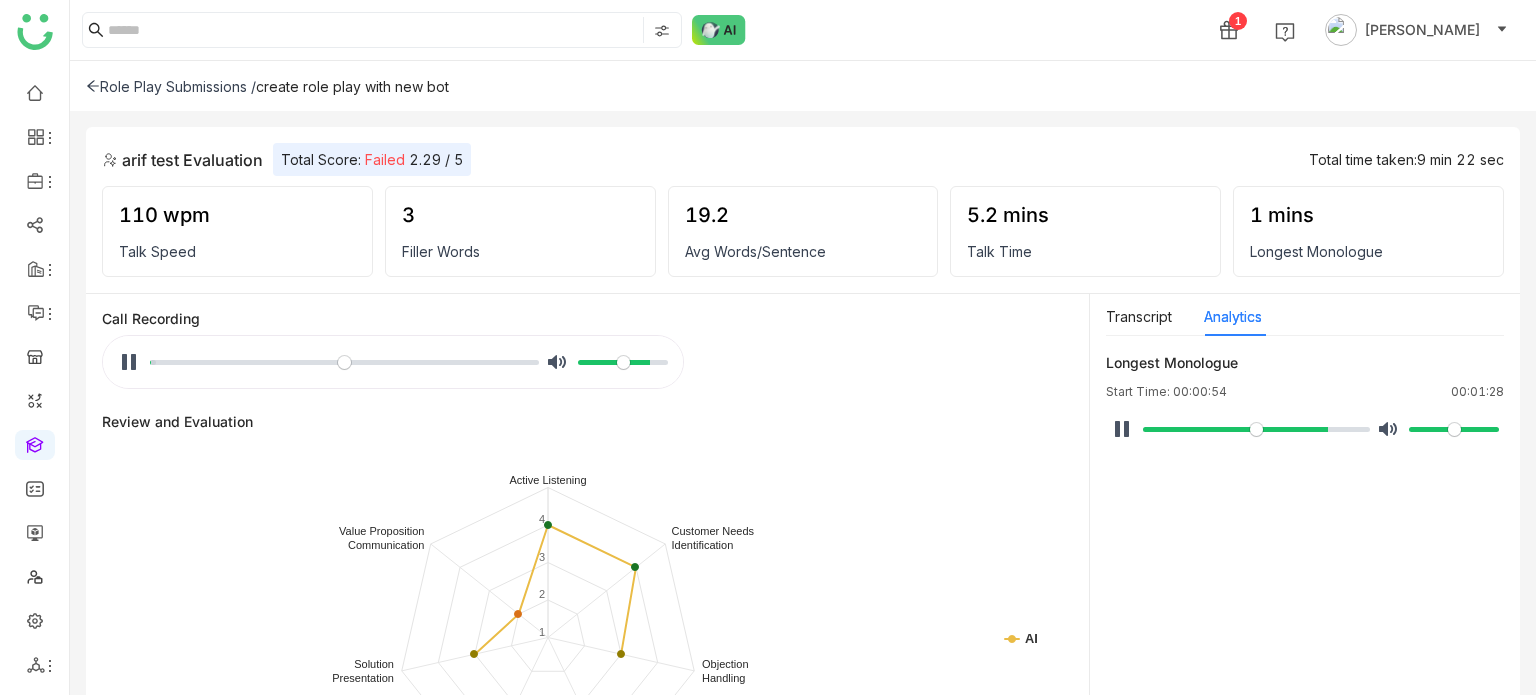type on "*****" 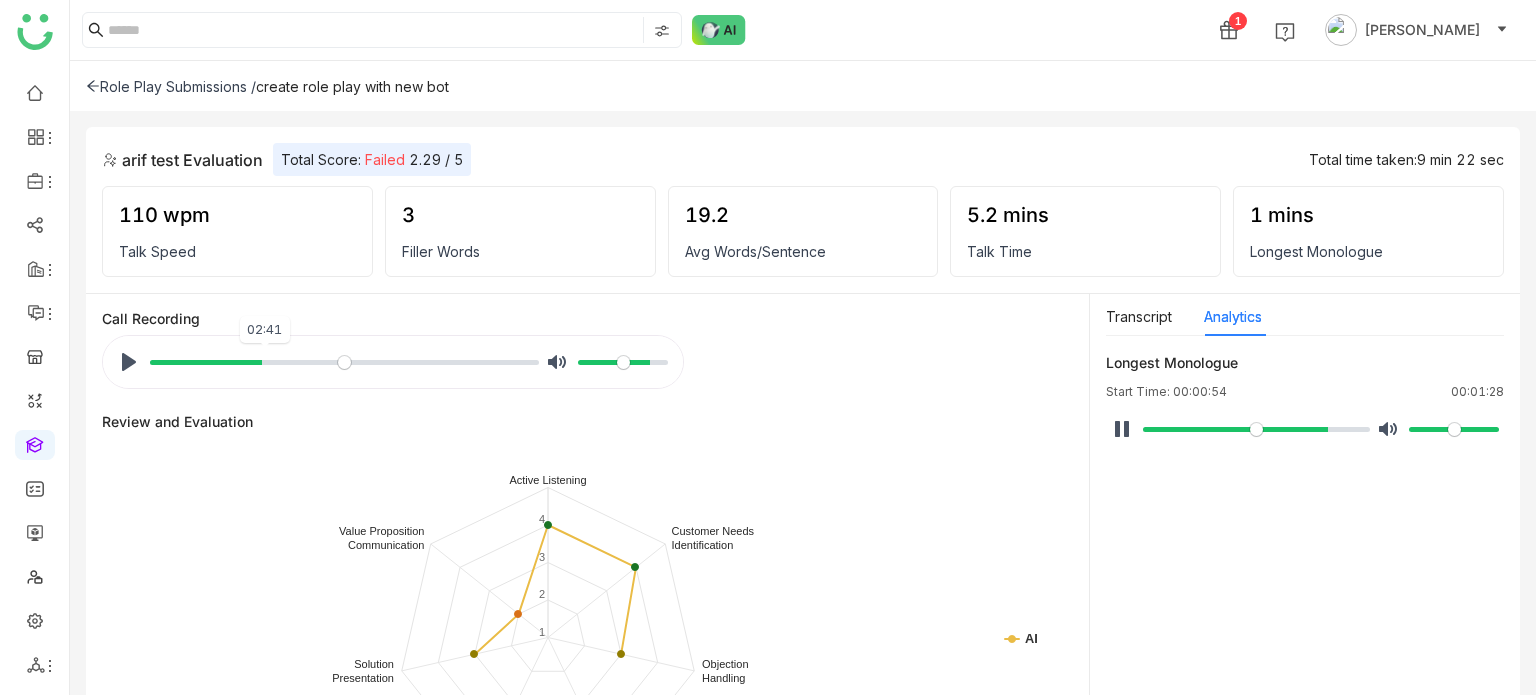 type on "*****" 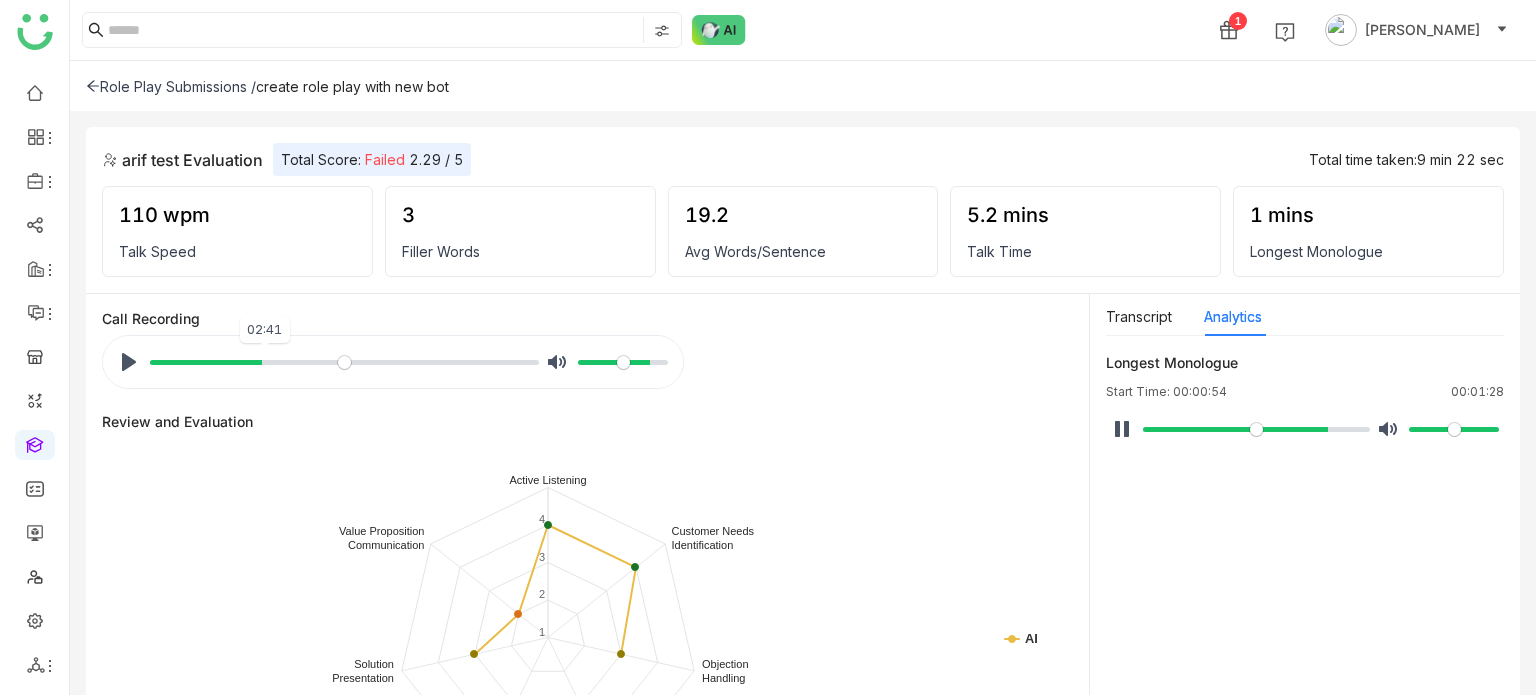 type on "*****" 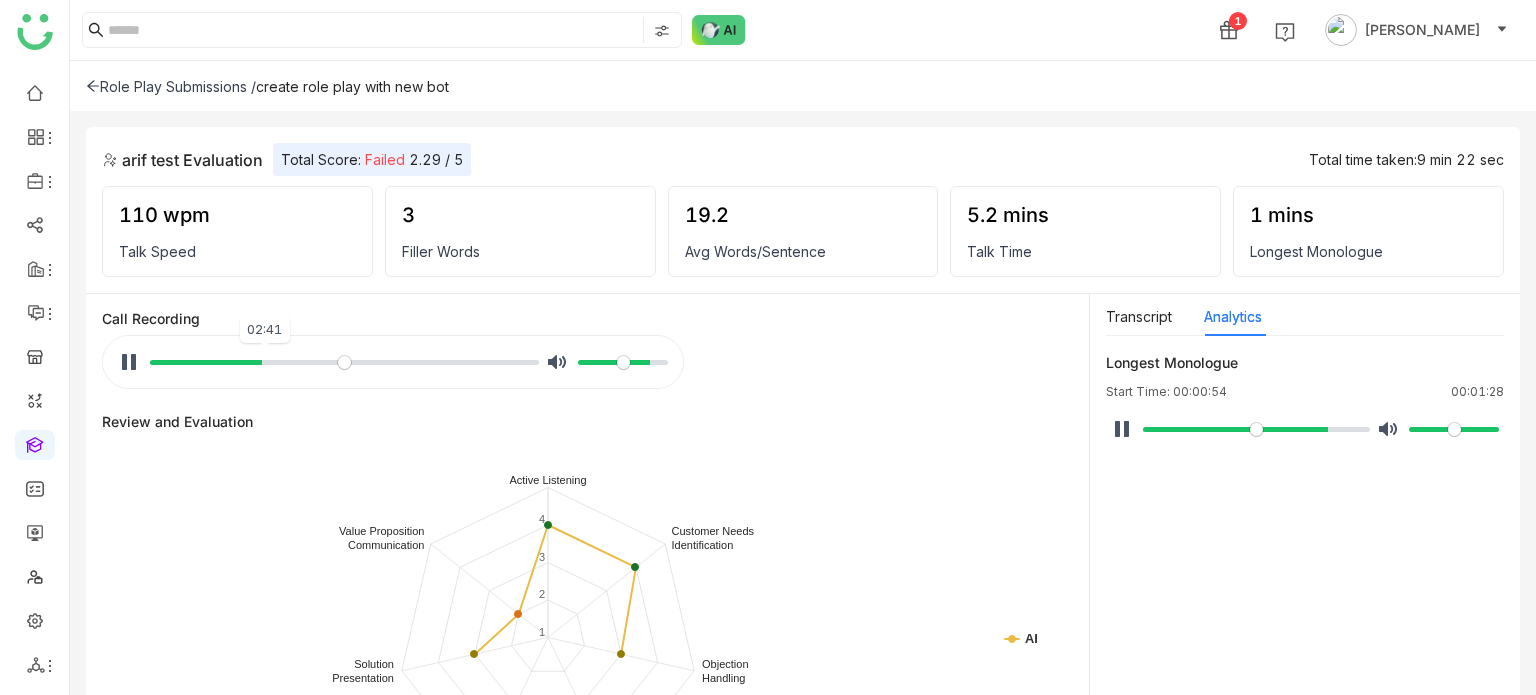 type on "*****" 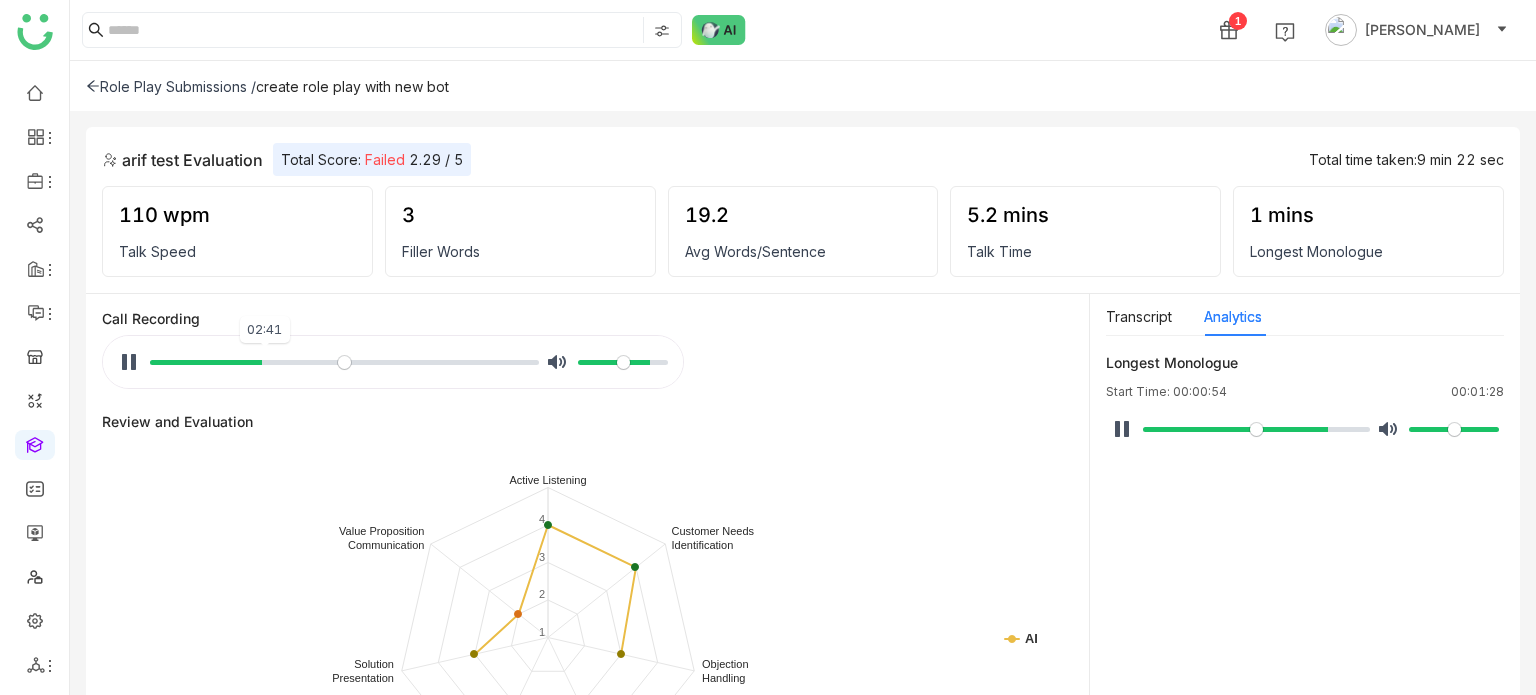 type on "*****" 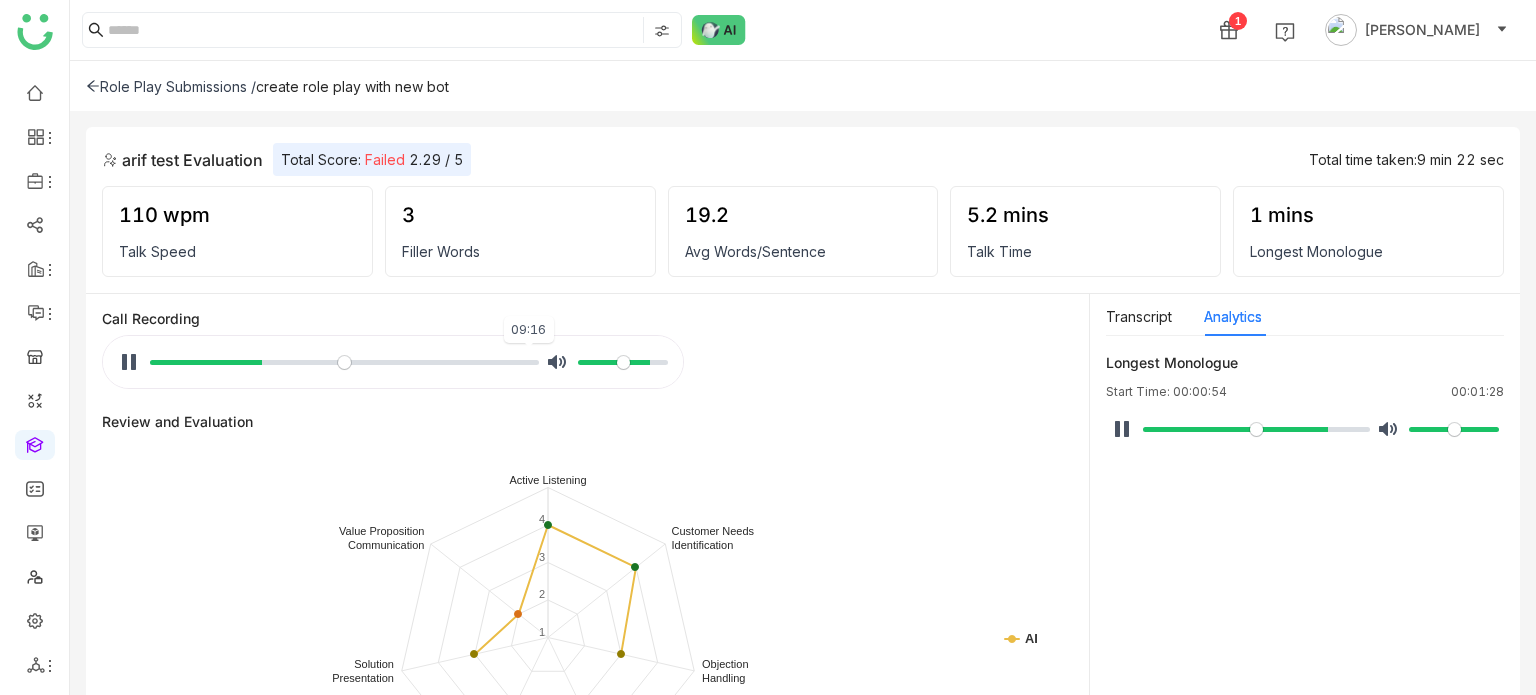 type on "*****" 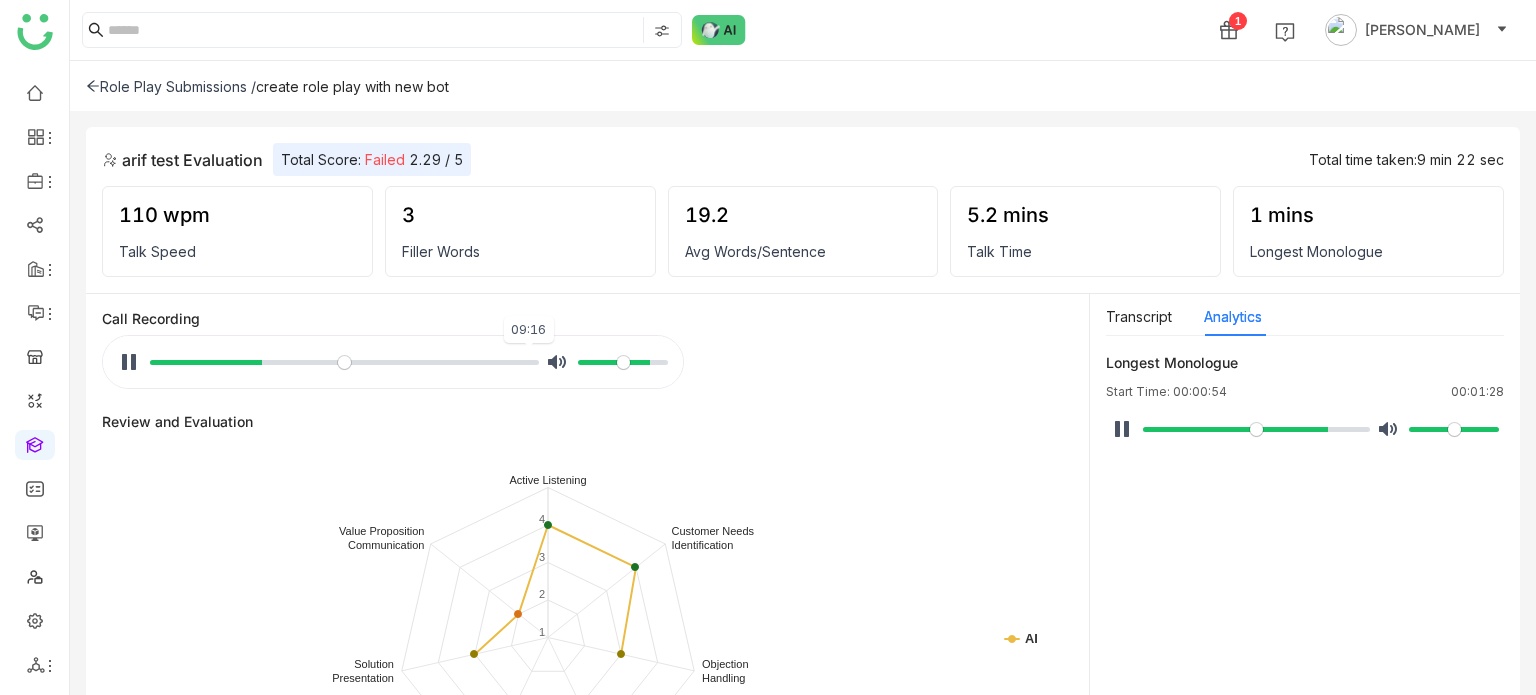 type on "*****" 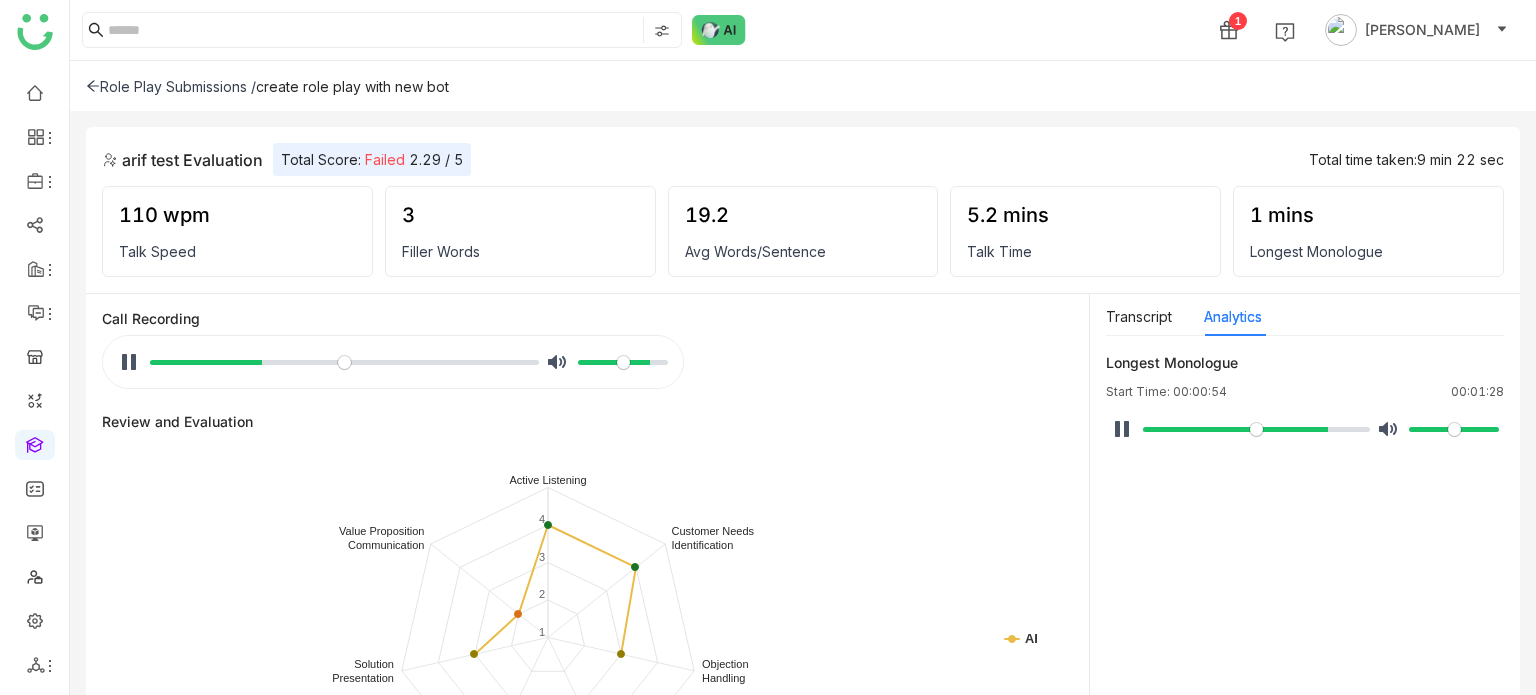 type on "*****" 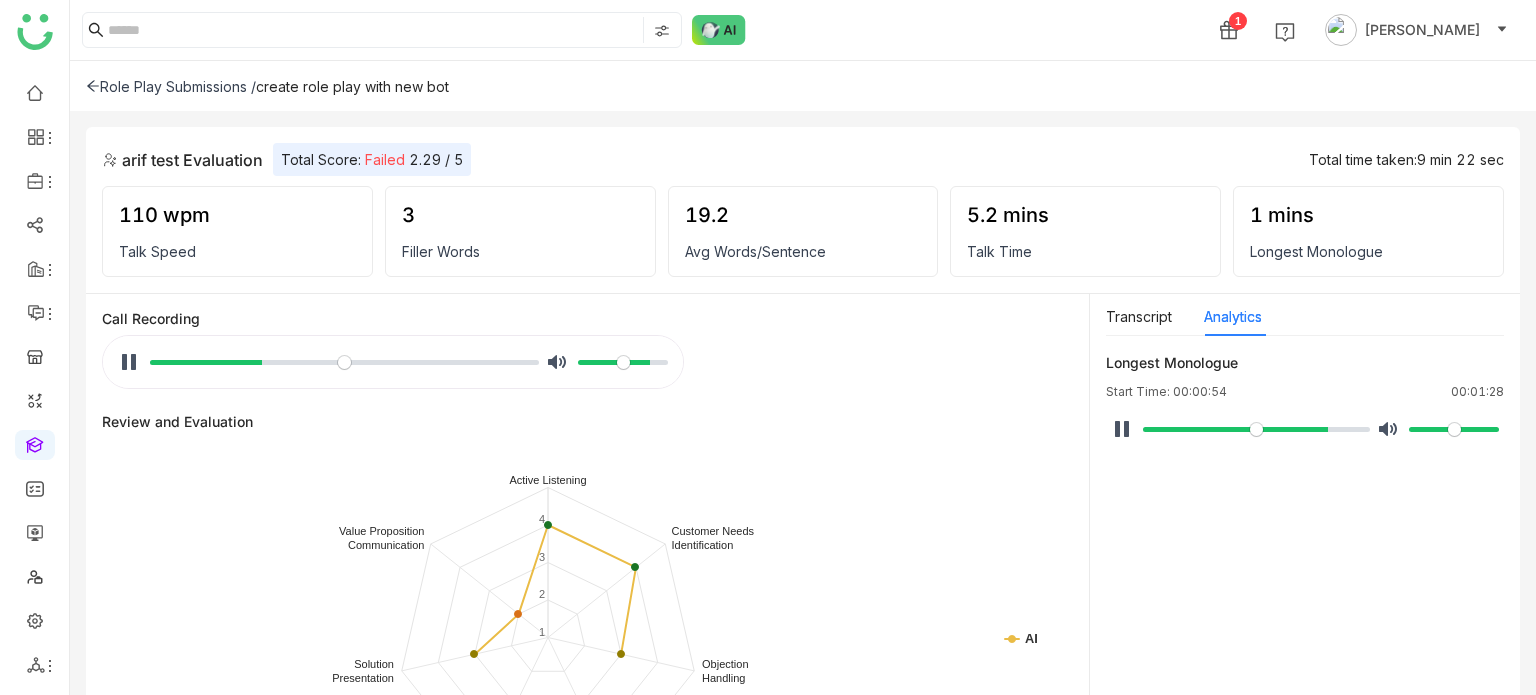 type on "****" 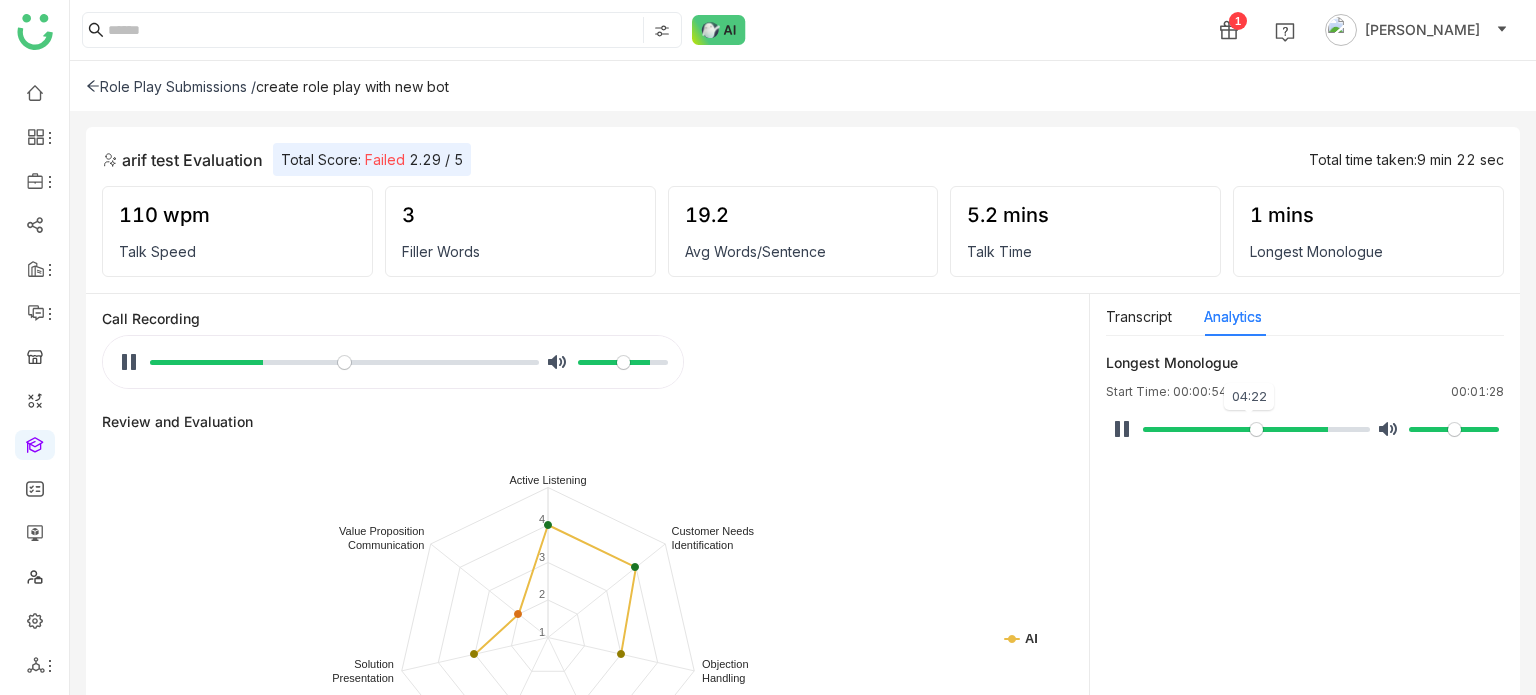type on "*****" 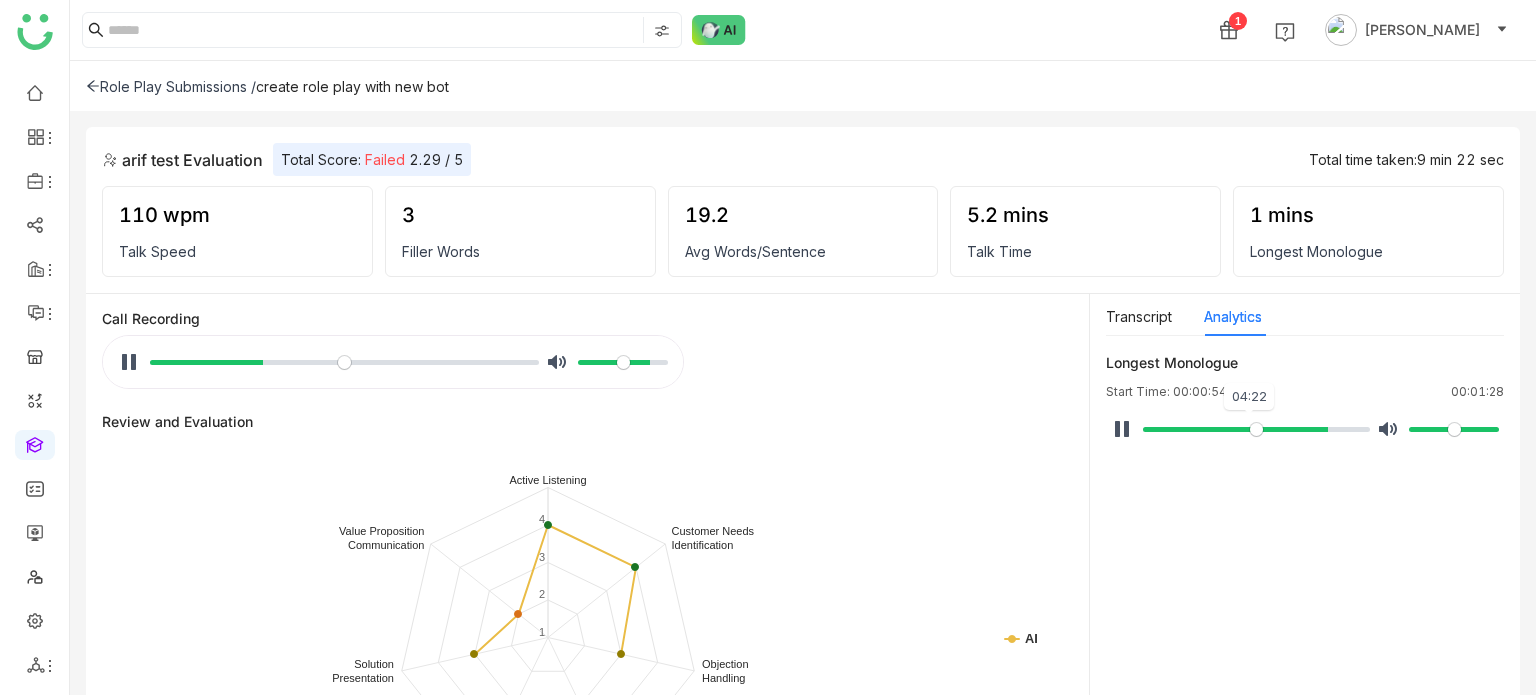 type on "**" 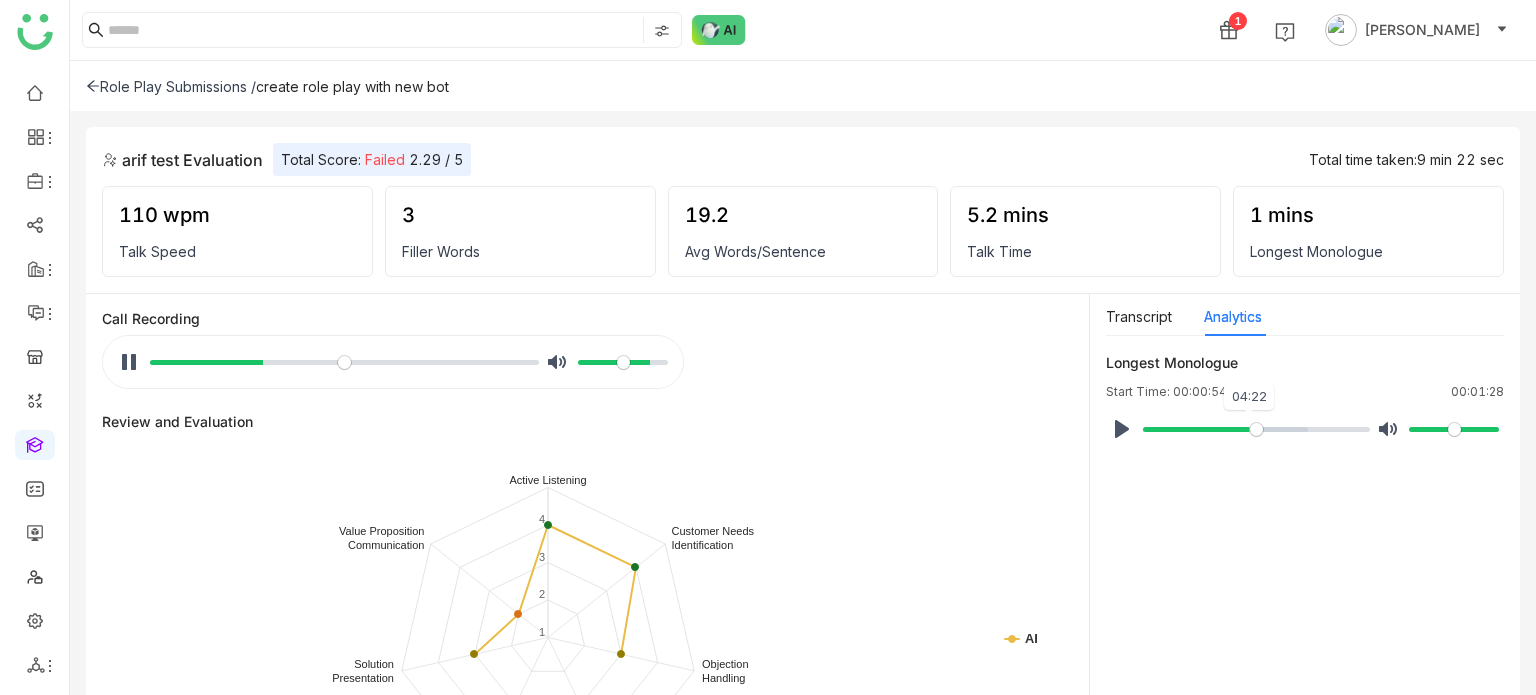 type on "*****" 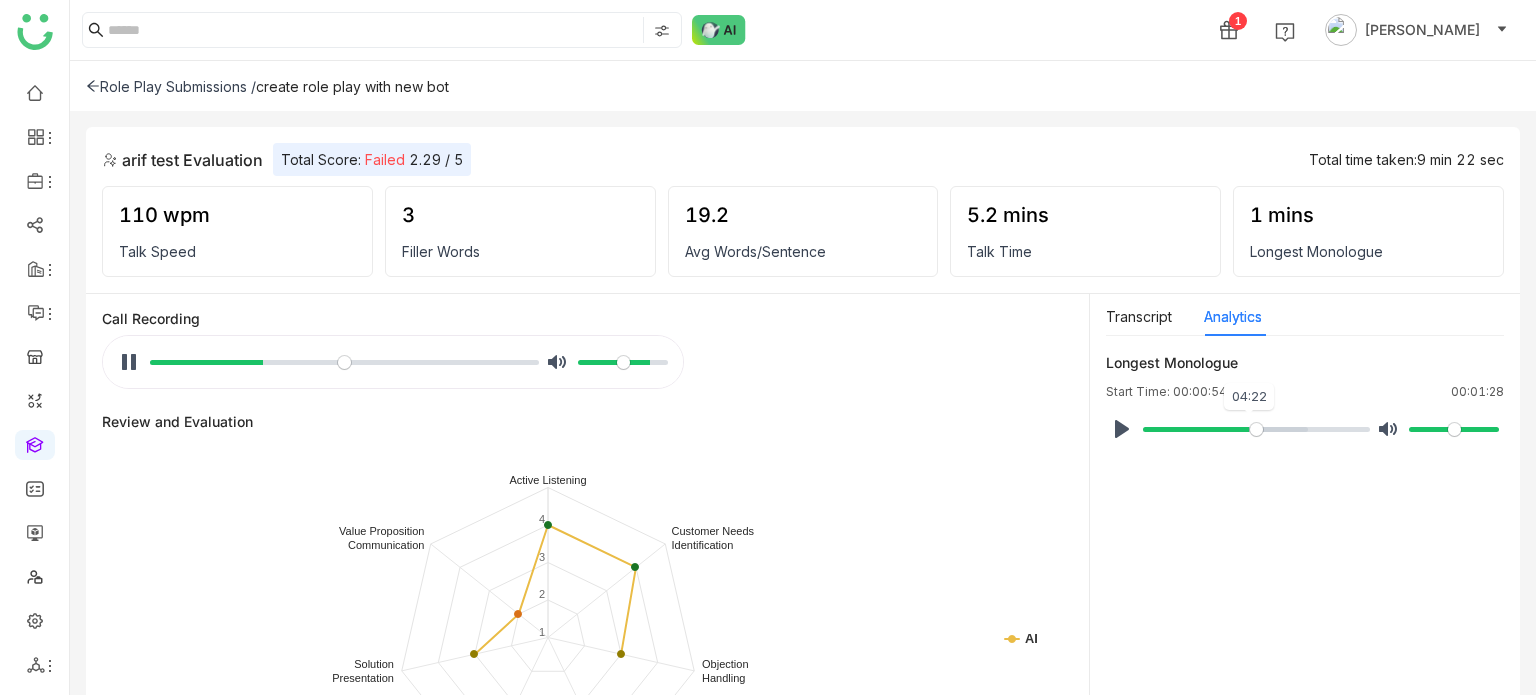 type on "*****" 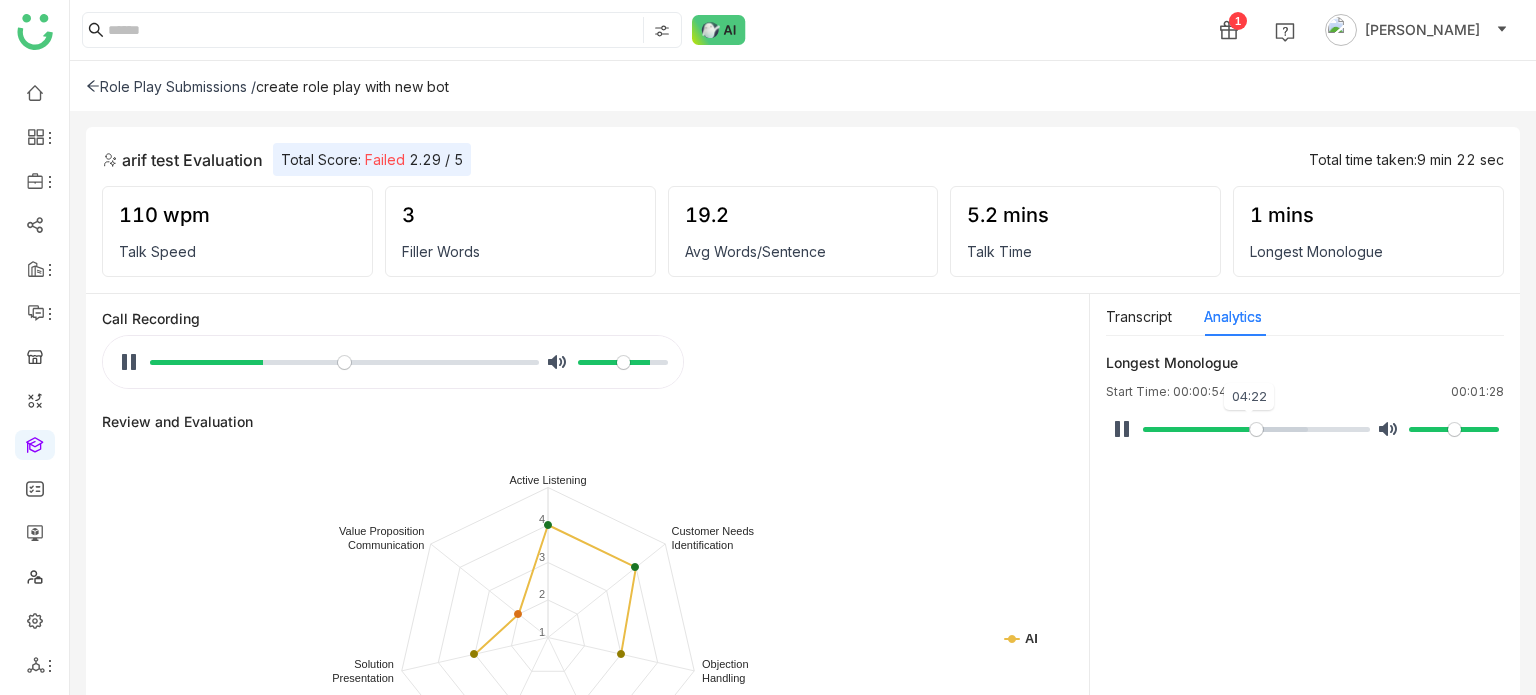type on "*****" 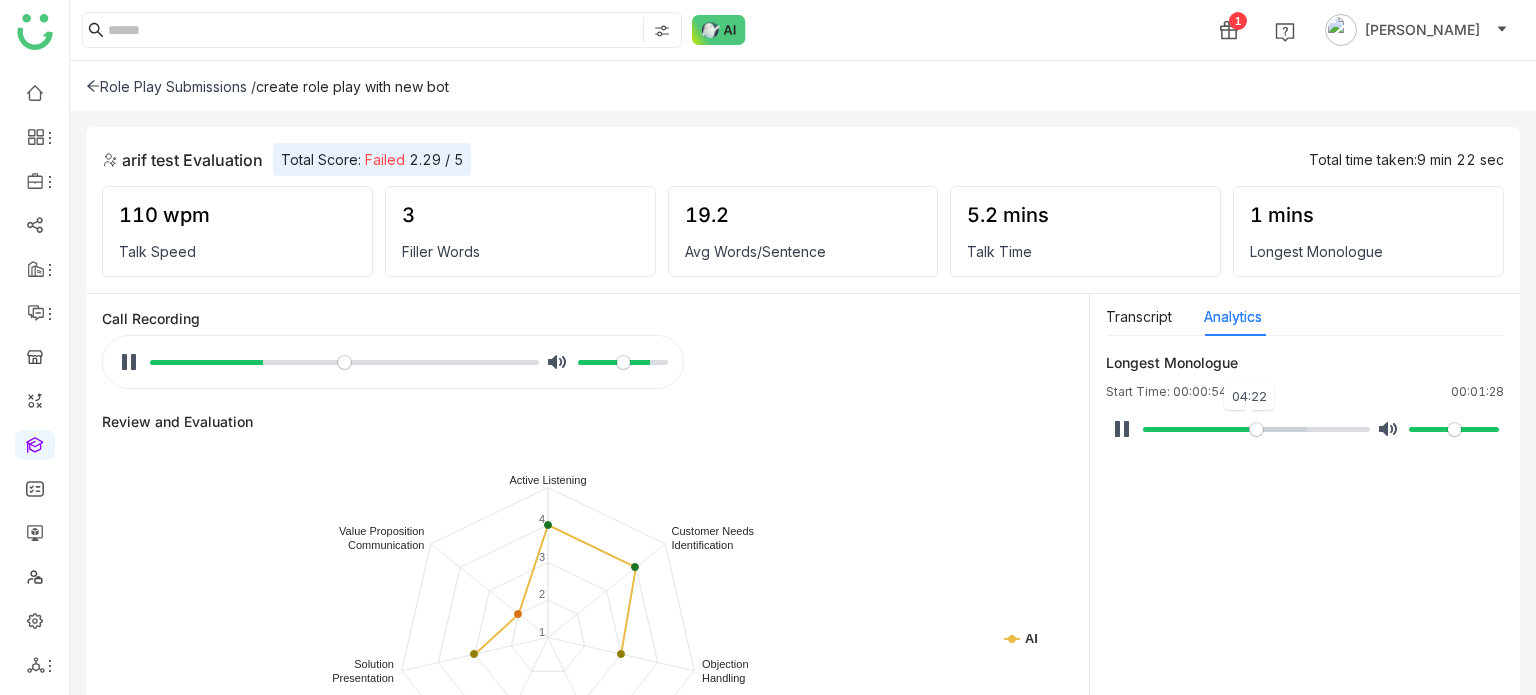 type on "*****" 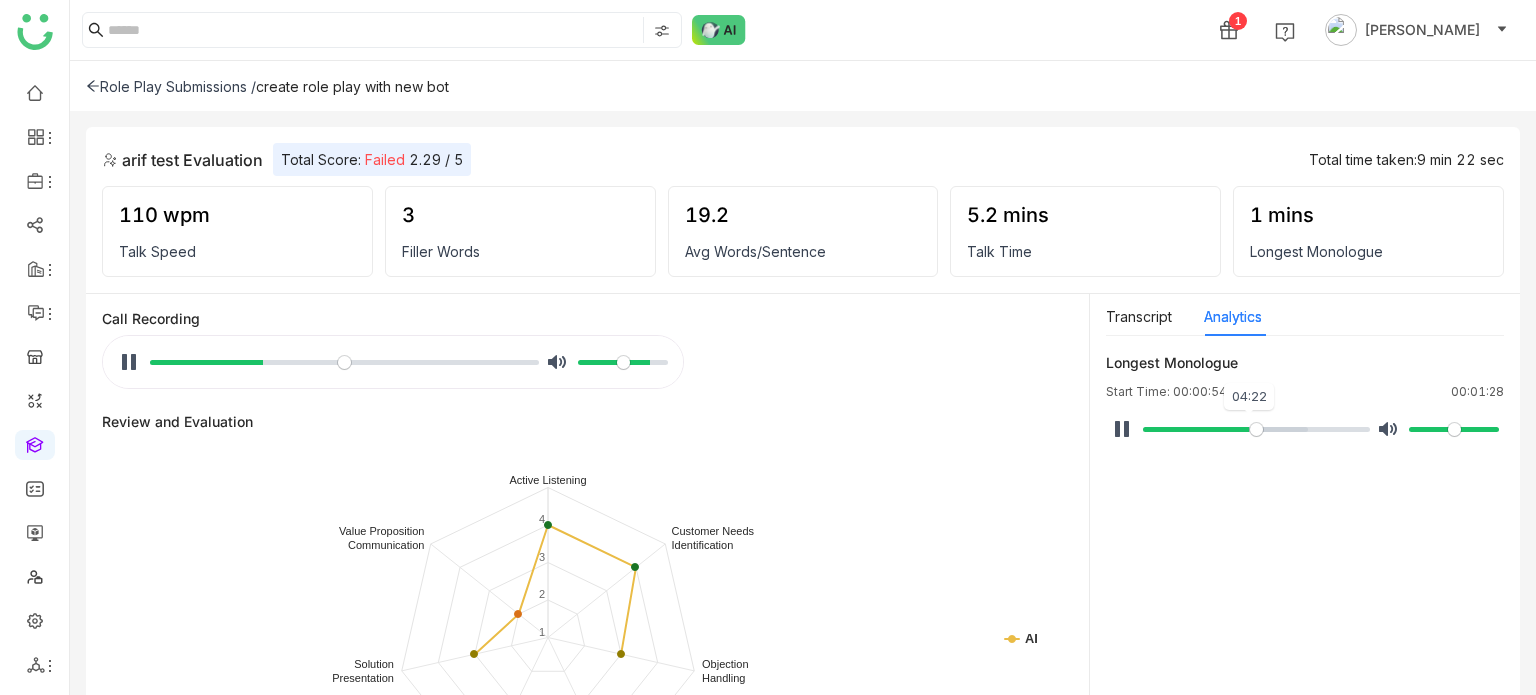 type on "*****" 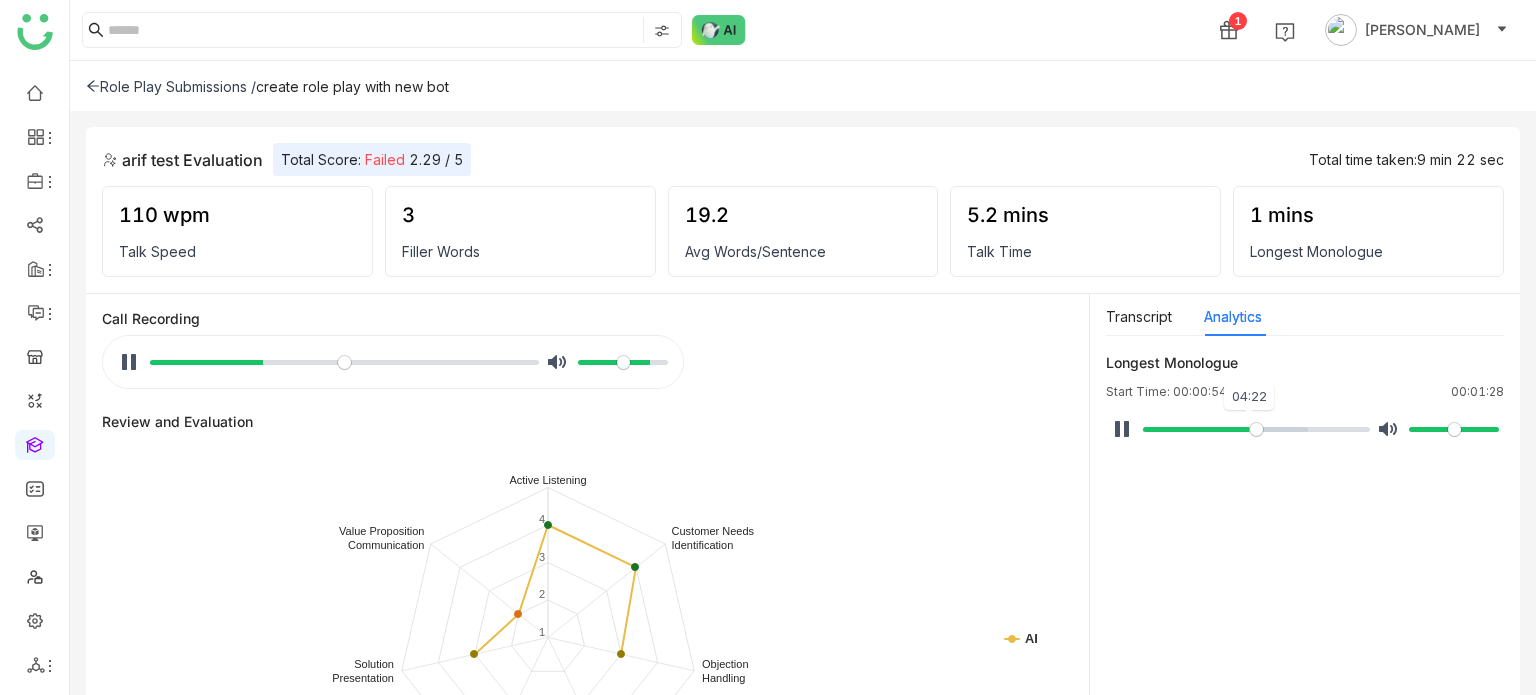 type on "*****" 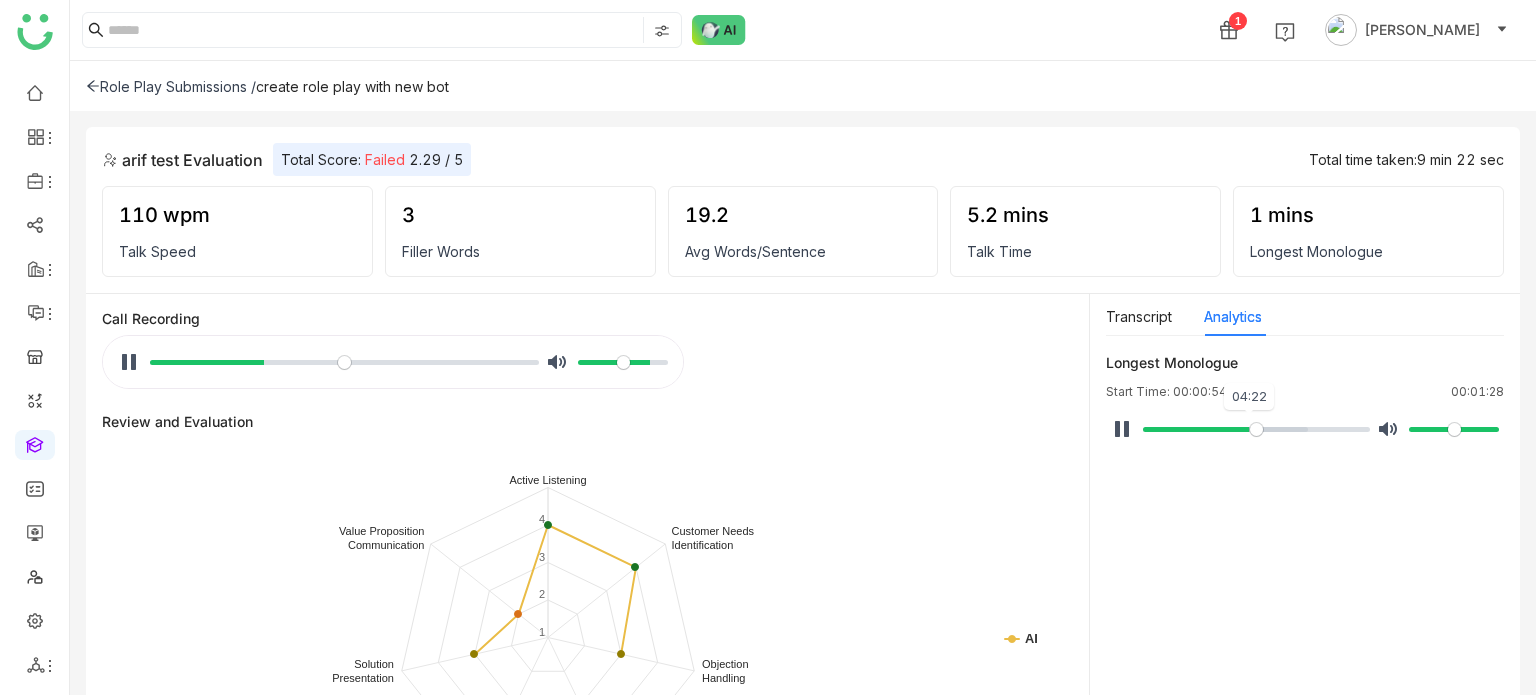 type on "*****" 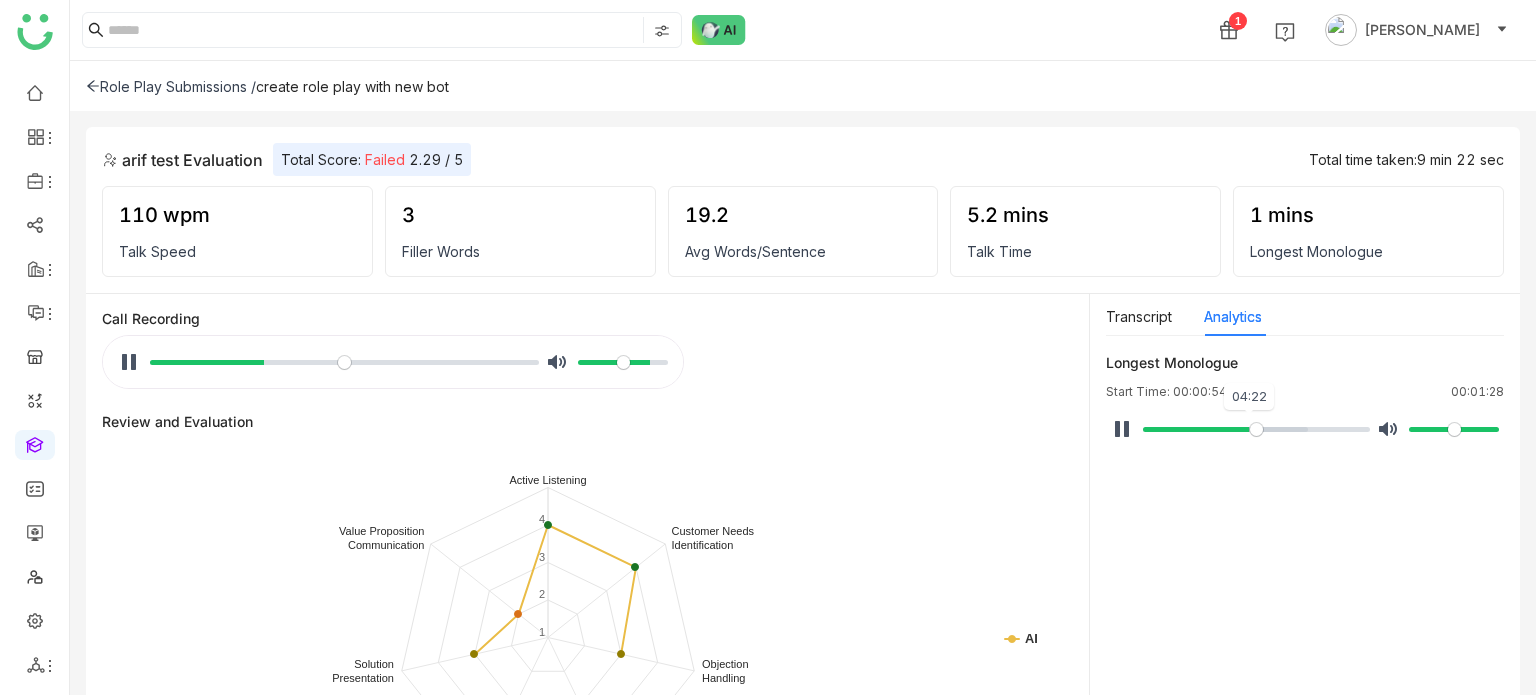 type on "*****" 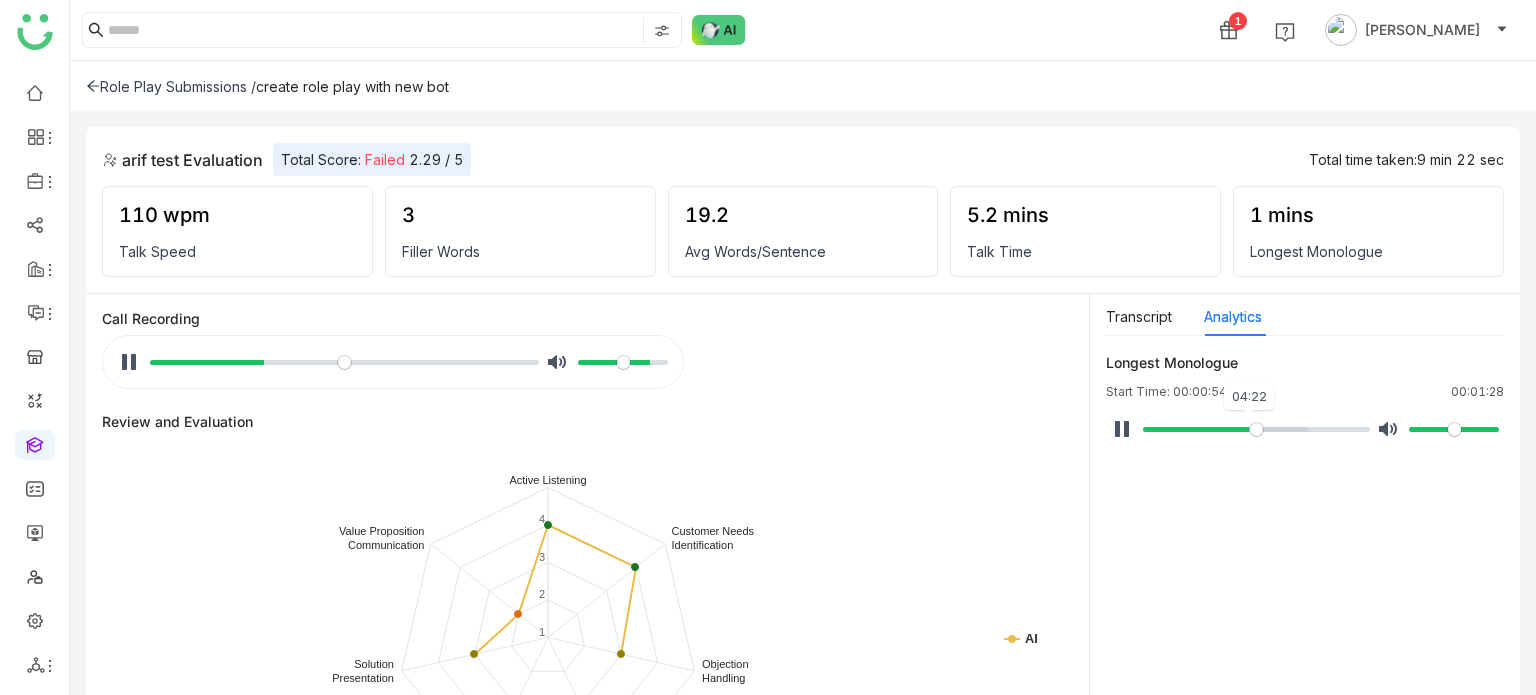 type on "*****" 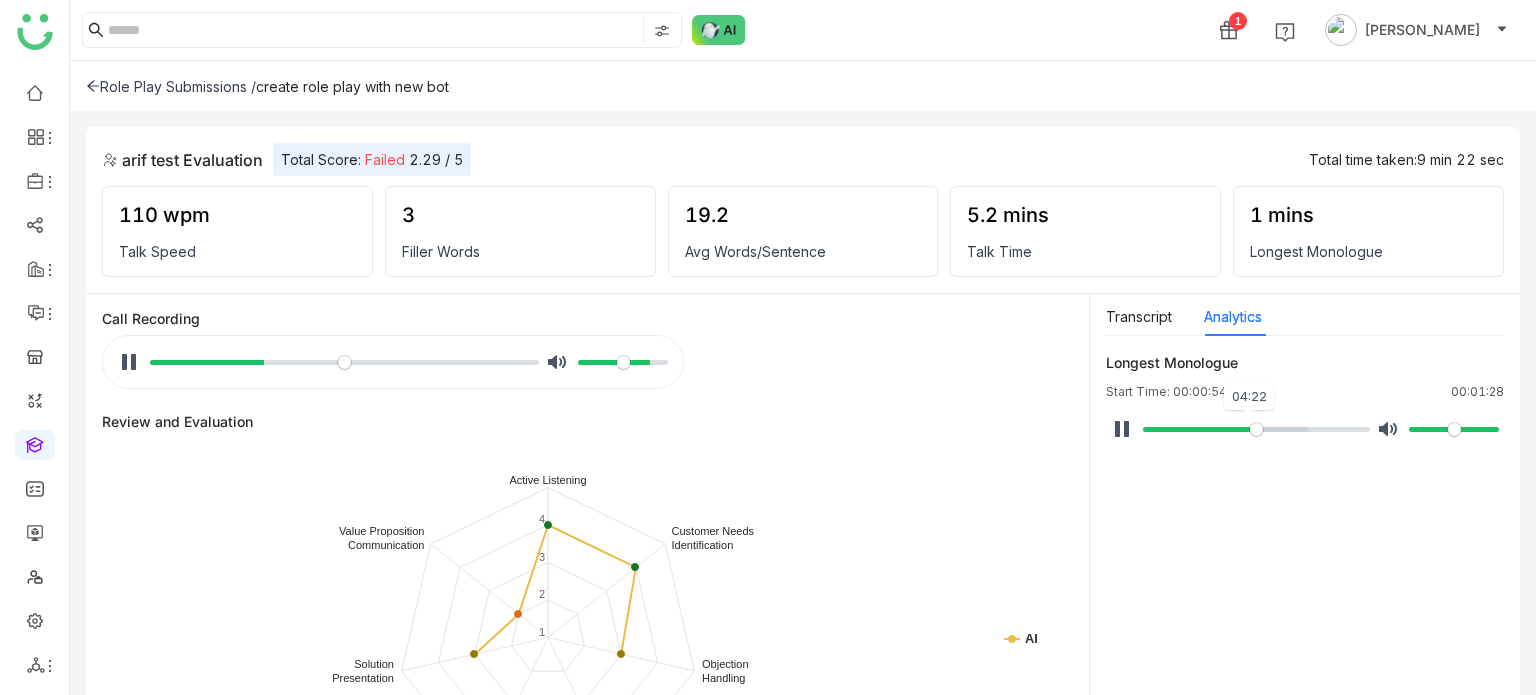 type on "*****" 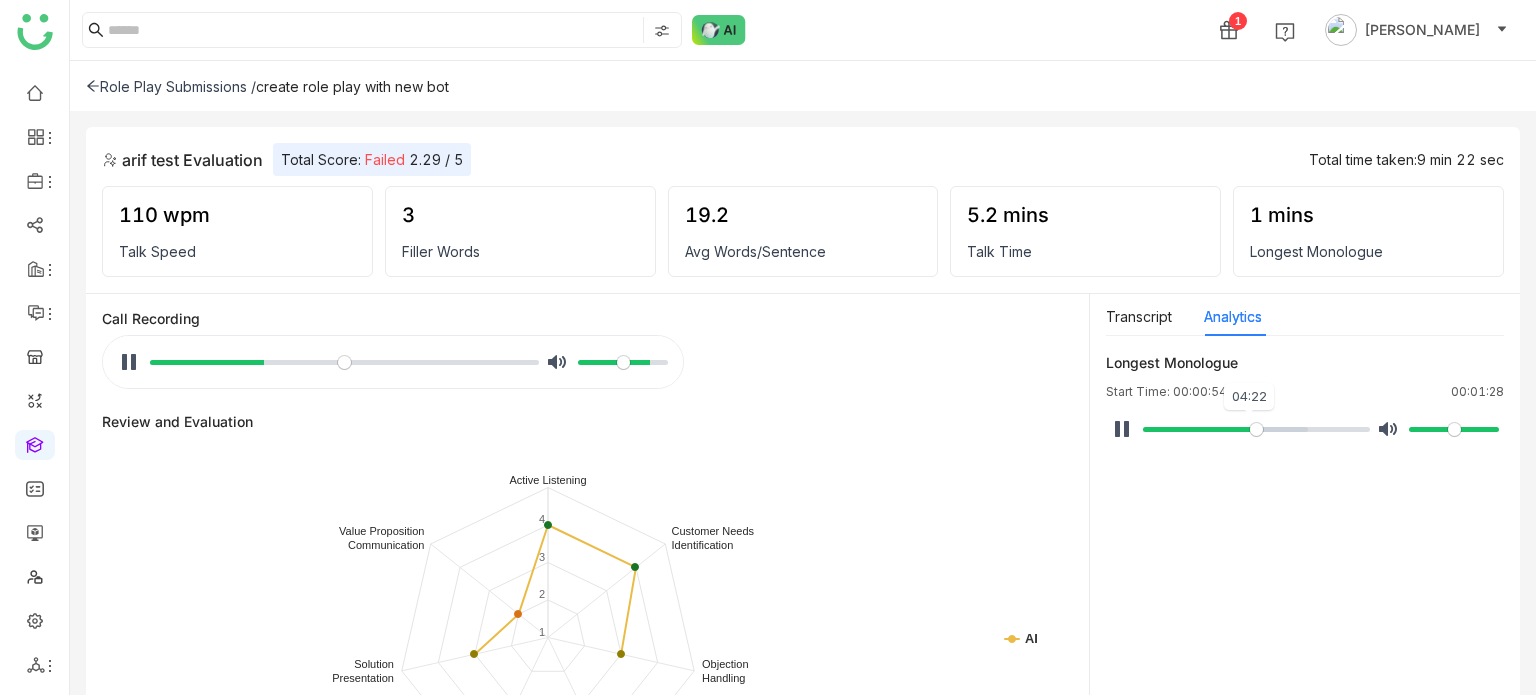 type on "*****" 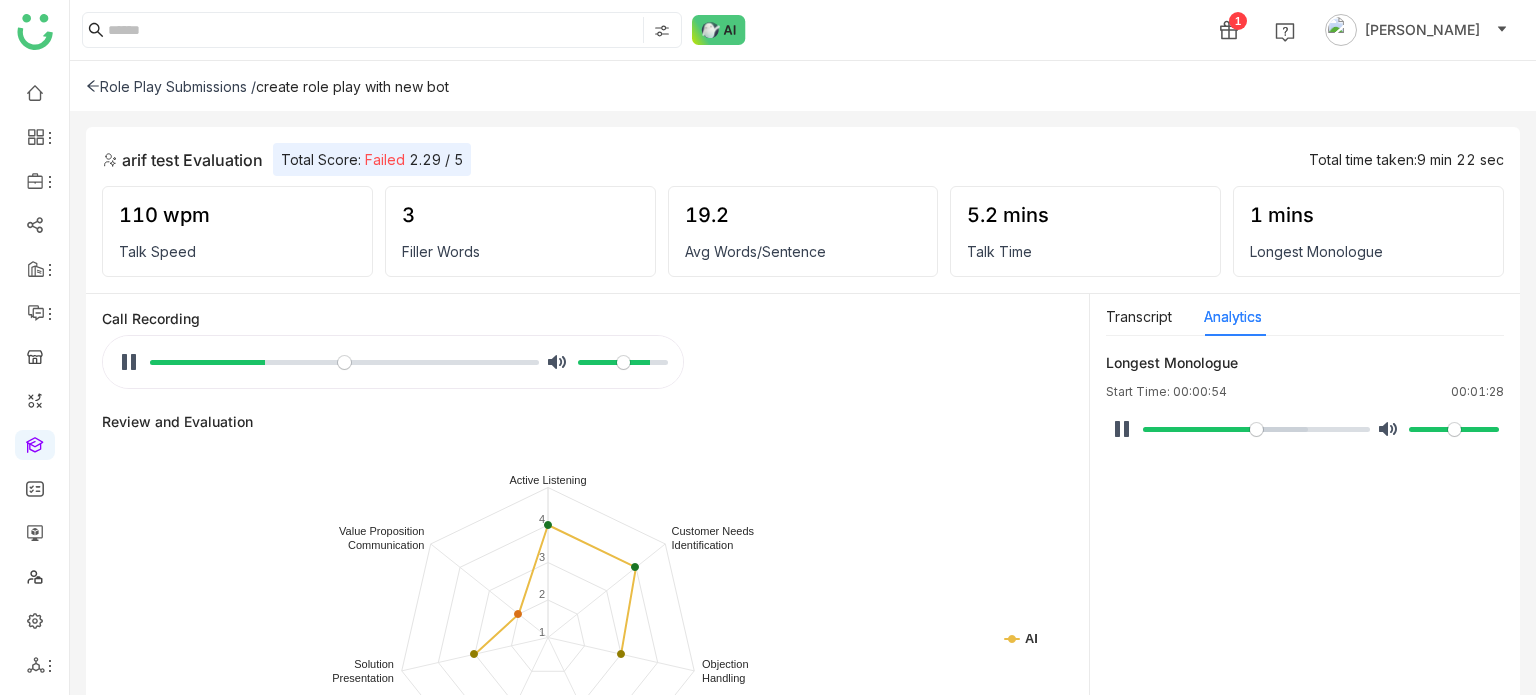 type on "*****" 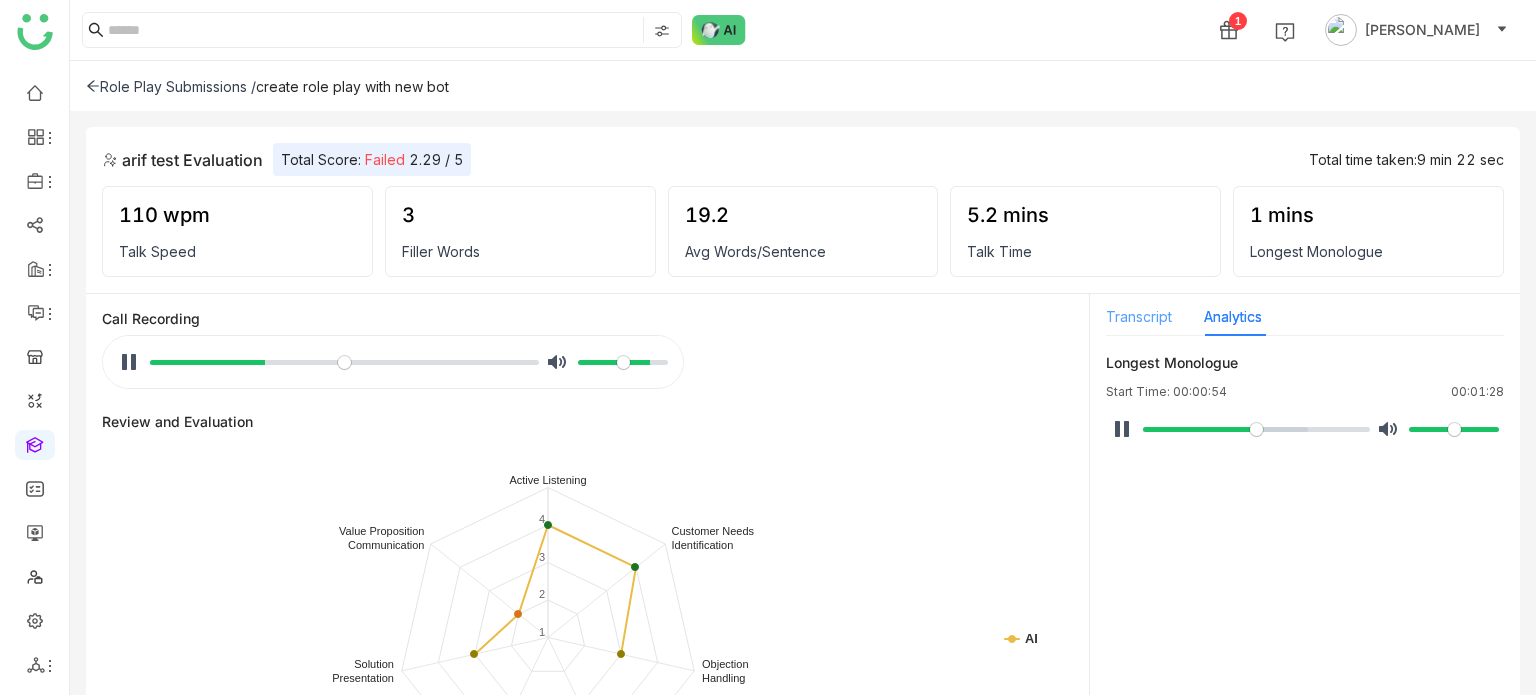 type on "*****" 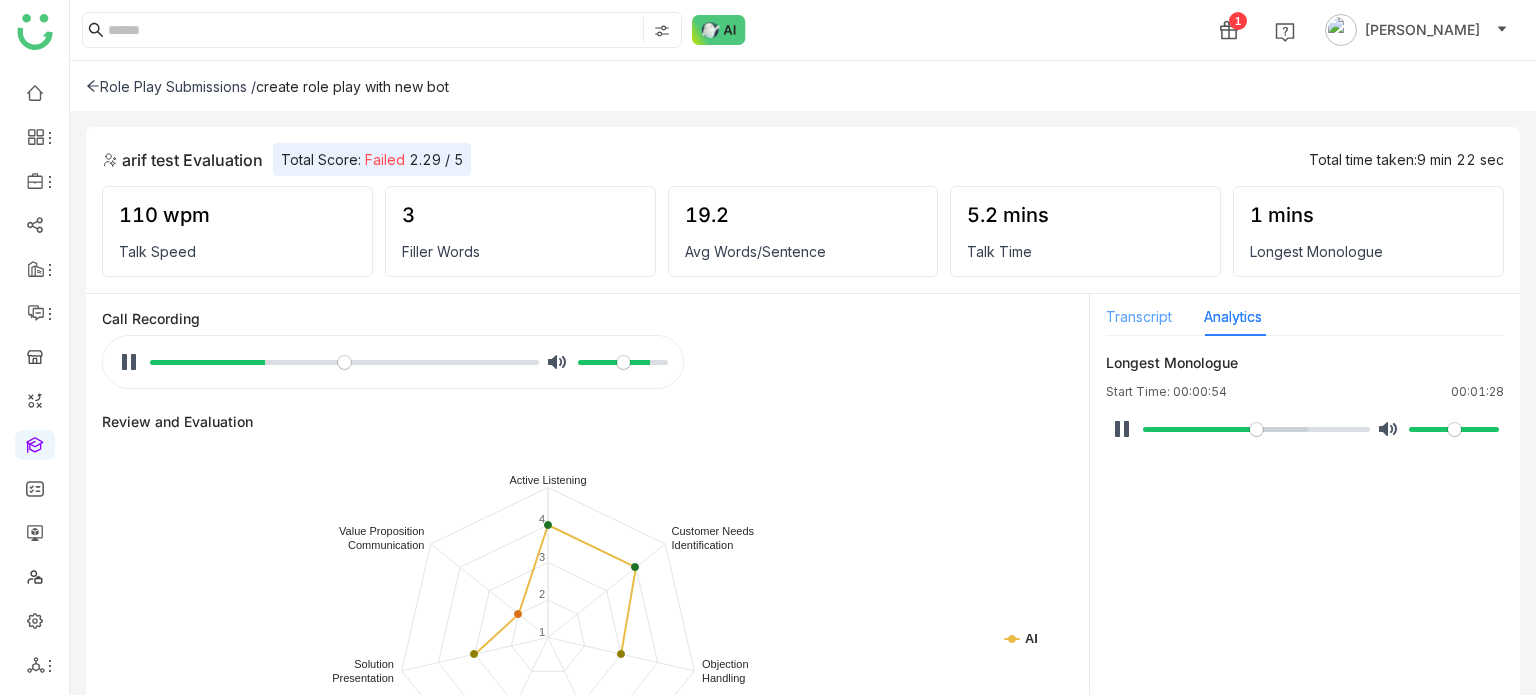 type on "*****" 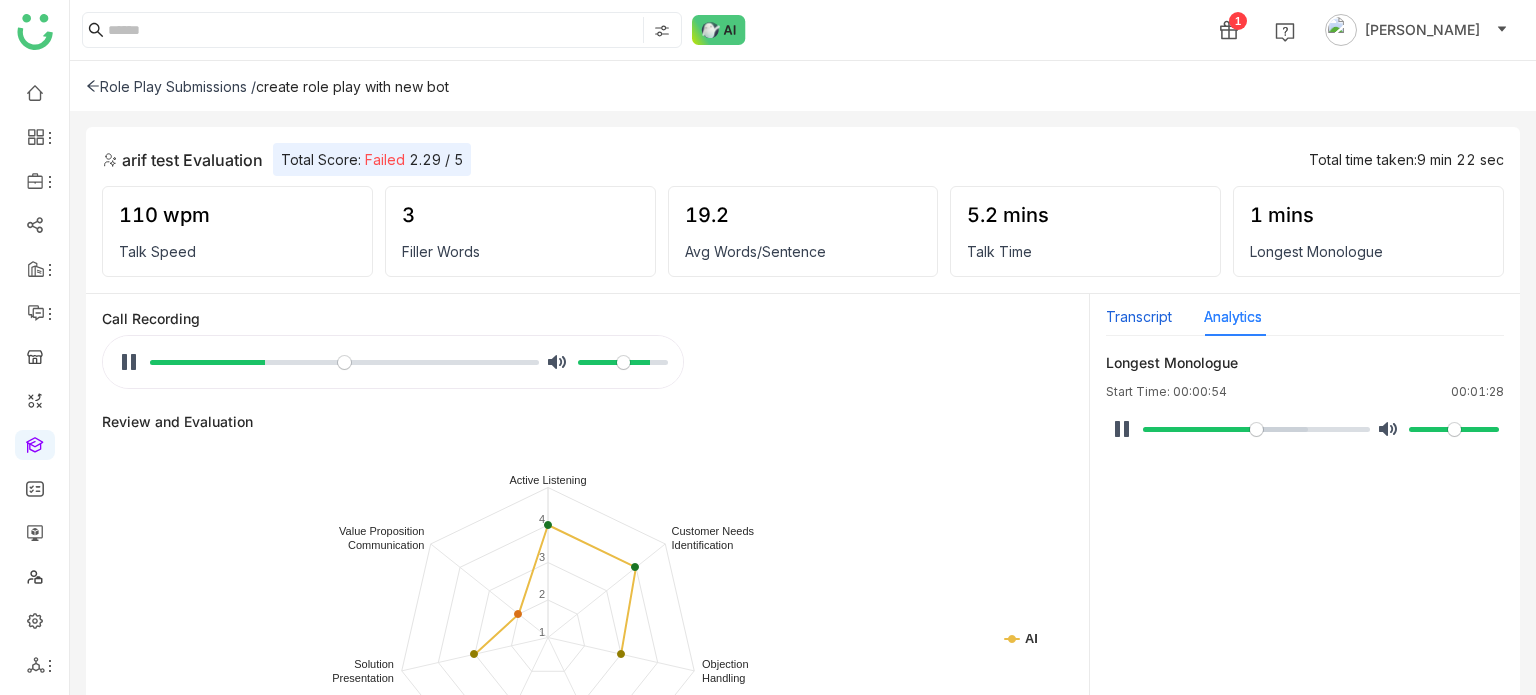 type on "*****" 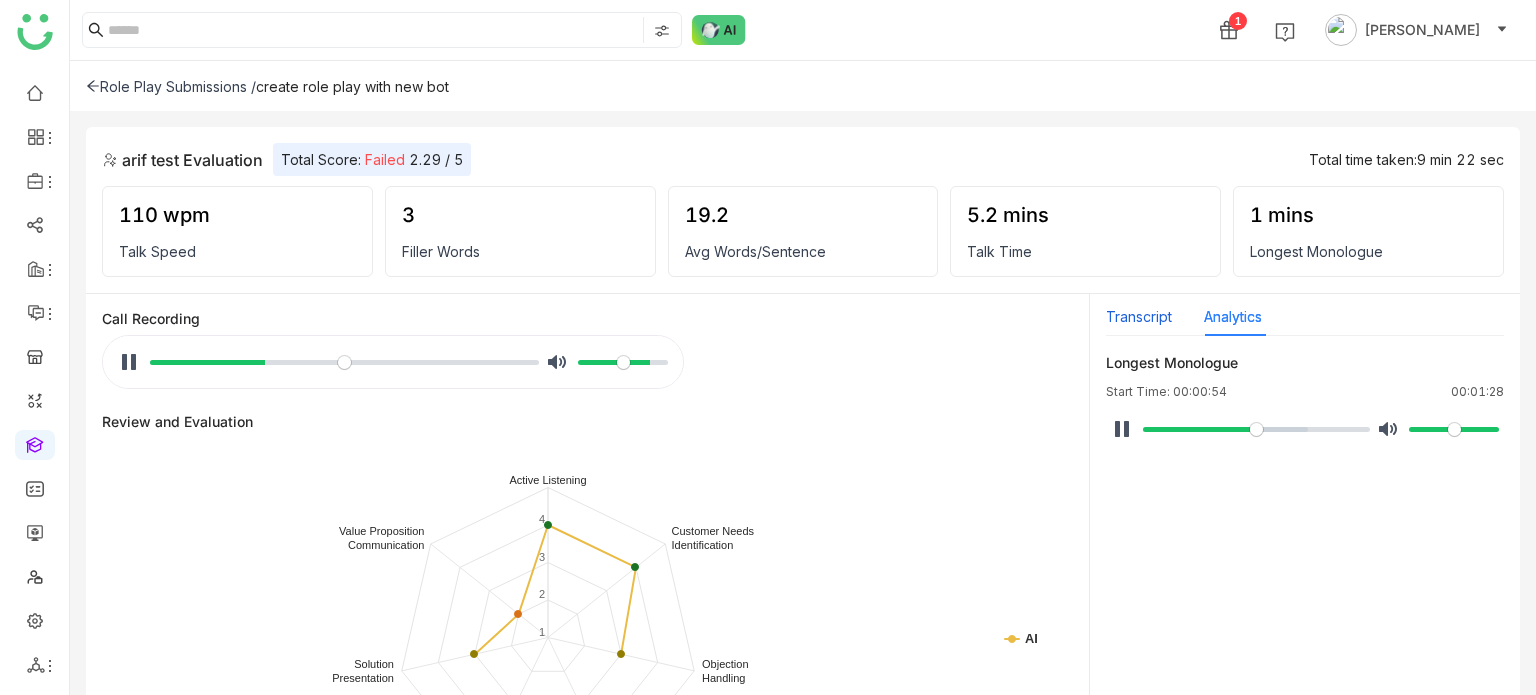 click on "Transcript" at bounding box center [1139, 317] 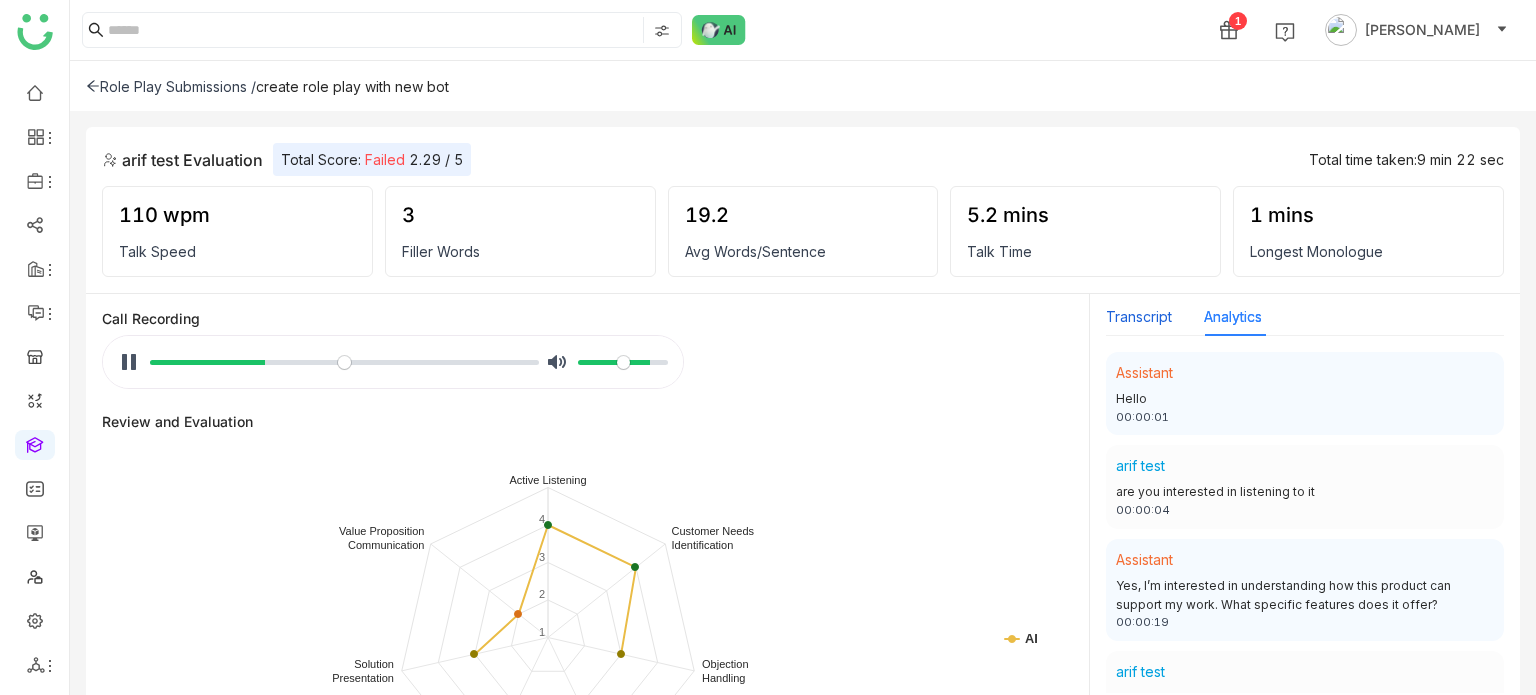 type on "*****" 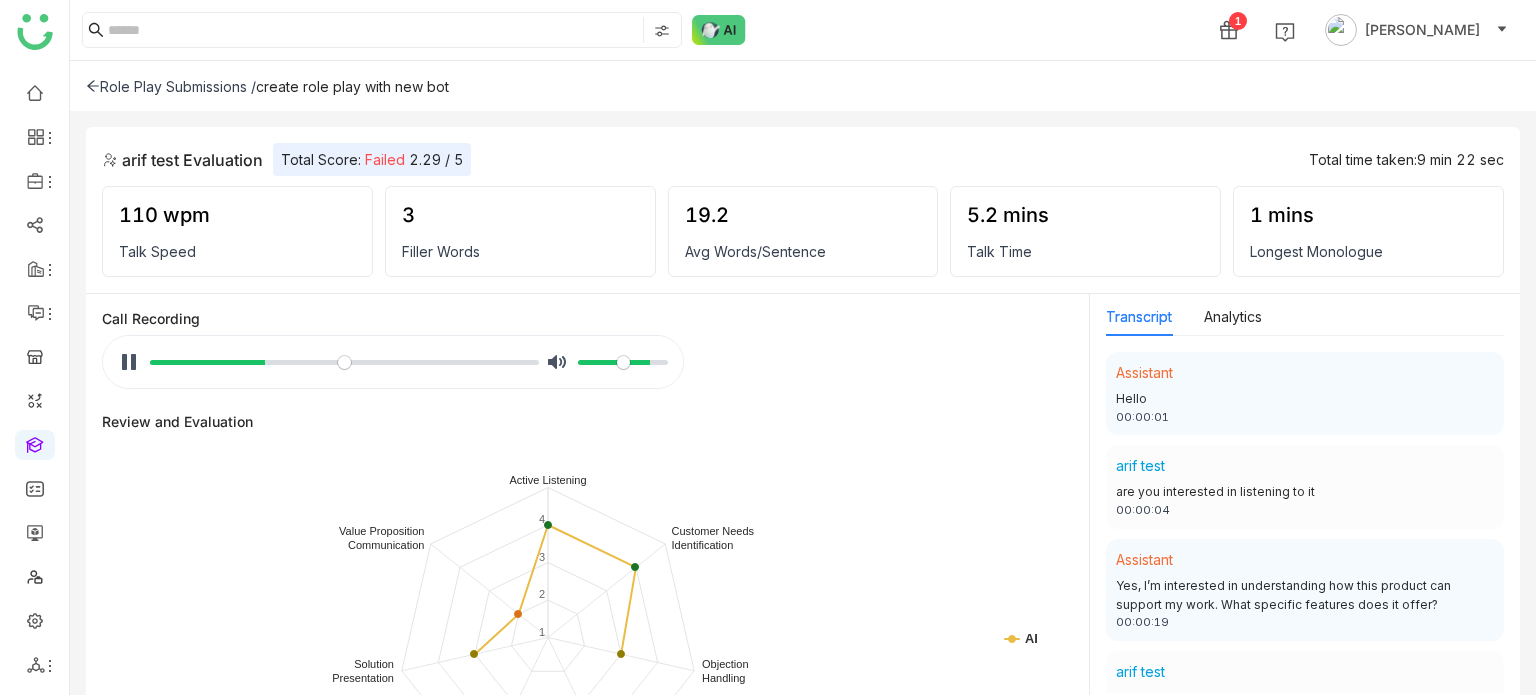 type on "*****" 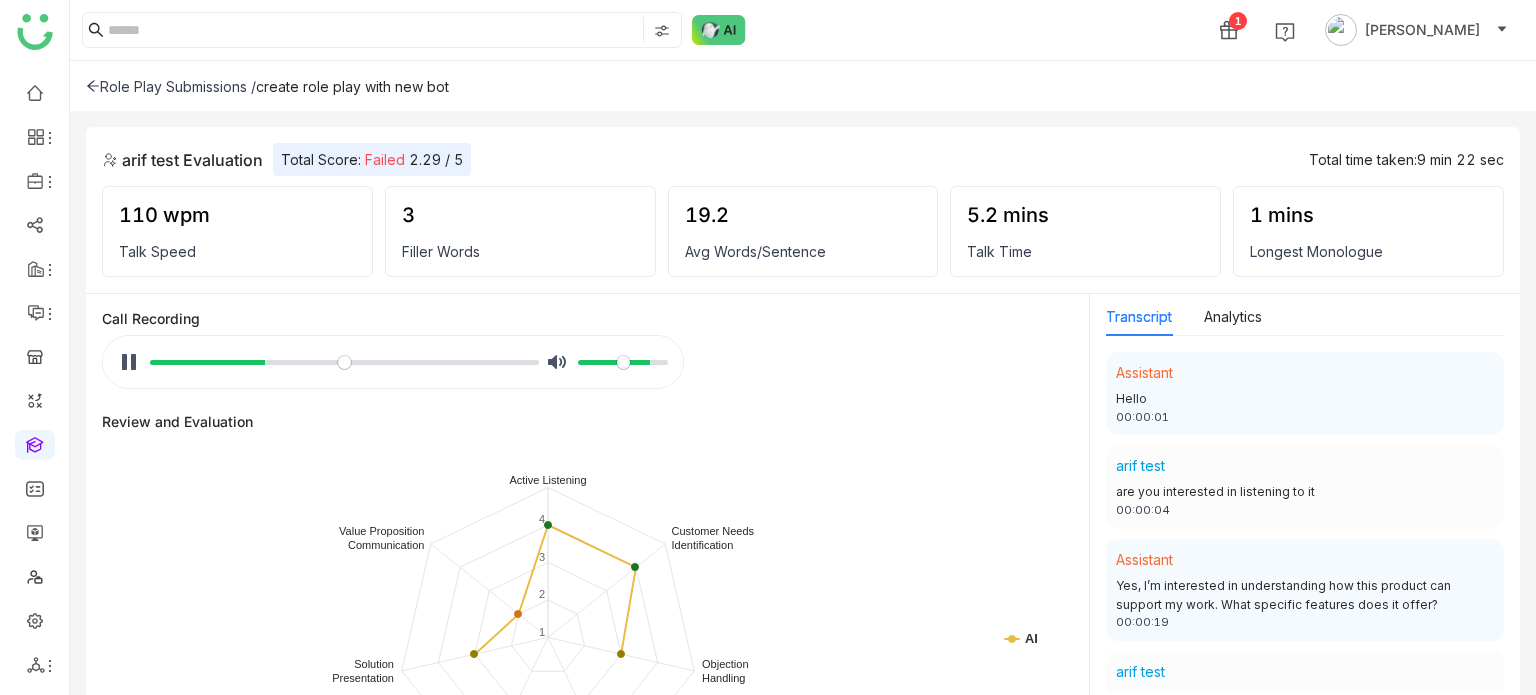 type on "*****" 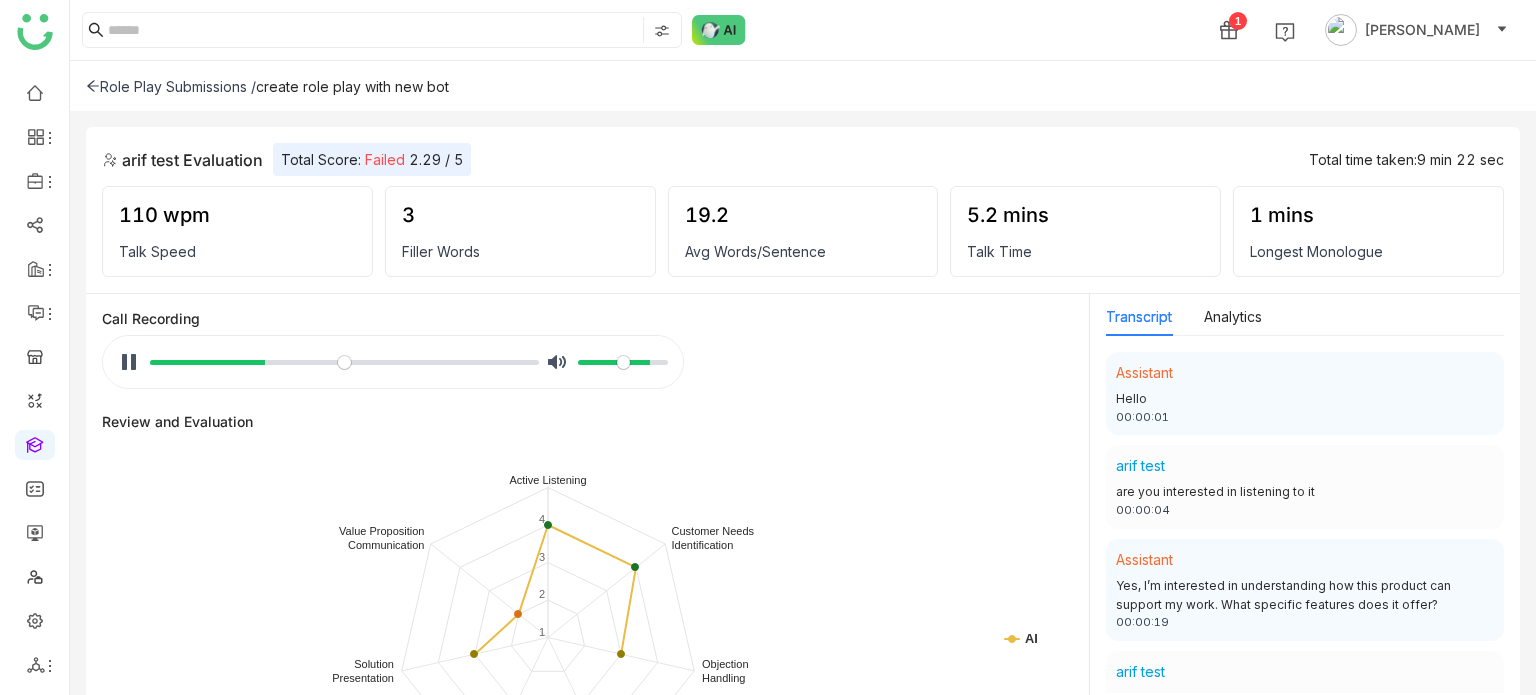 type on "*****" 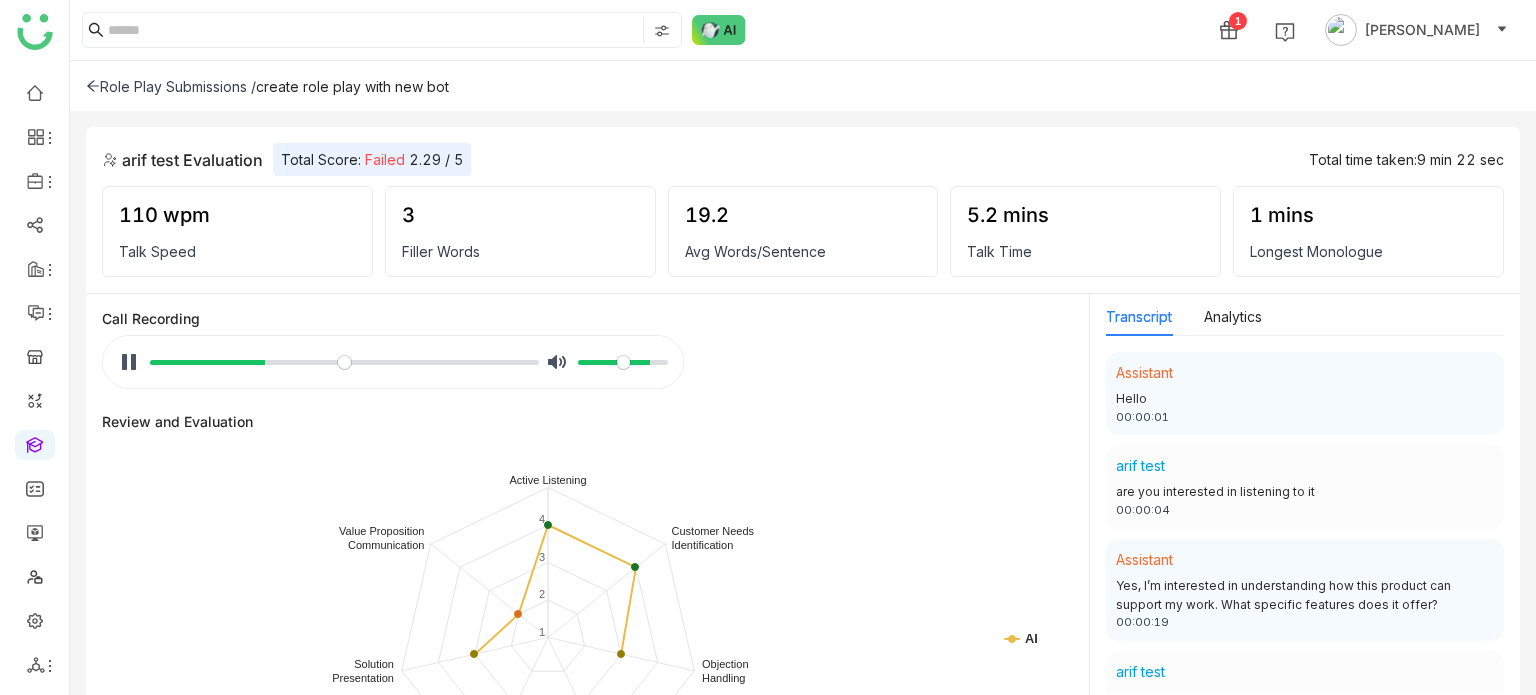 type on "*****" 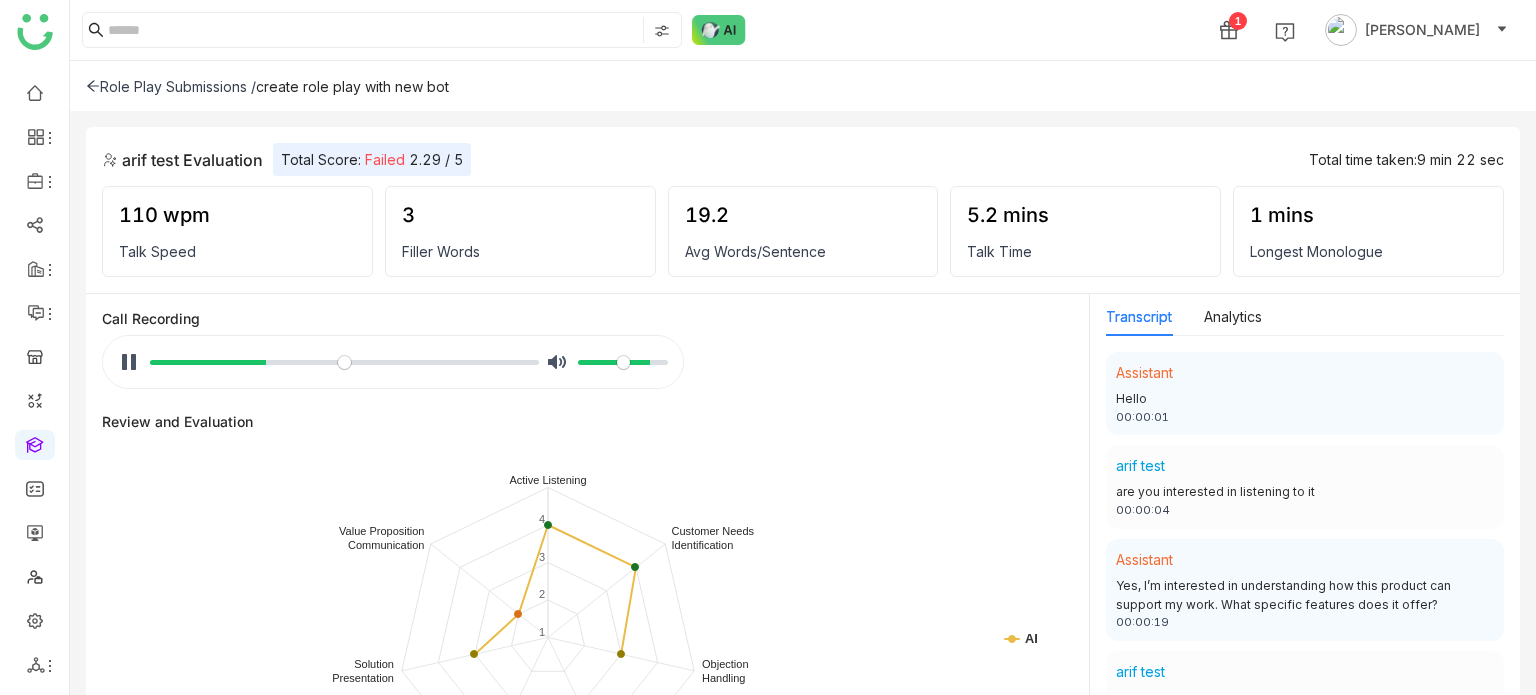 type on "*****" 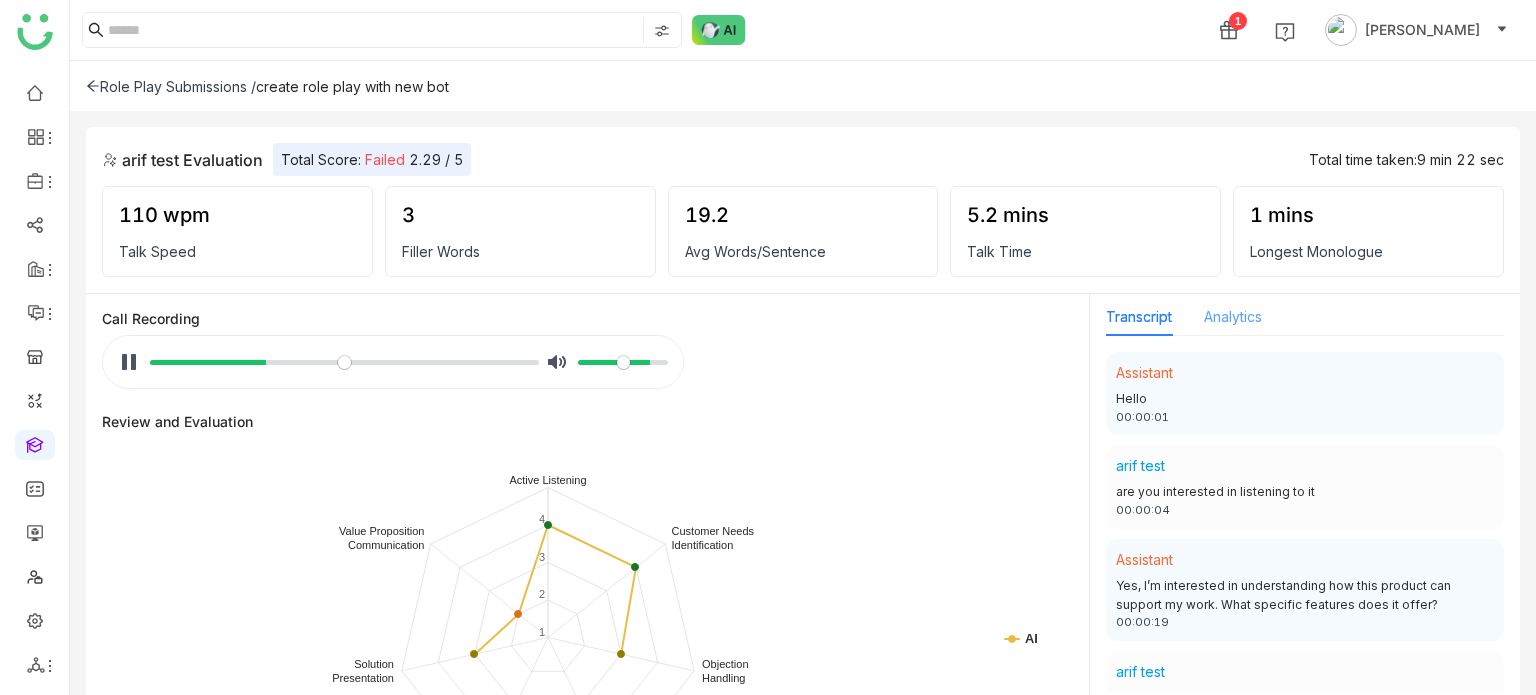 type on "*****" 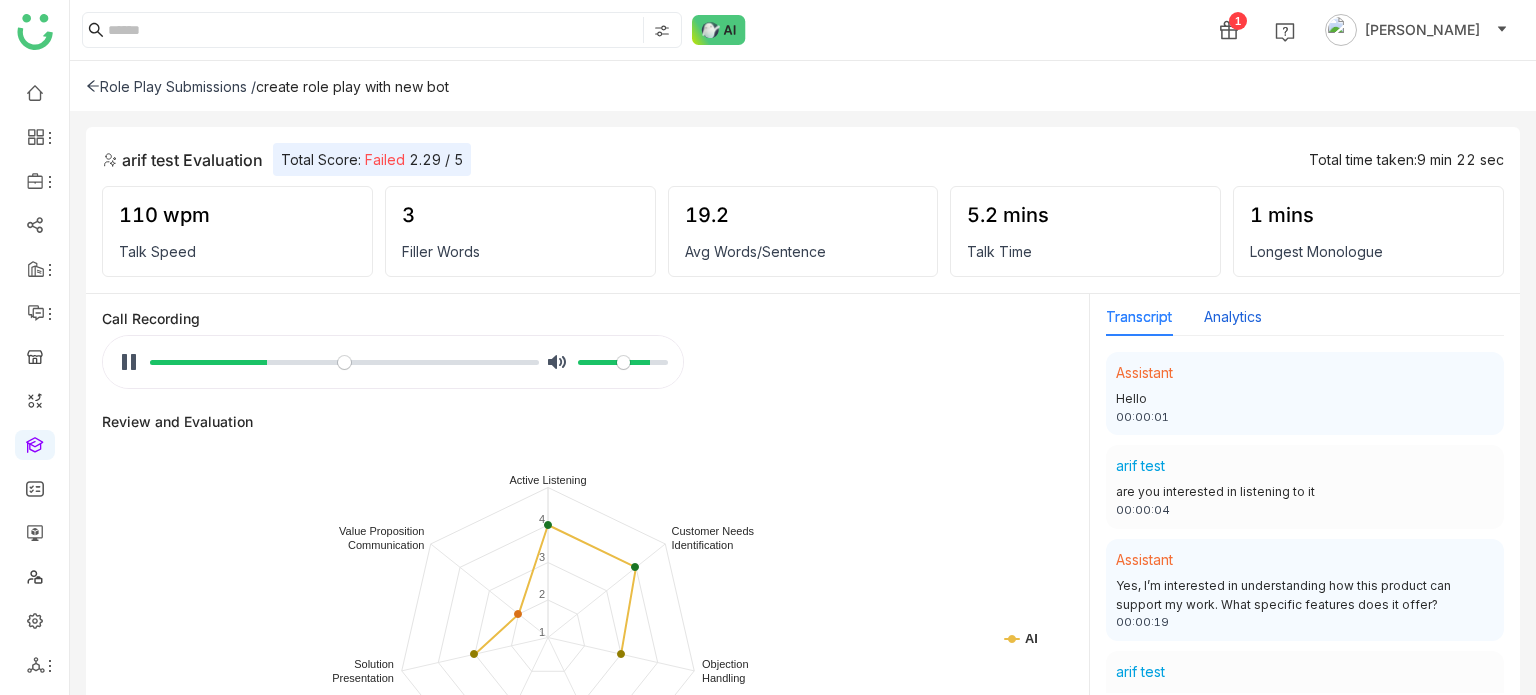 type on "*****" 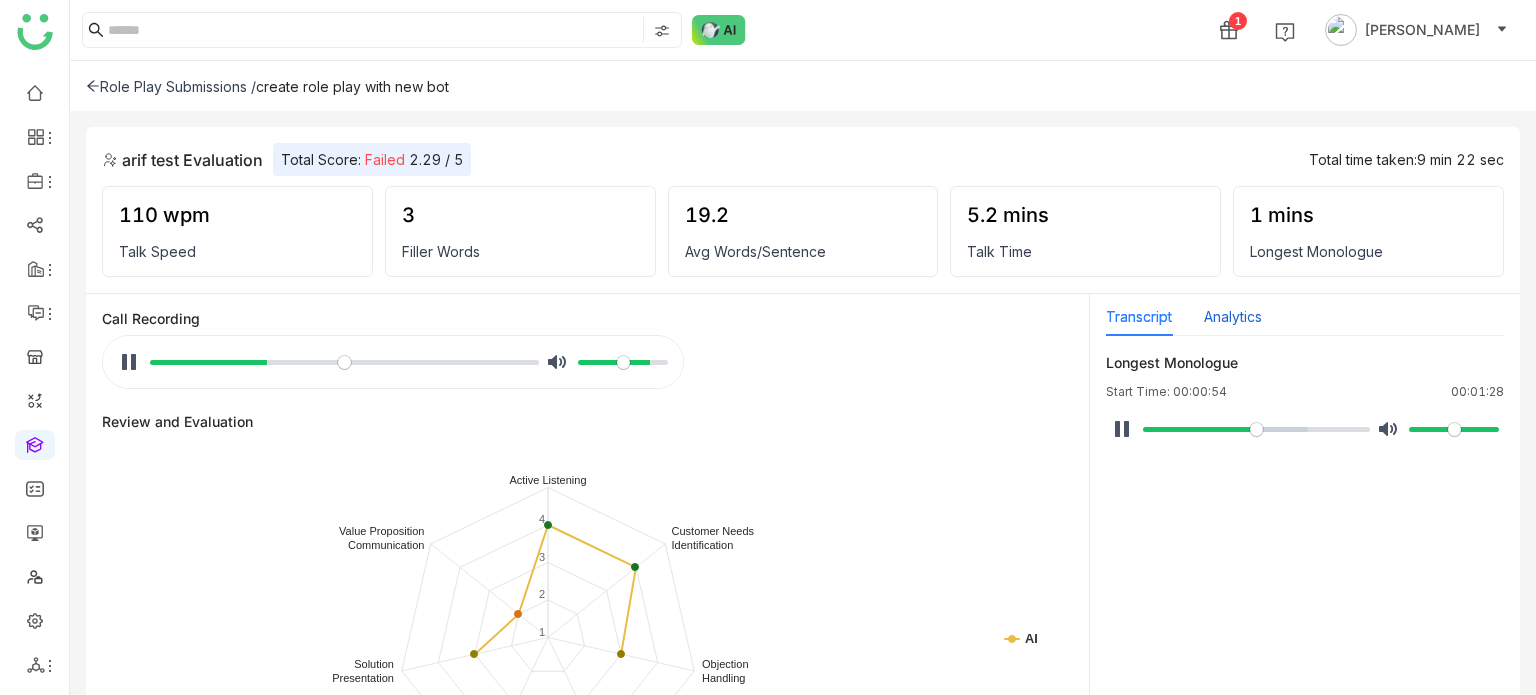 type on "*****" 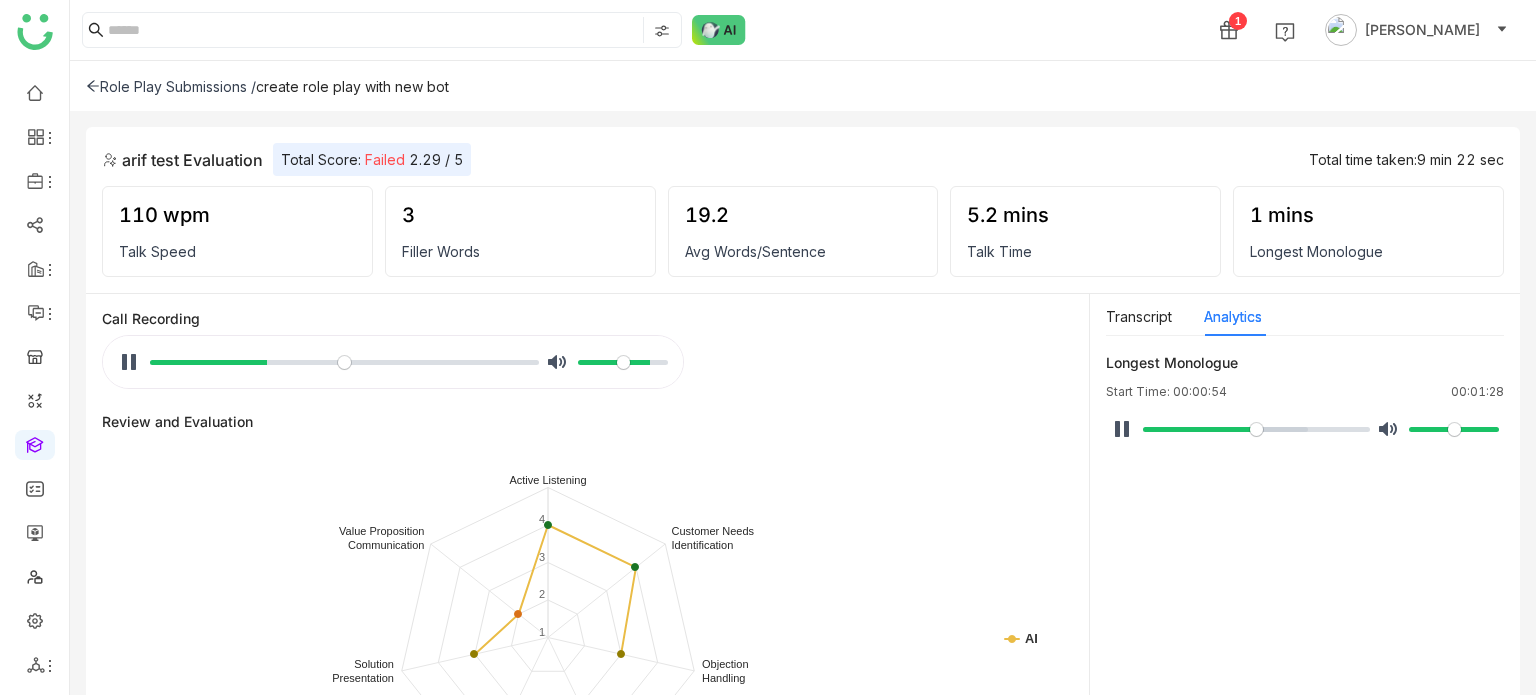 type on "*****" 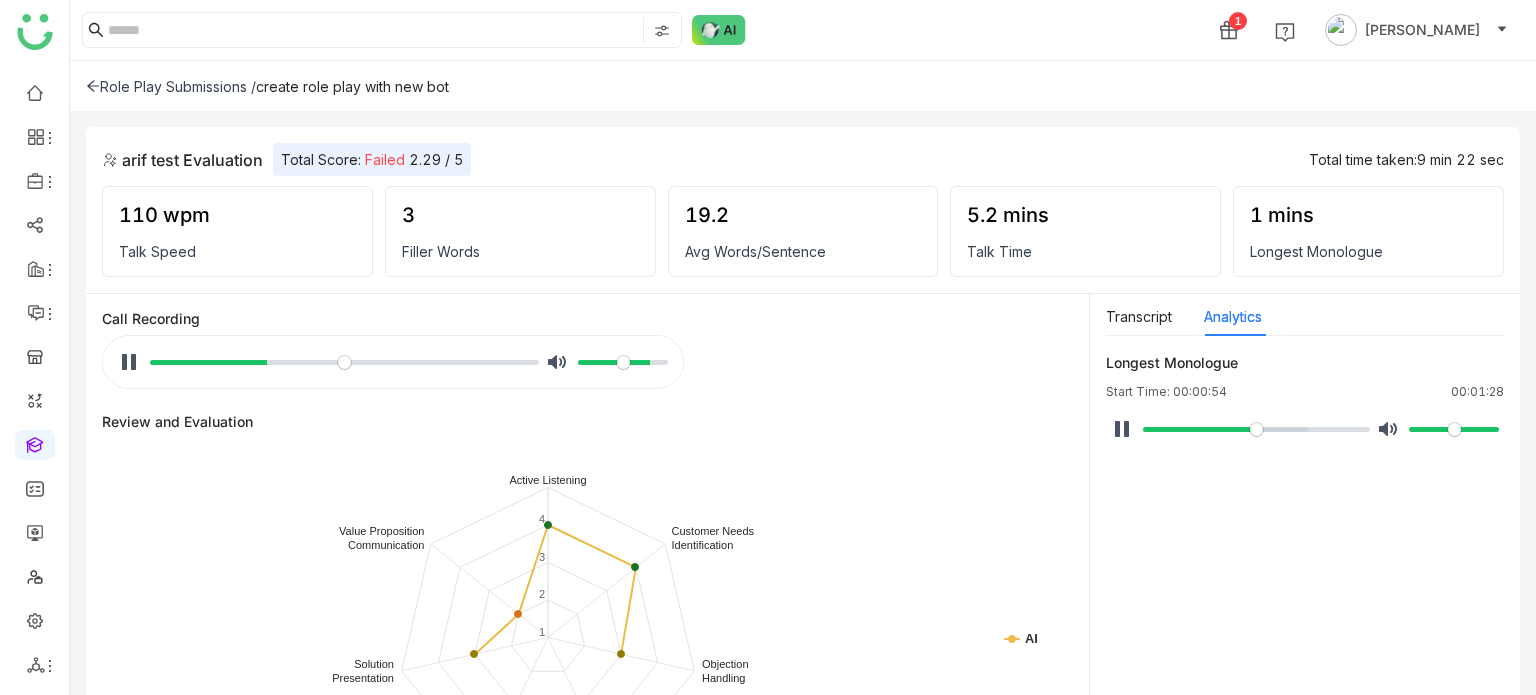 type on "*****" 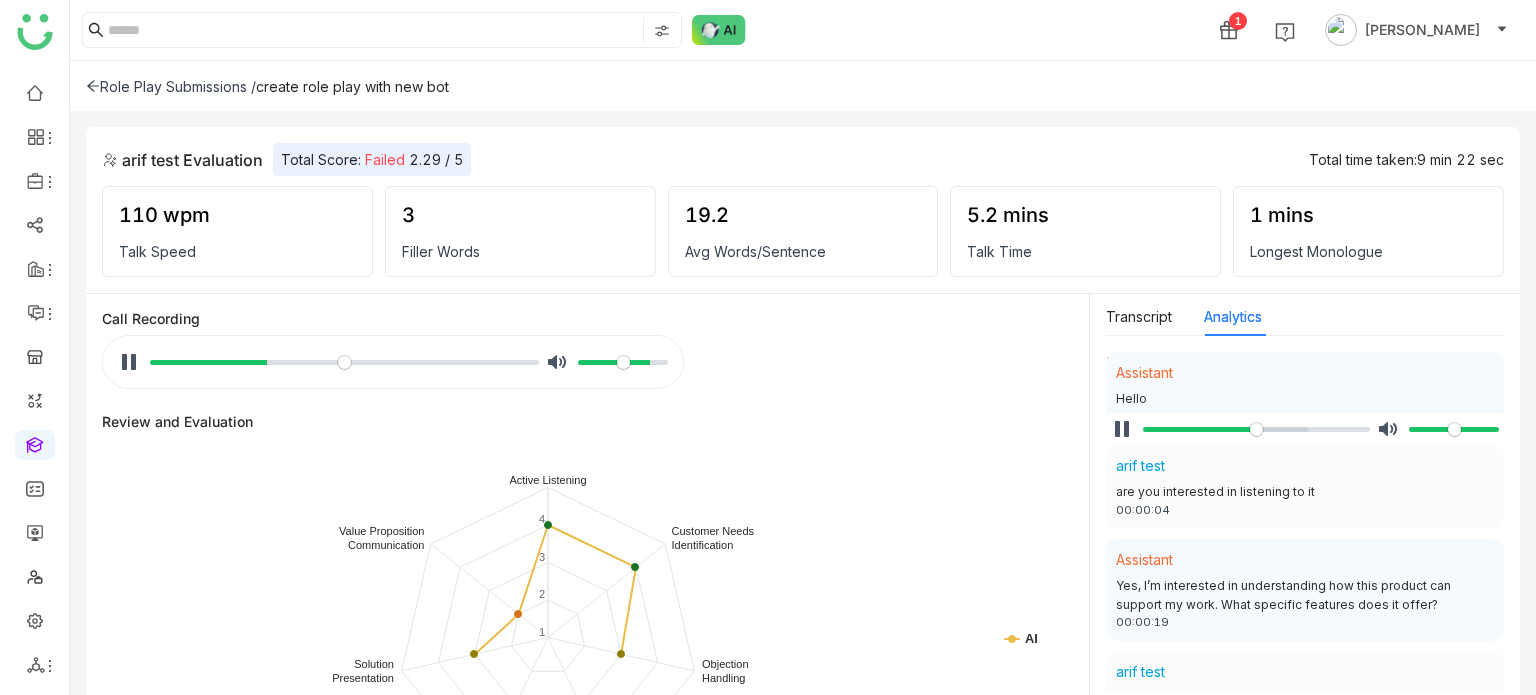 type on "*****" 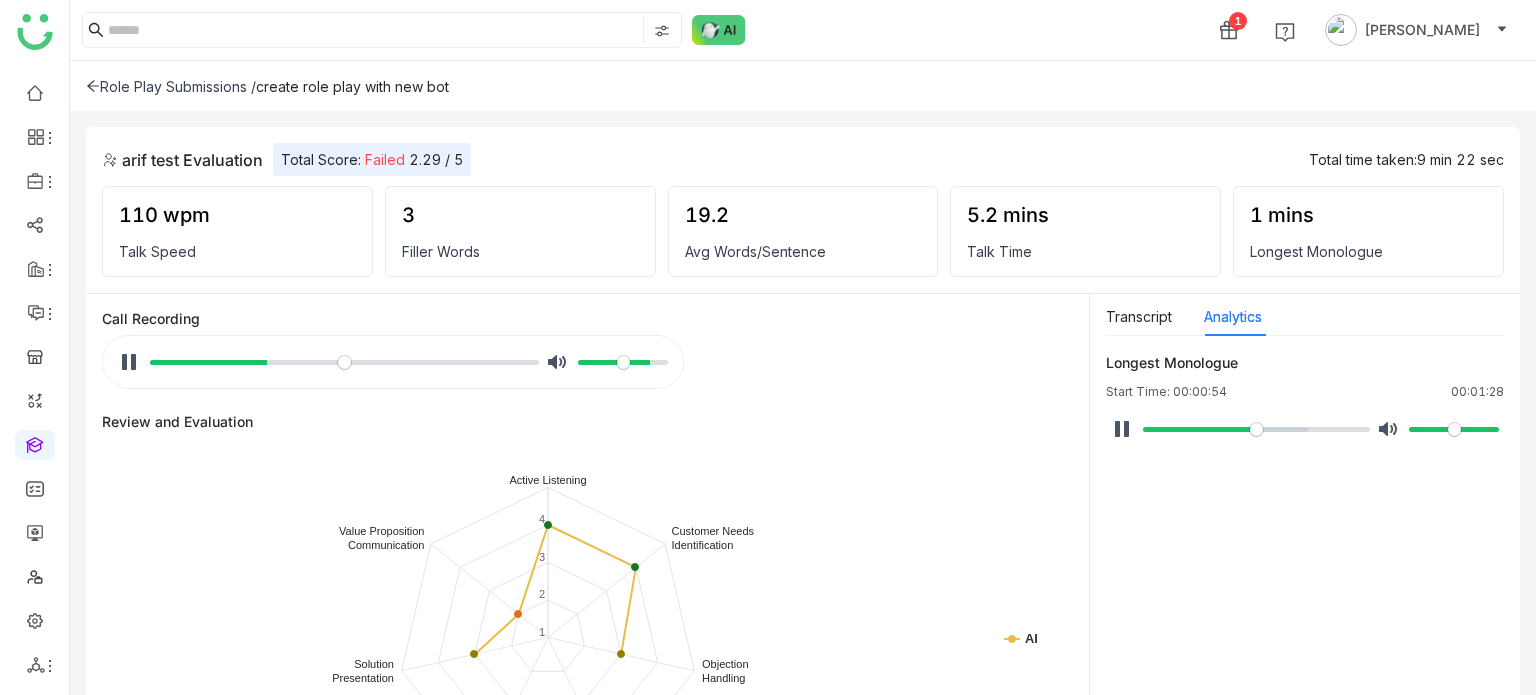 type on "*****" 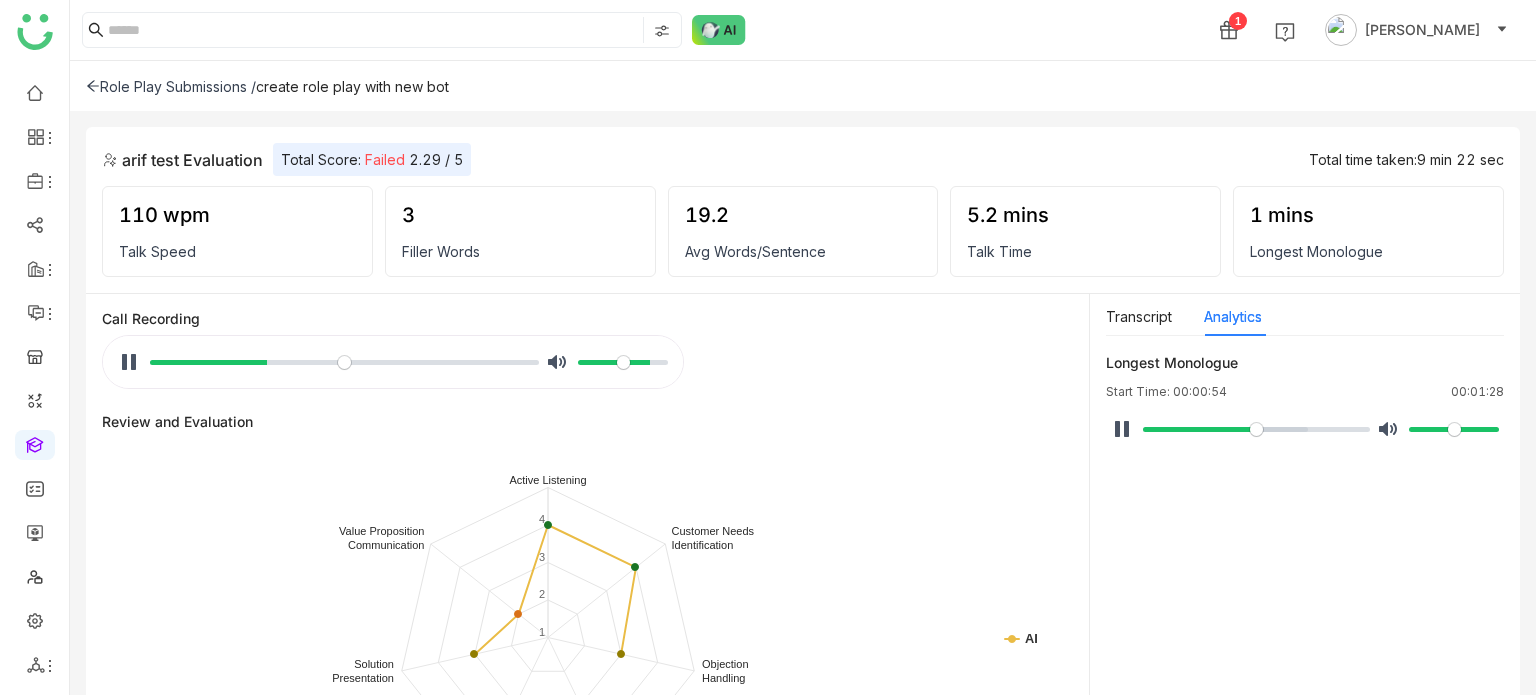 type on "*****" 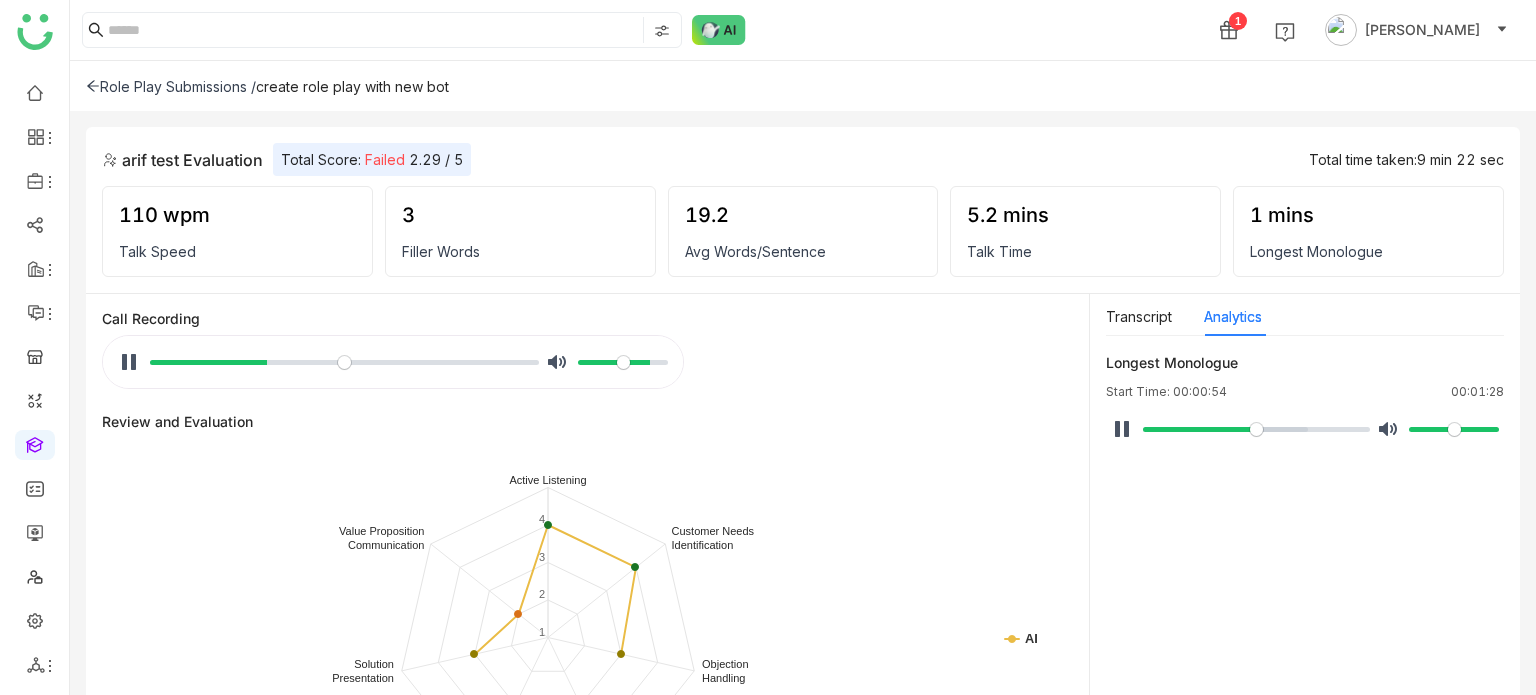 type on "*****" 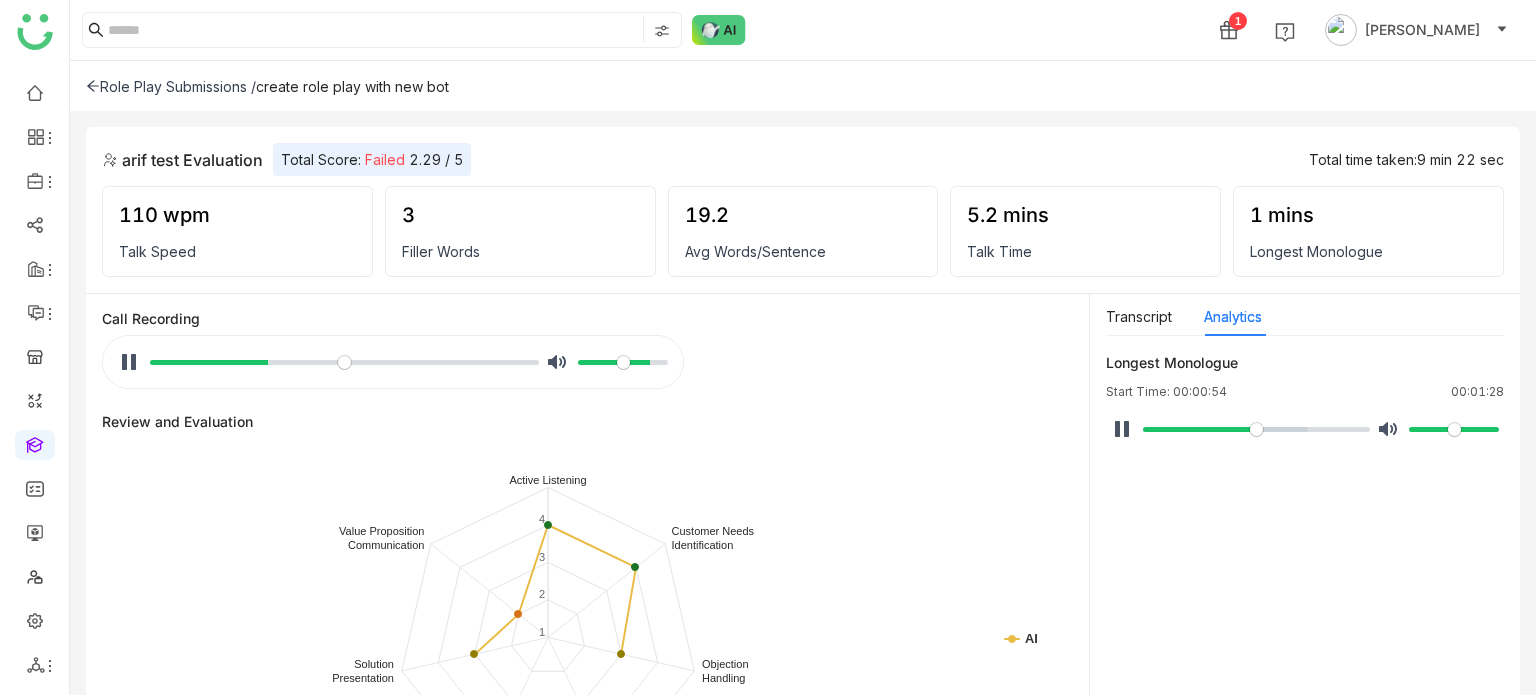 type on "*****" 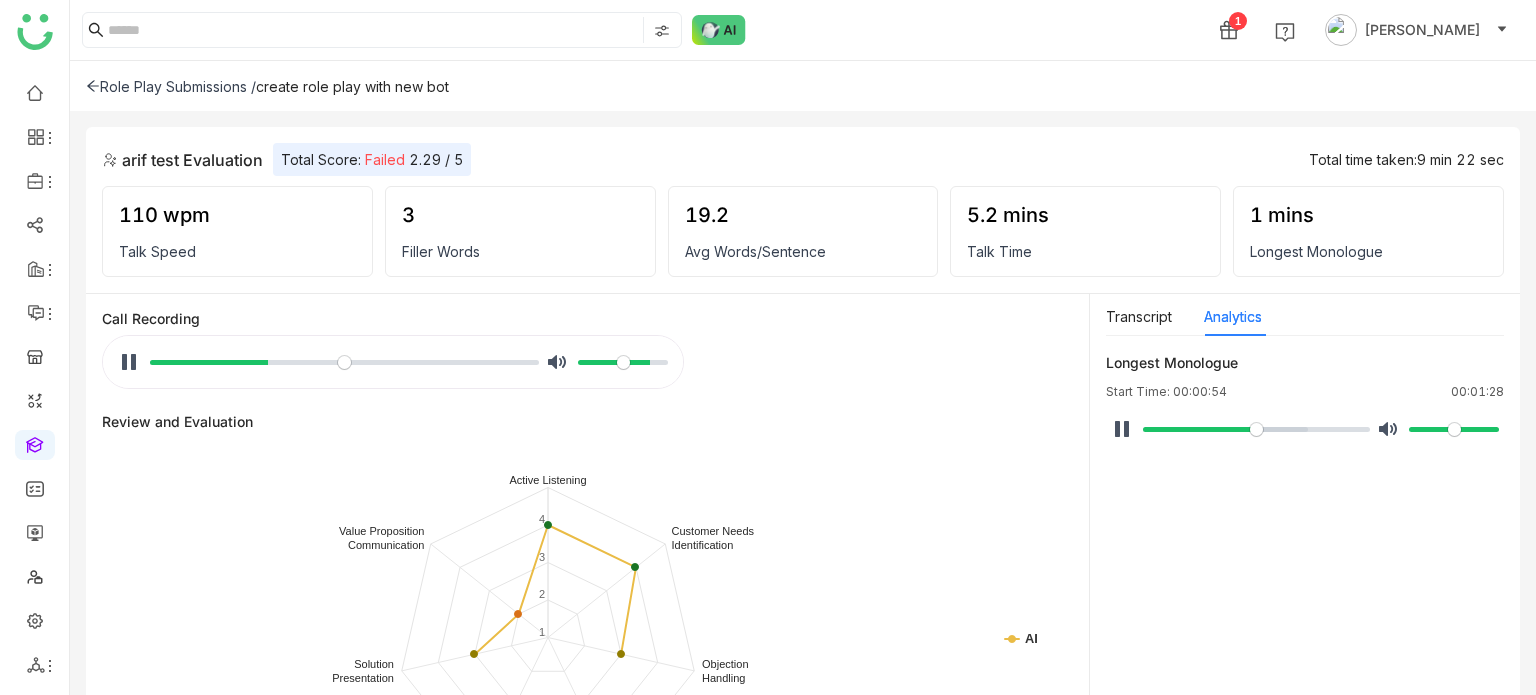 type on "*****" 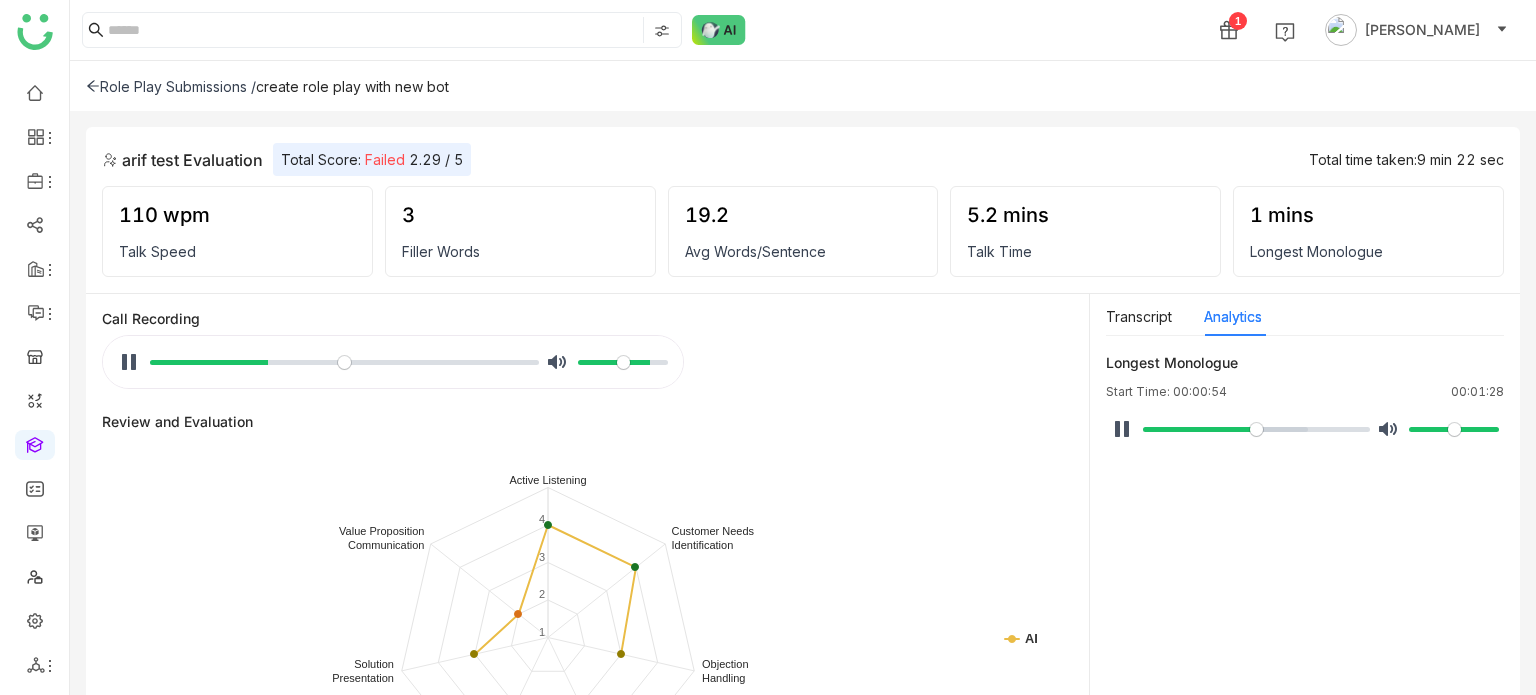 type on "*****" 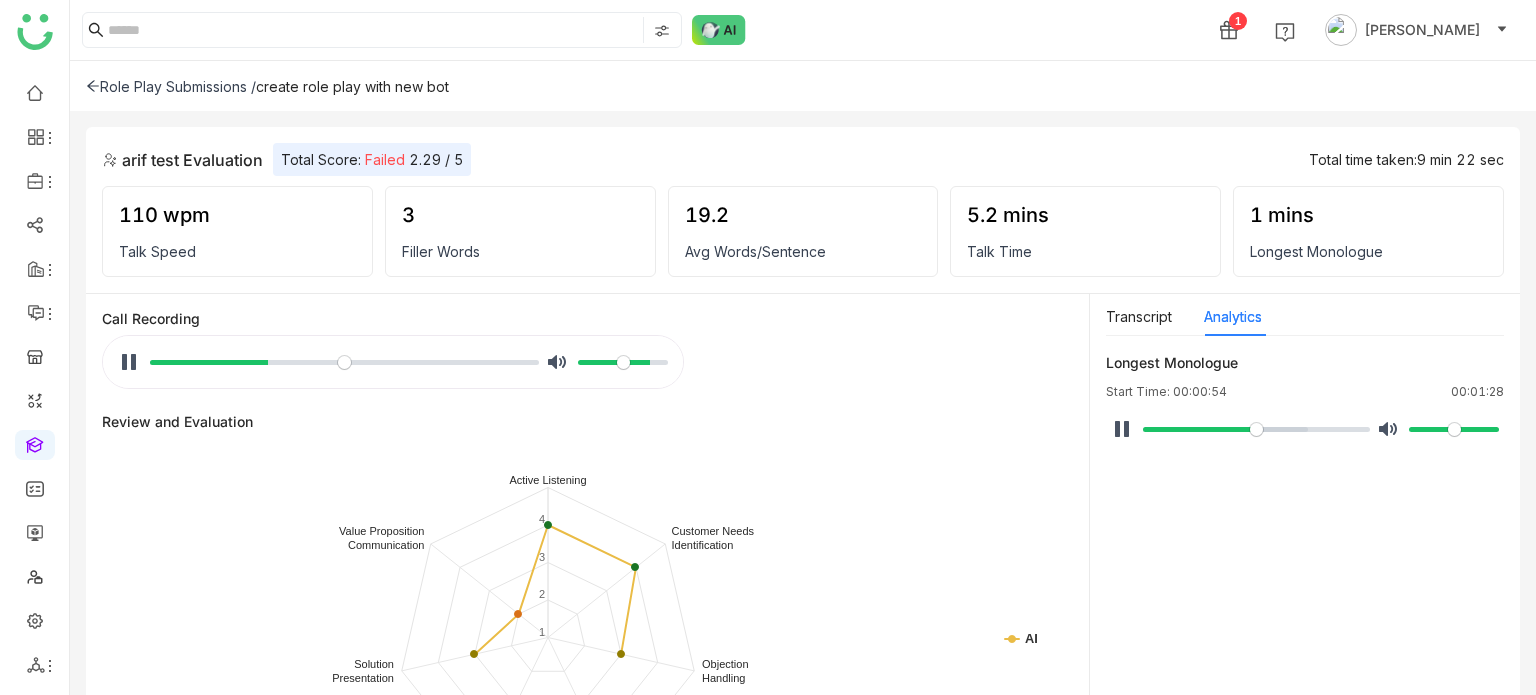 type on "*****" 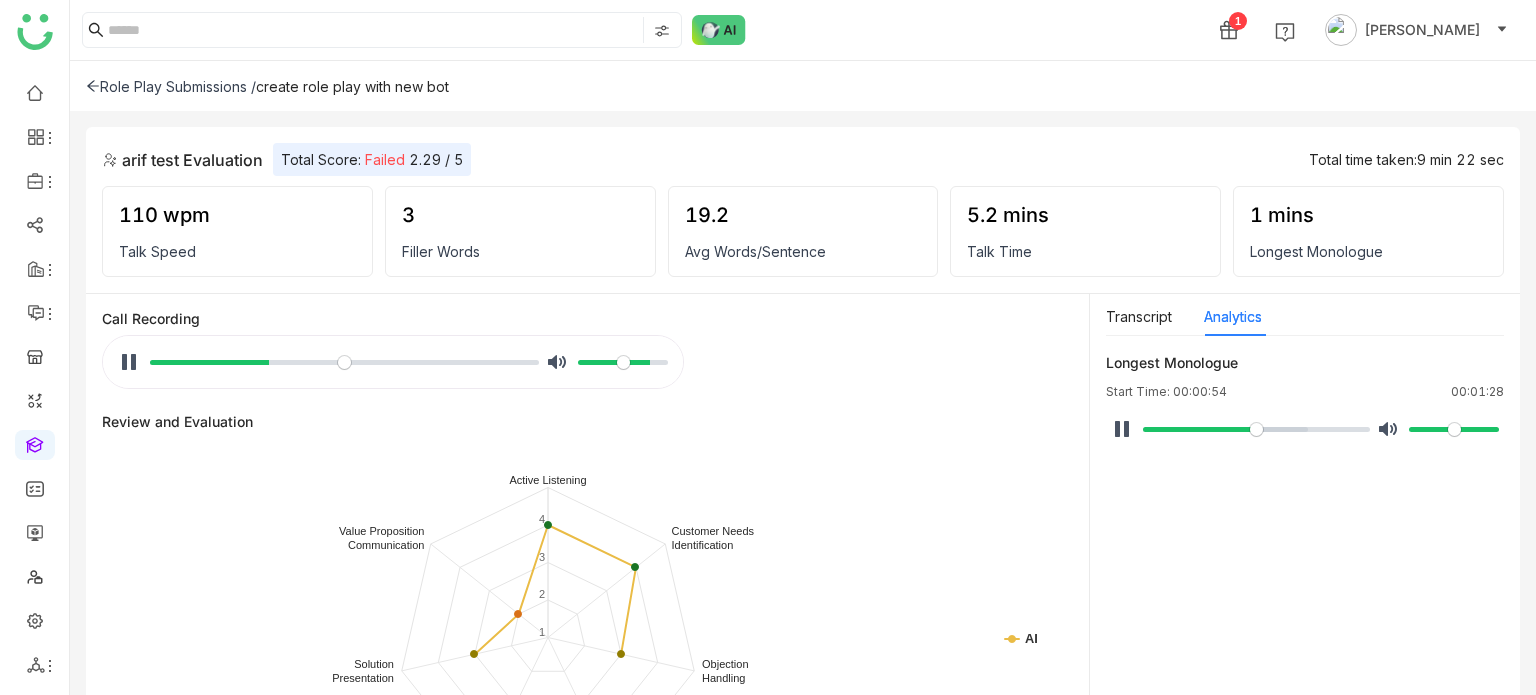 type on "*****" 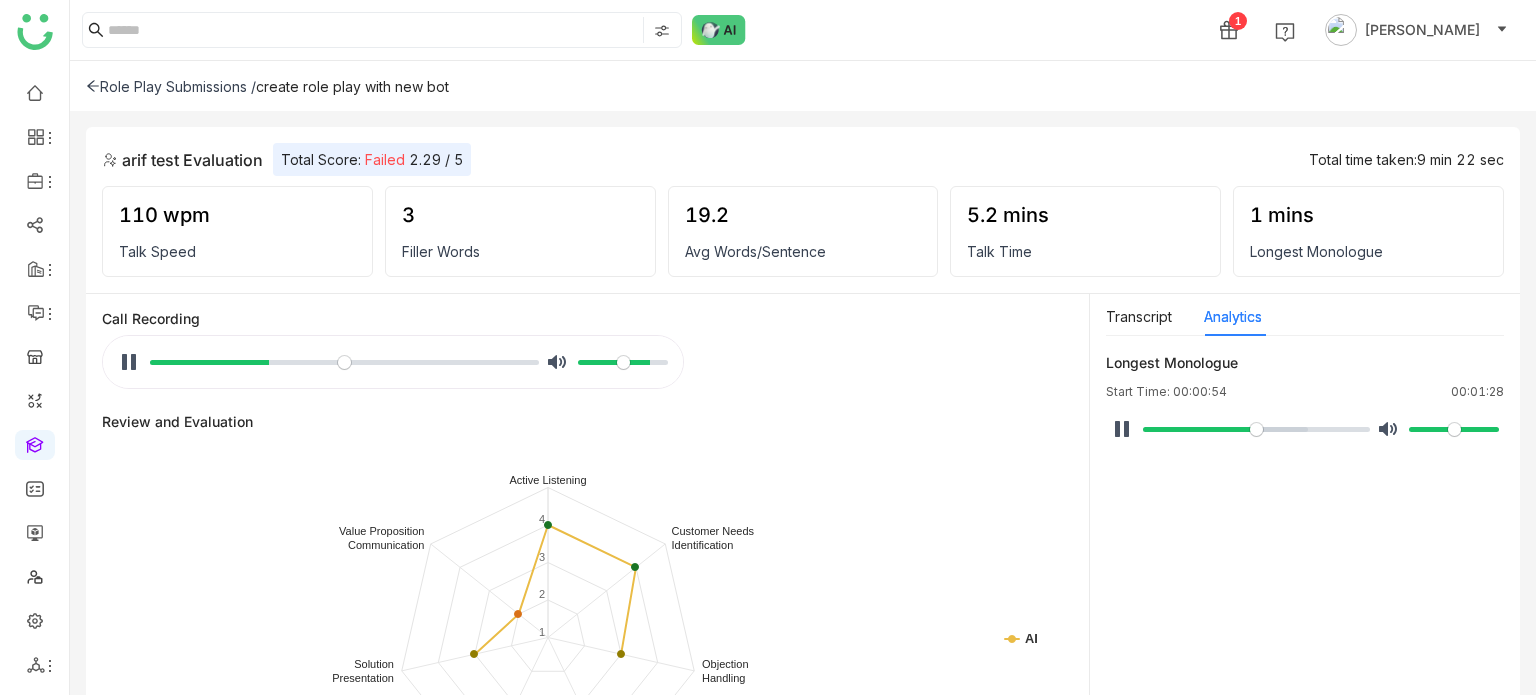 type on "*****" 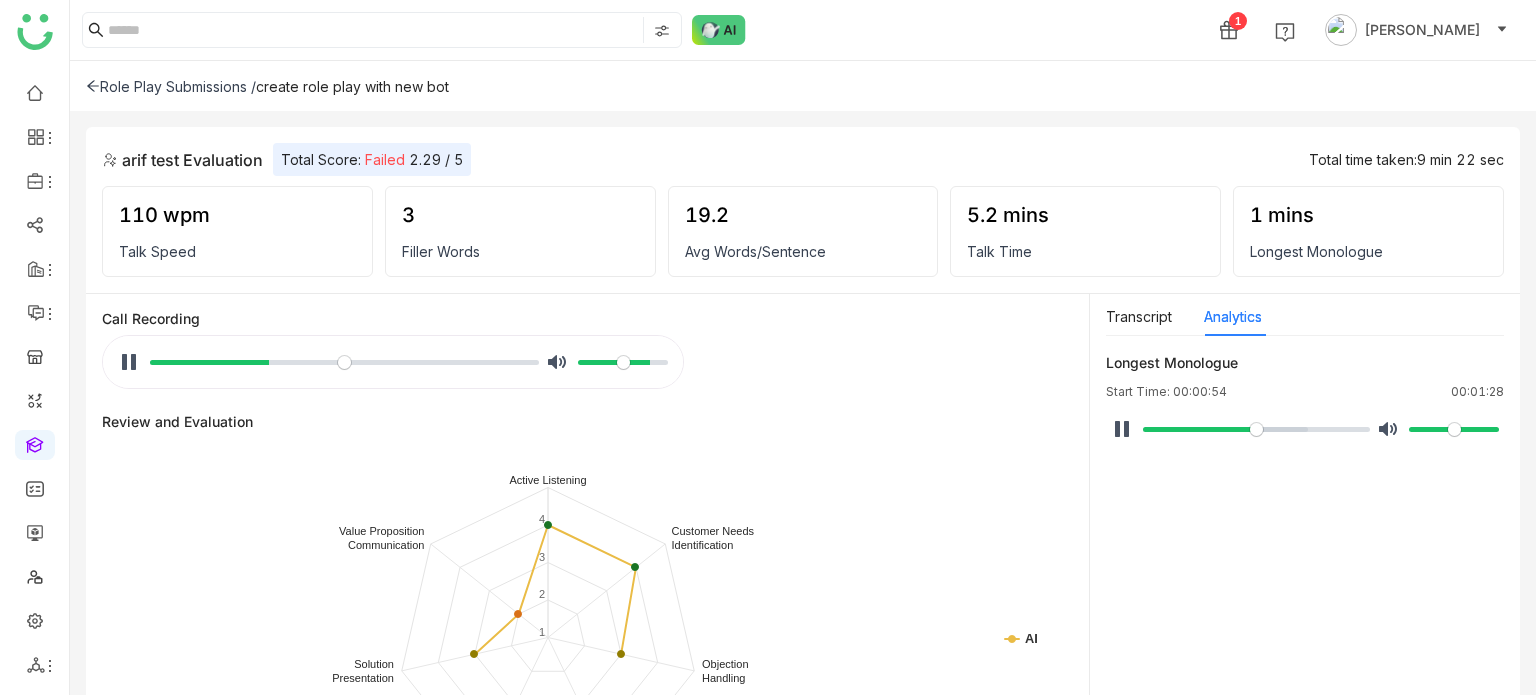 type on "****" 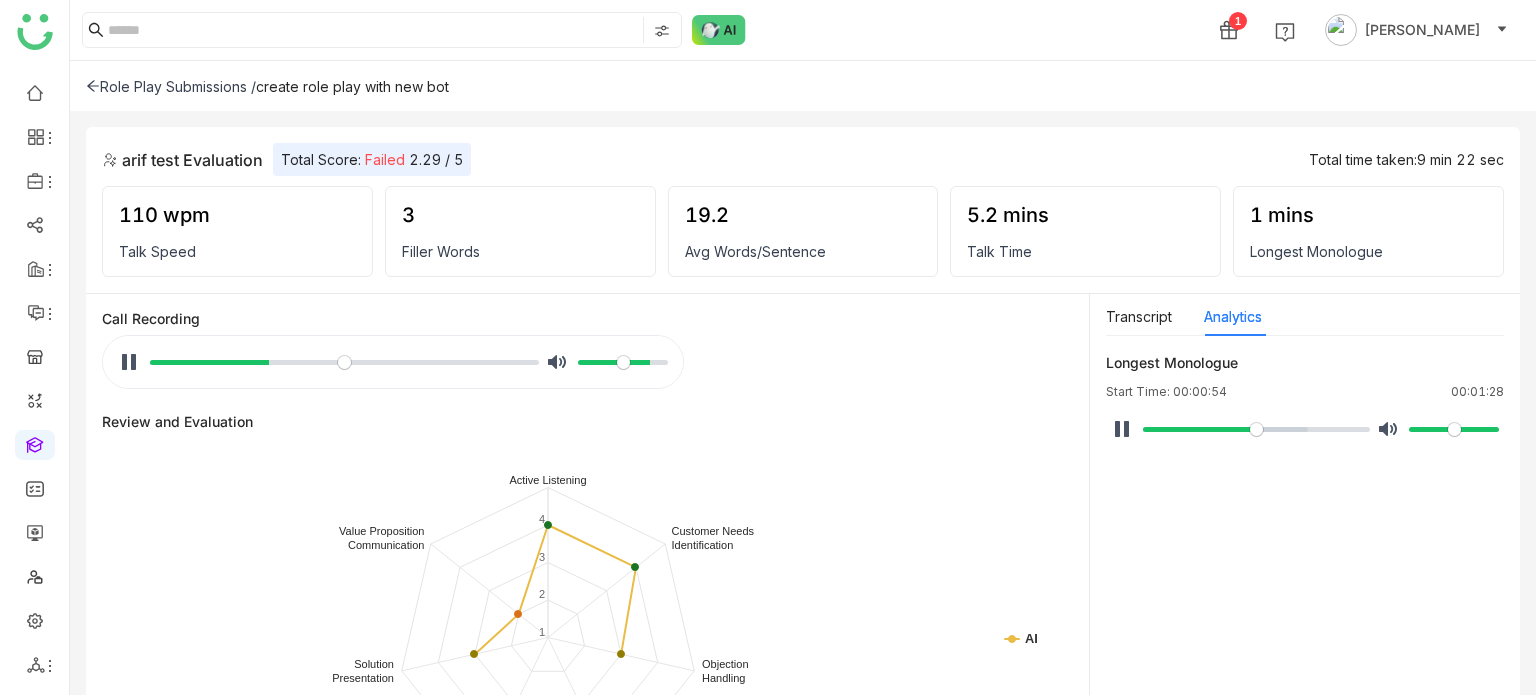 type on "*****" 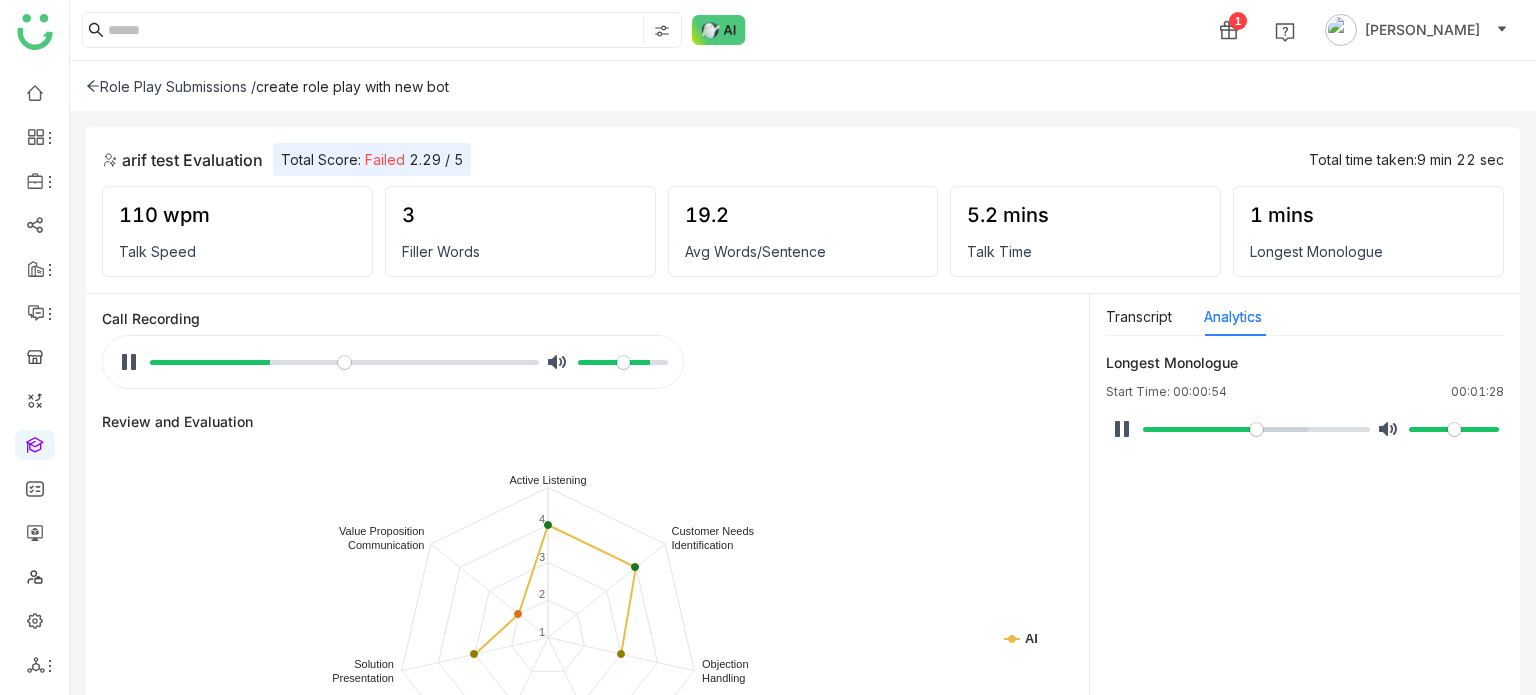 type on "*****" 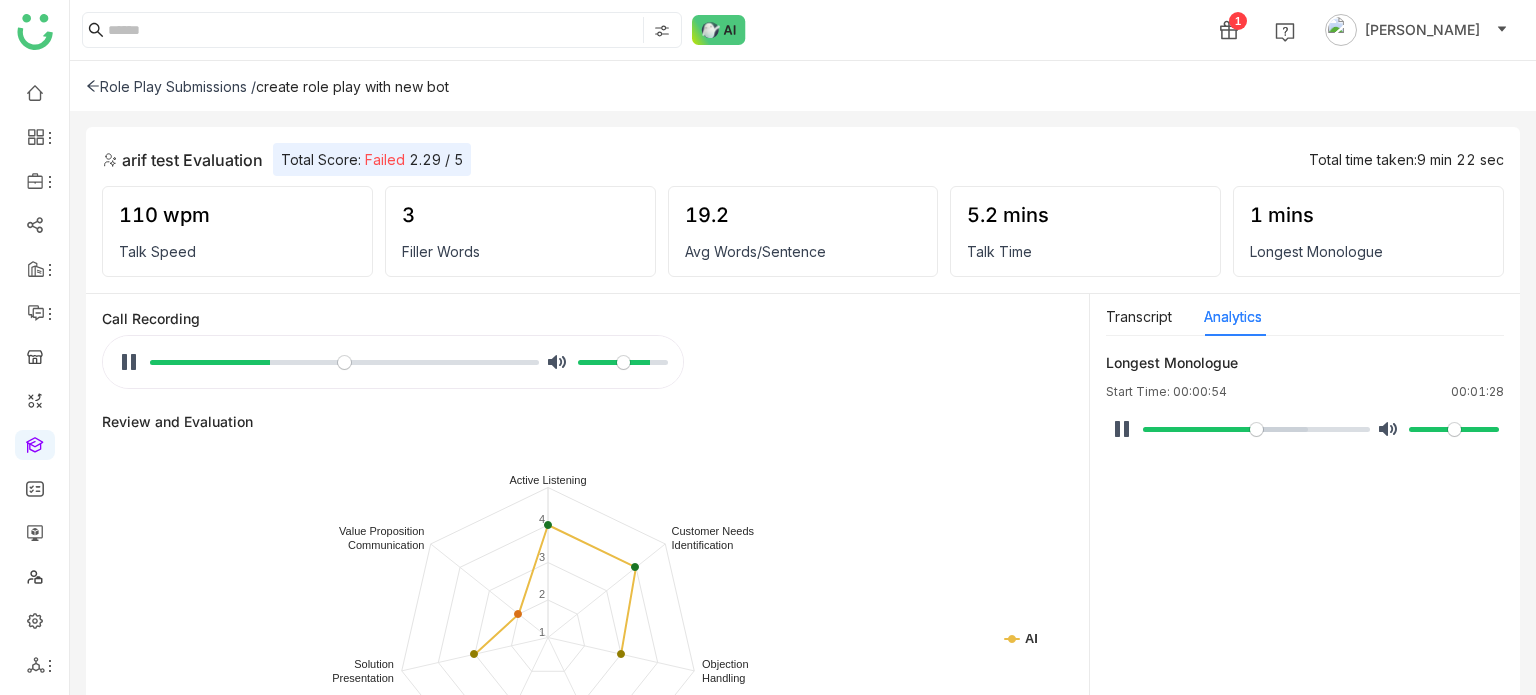 type on "*****" 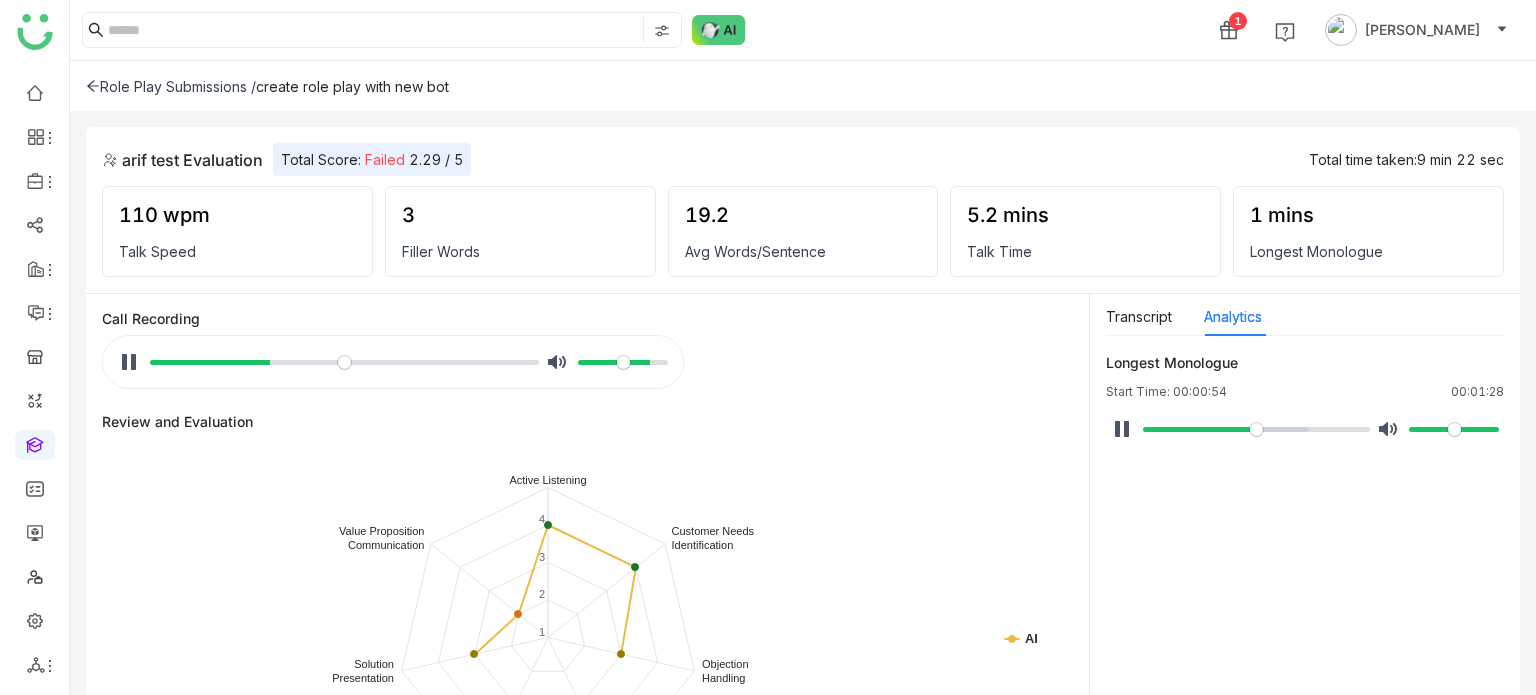 type on "*****" 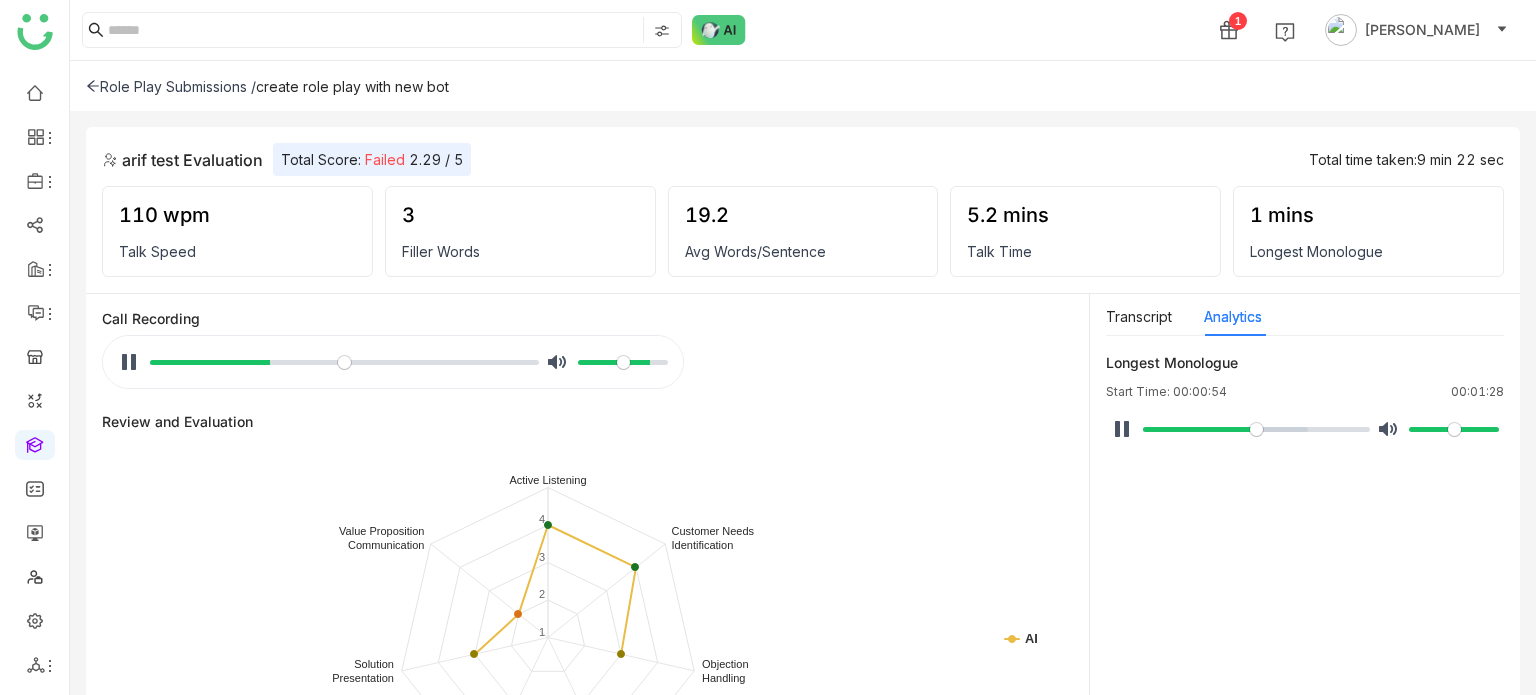 type on "*****" 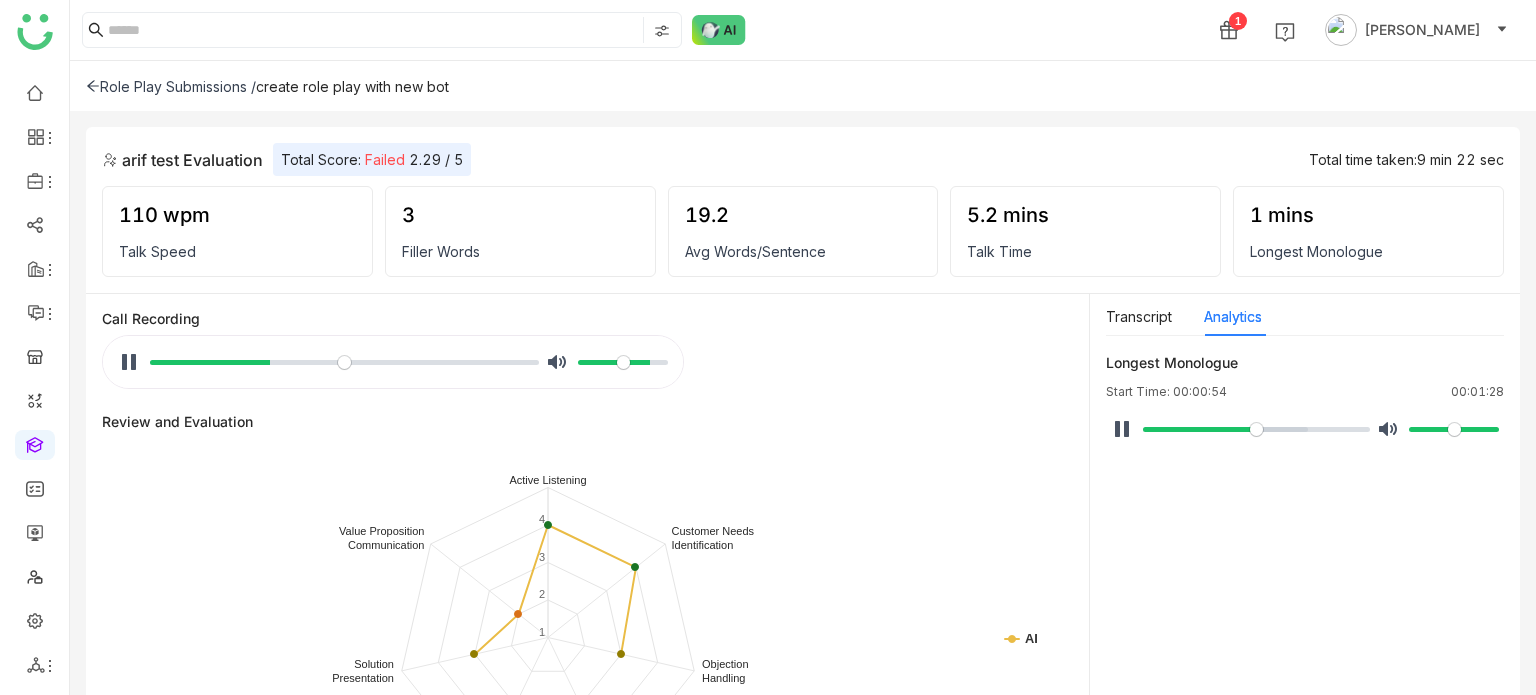 type on "*****" 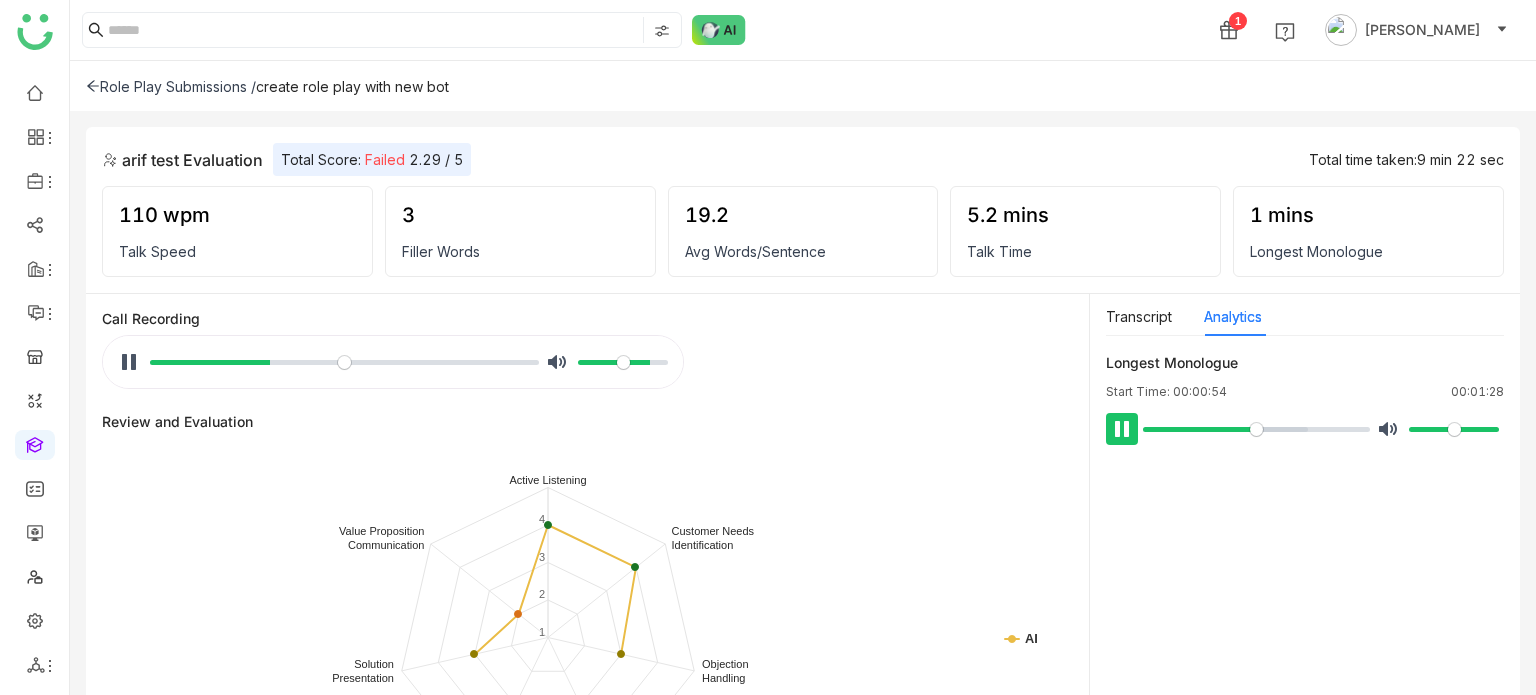 type on "*****" 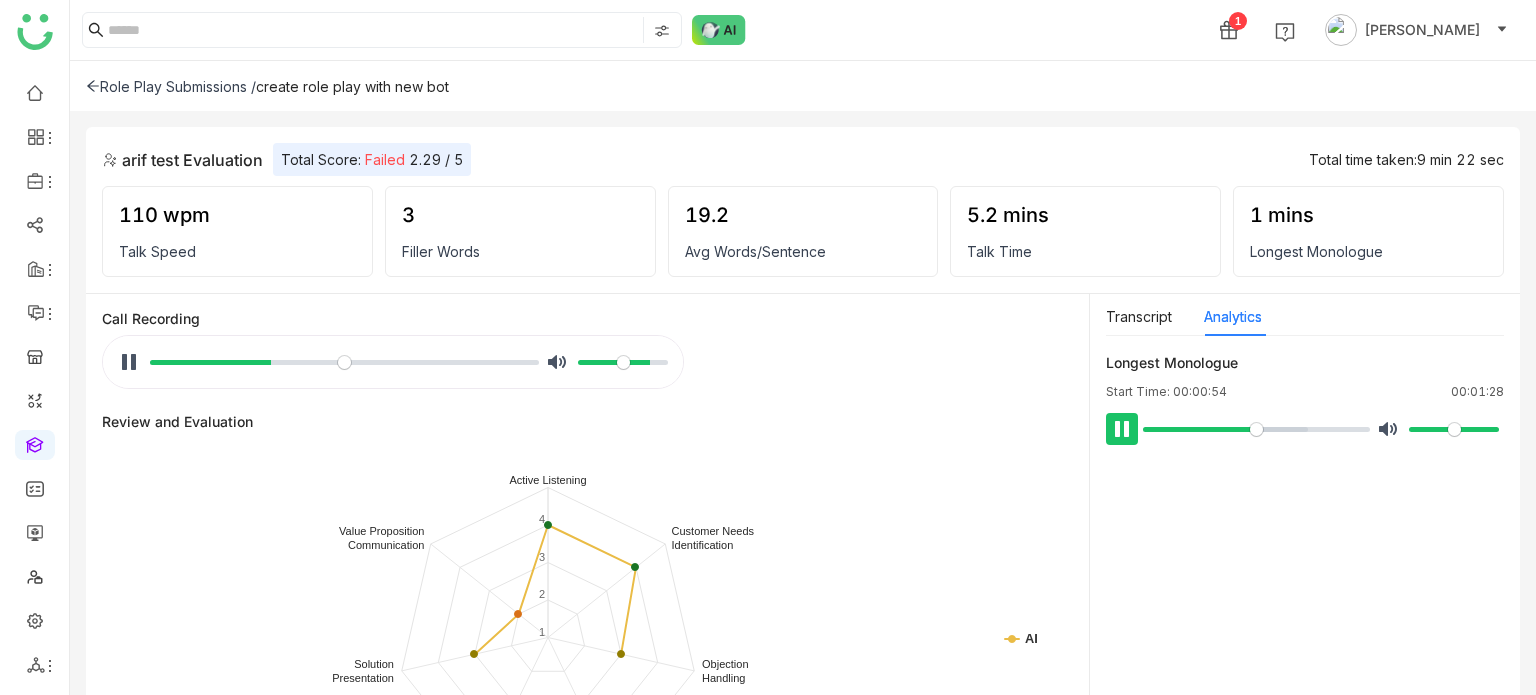 type on "*****" 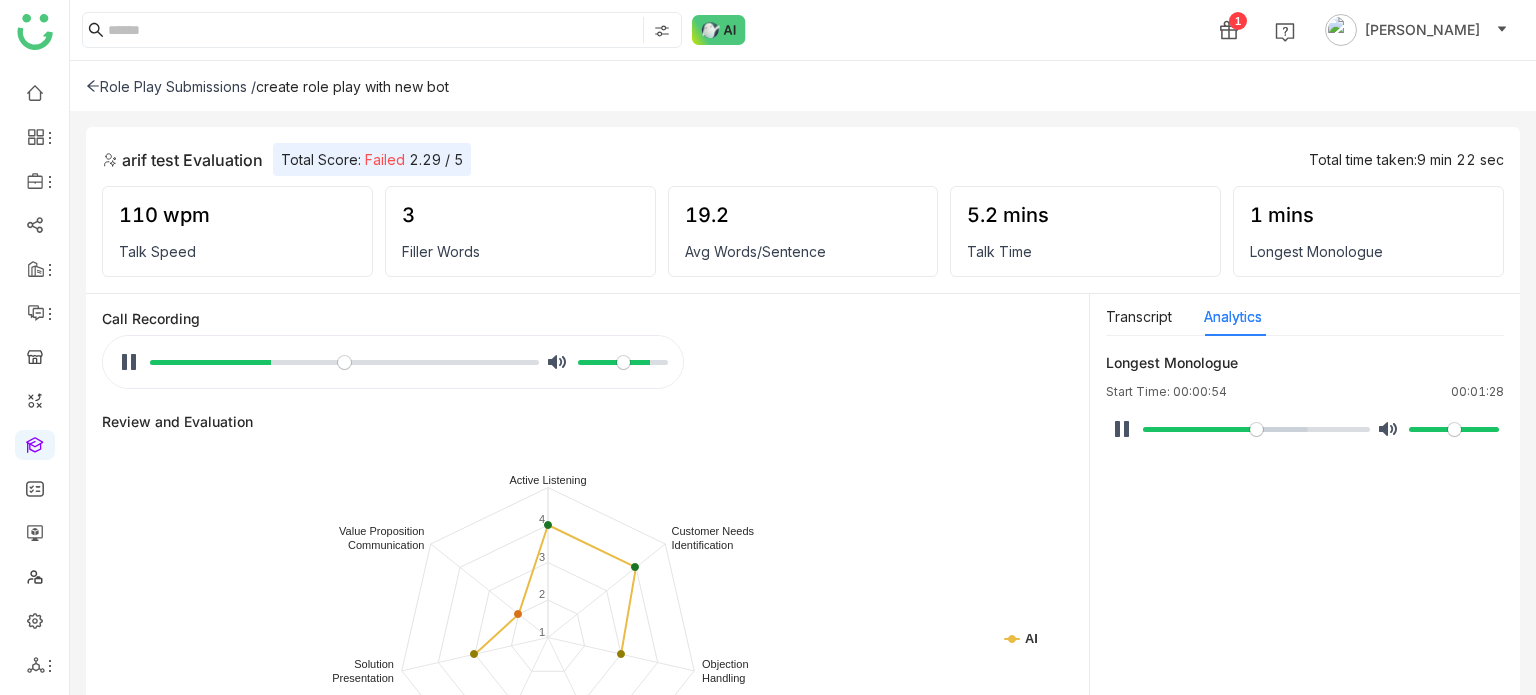 type on "*****" 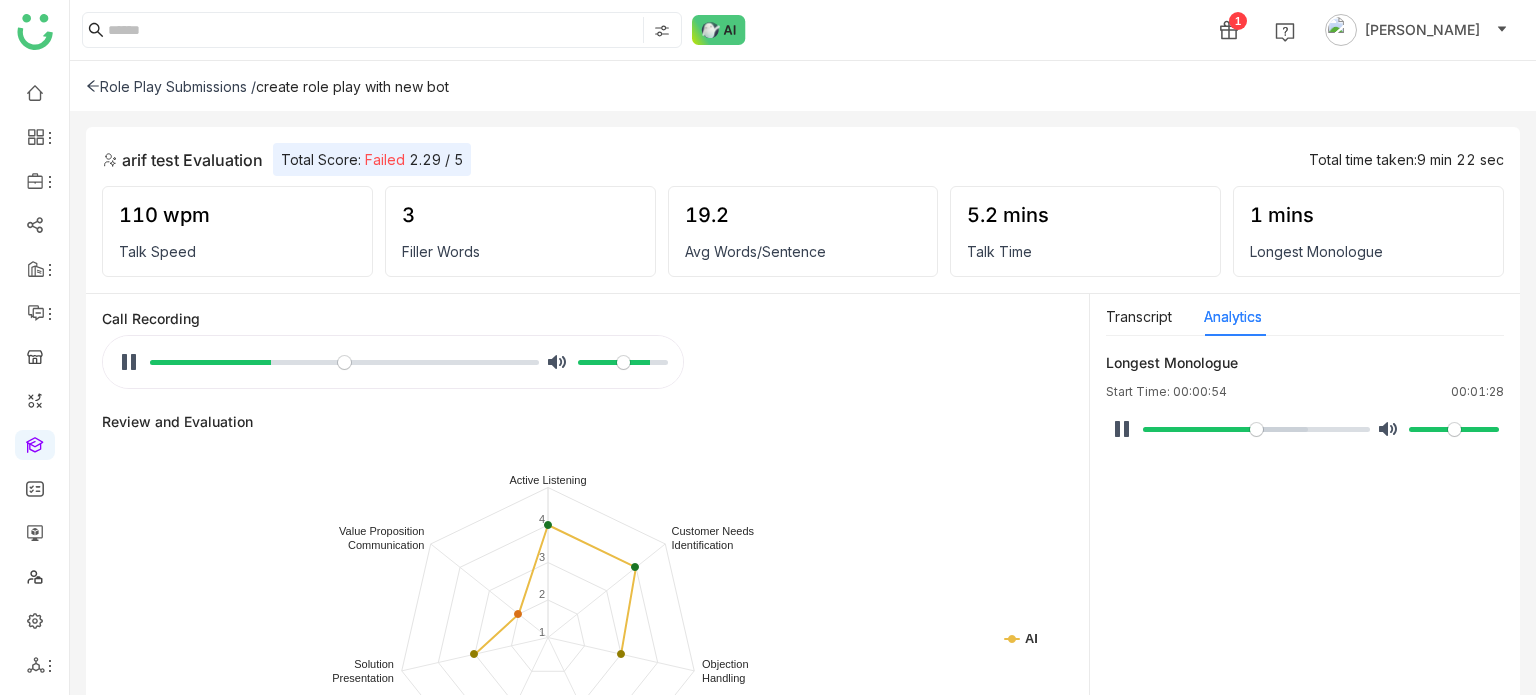 type on "*****" 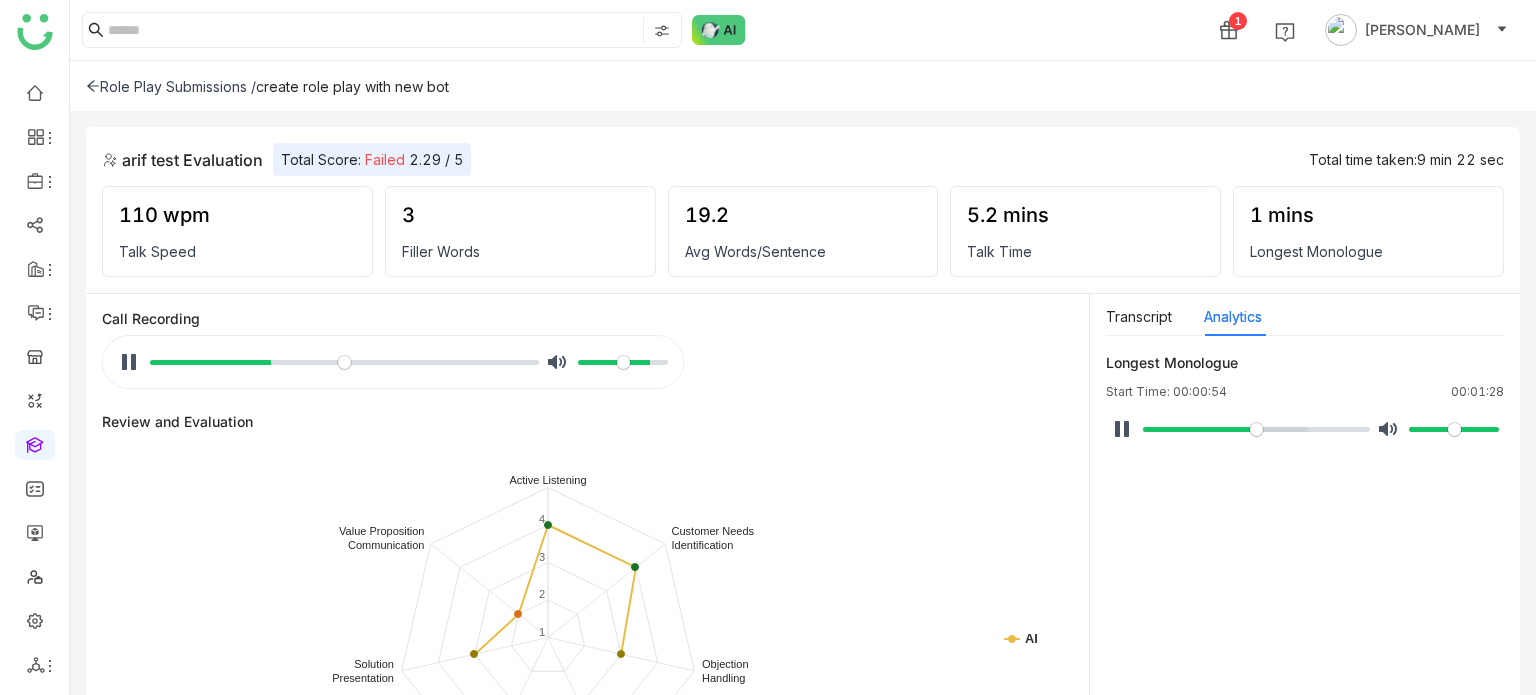 type on "*****" 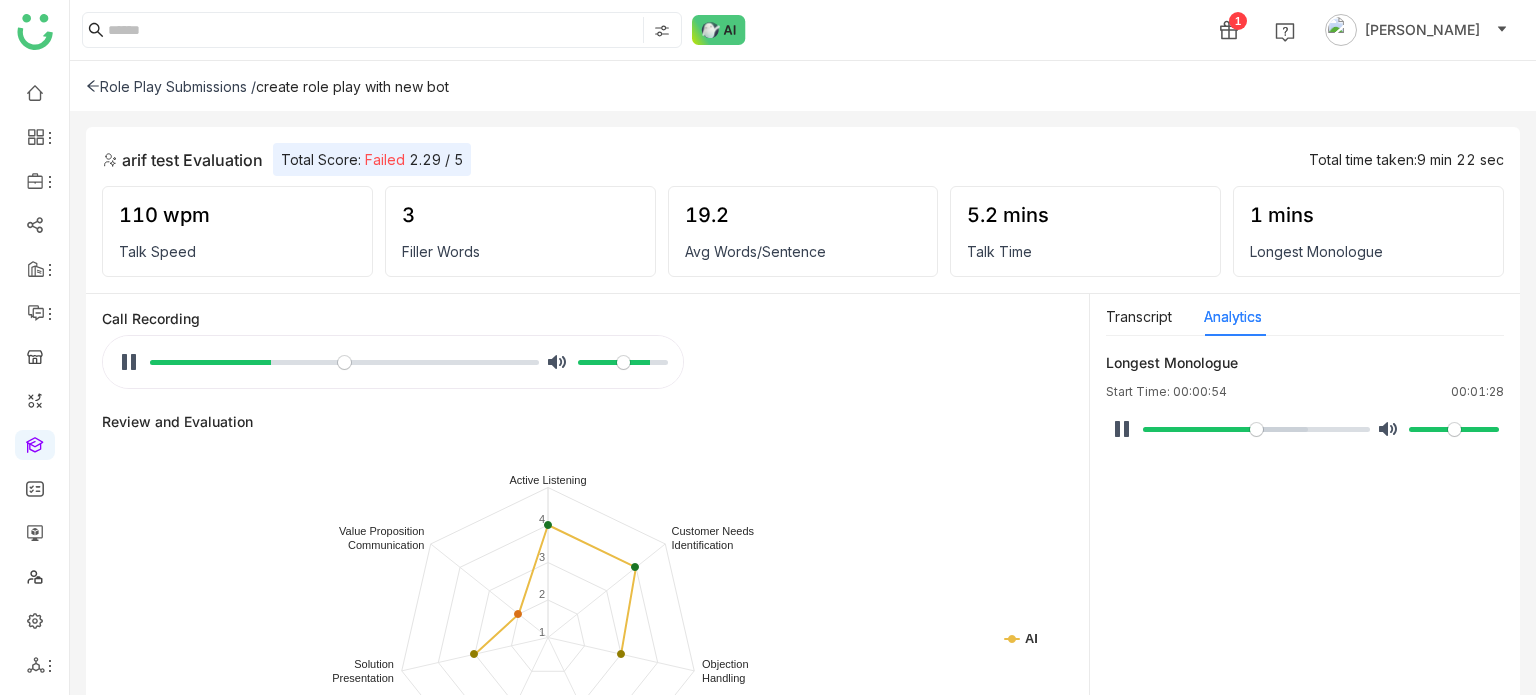 type on "*****" 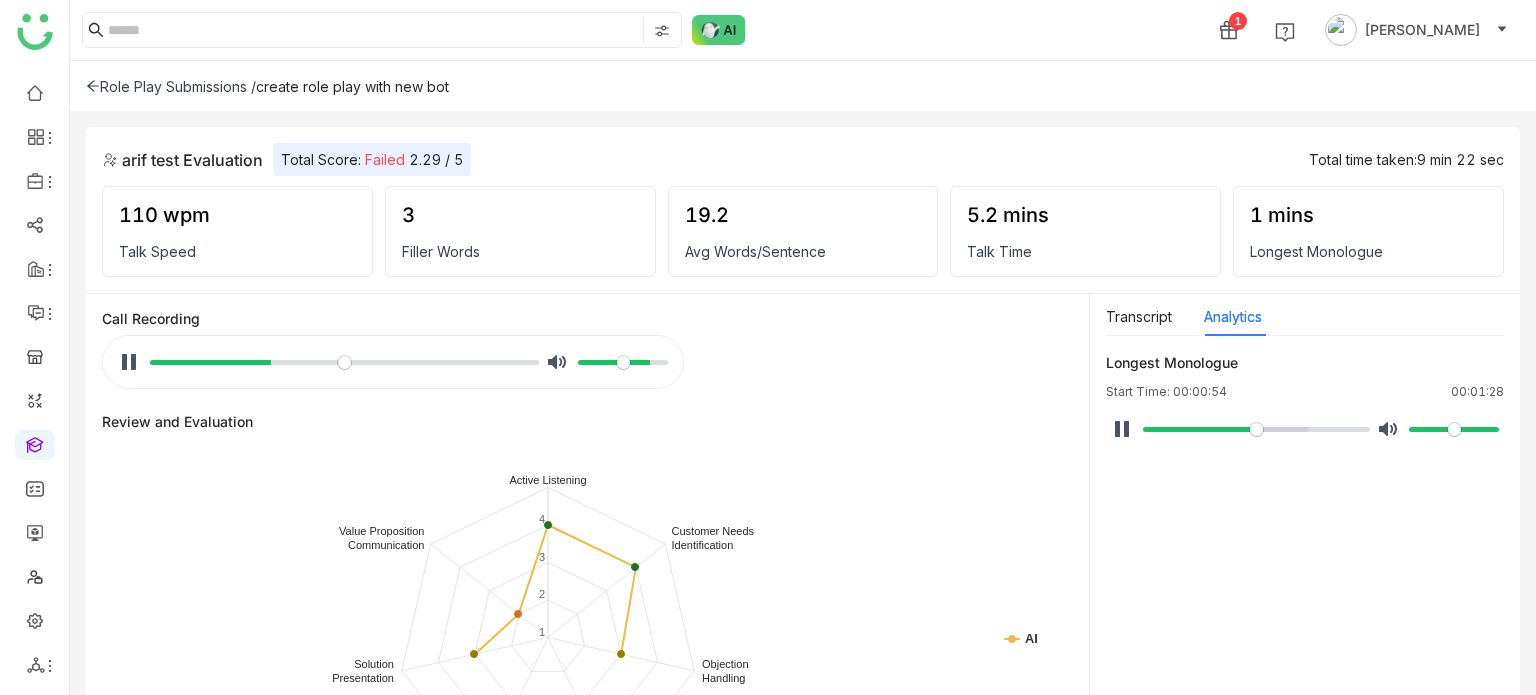 type on "*****" 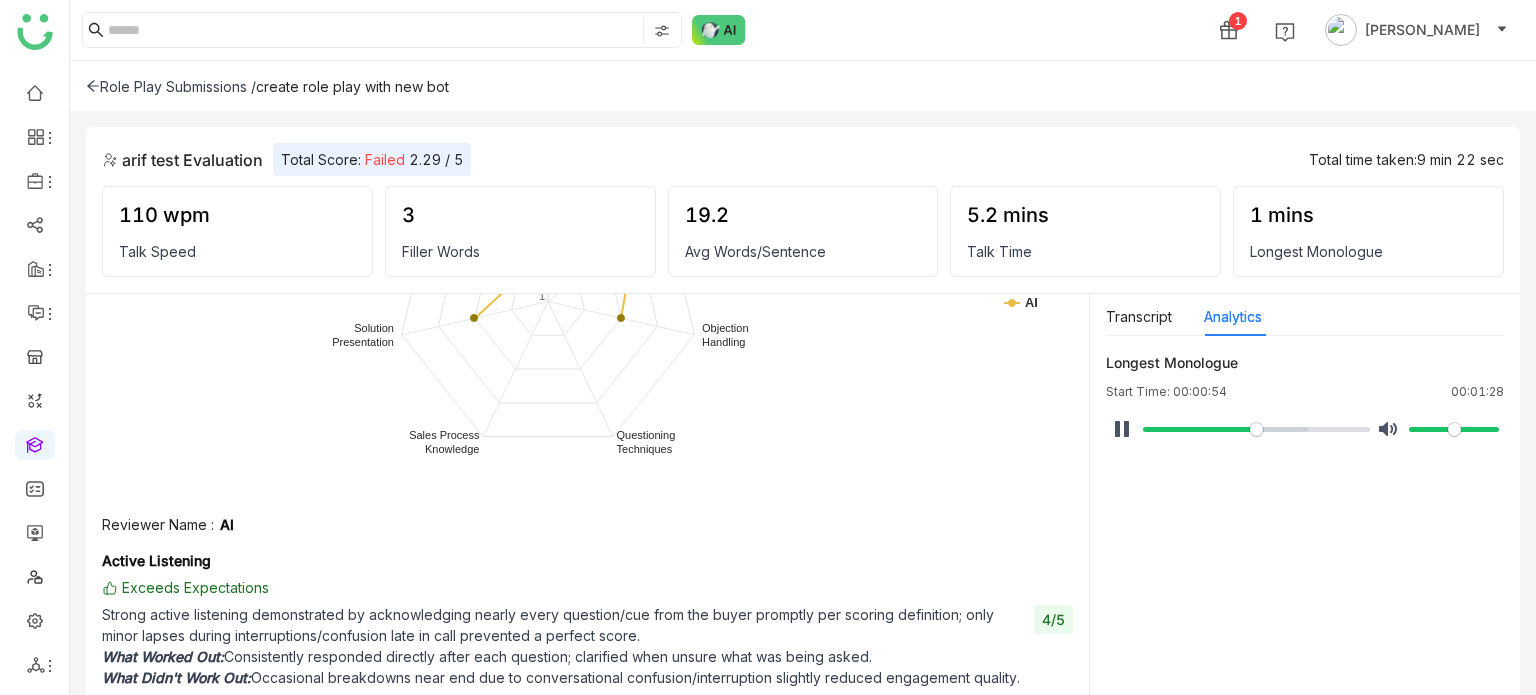 type on "*****" 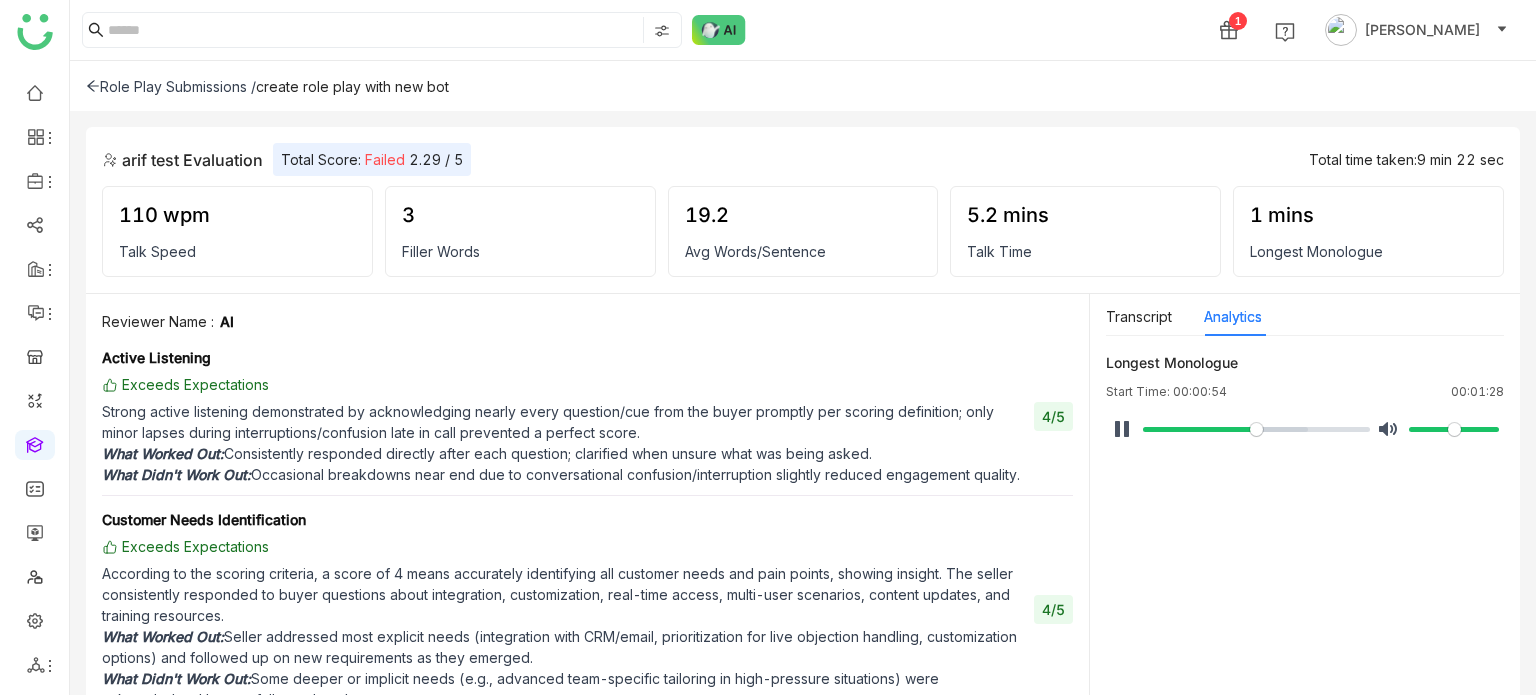type on "*****" 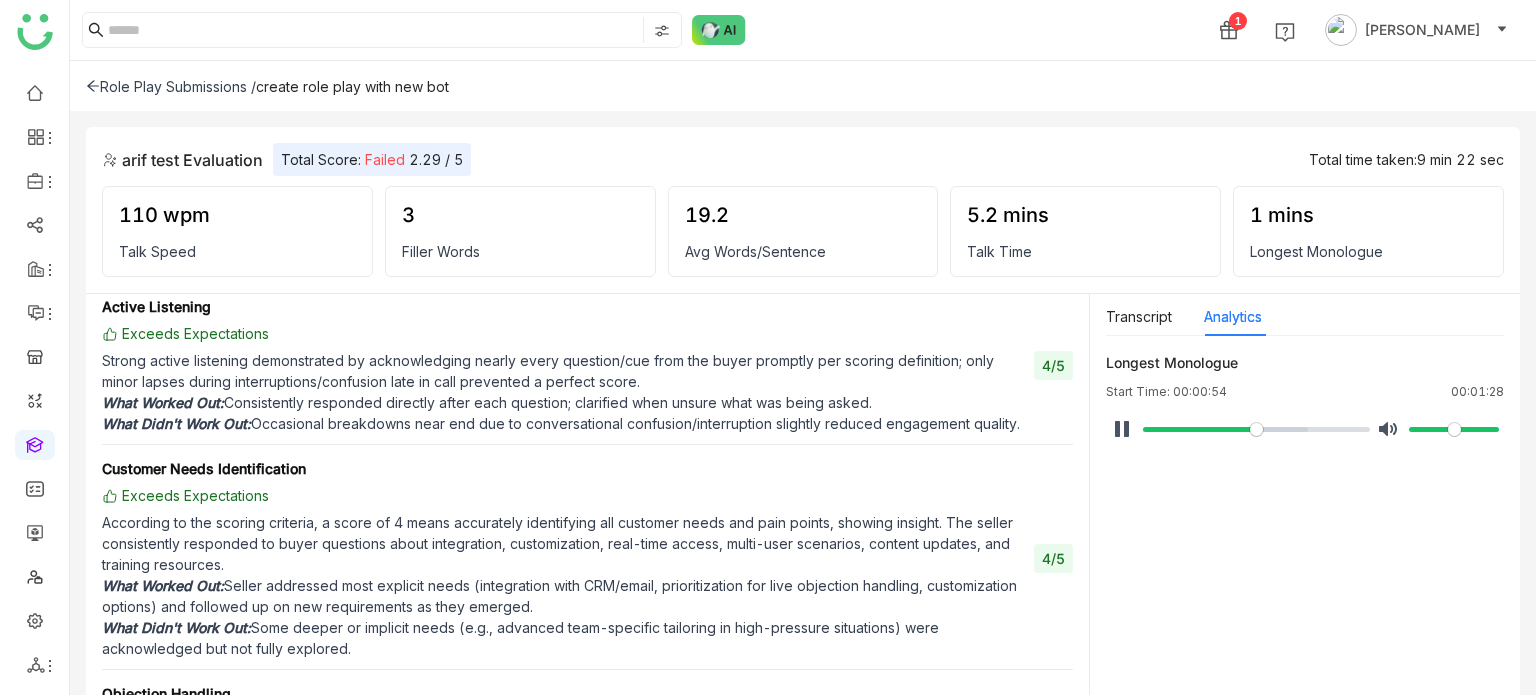 type on "*****" 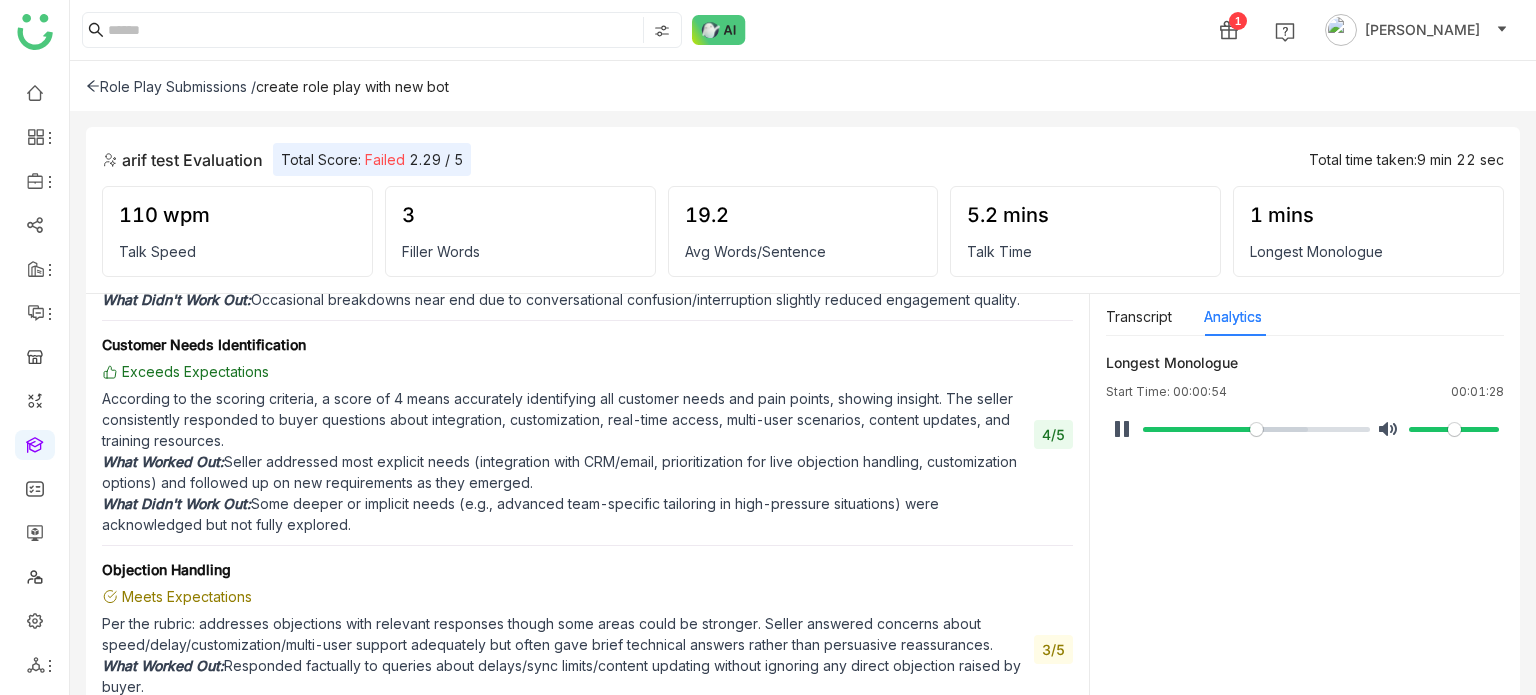 type on "*****" 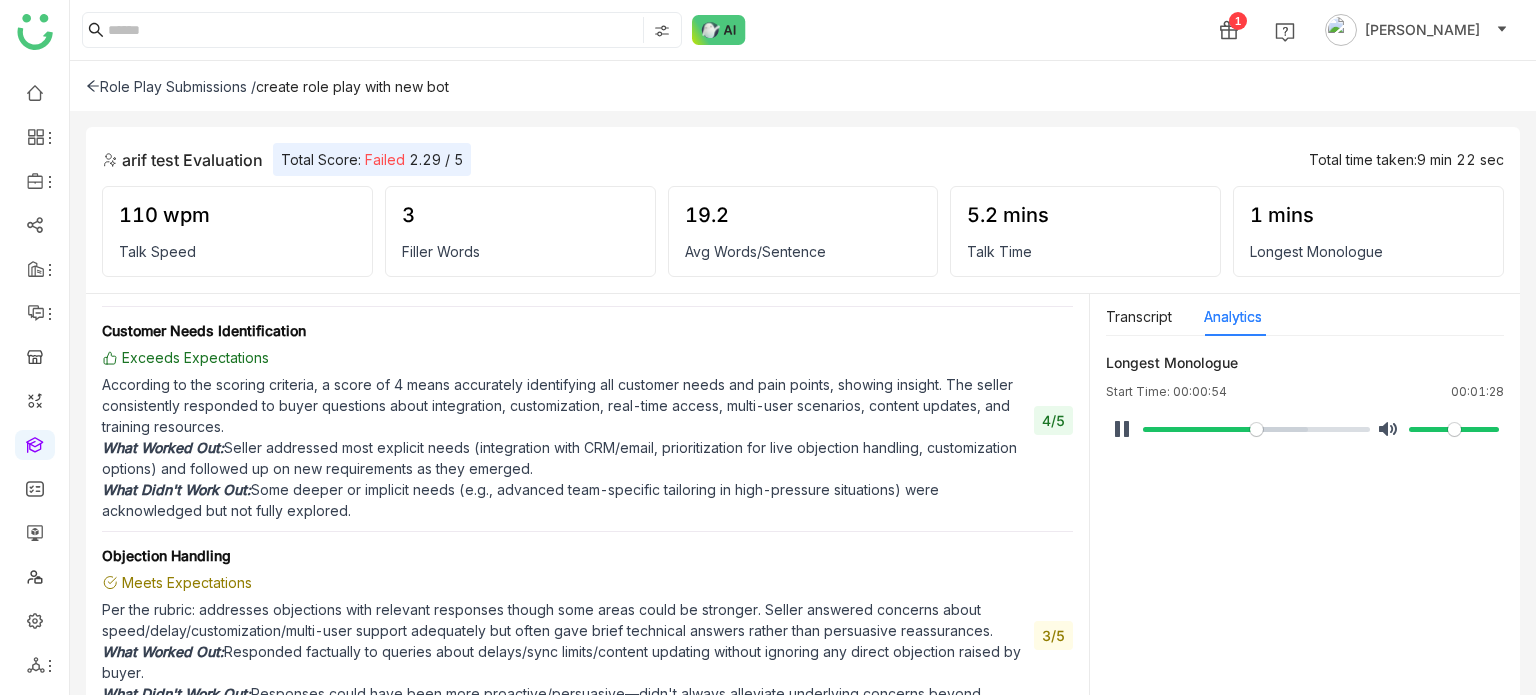 type on "*****" 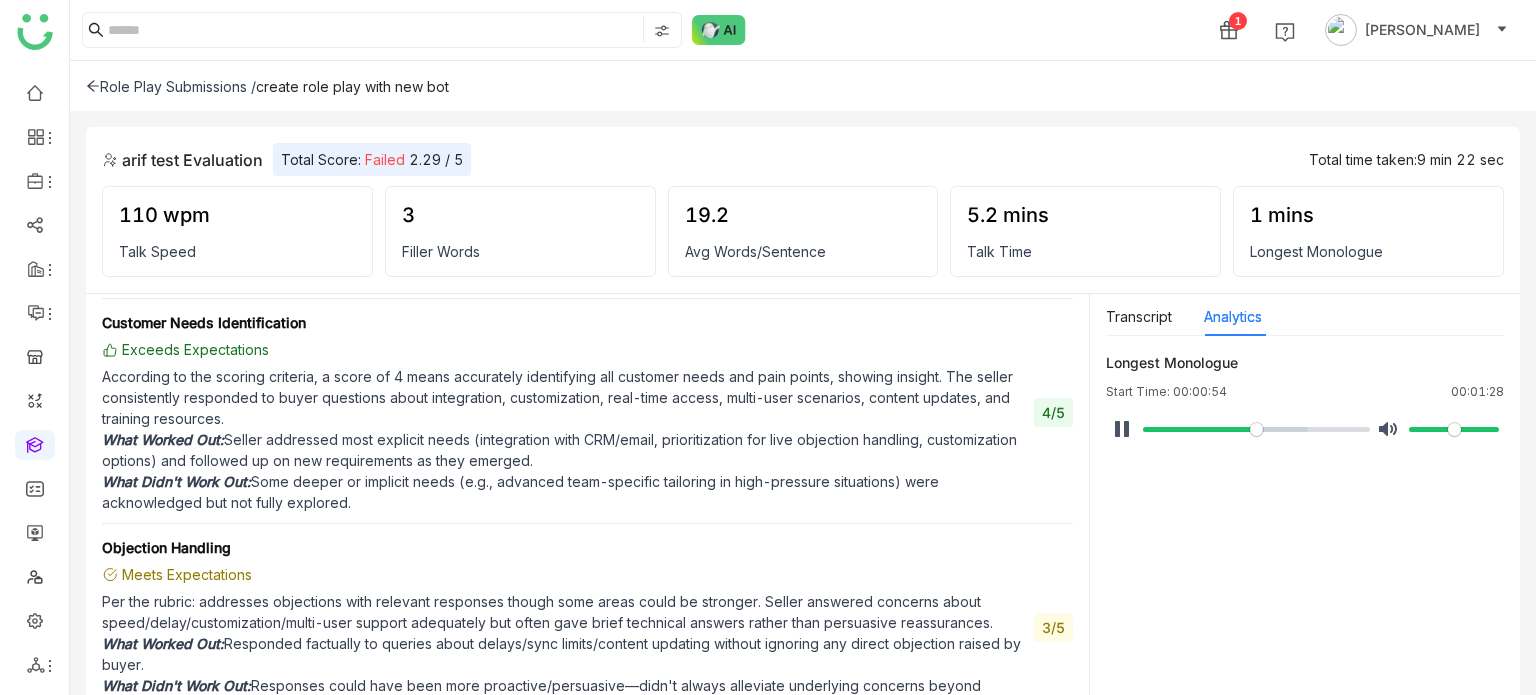 type on "*****" 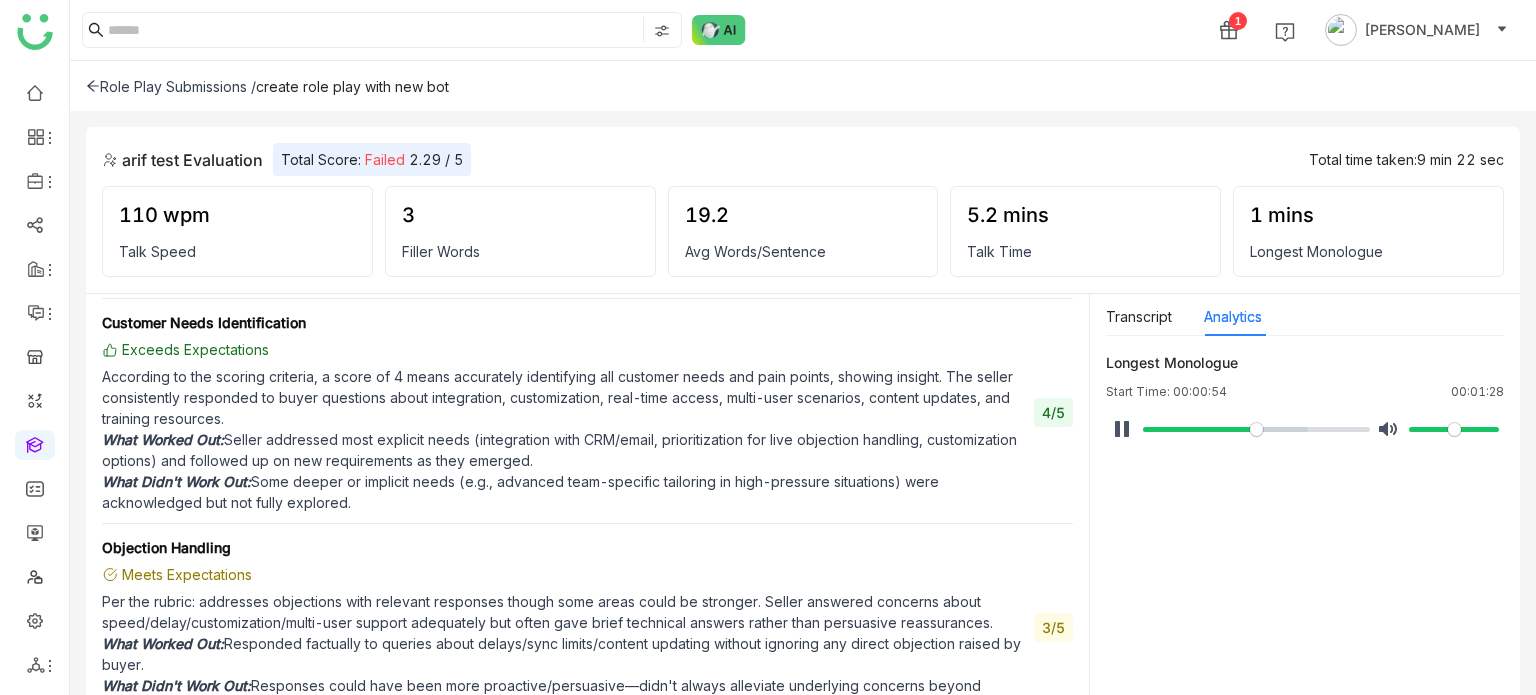 type on "*****" 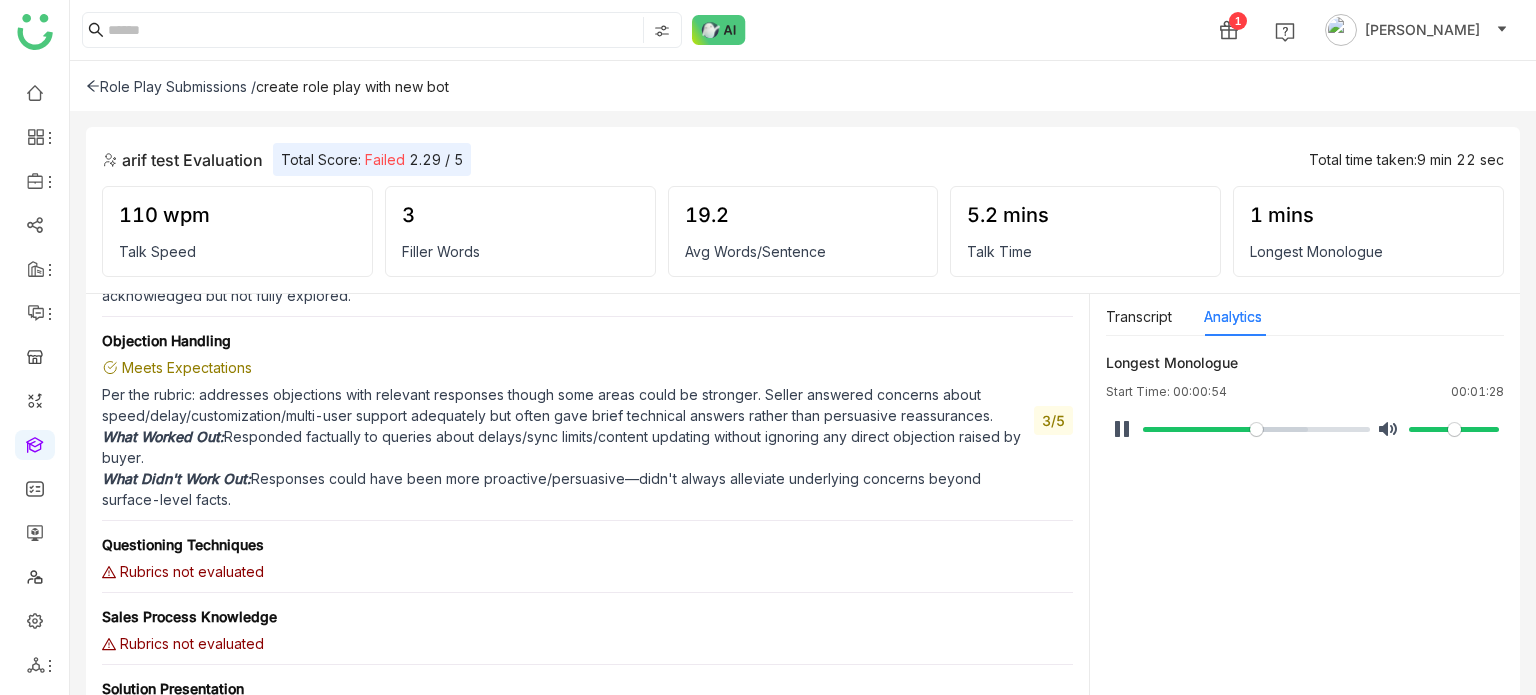 type on "*****" 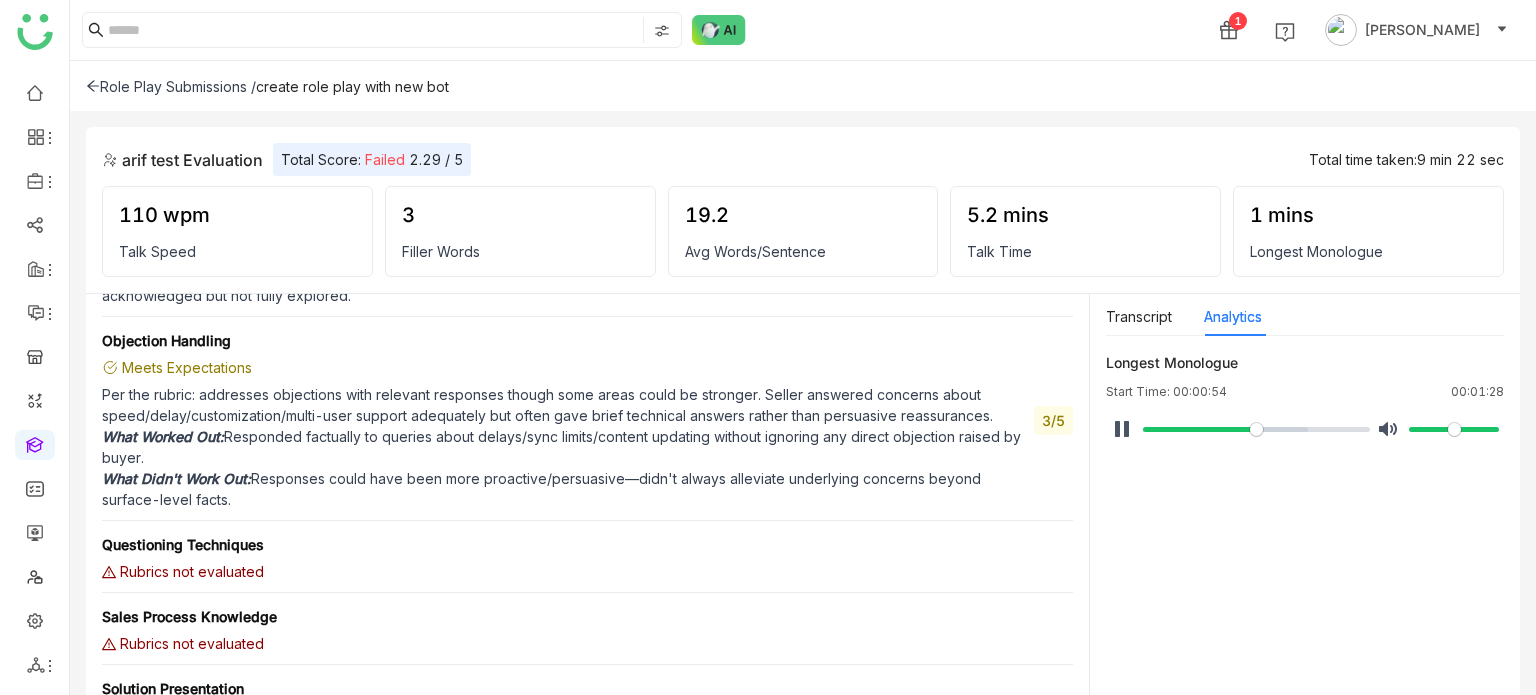 type on "*****" 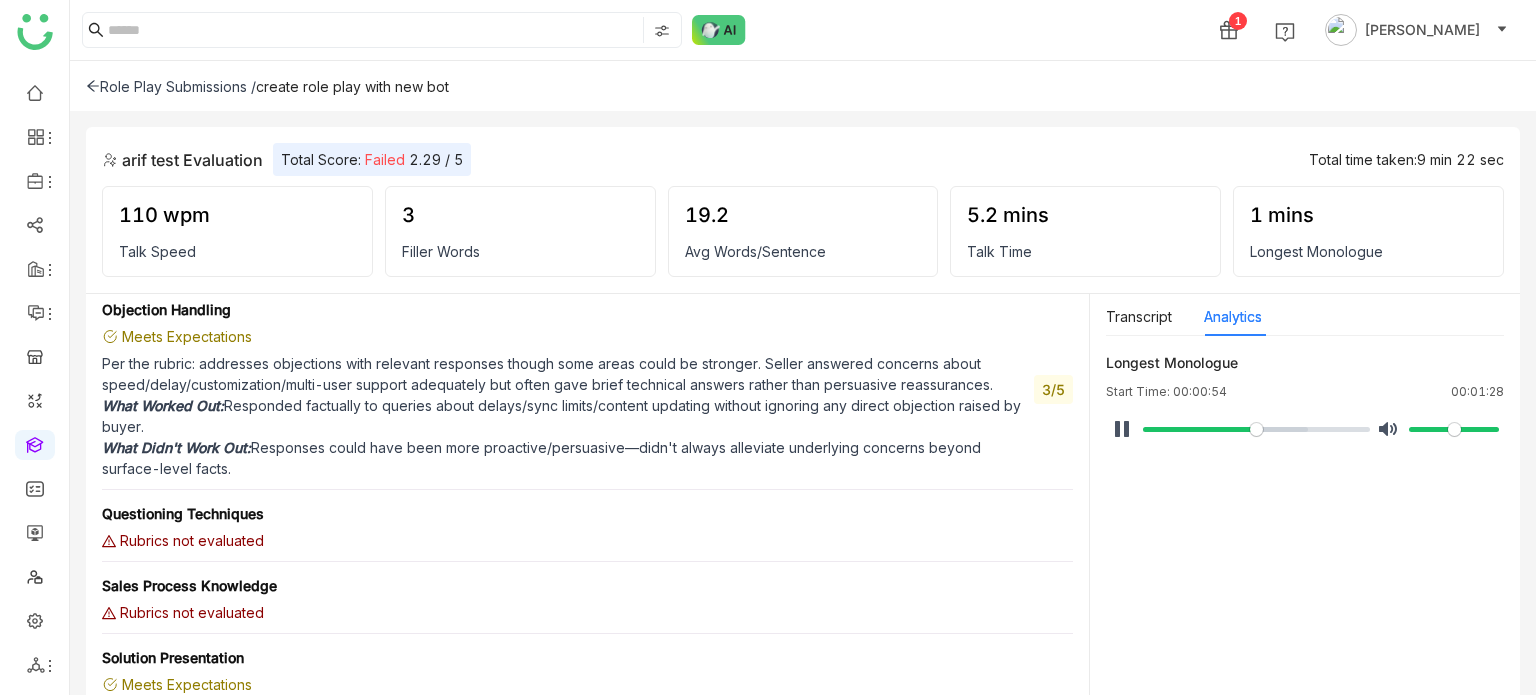 type on "*****" 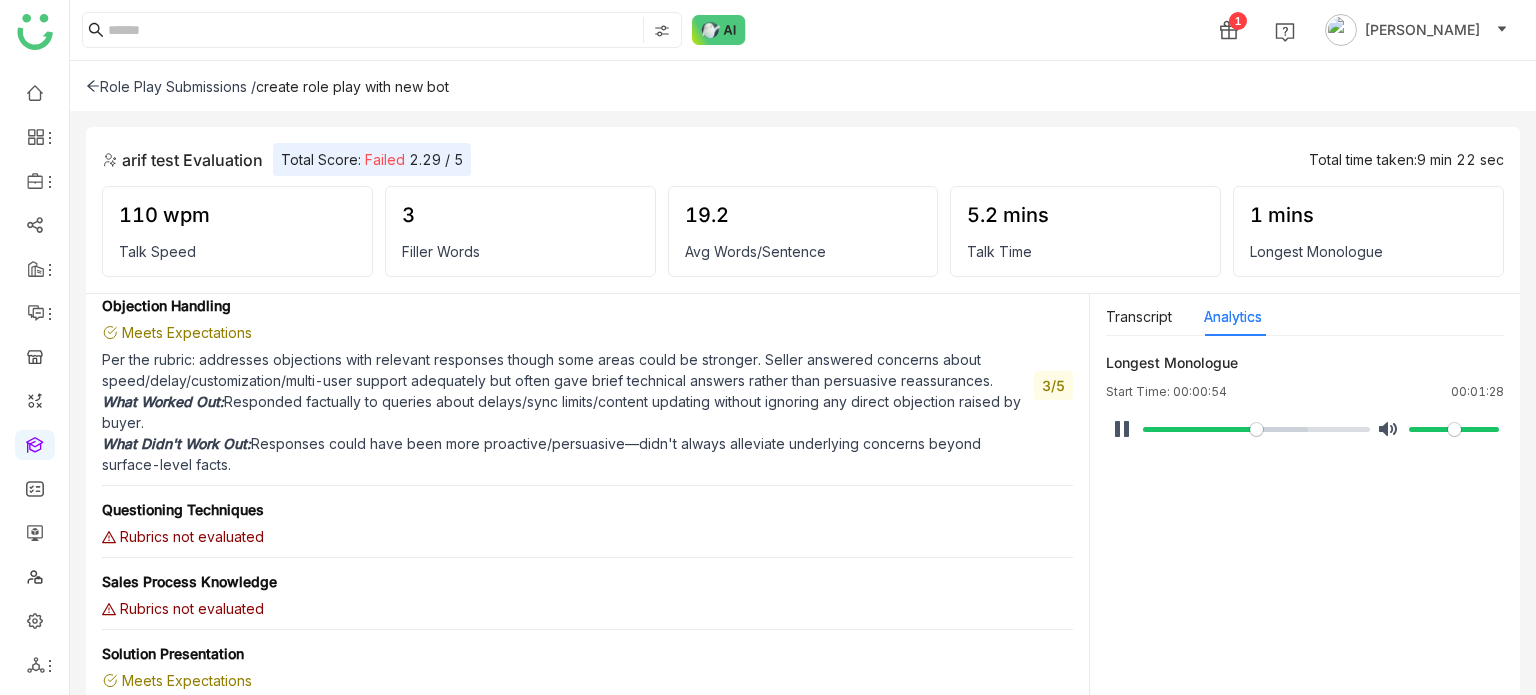 type on "****" 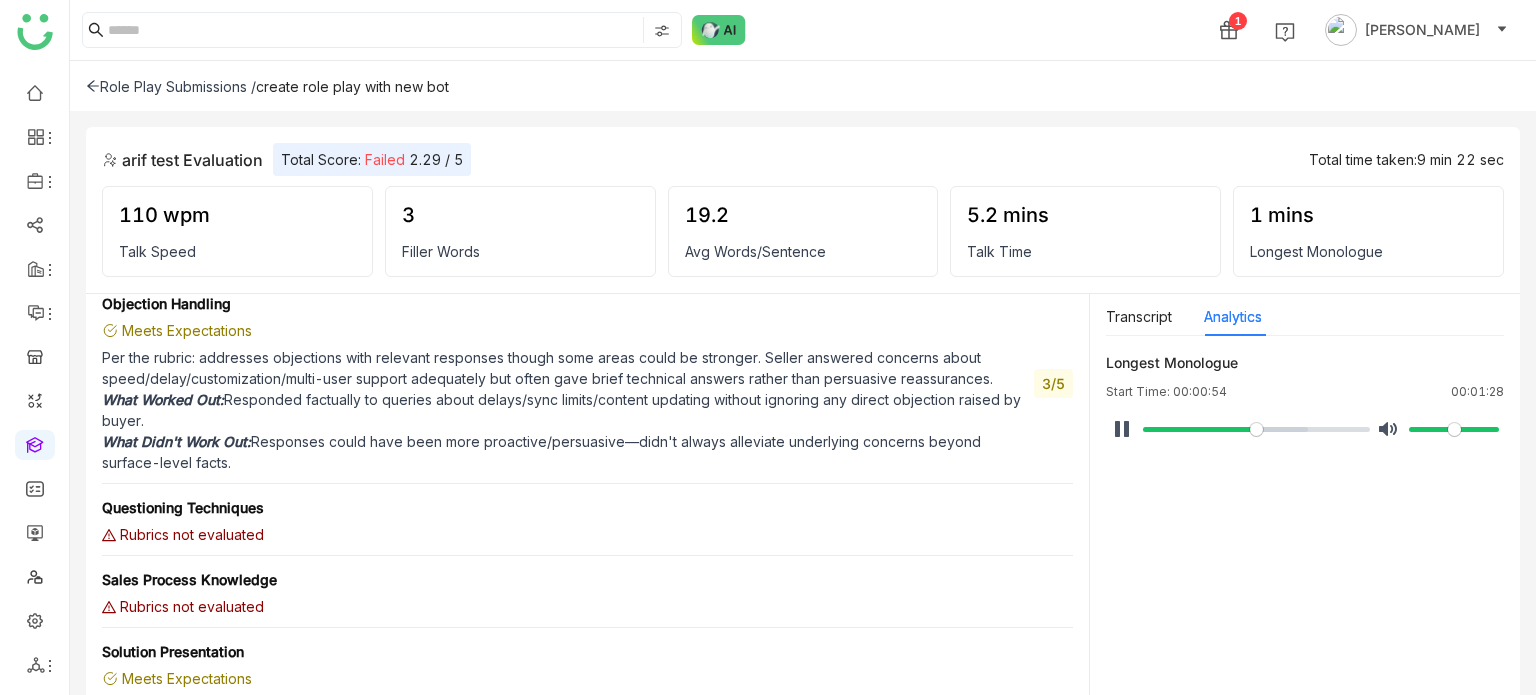 type on "*****" 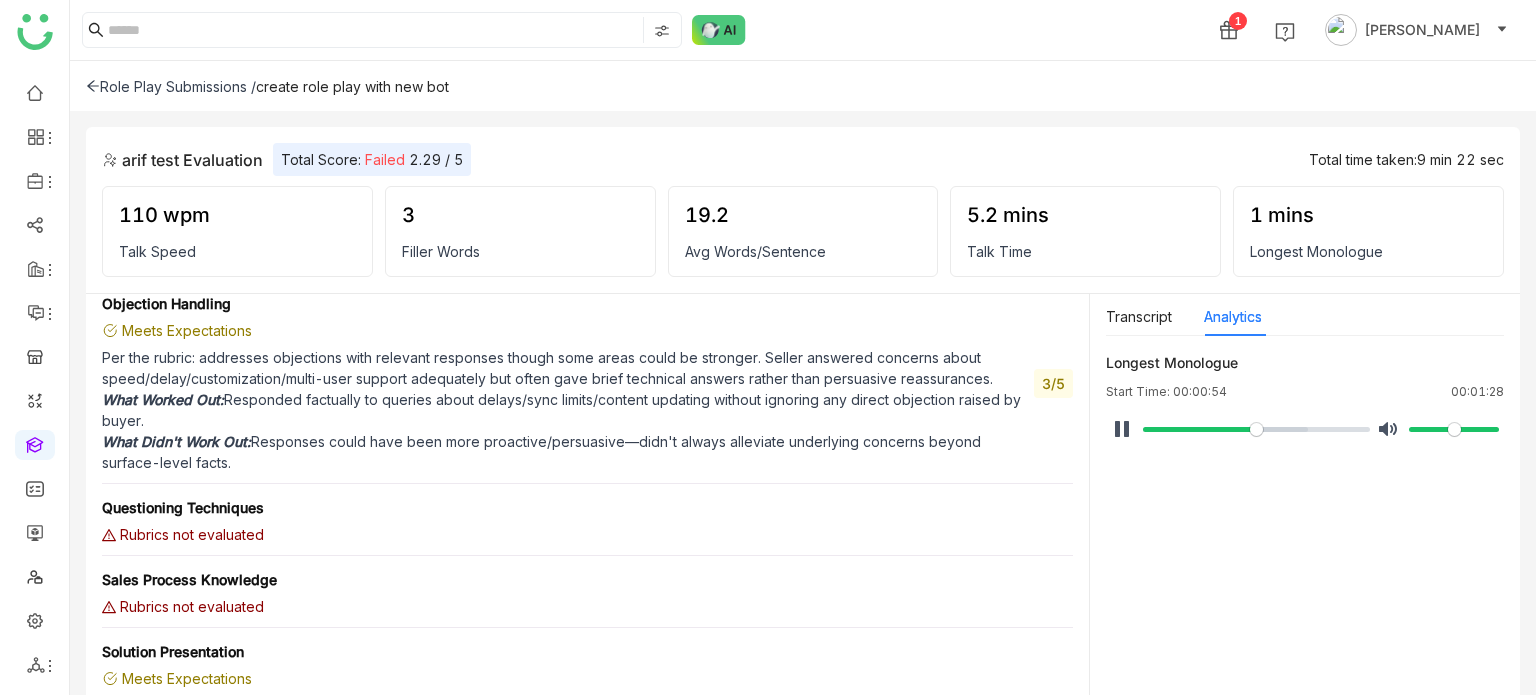 type on "*****" 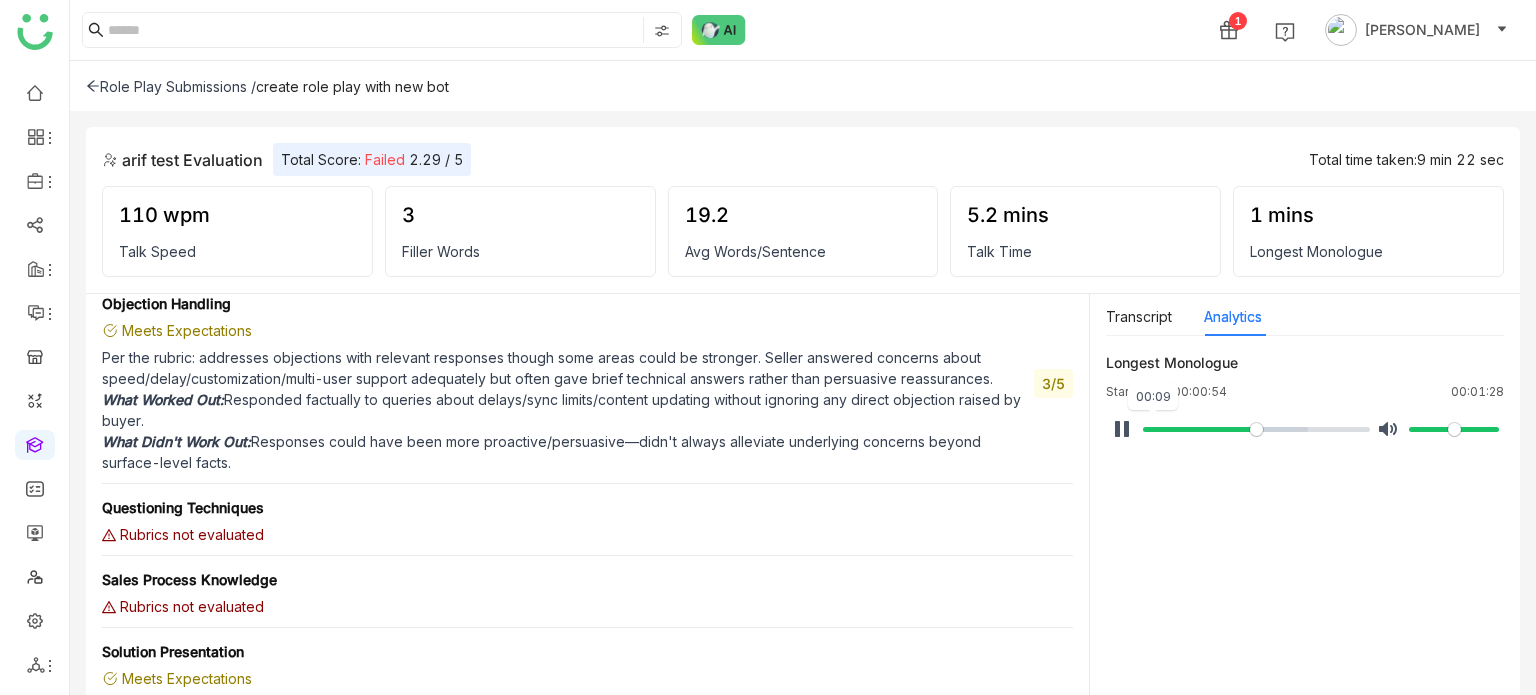 type on "*****" 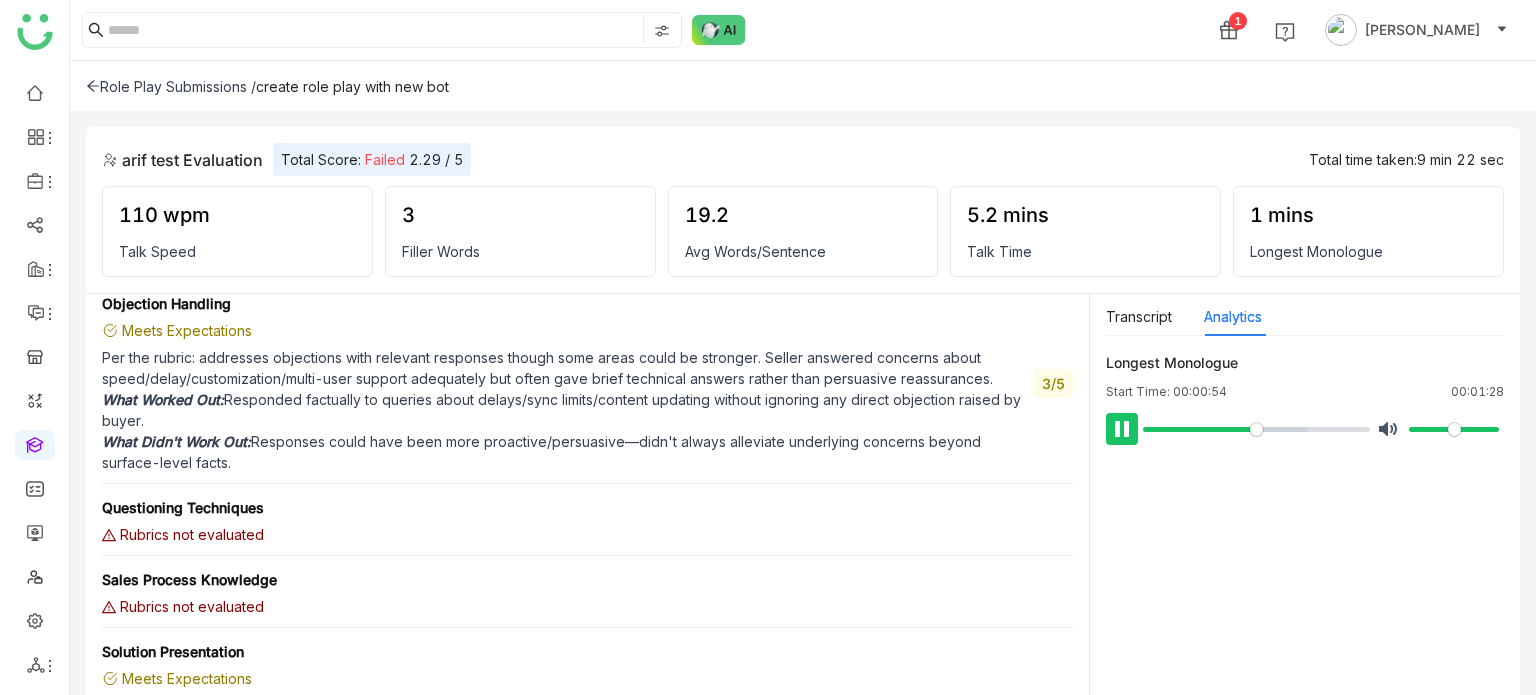 type on "*****" 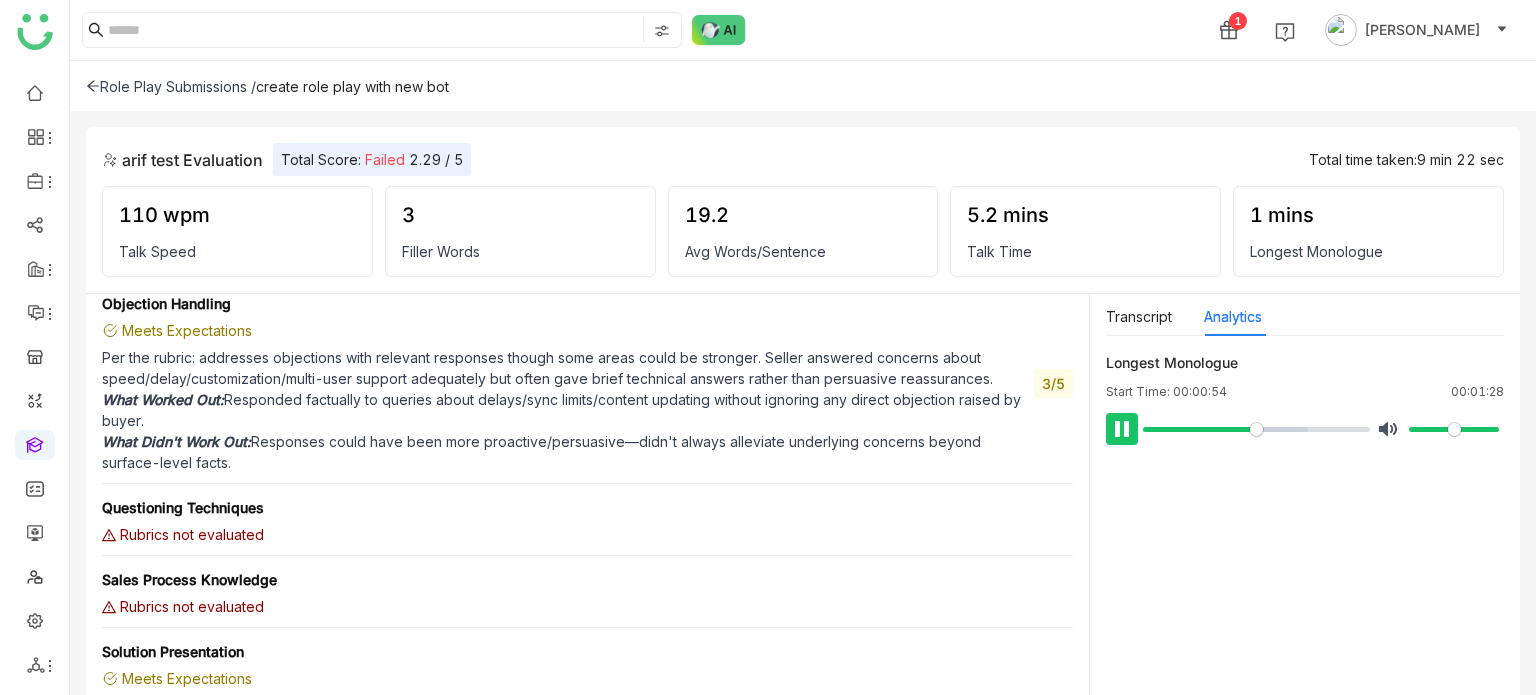 type on "*****" 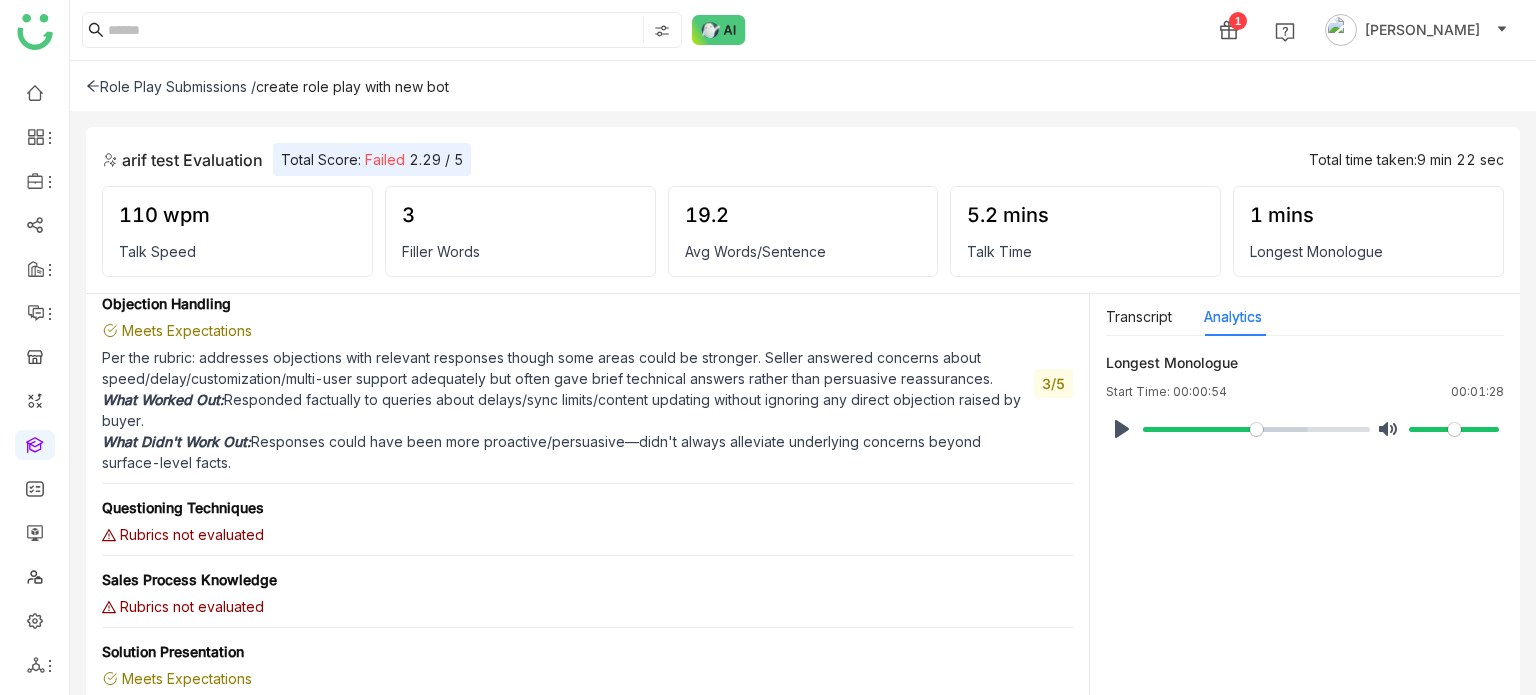drag, startPoint x: 1236, startPoint y: 391, endPoint x: 1095, endPoint y: 391, distance: 141 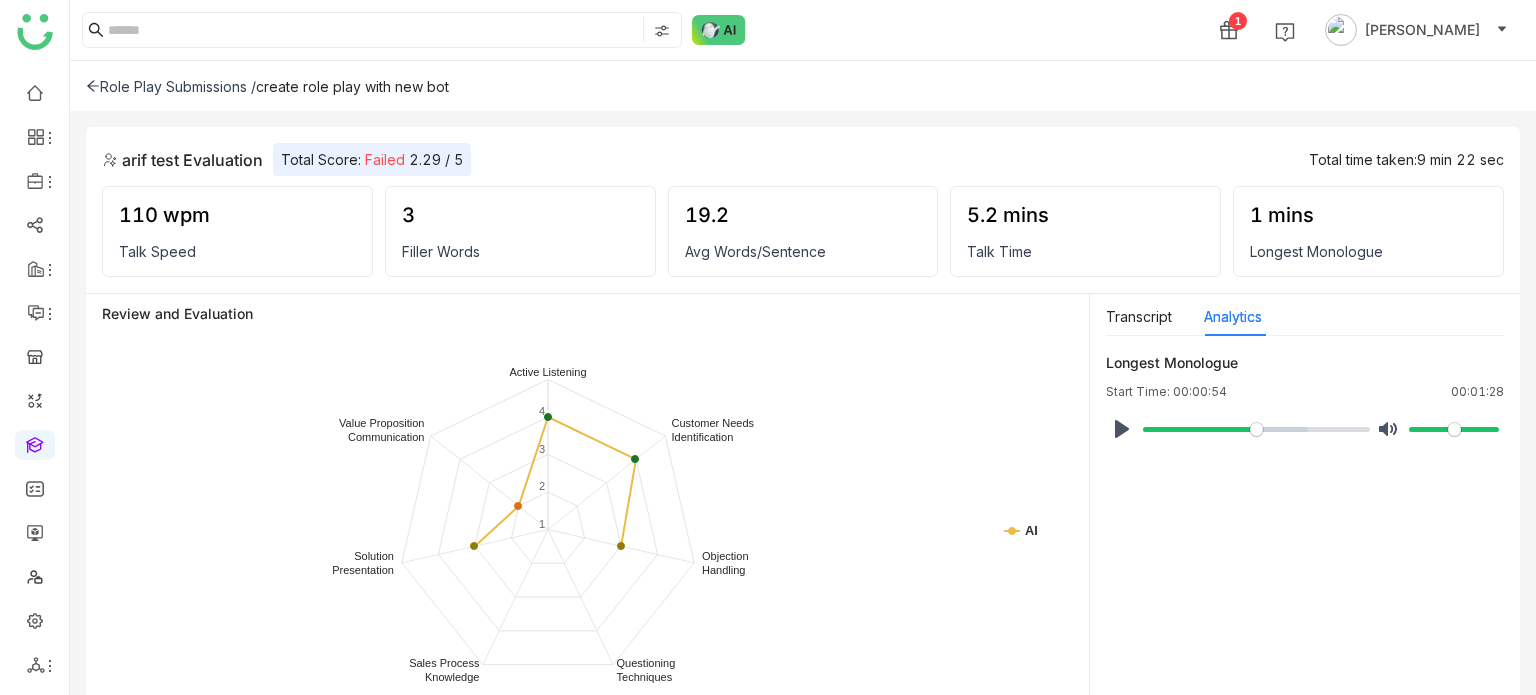 scroll, scrollTop: 0, scrollLeft: 0, axis: both 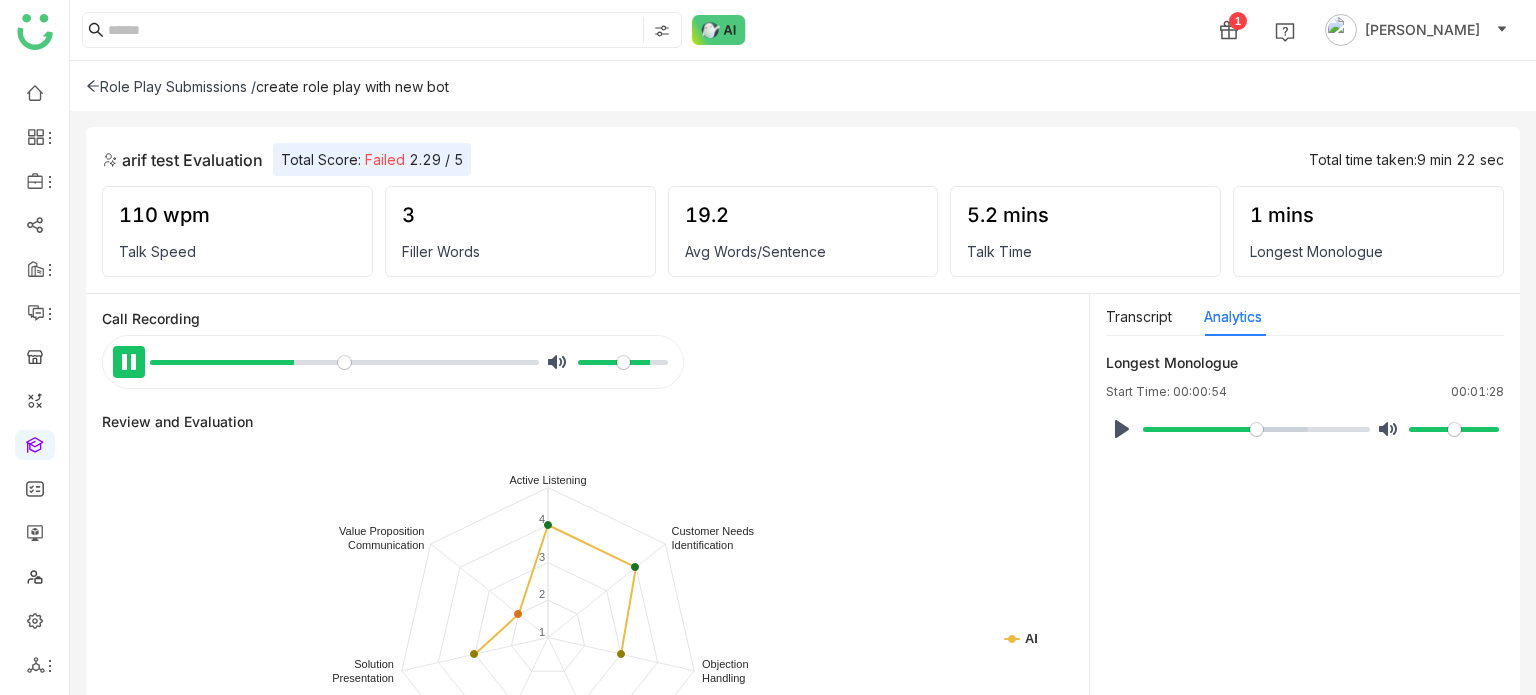 click on "Pause Play" 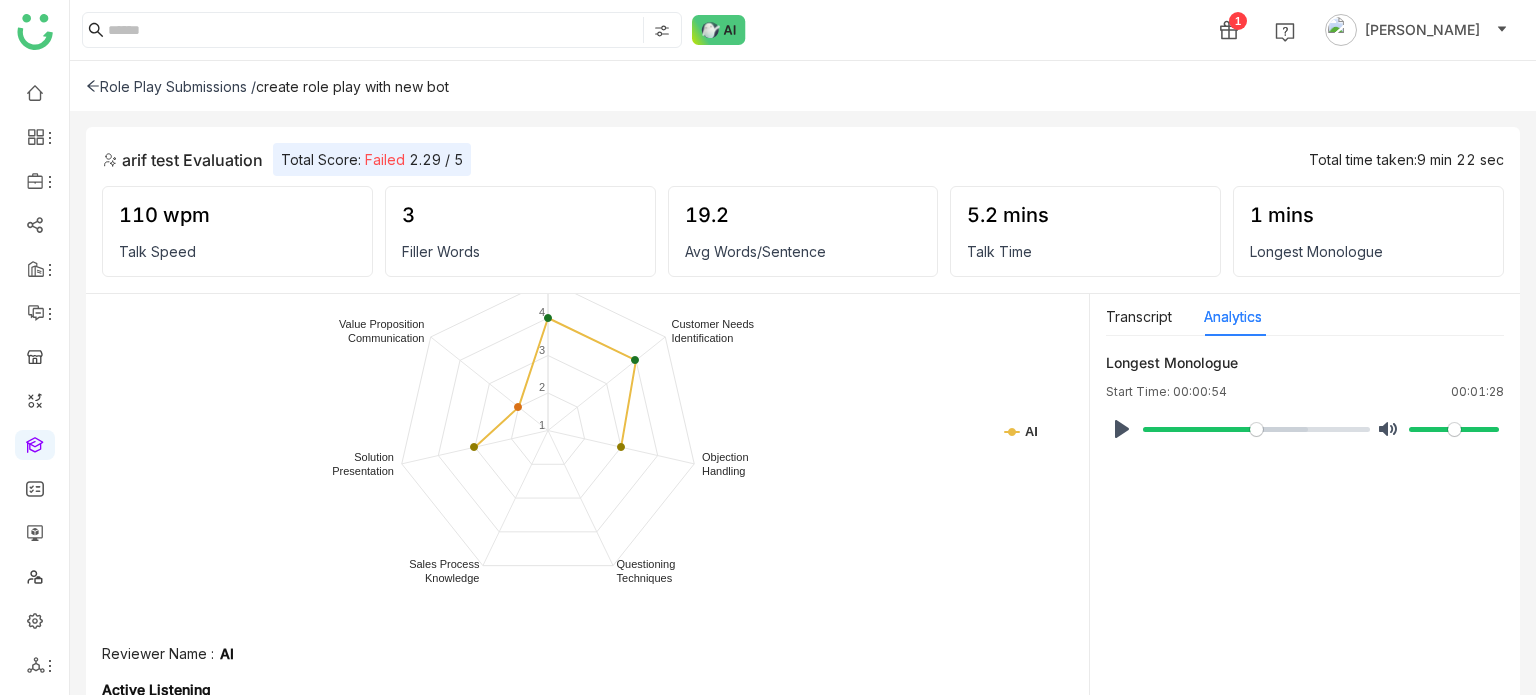 scroll, scrollTop: 139, scrollLeft: 0, axis: vertical 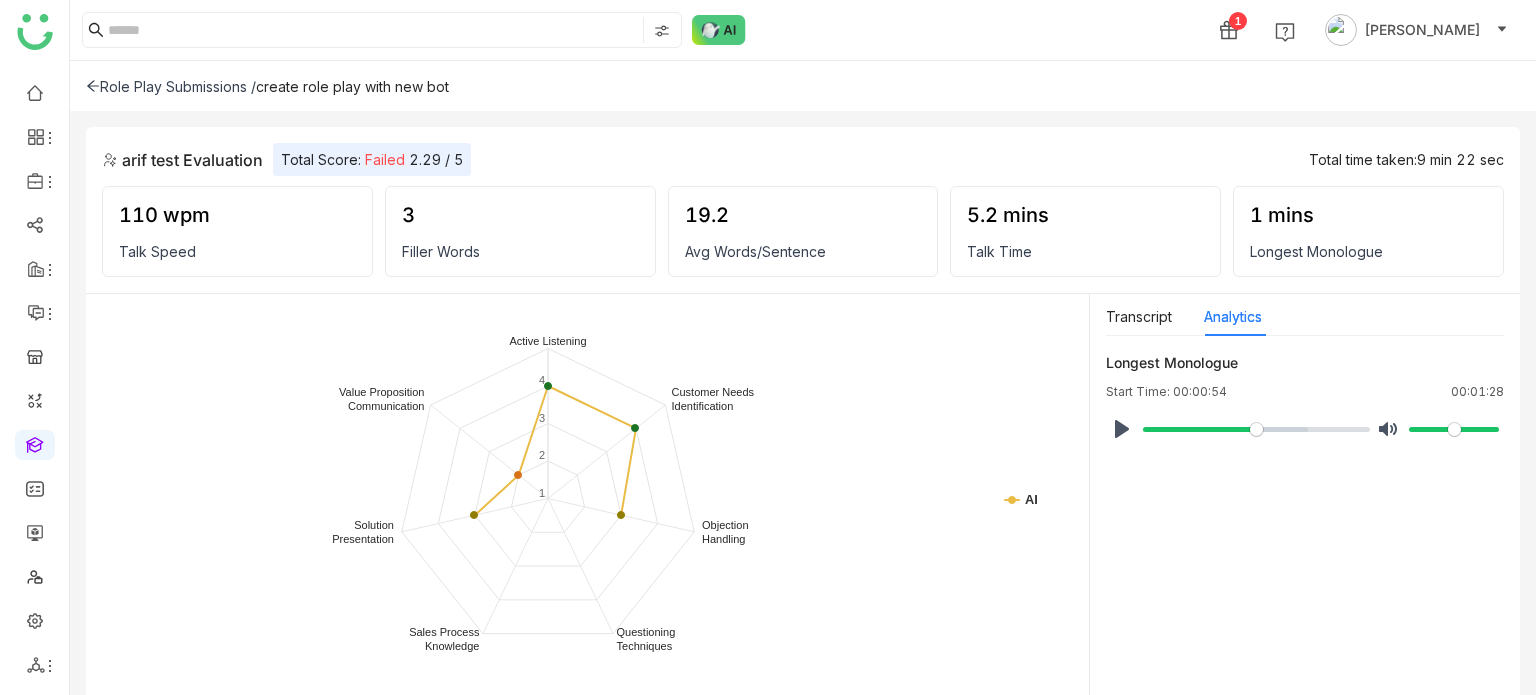 click on "Transcript   Analytics" 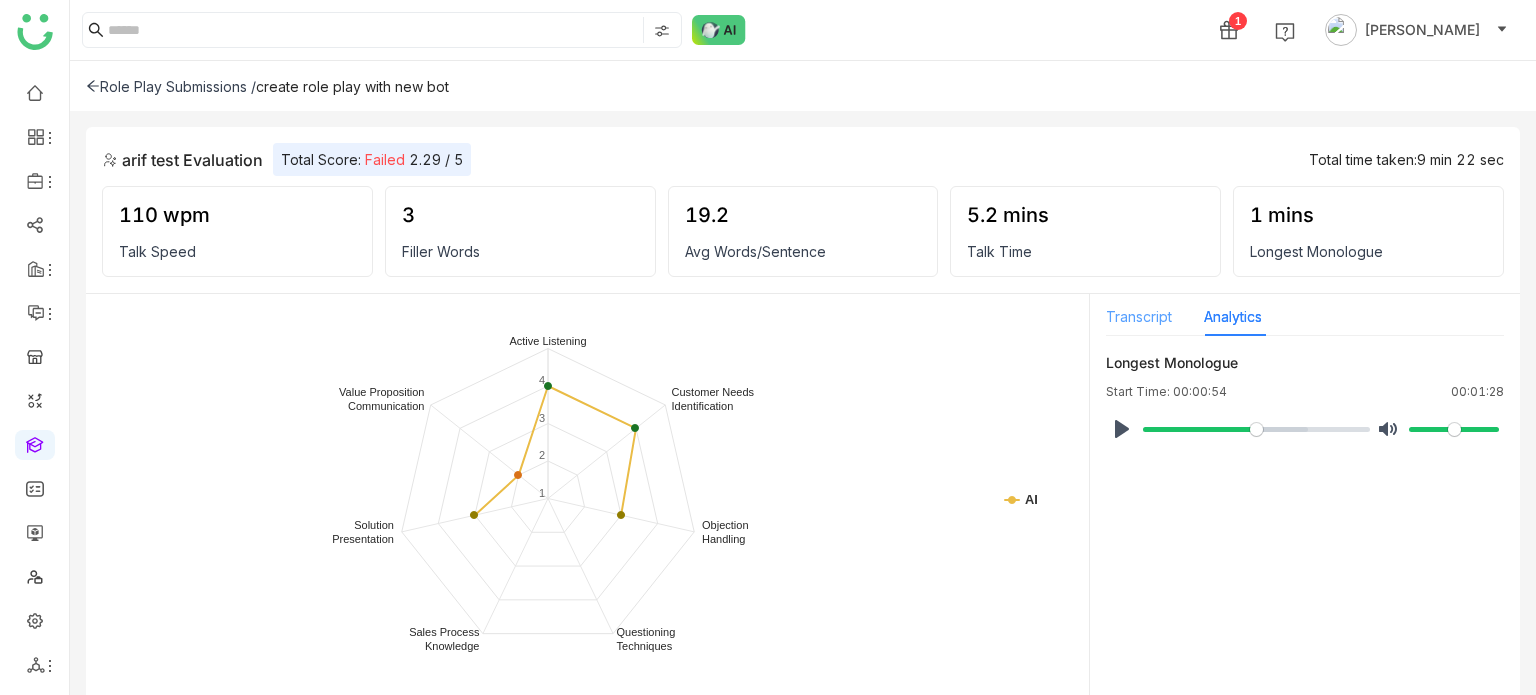 click on "Transcript" 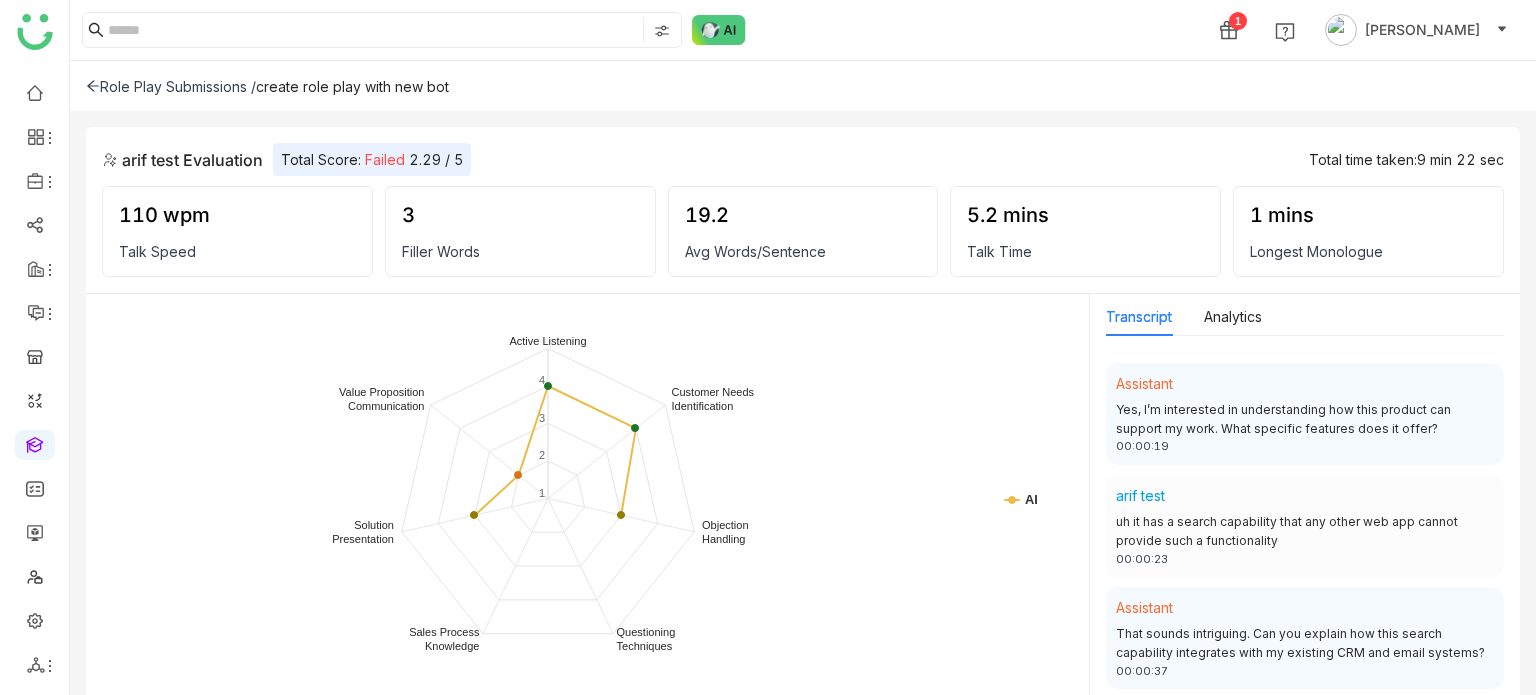 scroll, scrollTop: 0, scrollLeft: 0, axis: both 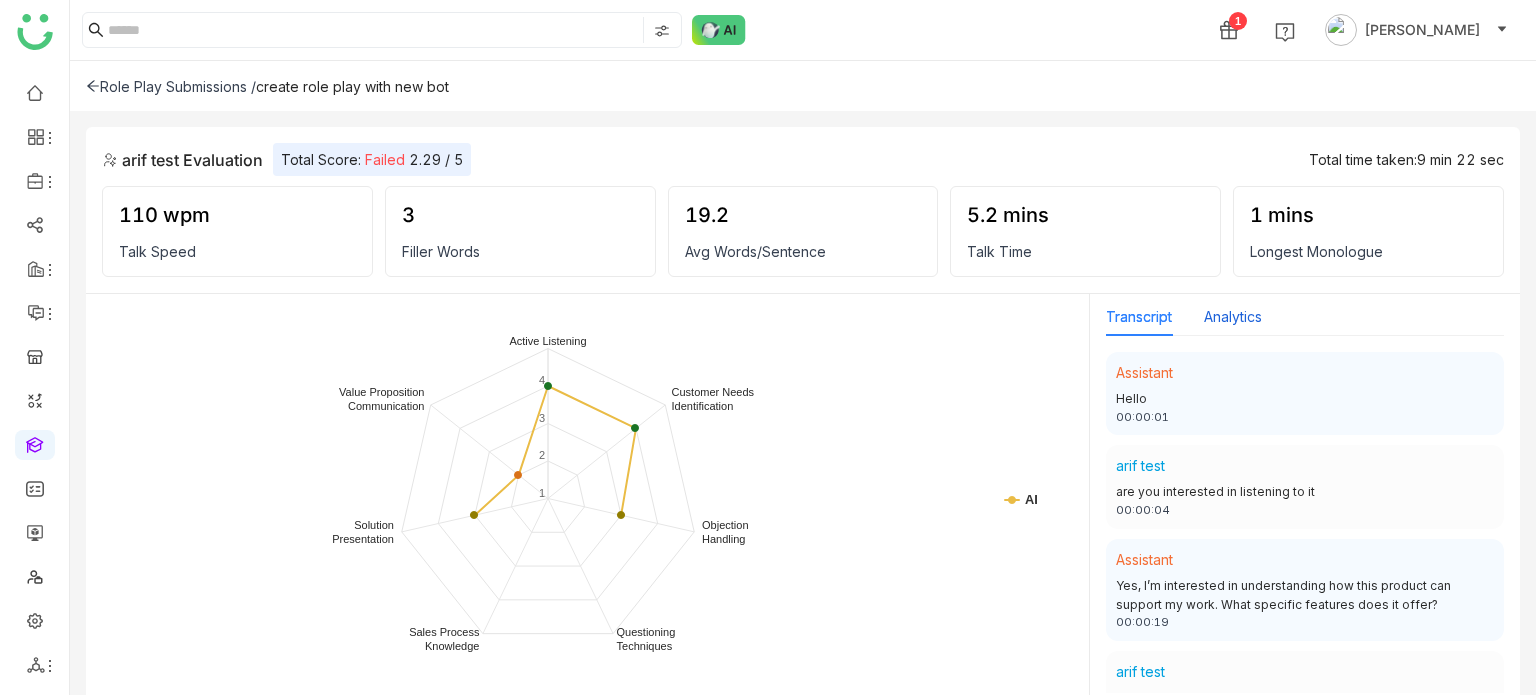 click on "Analytics" at bounding box center (1233, 317) 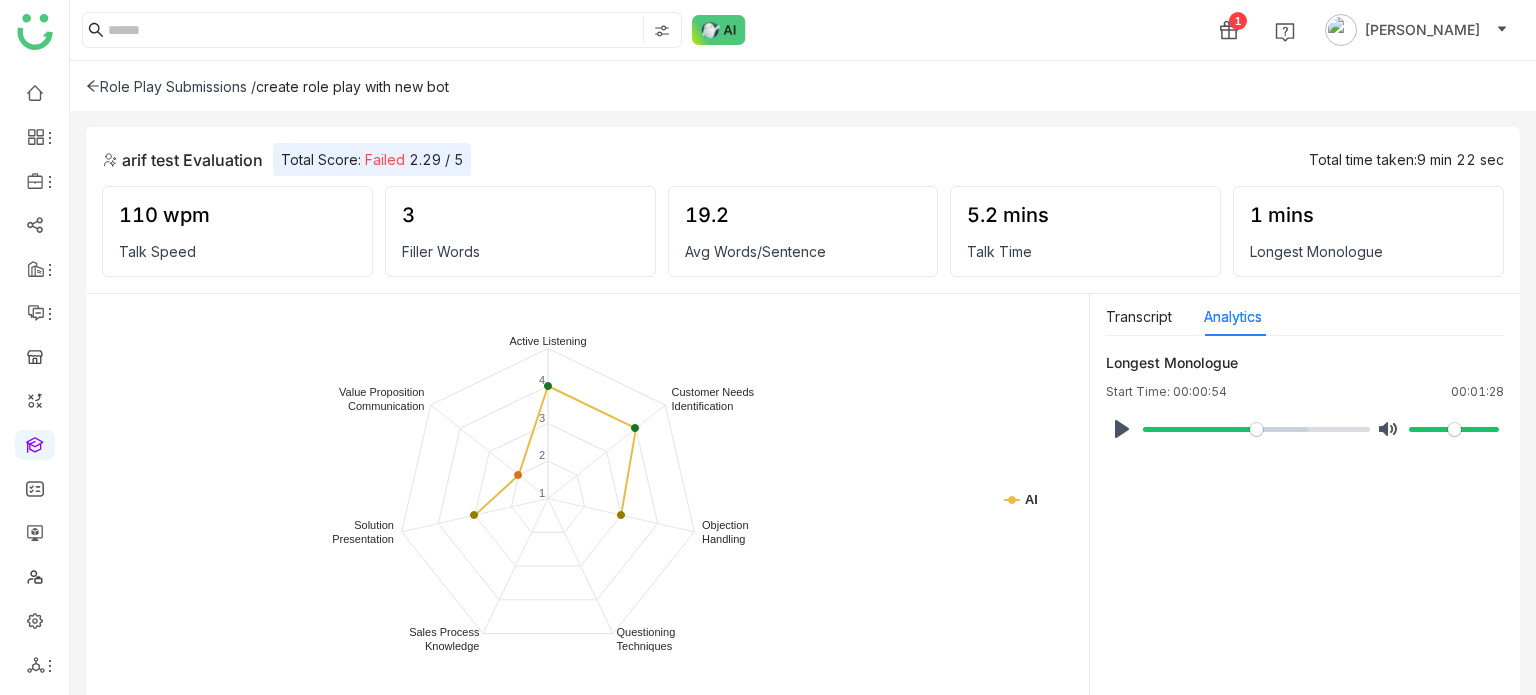 click on "Total Score:   Failed   2.29 / 5" 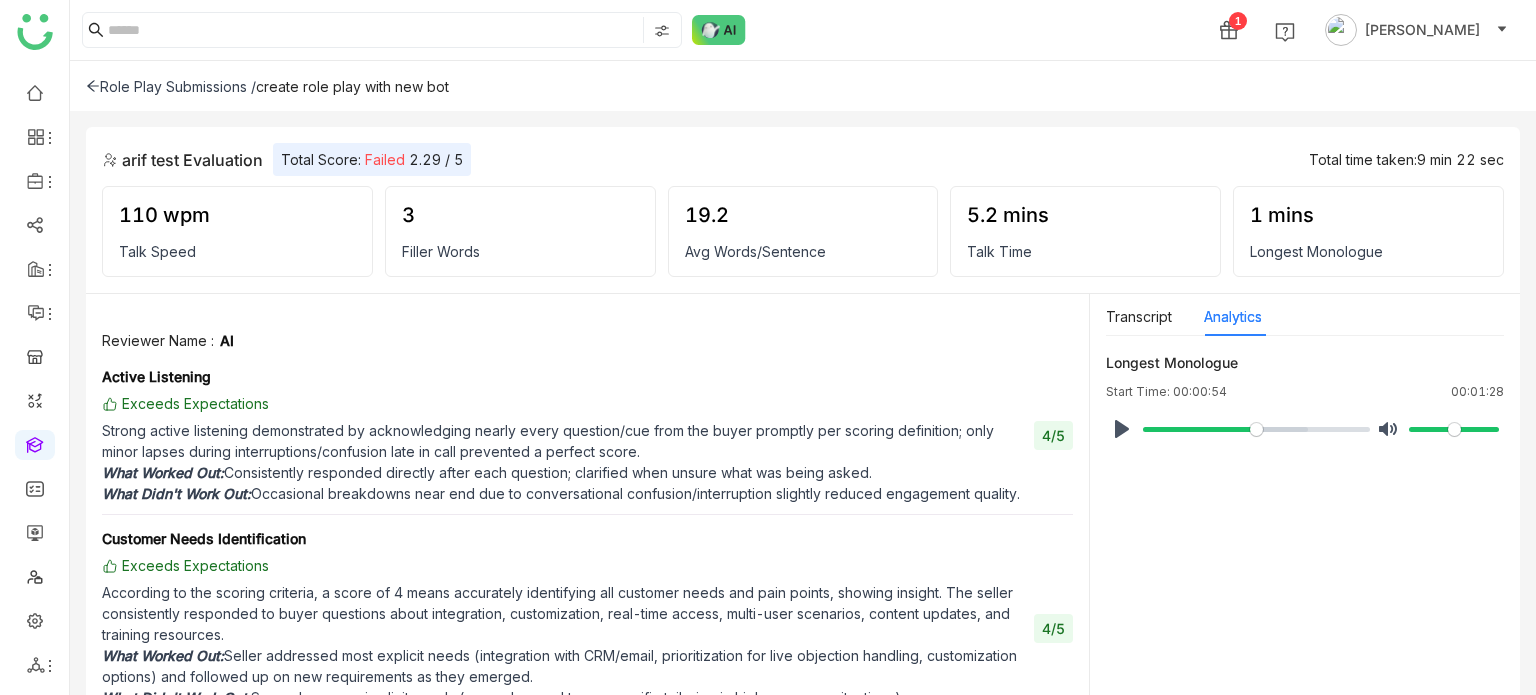 scroll, scrollTop: 0, scrollLeft: 0, axis: both 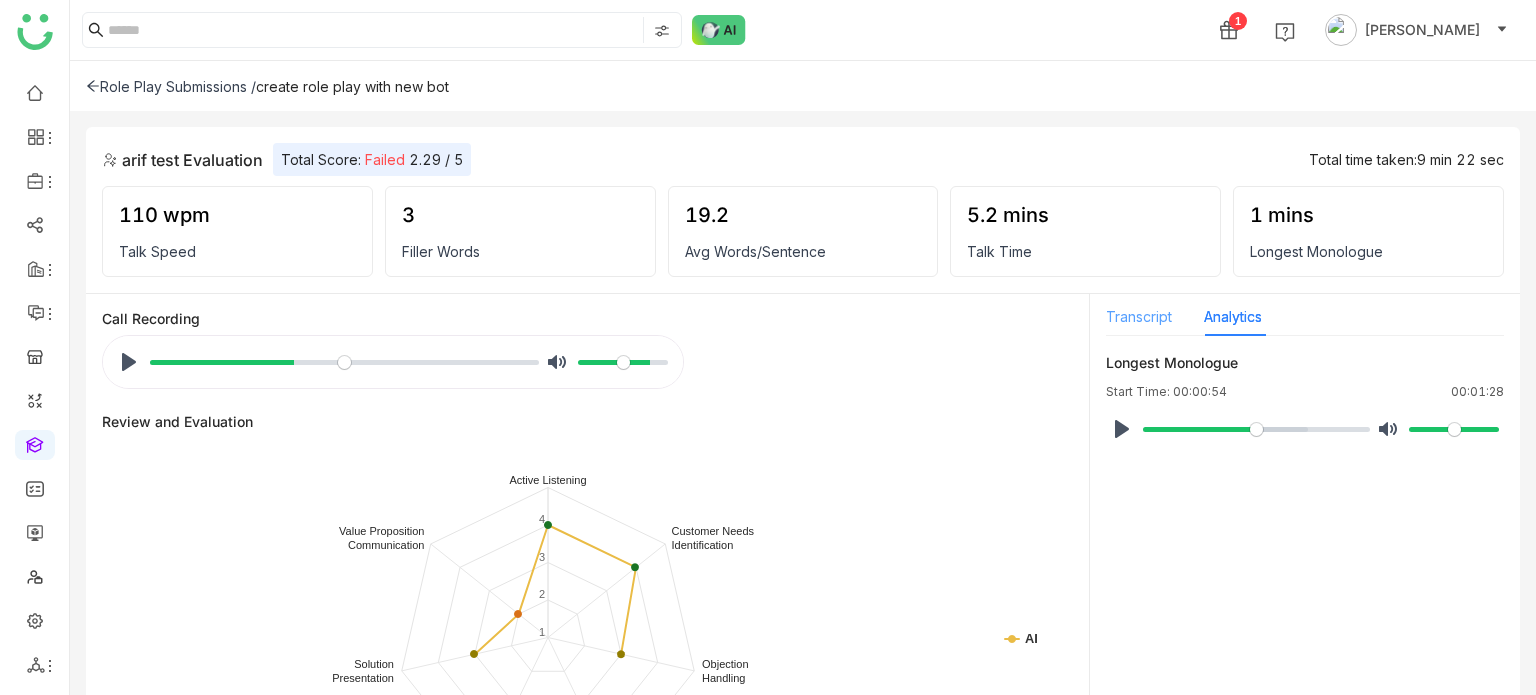 click on "Transcript" 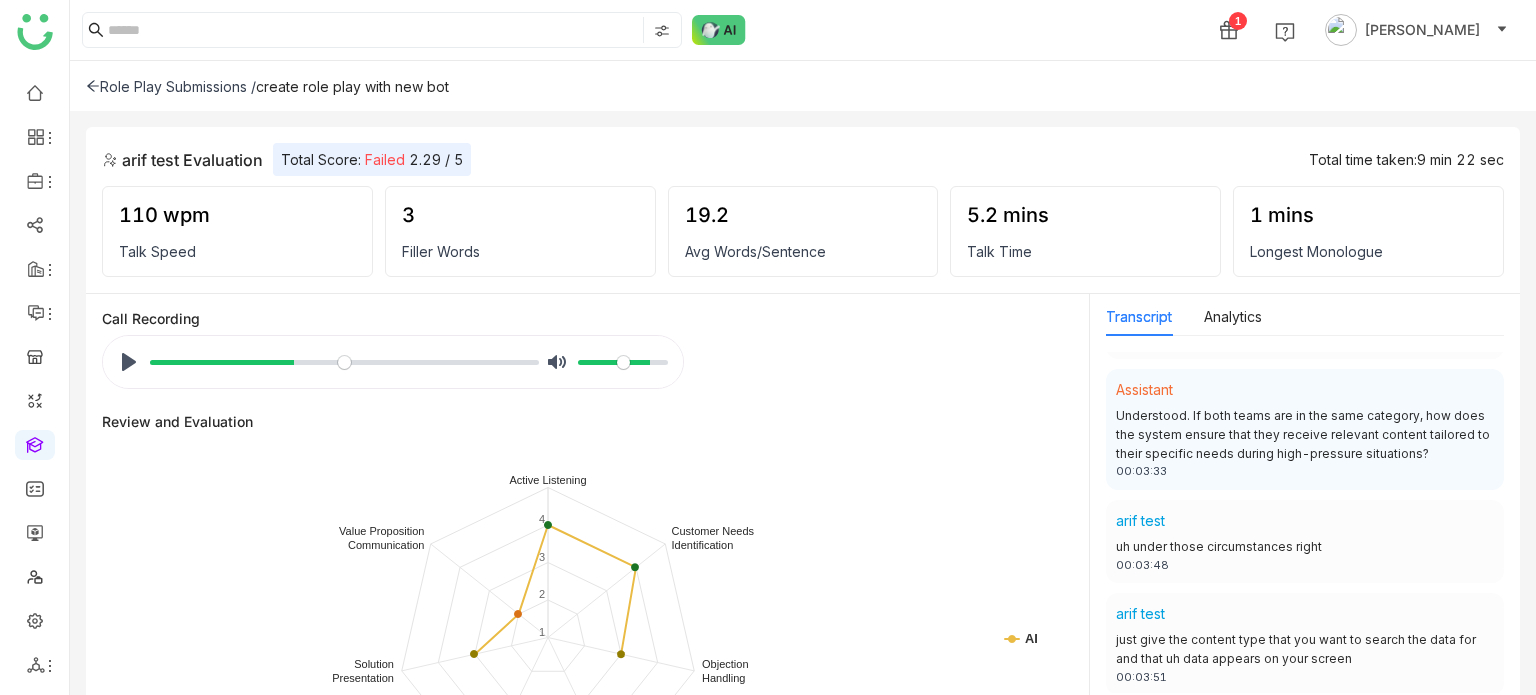 scroll, scrollTop: 2192, scrollLeft: 0, axis: vertical 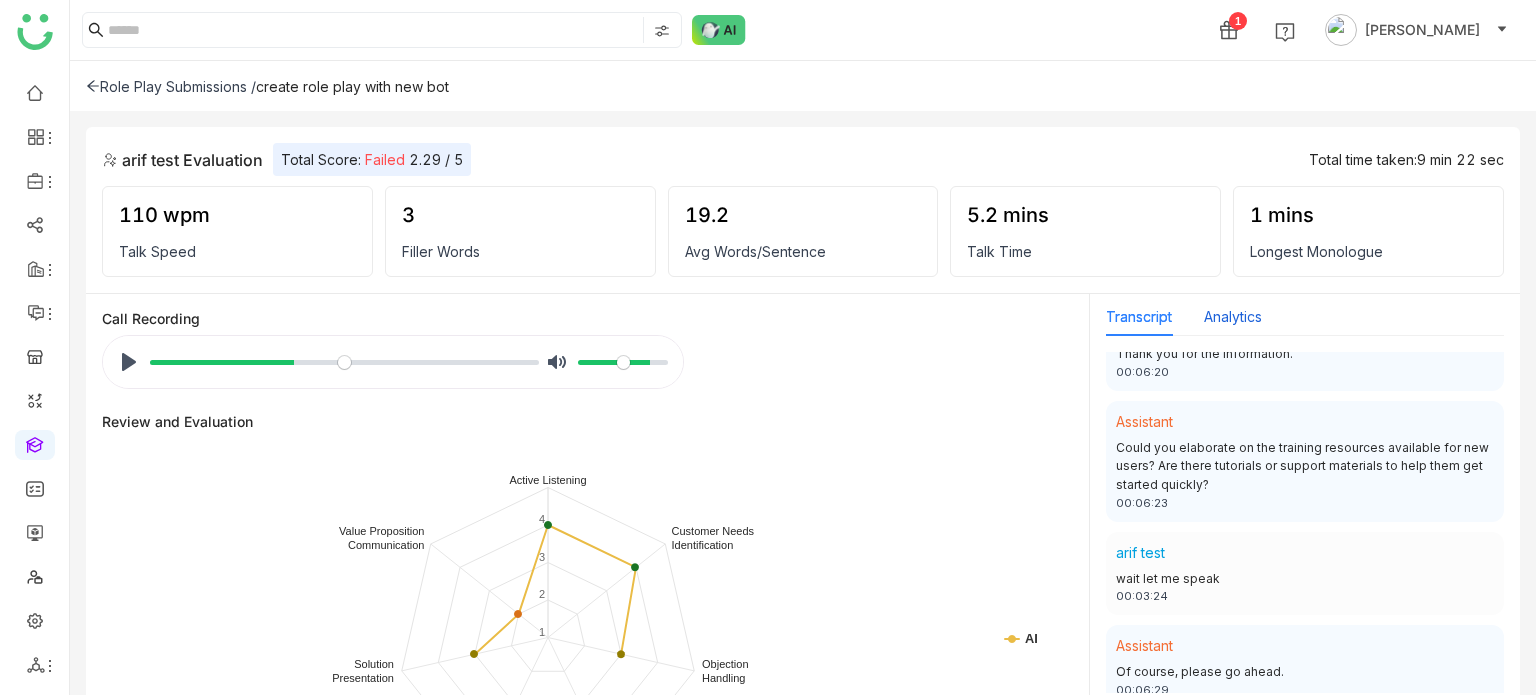 click on "Analytics" at bounding box center [1233, 317] 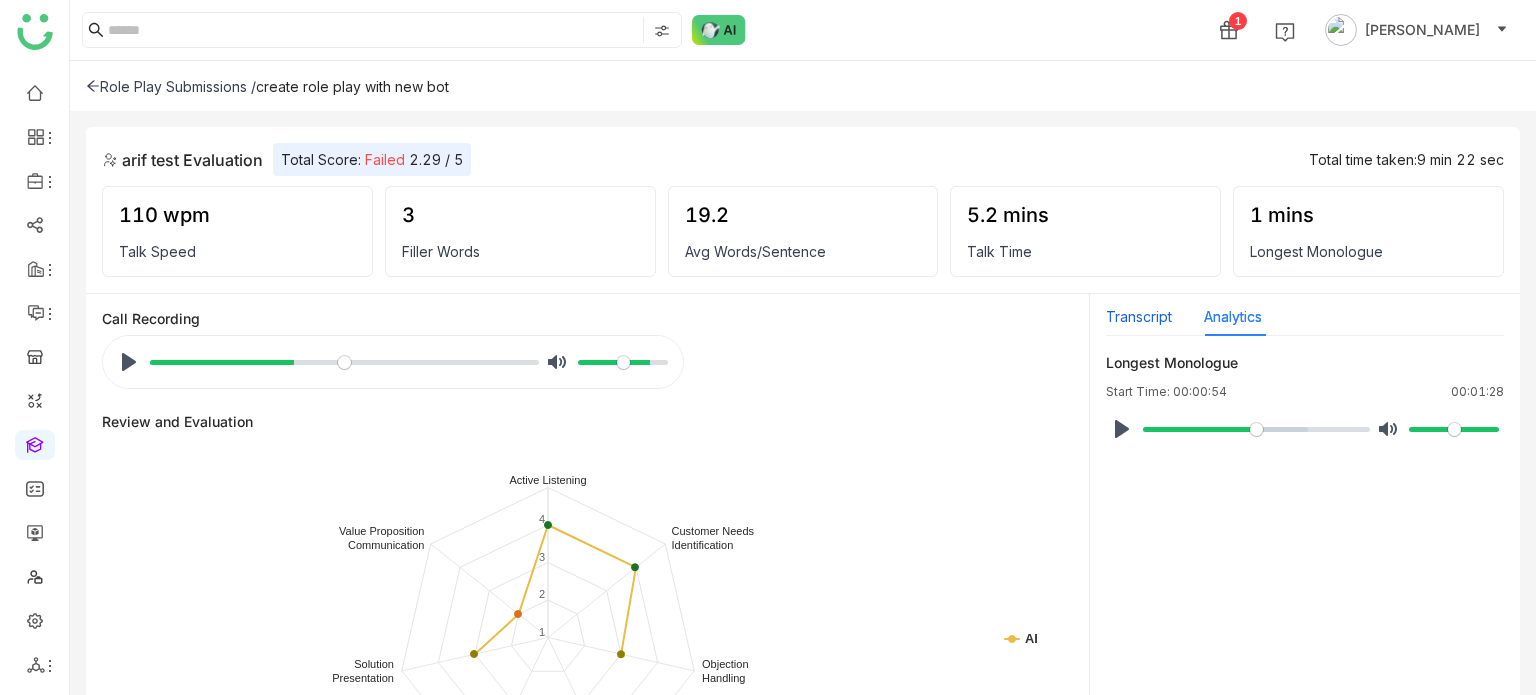click on "Transcript" at bounding box center [1139, 317] 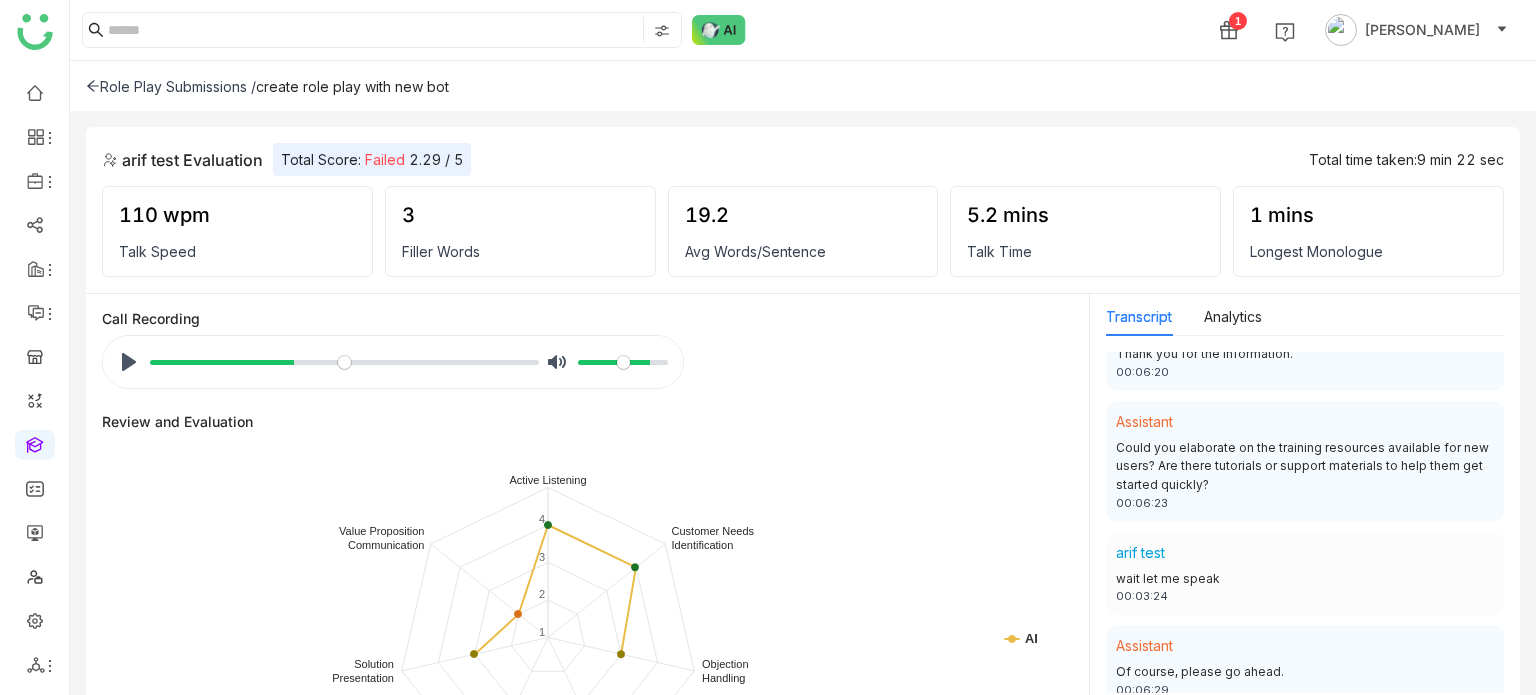 click 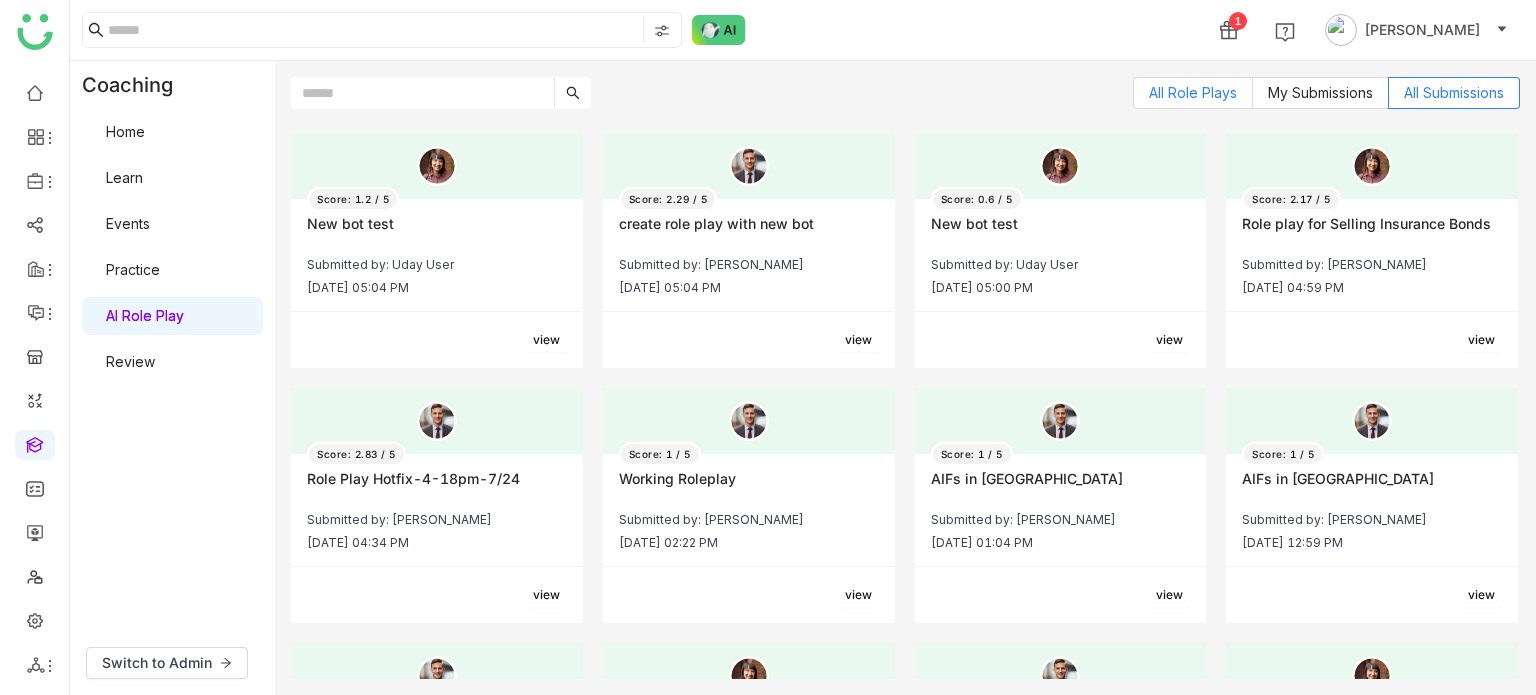 click on "All Role Plays" 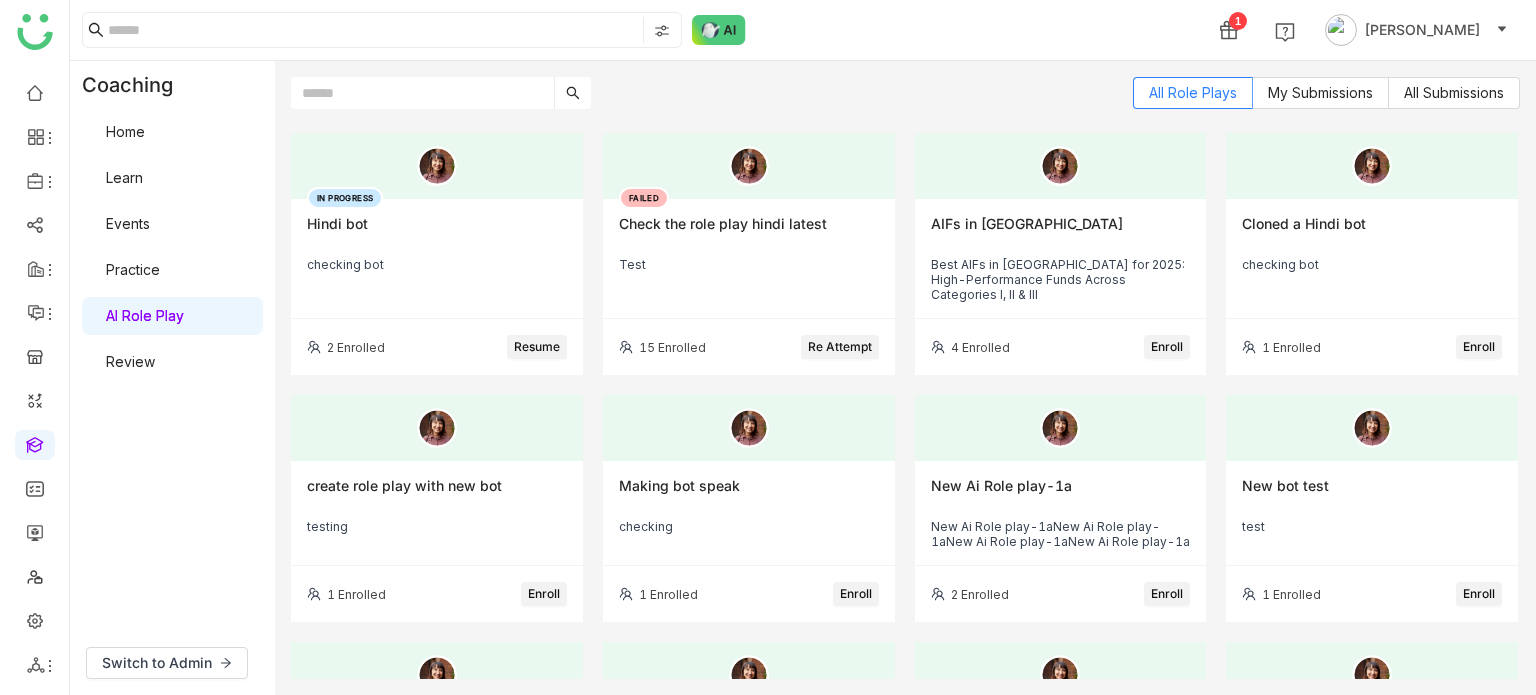click on "All Role Plays My Submissions All Submissions" 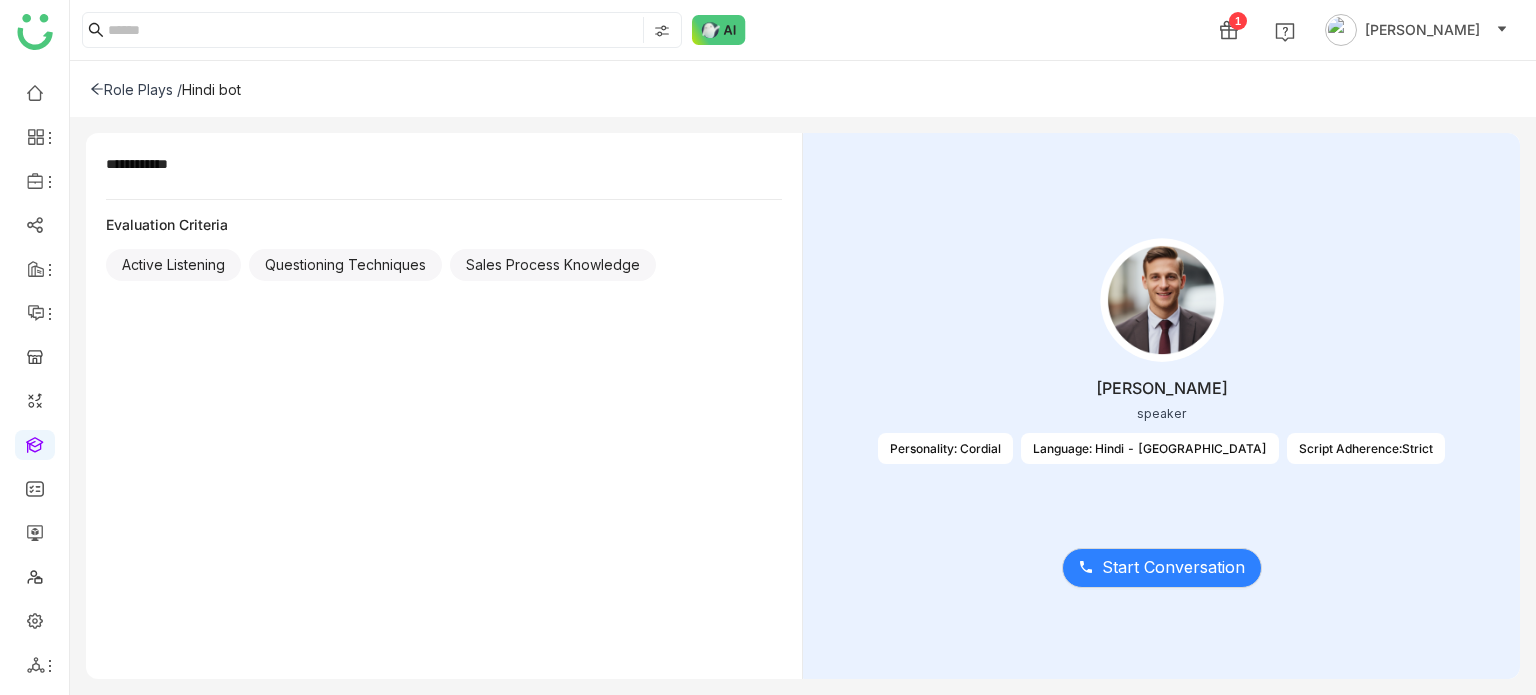 click on "Role Plays /" 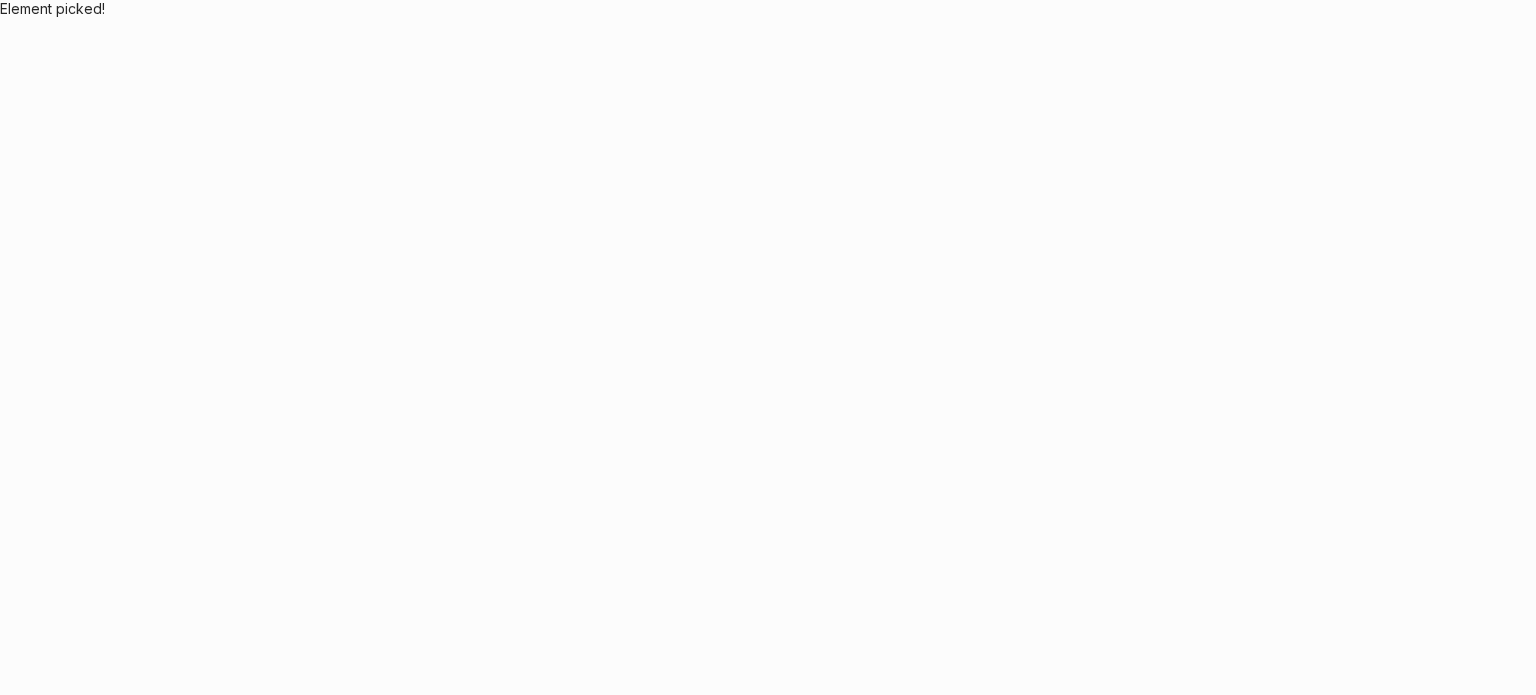 scroll, scrollTop: 0, scrollLeft: 0, axis: both 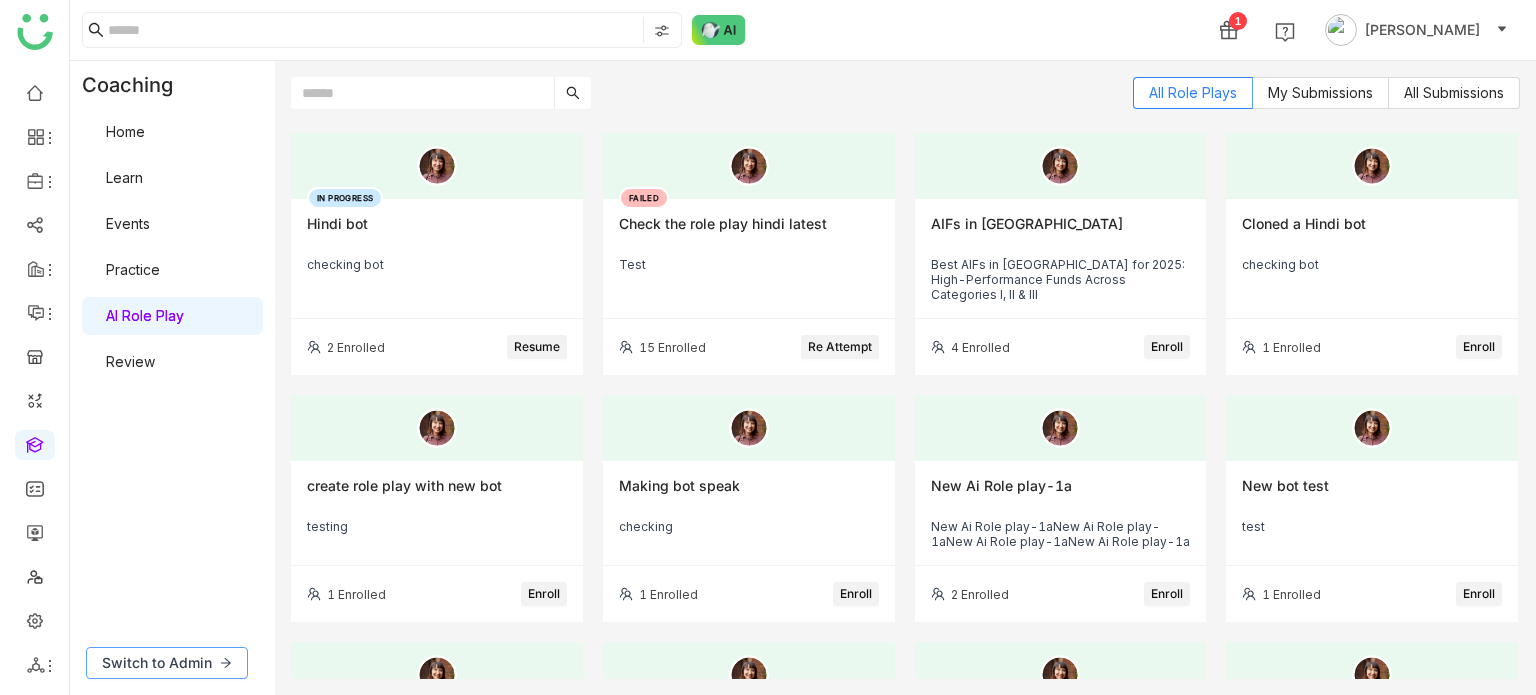 click on "Switch to Admin" 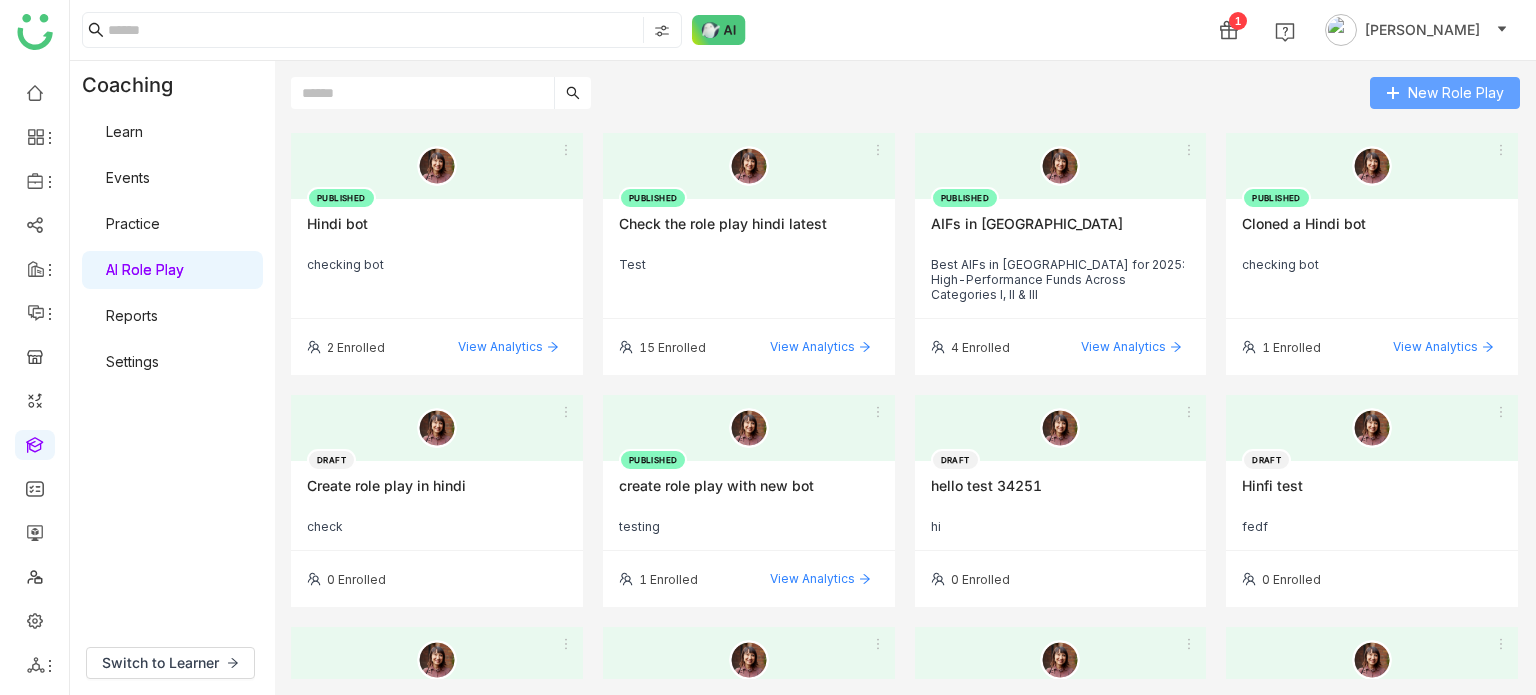 click on "New Role Play" 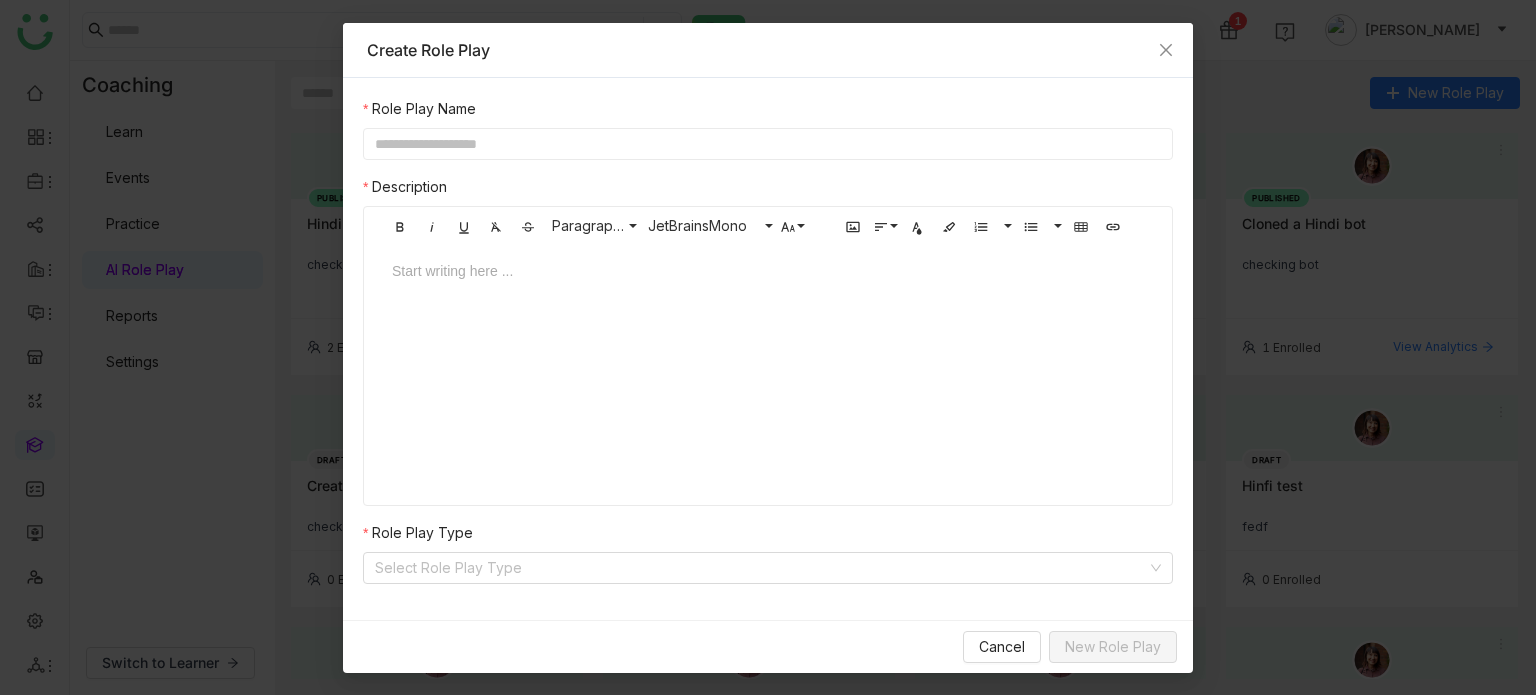 click 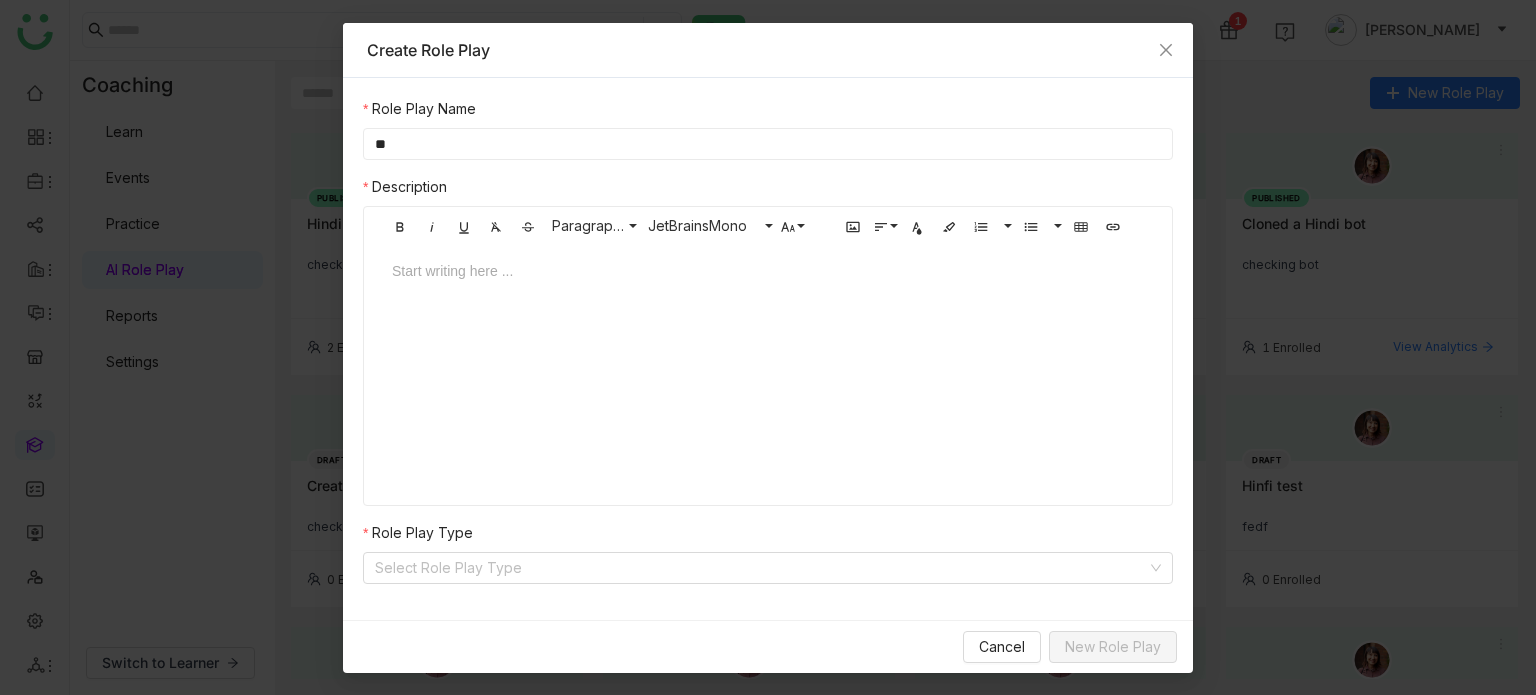 type on "*" 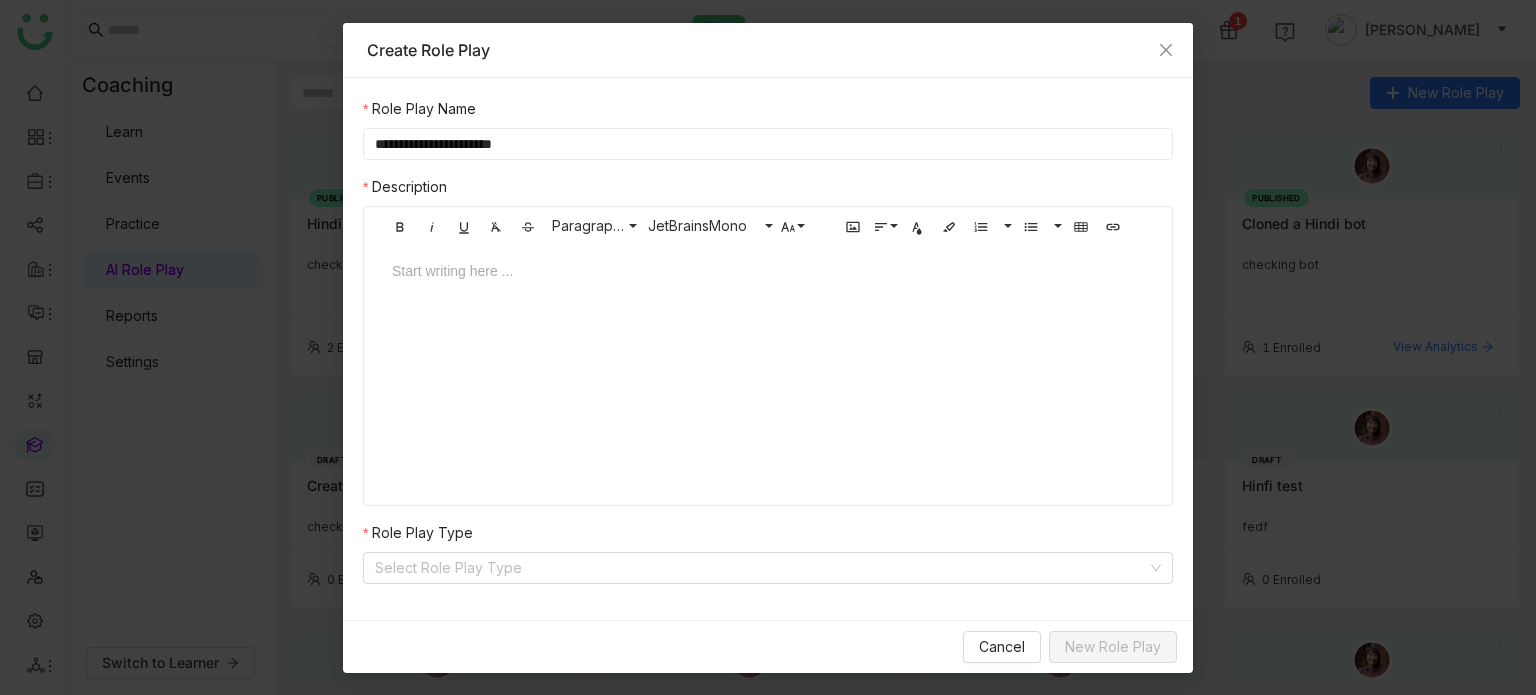 type on "**********" 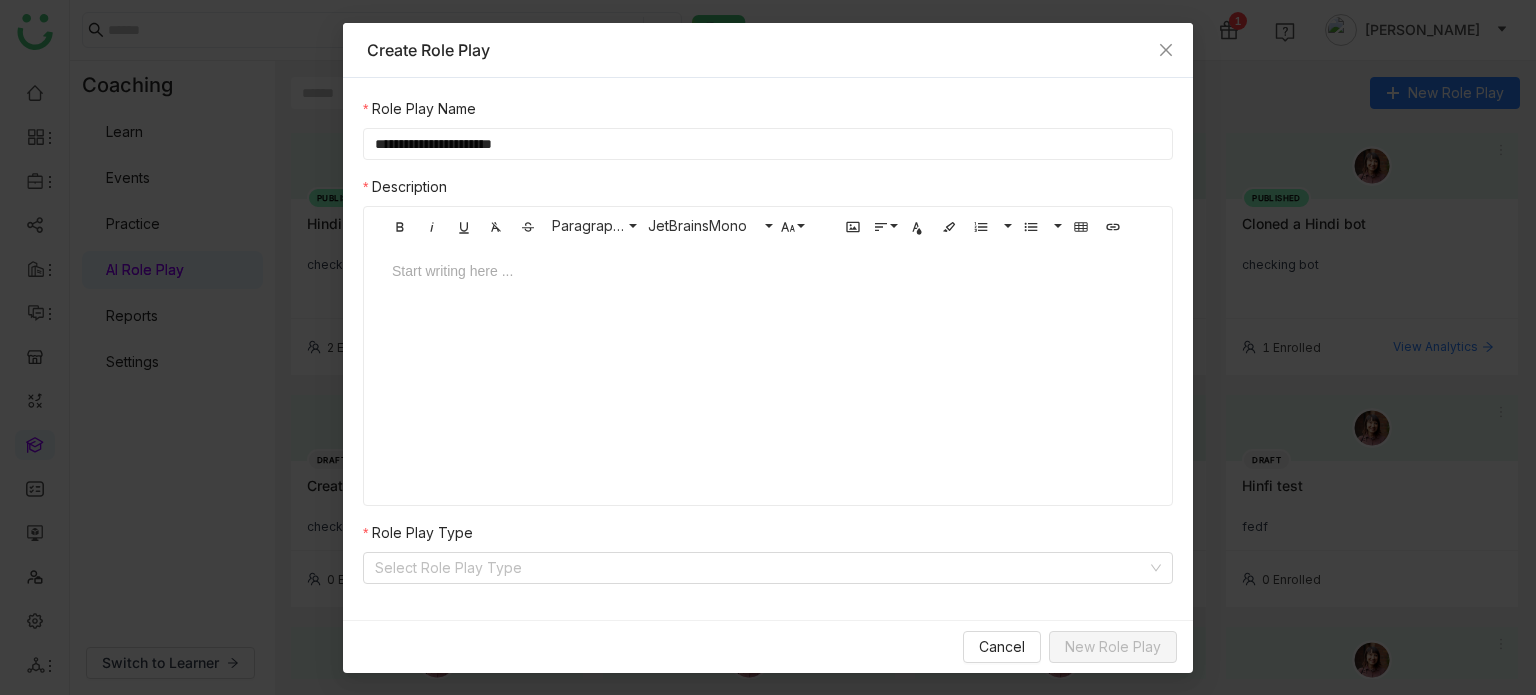 click on "Start writing here ..." 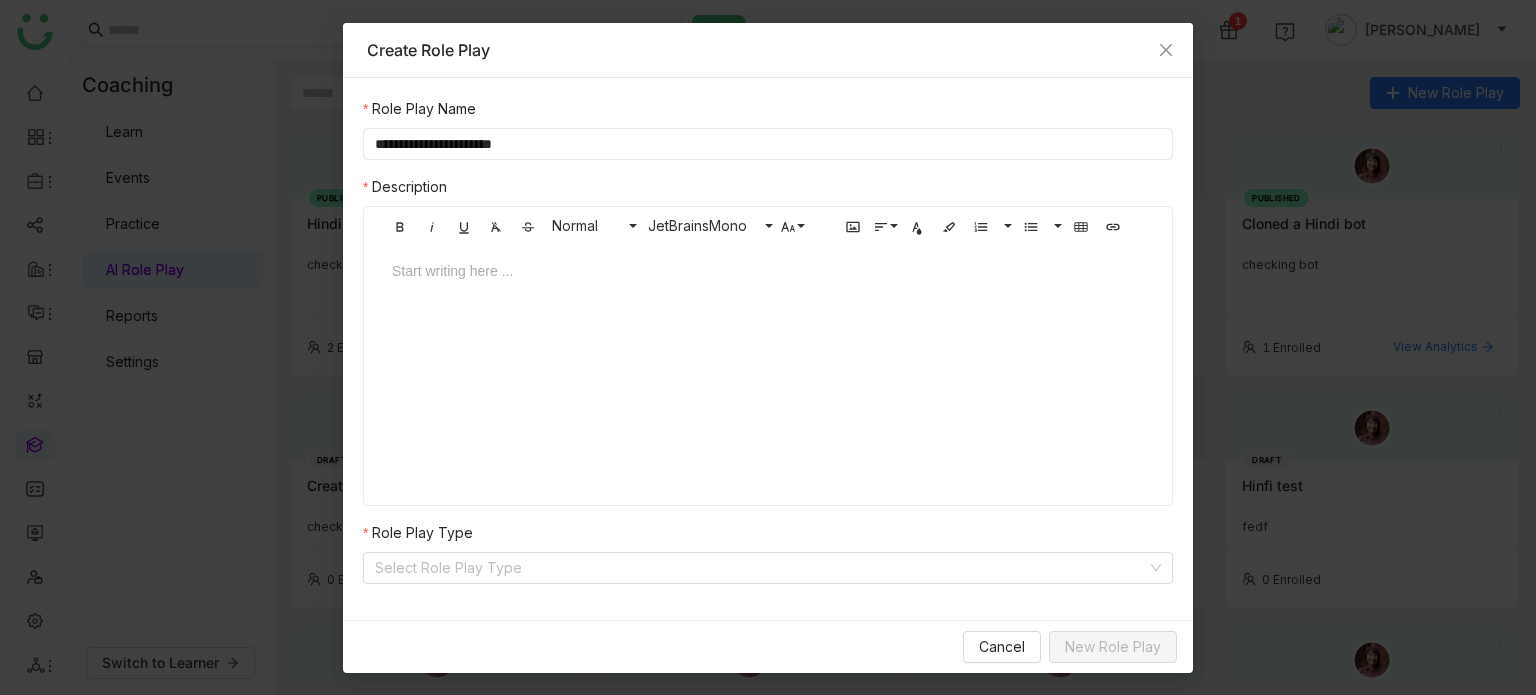 type 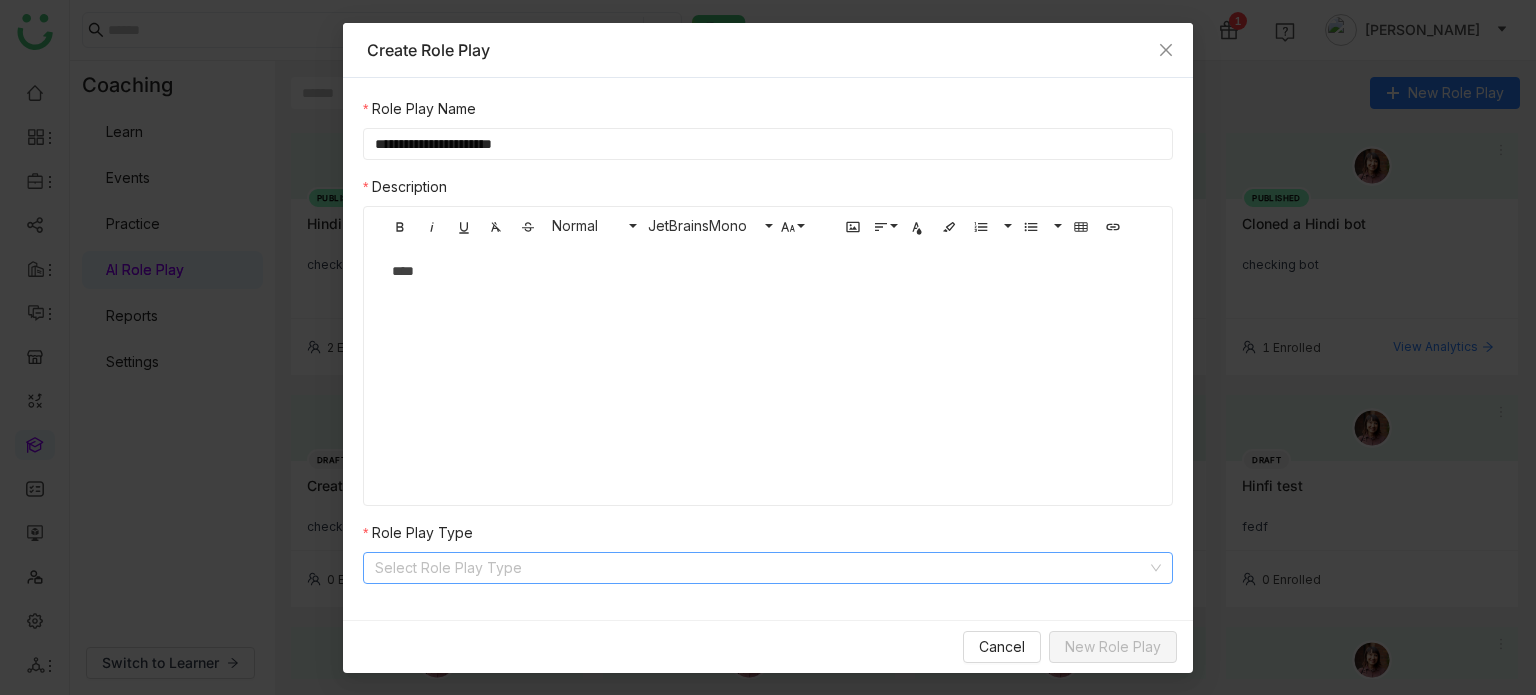 click 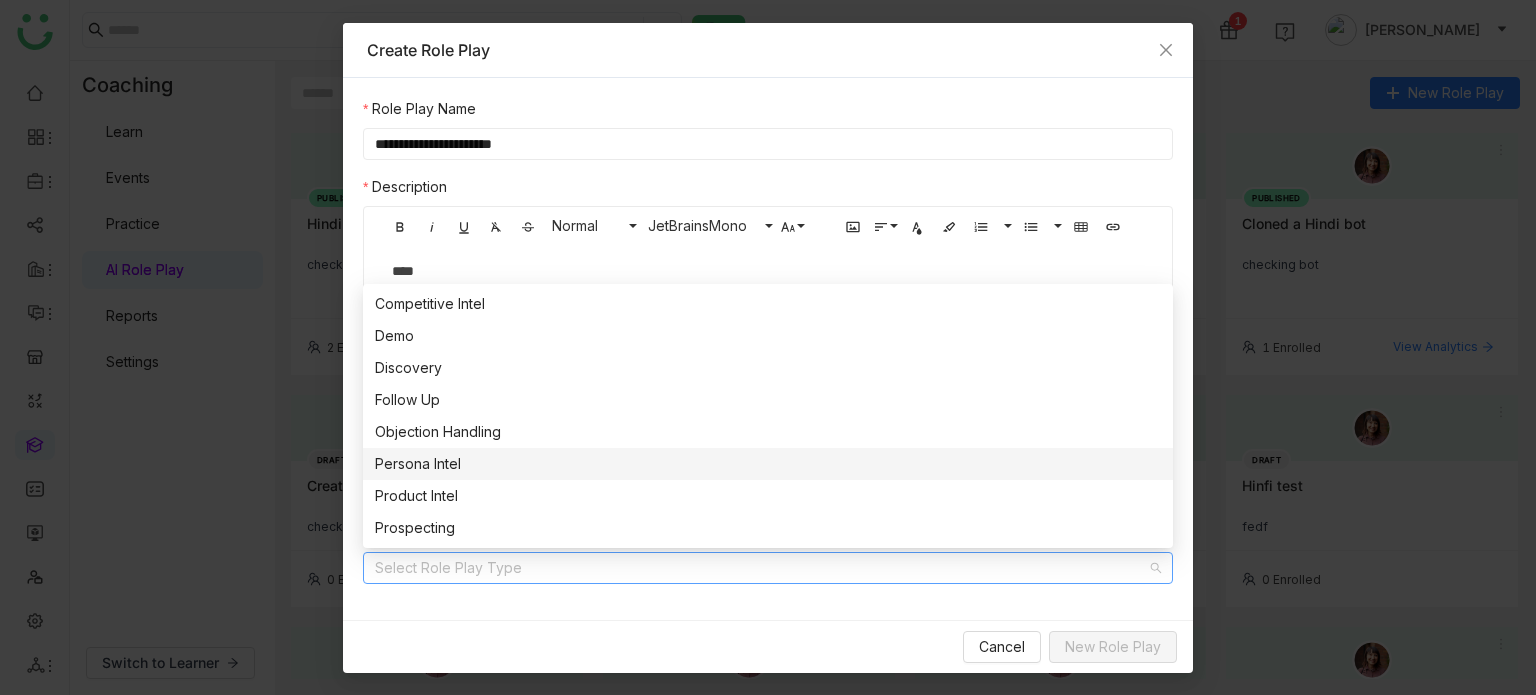 click on "Objection Handling" at bounding box center [768, 432] 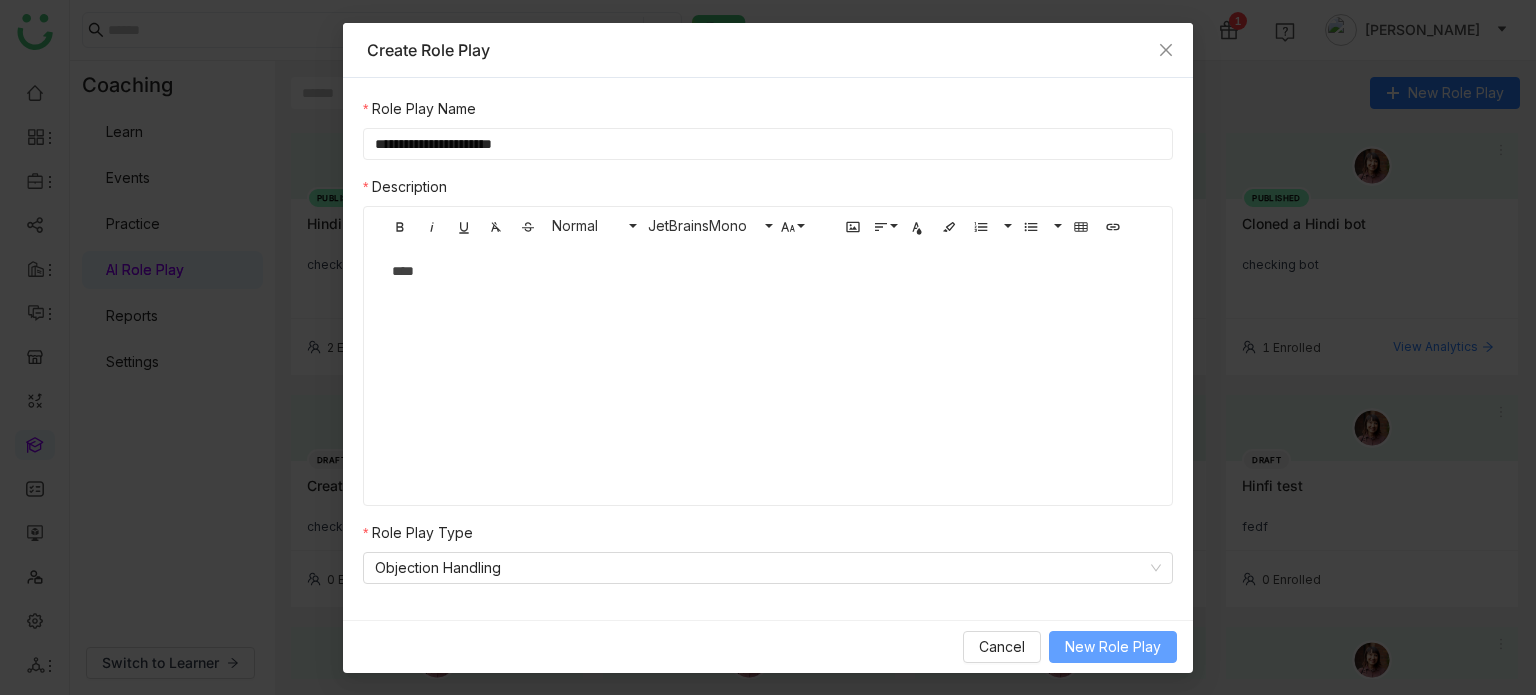 click on "New Role Play" at bounding box center (1113, 647) 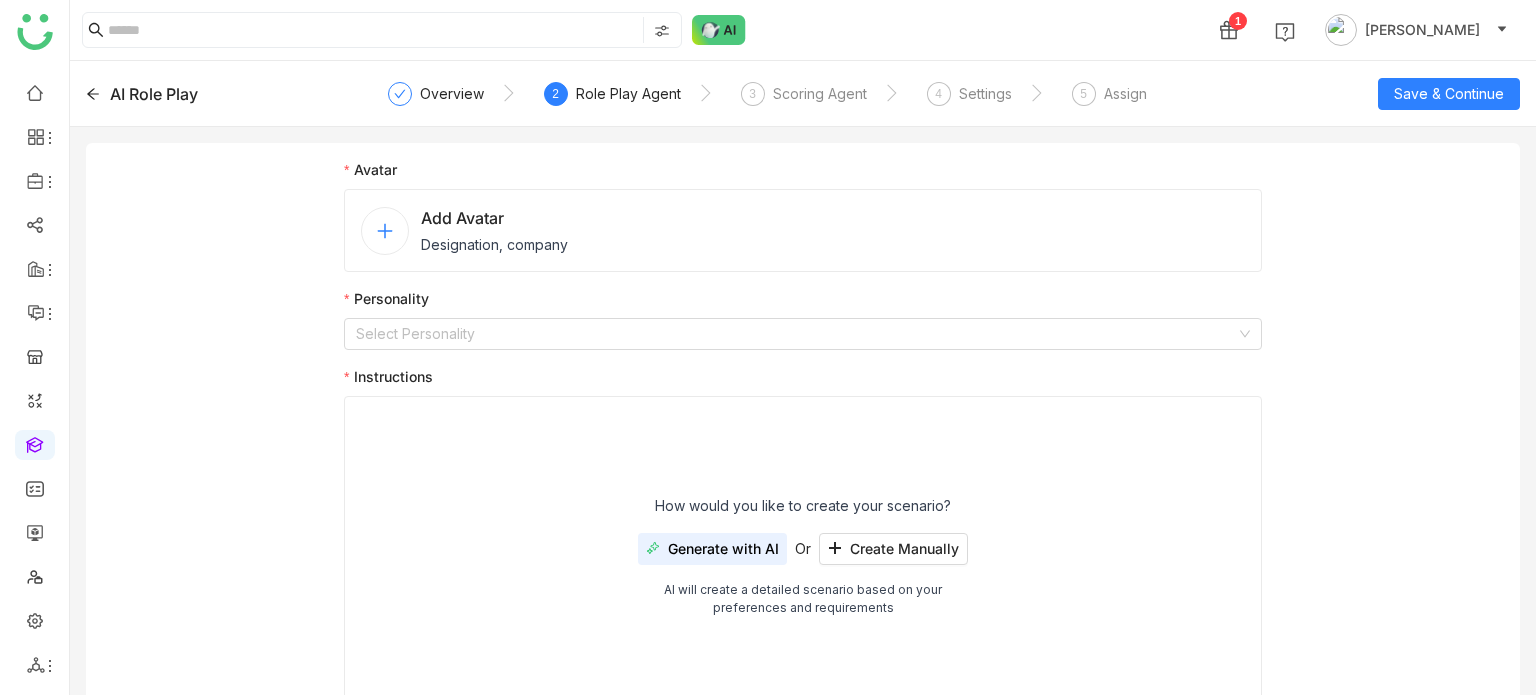 click on "Add Avatar Designation, company" 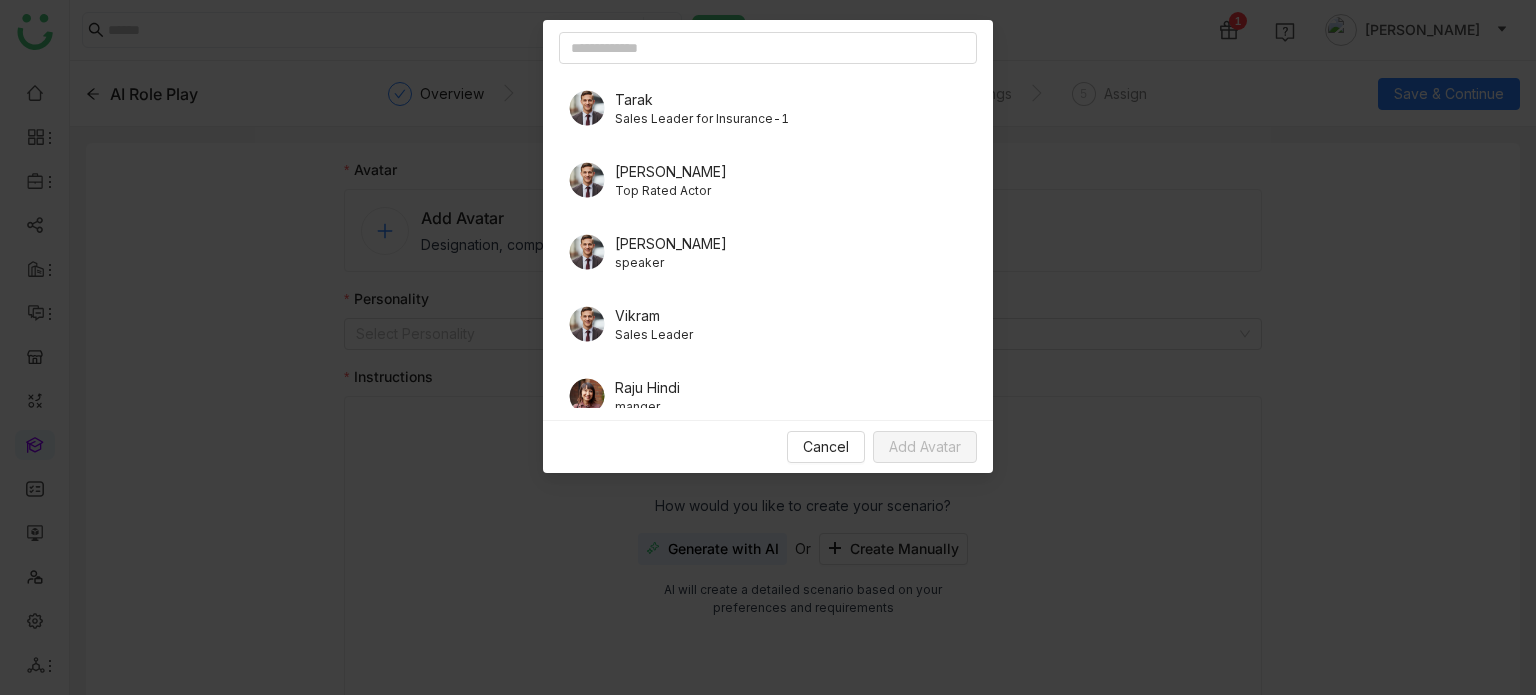 click on "Raj speaker" at bounding box center (768, 252) 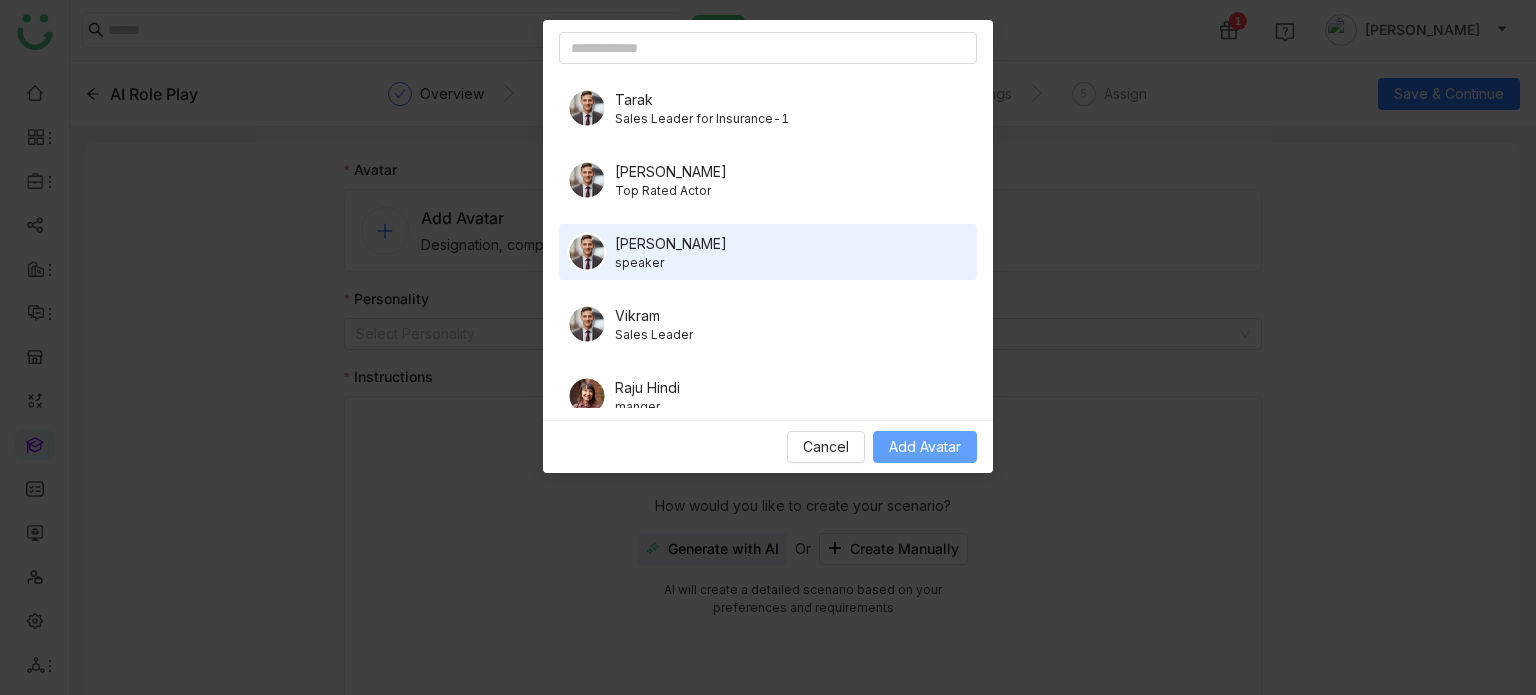 click on "Add Avatar" at bounding box center [925, 447] 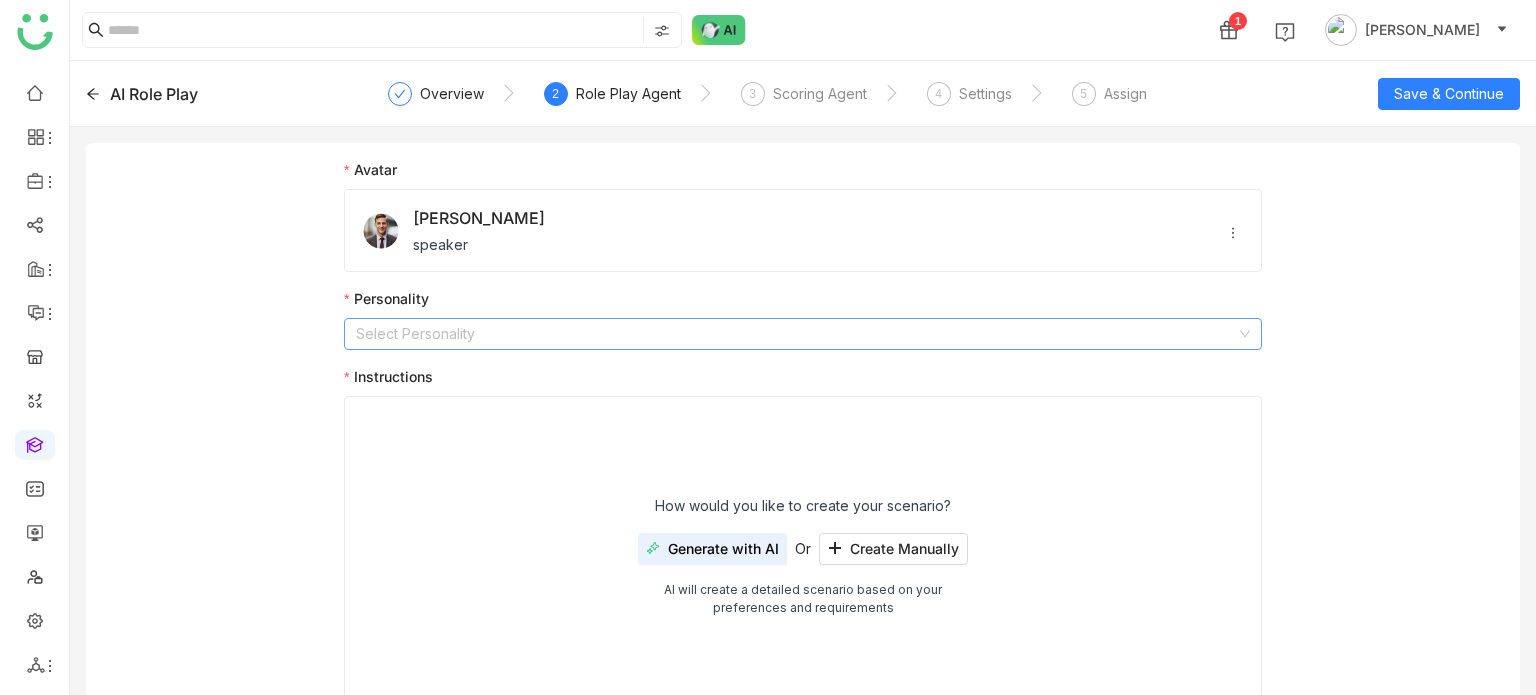 click 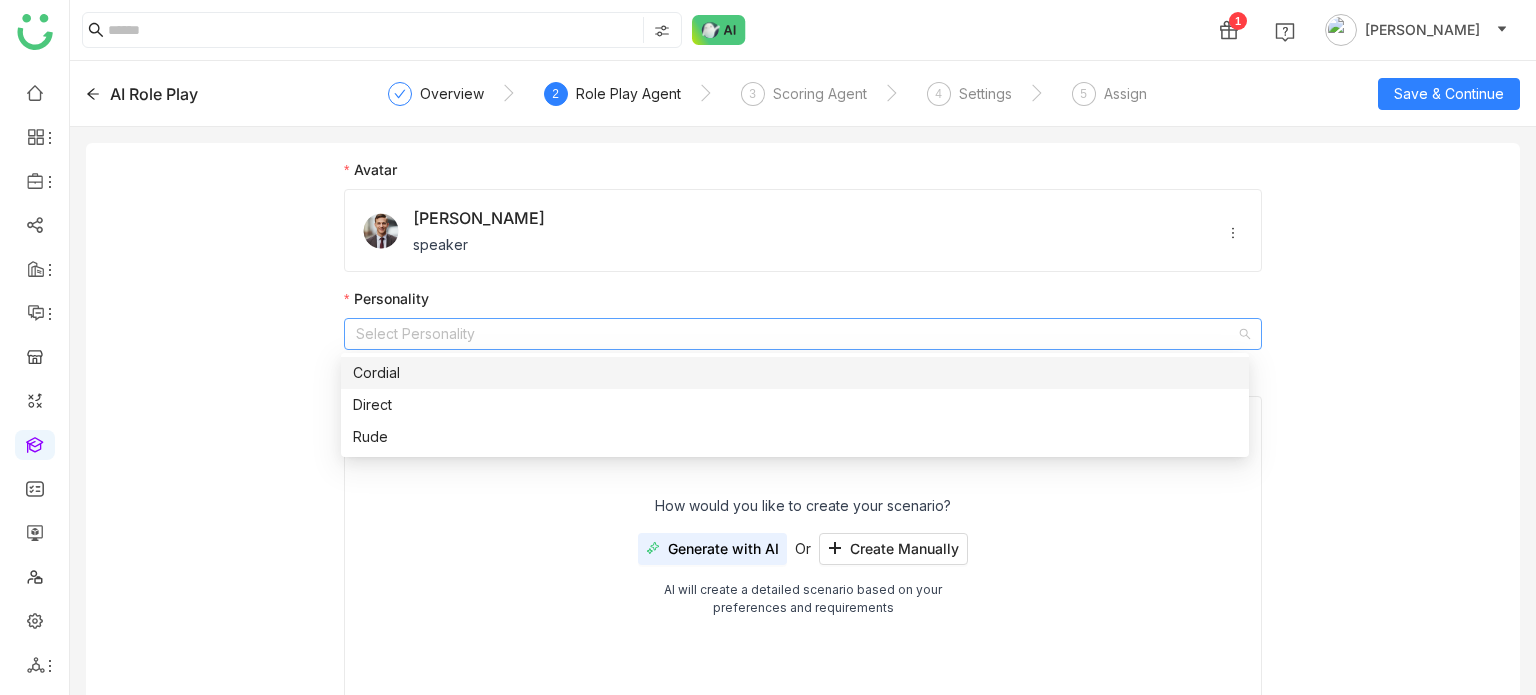 click on "Cordial" at bounding box center (795, 373) 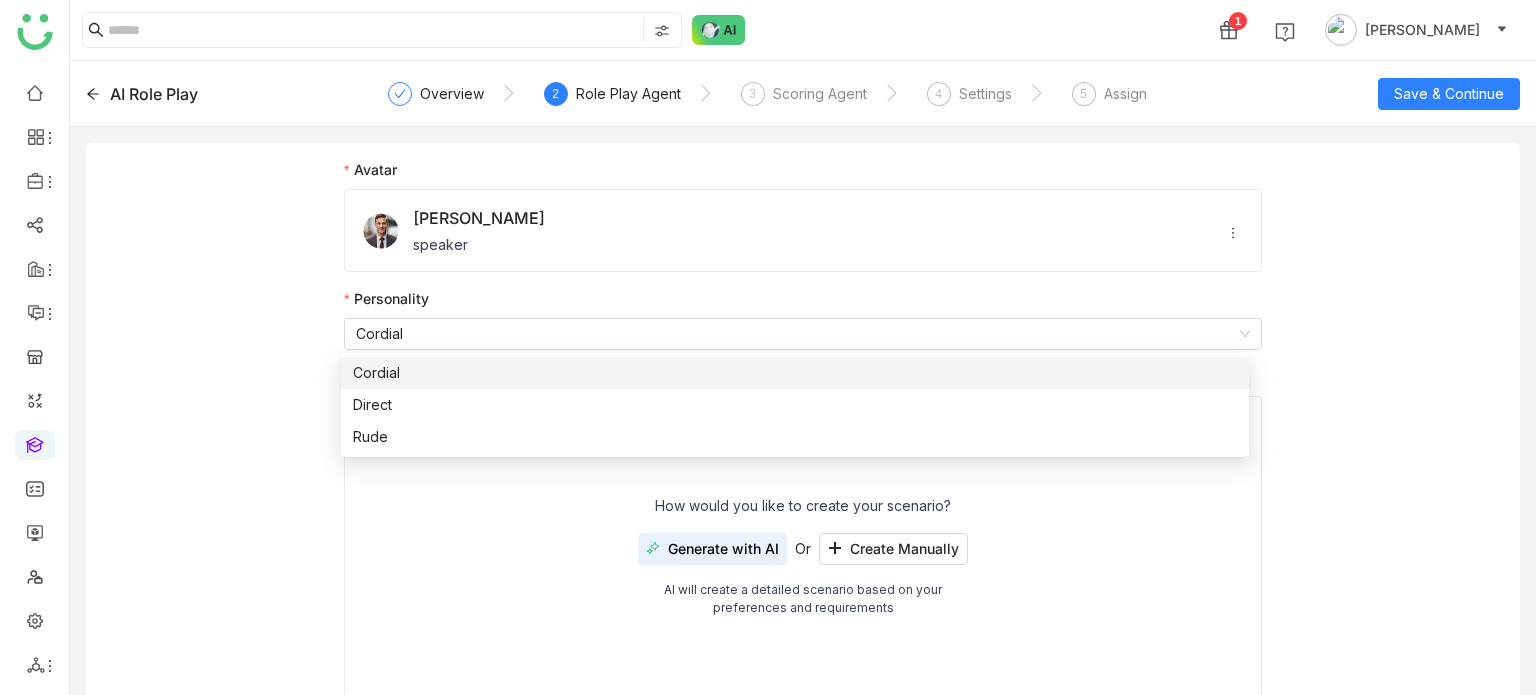 click on "Avatar Raj speaker Personality  Cordial   Instructions  How would you like to create your scenario?
Generate with AI  Or Create Manually  AI will create a detailed scenario based on your   preferences and requirements
Generate with AI" 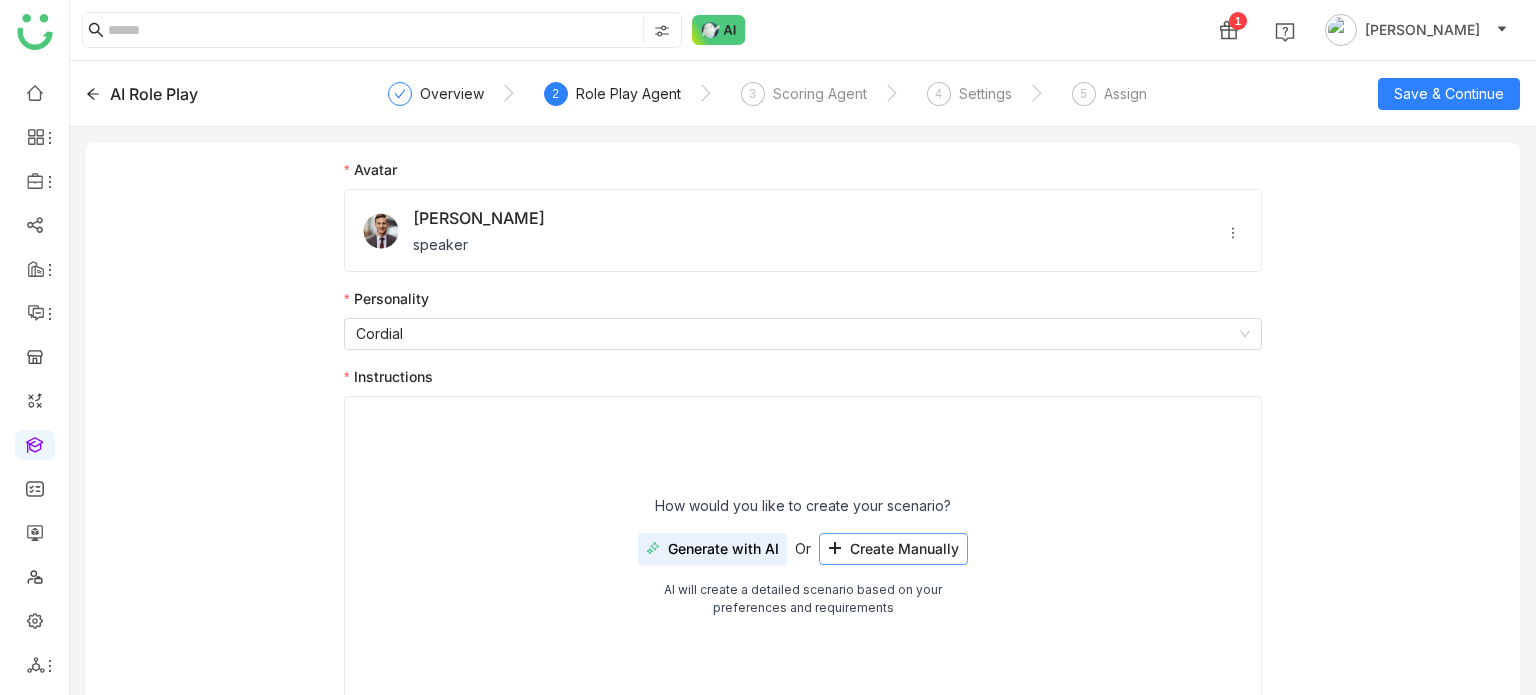 click on "Create Manually" 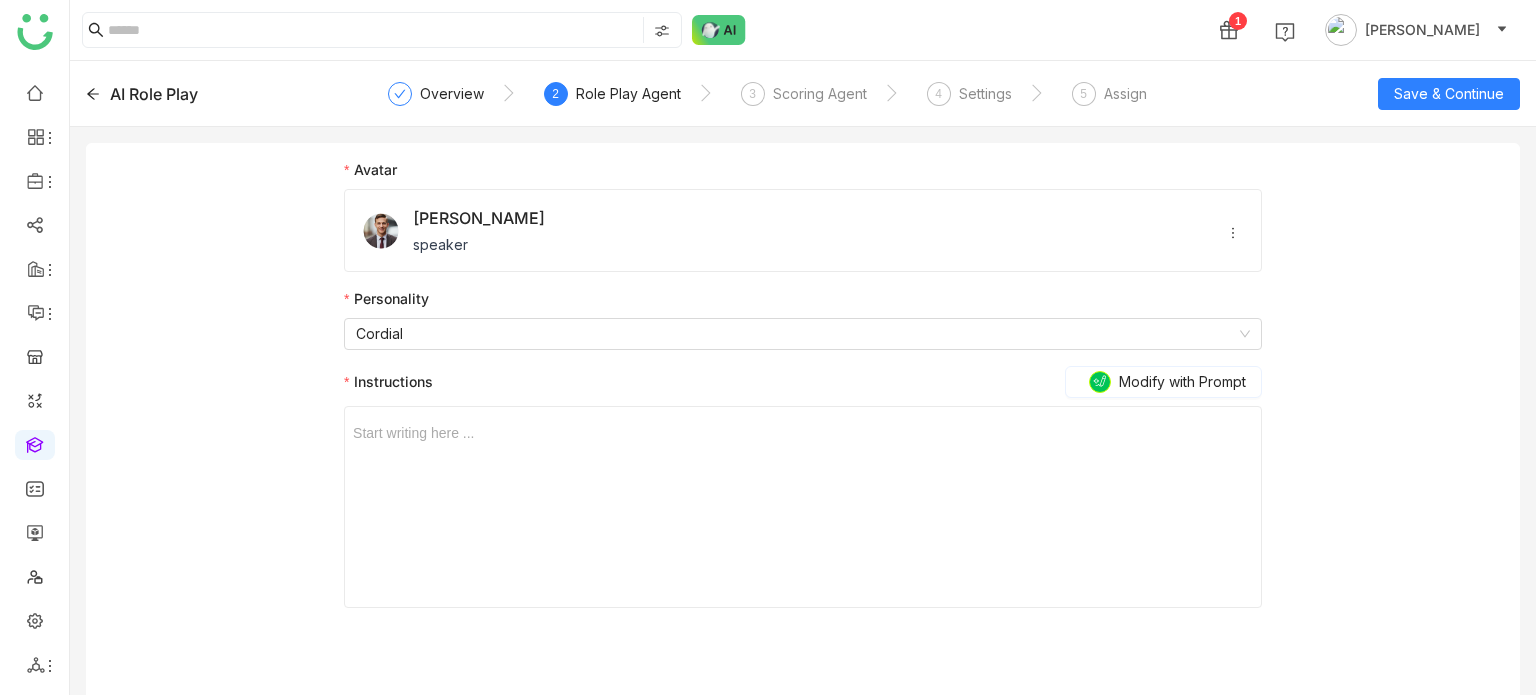 click on "Start writing here ..." 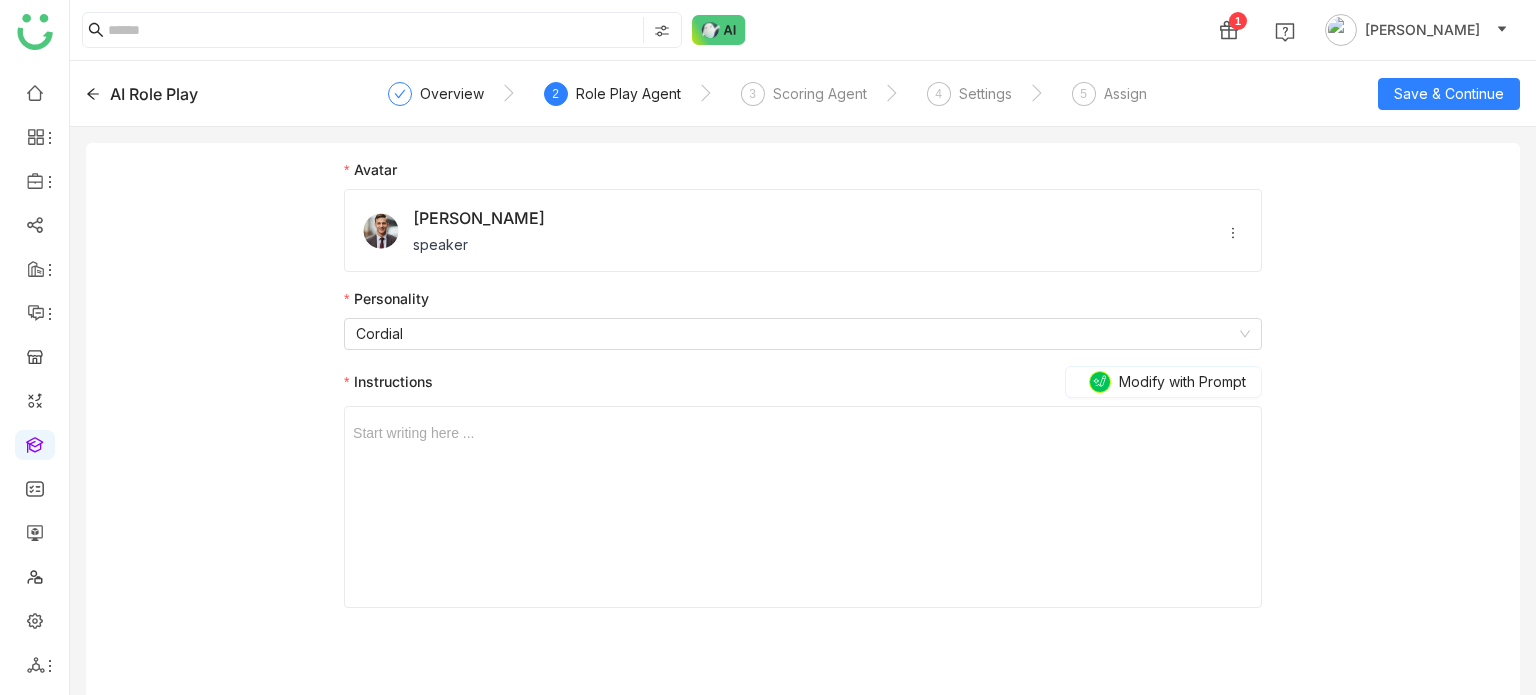 type 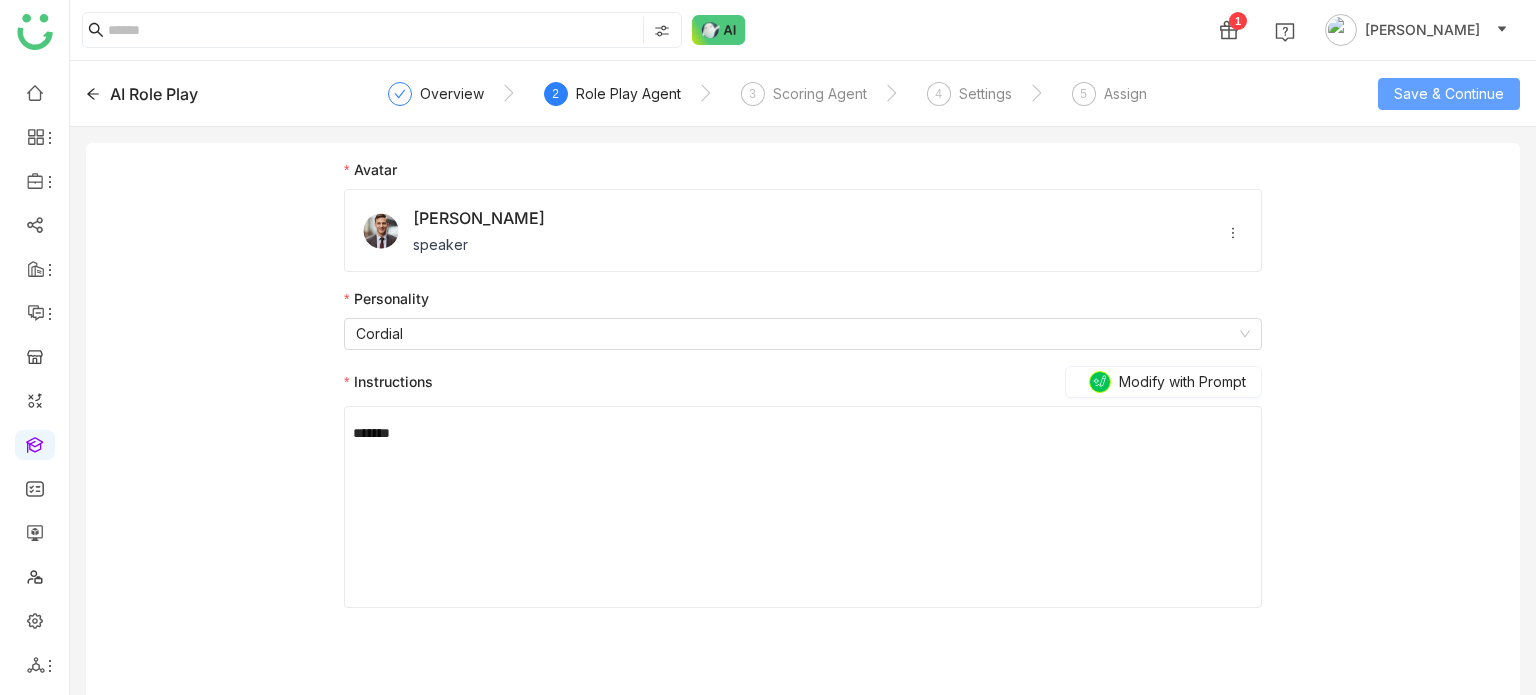 click on "Save & Continue" 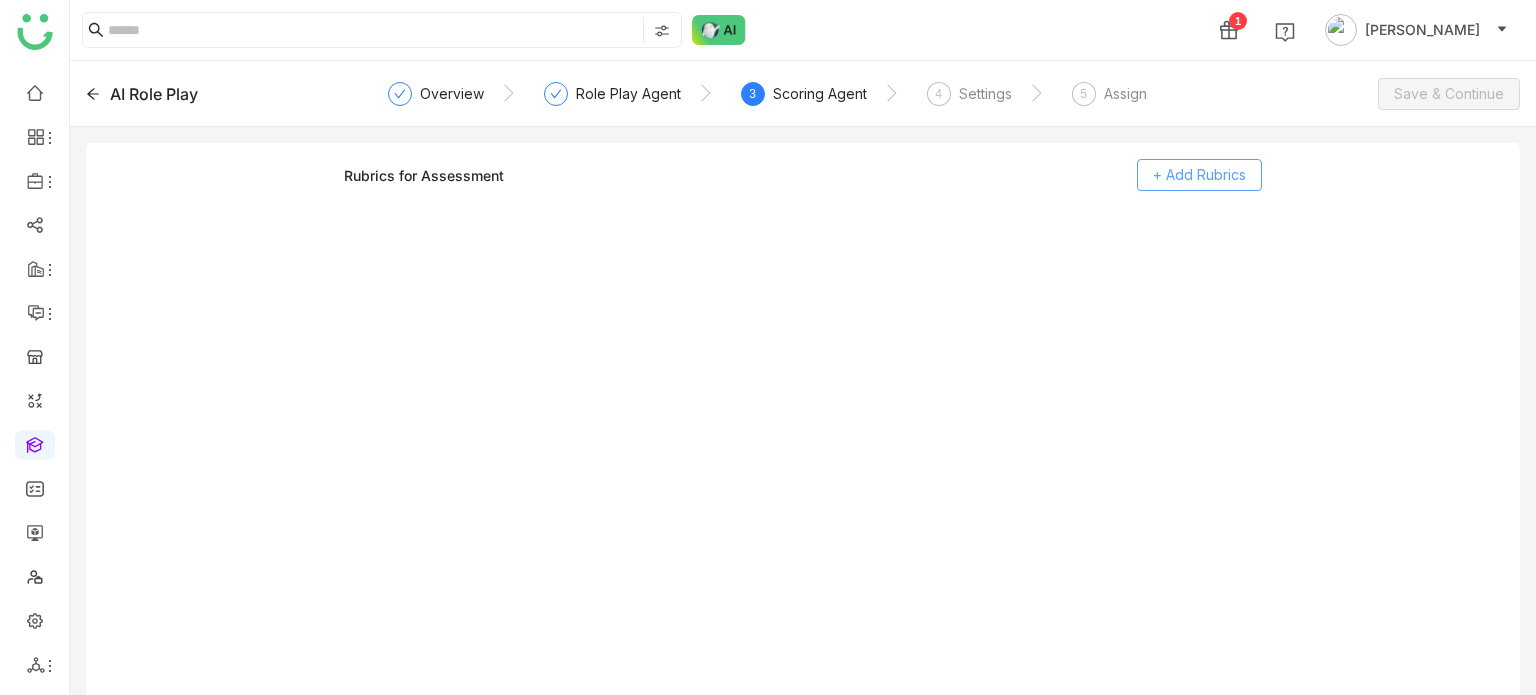 click on "+ Add Rubrics" 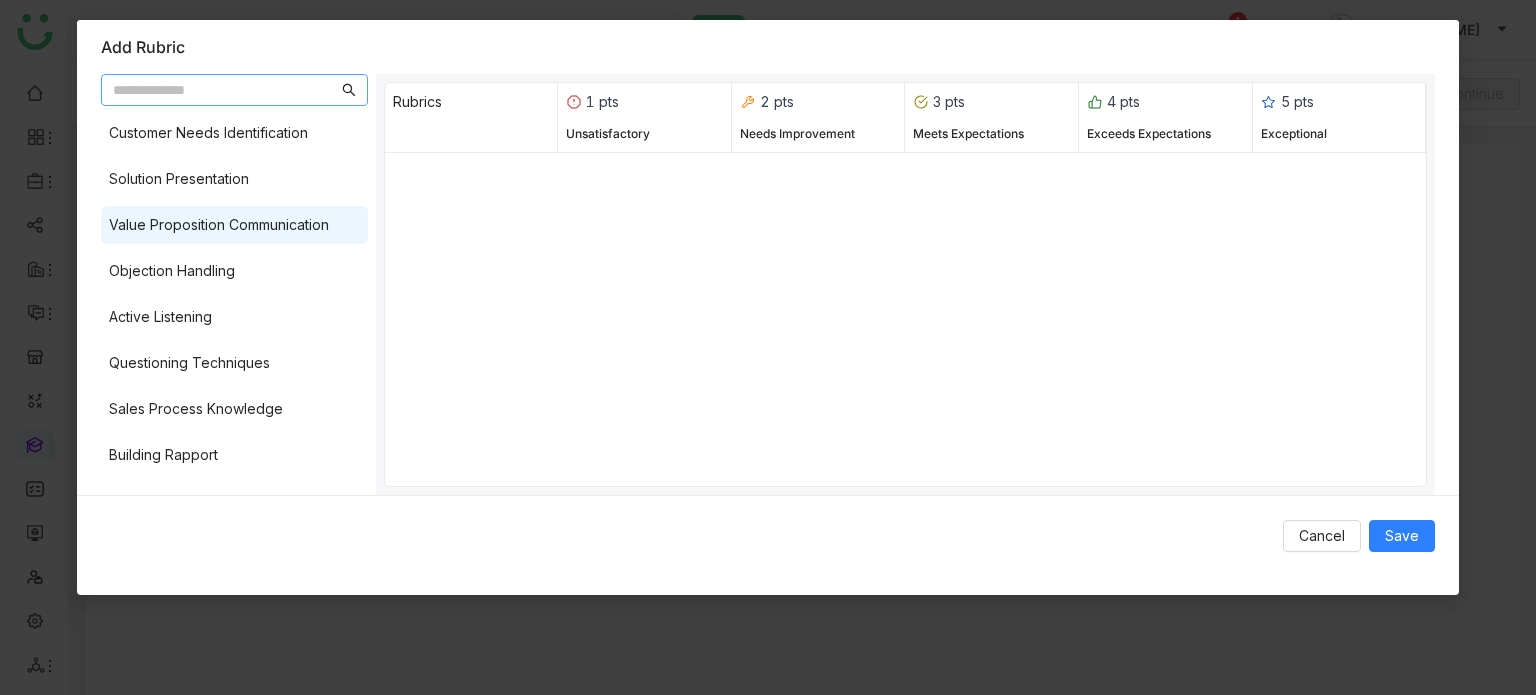 click on "Value Proposition Communication" at bounding box center [234, 225] 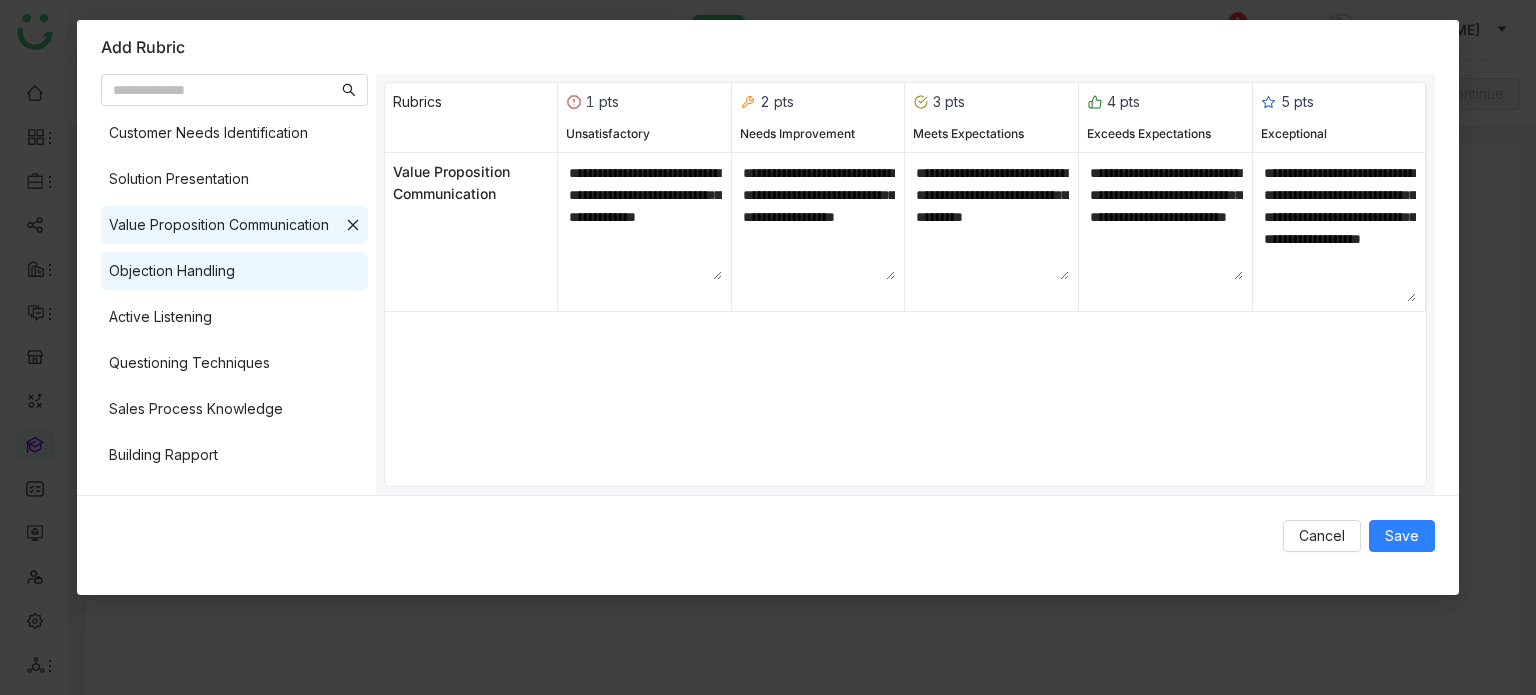 drag, startPoint x: 276, startPoint y: 270, endPoint x: 272, endPoint y: 302, distance: 32.24903 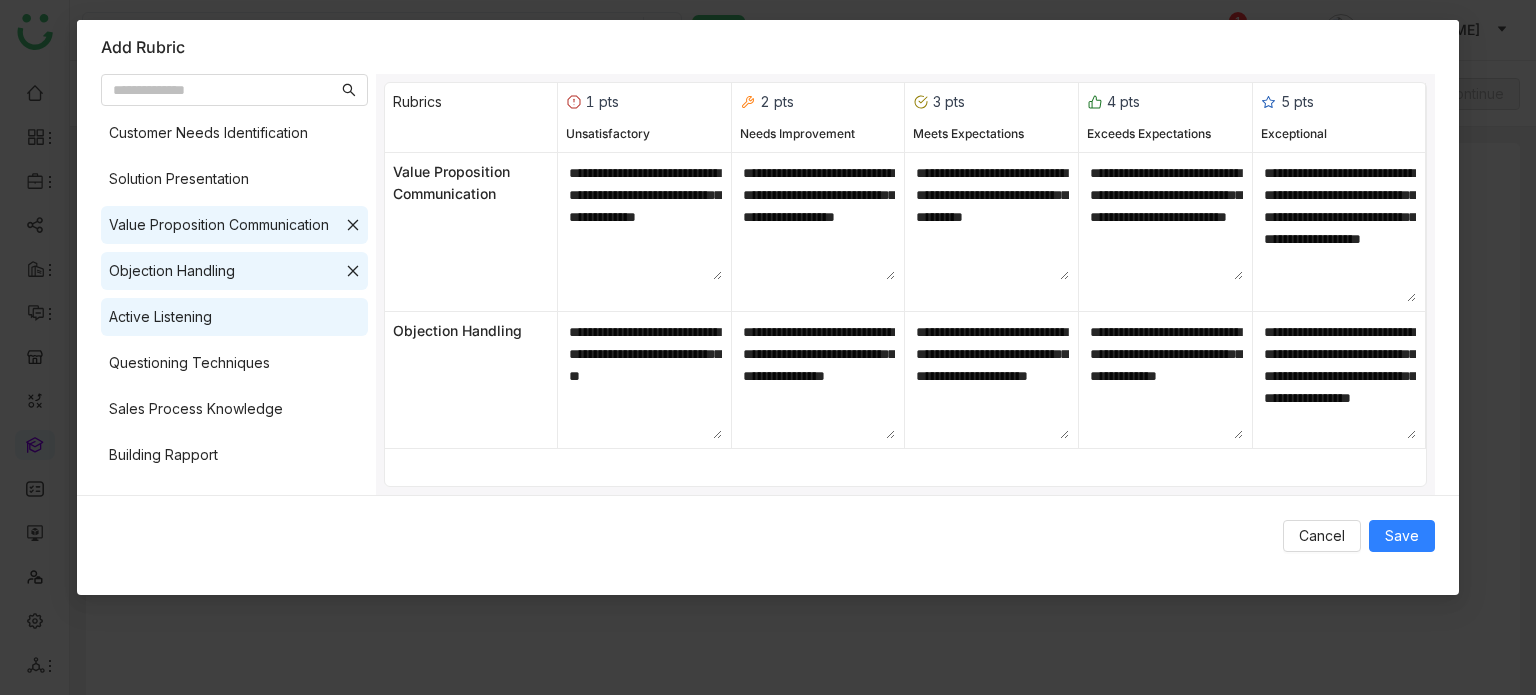 drag, startPoint x: 270, startPoint y: 311, endPoint x: 270, endPoint y: 346, distance: 35 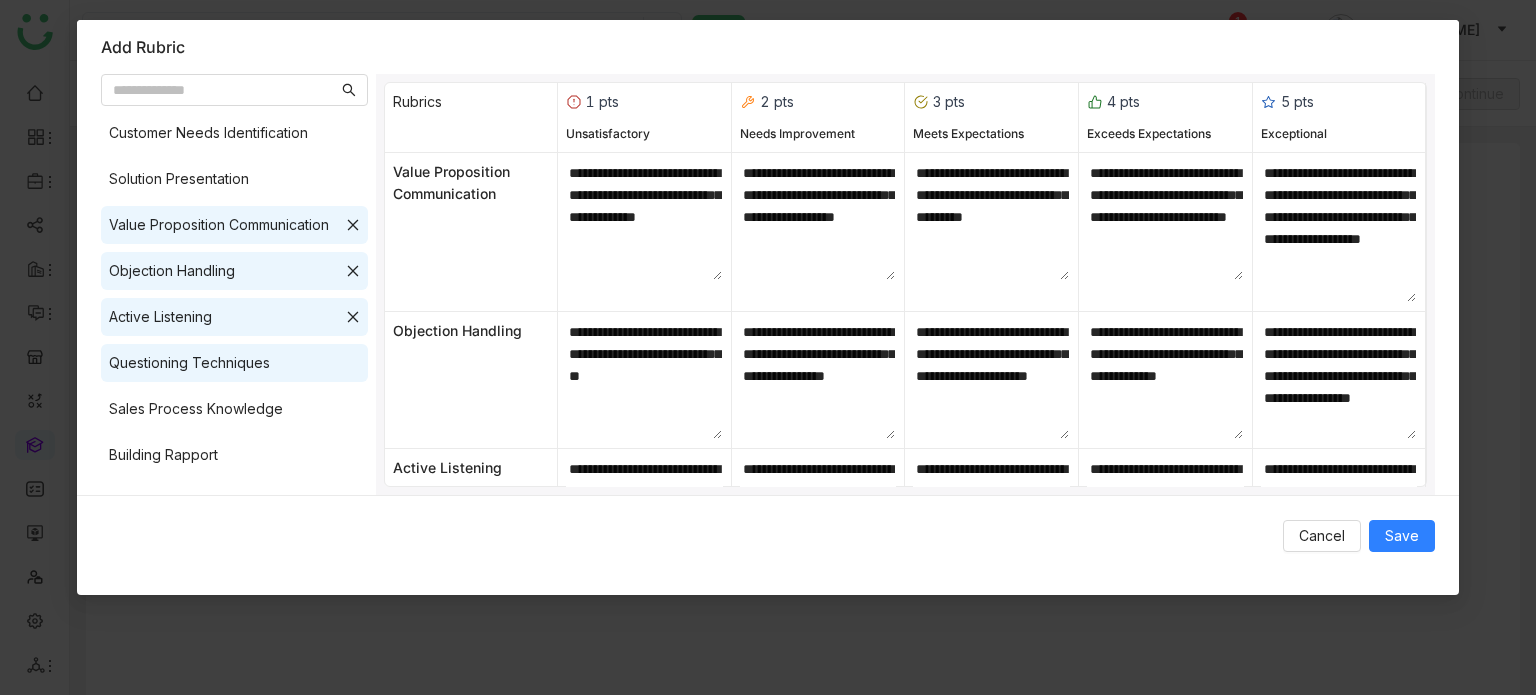 click on "Questioning Techniques" at bounding box center (234, 363) 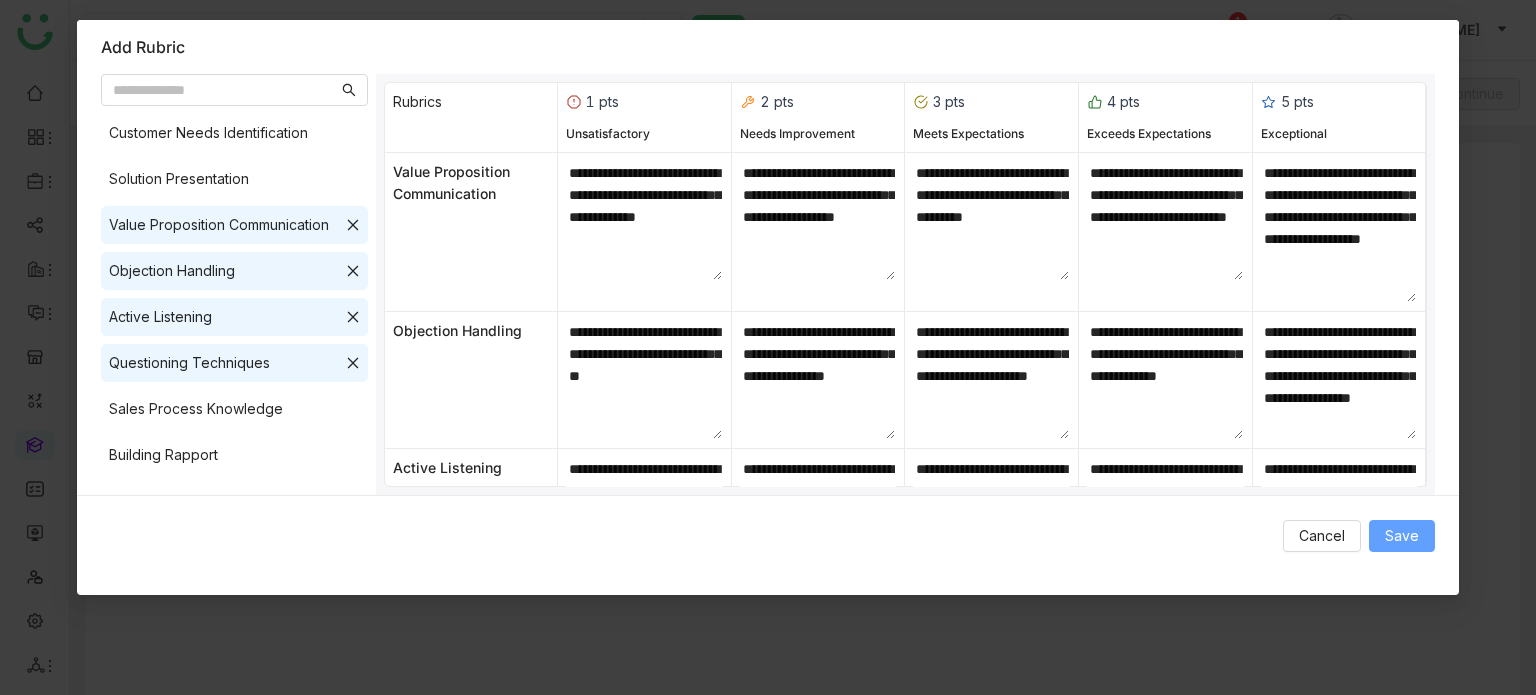 click on "Save" at bounding box center [1402, 536] 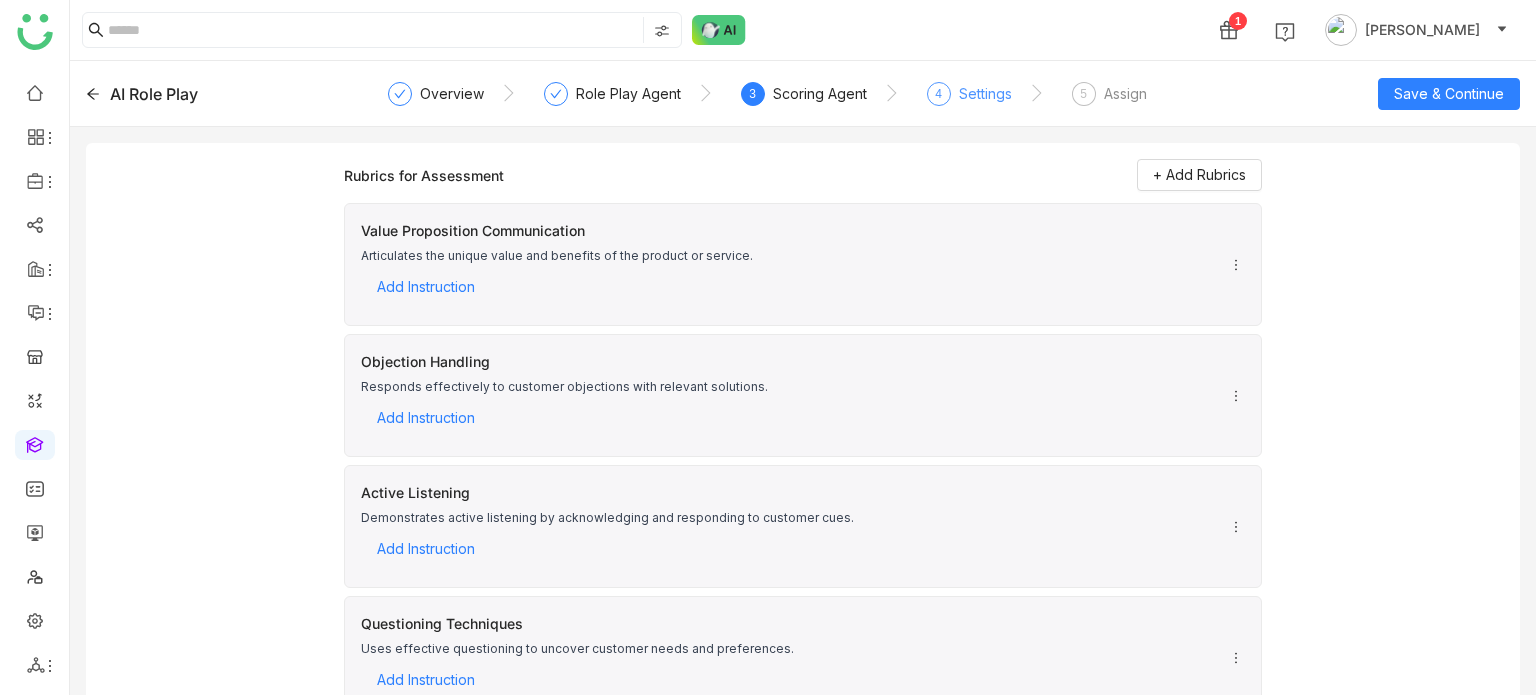 click on "Settings" 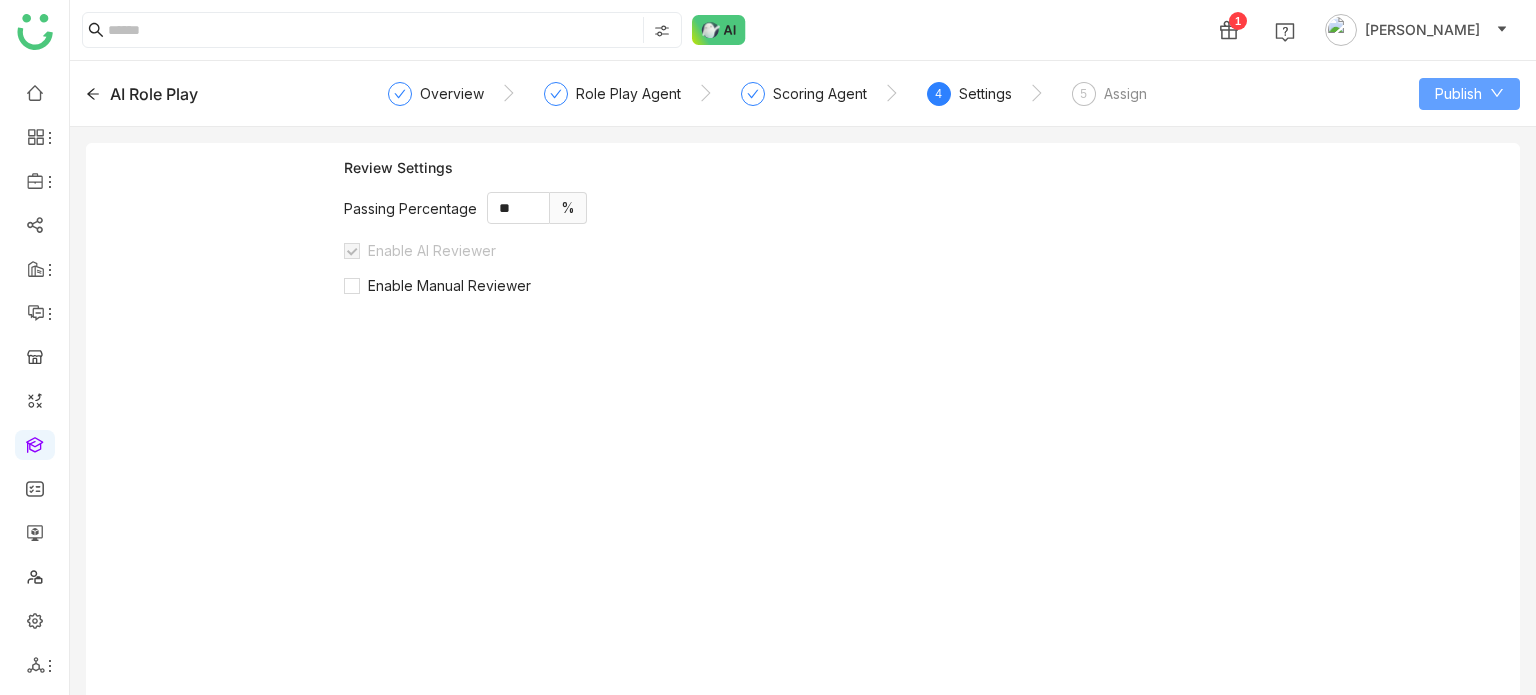 click on "Publish" 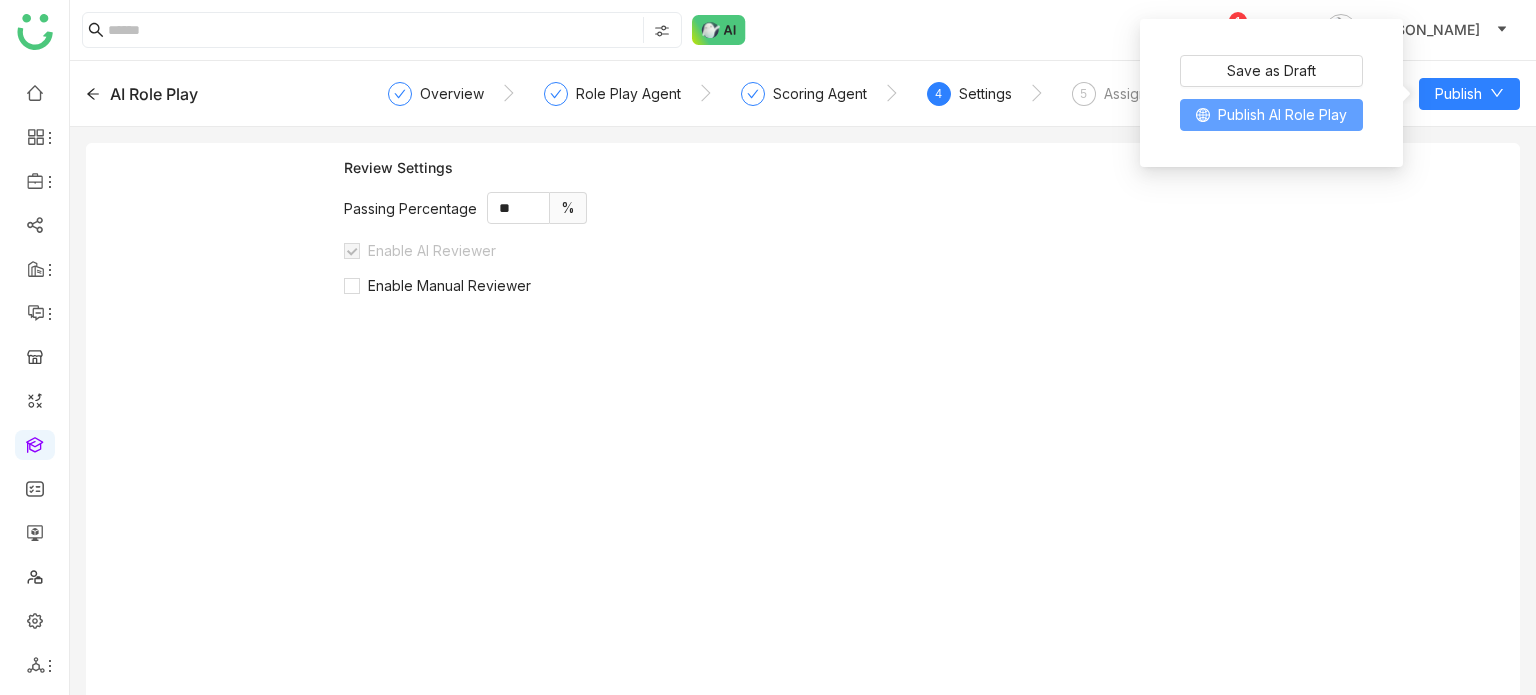 click on "Publish AI Role Play" at bounding box center (1282, 115) 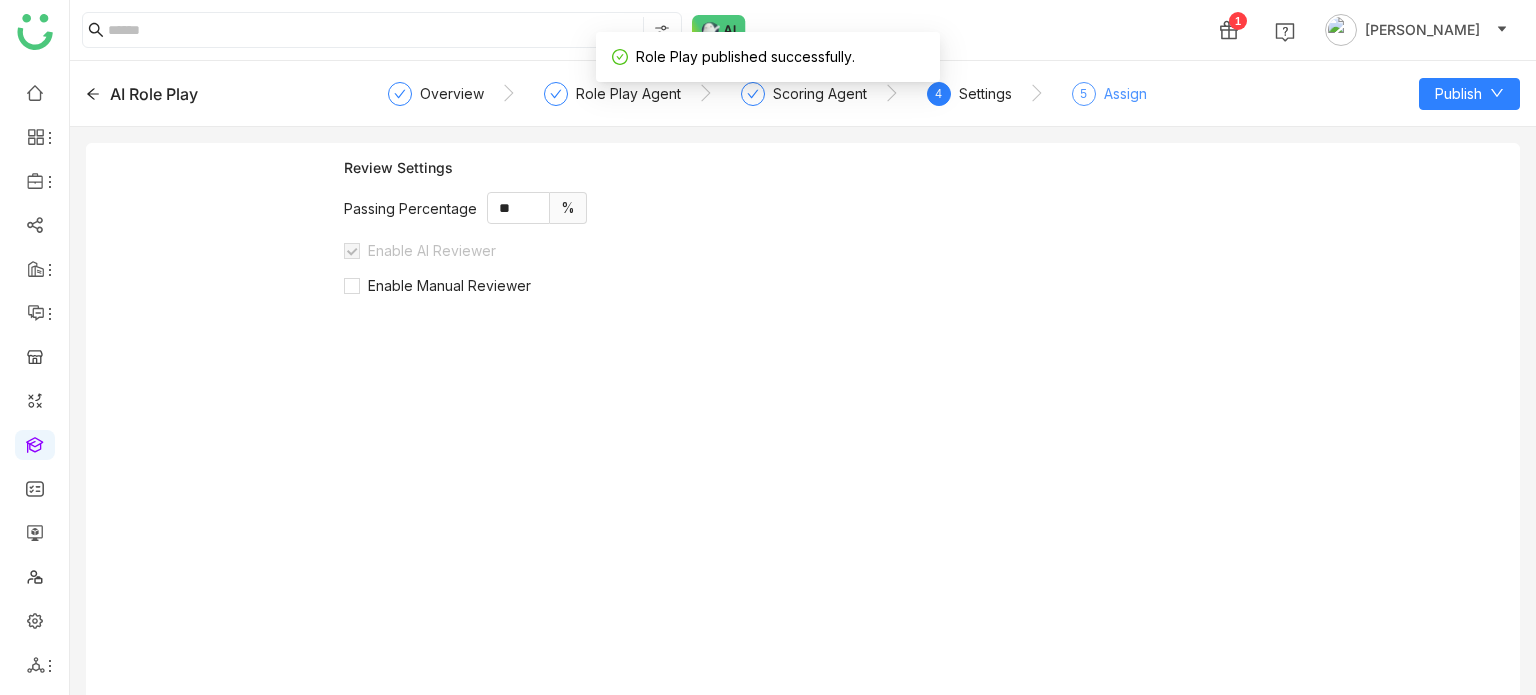 click on "Assign" 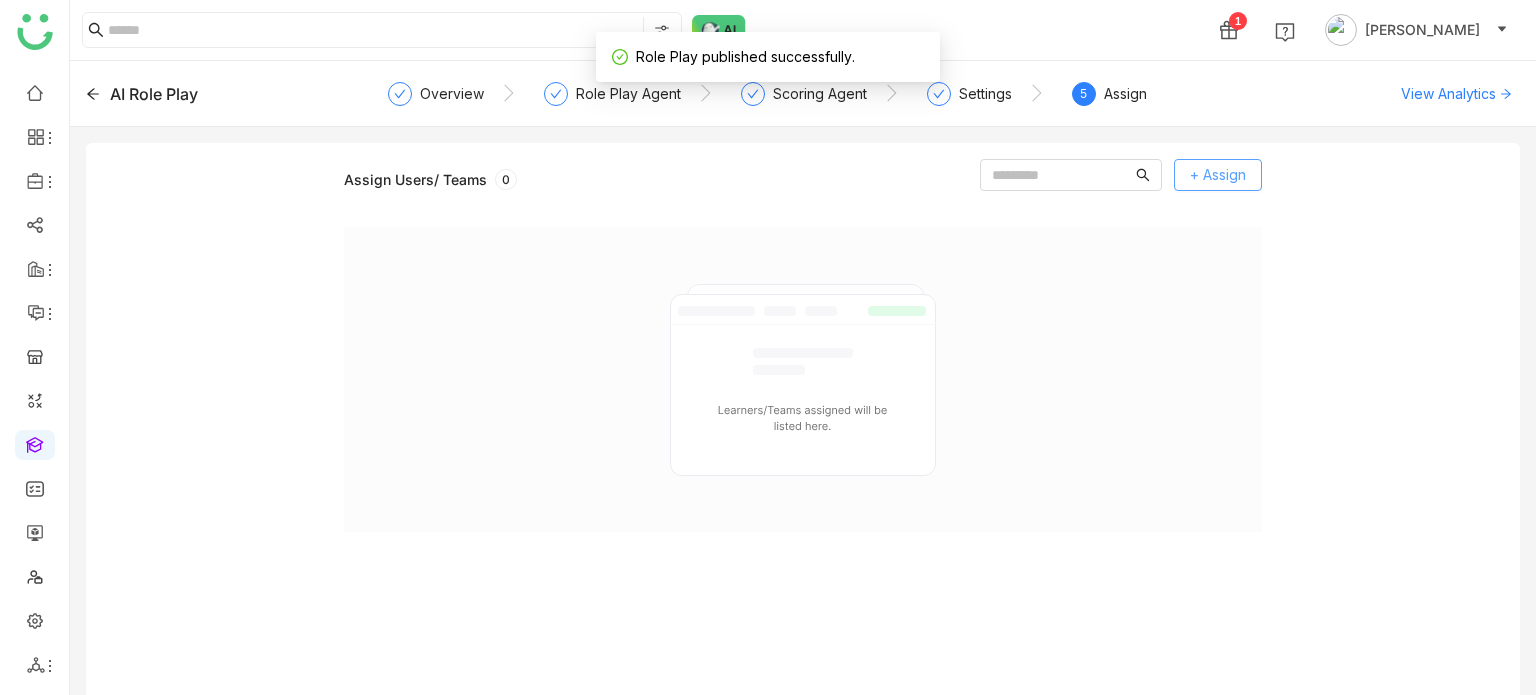 click on "+ Assign" 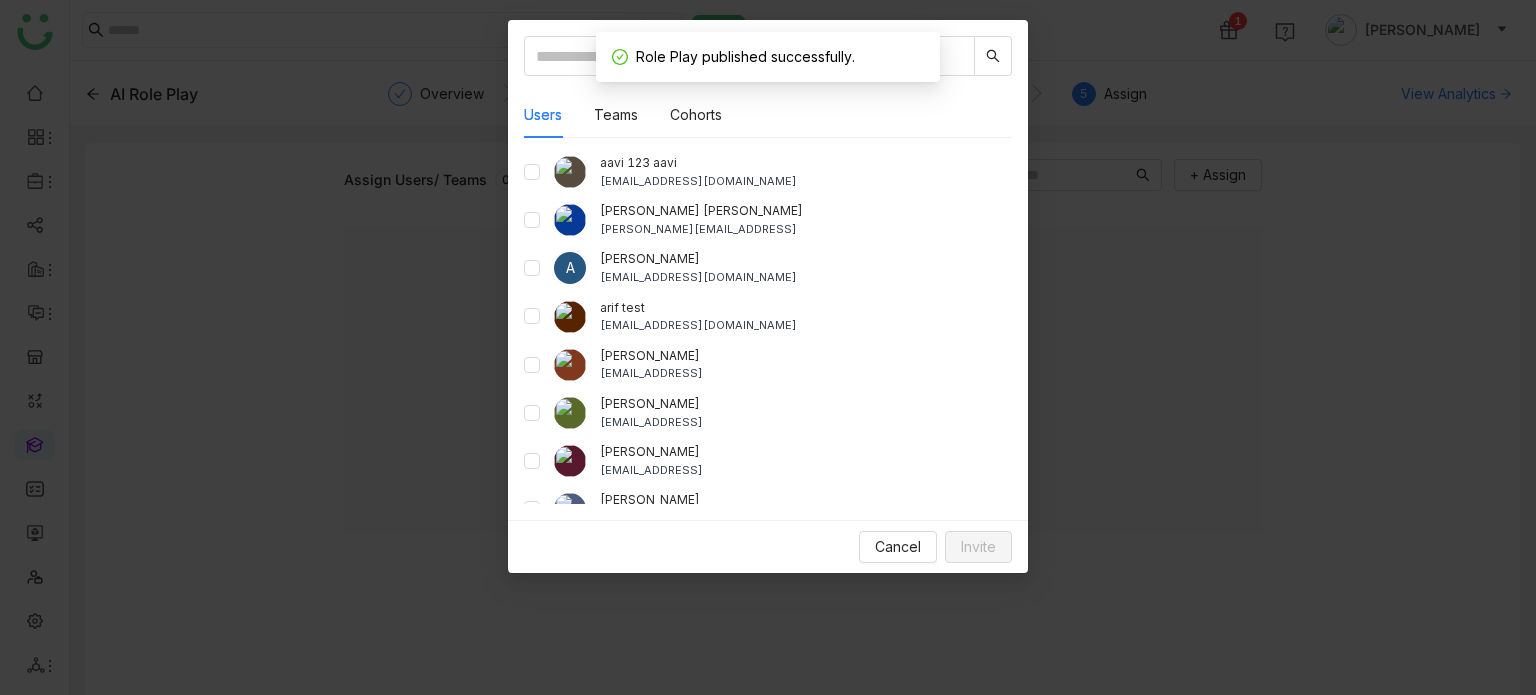 click on "arif test bugtest1mail@gmail.com" at bounding box center (768, 317) 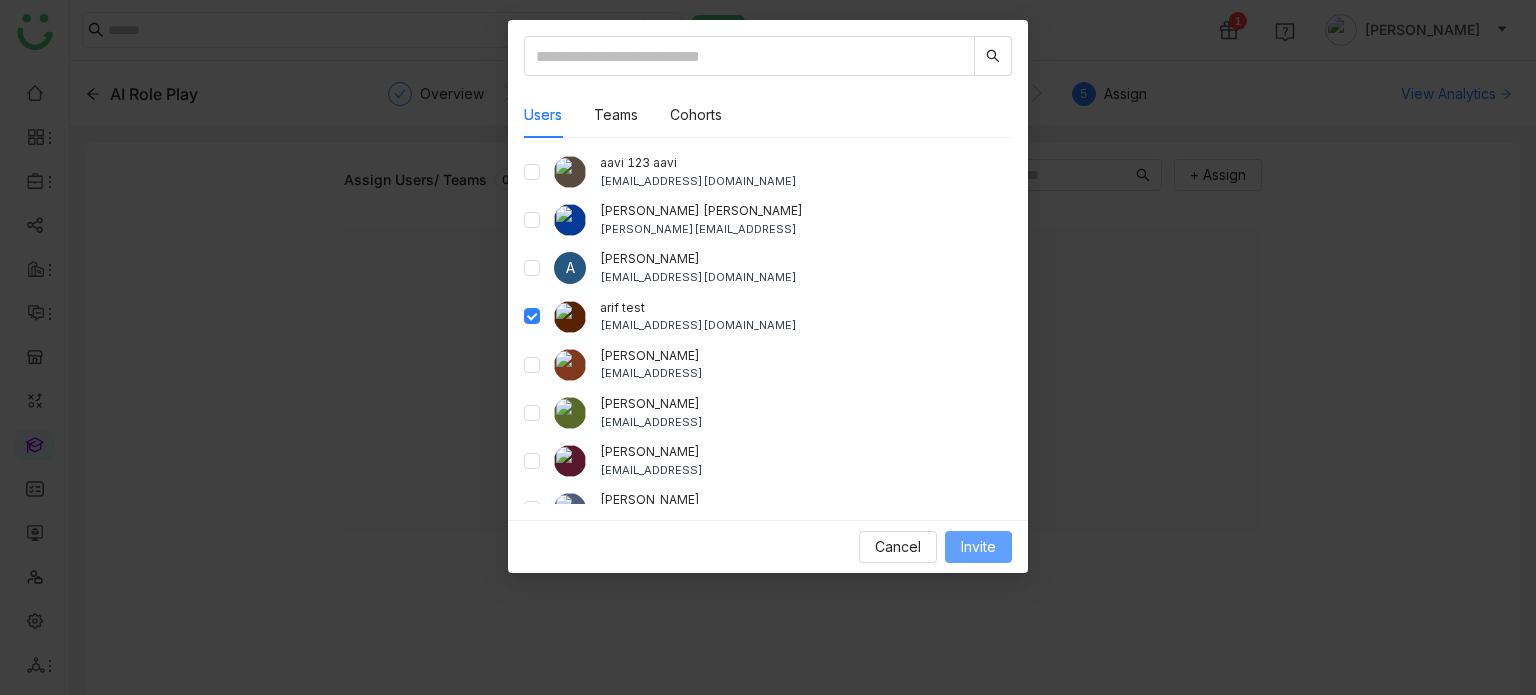 click on "Cancel   Invite" at bounding box center [768, 546] 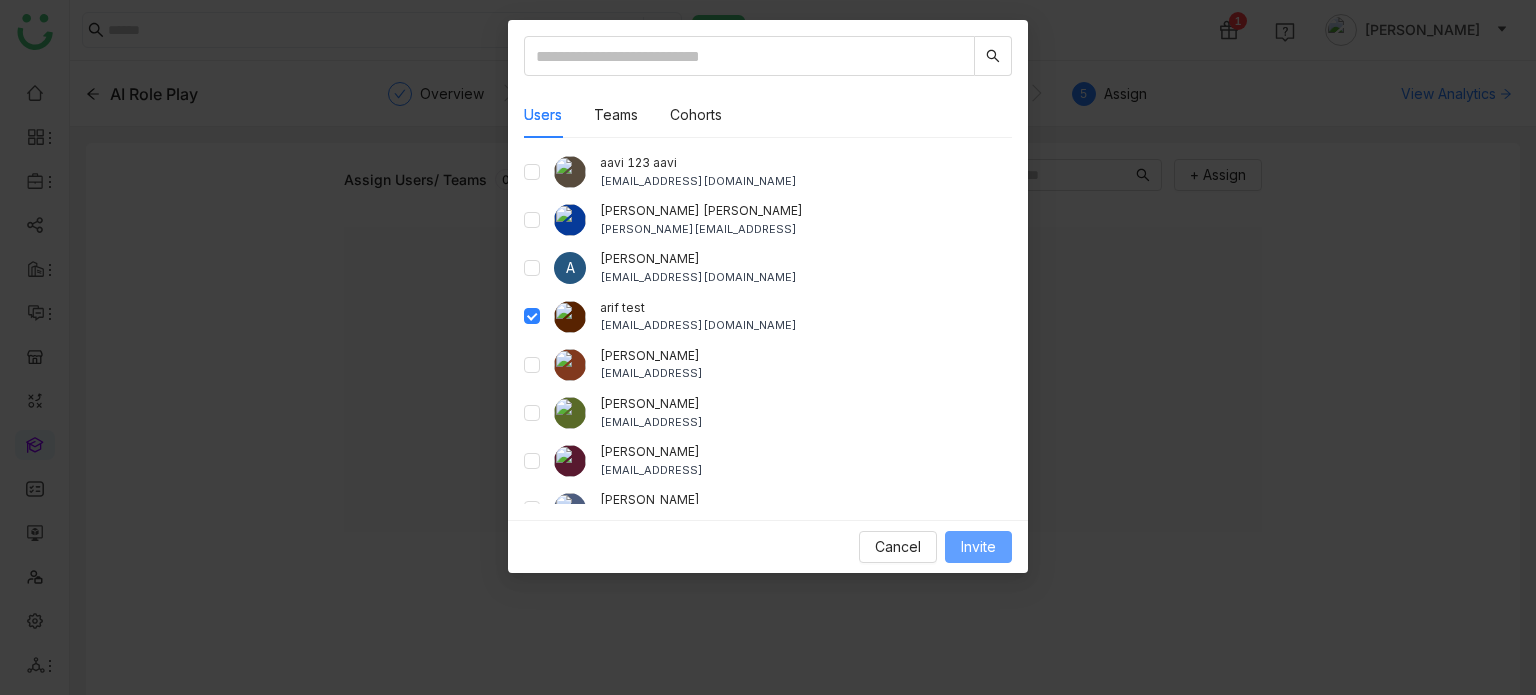 click on "Invite" at bounding box center (978, 547) 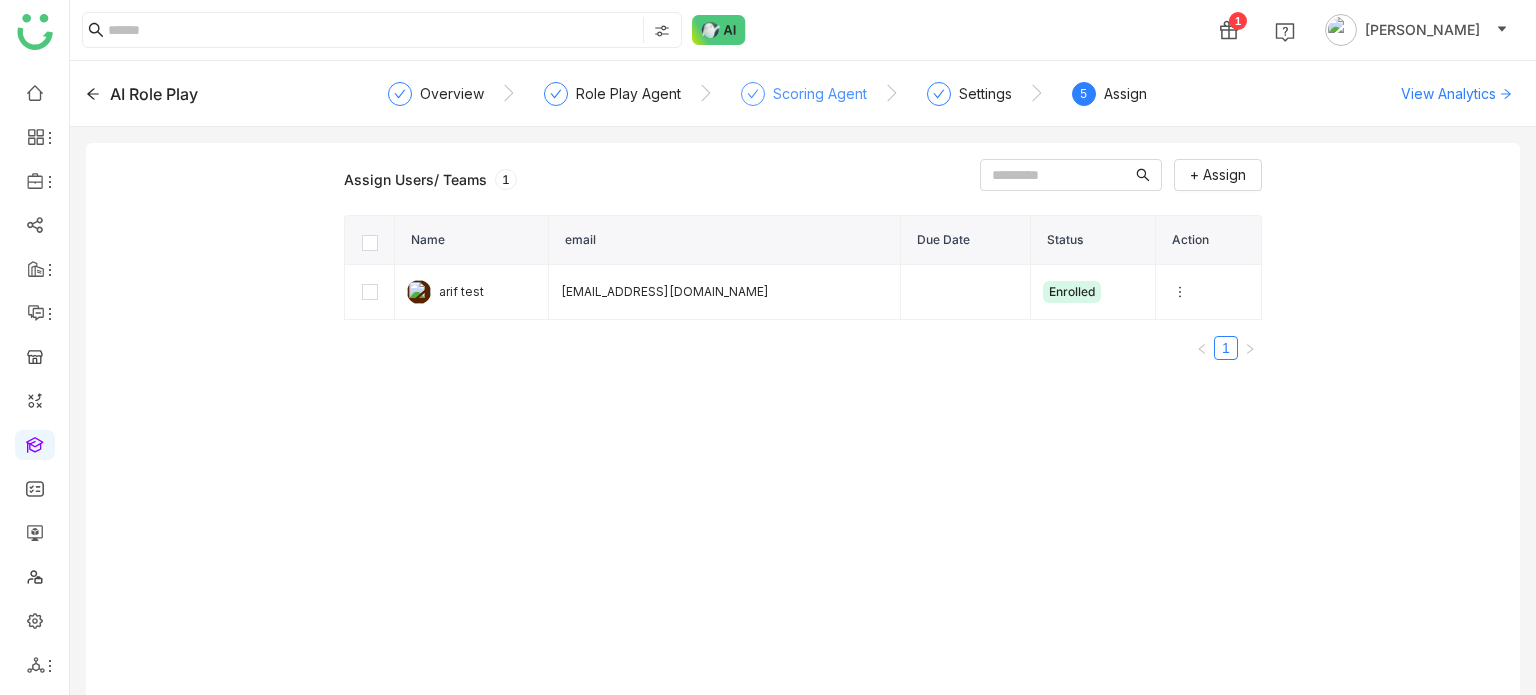 click on "Scoring Agent" 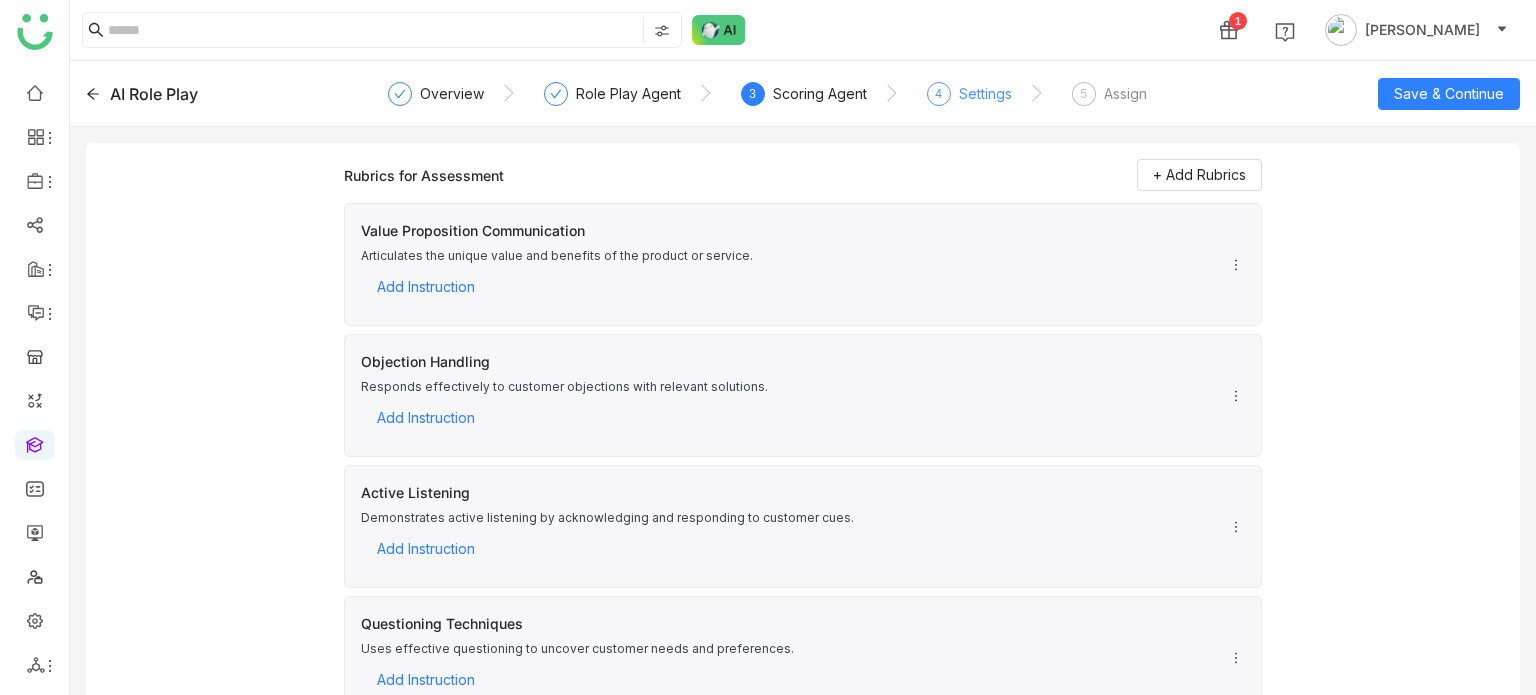 click on "Settings" 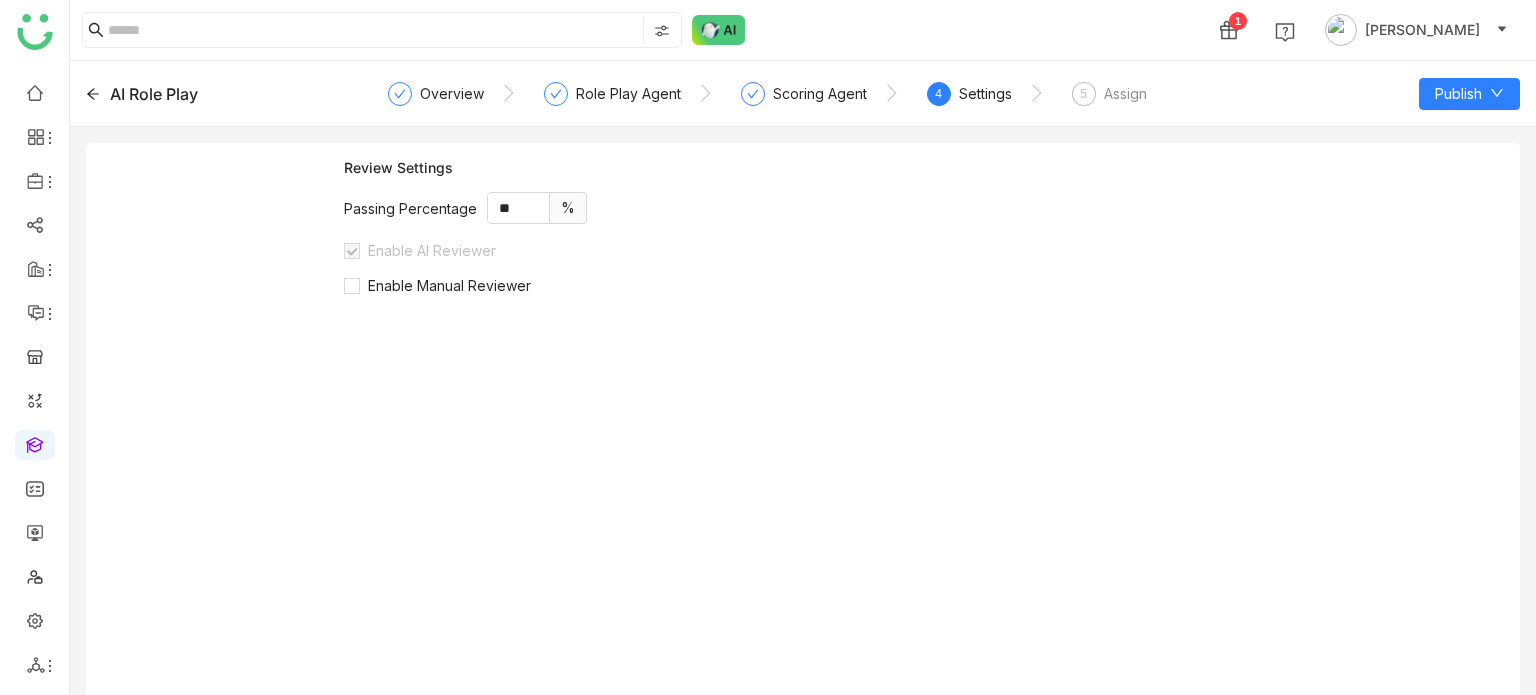 click on "AI Role Play" 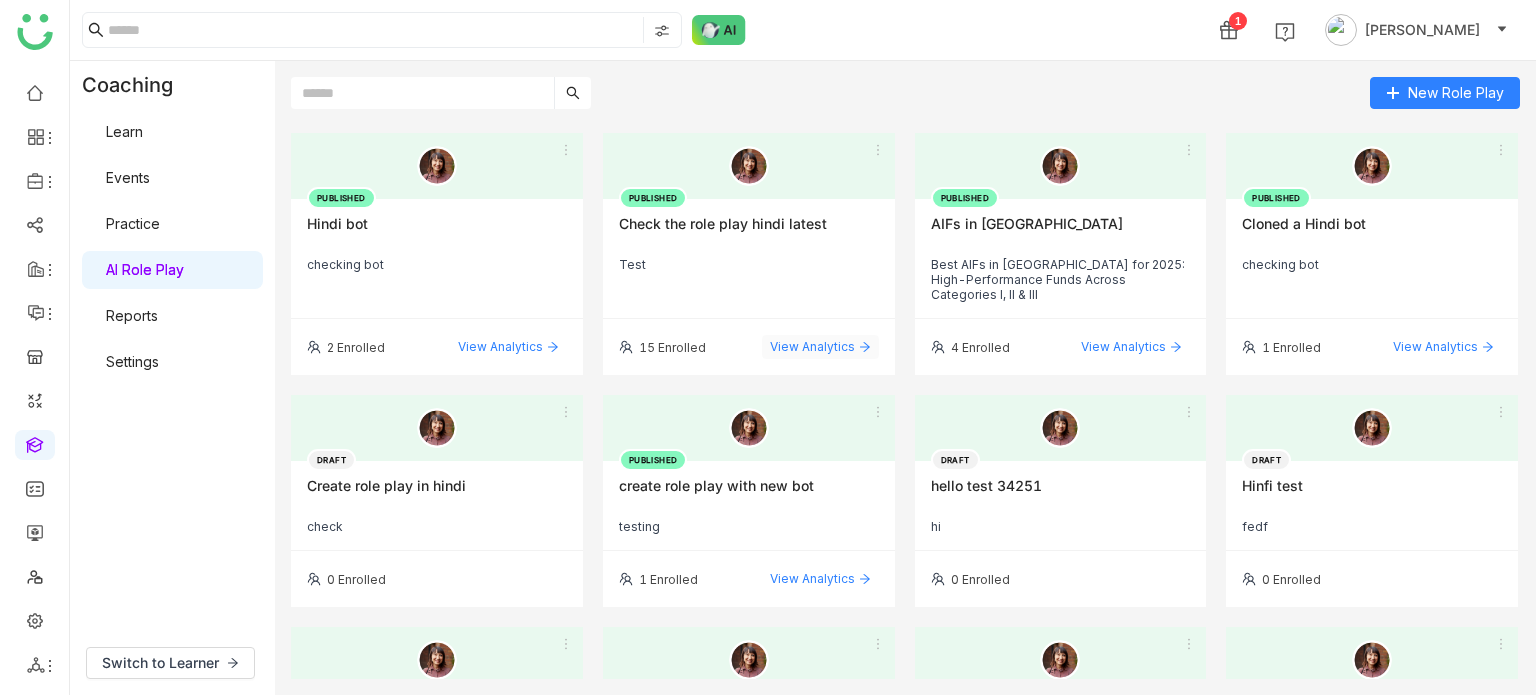 click on "View Analytics" 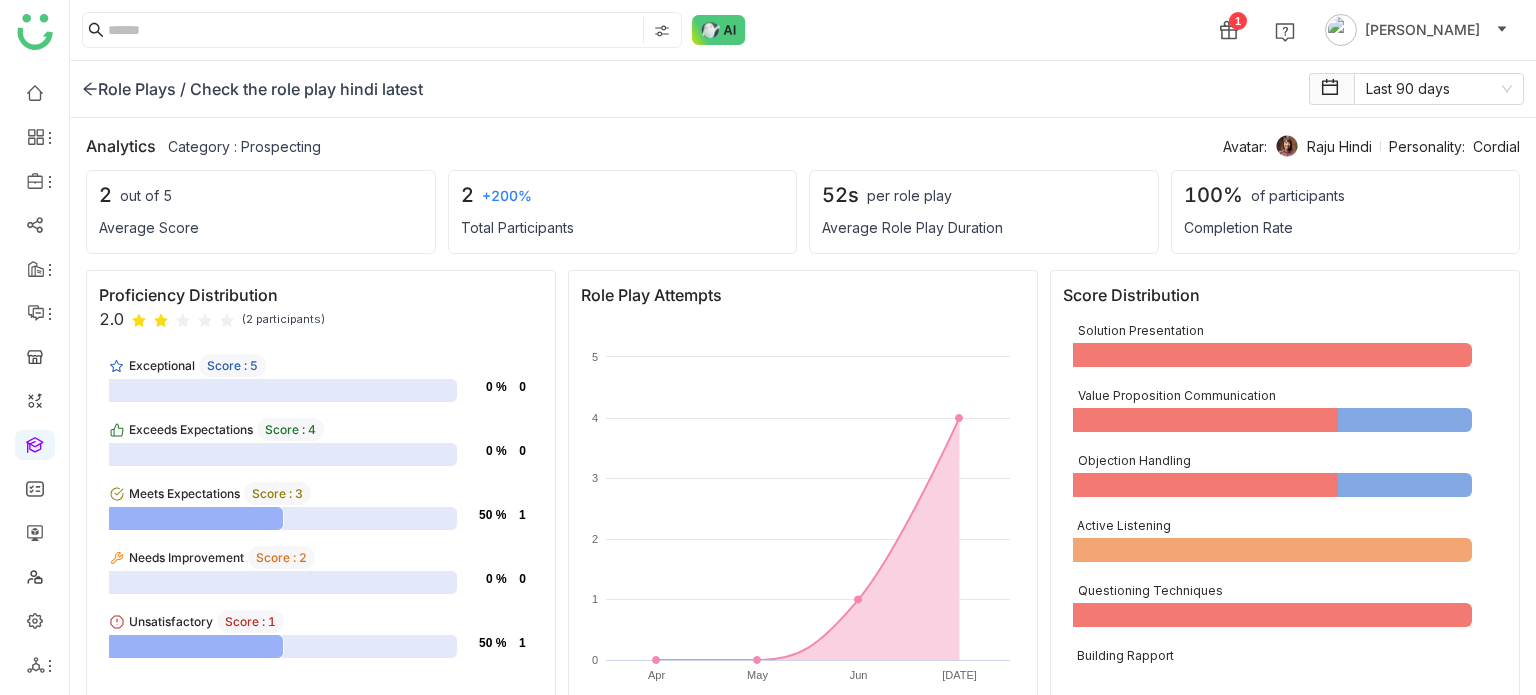 click on "2 +200%" 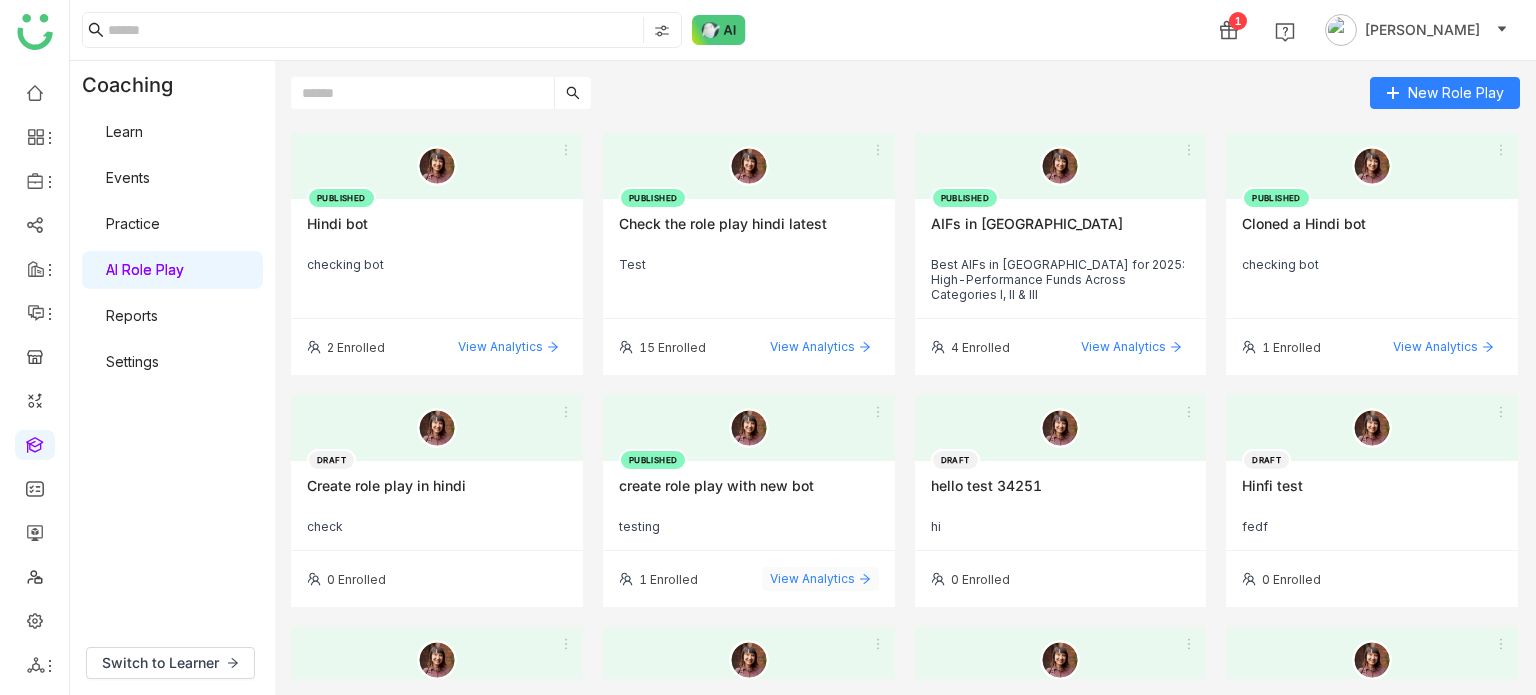 click on "View Analytics" 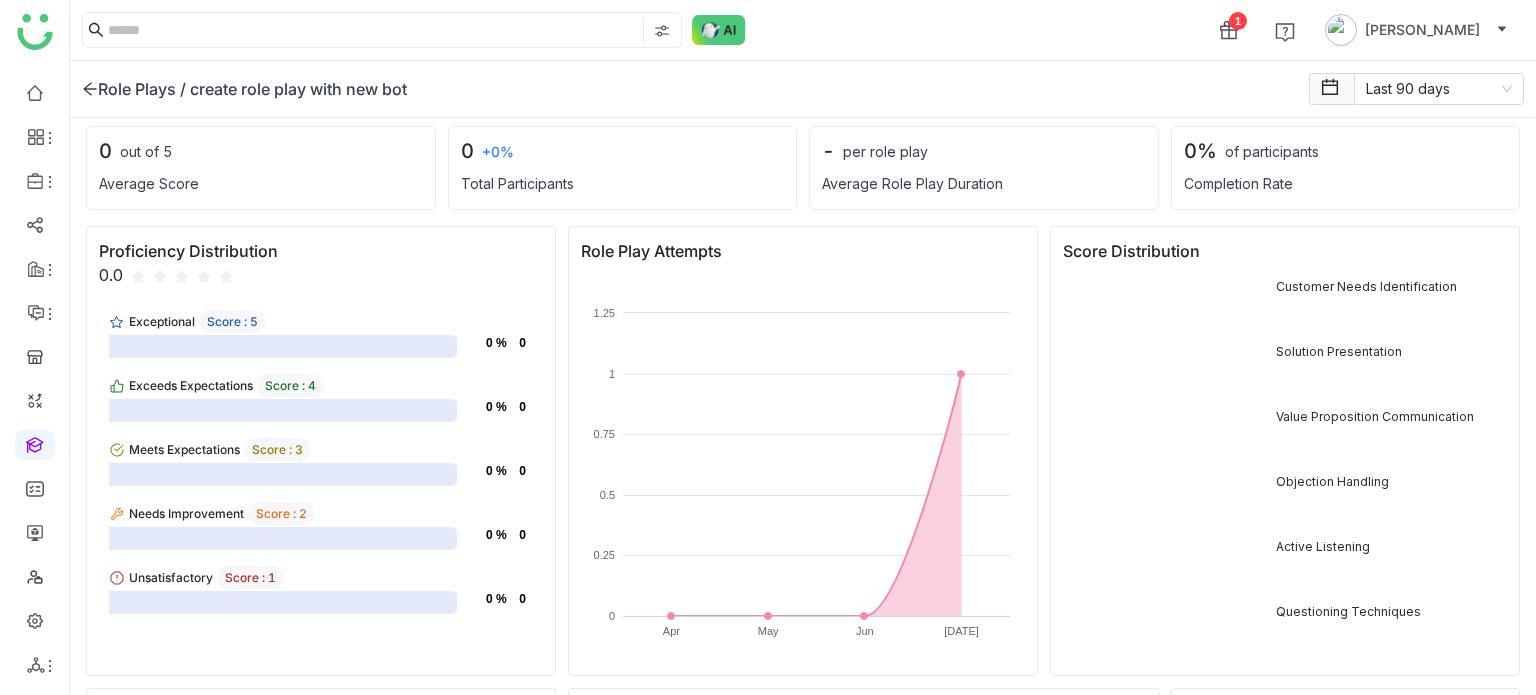 scroll, scrollTop: 0, scrollLeft: 0, axis: both 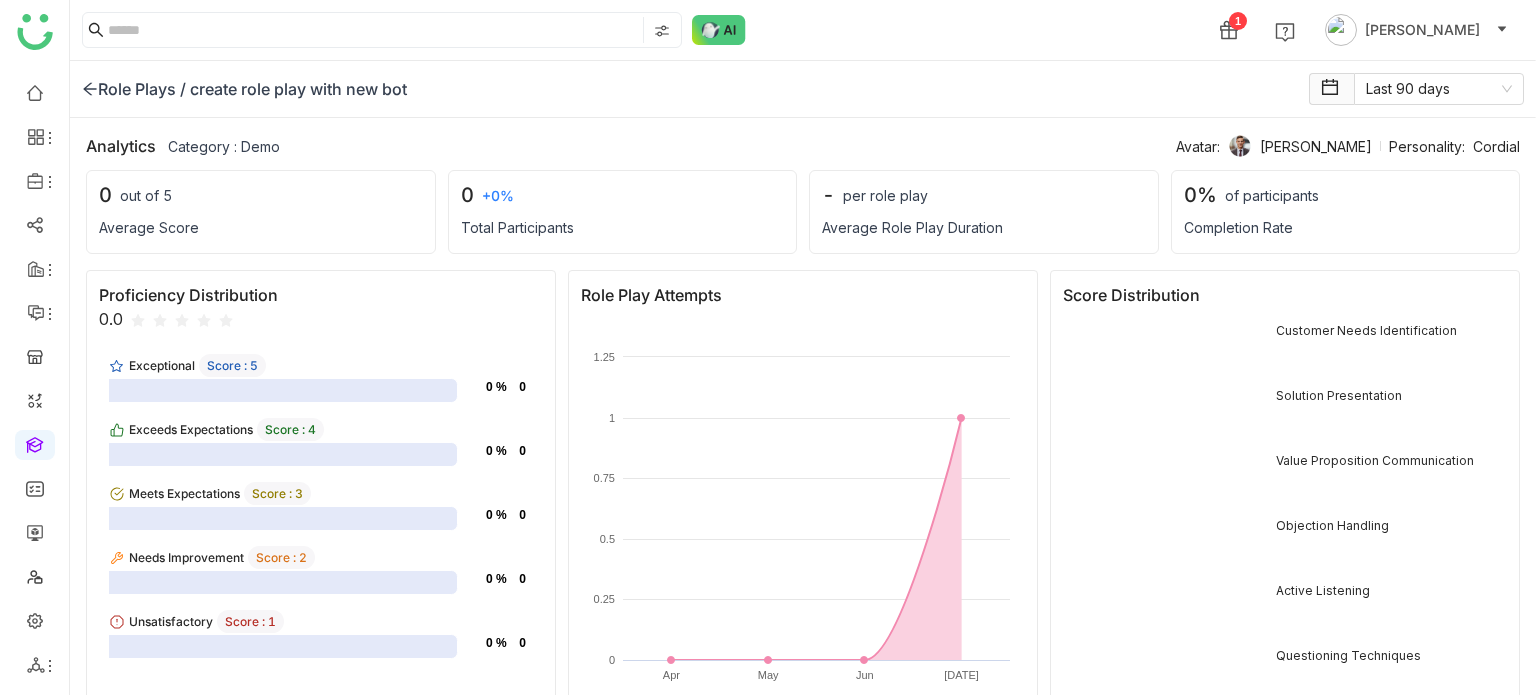 click 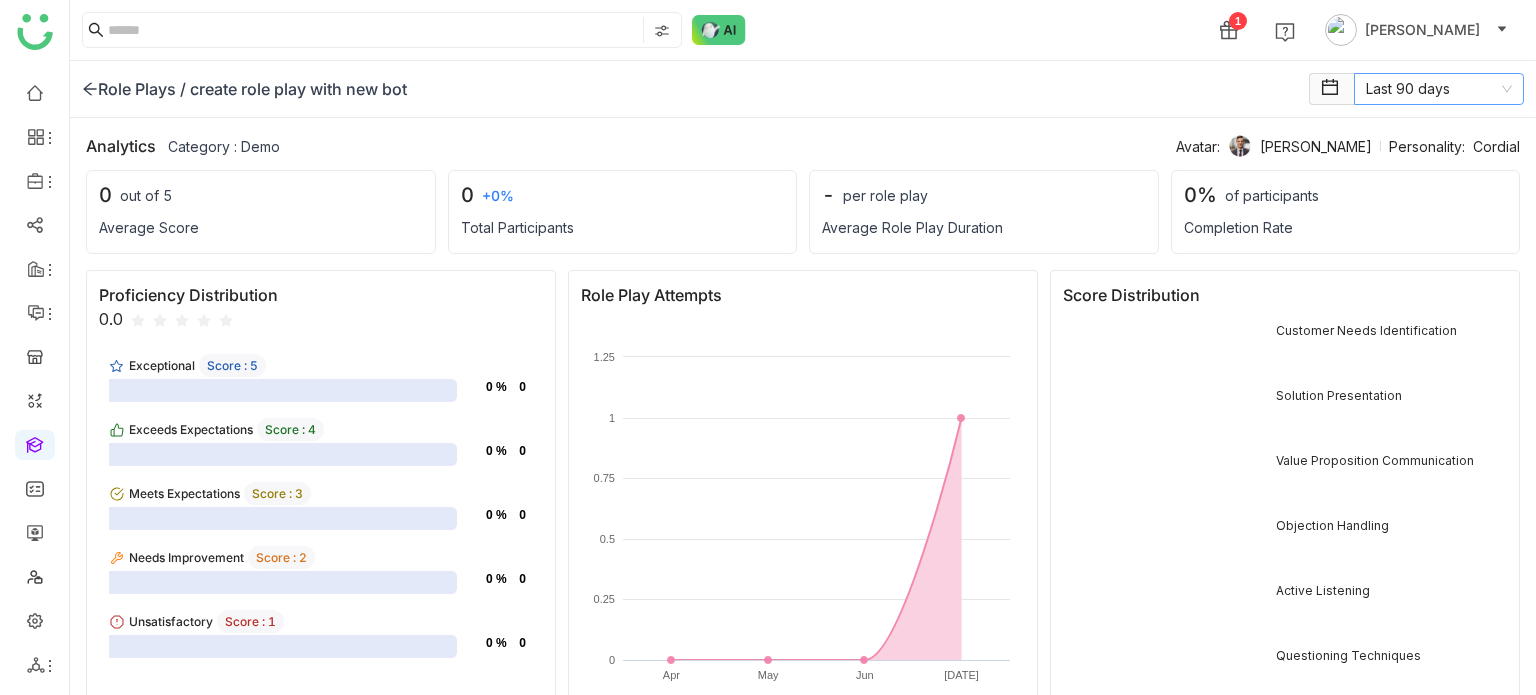 click on "Last 90 days" 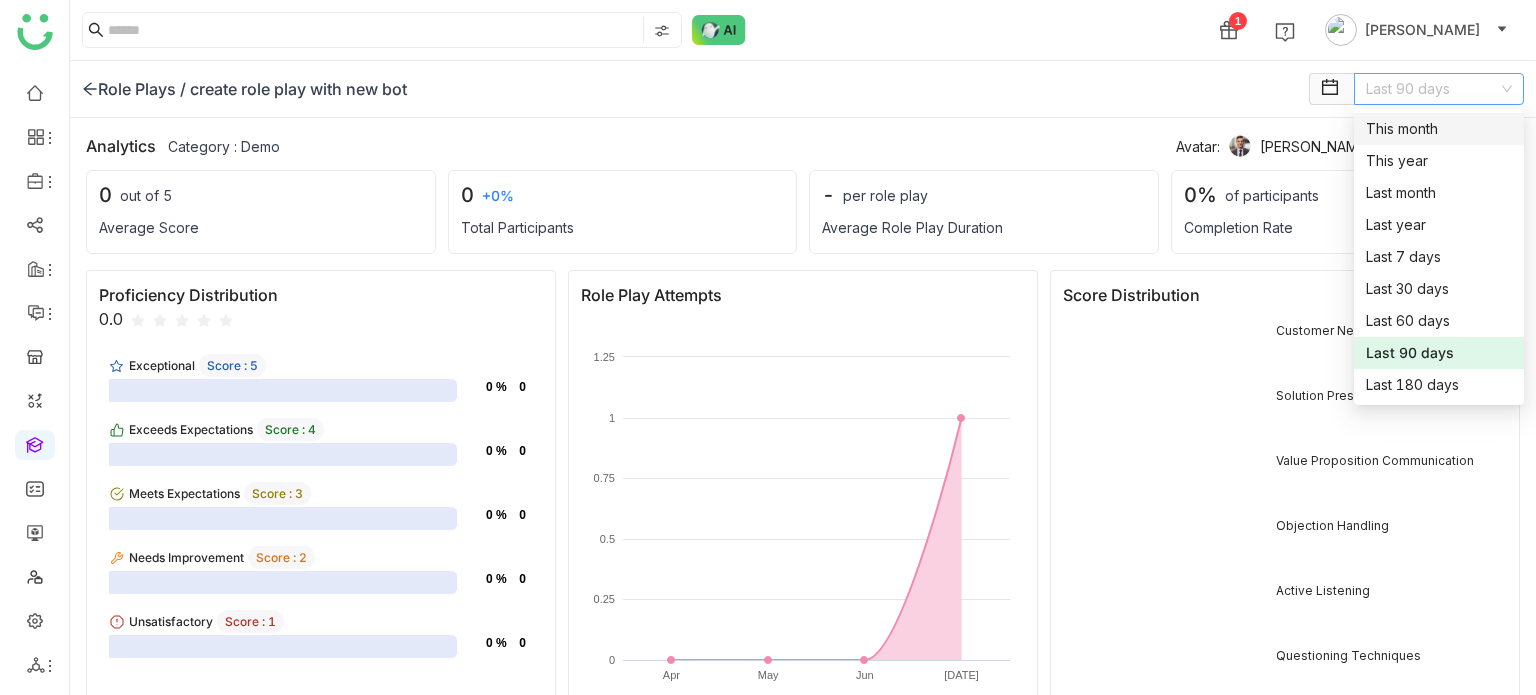 click on "This month" at bounding box center [1439, 129] 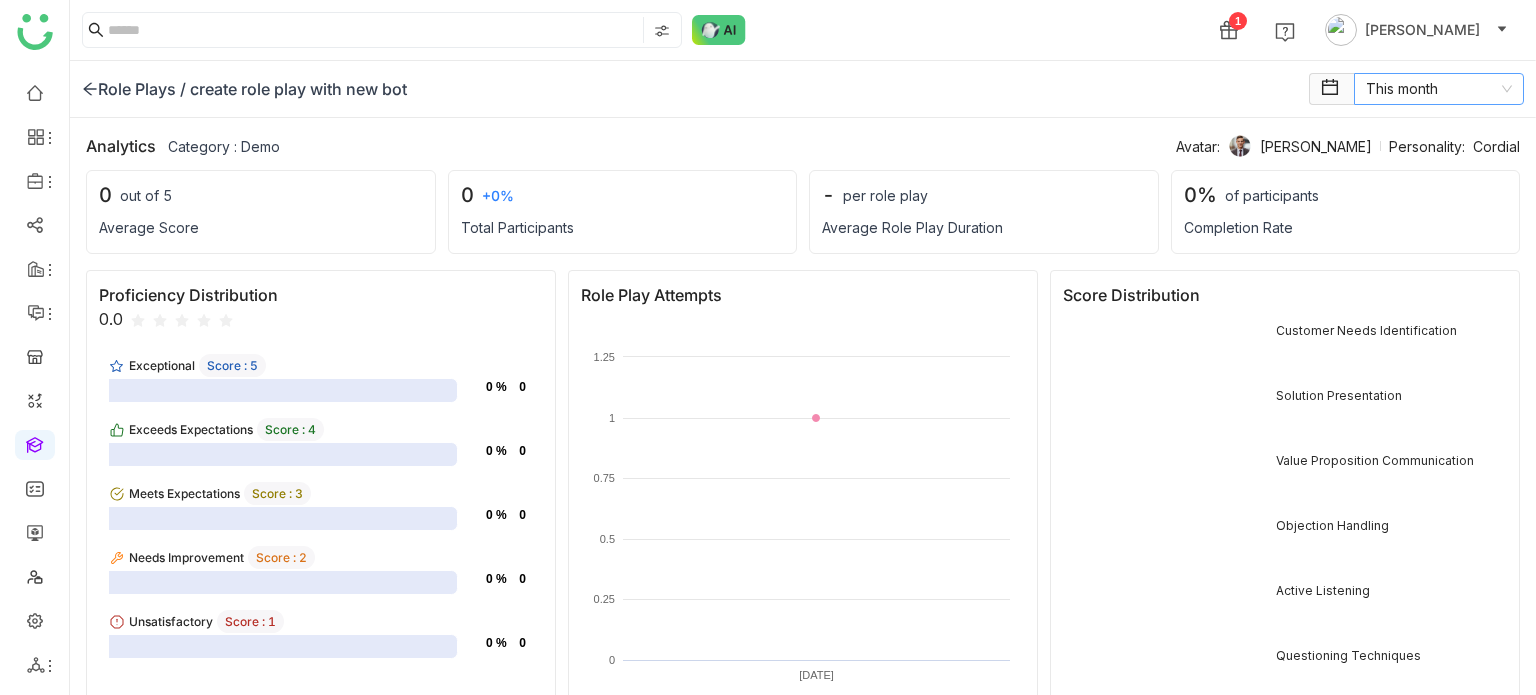 click on "This month" 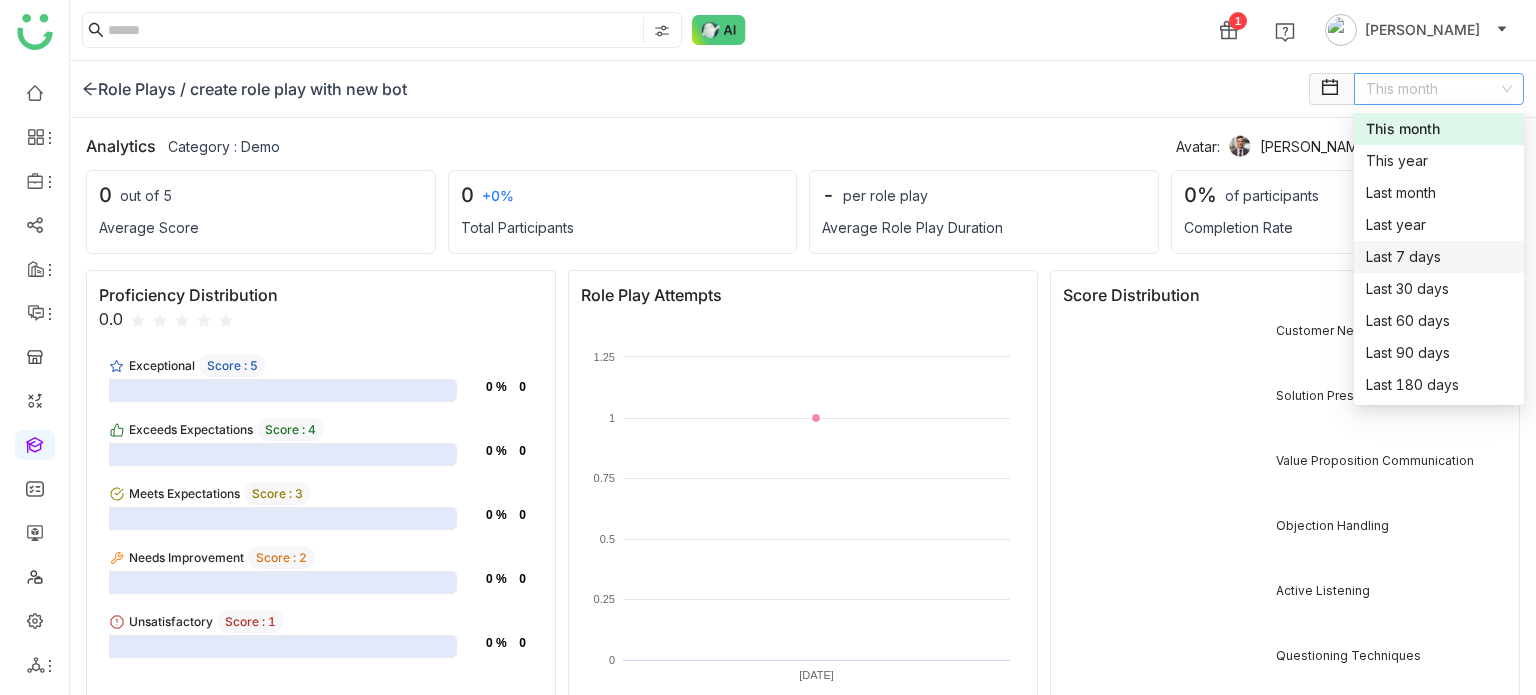 click 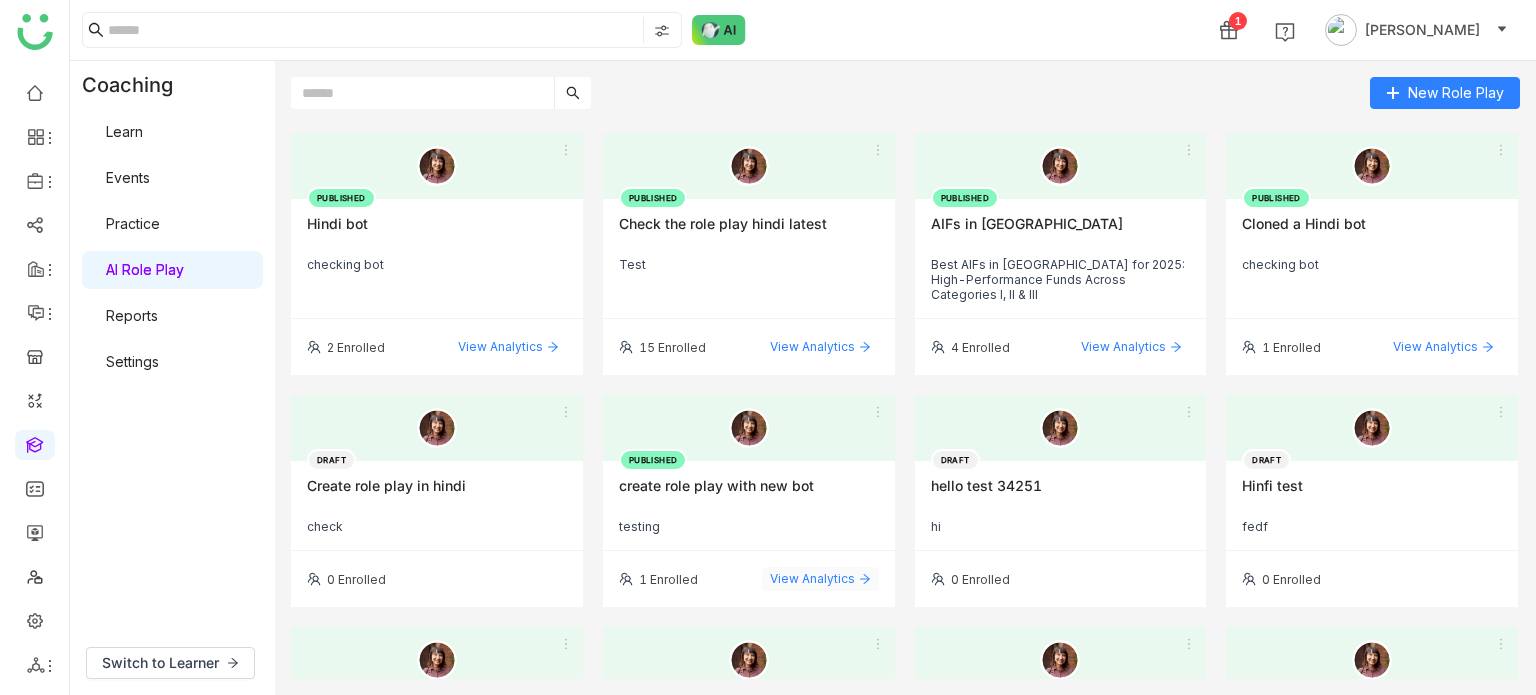 click on "View Analytics" 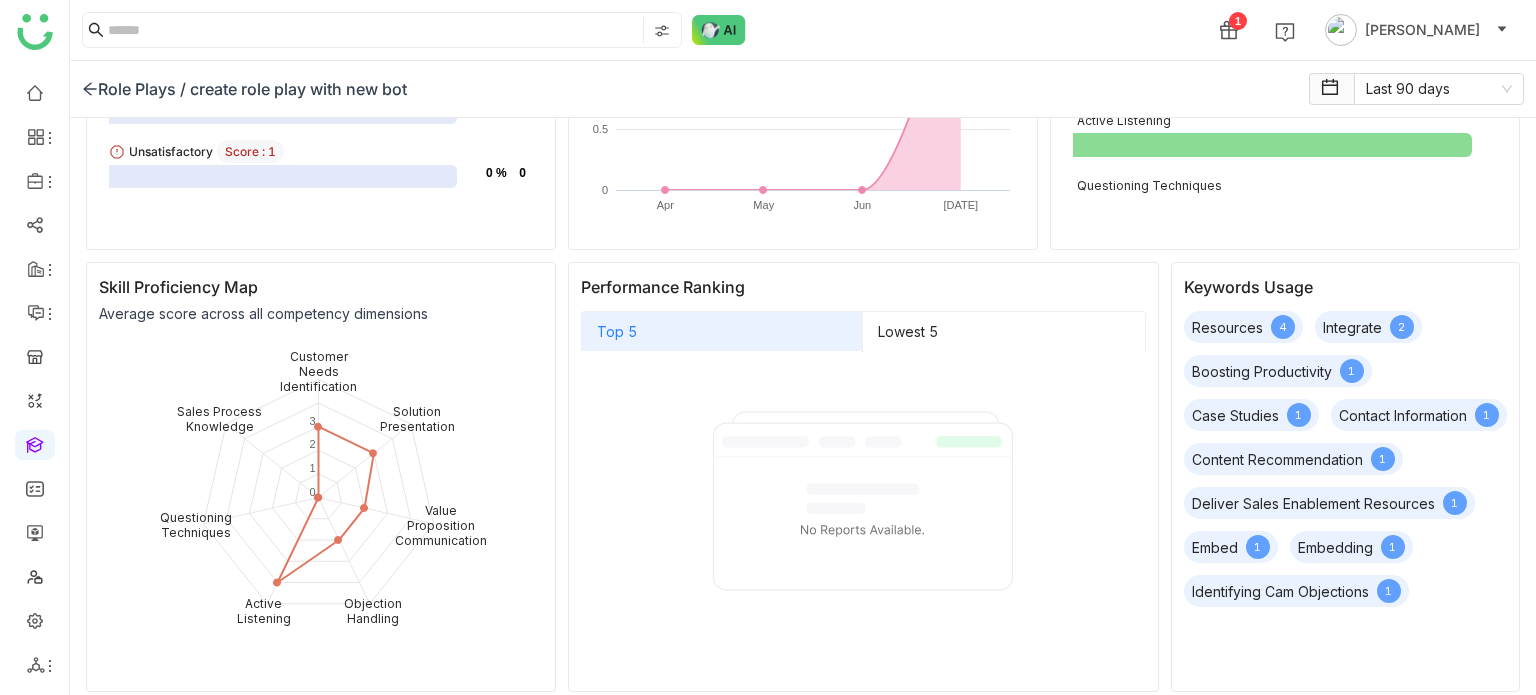 scroll, scrollTop: 482, scrollLeft: 0, axis: vertical 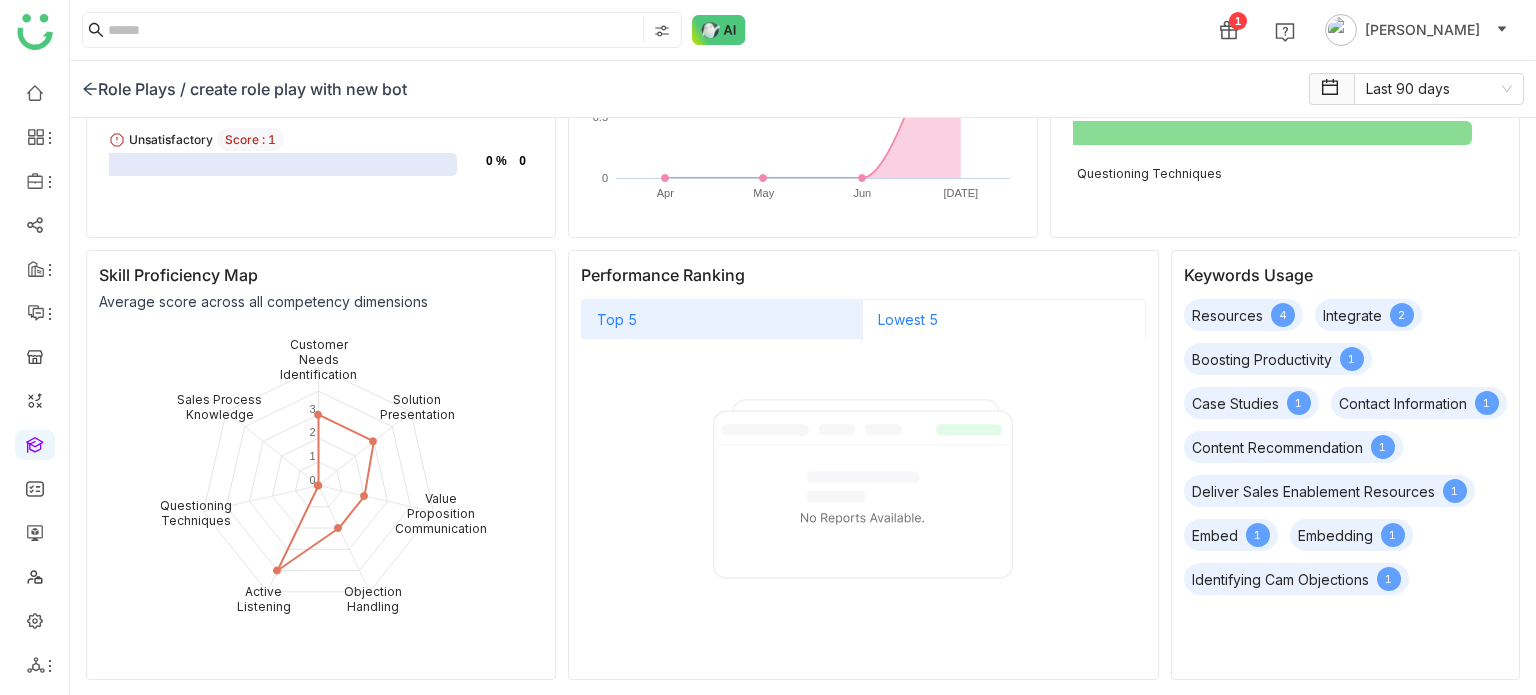 click on "Lowest 5" 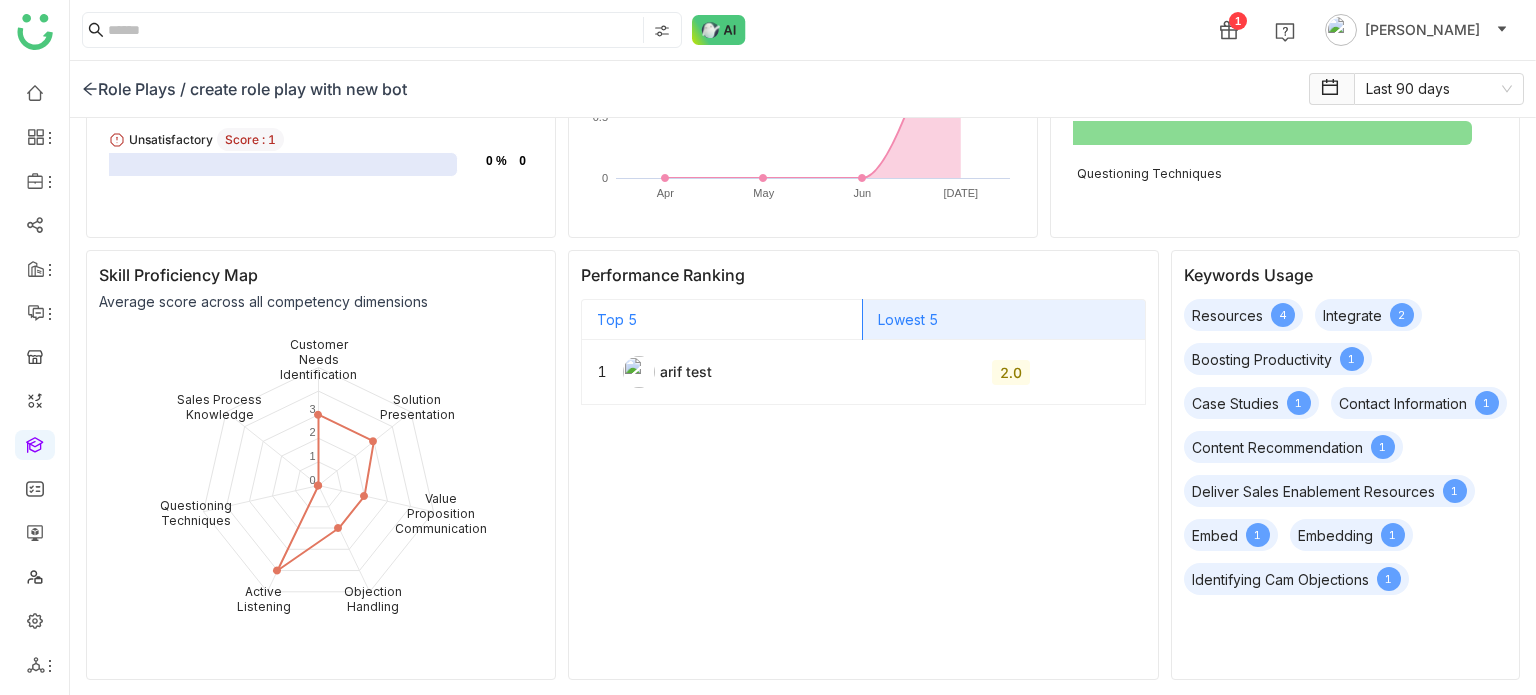 click on "Top 5" 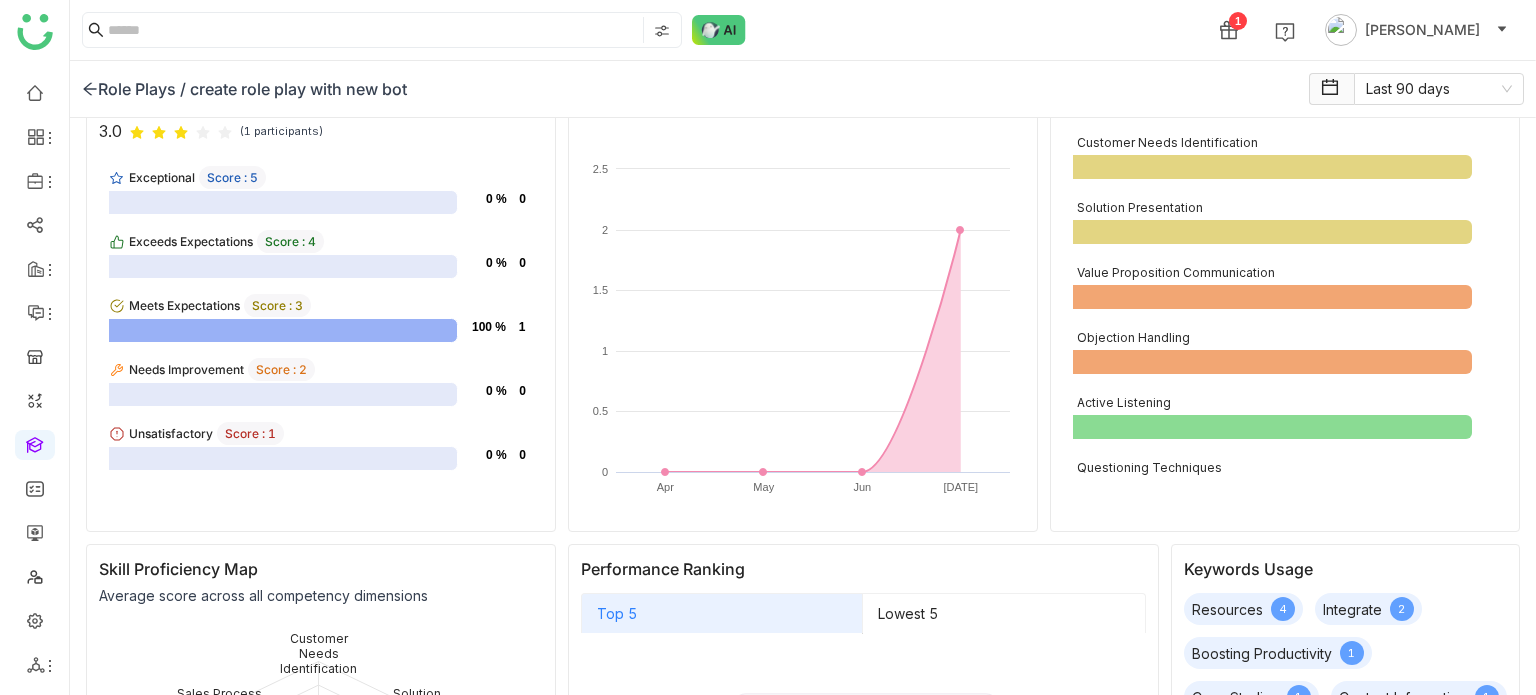 scroll, scrollTop: 0, scrollLeft: 0, axis: both 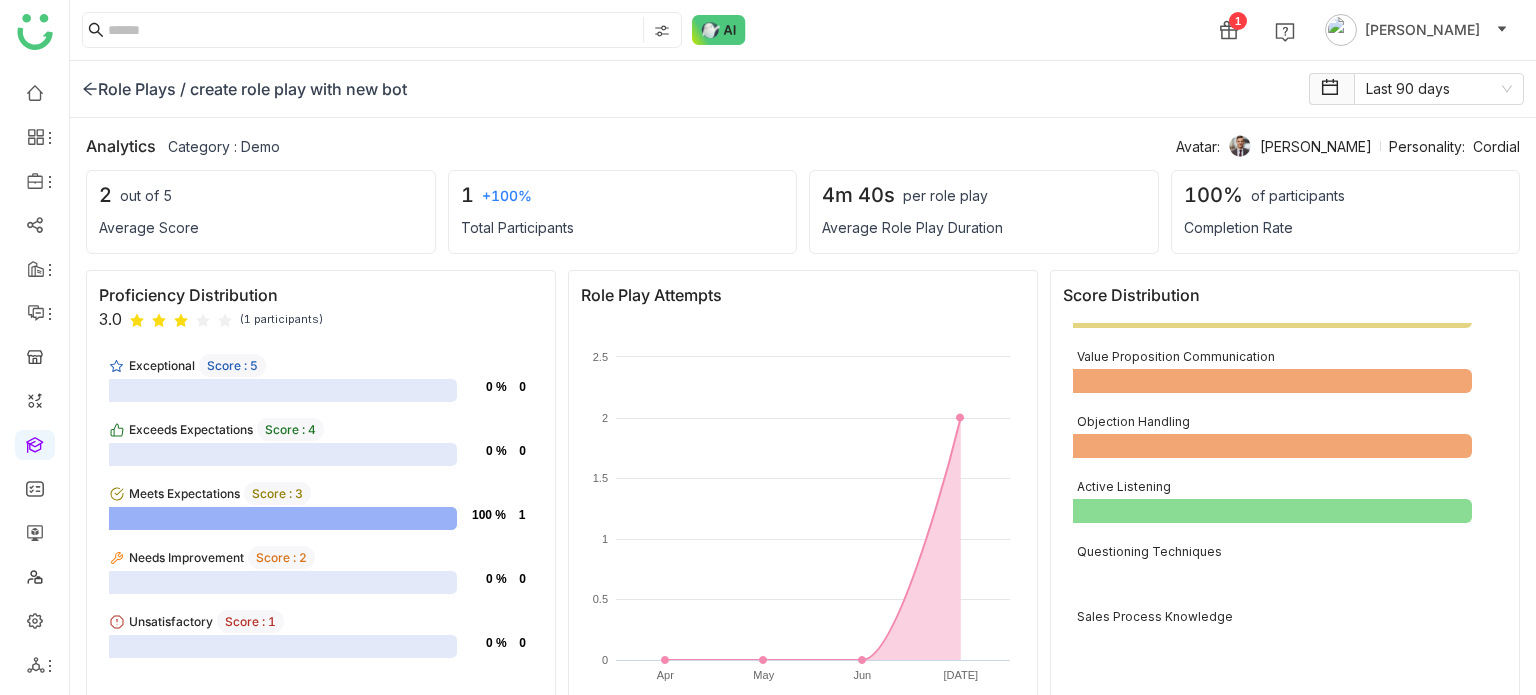 click on "1 Arif uddin" 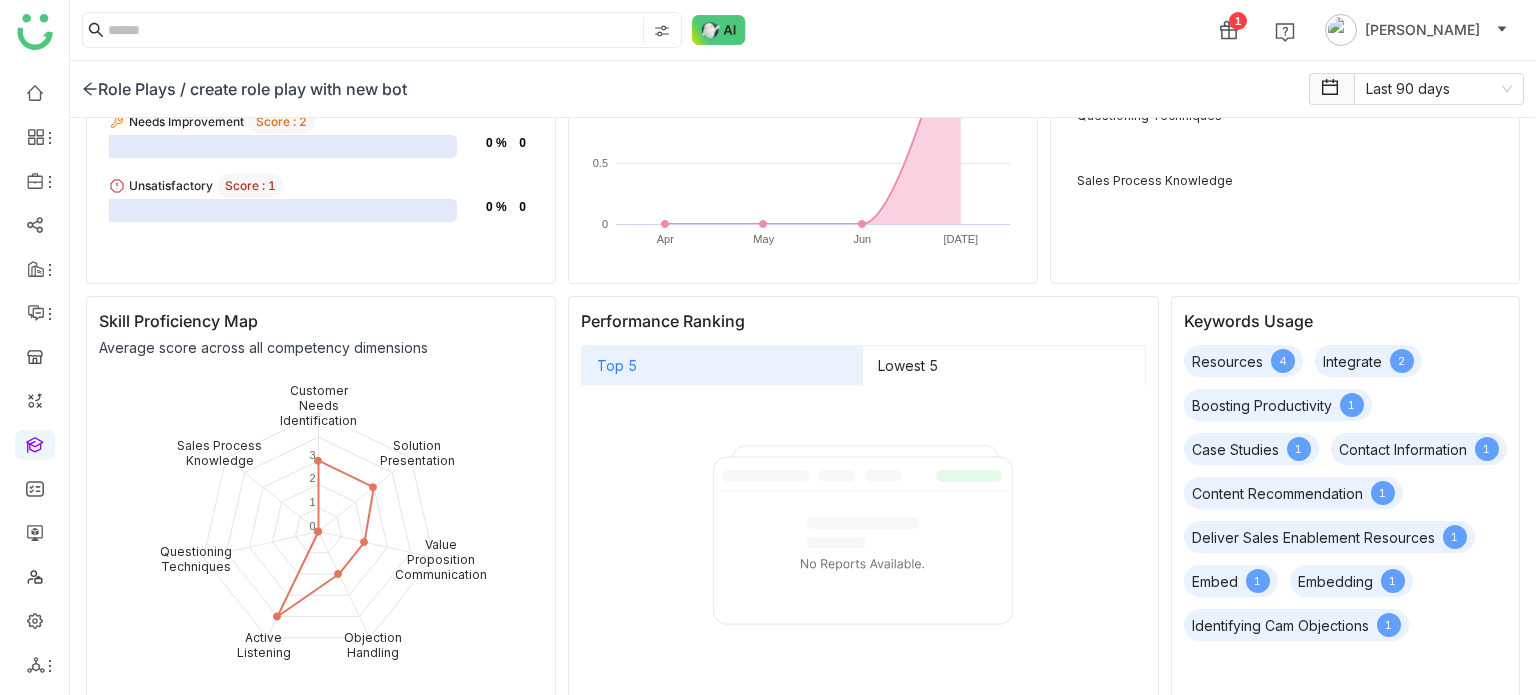 scroll, scrollTop: 438, scrollLeft: 0, axis: vertical 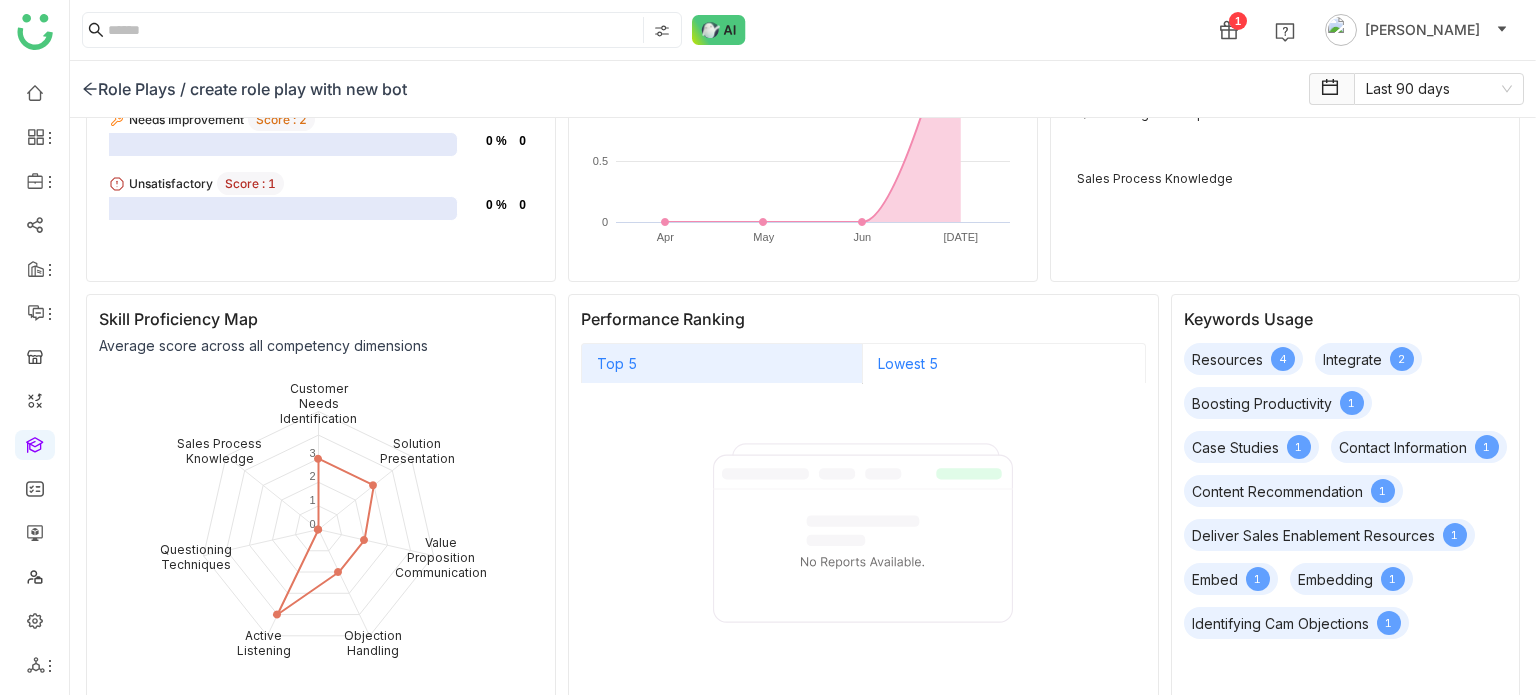 click on "Lowest 5" 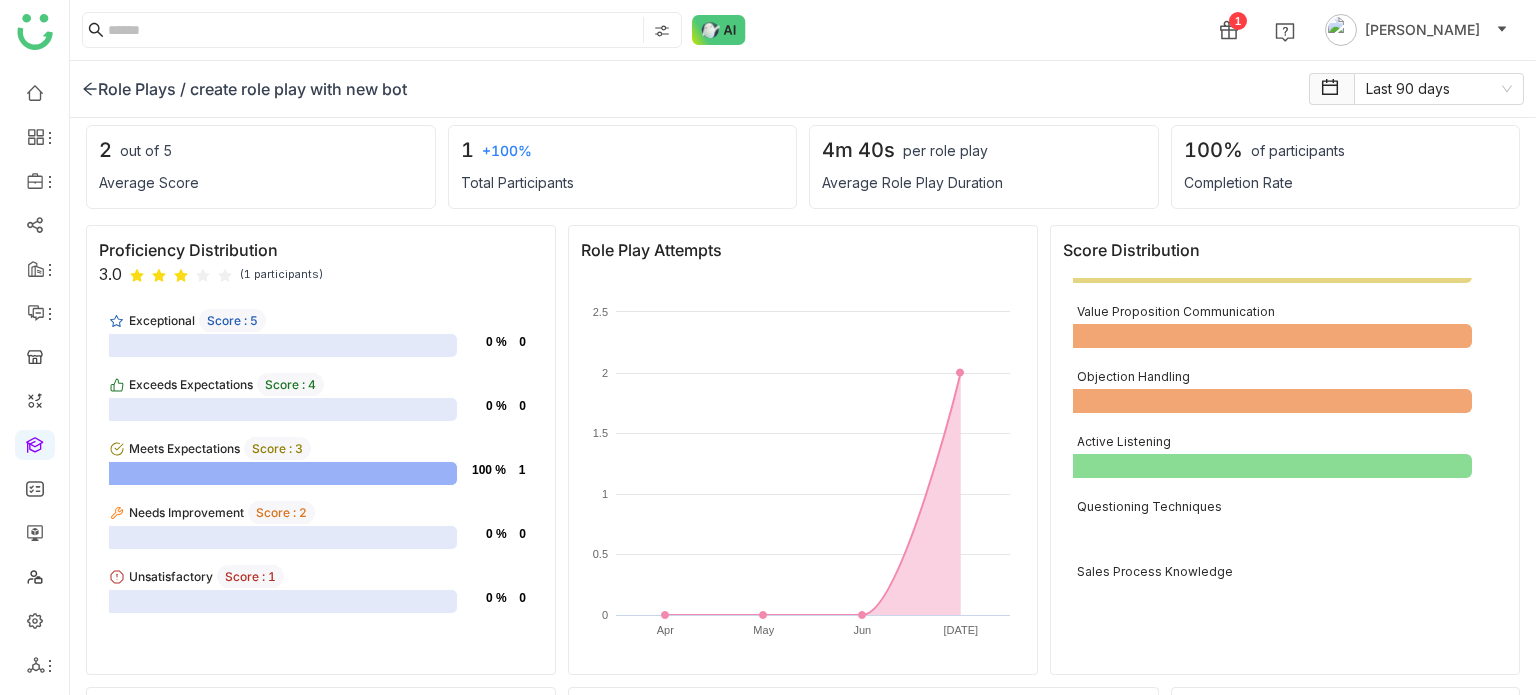 scroll, scrollTop: 42, scrollLeft: 0, axis: vertical 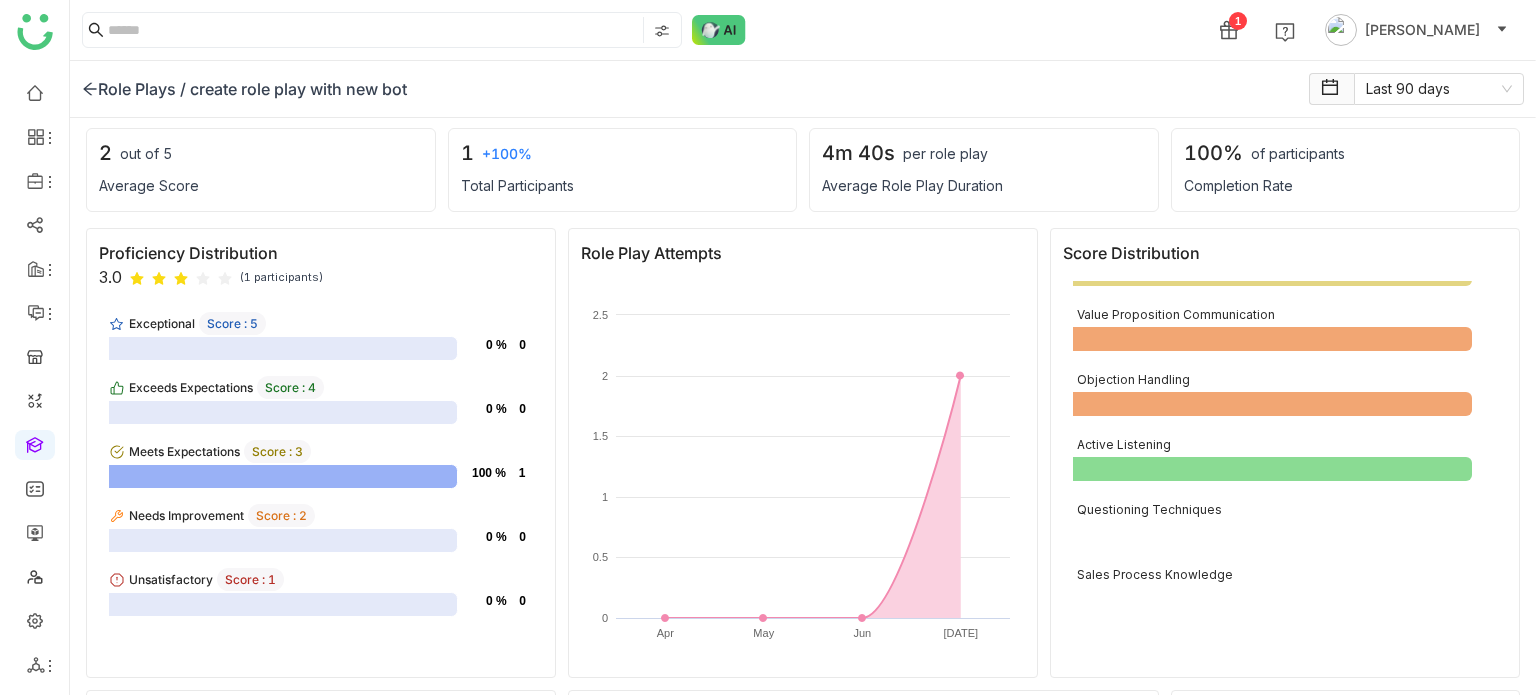 click 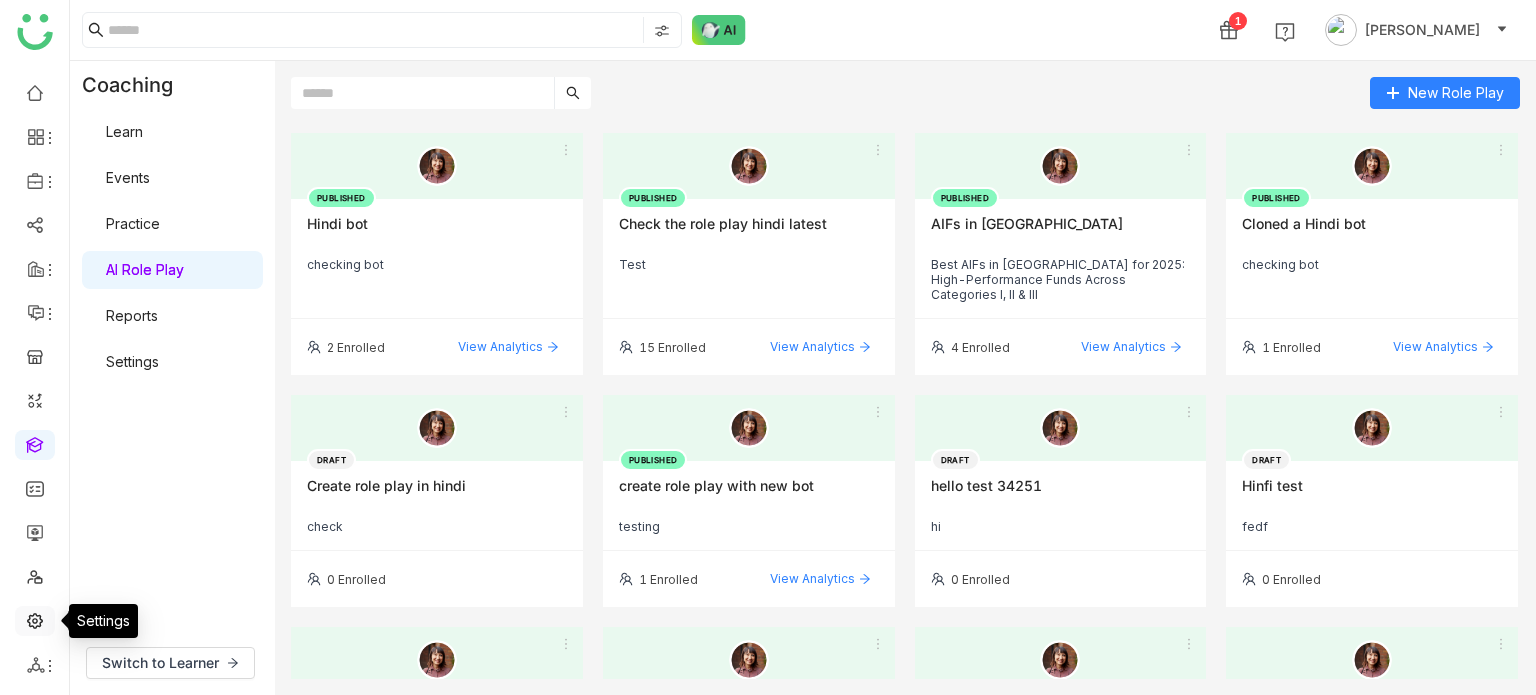 click at bounding box center [35, 619] 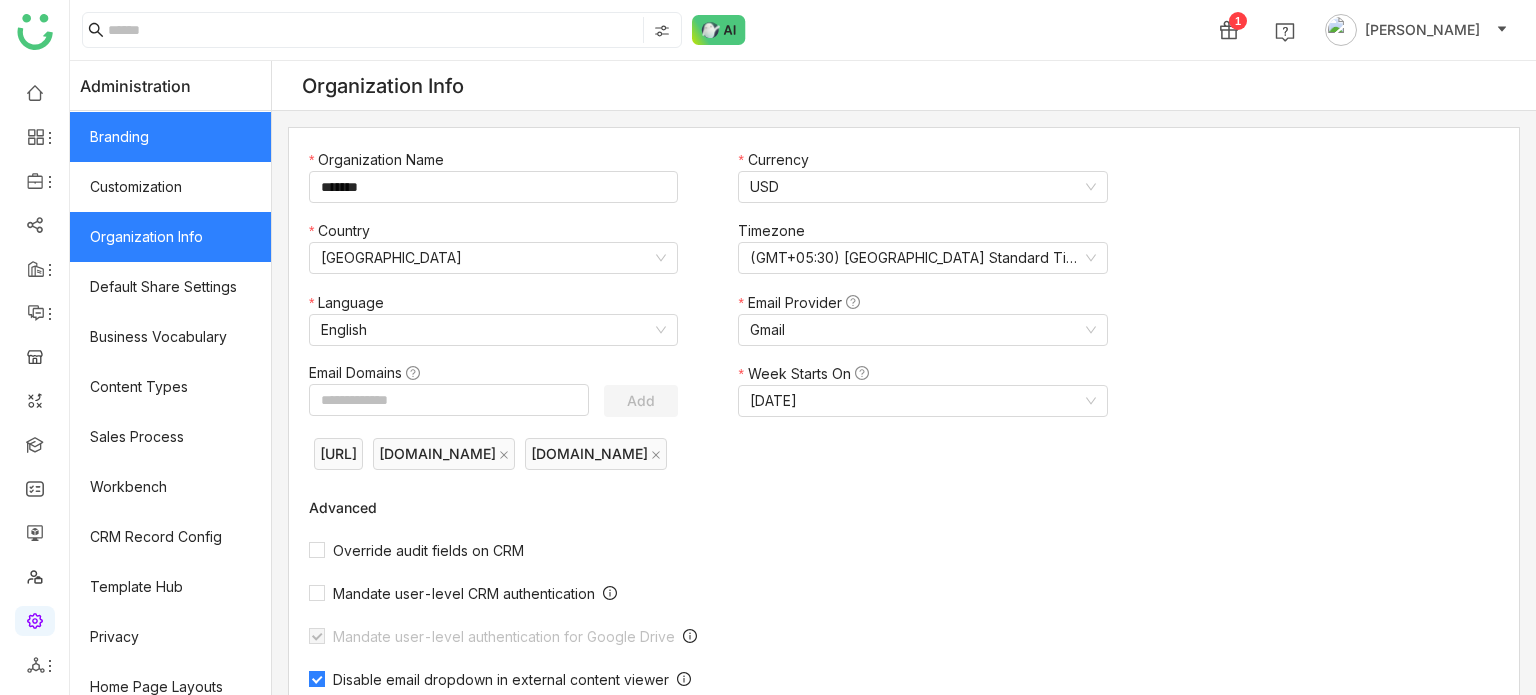 scroll, scrollTop: 365, scrollLeft: 0, axis: vertical 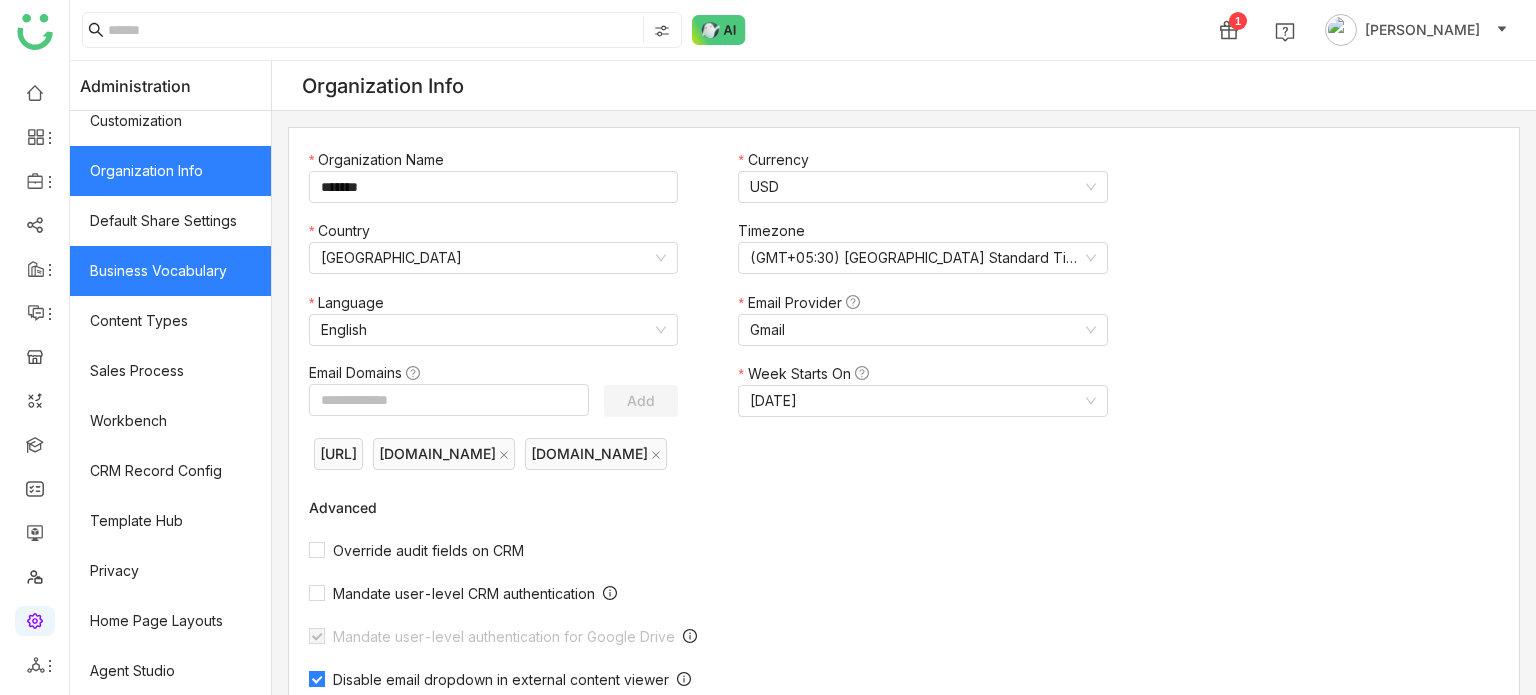 click on "Business Vocabulary" 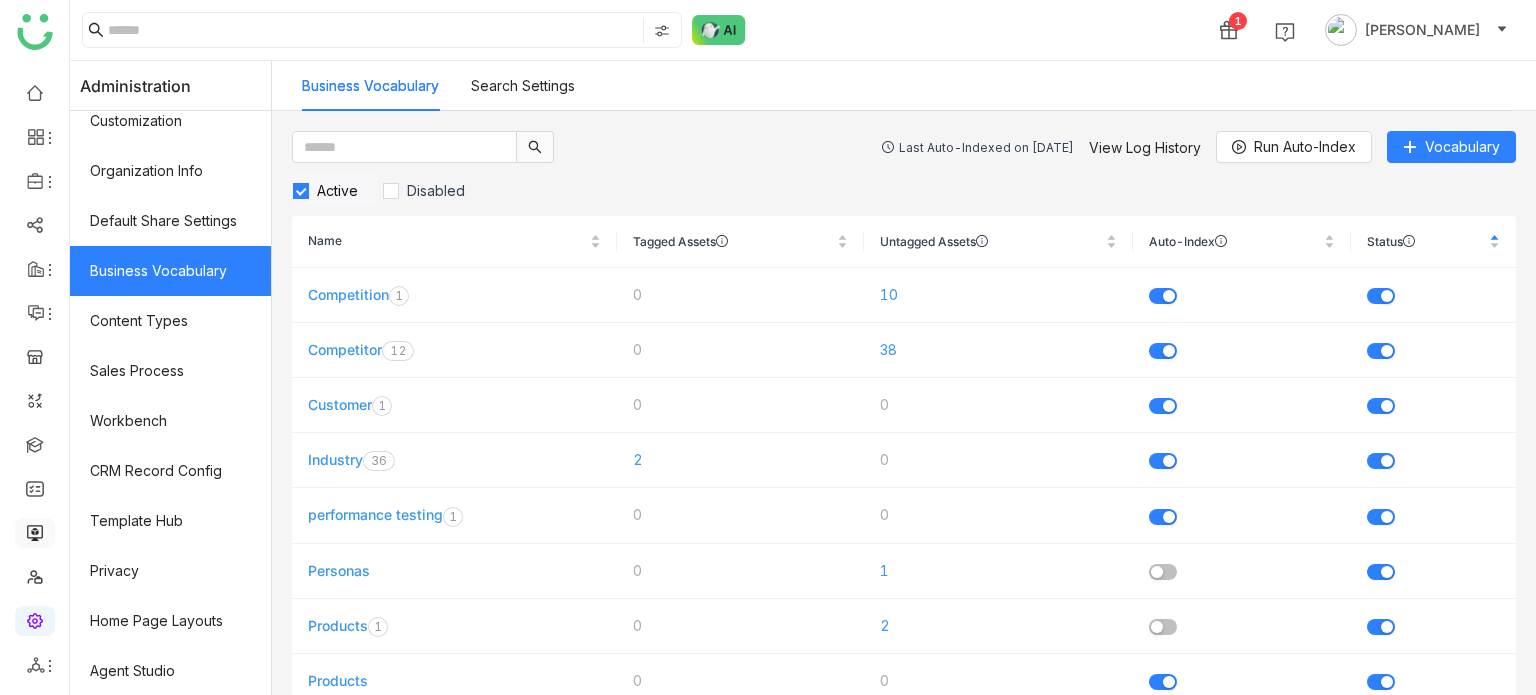 click at bounding box center (35, 531) 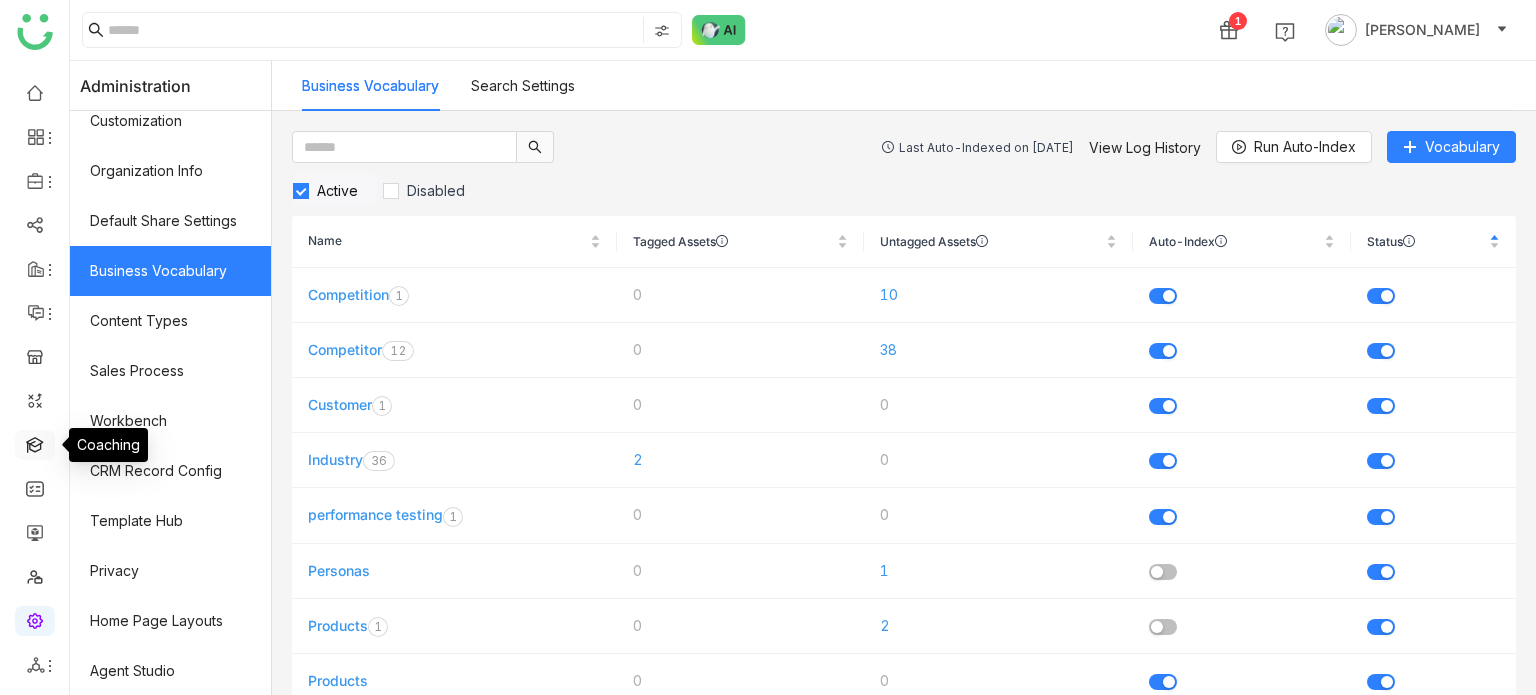 click at bounding box center (35, 443) 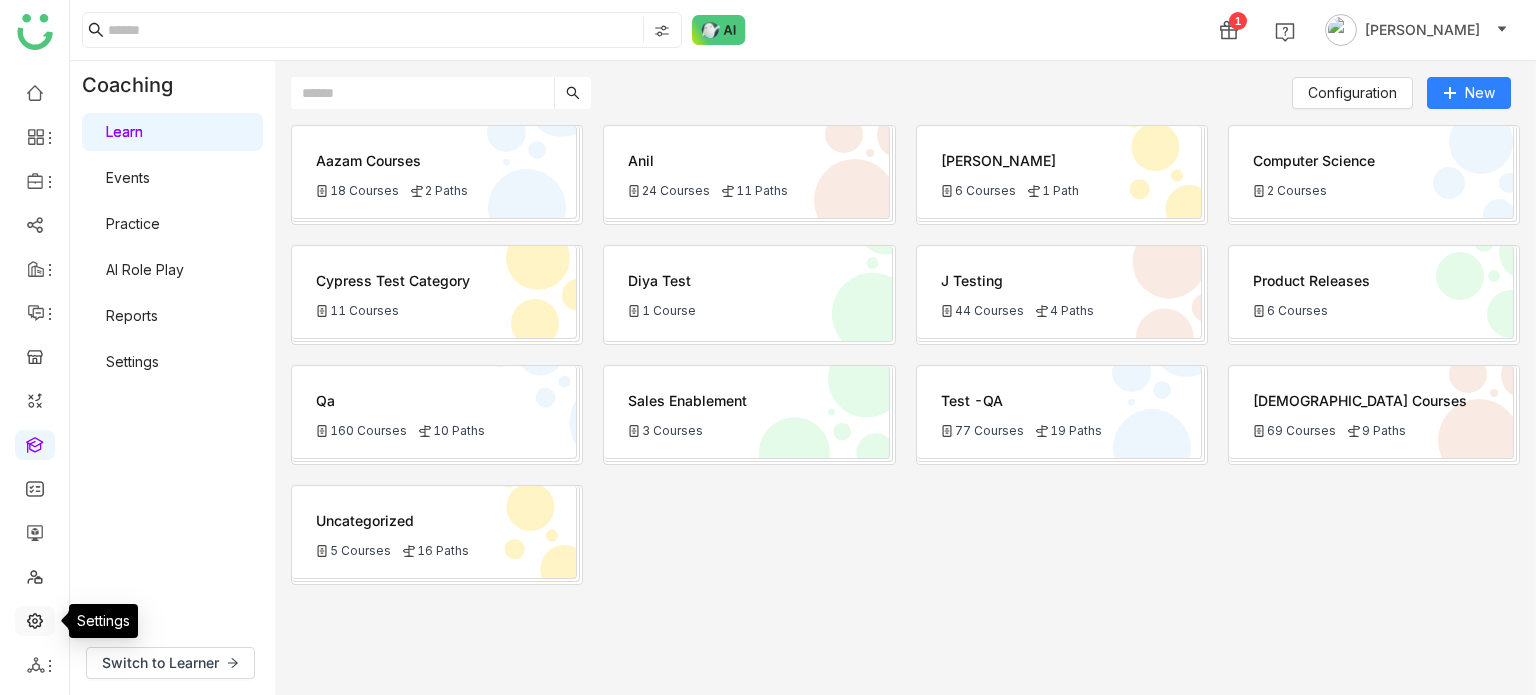 click at bounding box center [35, 619] 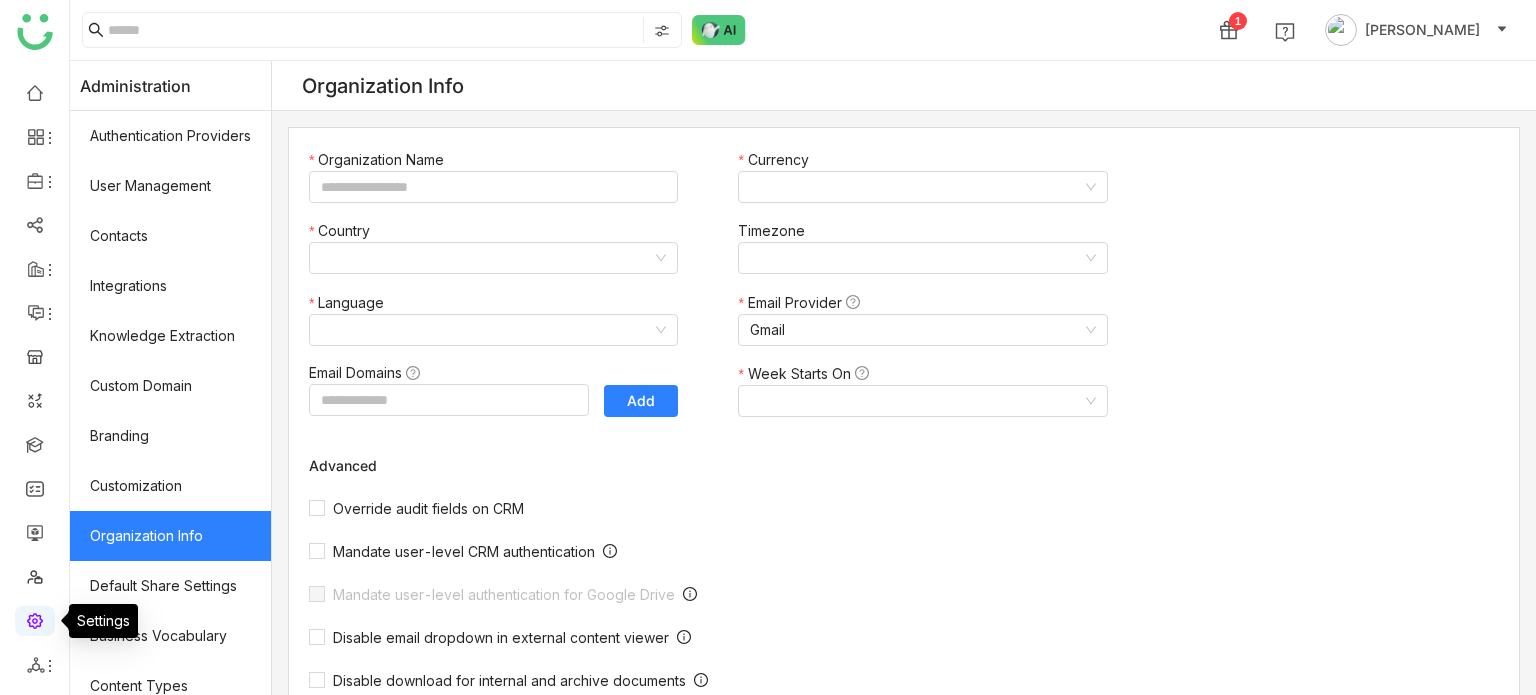 type on "*******" 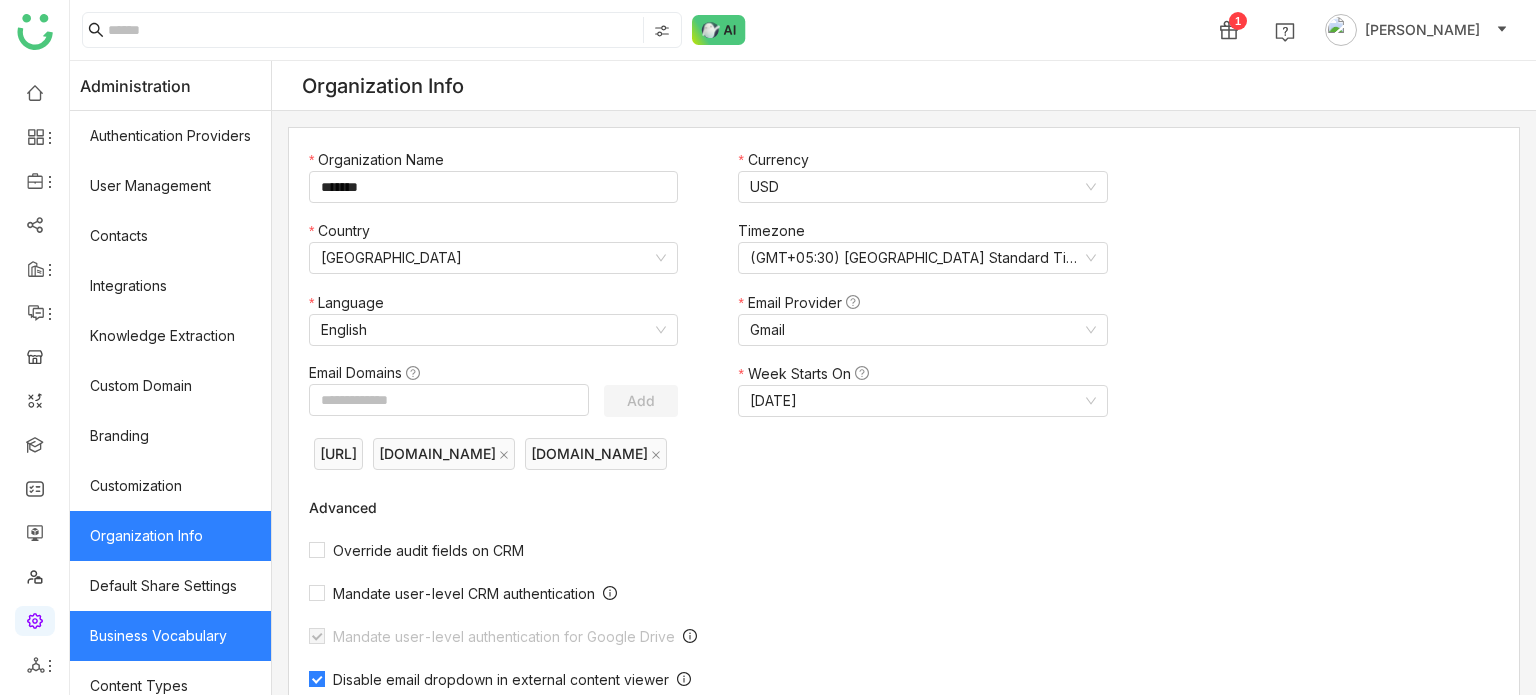click on "Business Vocabulary" 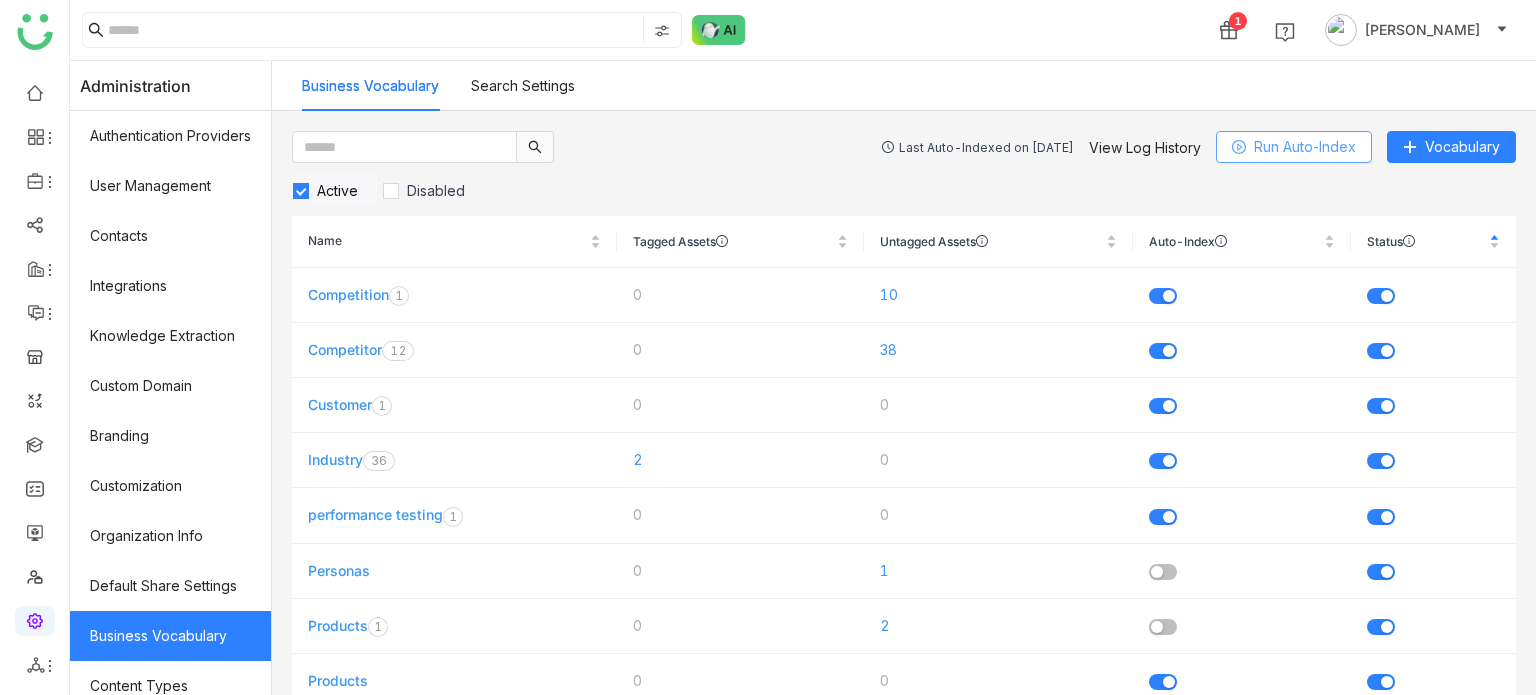 click on "Run Auto-Index" 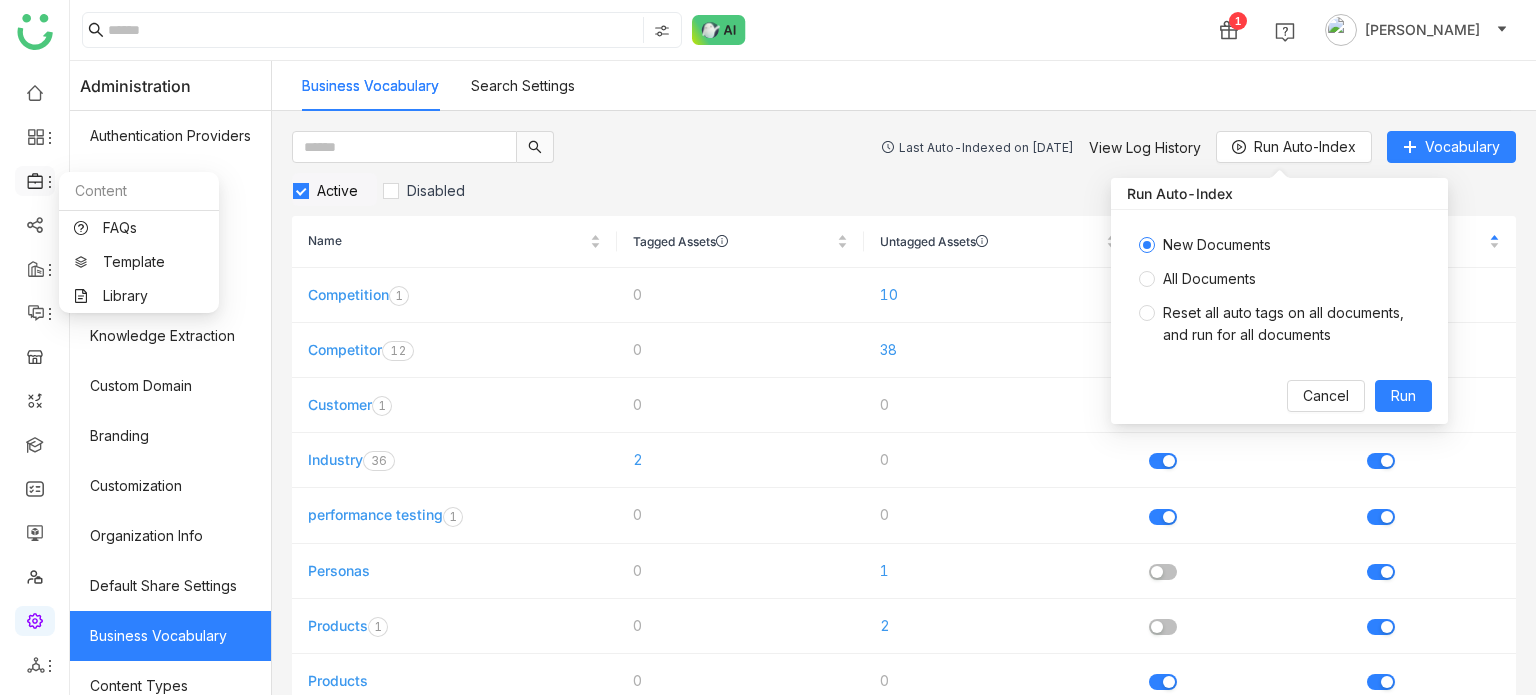 click 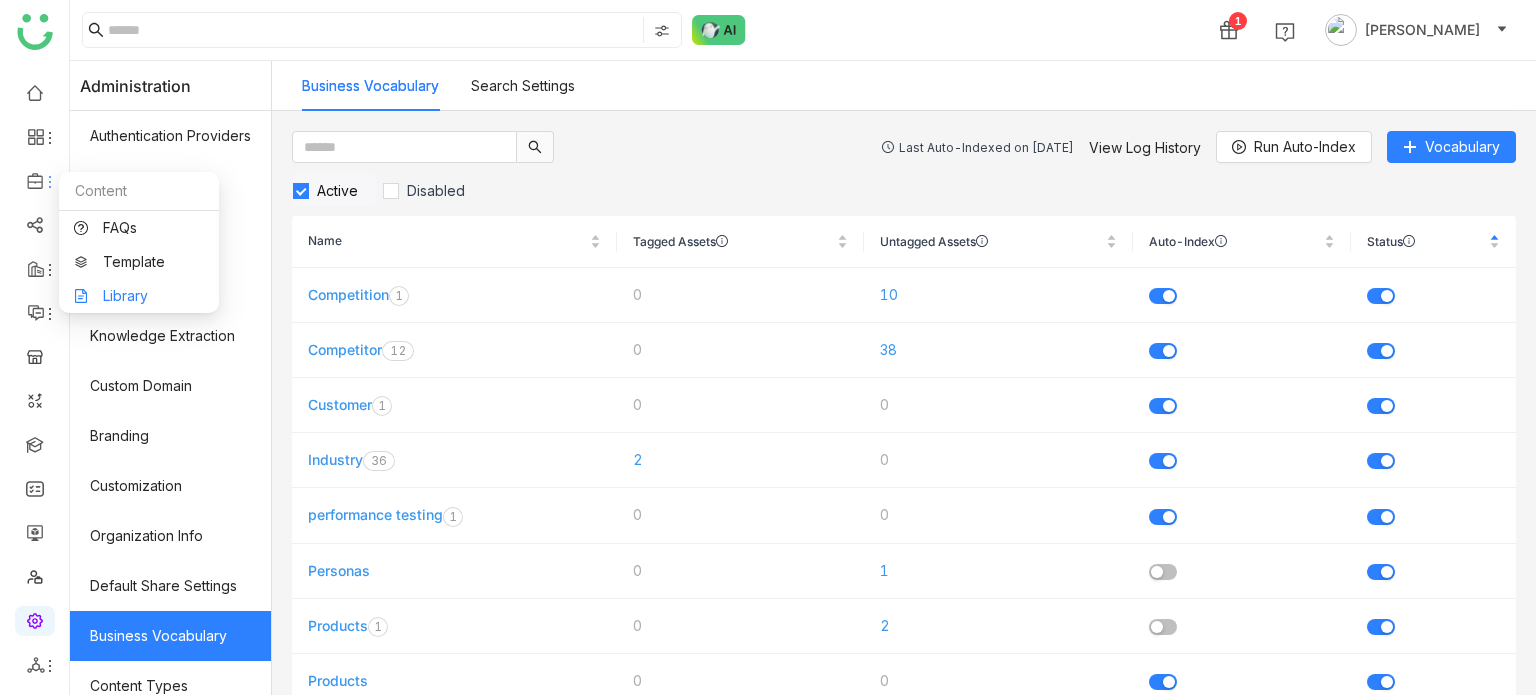 click on "Library" at bounding box center [139, 296] 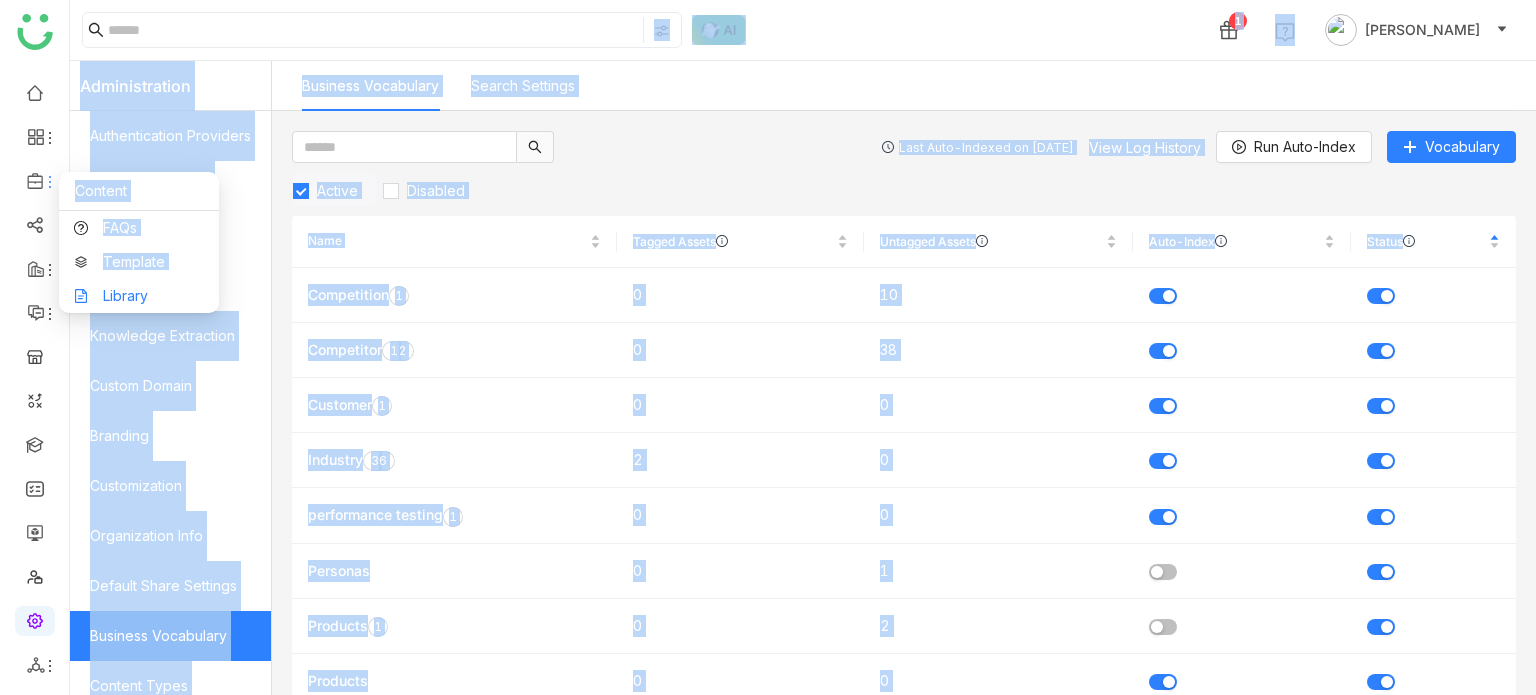 drag, startPoint x: 40, startPoint y: 172, endPoint x: 146, endPoint y: 288, distance: 157.13689 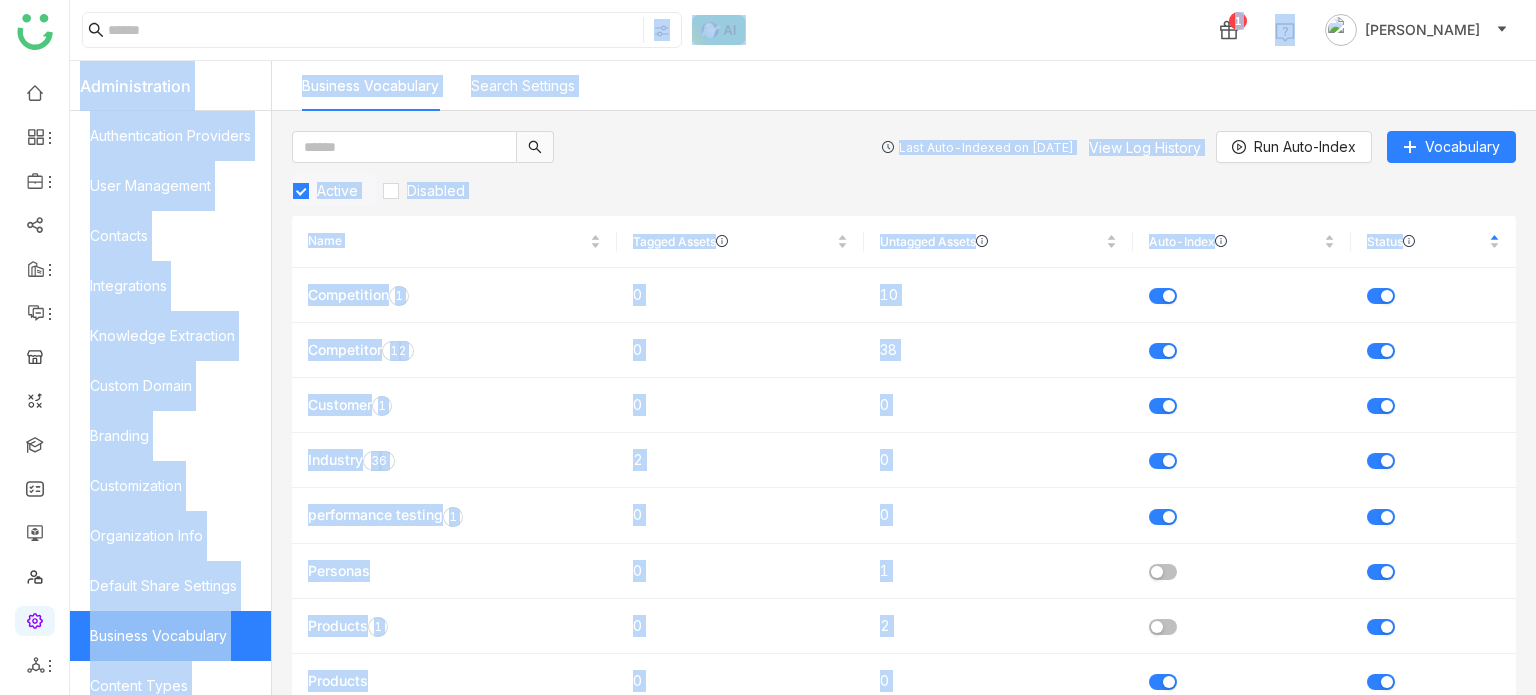 click on "1 Arif uddin Administration Authentication Providers User Management Contacts Integrations Knowledge Extraction Custom Domain Branding Customization Organization Info Default Share Settings Business Vocabulary Content Types Sales Process Workbench CRM Record Config Template Hub Privacy Home Page Layouts Agent Studio  Business Vocabulary   Search Settings  Last Auto-Indexed on Jul 23, 2025   View Log History   Run Auto-Index   Vocabulary  Active Disabled  Name   Tagged Assets   Untagged Assets   Auto-Index   Status   Competition   0   1   2   3   4   5   6   7   8   9   0   10   Competitor   0   1   2   3   4   5   6   7   8   9   0   1   2   3   4   5   6   7   8   9   0   38   Customer   0   1   2   3   4   5   6   7   8   9   0   0   Industry   0   1   2   3   4   5   6   7   8   9   0   1   2   3   4   5   6   7   8   9   2   0   performance testing   0   1   2   3   4   5   6   7" at bounding box center (768, 347) 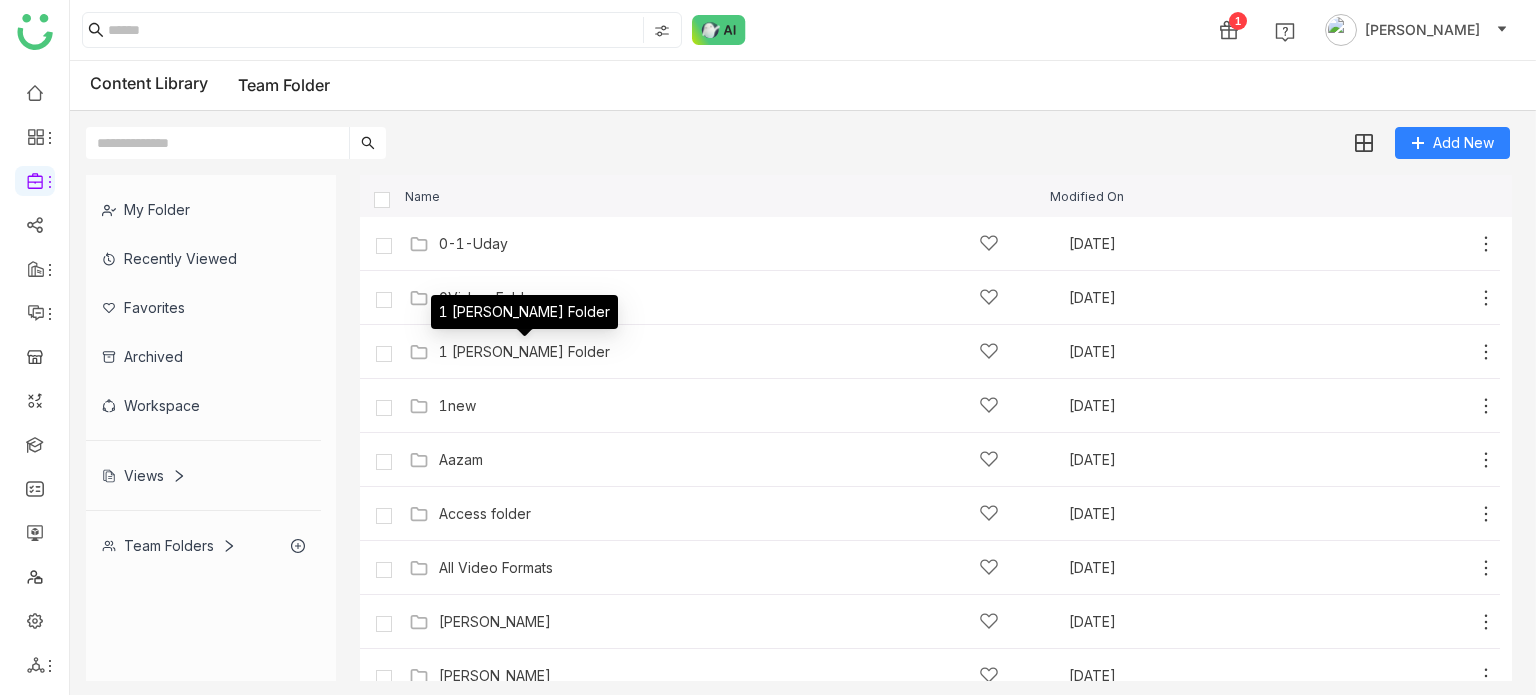 drag, startPoint x: 146, startPoint y: 288, endPoint x: 493, endPoint y: 343, distance: 351.33176 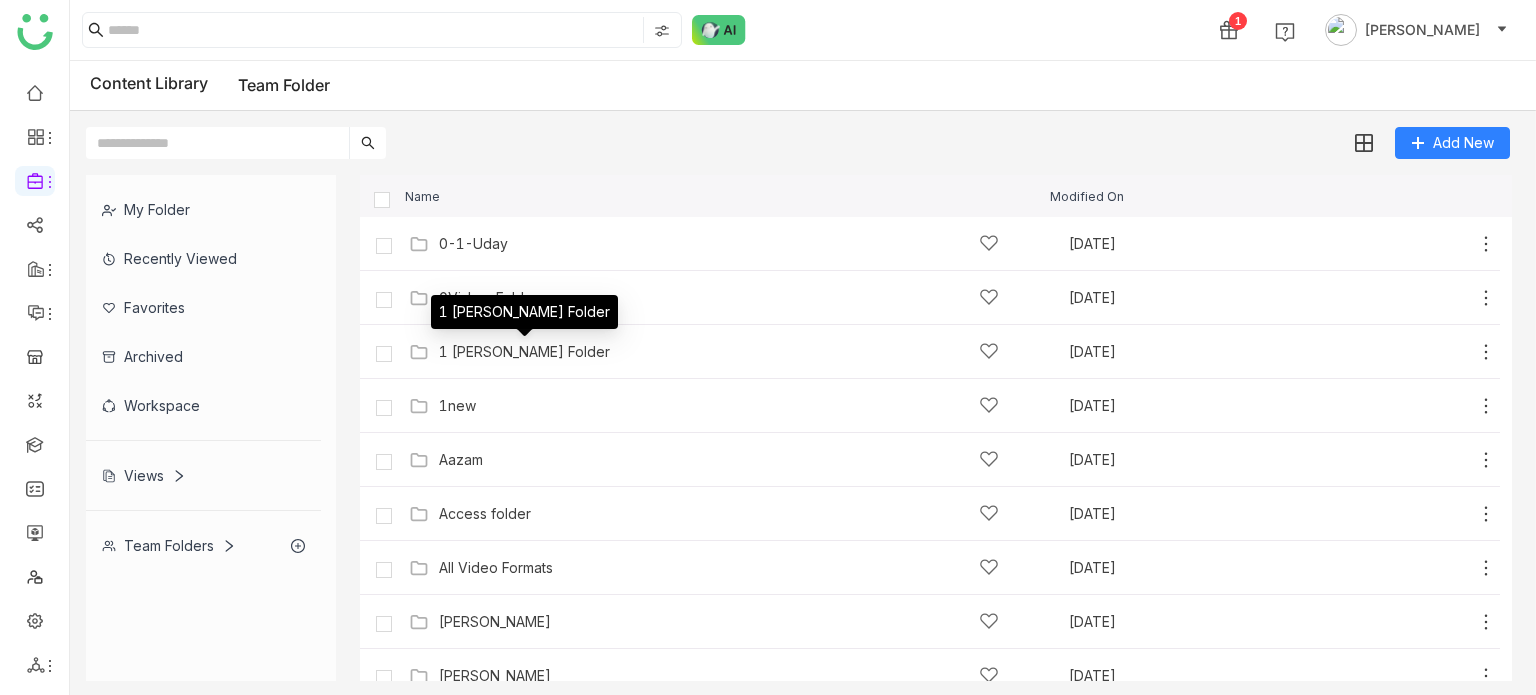 click on "1 [PERSON_NAME] Folder" at bounding box center [524, 319] 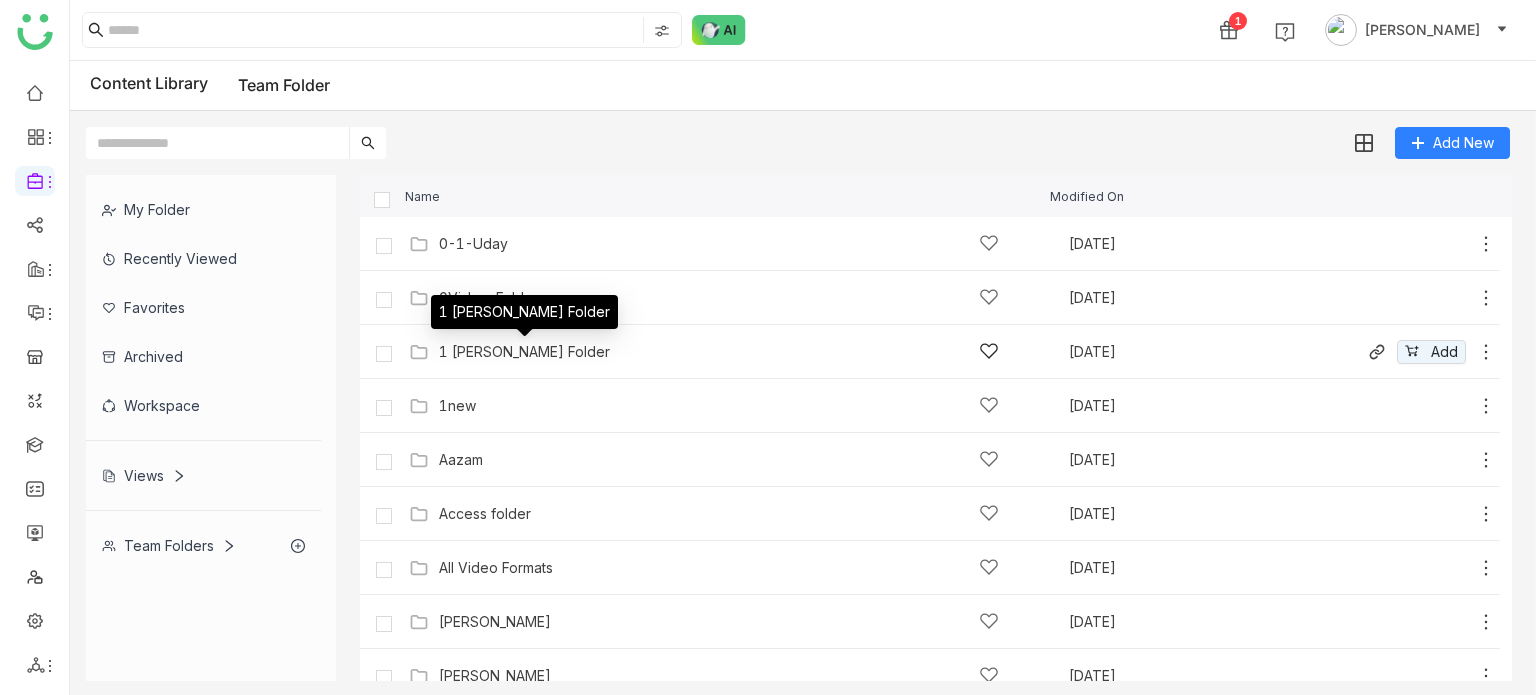 click on "1 [PERSON_NAME] Folder" 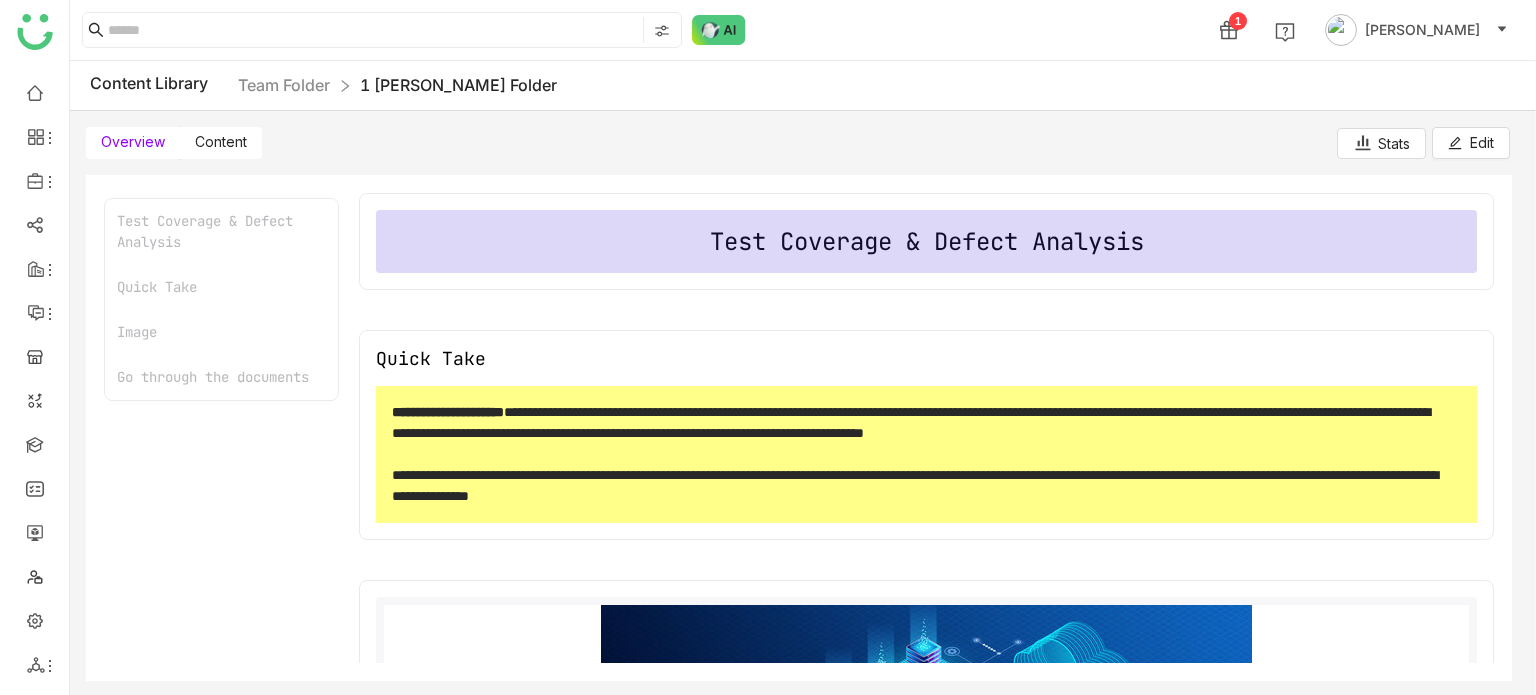 click on "Content" at bounding box center (221, 141) 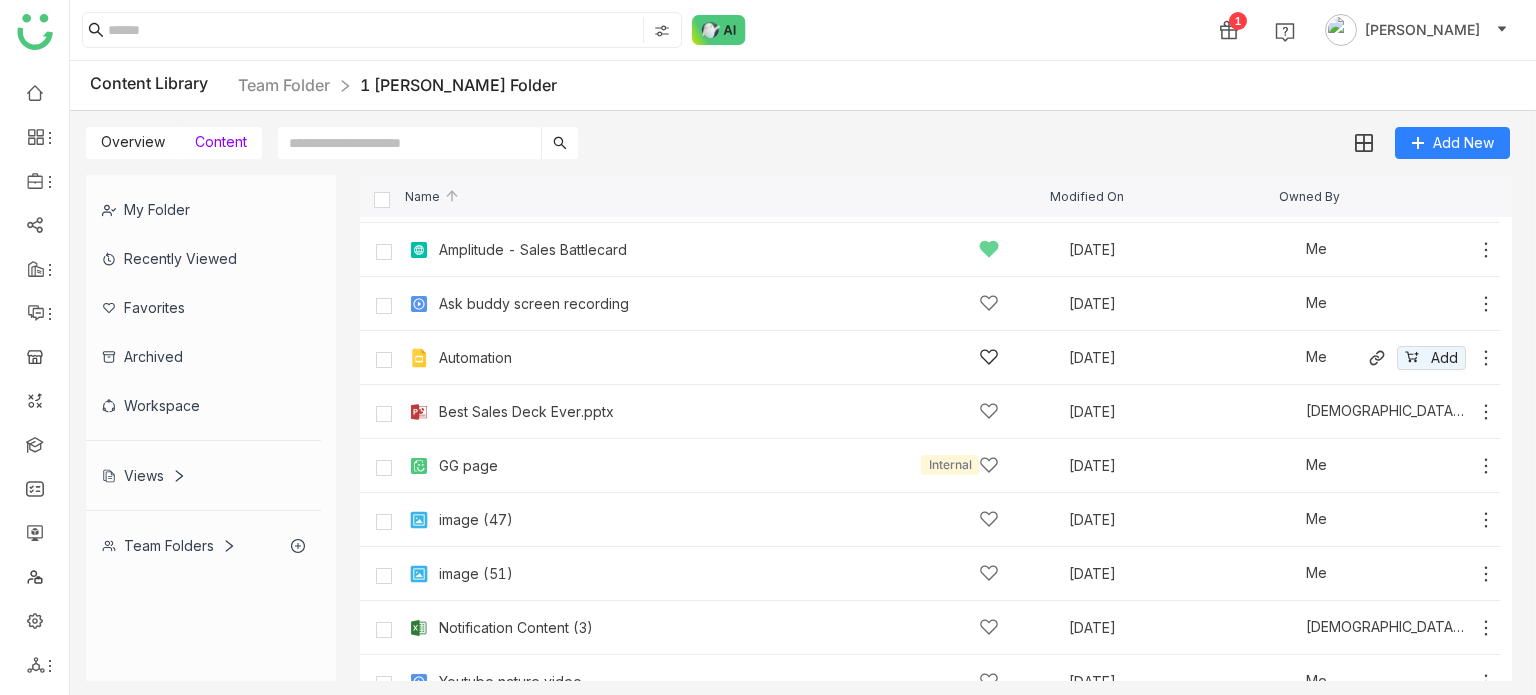 scroll, scrollTop: 0, scrollLeft: 0, axis: both 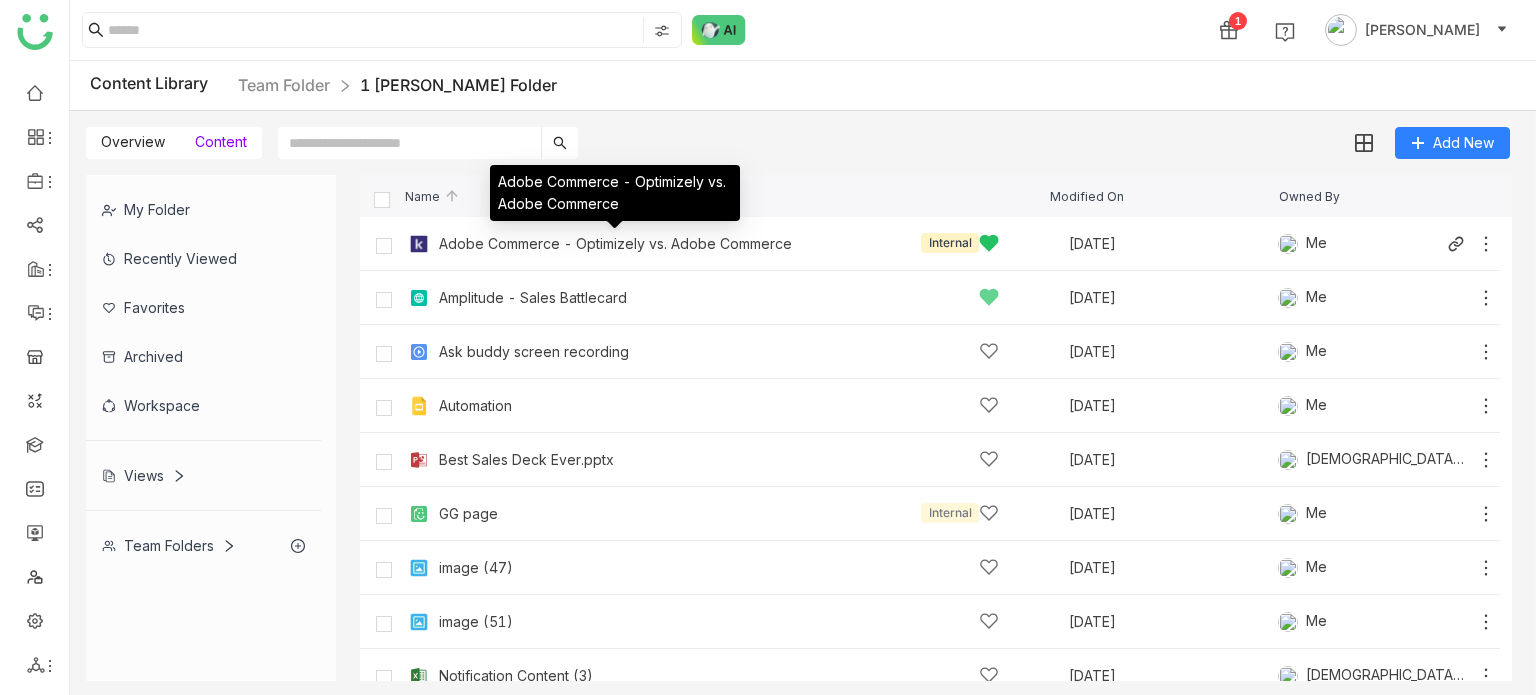 click on "Adobe Commerce - Optimizely vs. Adobe Commerce" 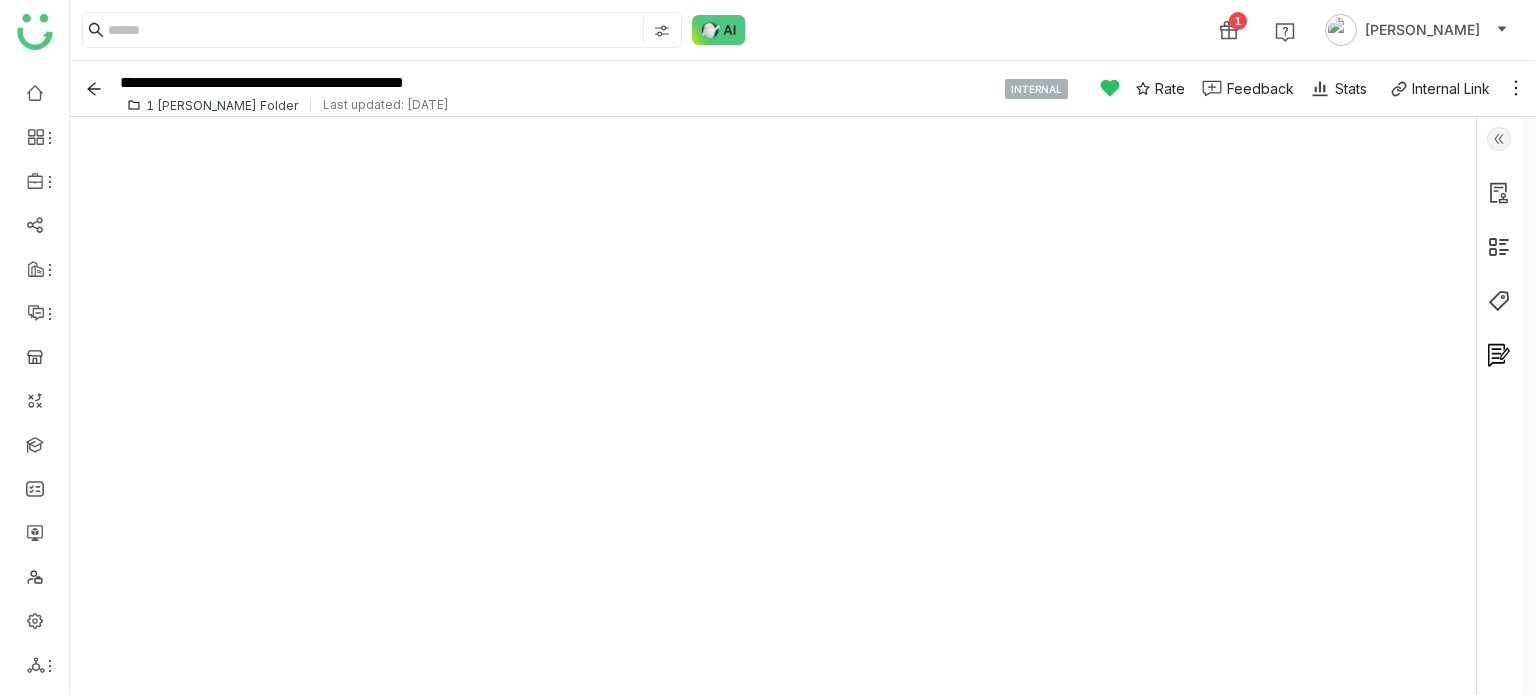 click 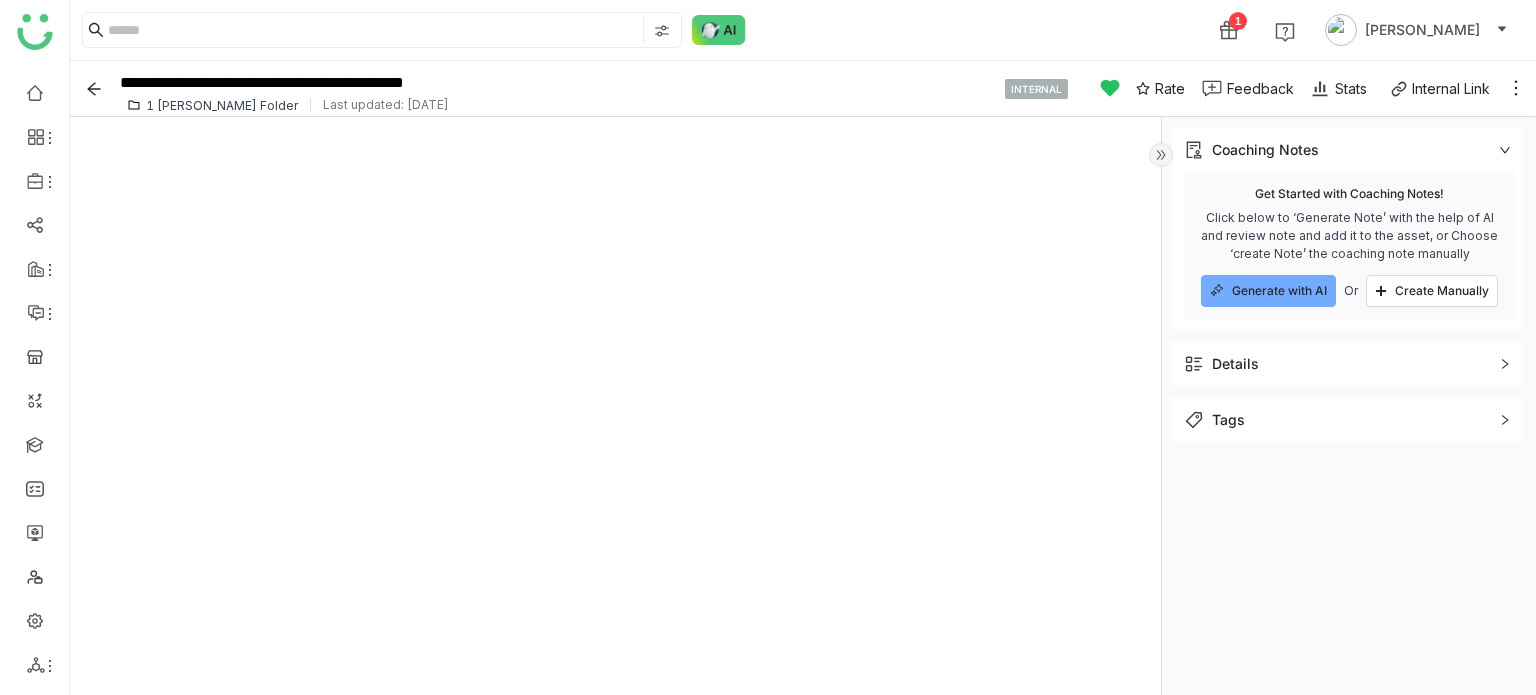 click on "Tags" 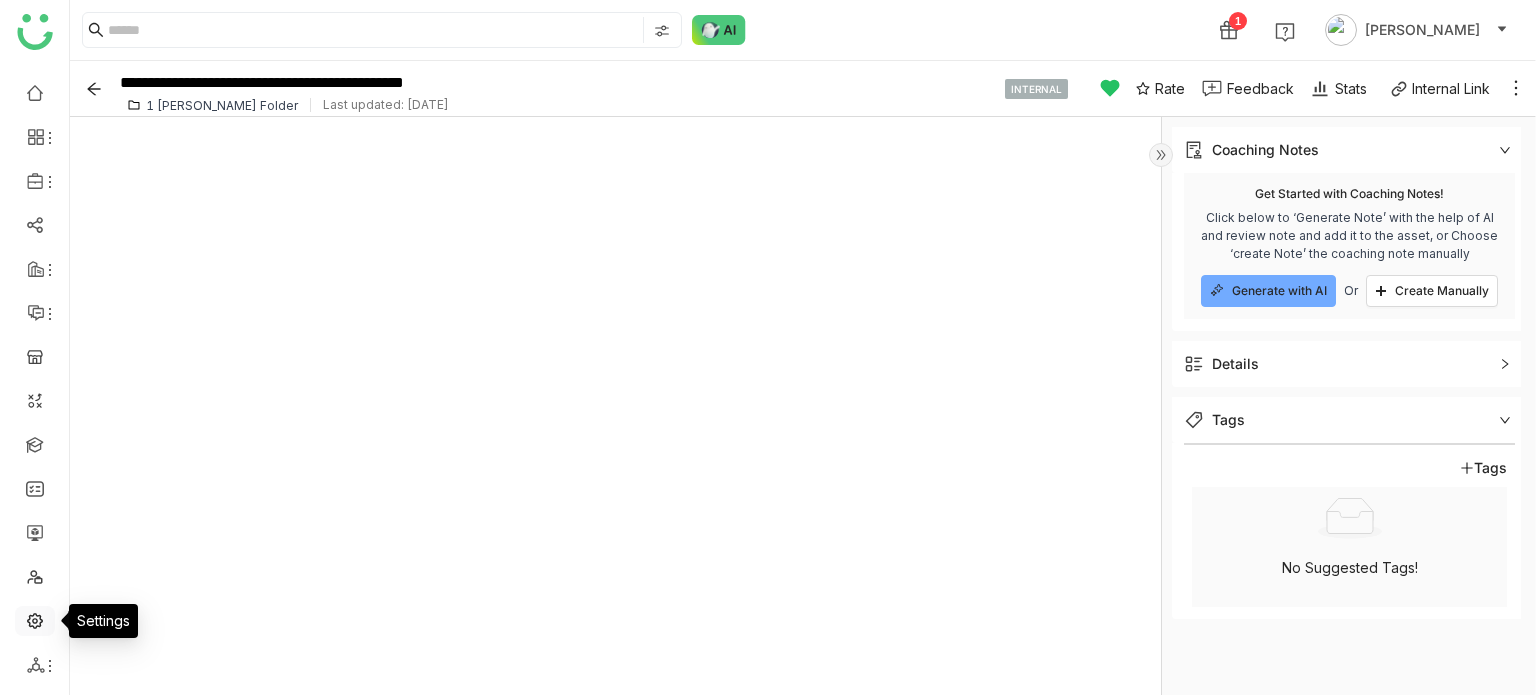 click at bounding box center (35, 619) 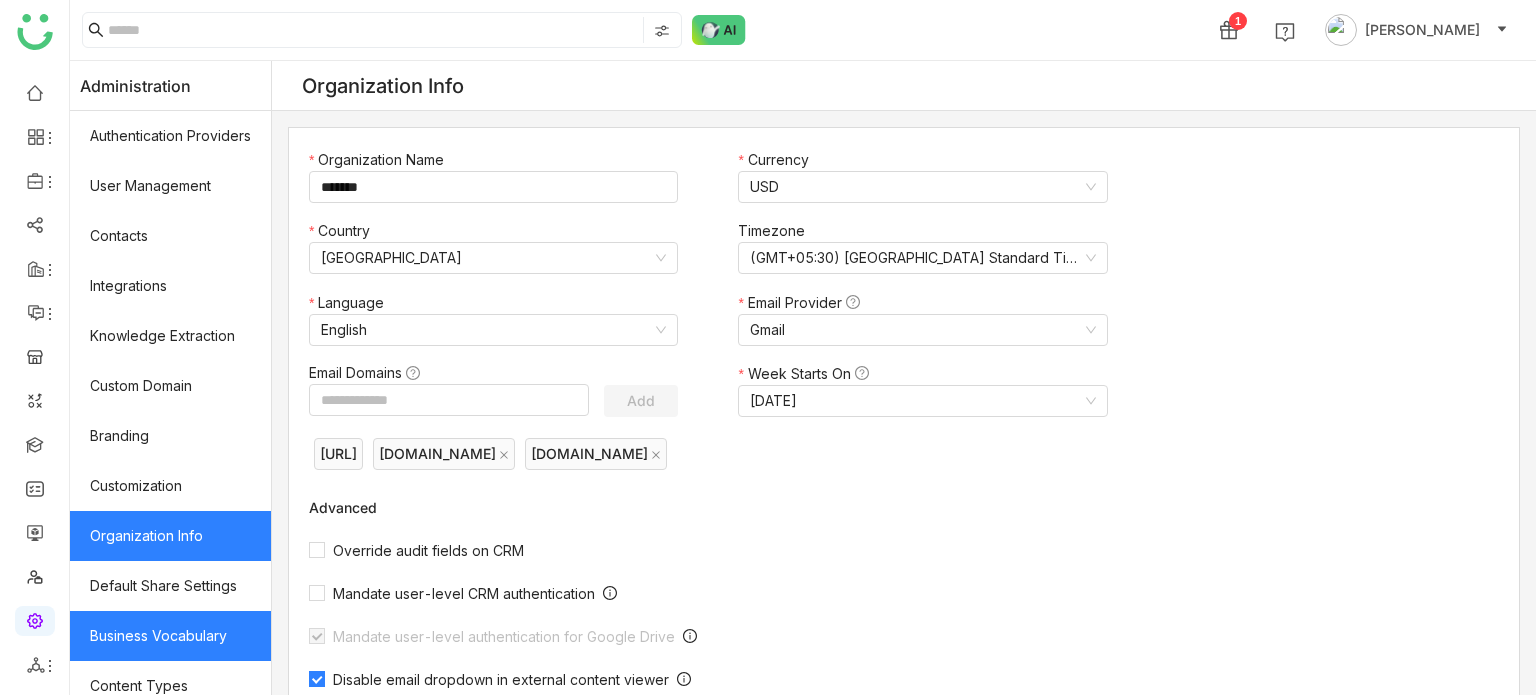 click on "Business Vocabulary" 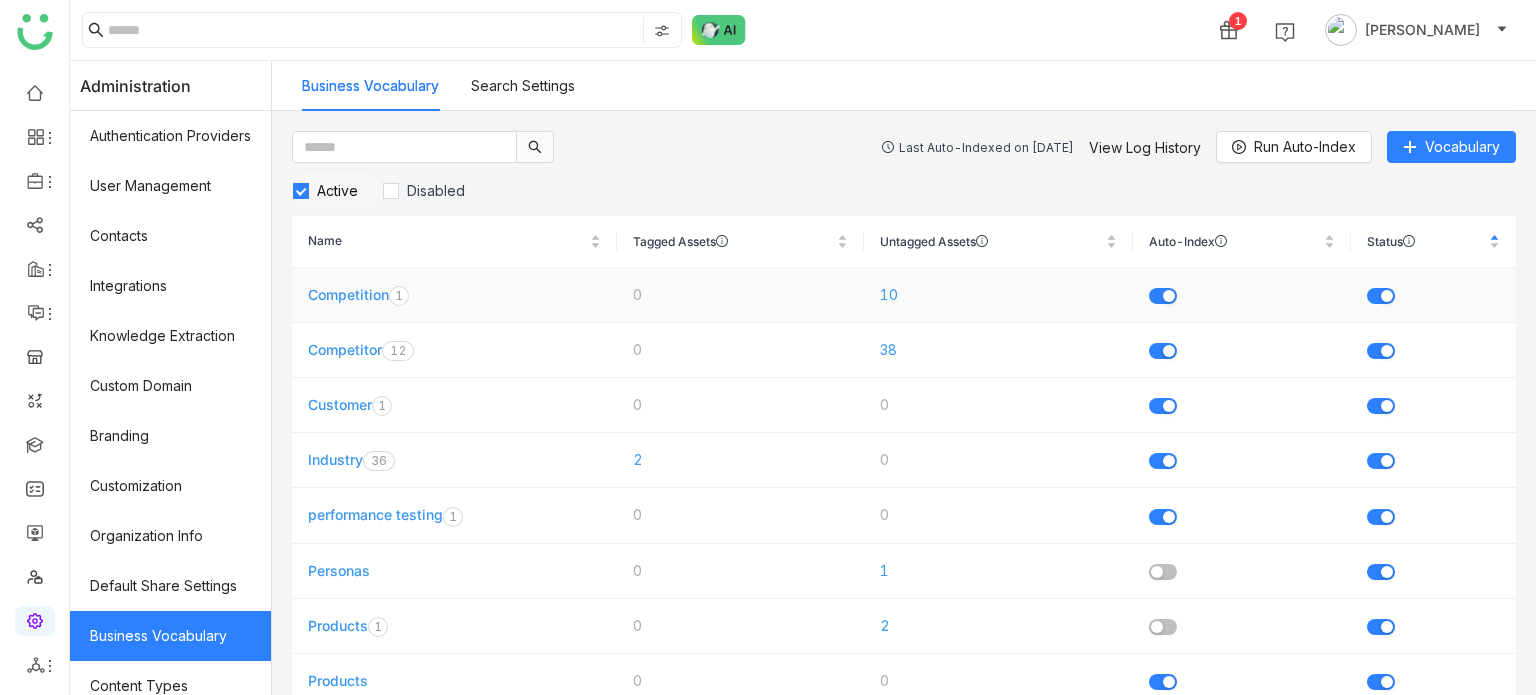 click on "Competition" 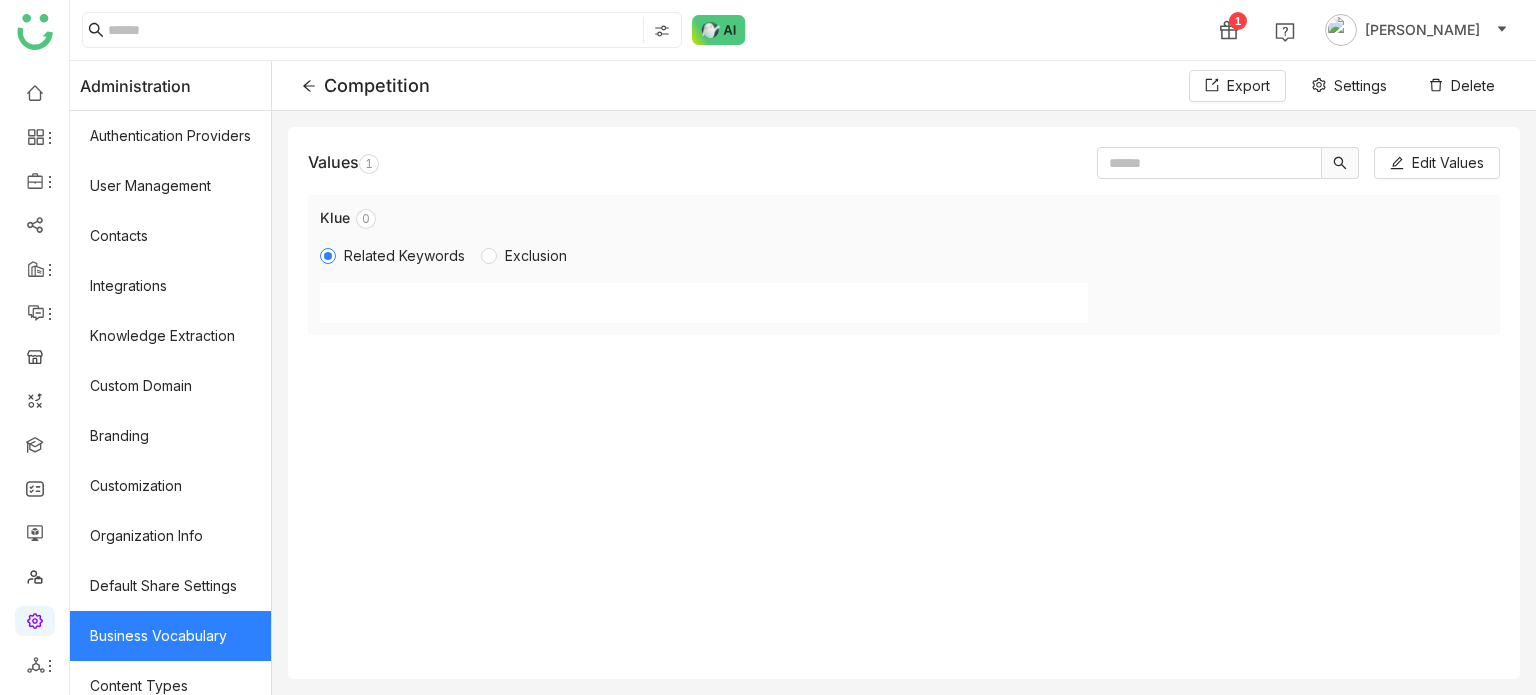 click 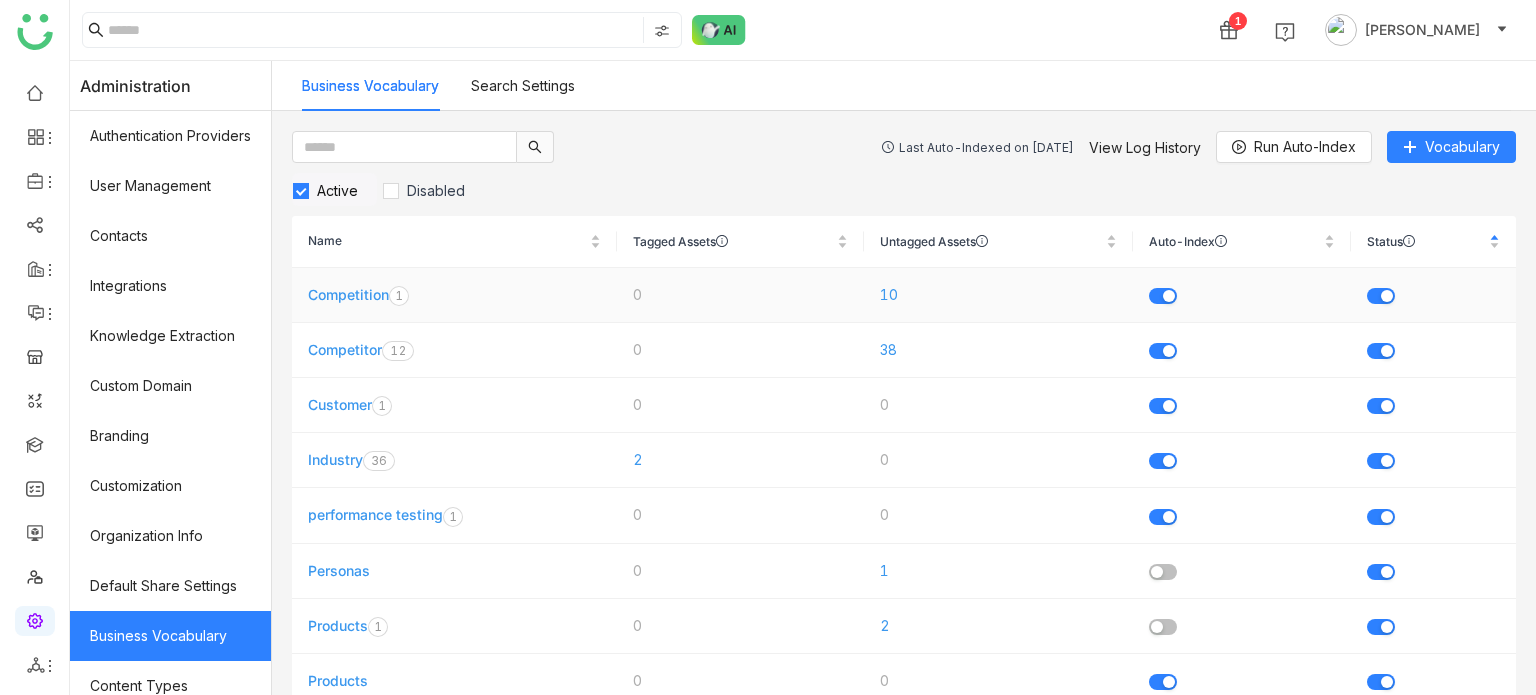click on "Competition   0   1   2   3   4   5   6   7   8   9" 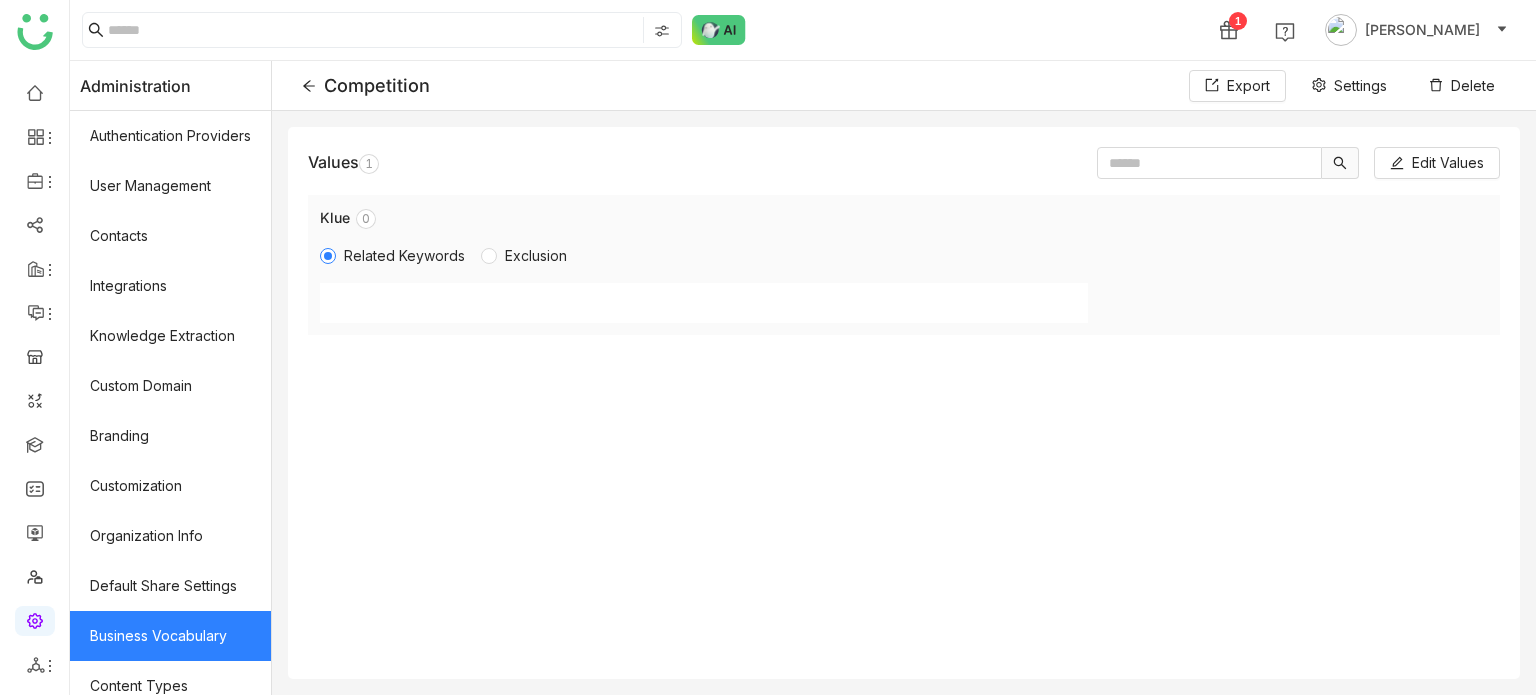 click 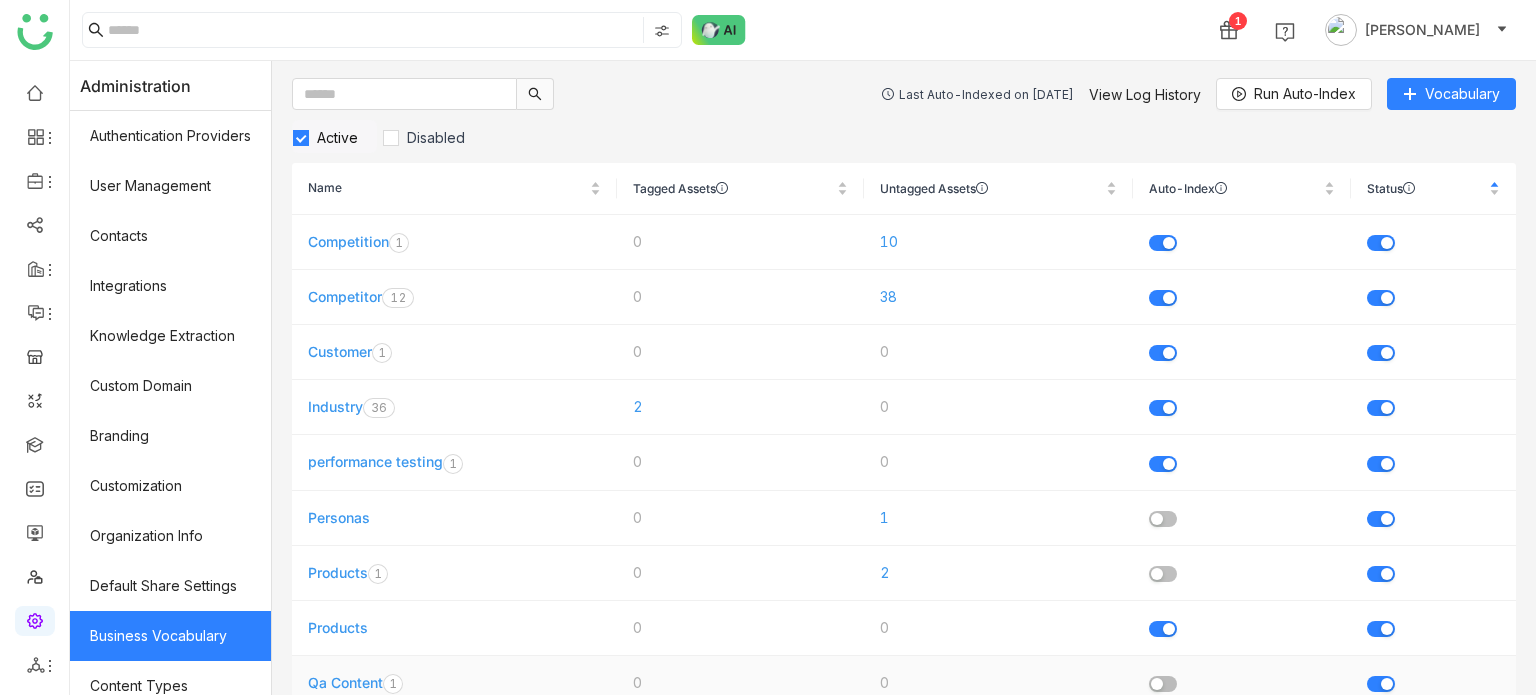 scroll, scrollTop: 52, scrollLeft: 0, axis: vertical 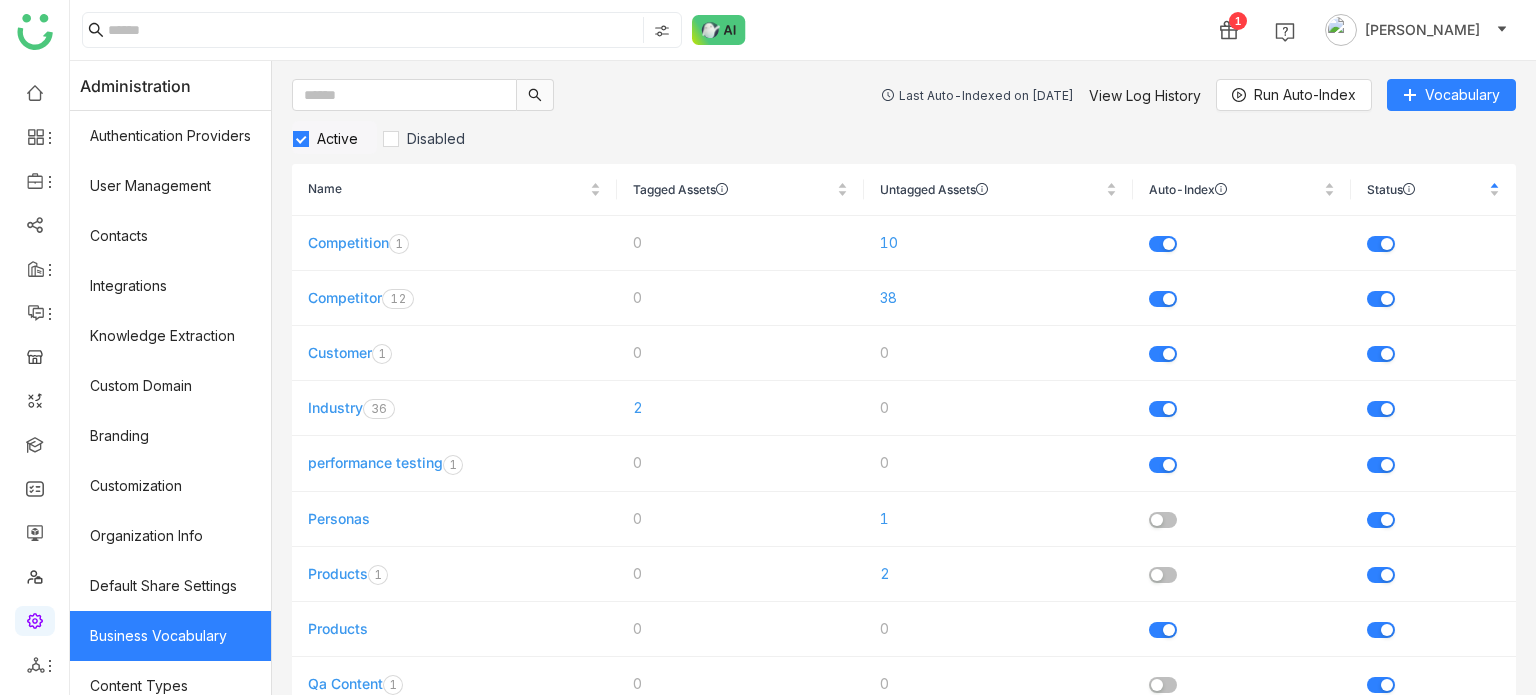 drag, startPoint x: 620, startPoint y: 415, endPoint x: 1052, endPoint y: 134, distance: 515.3494 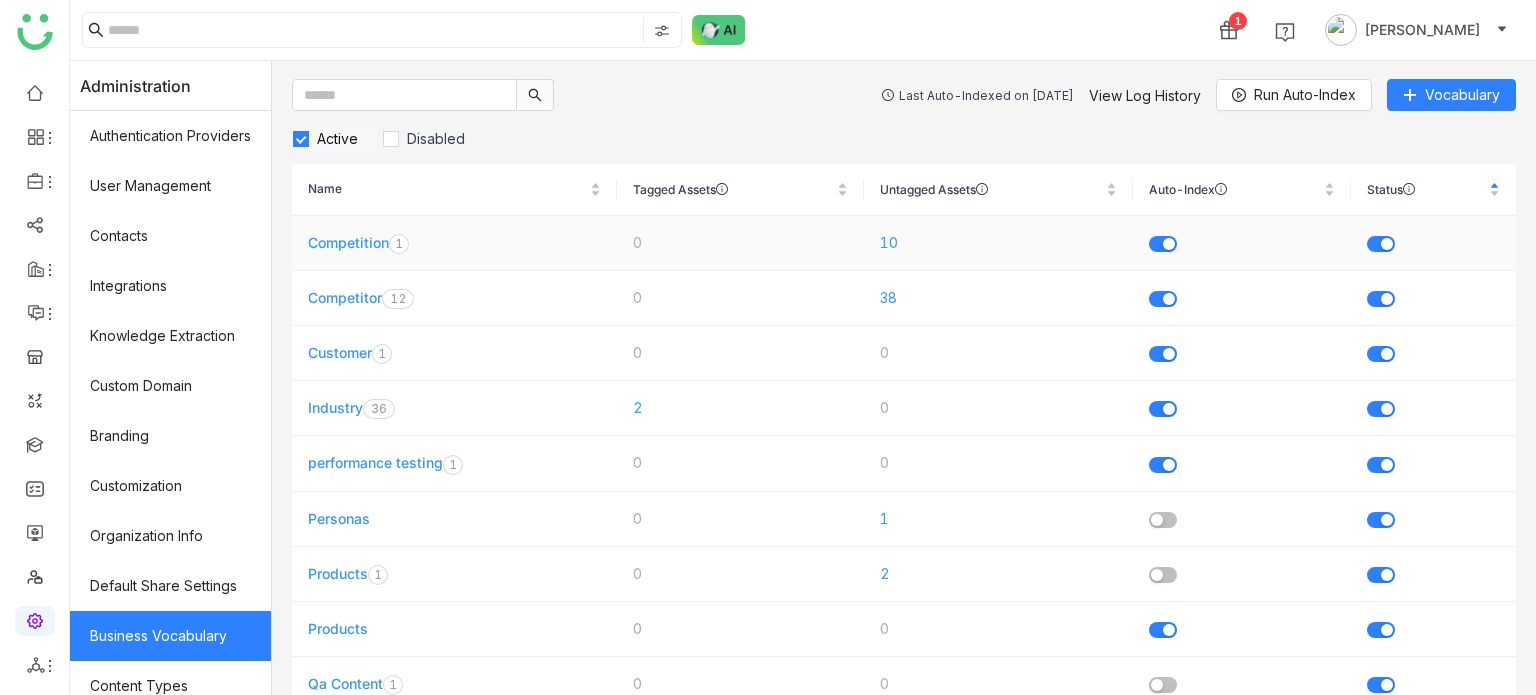 click on "10" 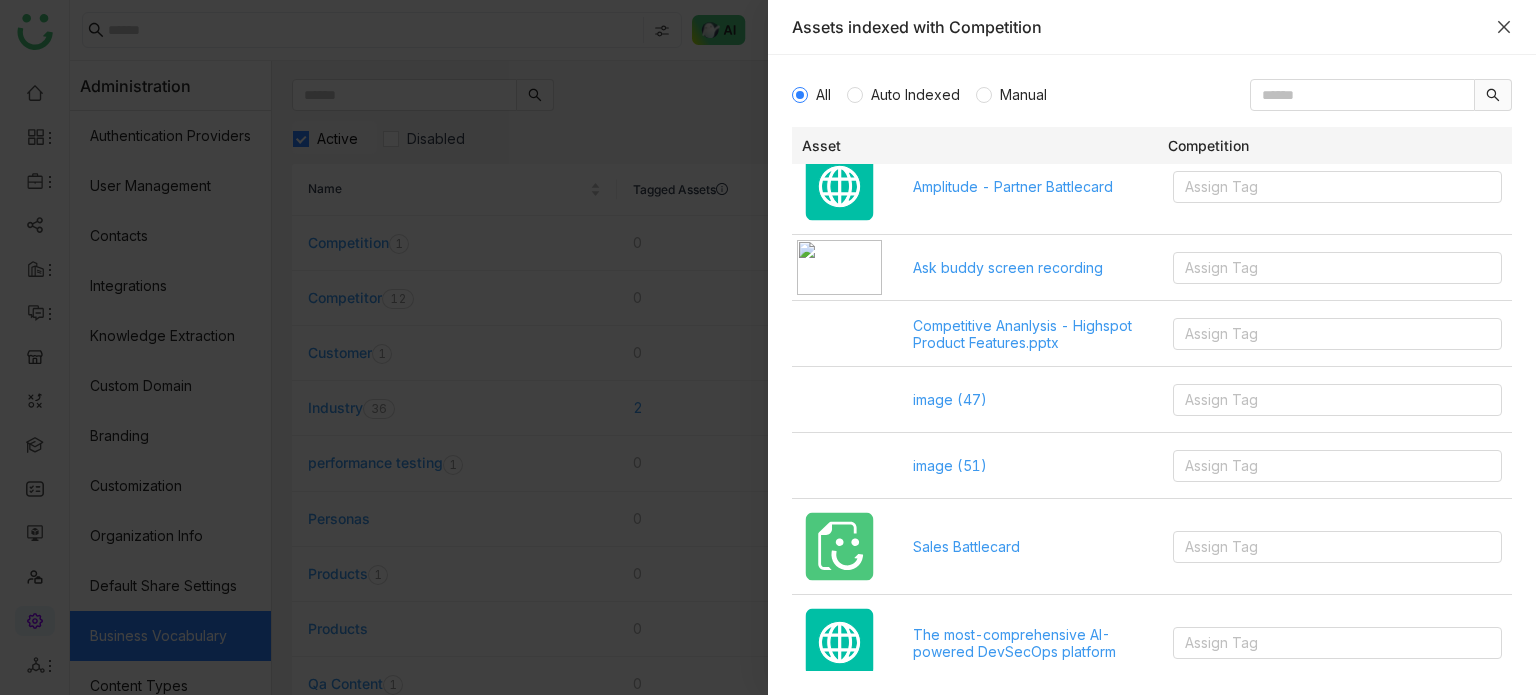 scroll, scrollTop: 300, scrollLeft: 0, axis: vertical 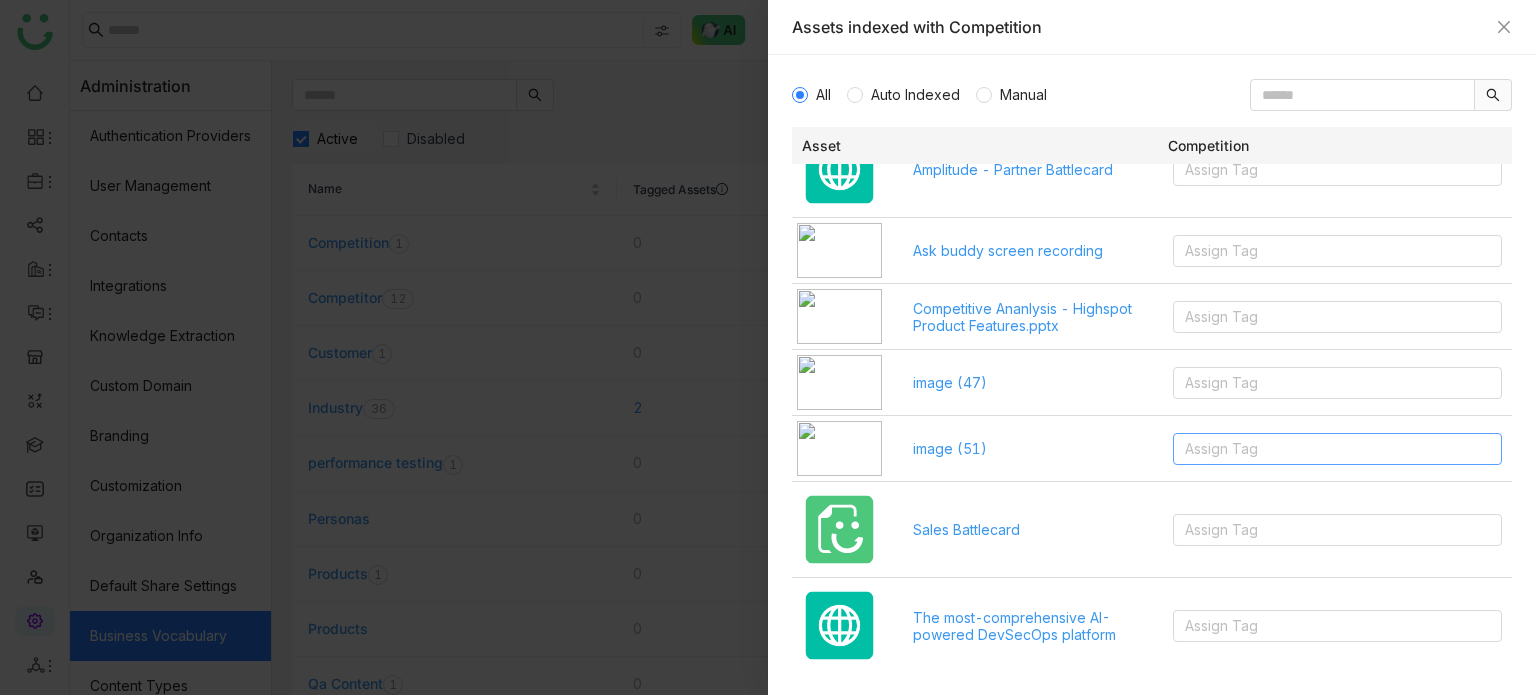 click on "Assign Tag" at bounding box center (1337, 449) 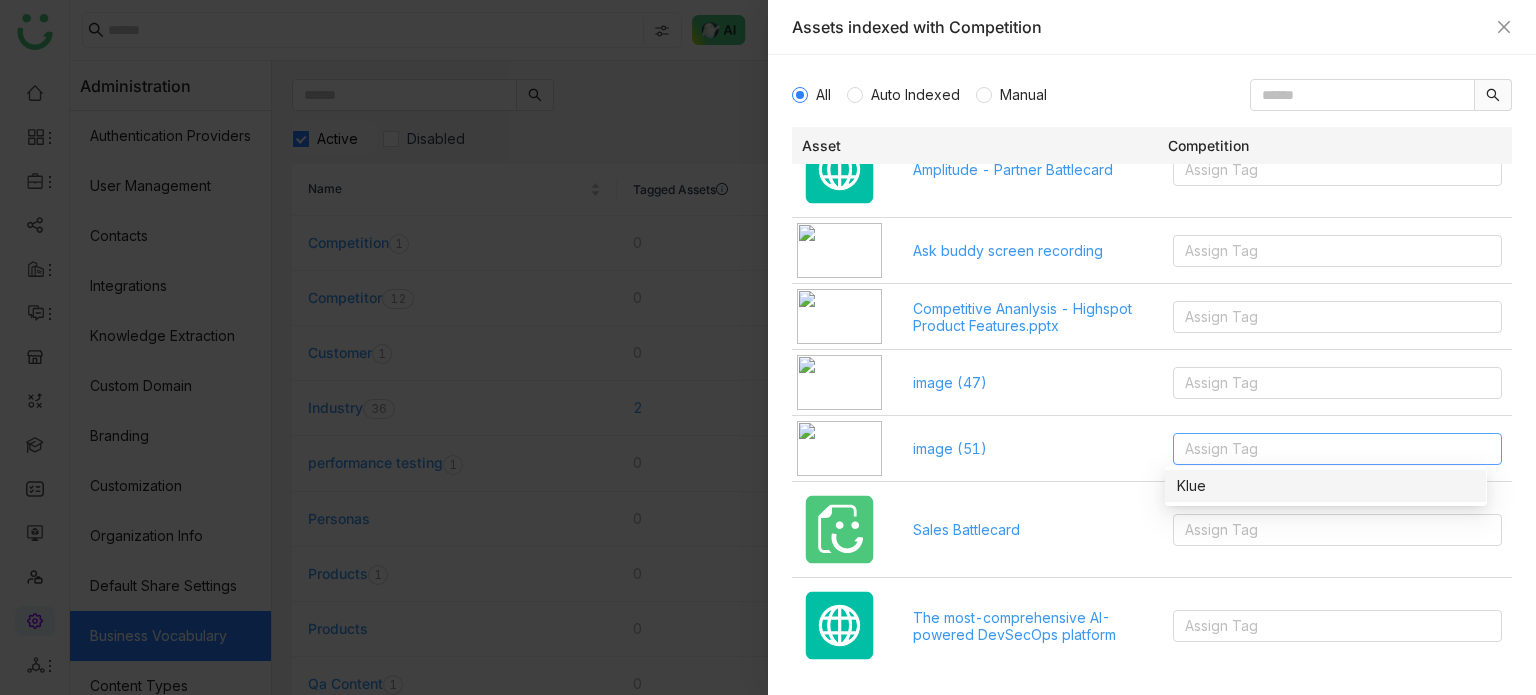 click on "Klue" at bounding box center [1325, 486] 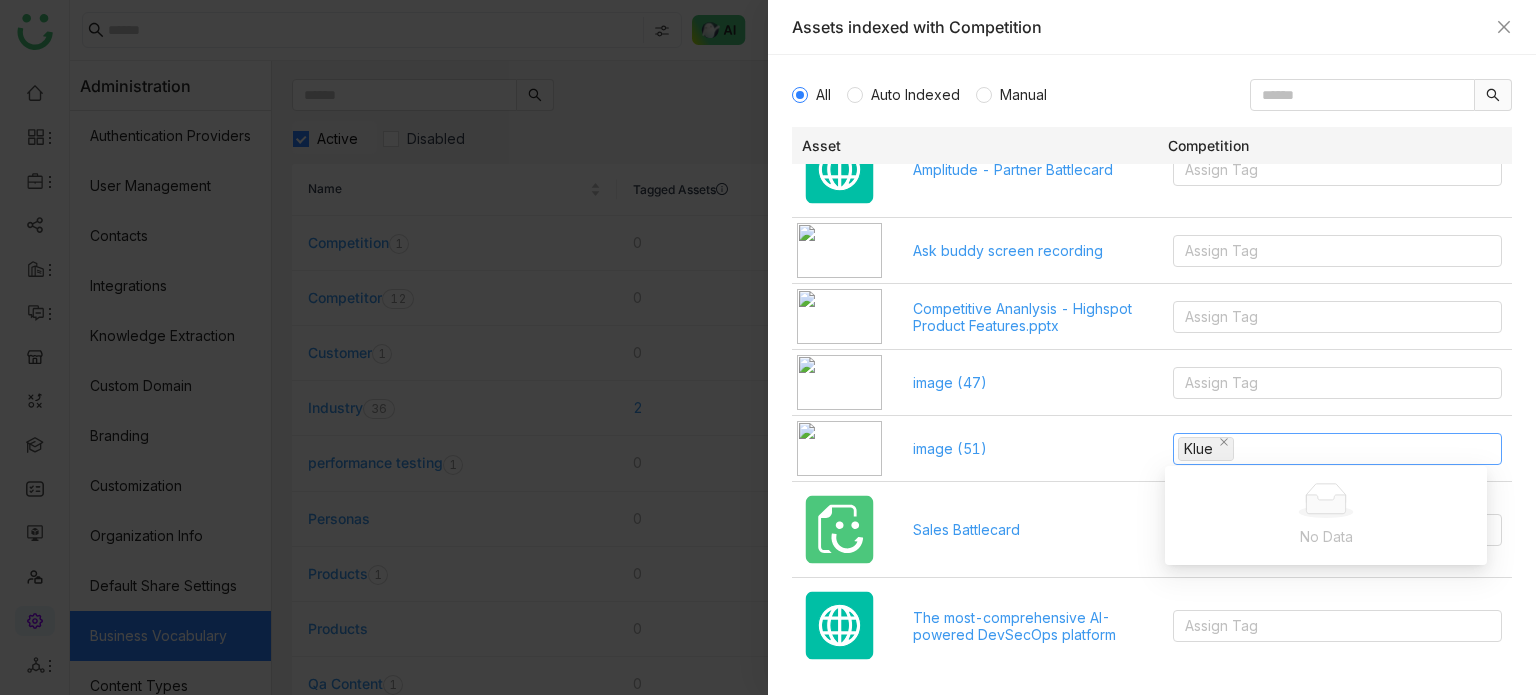 click on "image (51)" at bounding box center (950, 448) 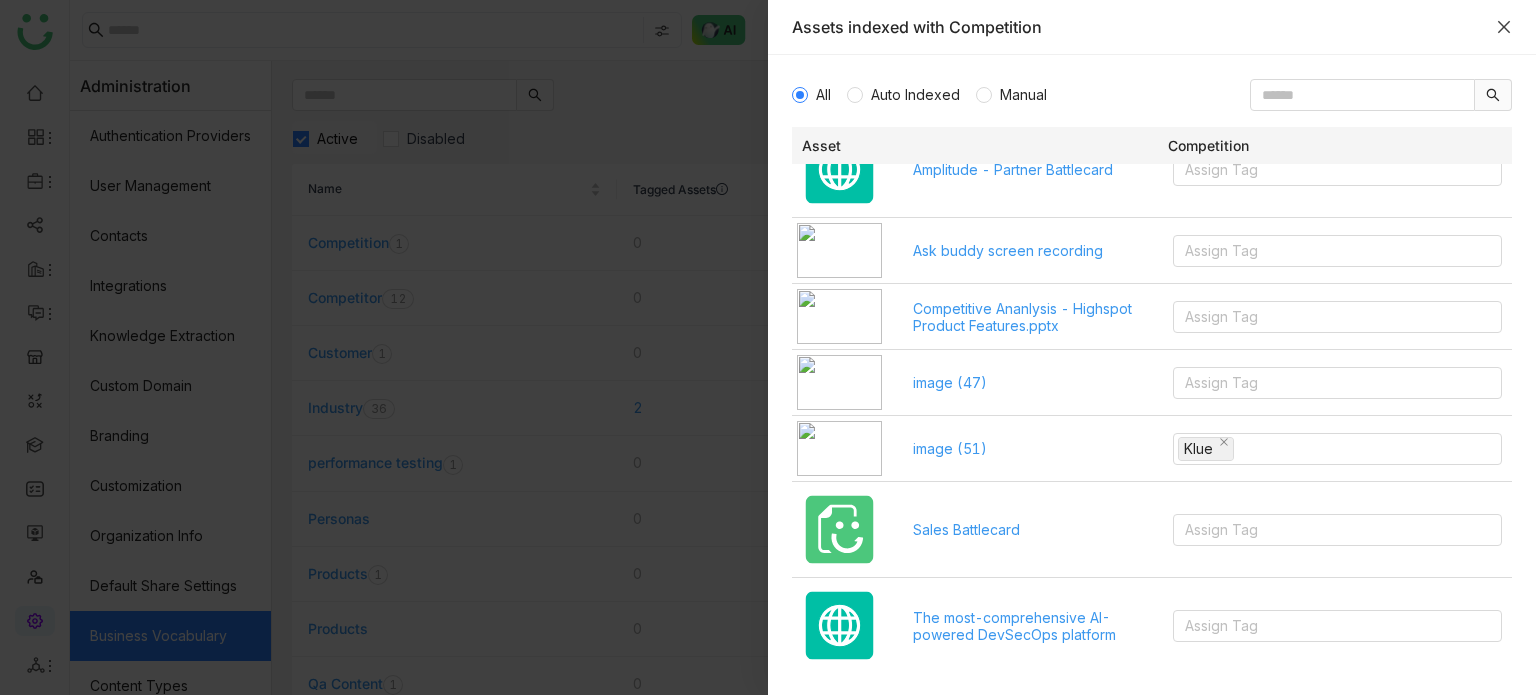 click 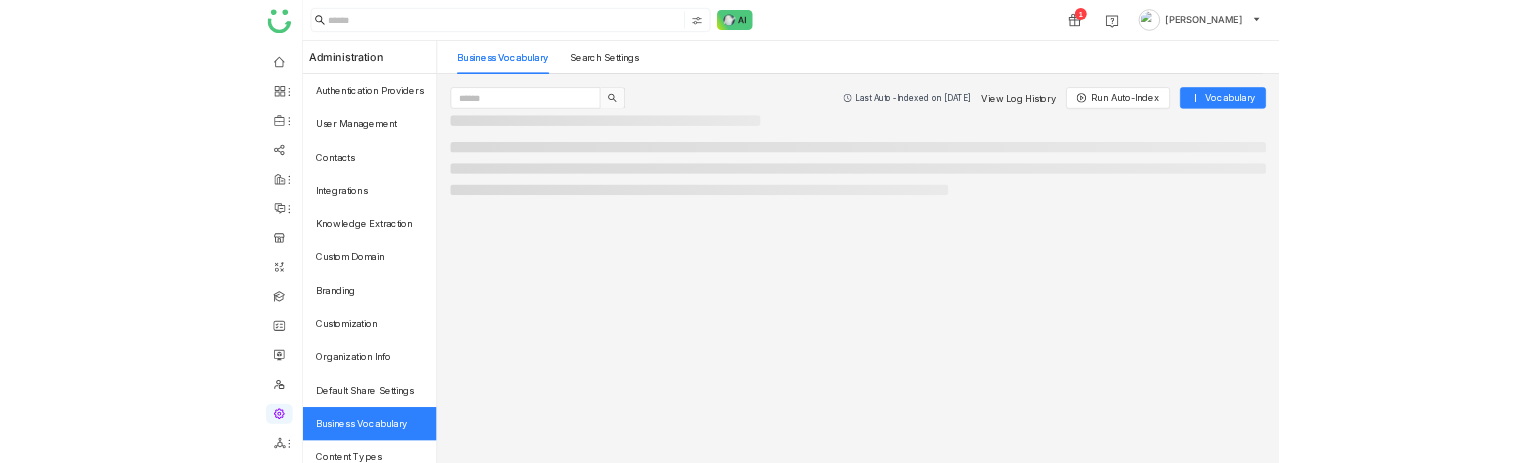 scroll, scrollTop: 0, scrollLeft: 0, axis: both 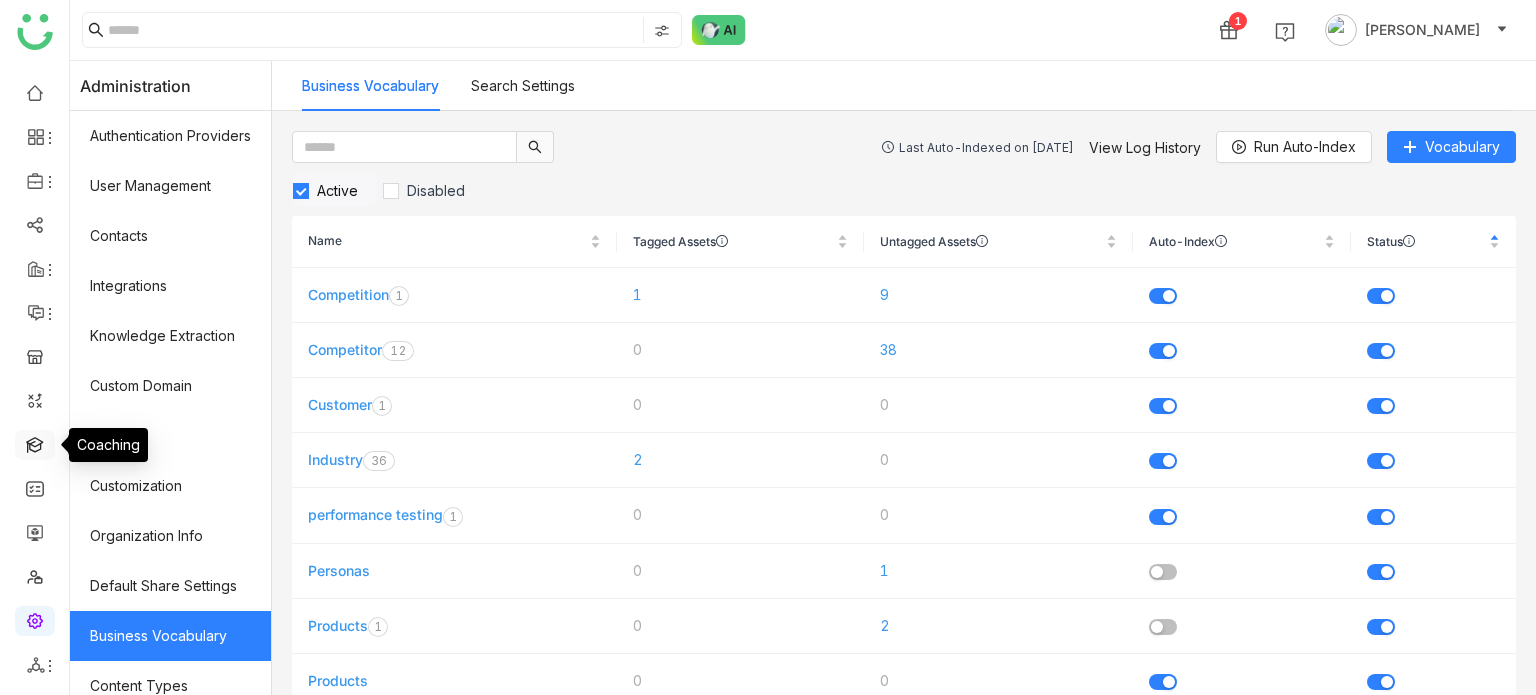 click at bounding box center [35, 443] 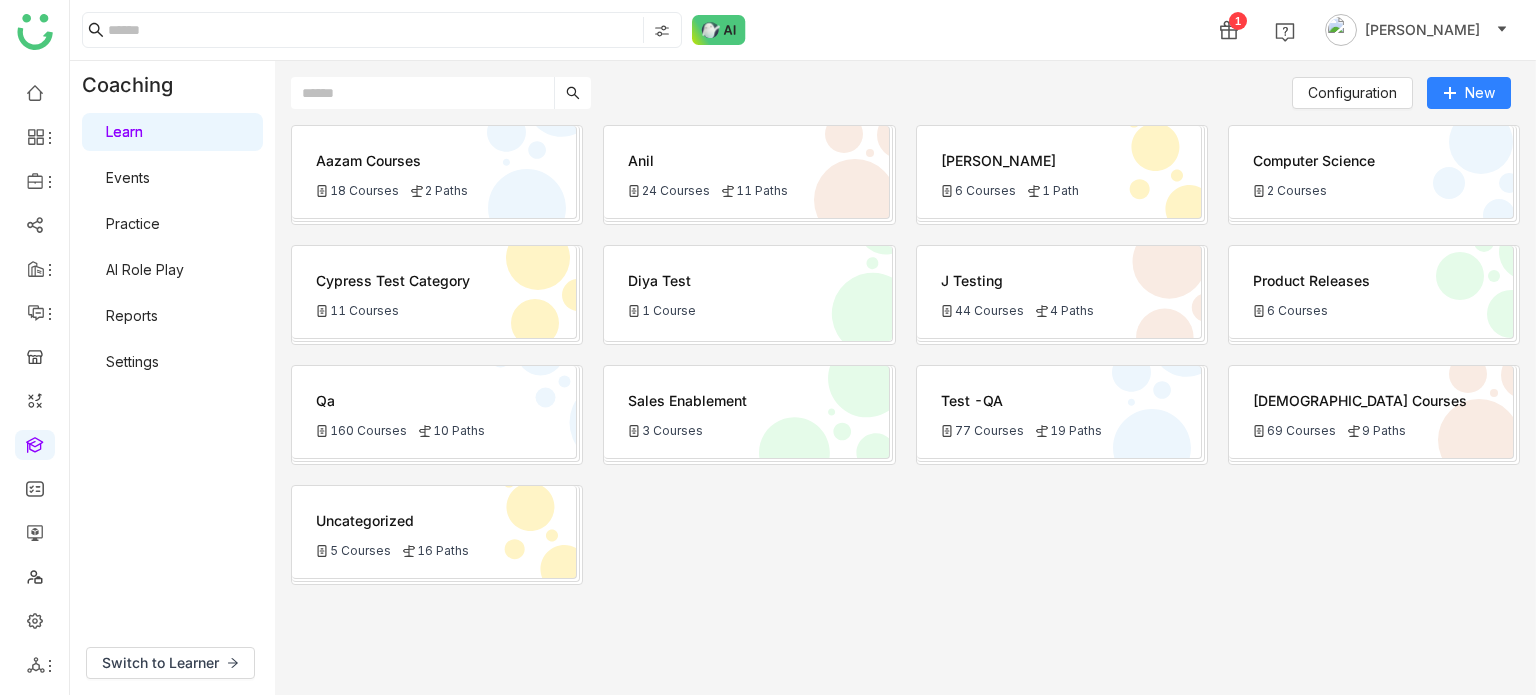 click on "Settings" at bounding box center (132, 361) 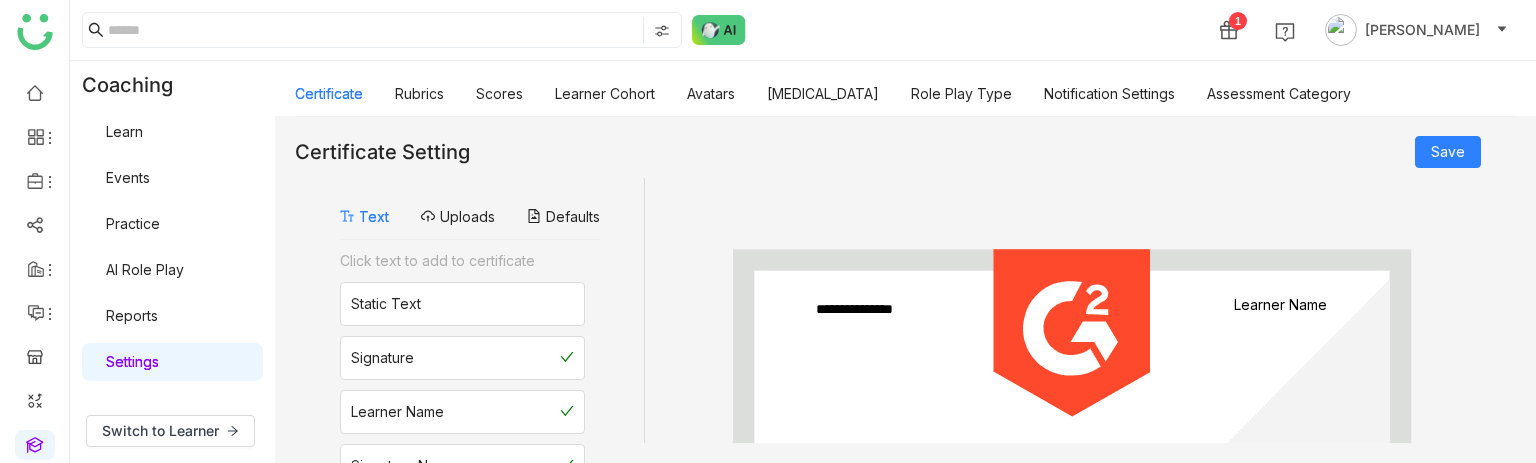click on "Certificate   Rubrics   Scores   Learner Cohort   Avatars   Personality Type   Role Play Type   Notification Settings   Assessment Category" 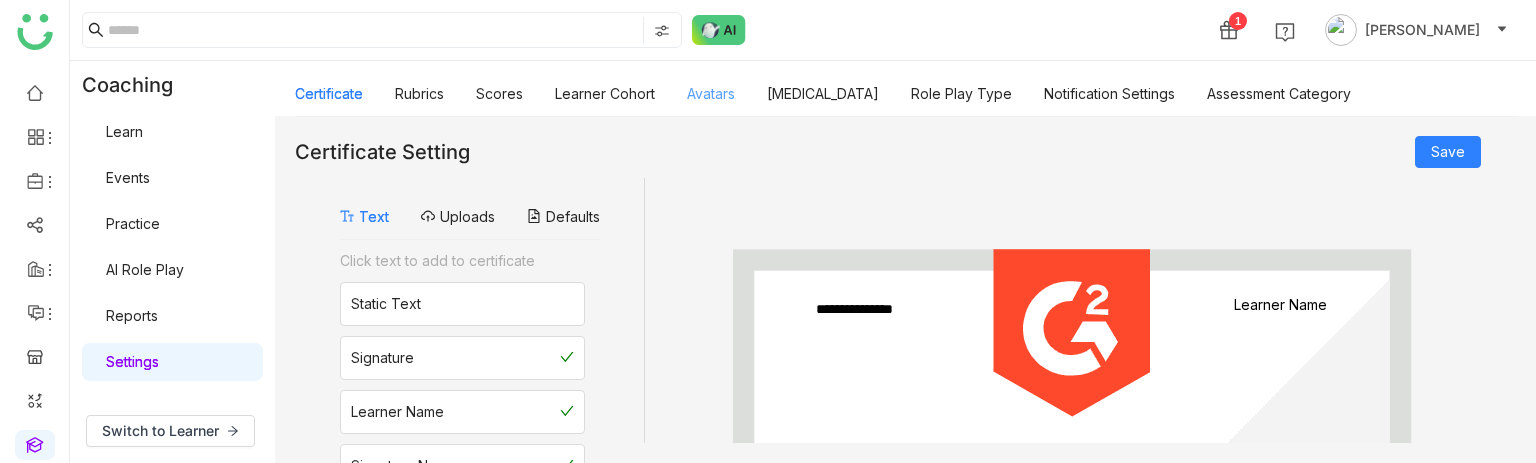 click on "Avatars" at bounding box center (711, 93) 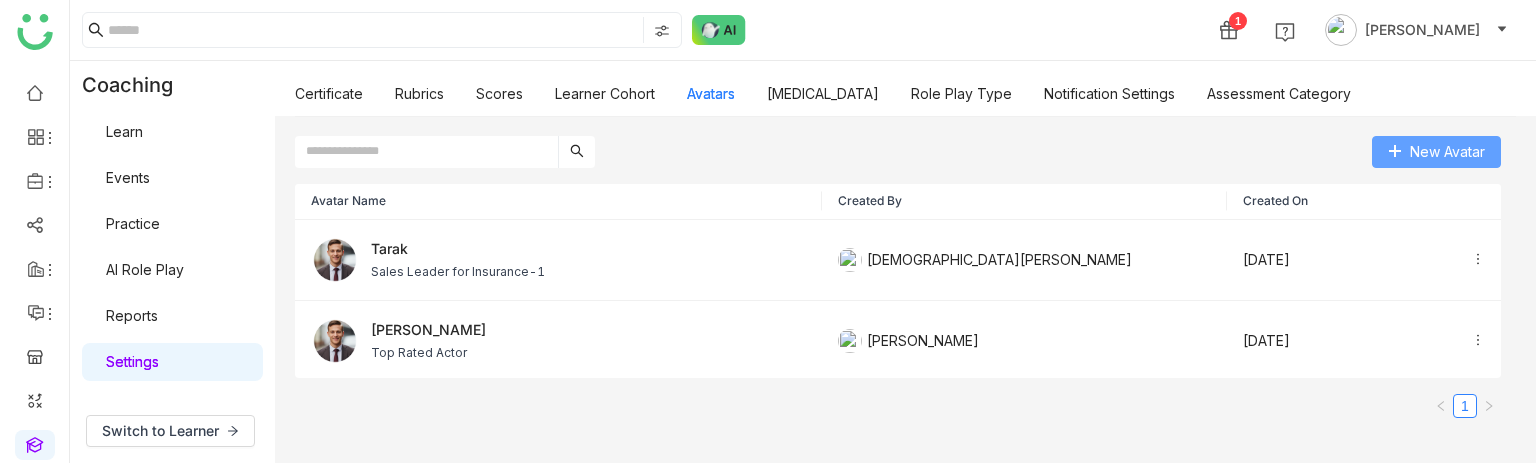 click on "New Avatar" 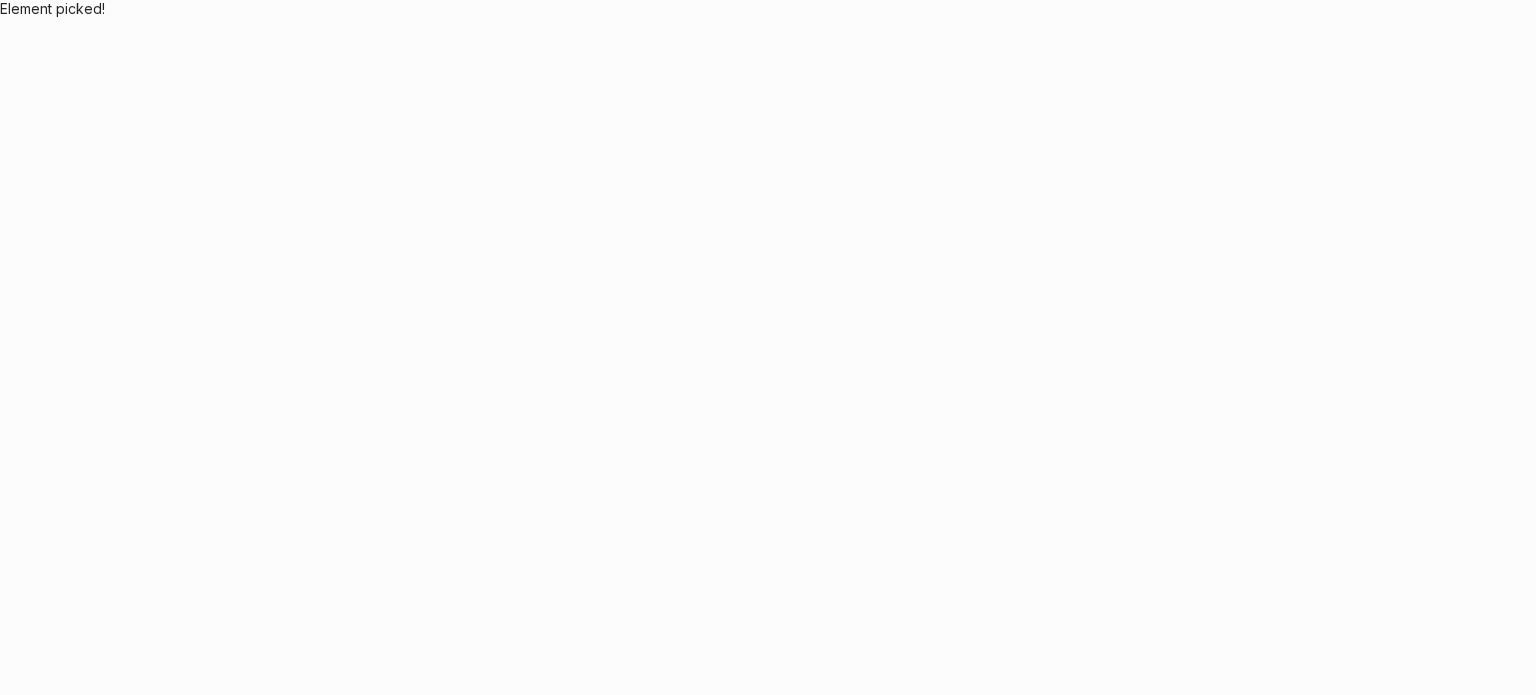 scroll, scrollTop: 0, scrollLeft: 0, axis: both 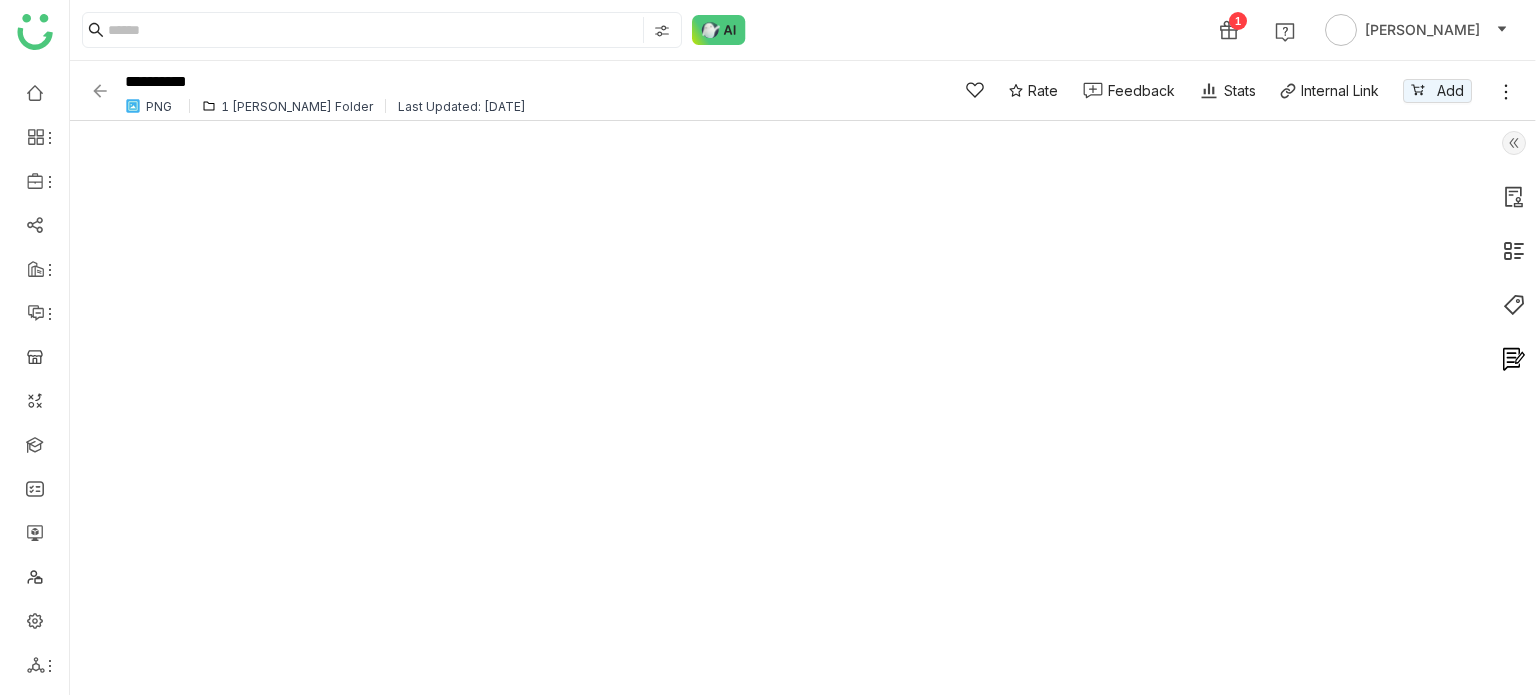 click 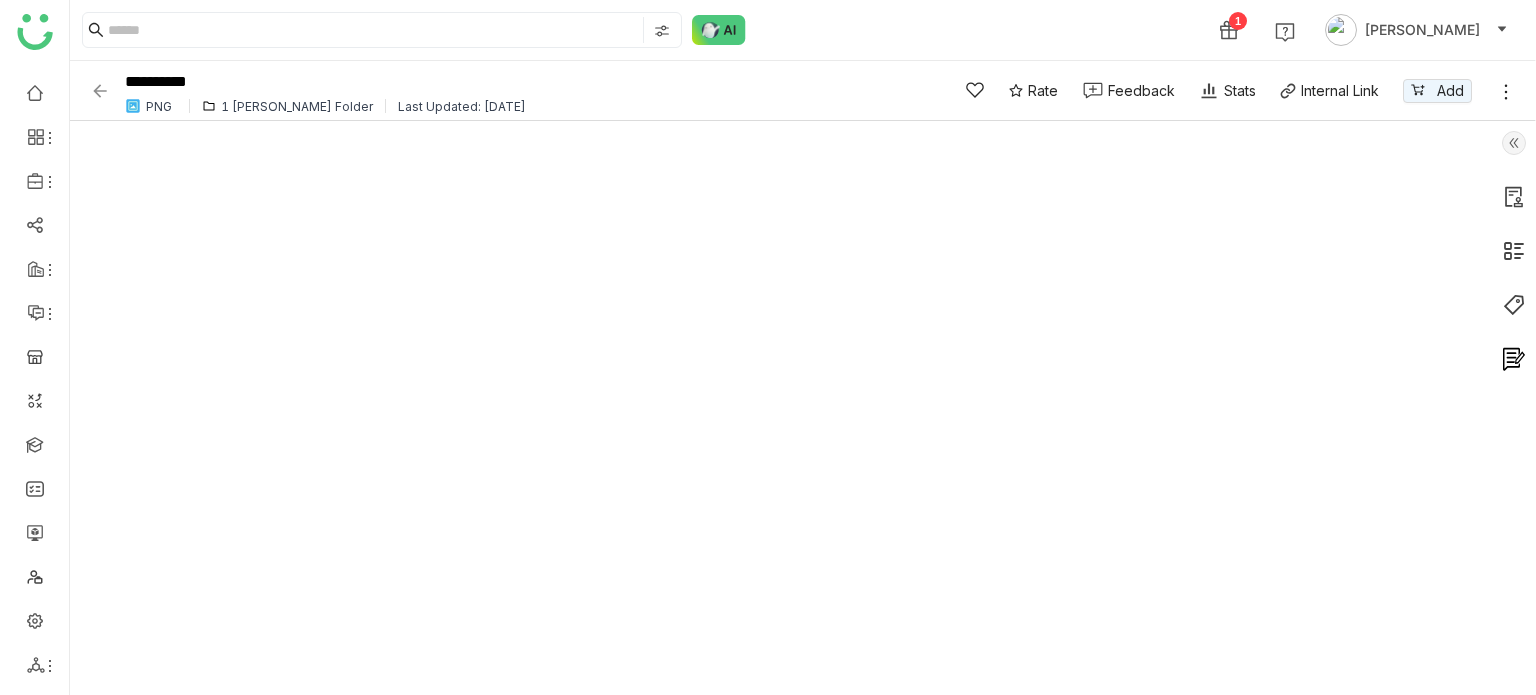 click 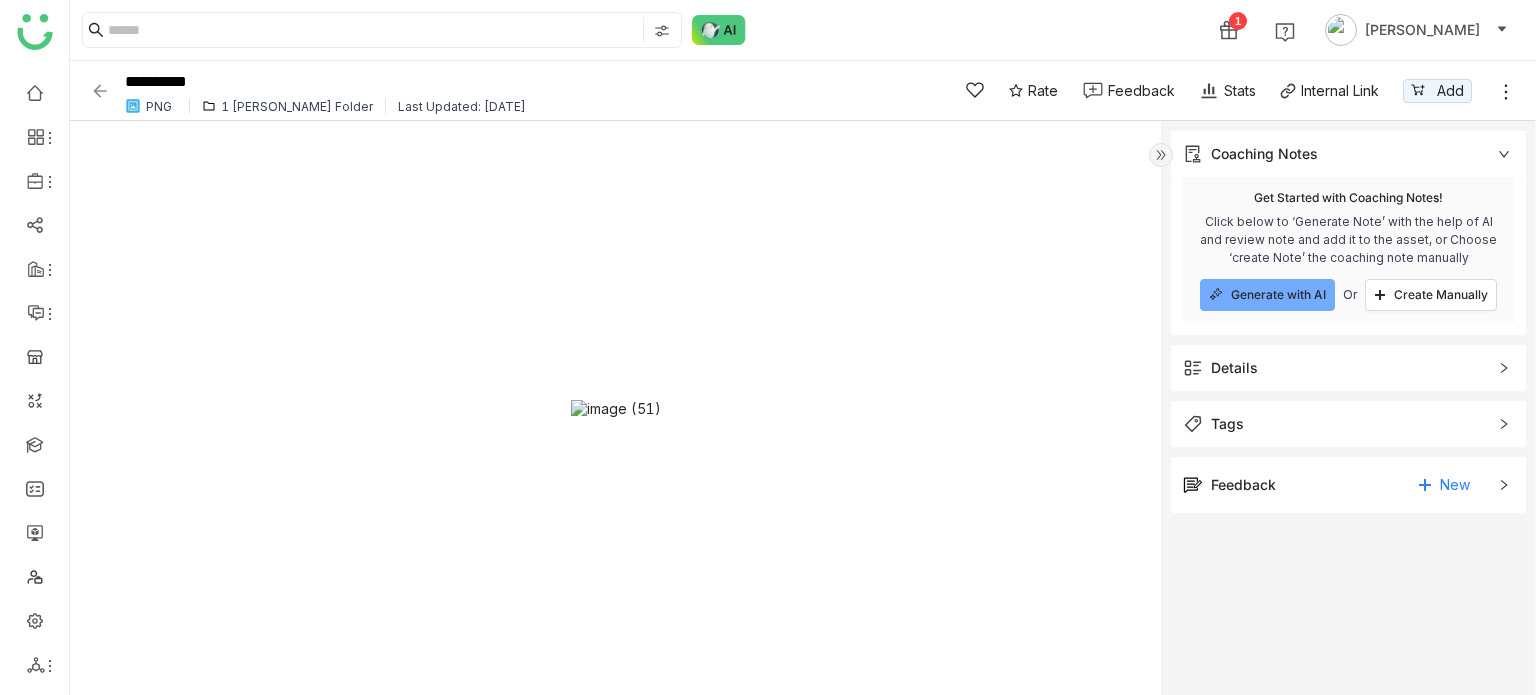 click on "Coaching Notes  remove  Get Started with Coaching Notes! Click below to ‘Generate Note’ with the help of AI and review note and add it to the asset, or Choose ‘create Note’ the coaching note manually
Generate with AI  Or  Create Manually Details Description              Owner [PERSON_NAME] Modified By  [PERSON_NAME]  Content Type  Competition  Size  90 KB  Version  1   ( show all )  Tags Competitor Enter Competitor Competition Enter Competition  Klue × ×  Tags   No Suggested Tags!  Feedback New No Feedback yet  Be the first to  create  a new feedback!" 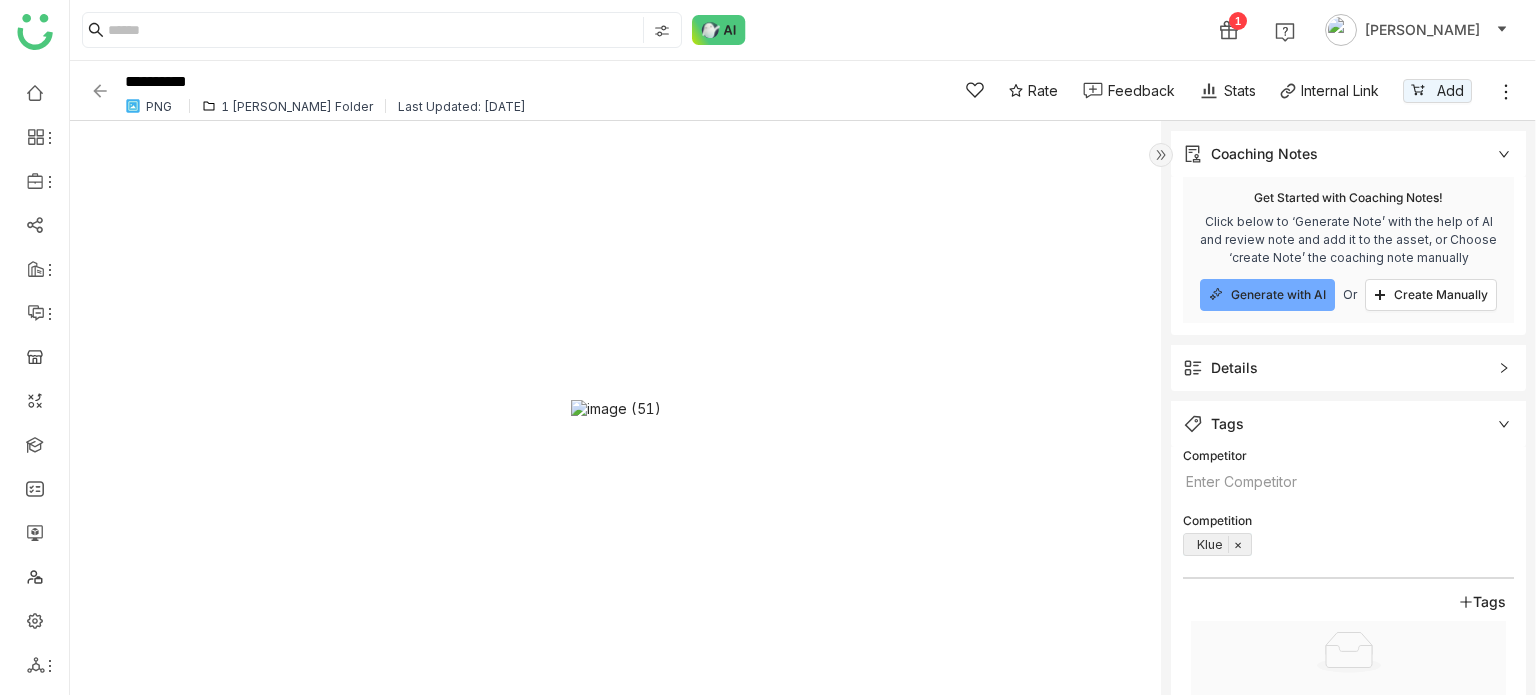 click on "**********" 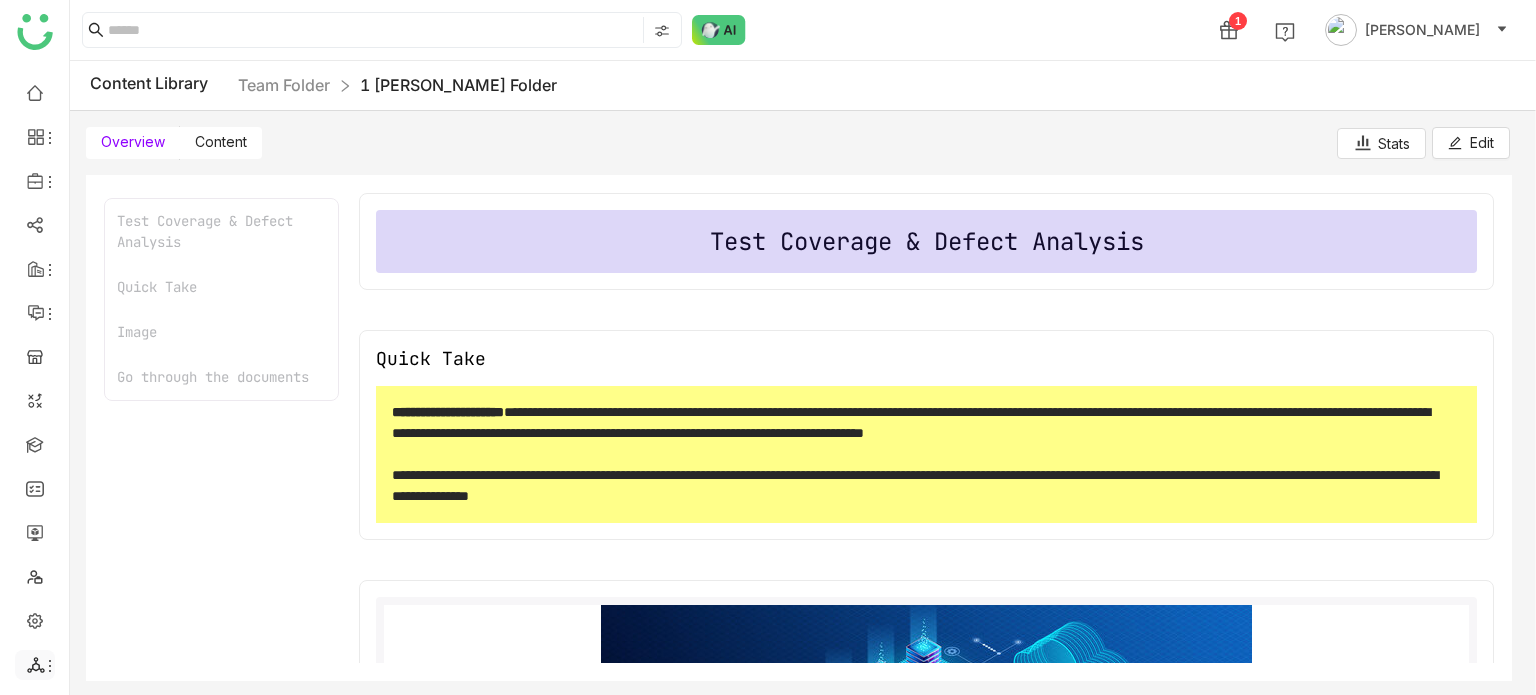 click 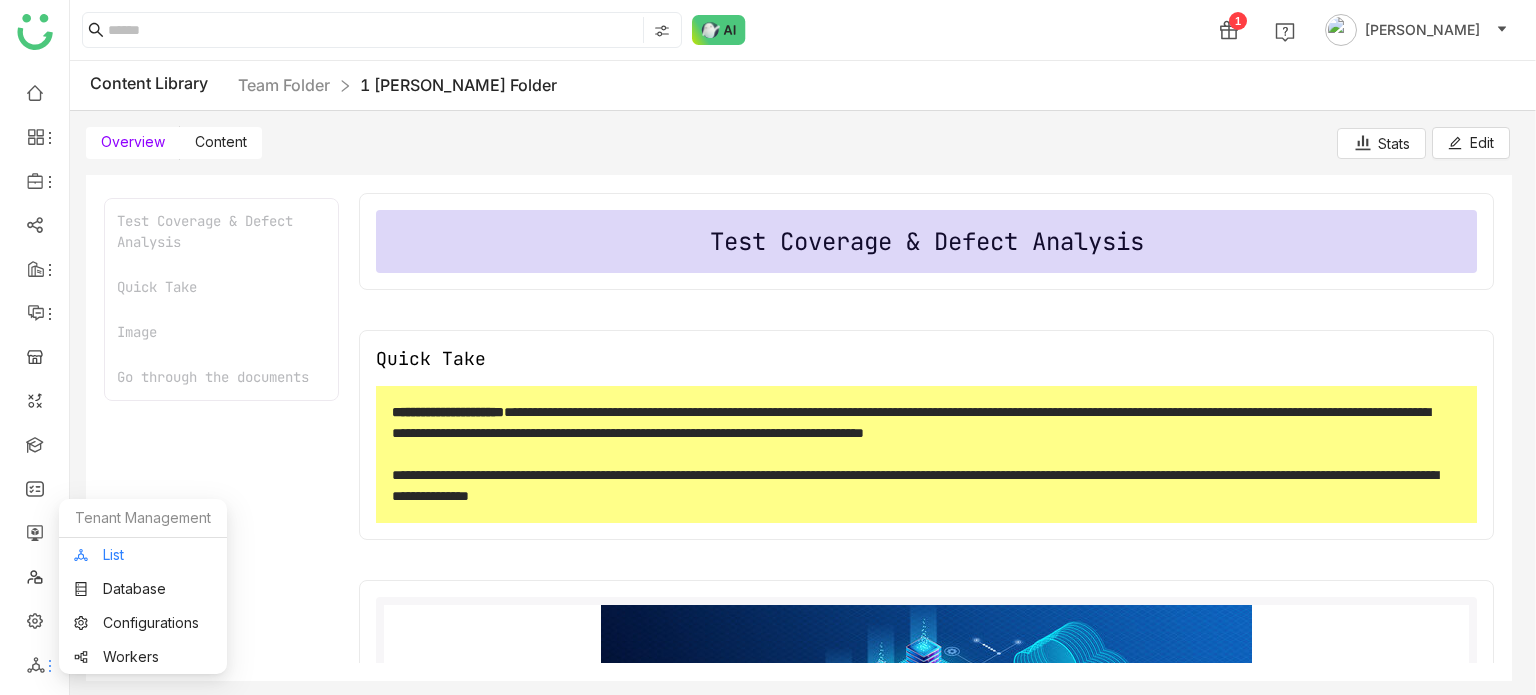 click on "List" at bounding box center [143, 555] 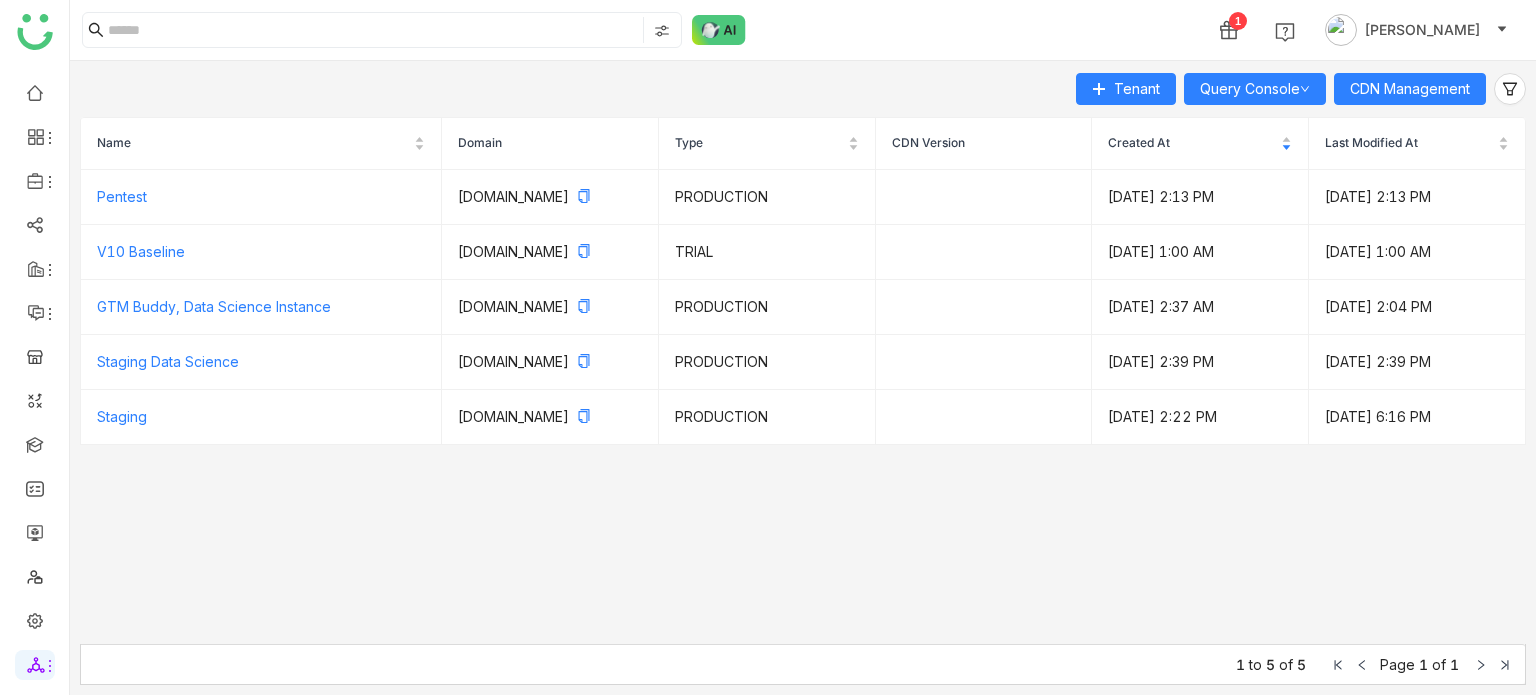 click on "Name Domain Type CDN Version  Created At  Last Modified At Pentest     [DOMAIN_NAME]      PRODUCTION   [DATE] 2:13 PM   [DATE] 2:13 PM  V10 Baseline     [DOMAIN_NAME]      TRIAL   [DATE] 1:00 AM   [DATE] 1:00 AM  GTM Buddy, Data Science Instance     [DOMAIN_NAME]      PRODUCTION   [DATE] 2:37 AM   [DATE] 2:04 PM  Staging Data Science     [DOMAIN_NAME]      PRODUCTION   [DATE] 2:39 PM   [DATE] 2:39 PM  Staging     [DOMAIN_NAME]      PRODUCTION   [DATE] 2:22 PM   [DATE] 6:16 PM  1 to 5 of 5 Page 1 of 1" 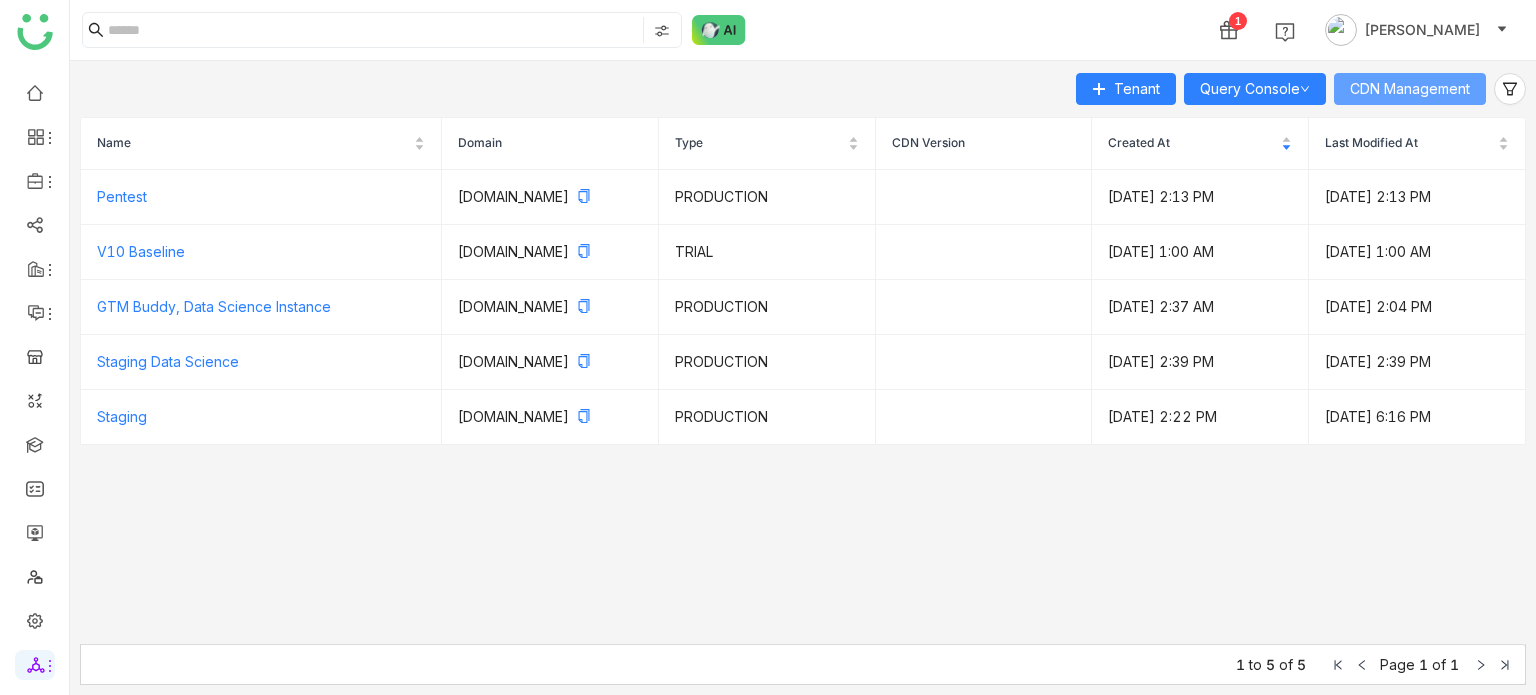 click on "CDN Management" 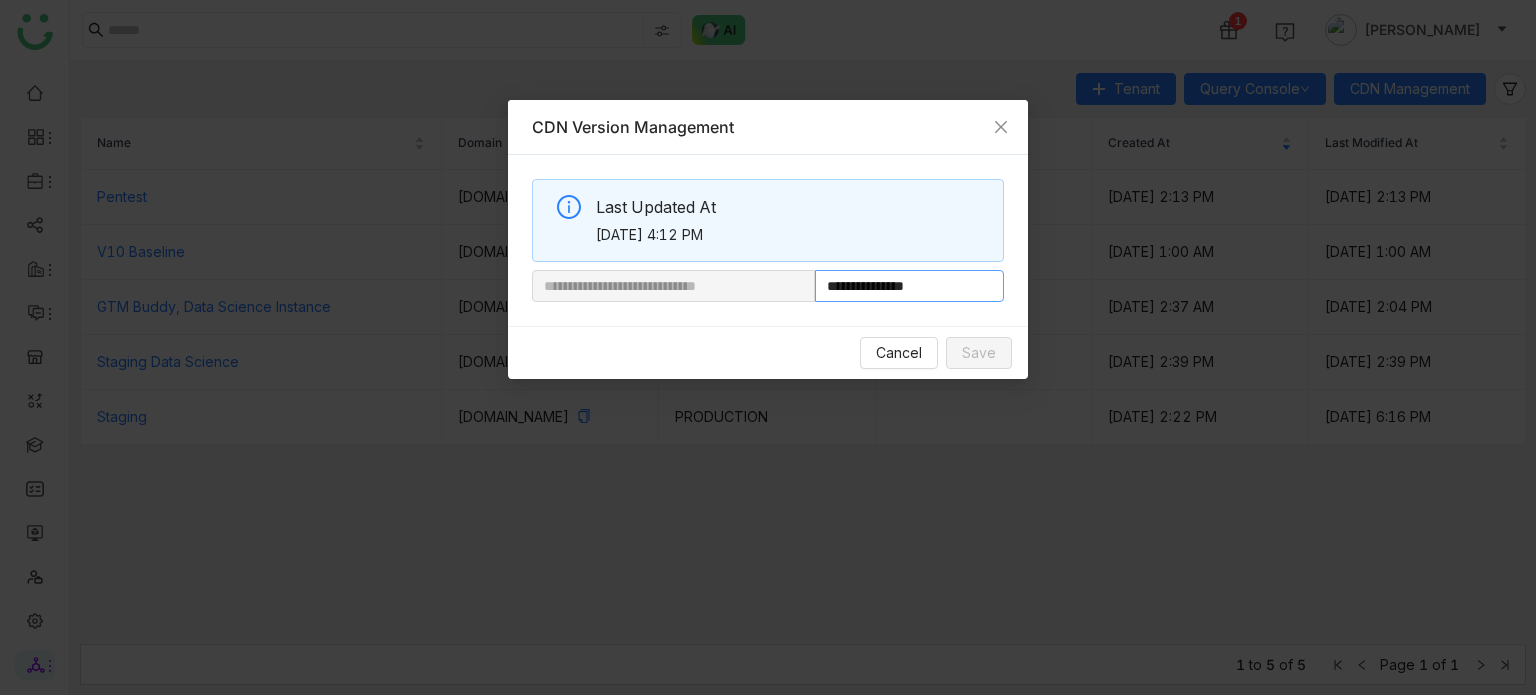 drag, startPoint x: 880, startPoint y: 293, endPoint x: 966, endPoint y: 292, distance: 86.00581 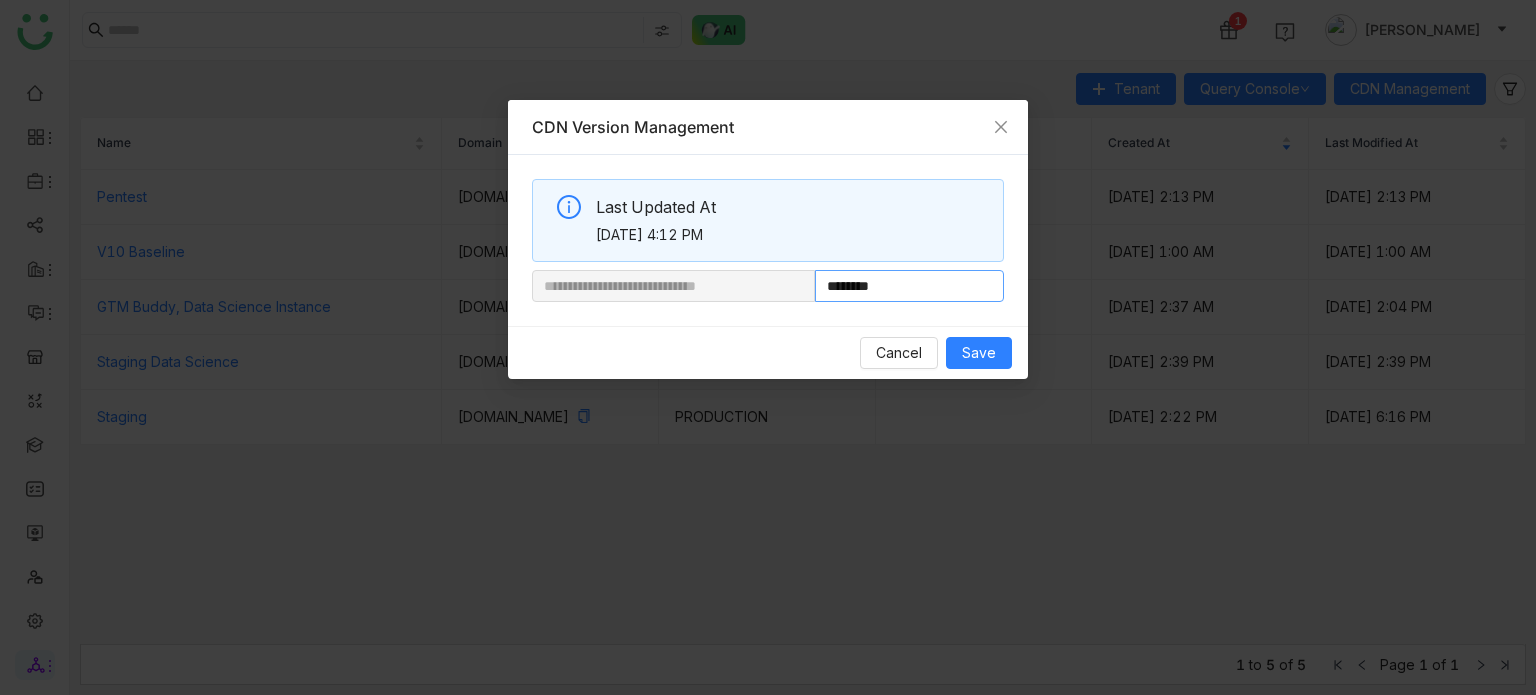 paste on "**********" 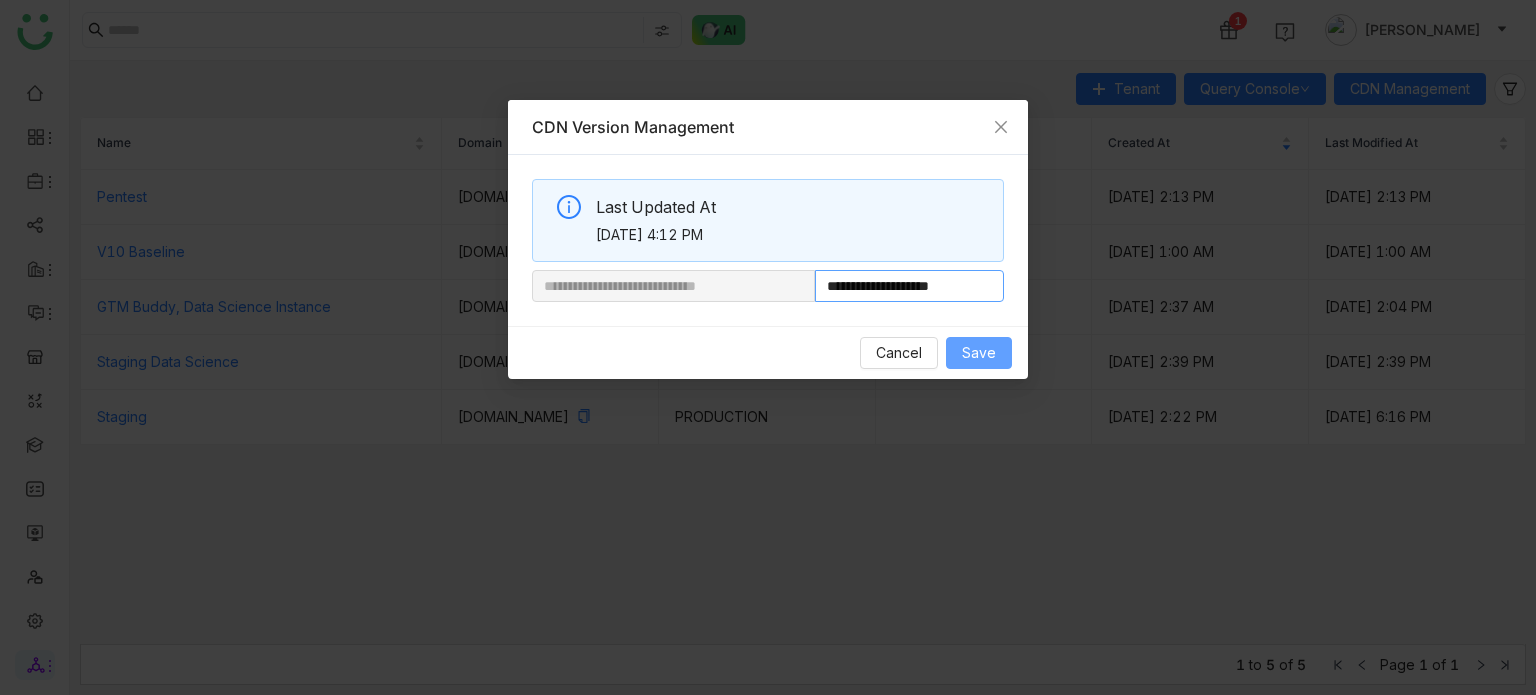 type on "**********" 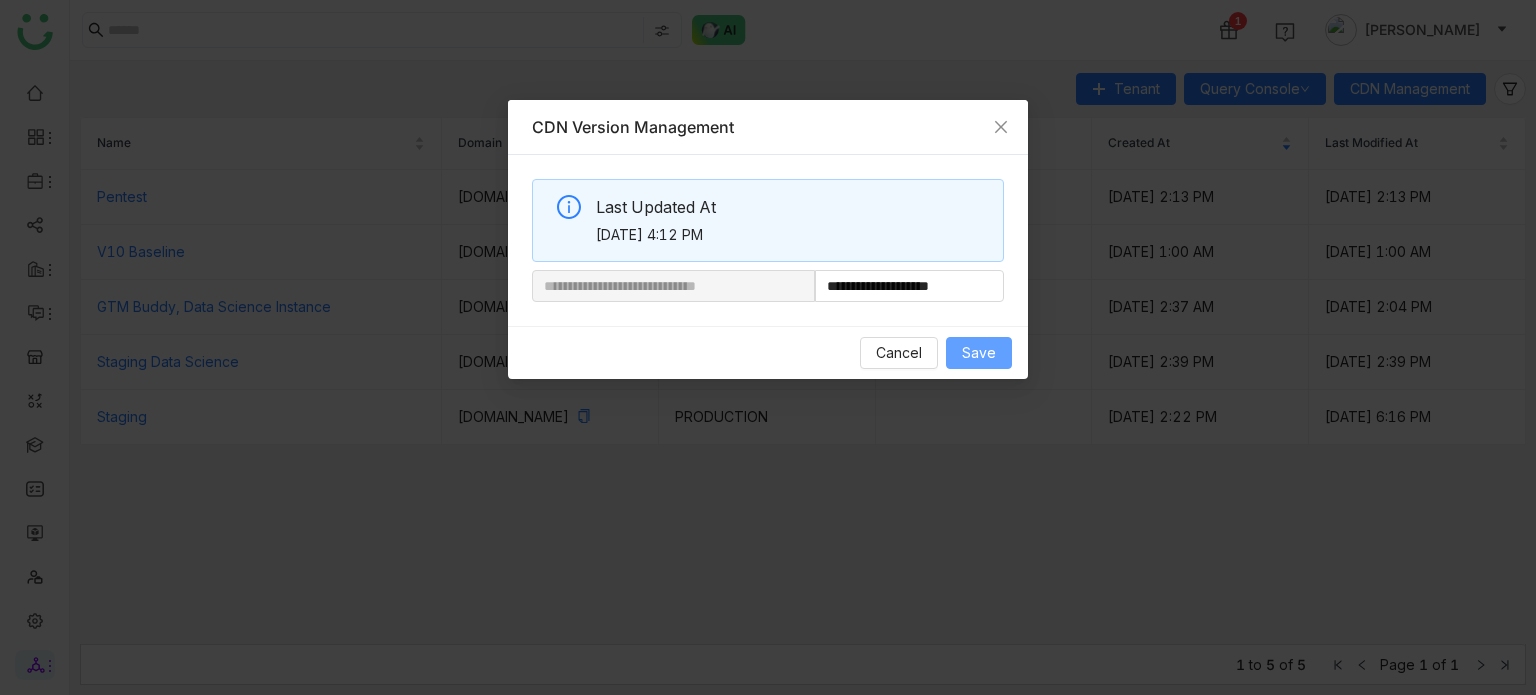 click on "Save" at bounding box center (979, 353) 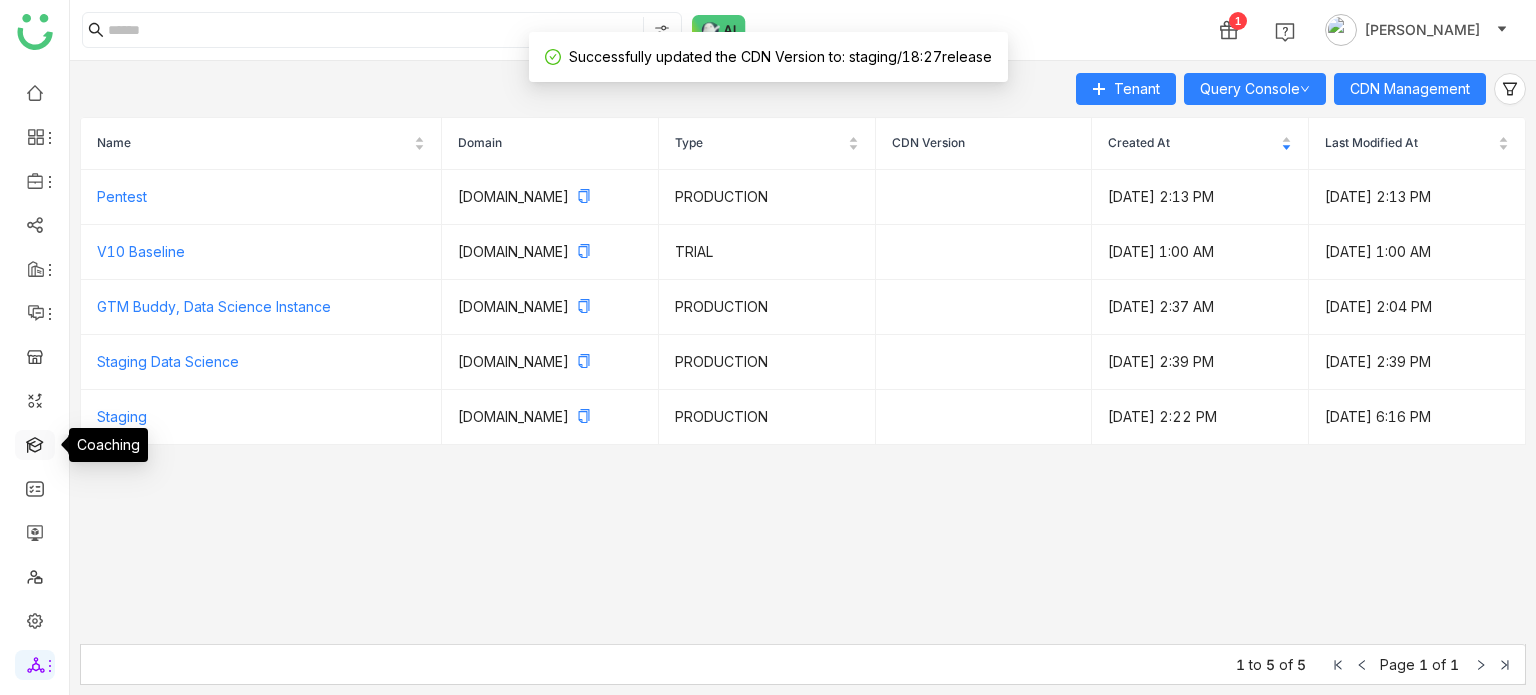 click at bounding box center (35, 443) 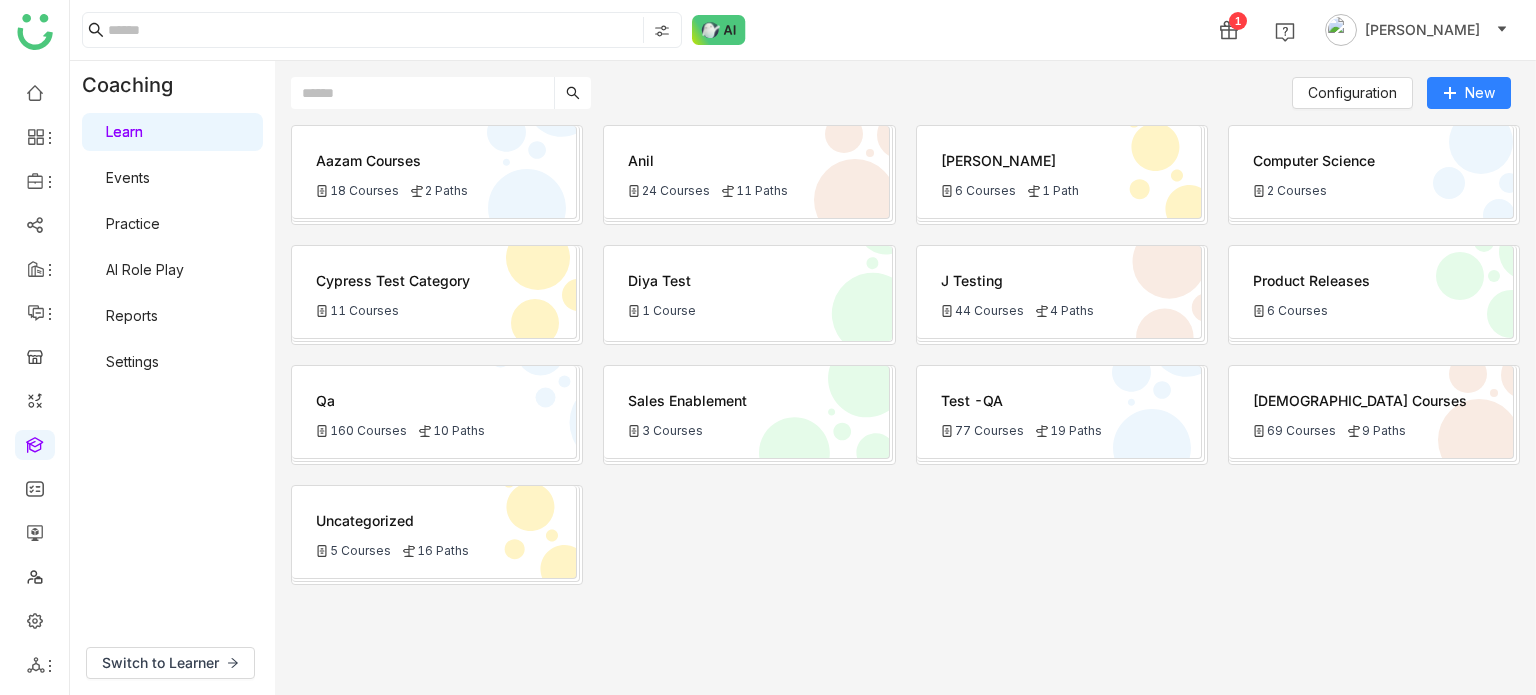 click on "AI Role Play" at bounding box center [145, 269] 